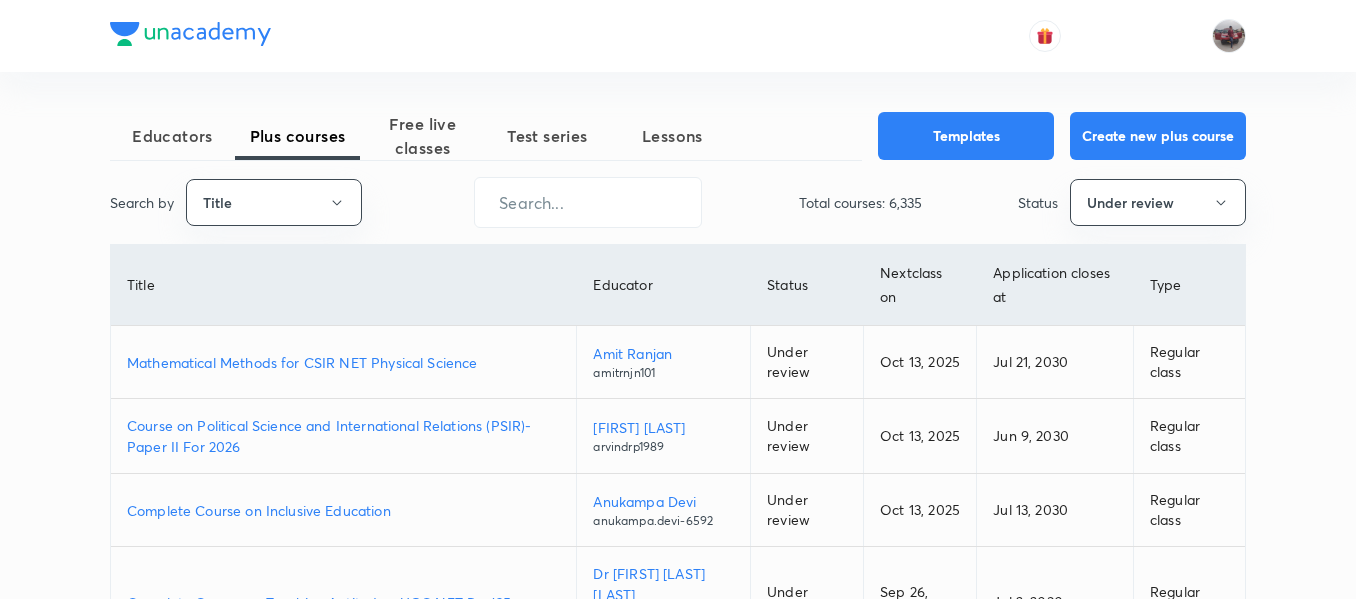 scroll, scrollTop: 0, scrollLeft: 0, axis: both 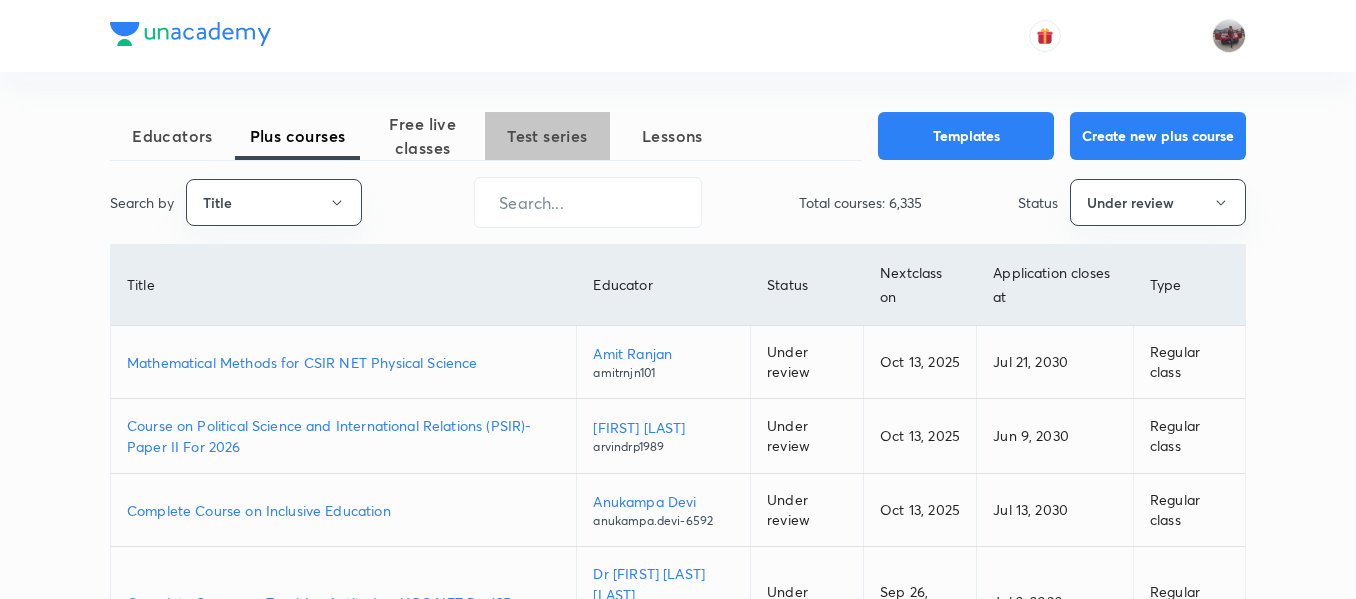 click on "Test series" at bounding box center [547, 136] 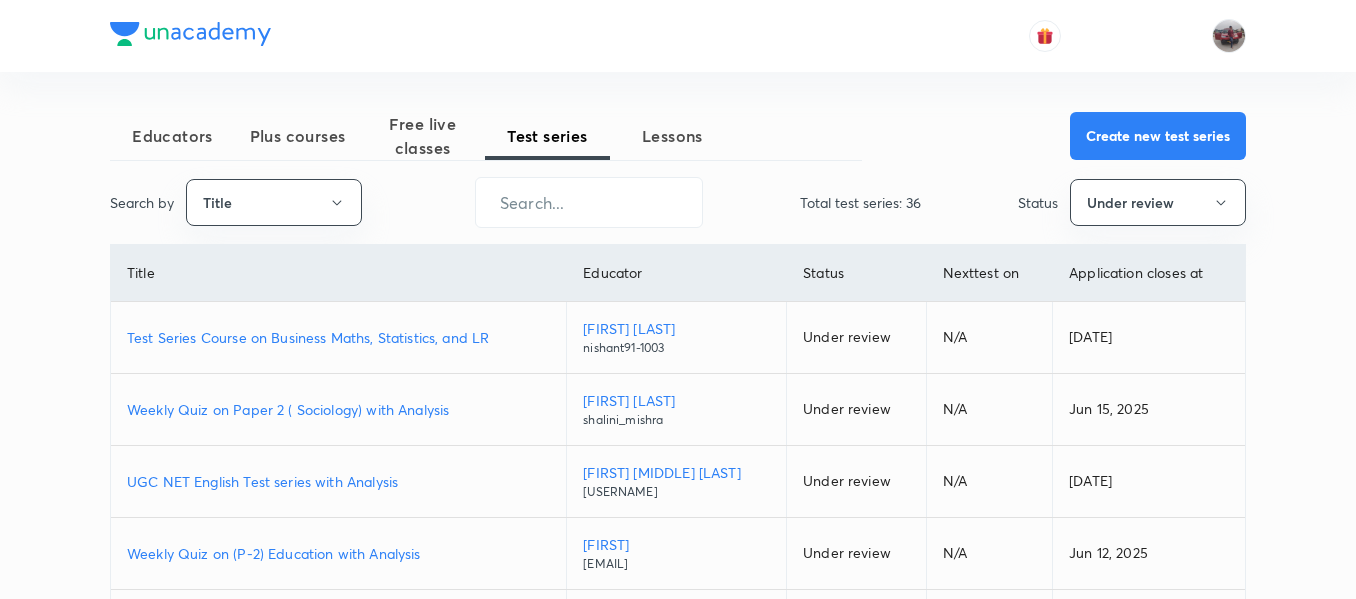 click on "Test Series Course on Business Maths, Statistics, and LR" at bounding box center [338, 337] 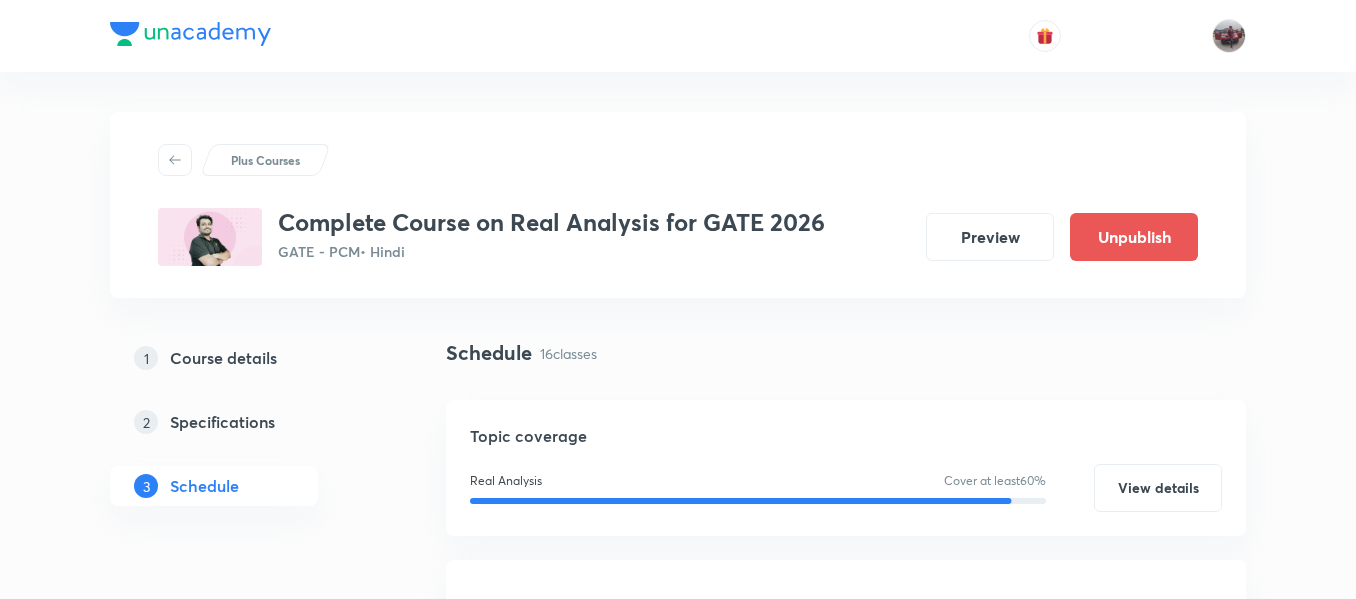 scroll, scrollTop: 885, scrollLeft: 0, axis: vertical 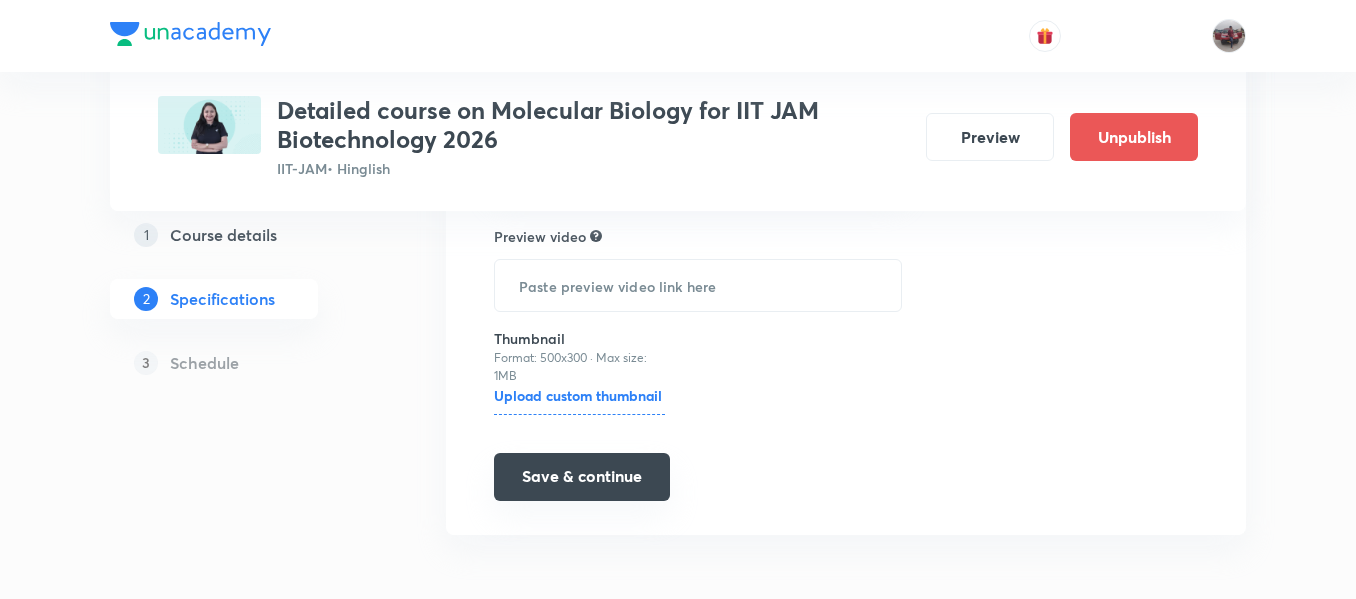 click on "Save & continue" at bounding box center [582, 477] 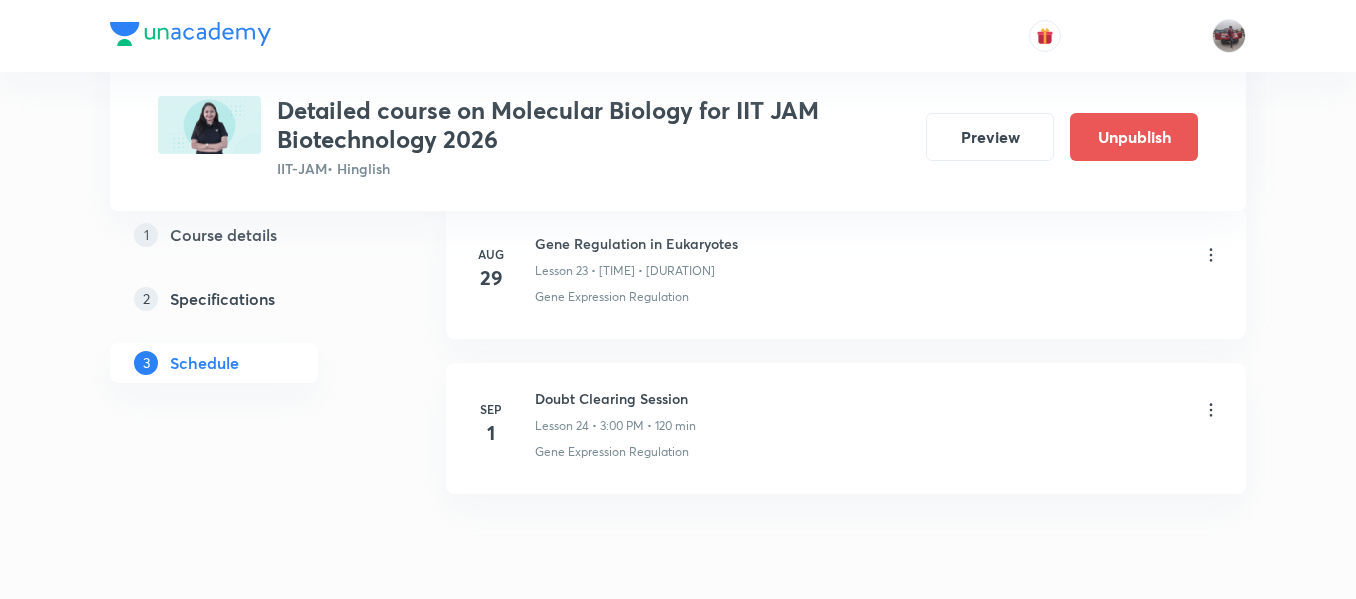scroll, scrollTop: 4652, scrollLeft: 0, axis: vertical 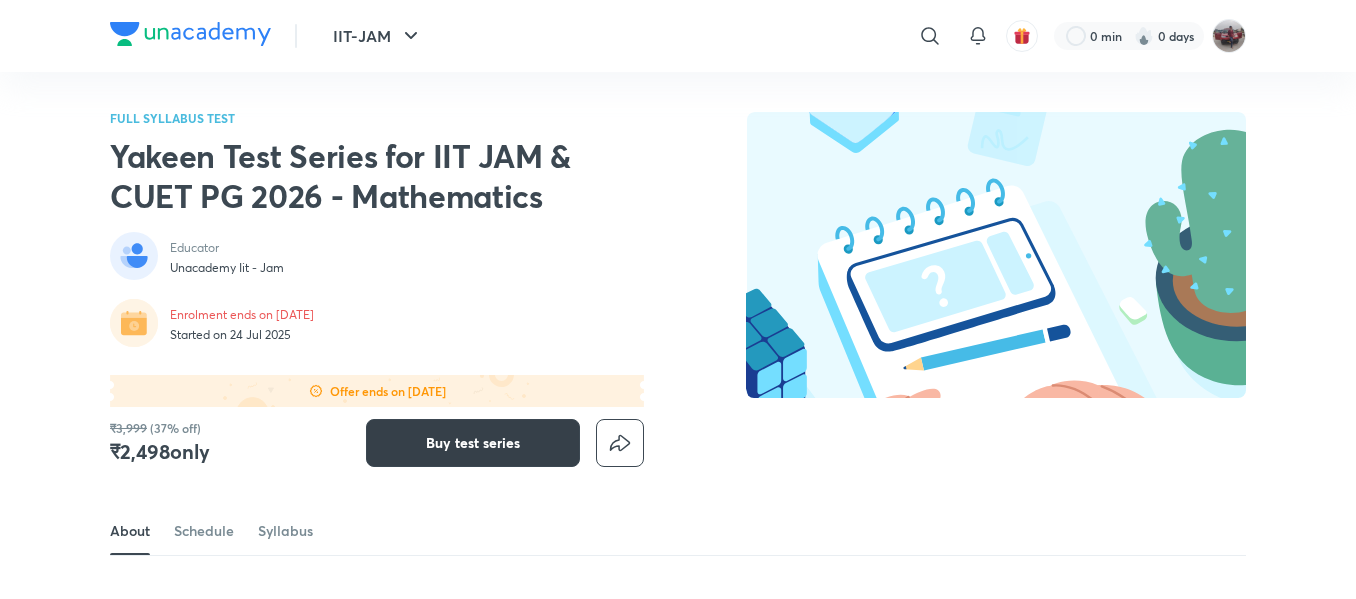 click on "Buy test series" at bounding box center [473, 443] 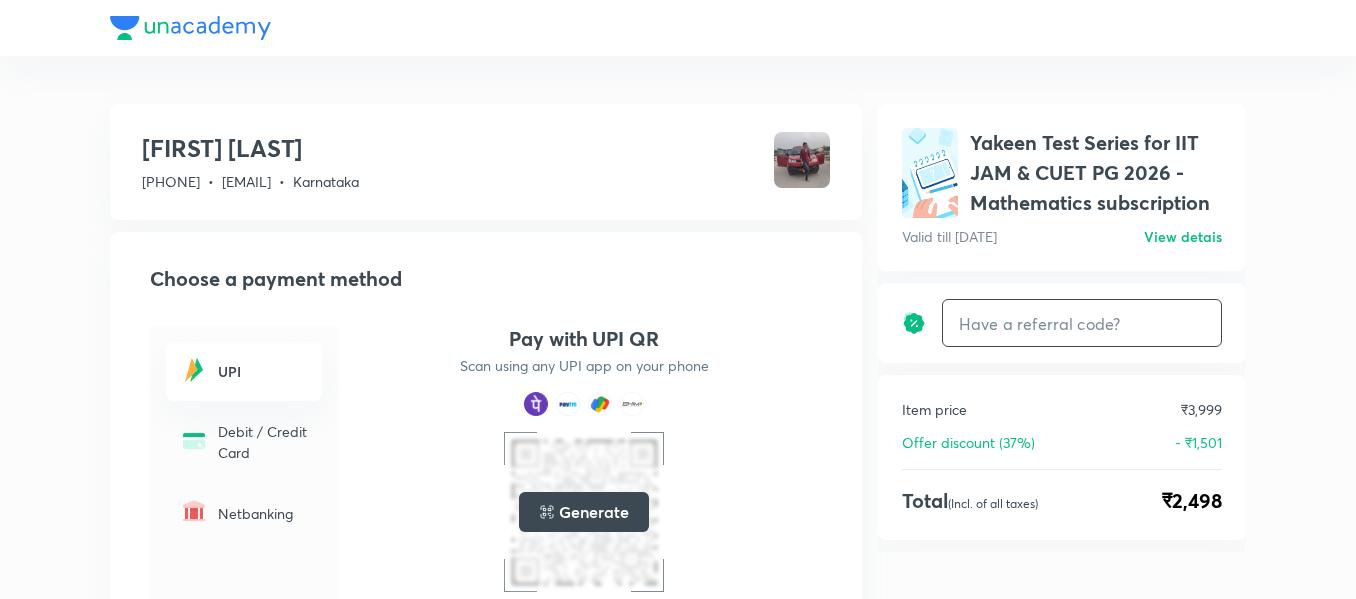 scroll, scrollTop: 0, scrollLeft: 0, axis: both 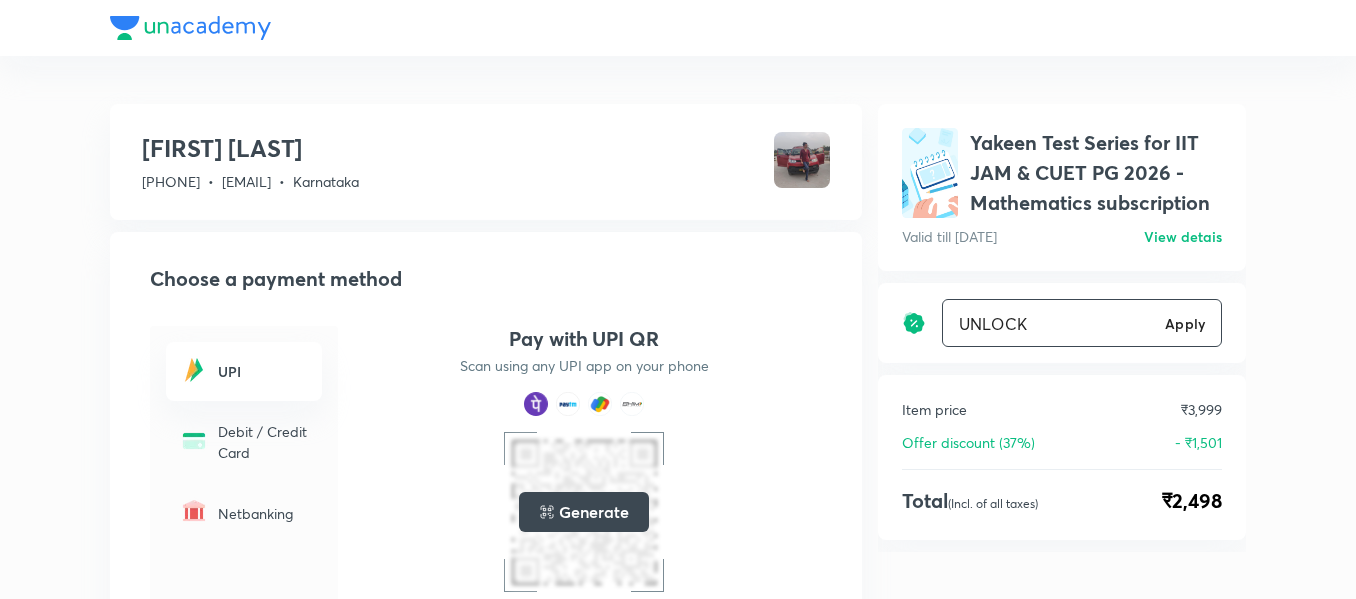 type on "UNLOCK" 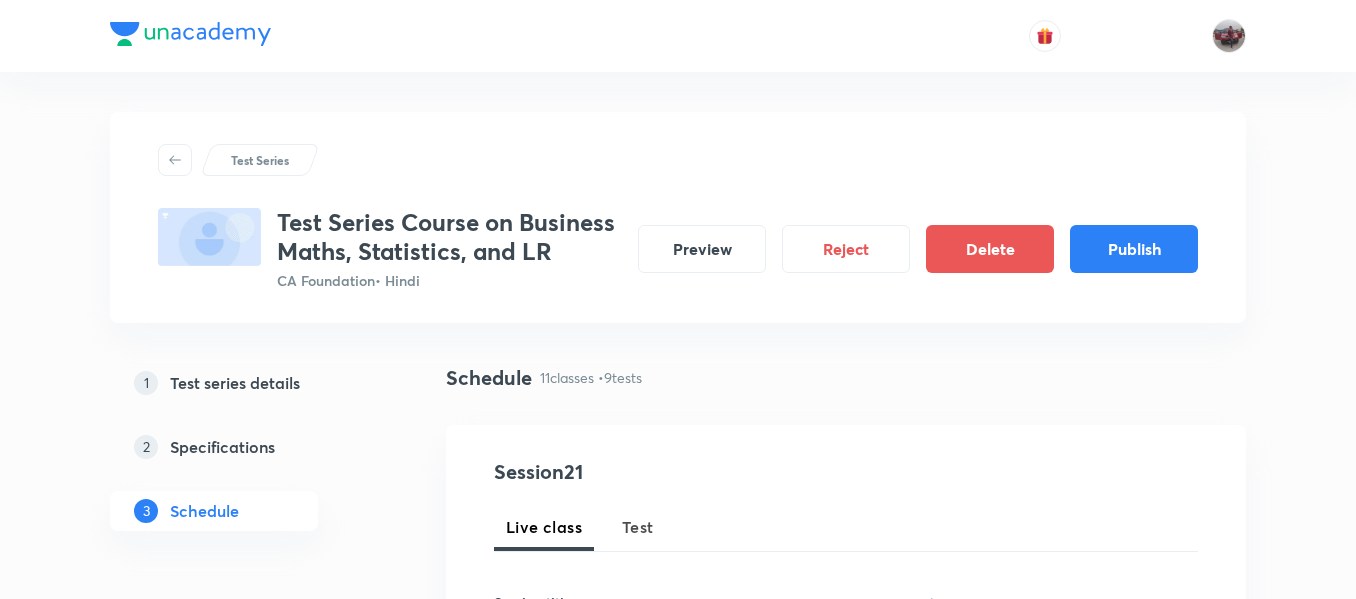 scroll, scrollTop: 0, scrollLeft: 0, axis: both 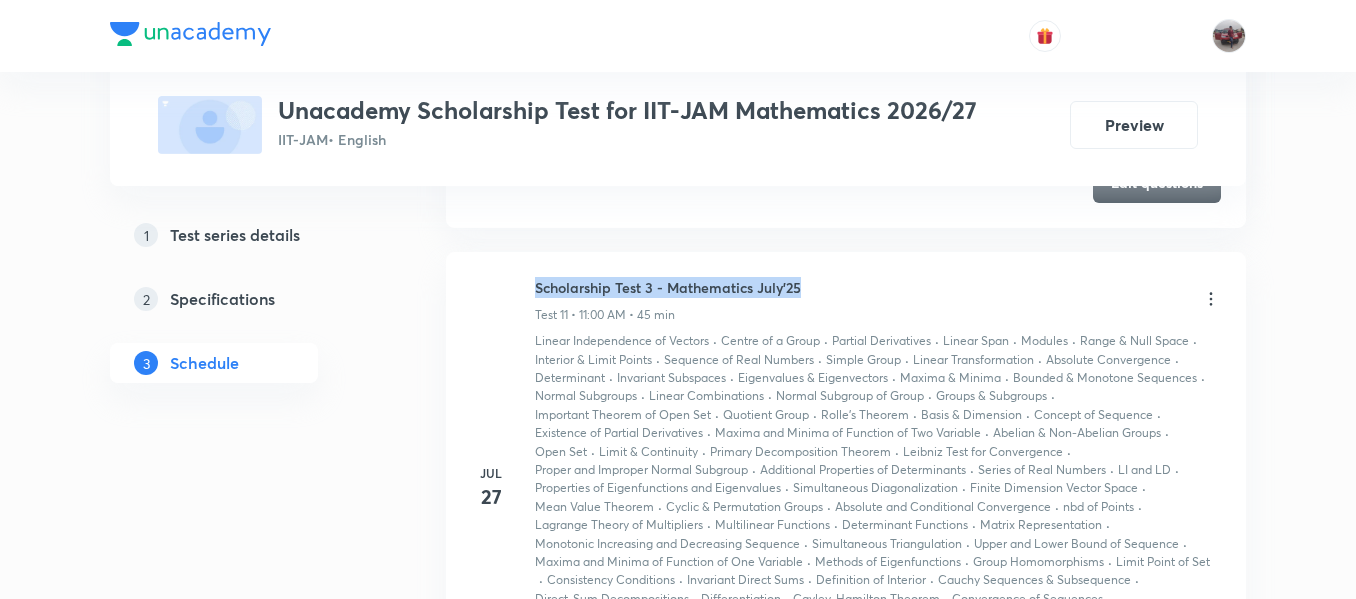 drag, startPoint x: 534, startPoint y: 289, endPoint x: 799, endPoint y: 289, distance: 265 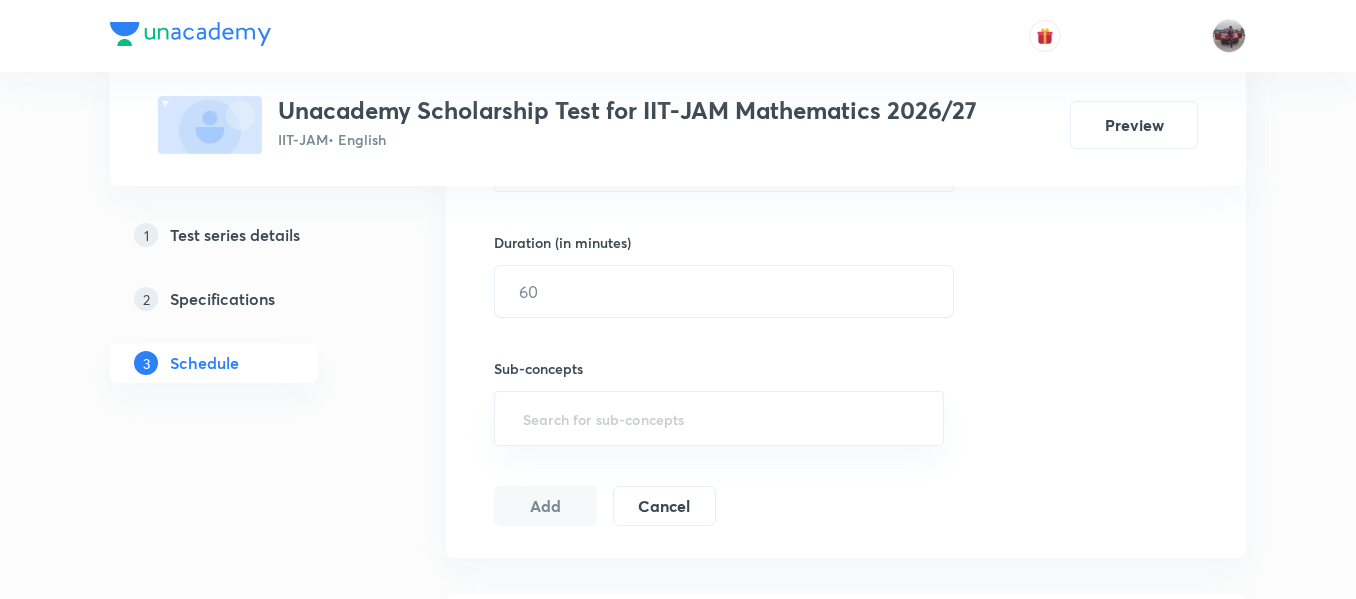 scroll, scrollTop: 0, scrollLeft: 0, axis: both 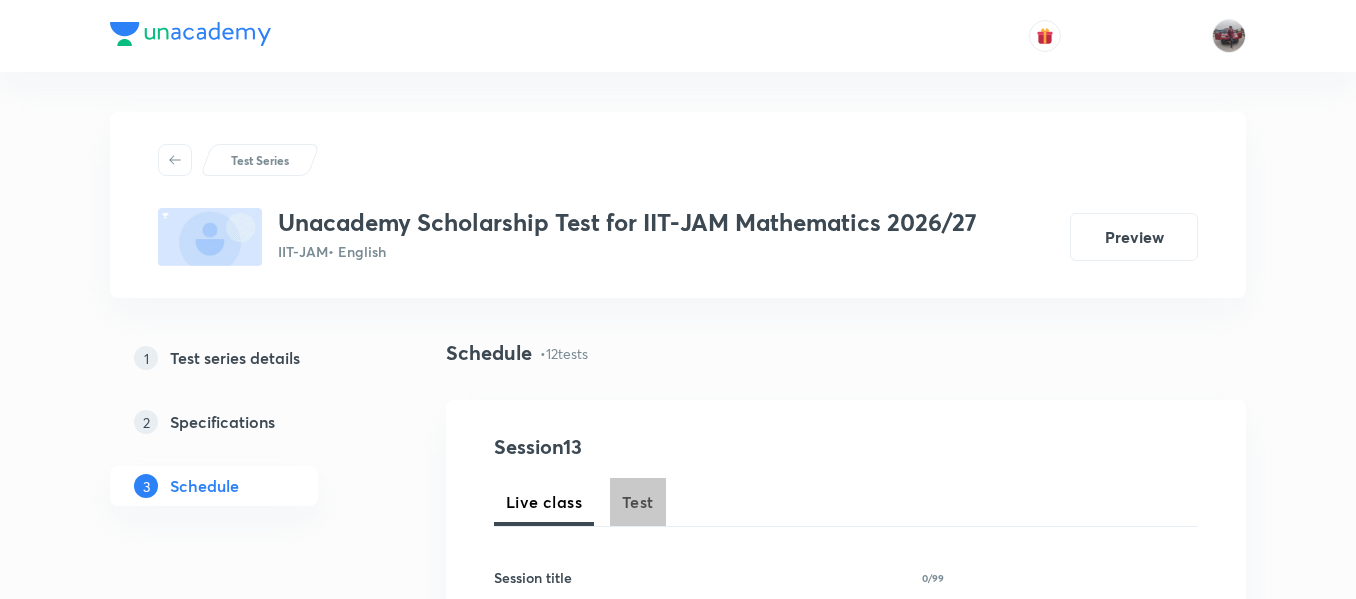 click on "Test" at bounding box center (638, 502) 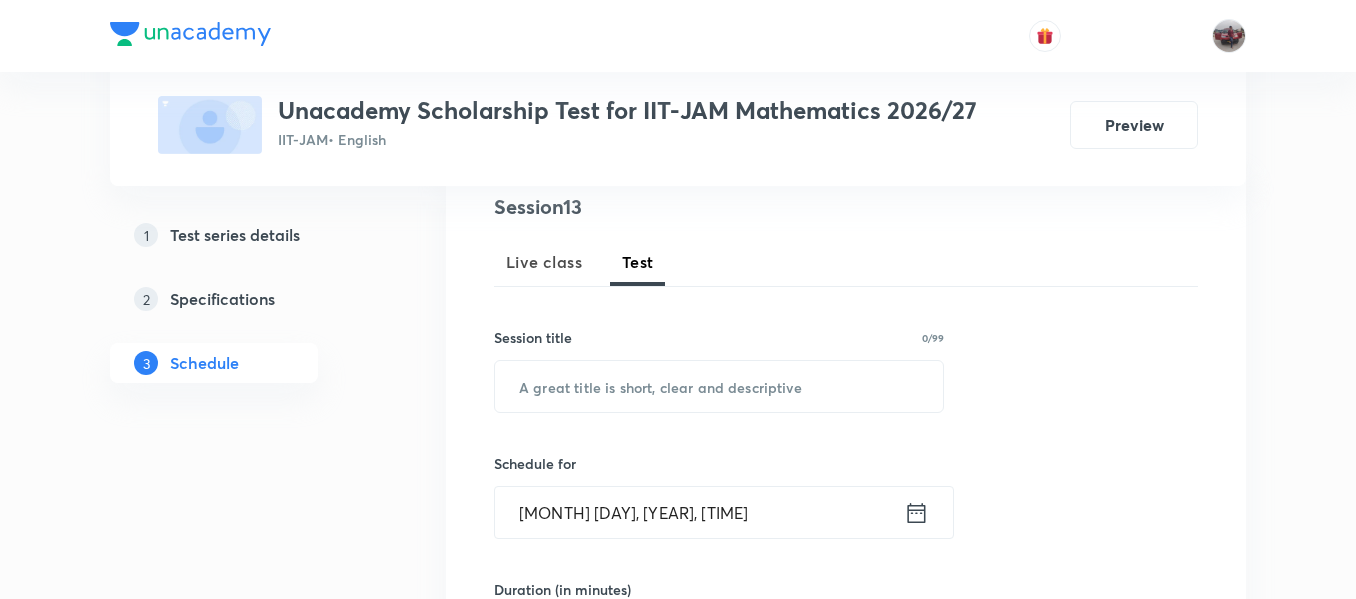 scroll, scrollTop: 239, scrollLeft: 0, axis: vertical 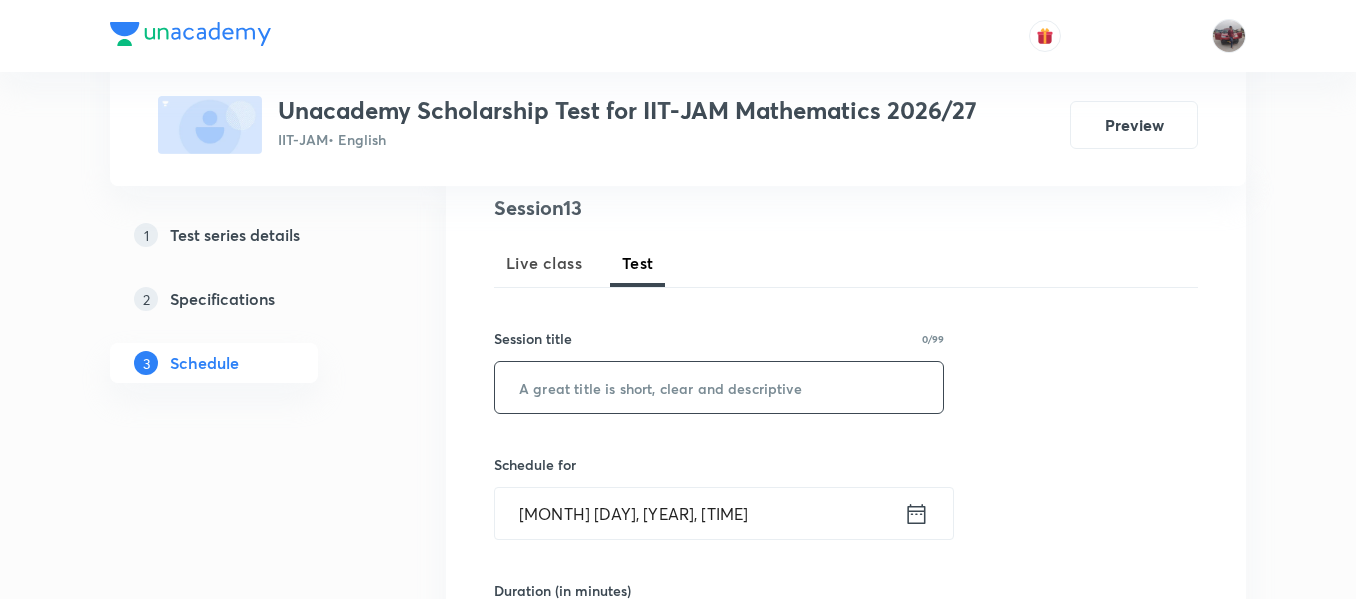 click at bounding box center [719, 387] 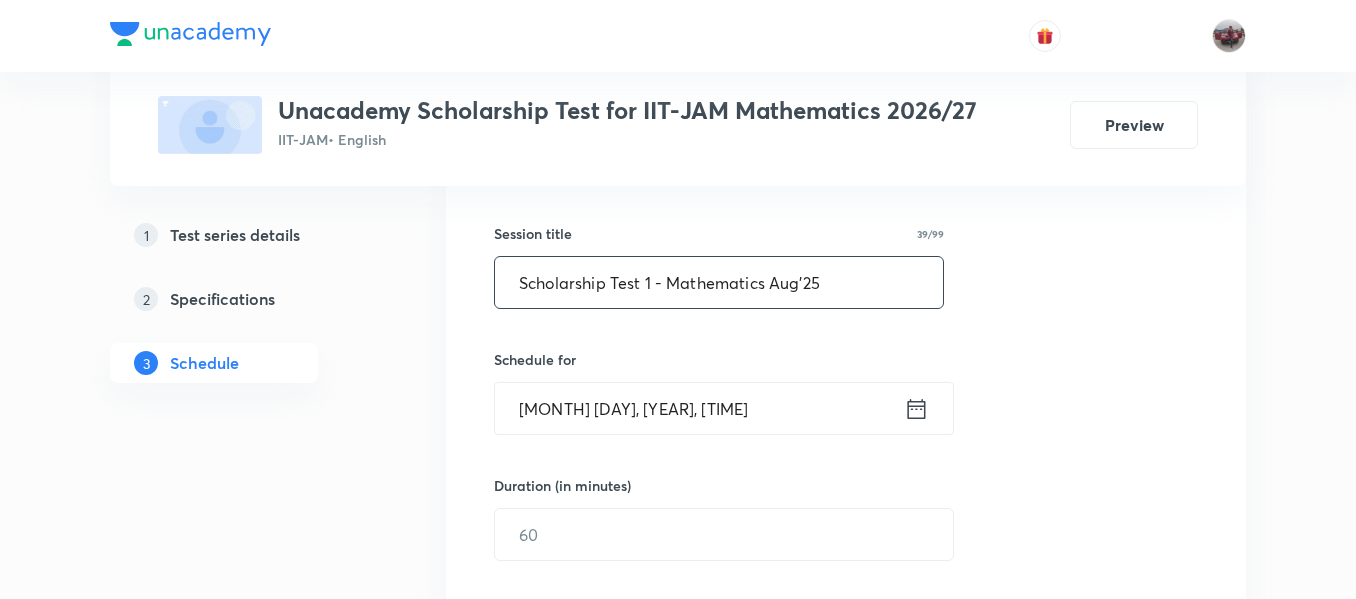 scroll, scrollTop: 347, scrollLeft: 0, axis: vertical 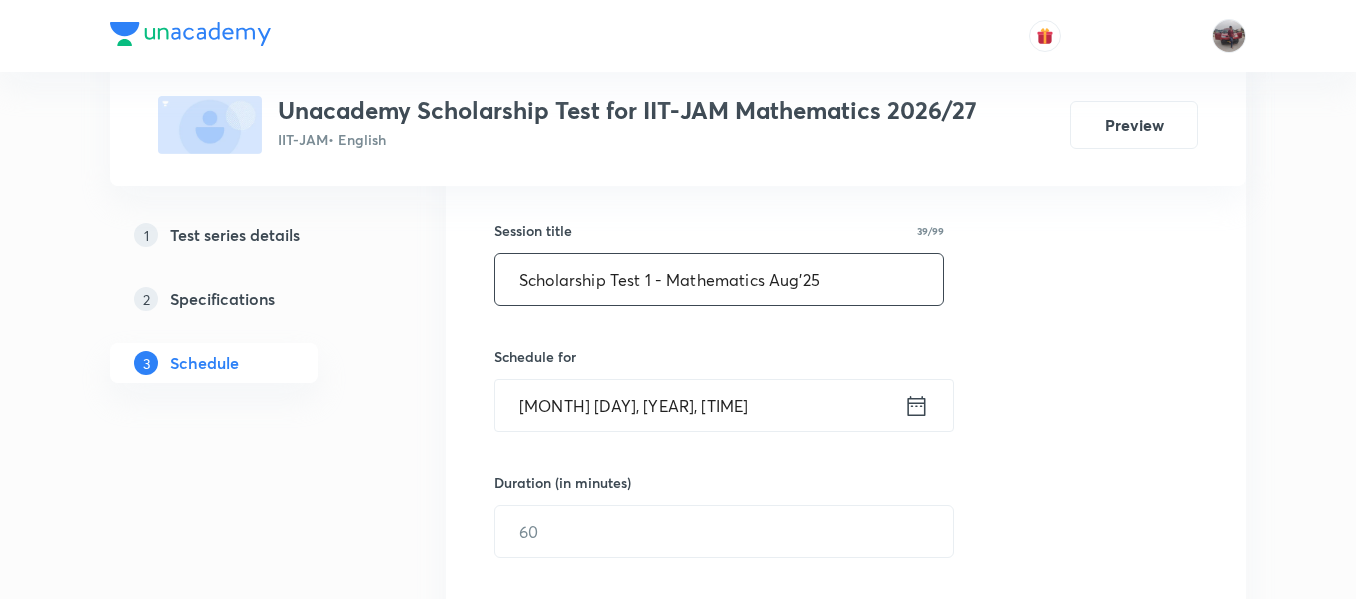 type on "Scholarship Test 1 - Mathematics Aug'25" 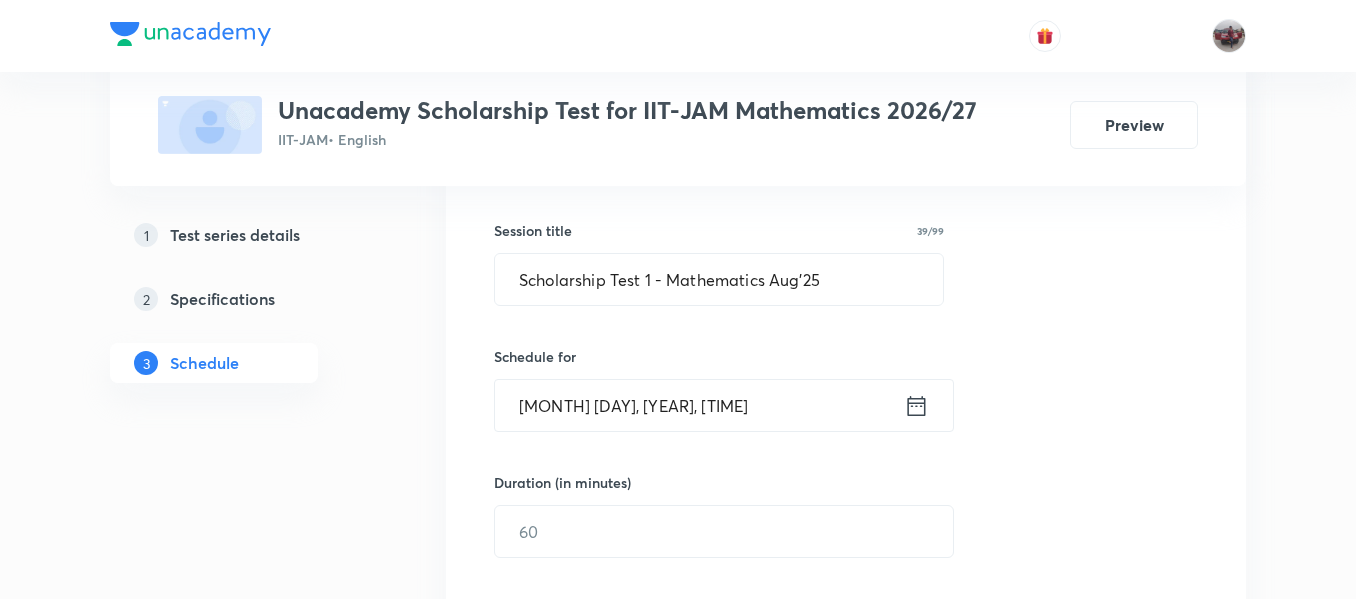 click 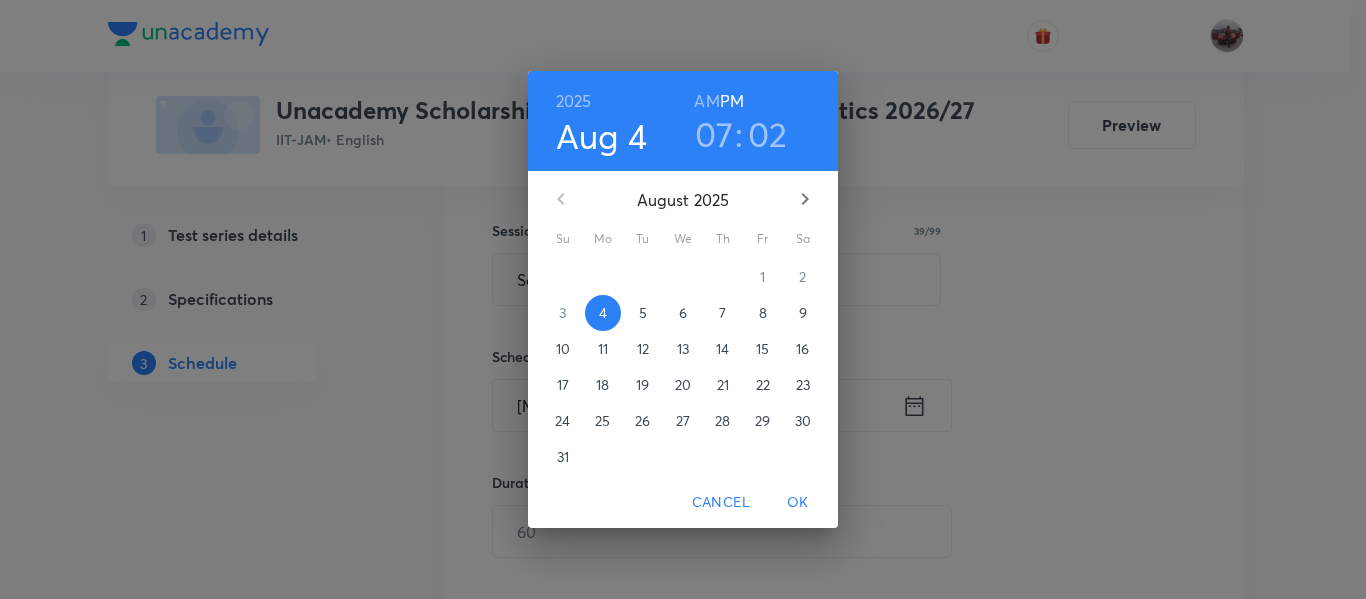 click on "10" at bounding box center [563, 349] 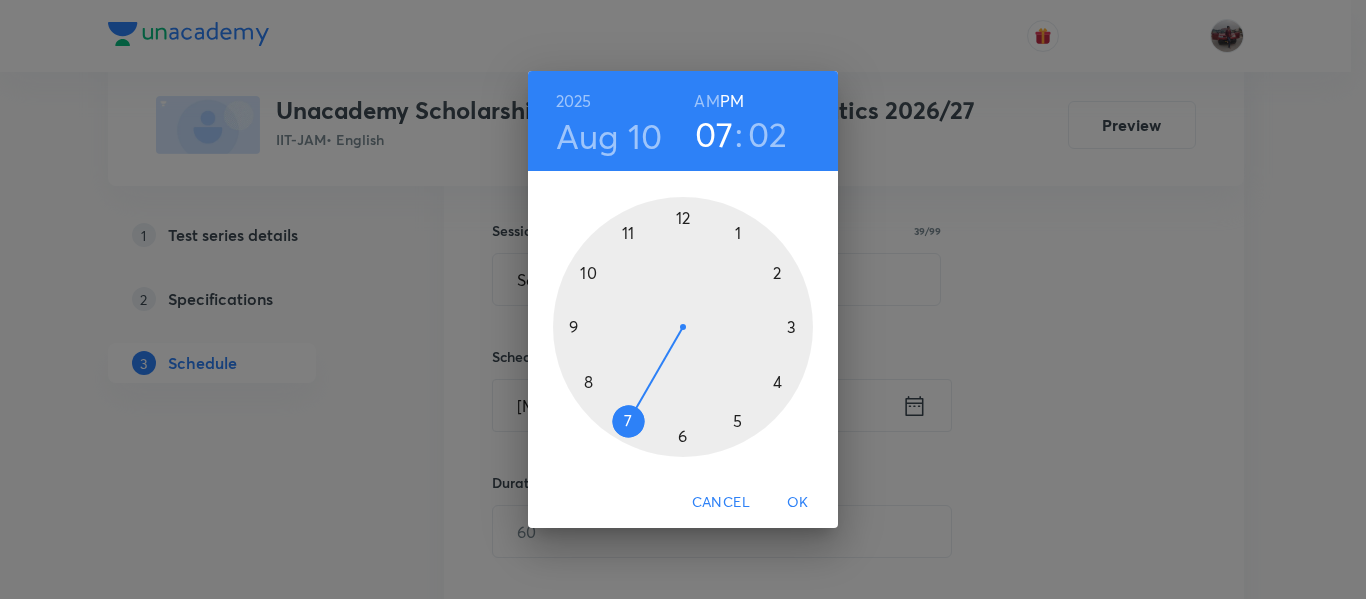 click on "AM" at bounding box center (706, 101) 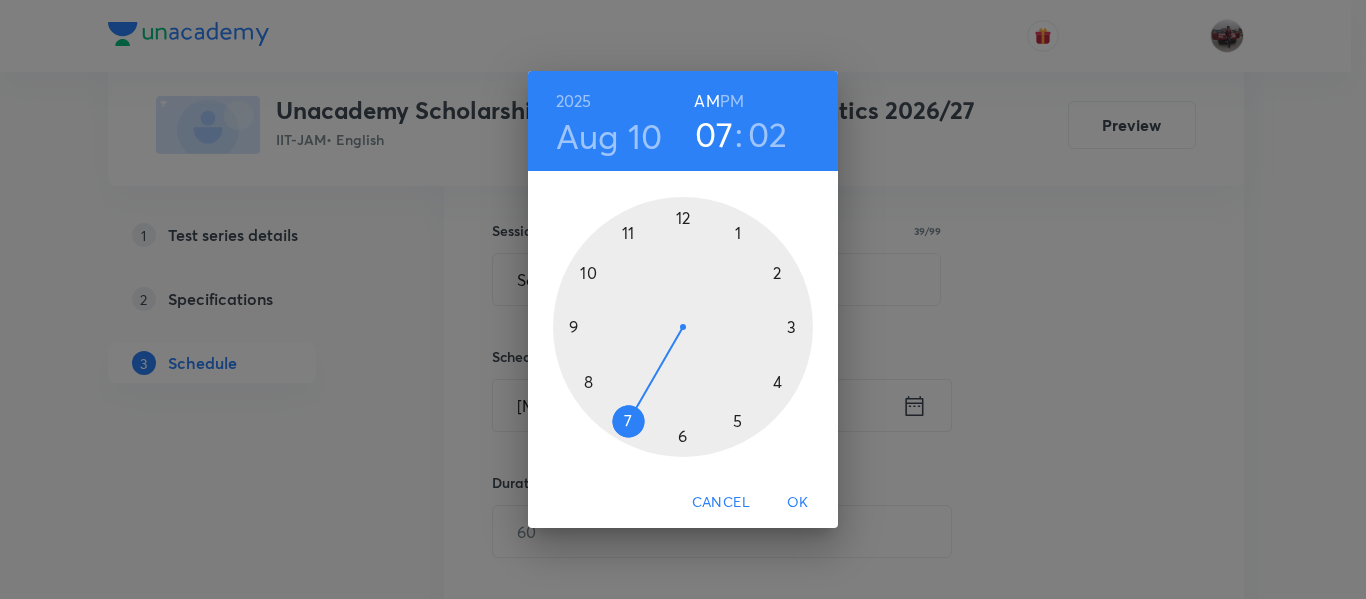 click at bounding box center [683, 327] 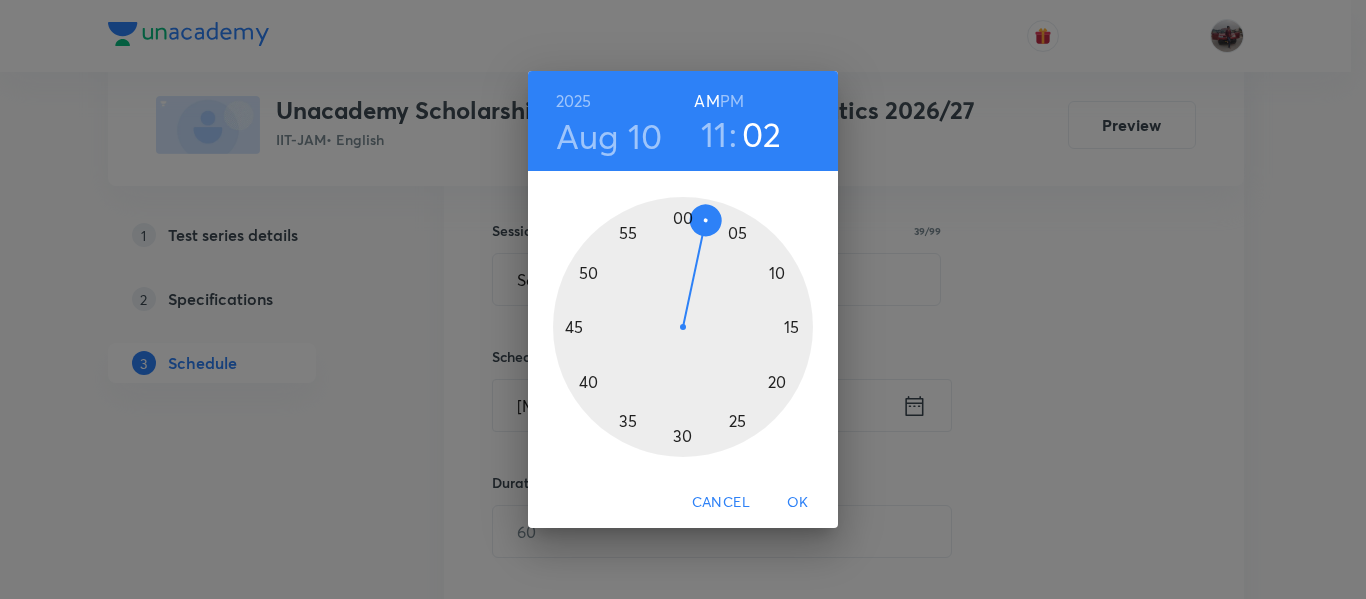 click at bounding box center (683, 327) 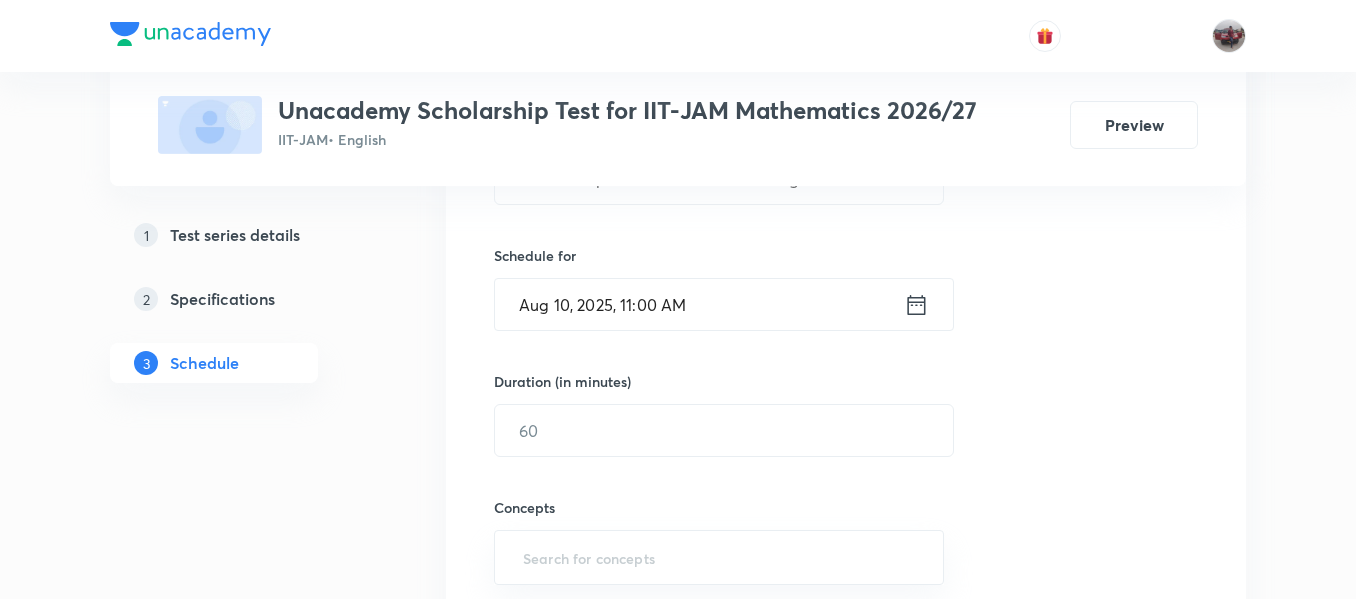 scroll, scrollTop: 449, scrollLeft: 0, axis: vertical 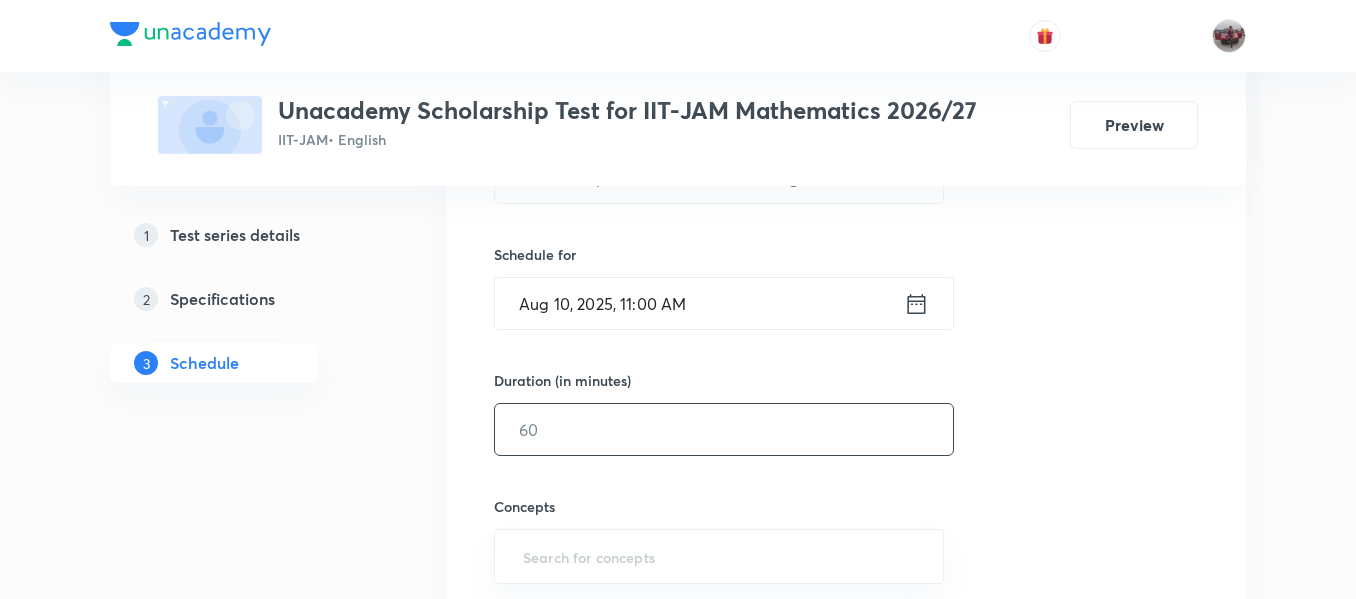 click at bounding box center [724, 429] 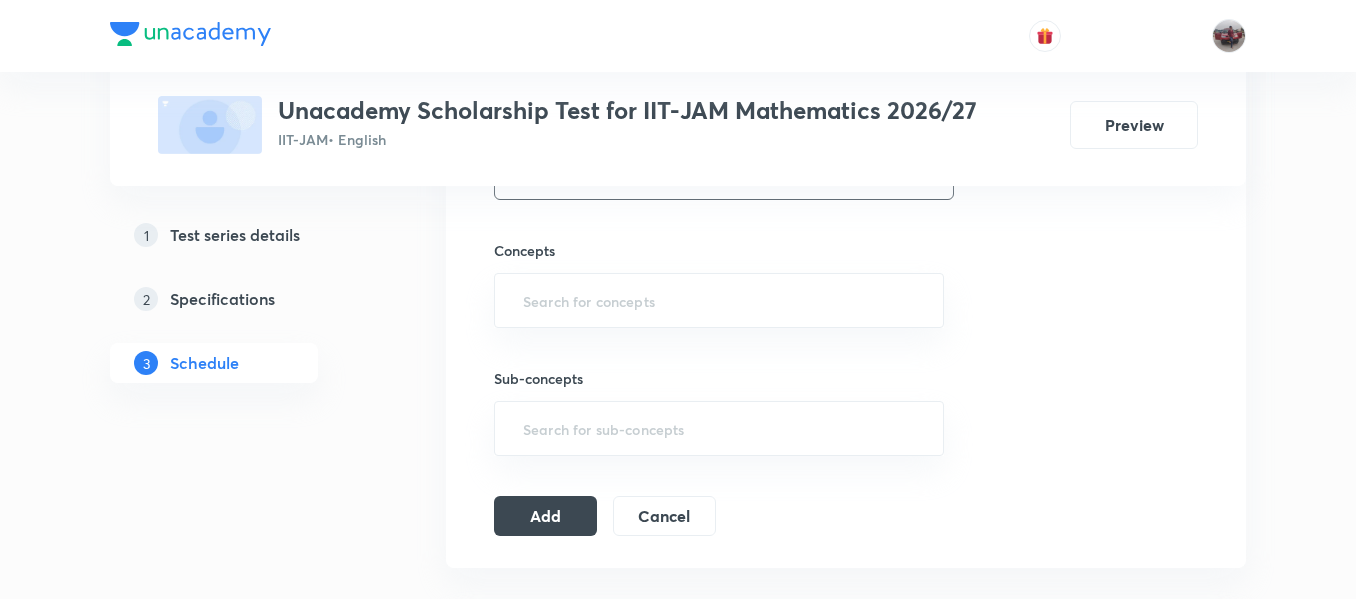 scroll, scrollTop: 707, scrollLeft: 0, axis: vertical 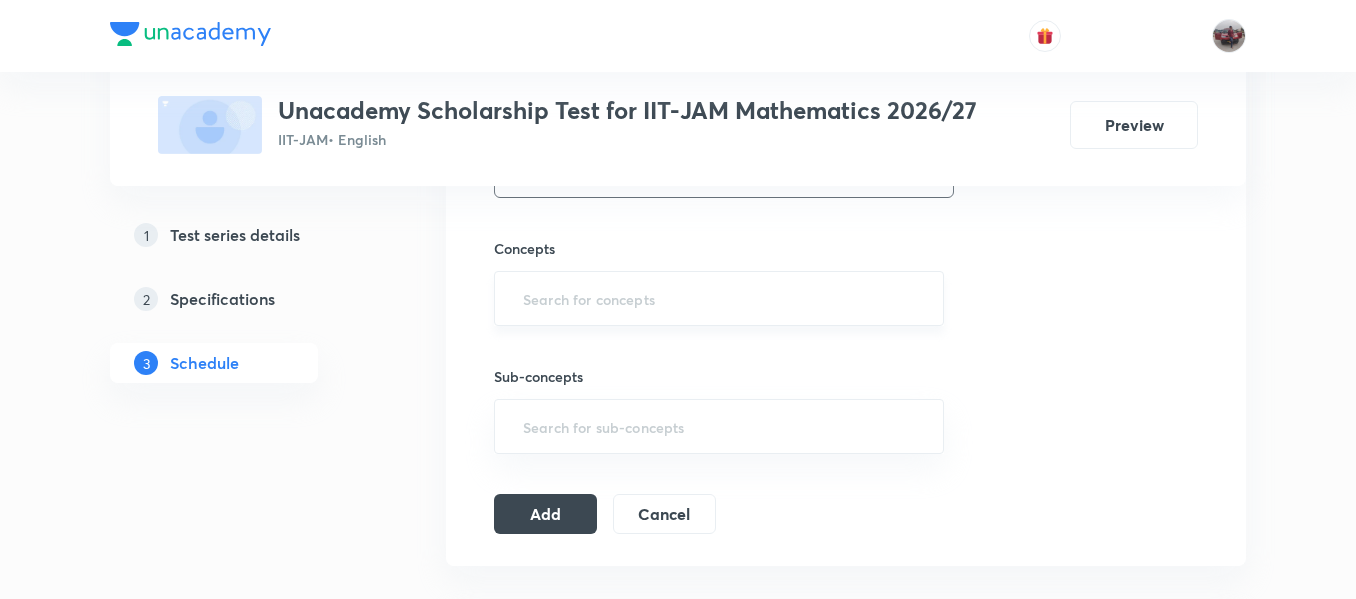 type on "45" 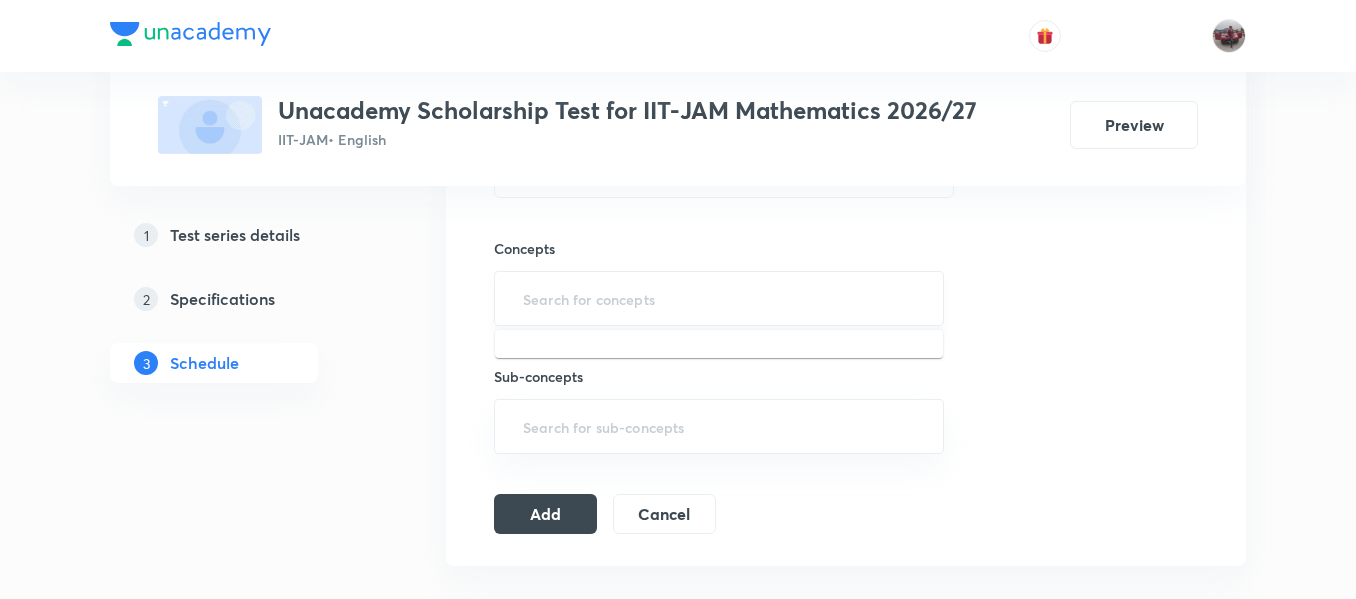 click at bounding box center (719, 298) 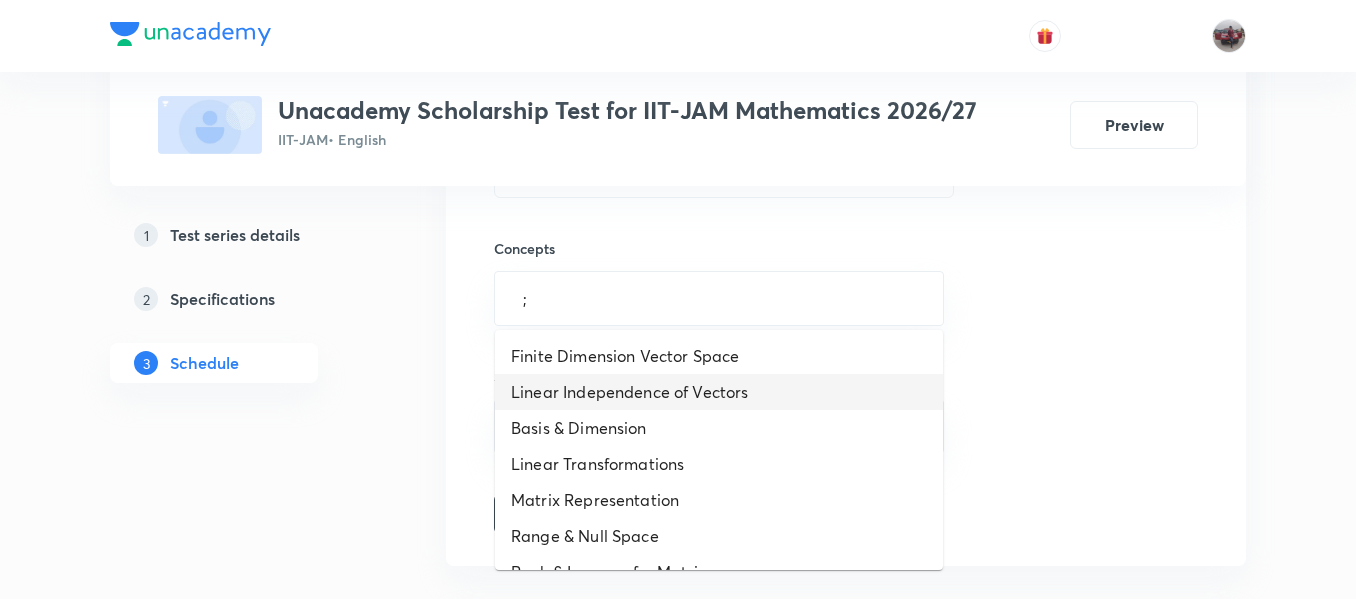 click on "Linear Independence of Vectors" at bounding box center (719, 392) 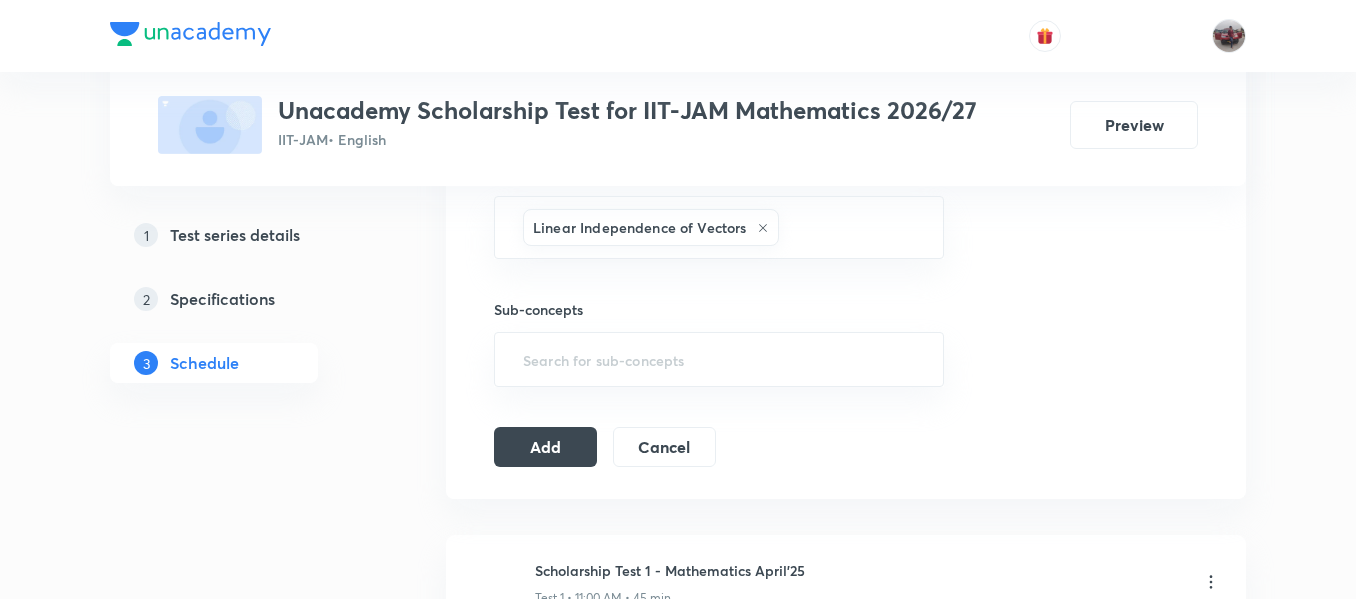 scroll, scrollTop: 784, scrollLeft: 0, axis: vertical 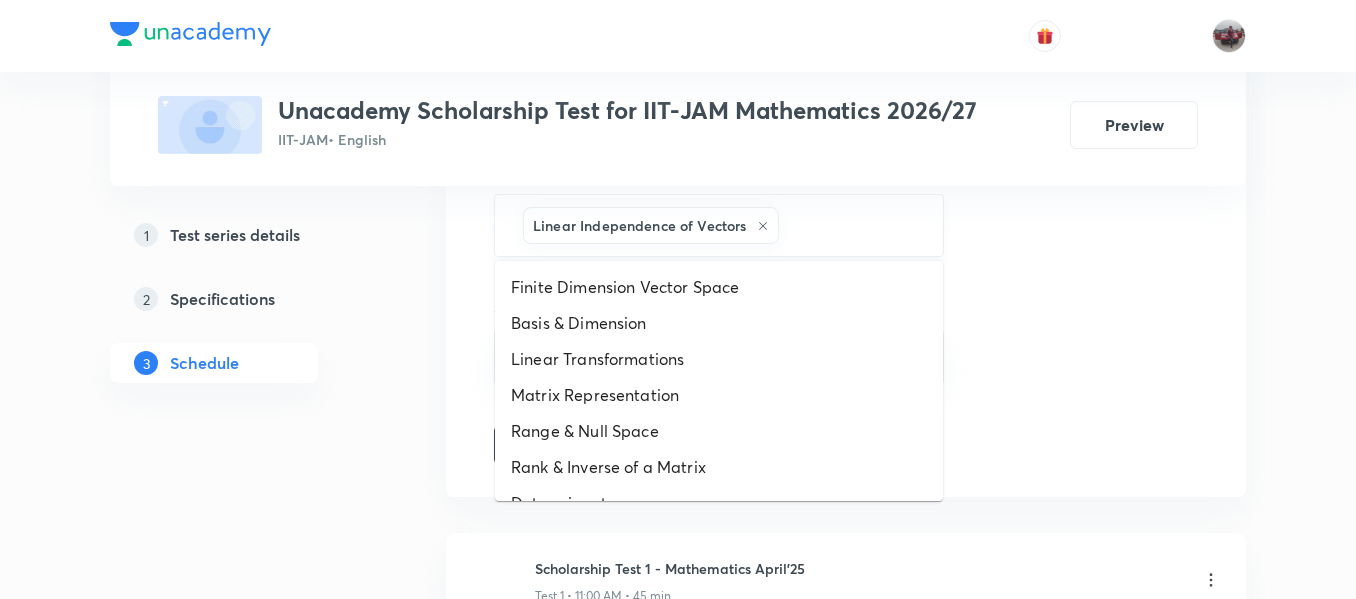 click at bounding box center (851, 225) 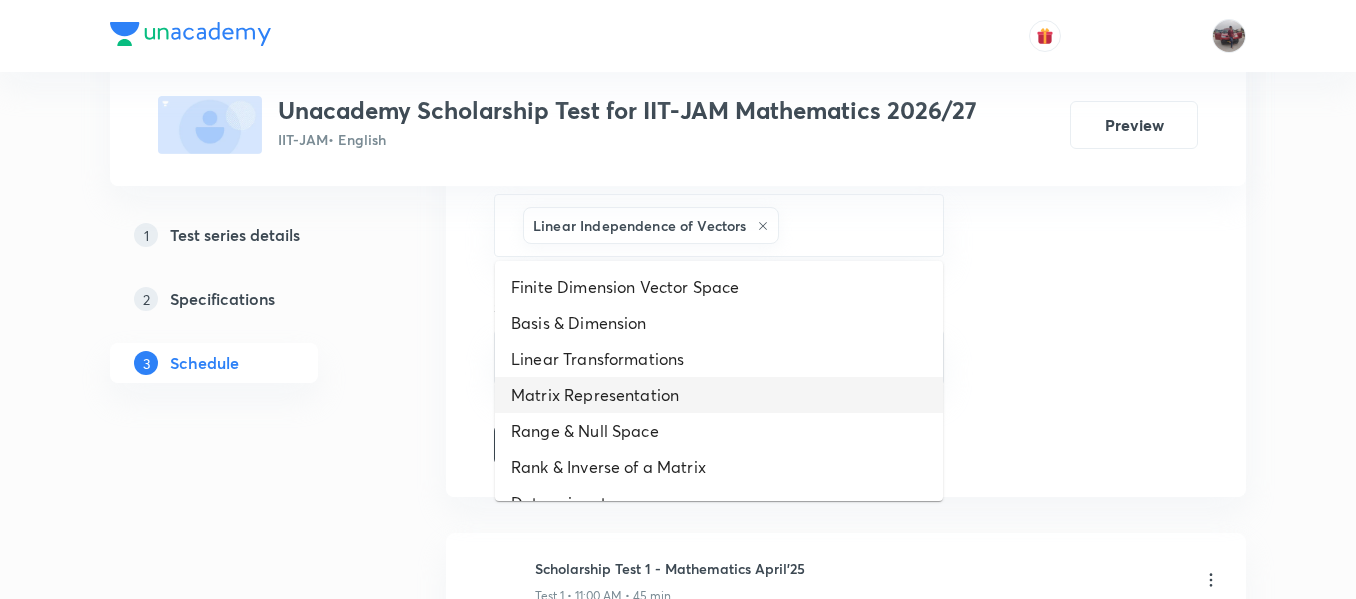 click on "Matrix Representation" at bounding box center (719, 395) 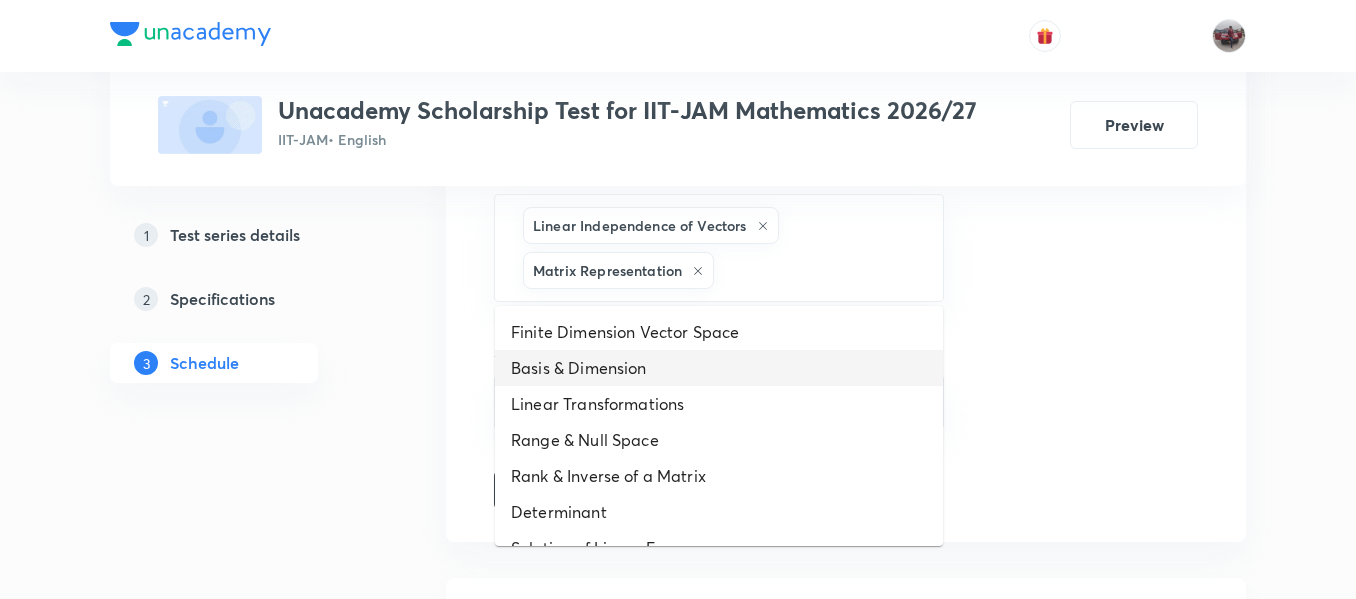 drag, startPoint x: 748, startPoint y: 268, endPoint x: 723, endPoint y: 410, distance: 144.18391 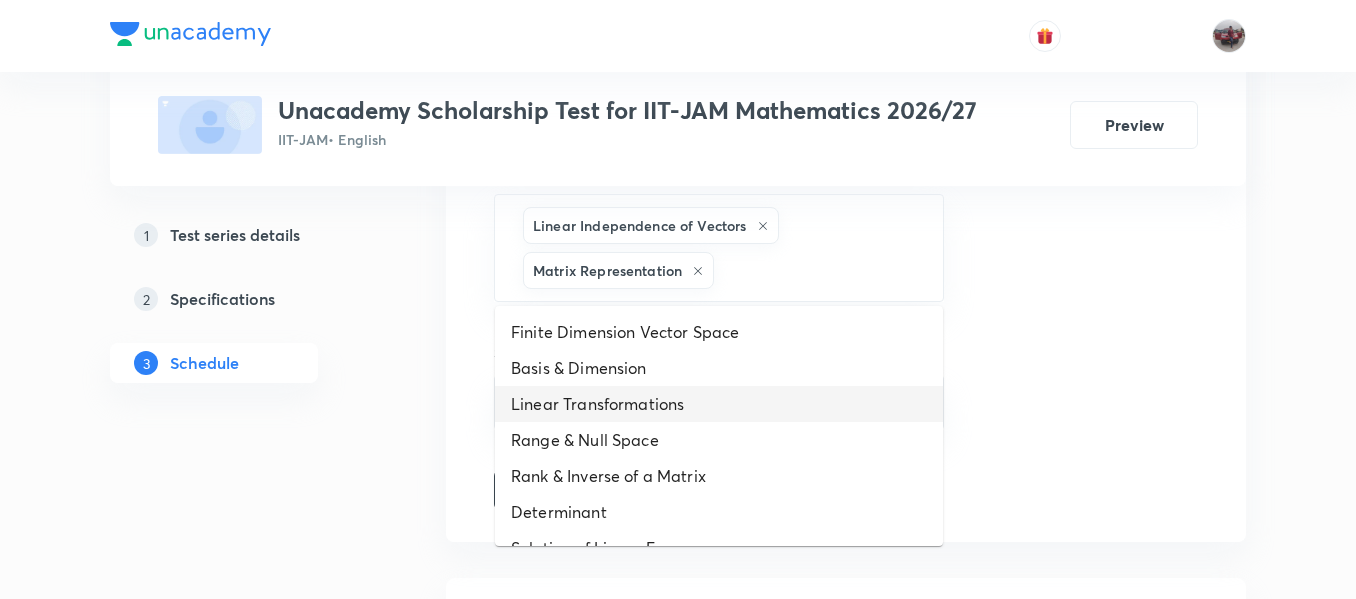 click on "Linear Transformations" at bounding box center [719, 404] 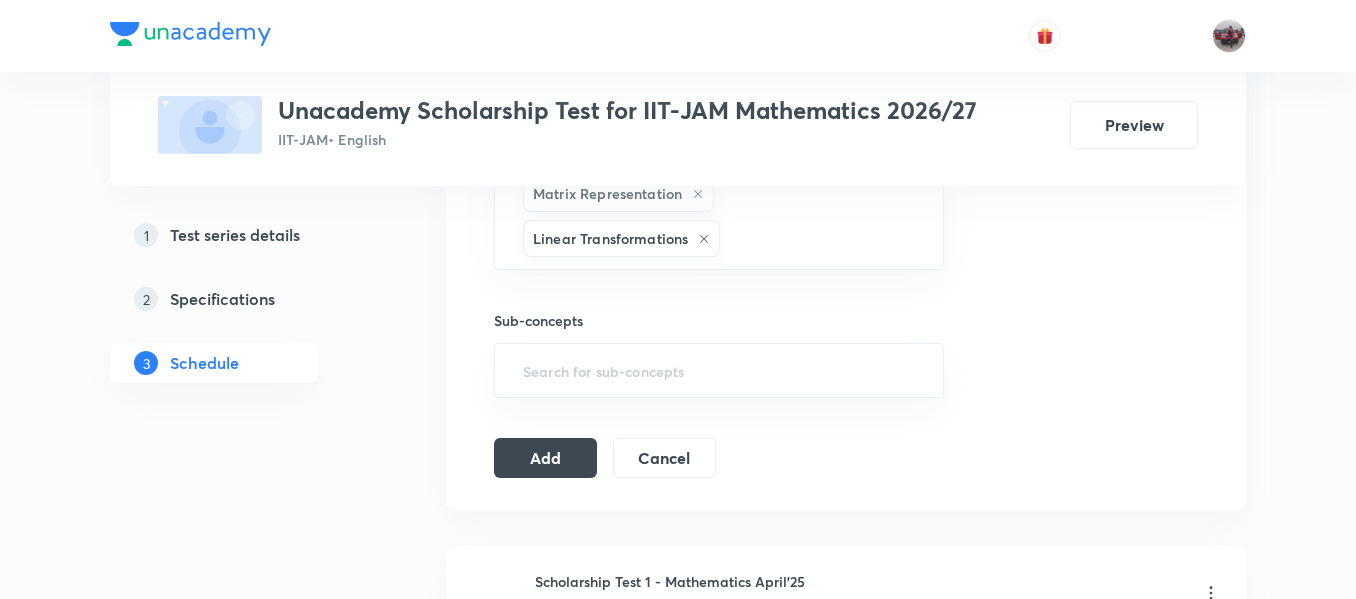 scroll, scrollTop: 864, scrollLeft: 0, axis: vertical 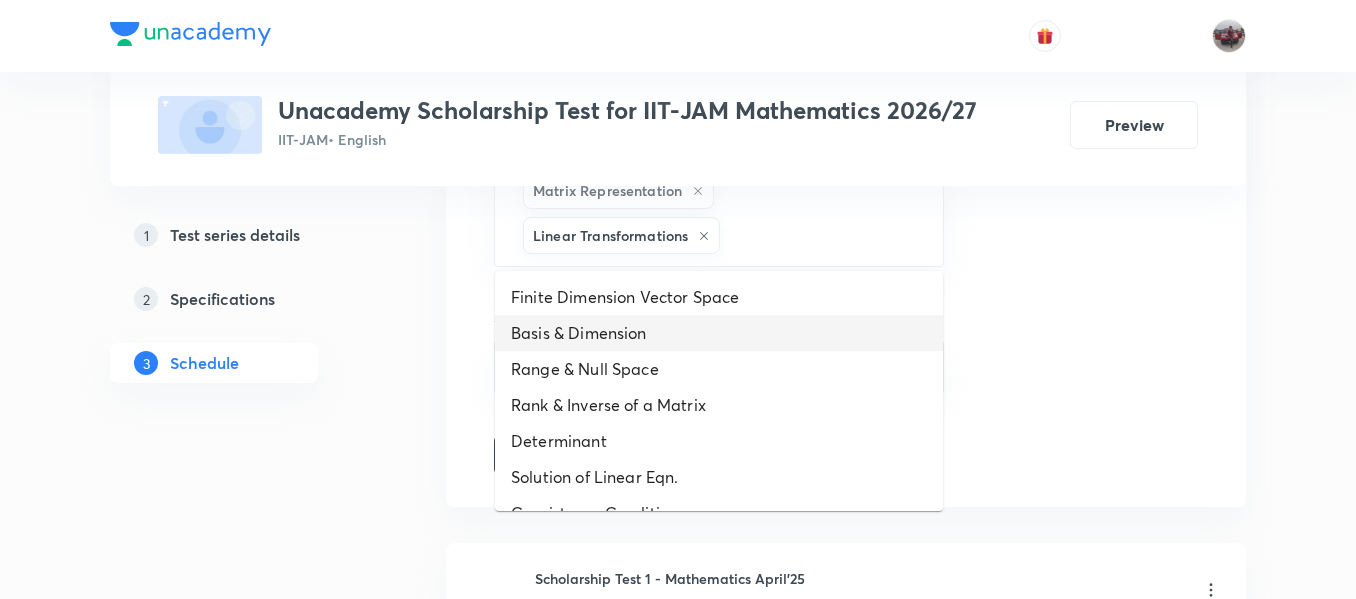 drag, startPoint x: 768, startPoint y: 235, endPoint x: 663, endPoint y: 423, distance: 215.33463 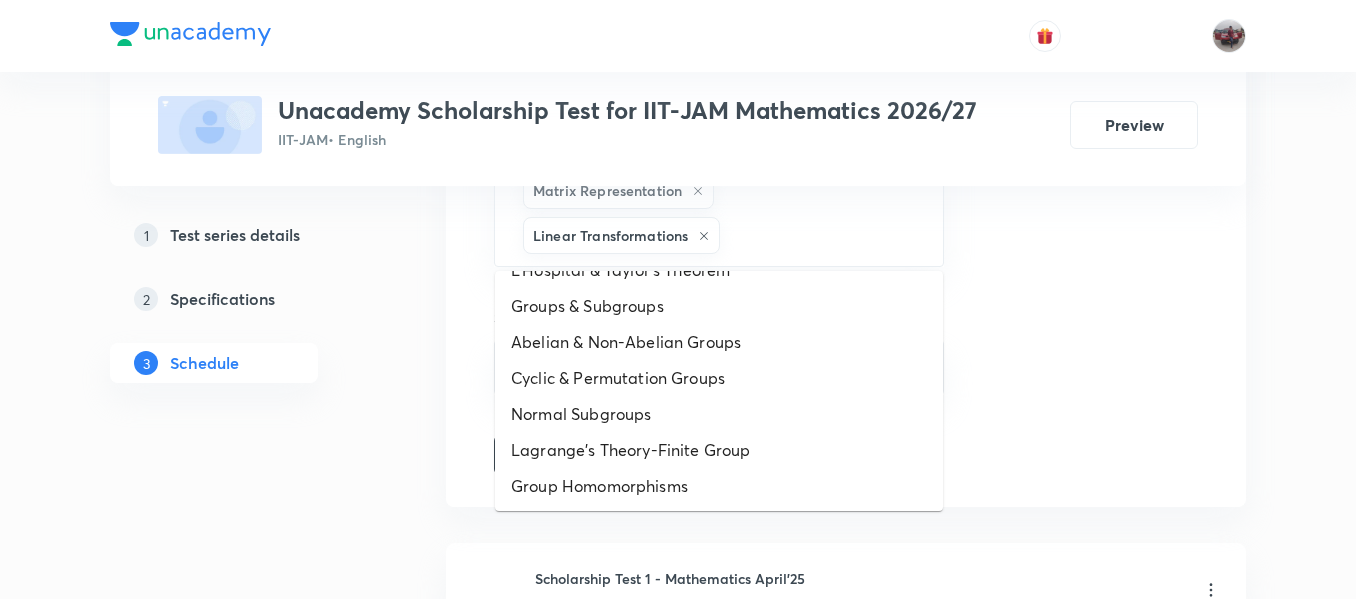 scroll, scrollTop: 1108, scrollLeft: 0, axis: vertical 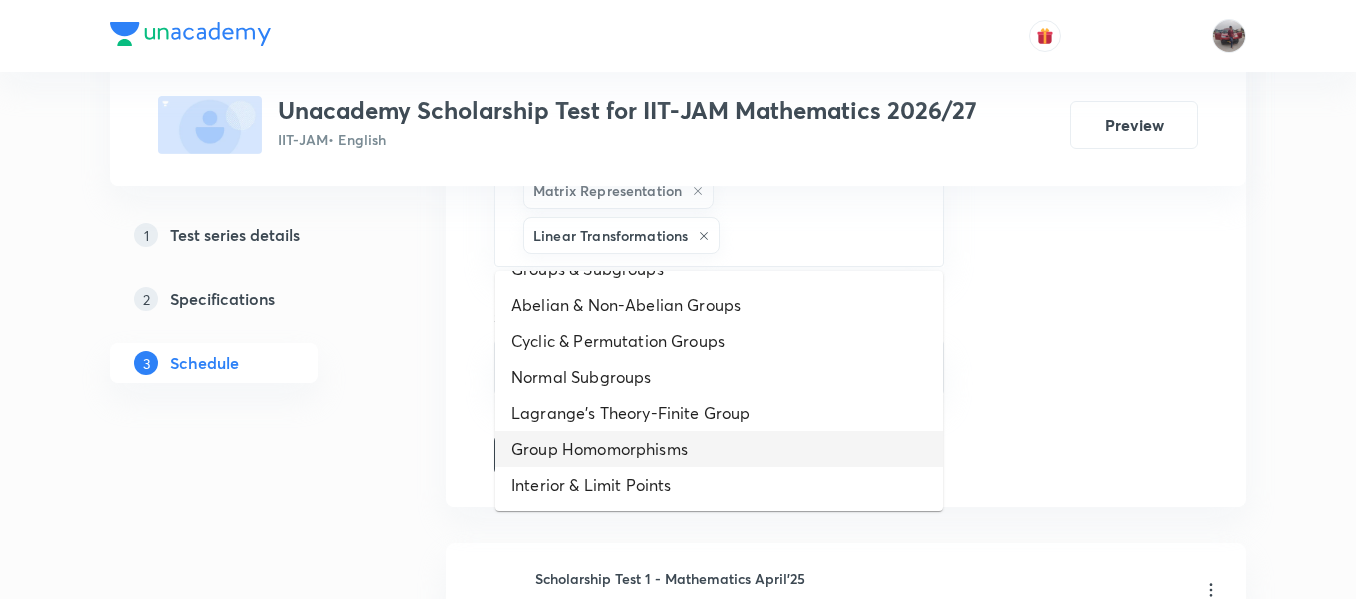 click on "Group Homomorphisms" at bounding box center (719, 449) 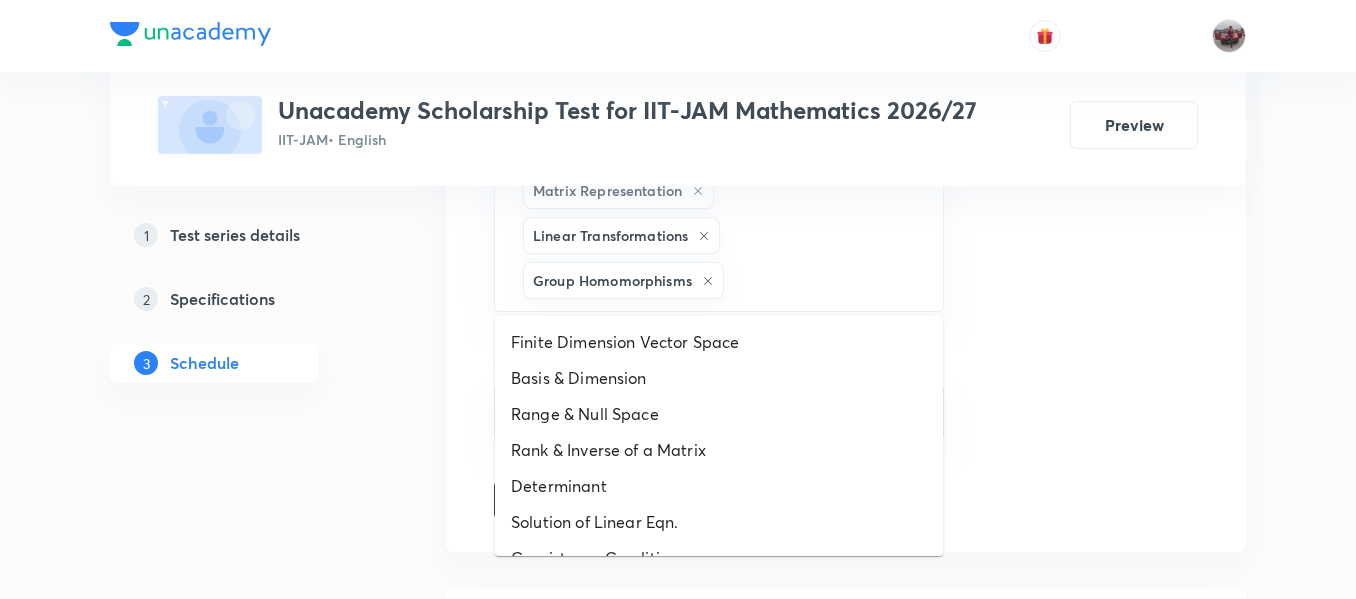 drag, startPoint x: 771, startPoint y: 283, endPoint x: 682, endPoint y: 338, distance: 104.62313 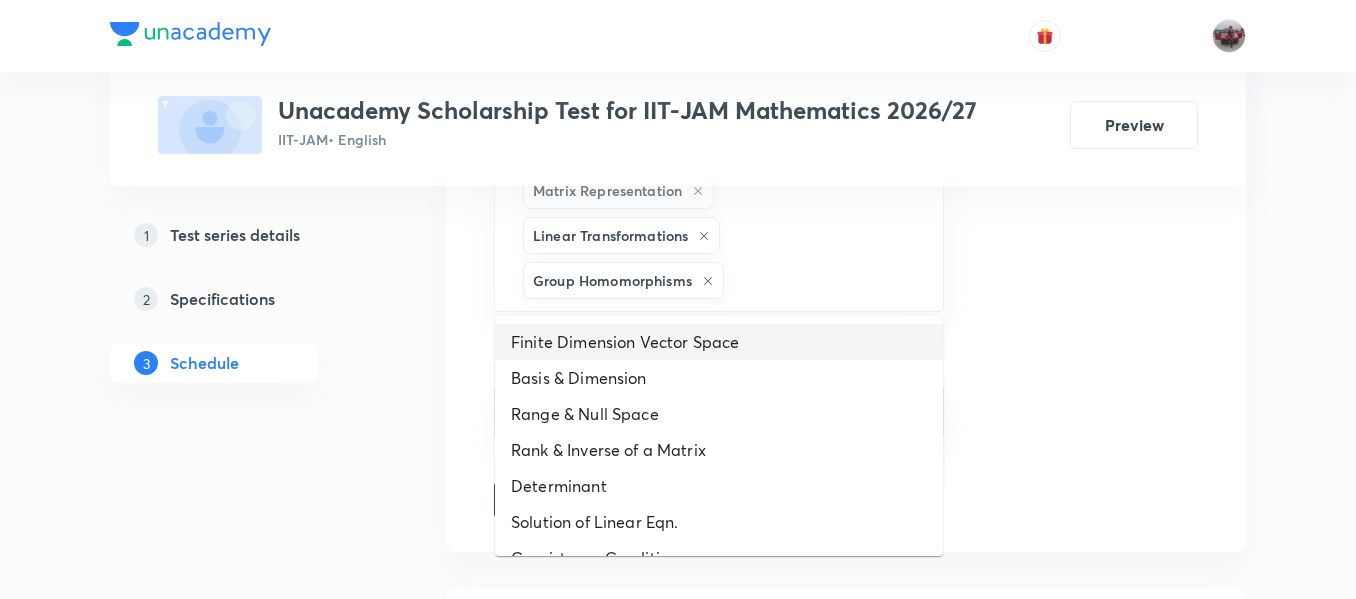 click on "Finite Dimension Vector Space" at bounding box center [719, 342] 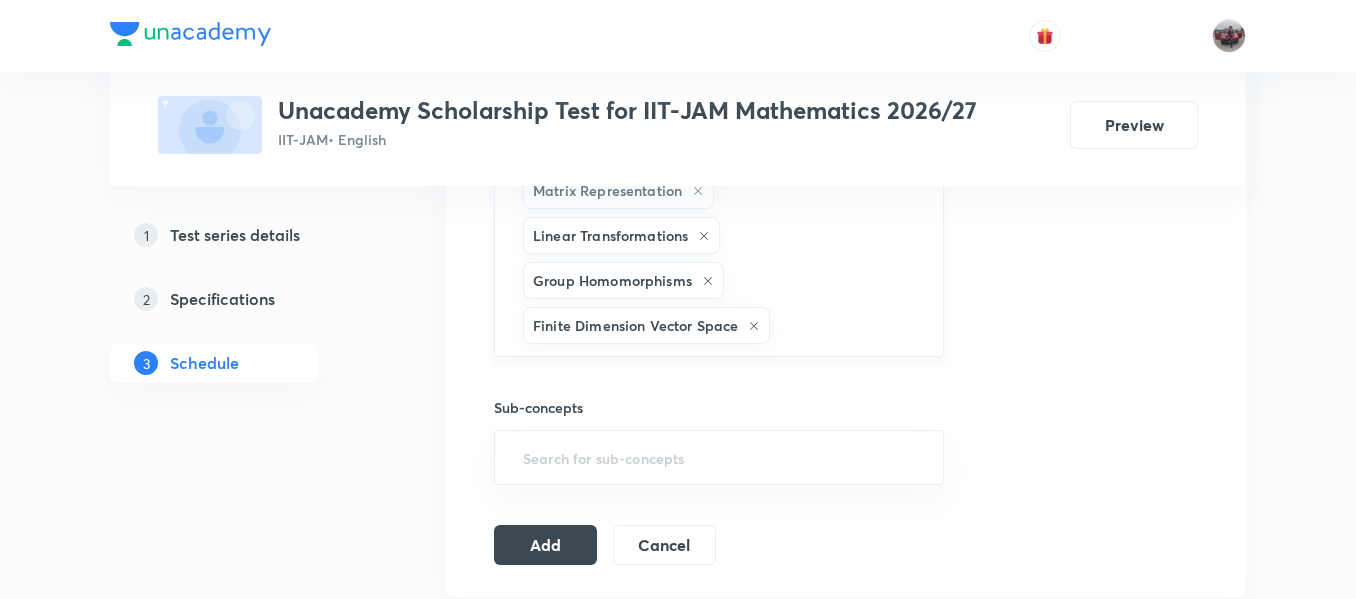 click at bounding box center [846, 325] 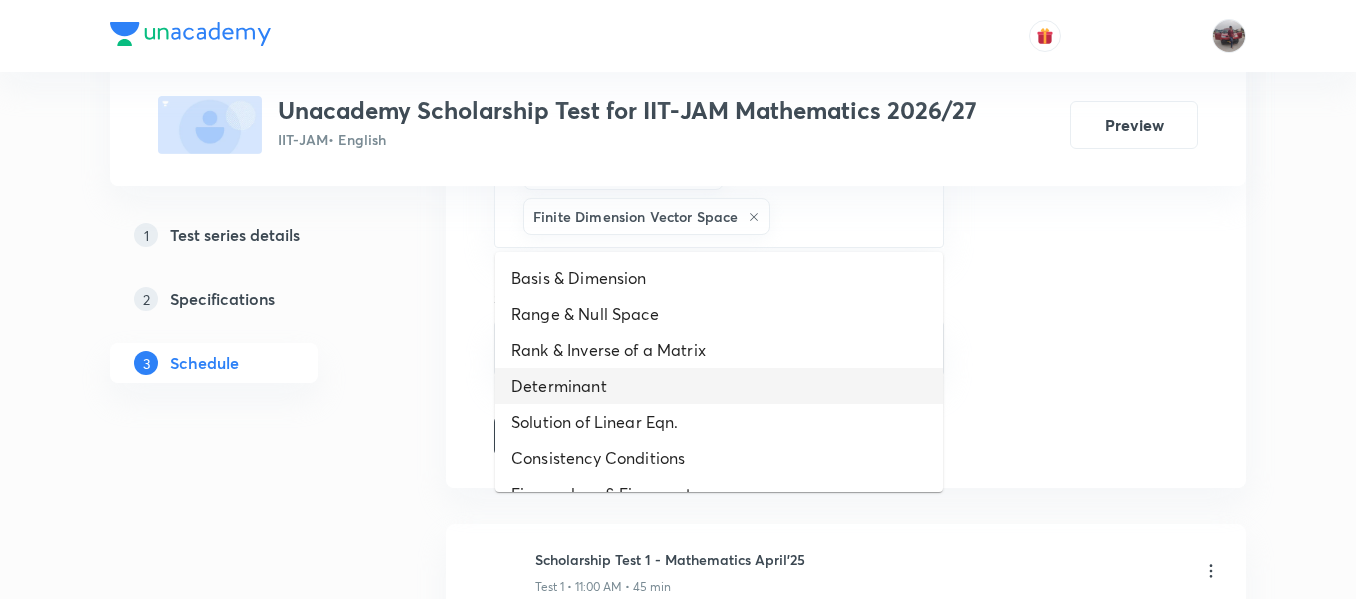 scroll, scrollTop: 974, scrollLeft: 0, axis: vertical 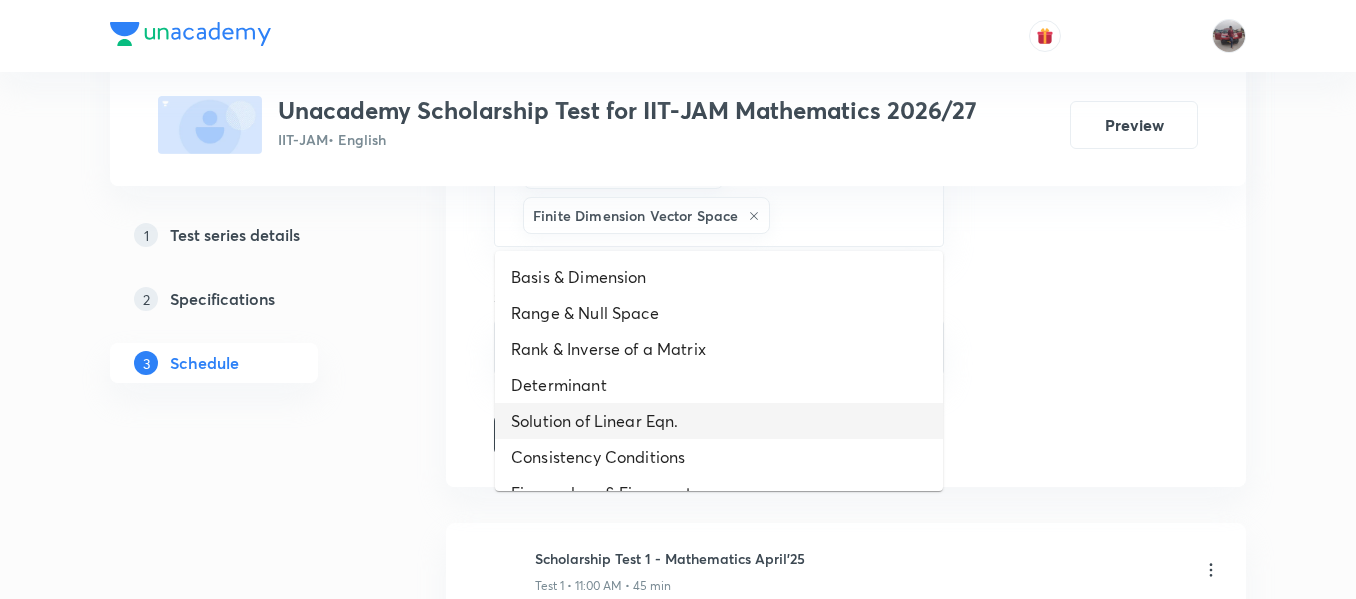 click on "Solution of Linear Eqn." at bounding box center (719, 421) 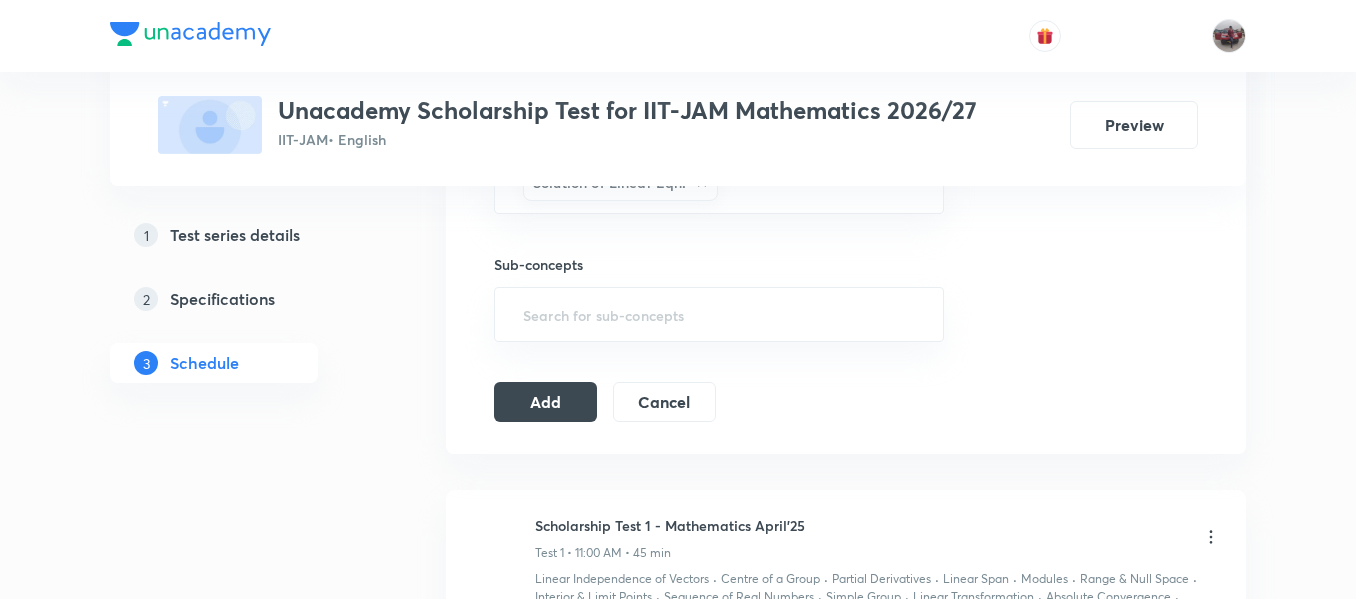 scroll, scrollTop: 1054, scrollLeft: 0, axis: vertical 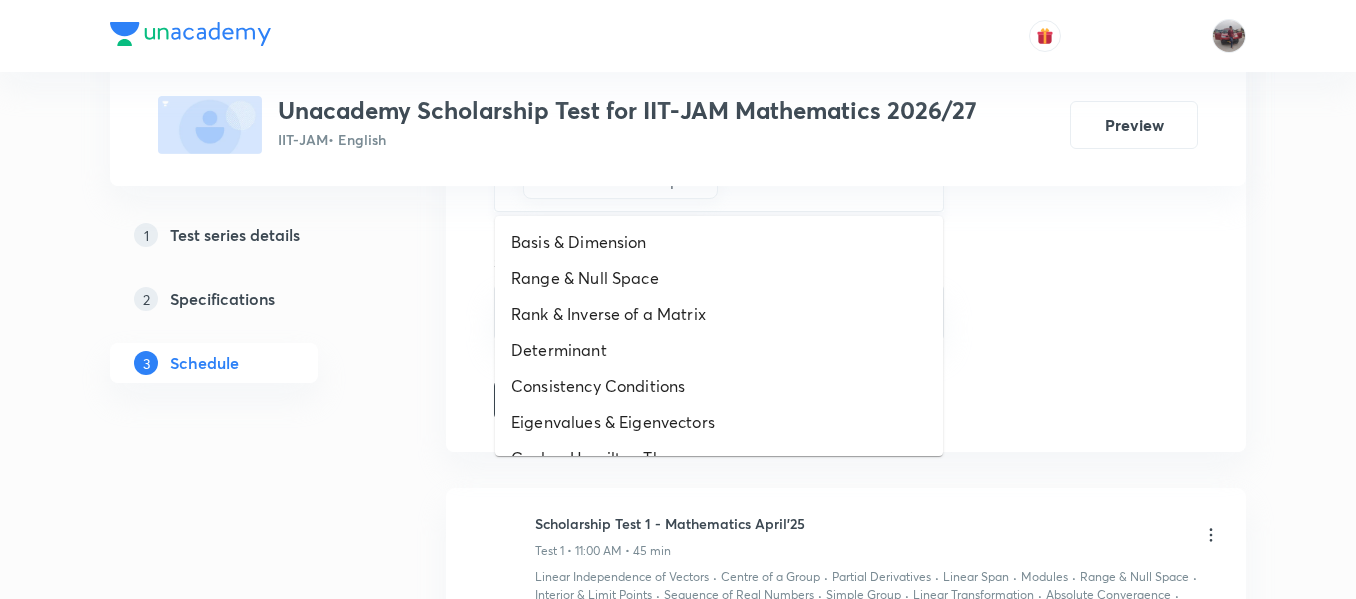click at bounding box center [820, 180] 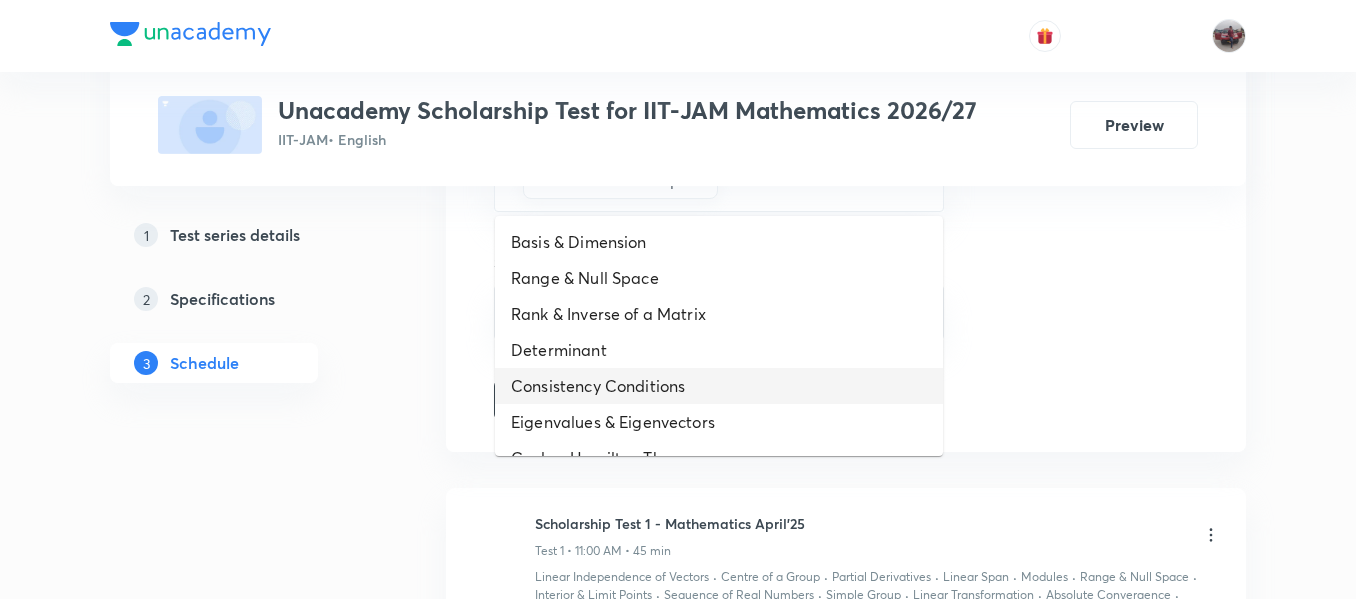 click on "Consistency Conditions" at bounding box center (719, 386) 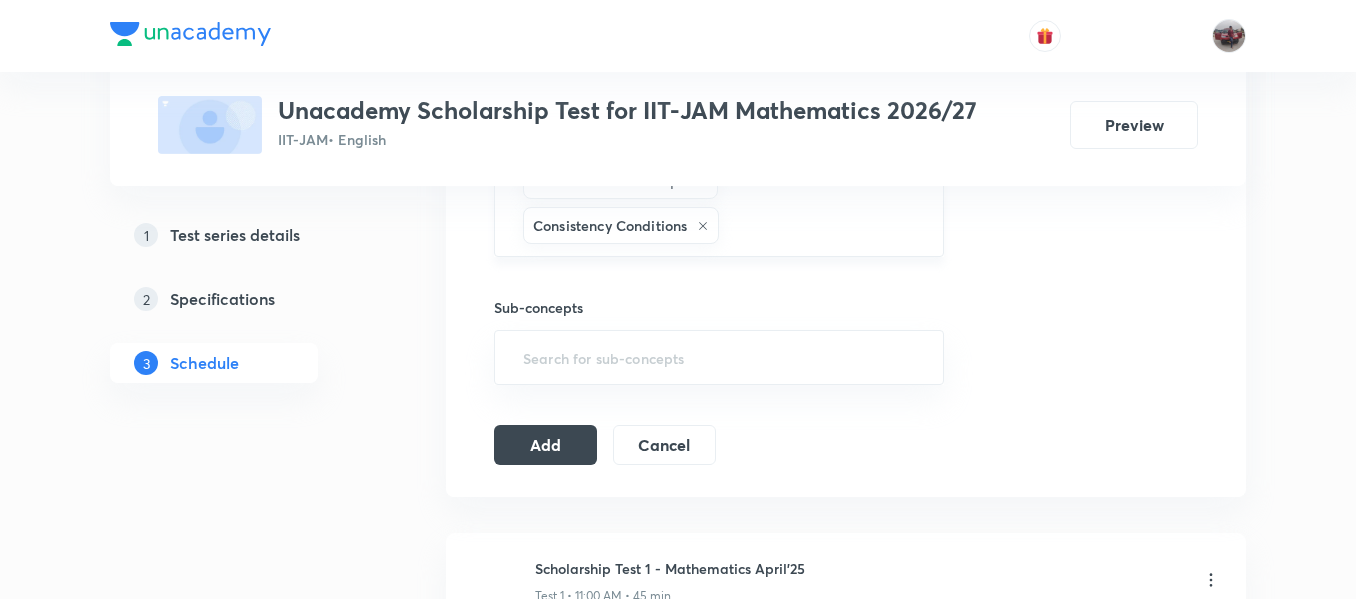 click at bounding box center (821, 225) 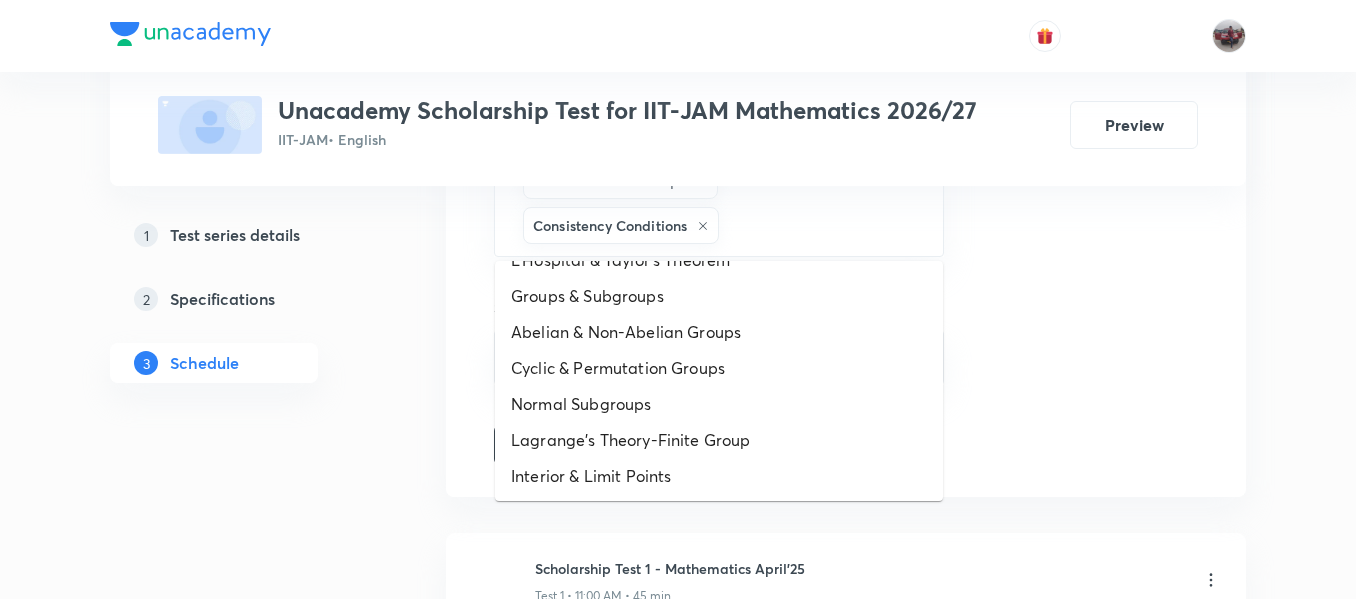 scroll, scrollTop: 964, scrollLeft: 0, axis: vertical 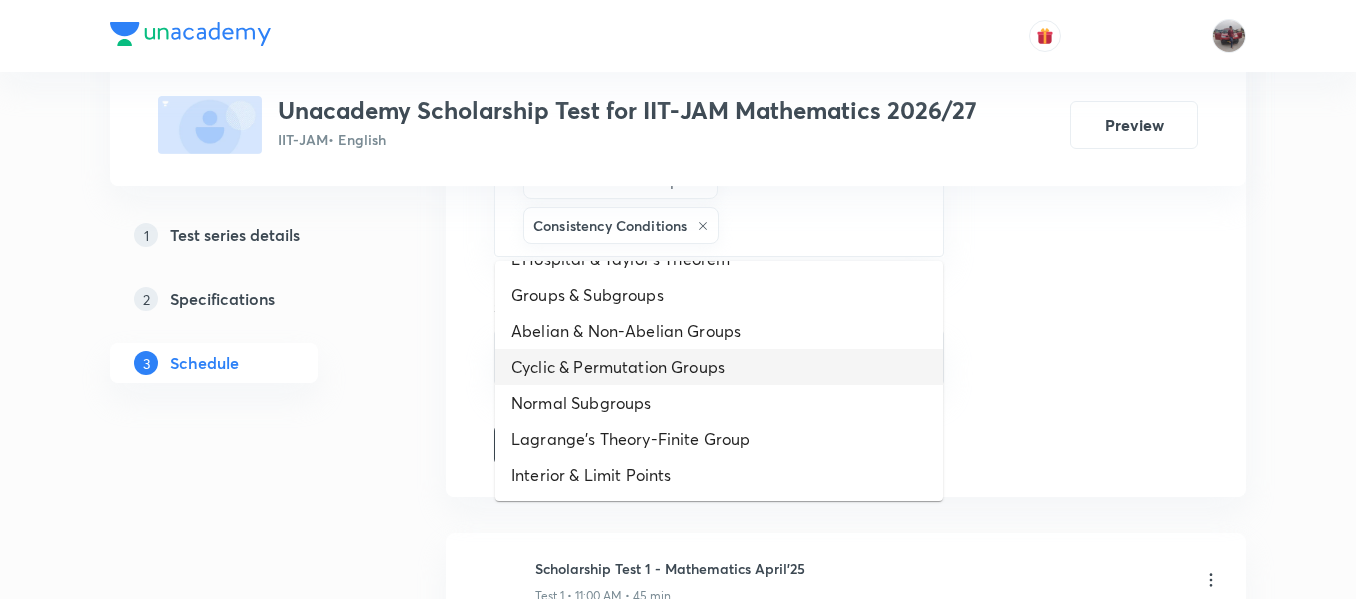 click on "Cyclic & Permutation Groups" at bounding box center [719, 367] 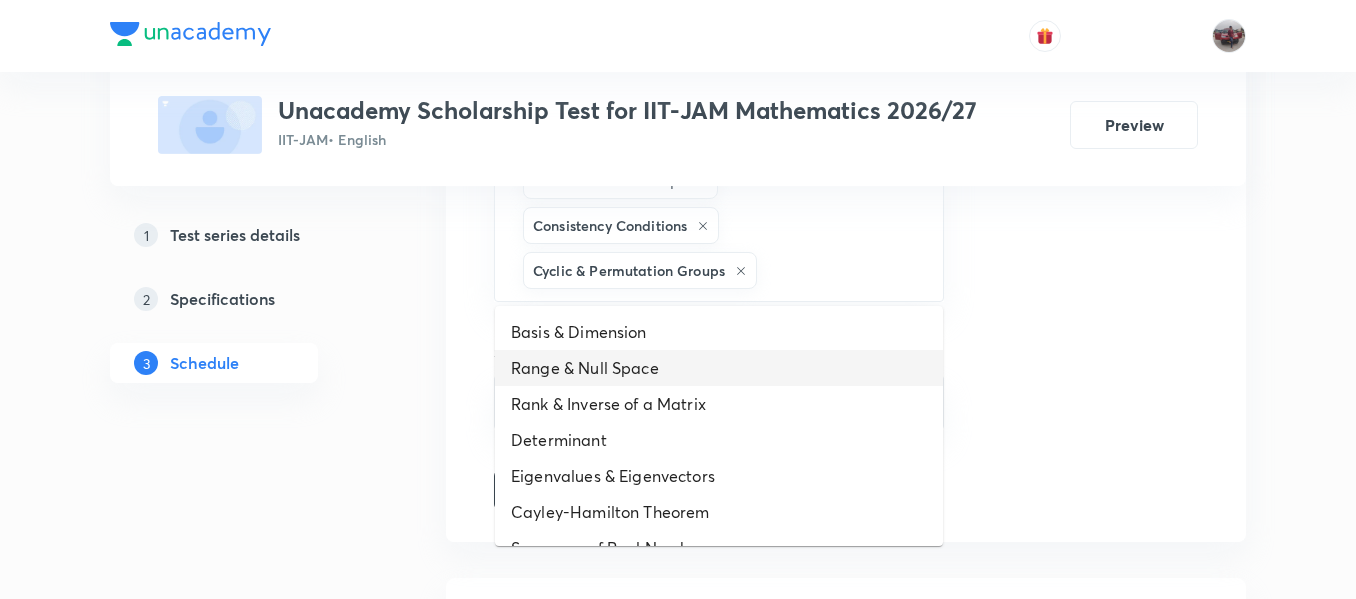 drag, startPoint x: 791, startPoint y: 280, endPoint x: 680, endPoint y: 374, distance: 145.45447 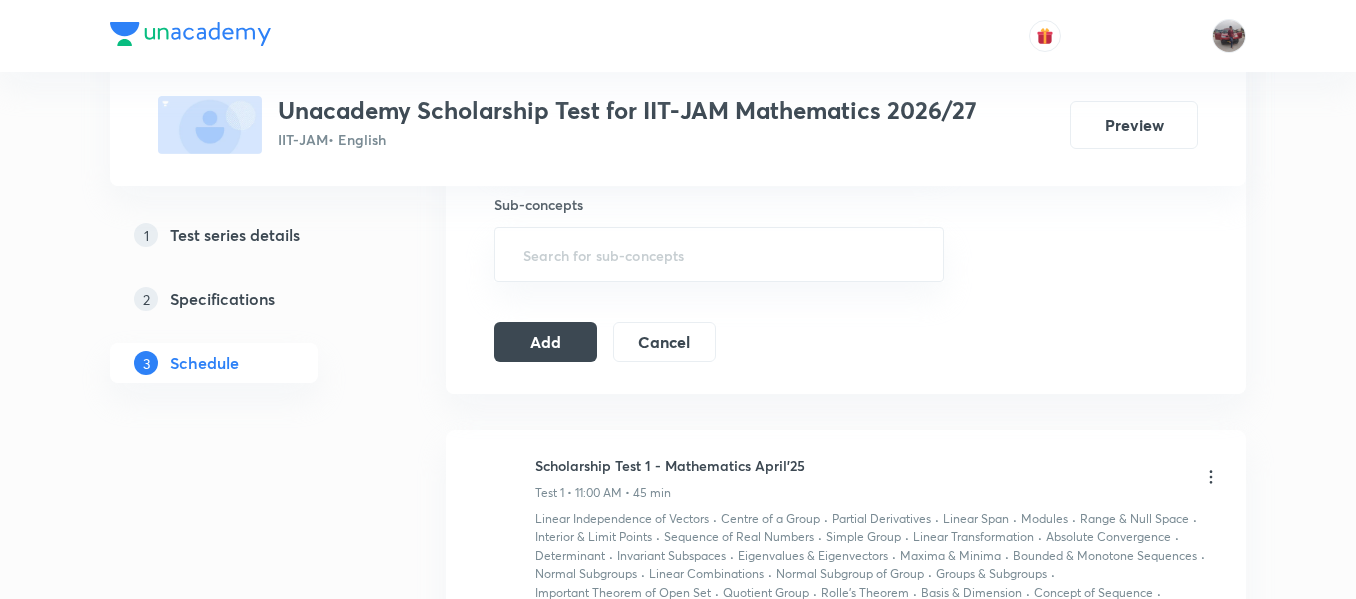 scroll, scrollTop: 1251, scrollLeft: 0, axis: vertical 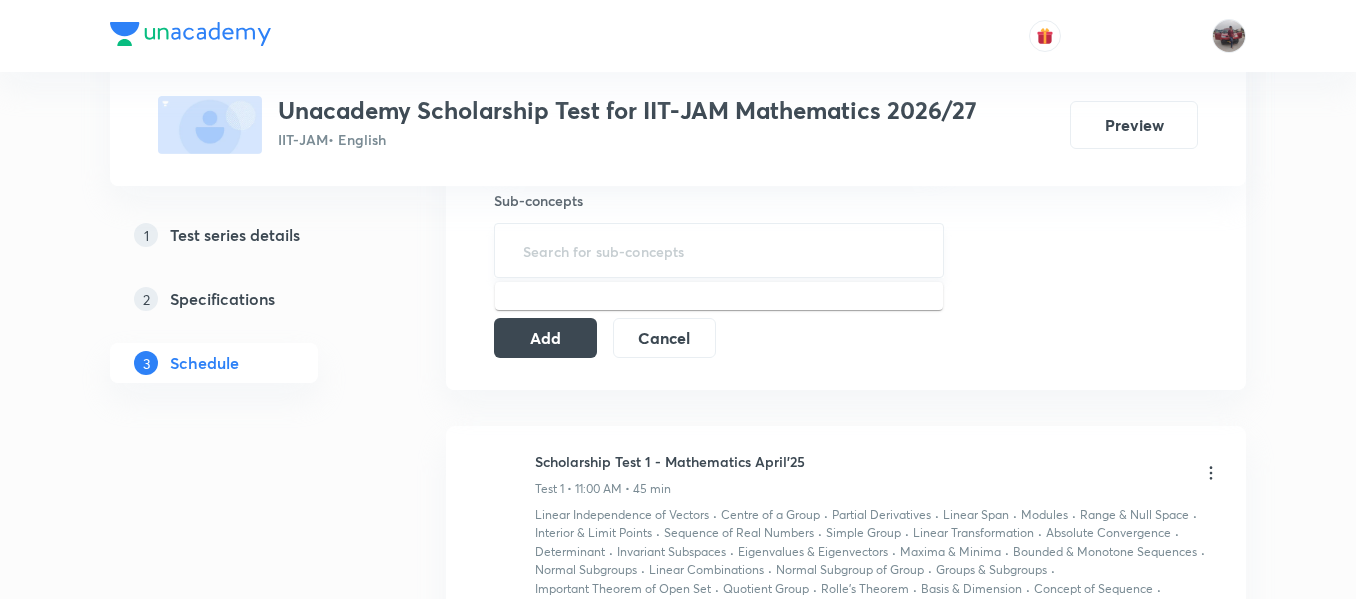 click at bounding box center (719, 250) 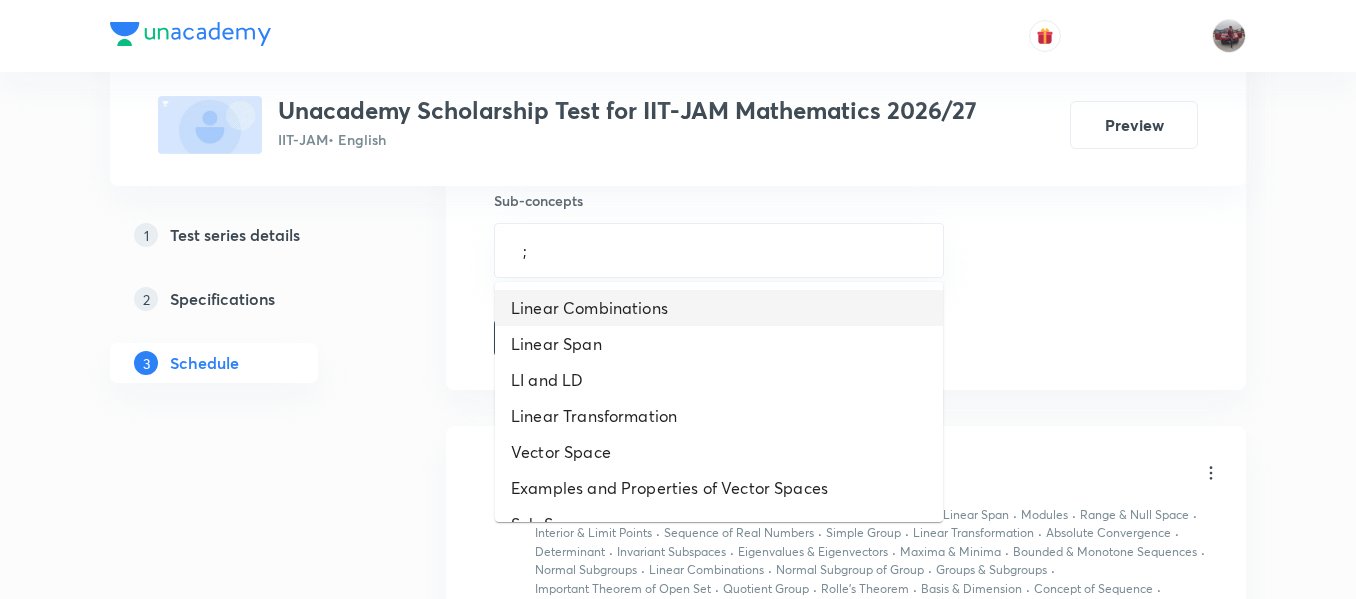 click on "Linear Combinations" at bounding box center (719, 308) 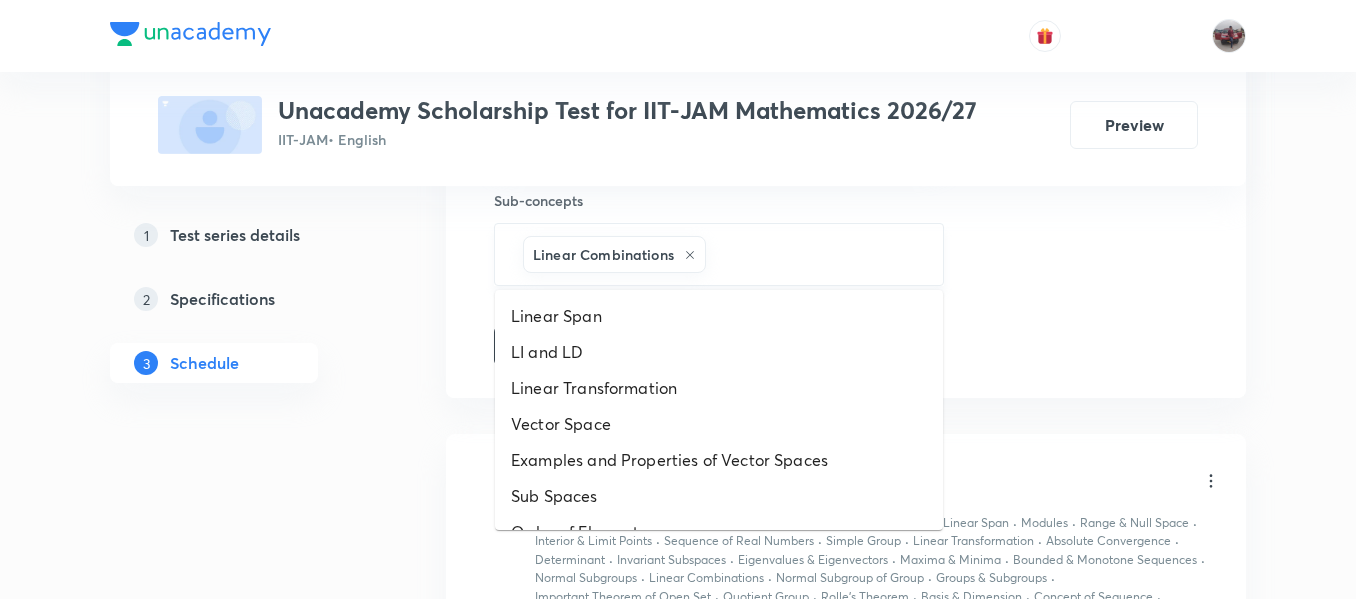click at bounding box center (814, 254) 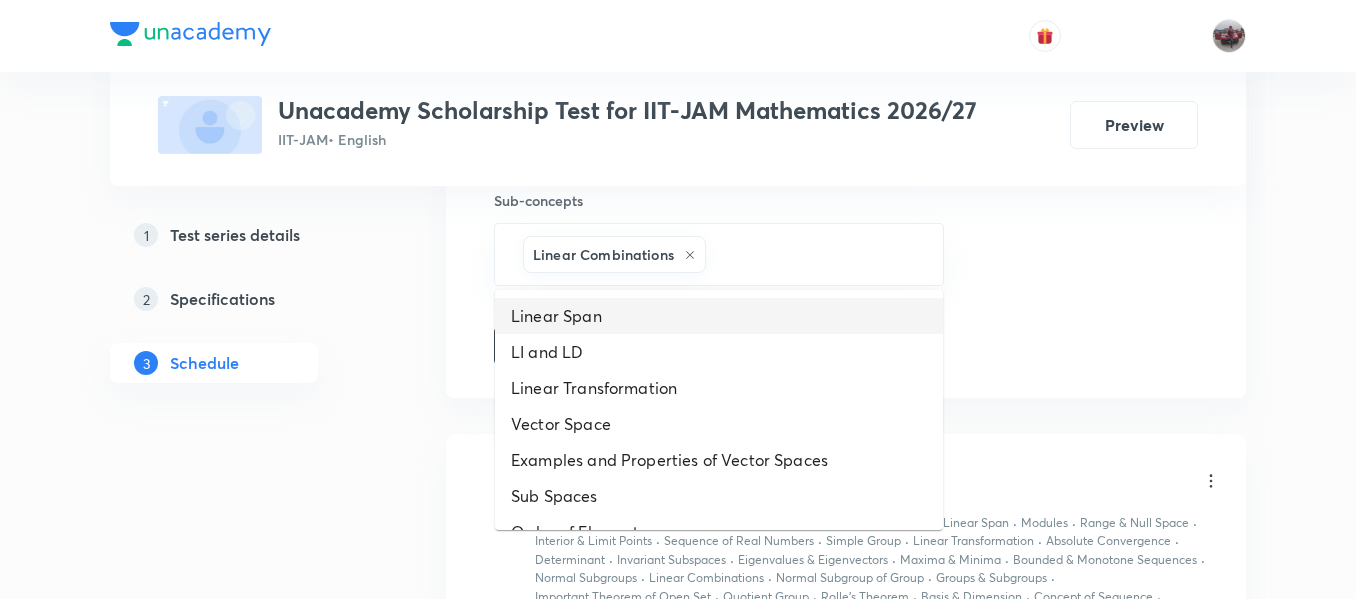 click on "Linear Span" at bounding box center [719, 316] 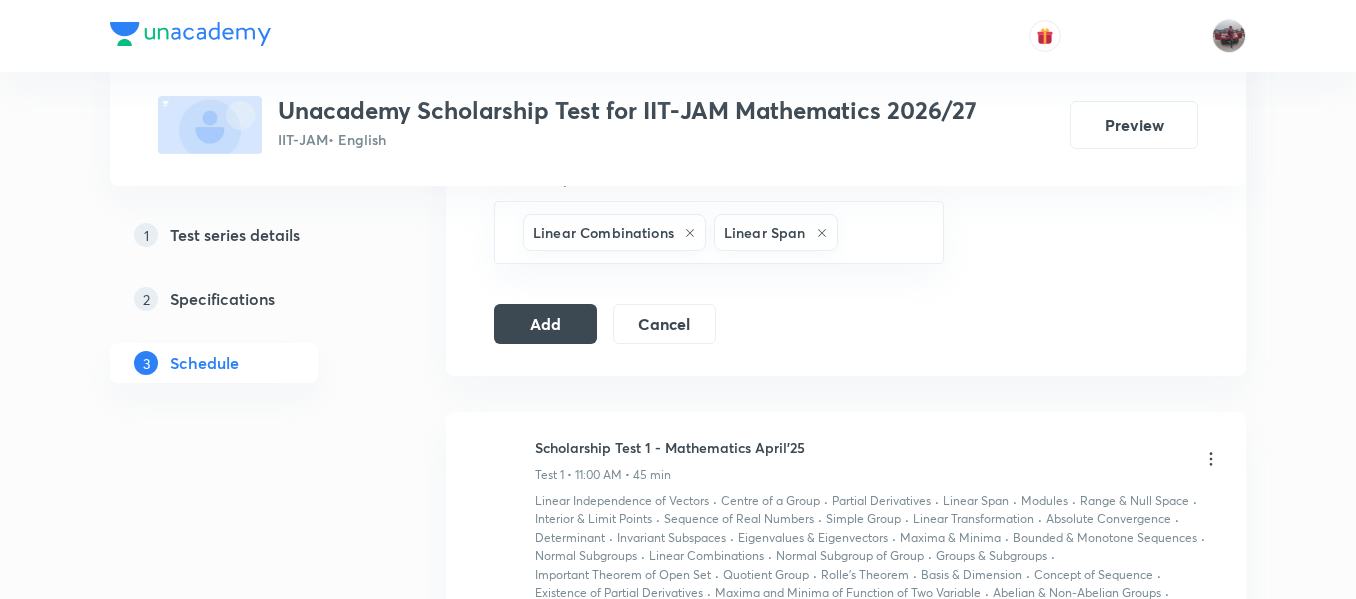 scroll, scrollTop: 1274, scrollLeft: 0, axis: vertical 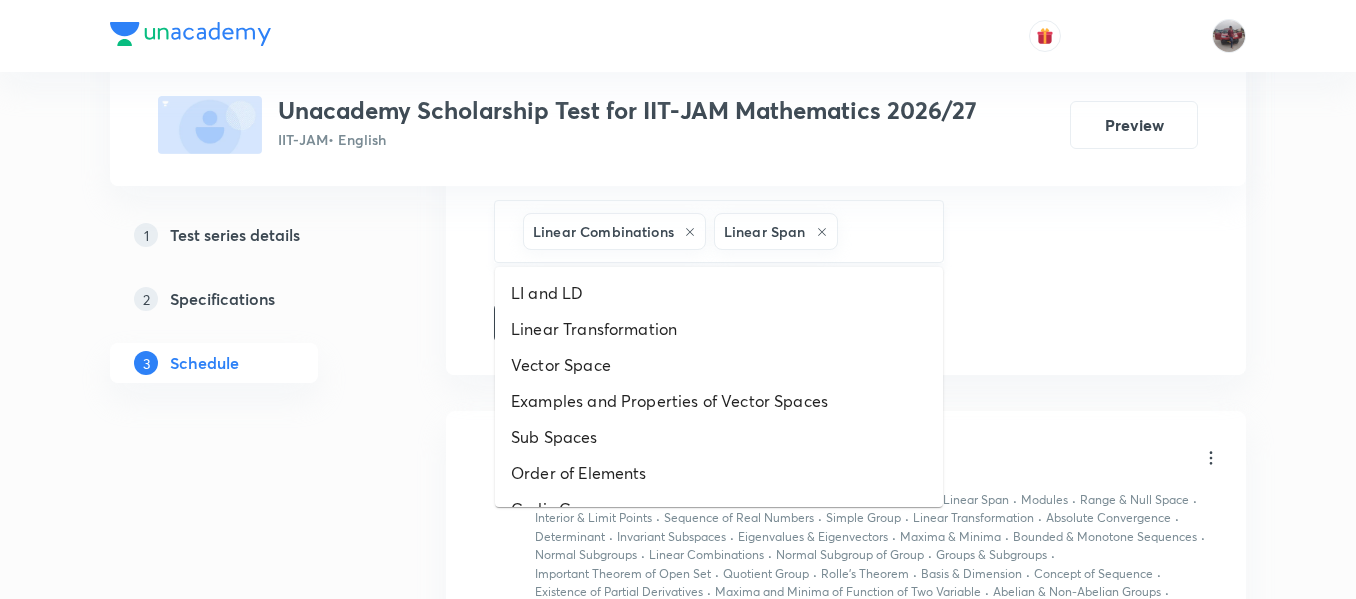 click at bounding box center (880, 231) 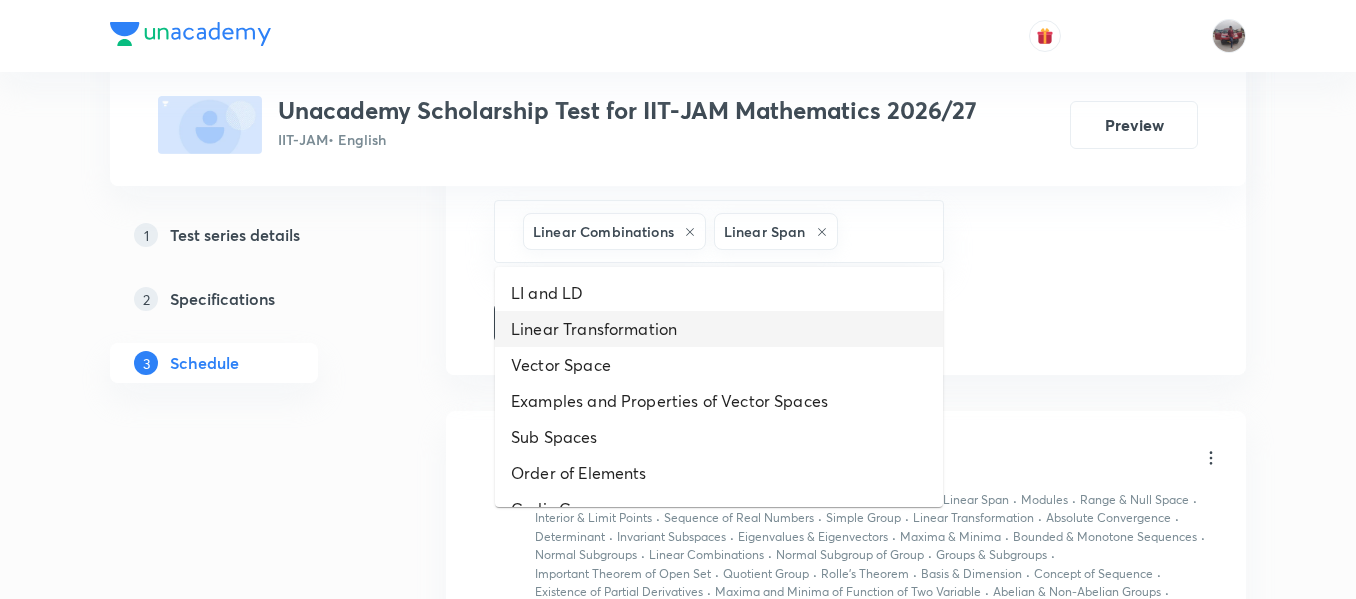 click on "Linear Transformation" at bounding box center [719, 329] 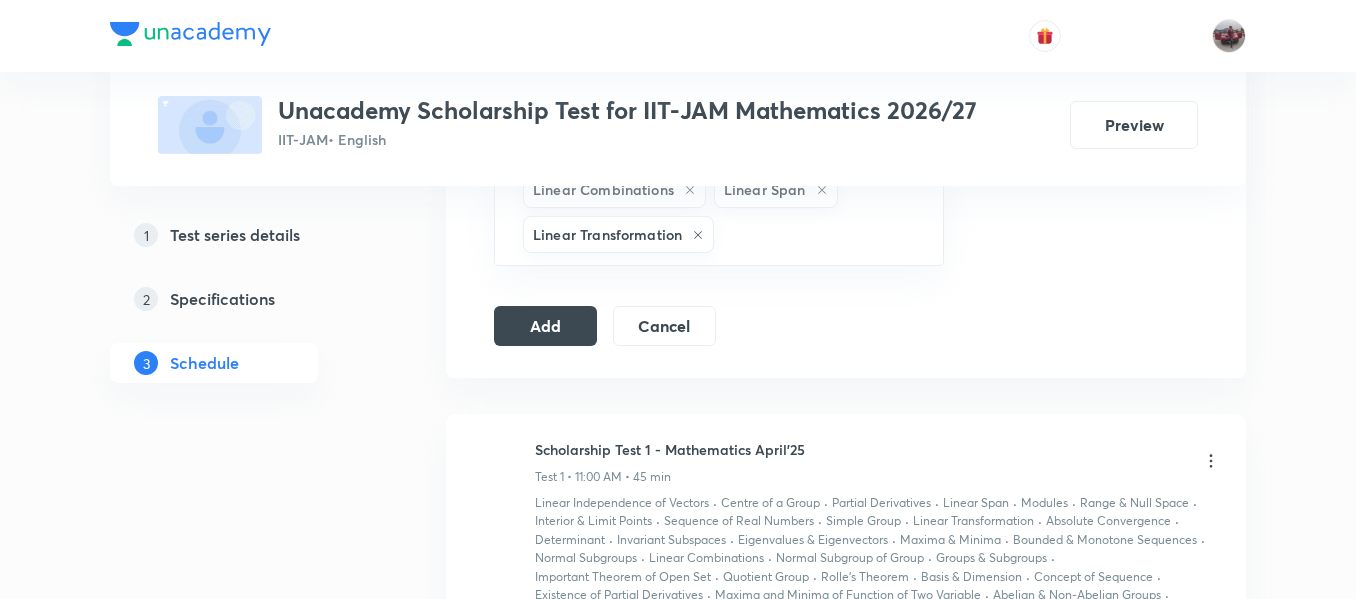 scroll, scrollTop: 1317, scrollLeft: 0, axis: vertical 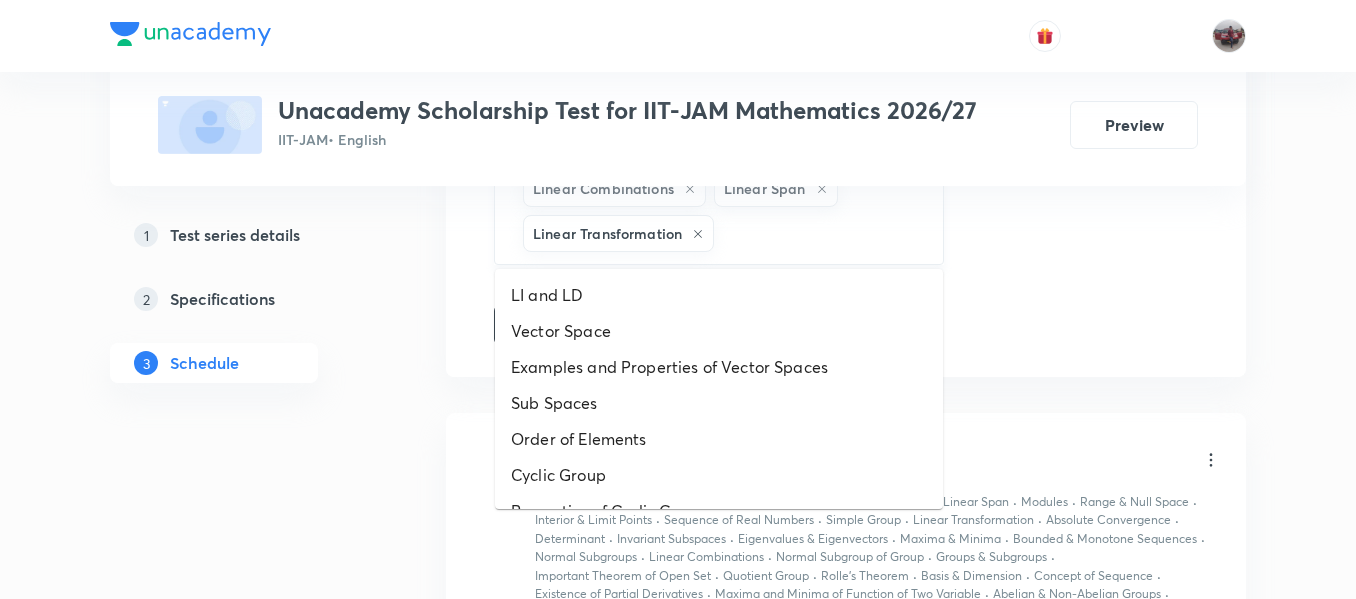 click at bounding box center (818, 233) 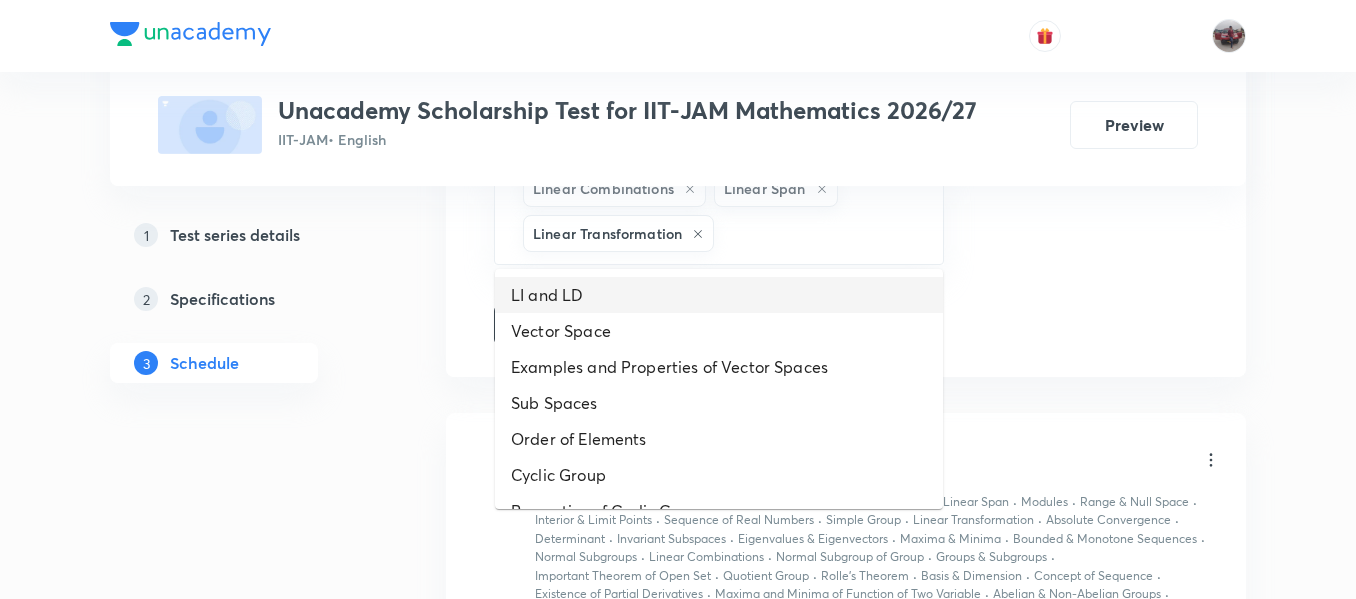 click on "LI and LD" at bounding box center [719, 295] 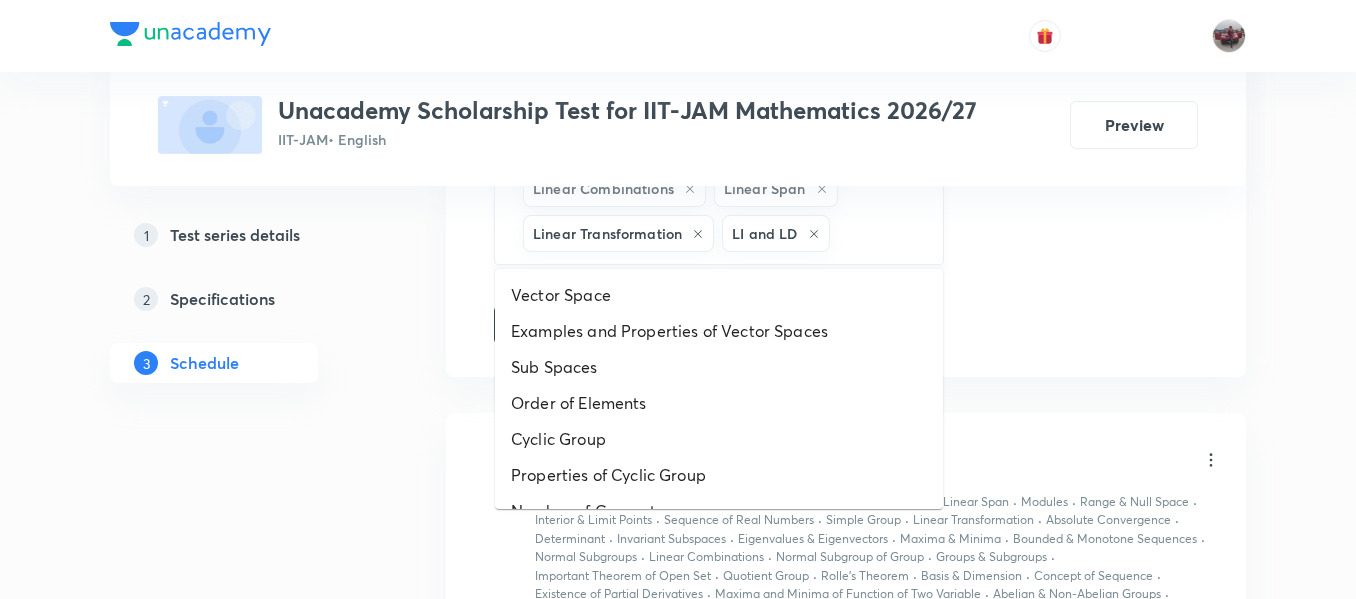 click at bounding box center [876, 233] 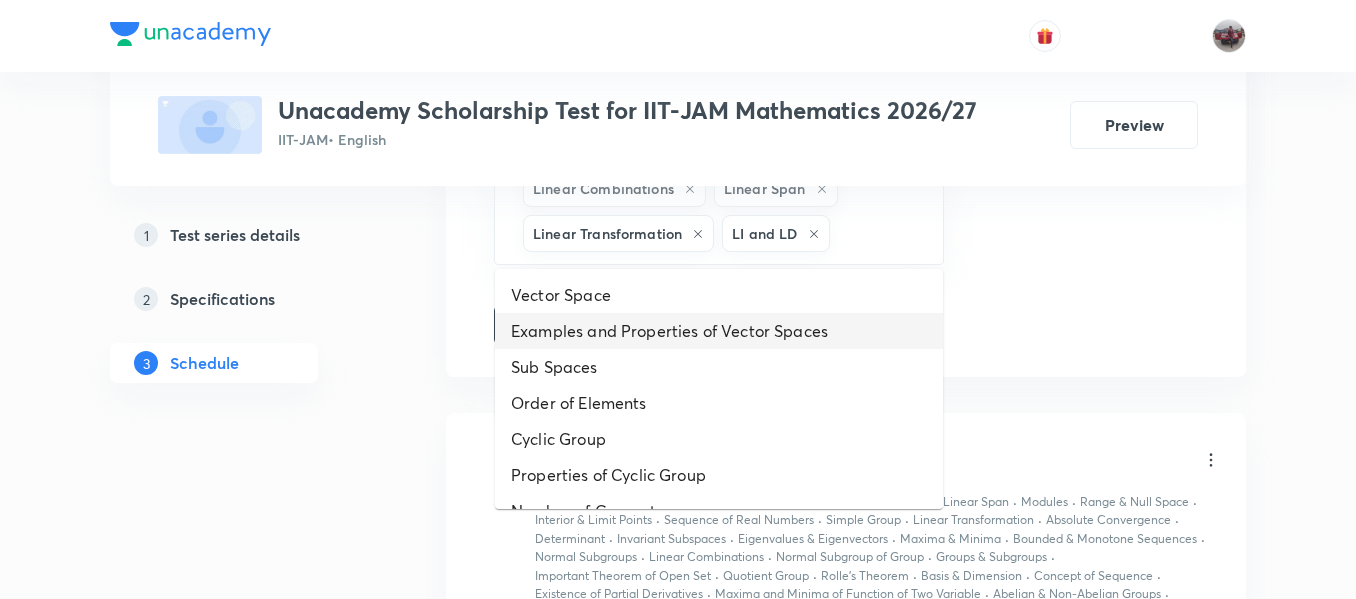 click on "Examples and Properties of Vector Spaces" at bounding box center [719, 331] 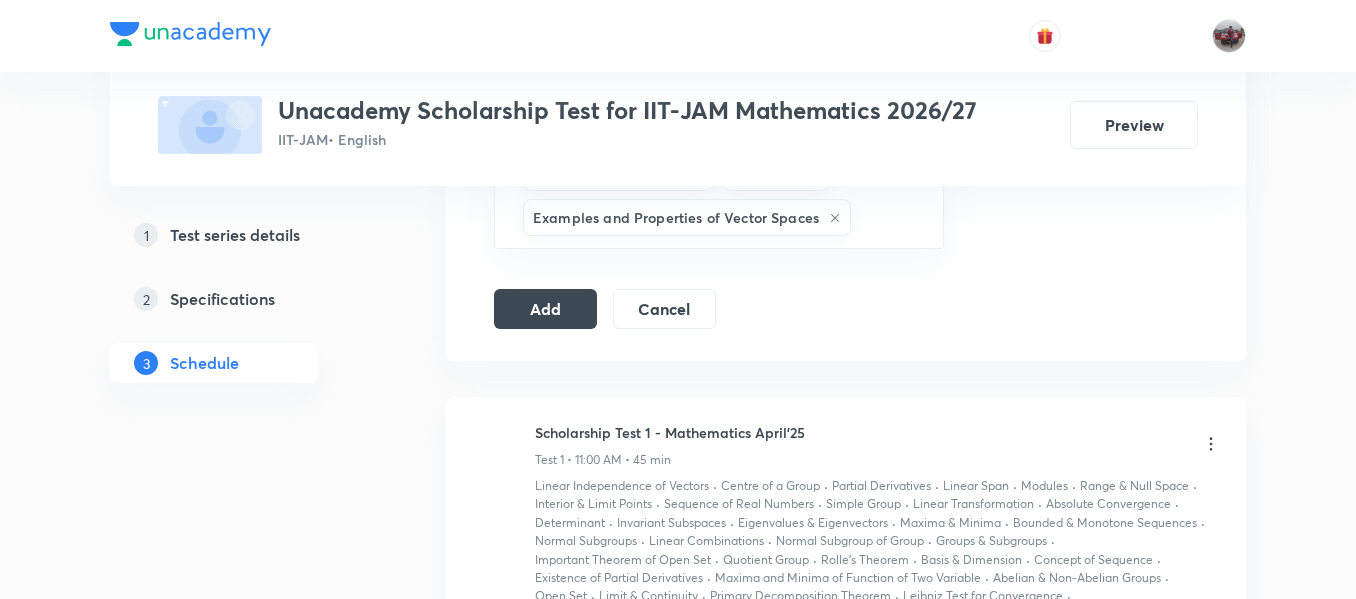scroll, scrollTop: 1380, scrollLeft: 0, axis: vertical 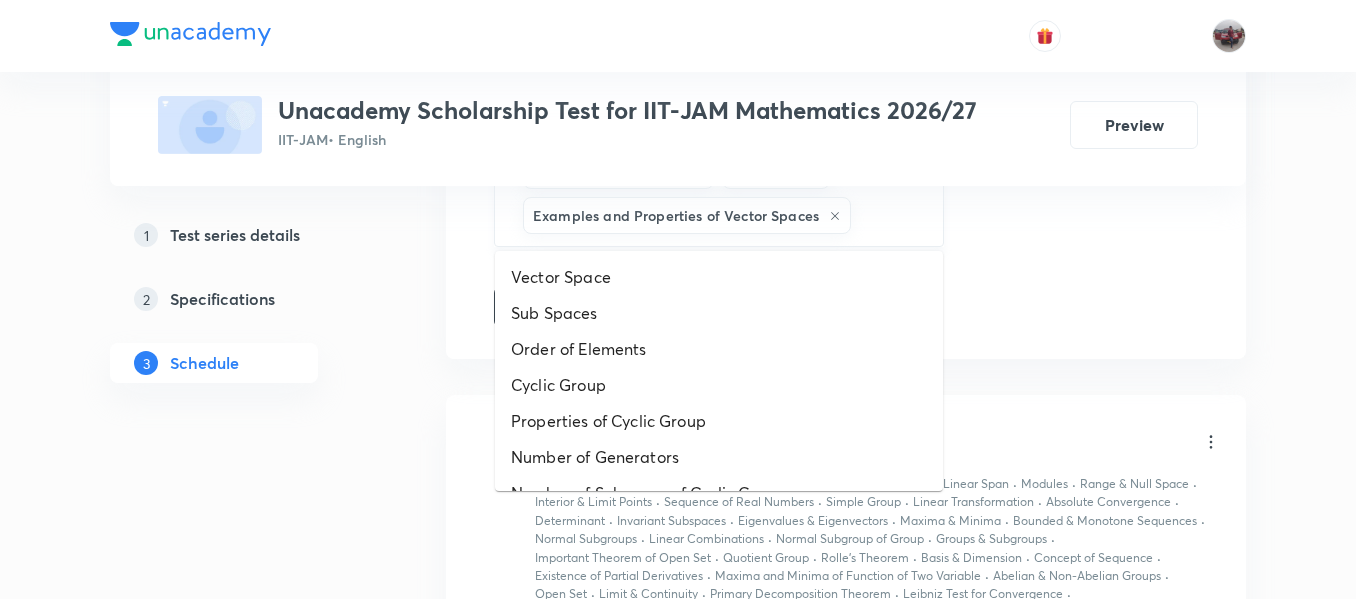 click at bounding box center (887, 215) 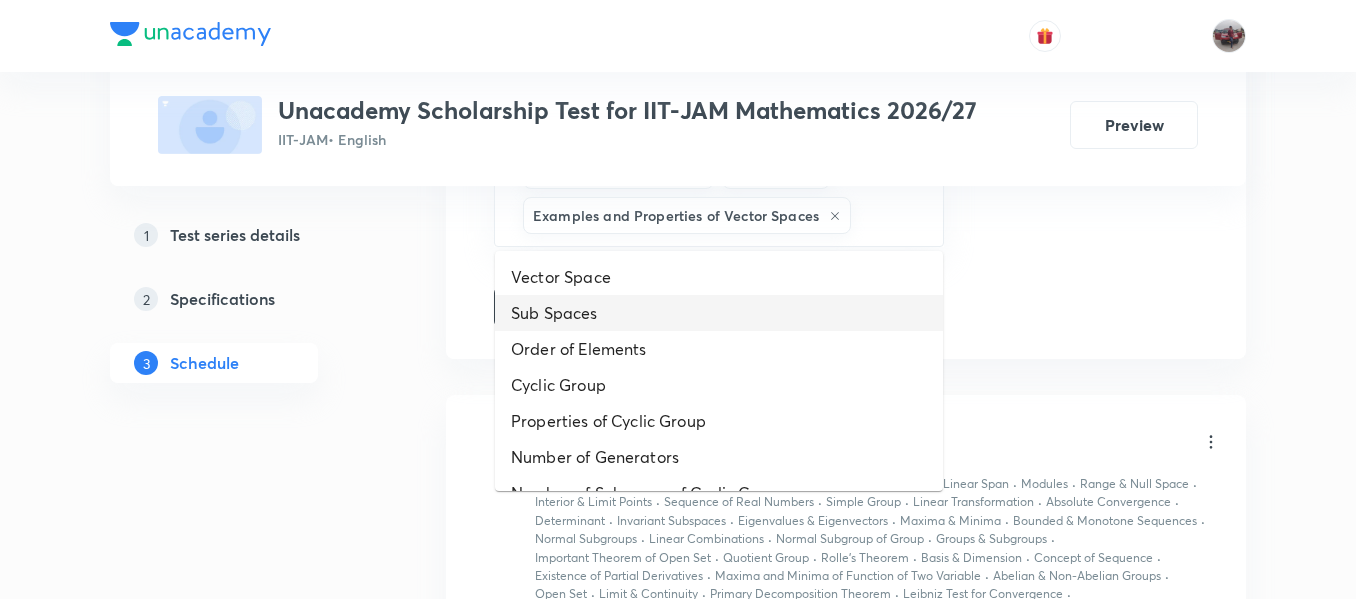 click on "Sub Spaces" at bounding box center (719, 313) 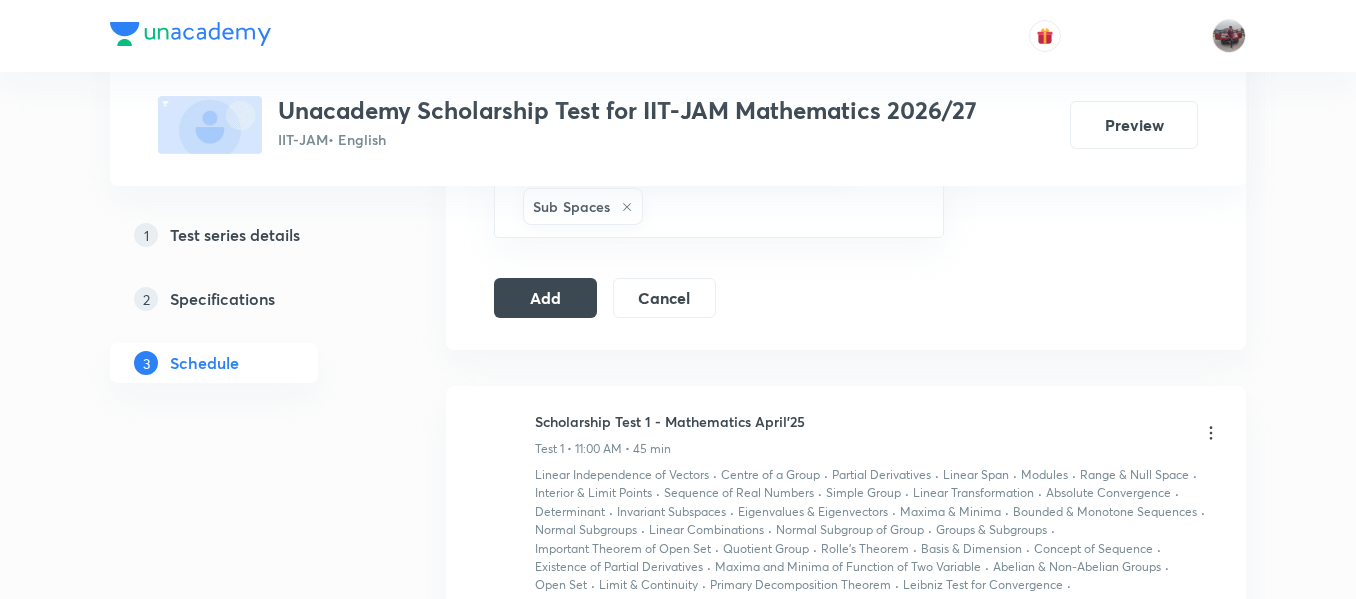 scroll, scrollTop: 1432, scrollLeft: 0, axis: vertical 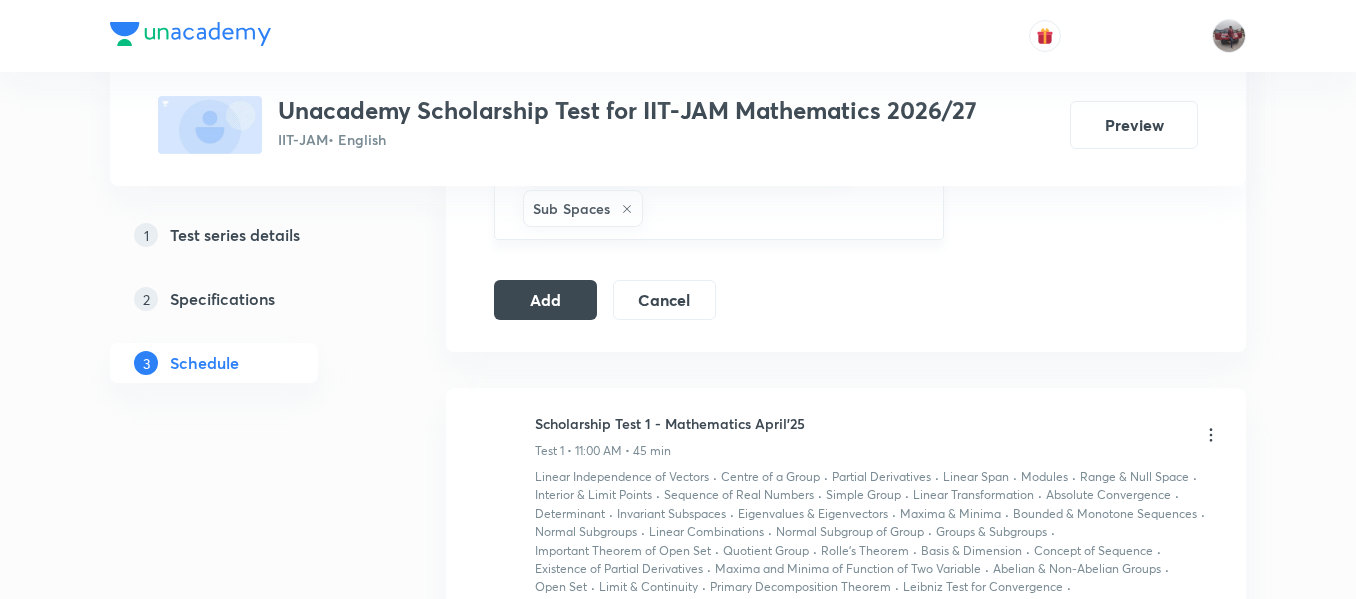 click at bounding box center (783, 208) 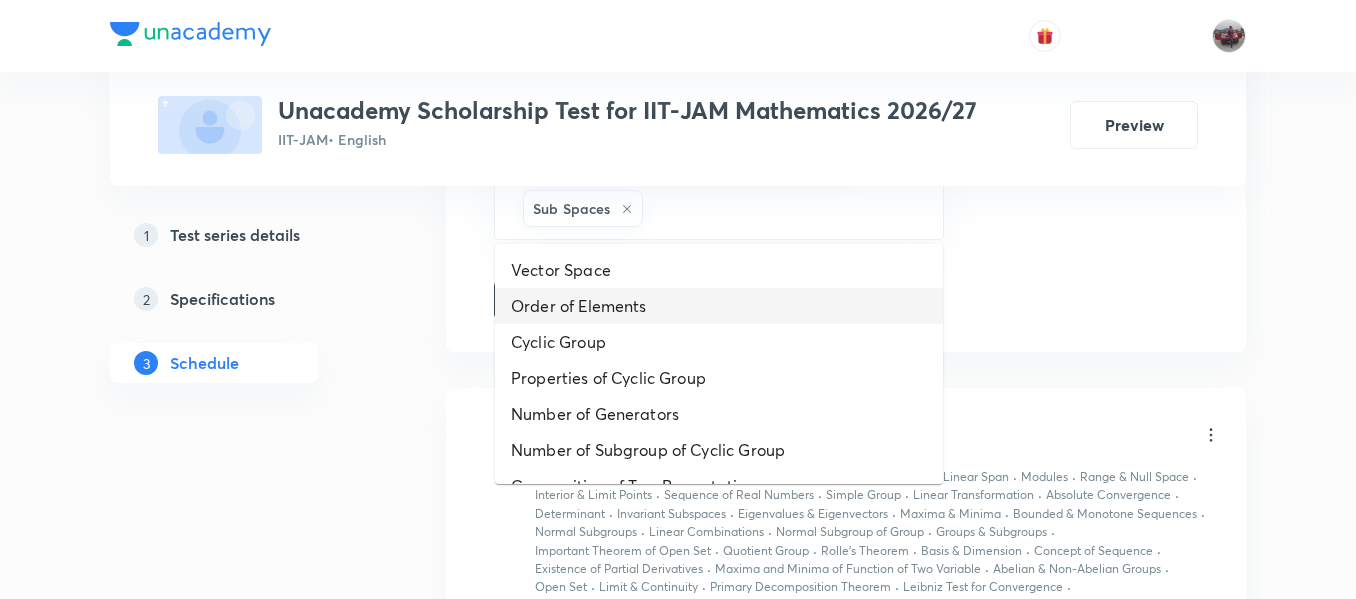 click on "Order of Elements" at bounding box center [719, 306] 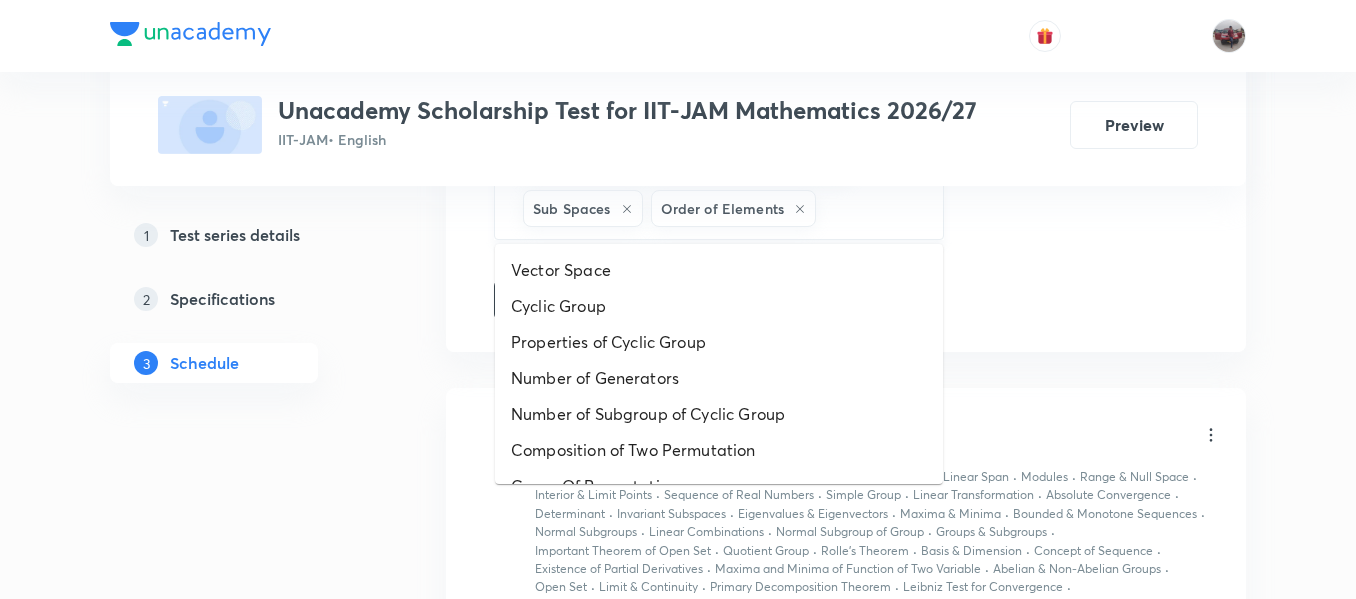 click at bounding box center [869, 208] 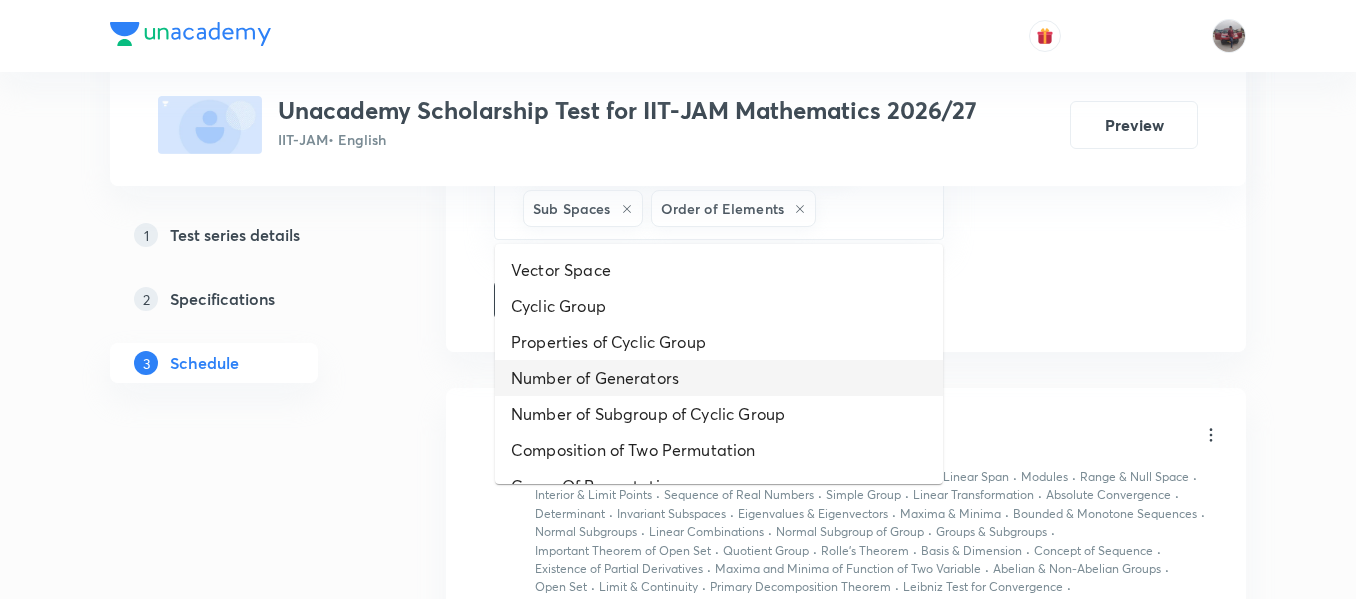scroll, scrollTop: 784, scrollLeft: 0, axis: vertical 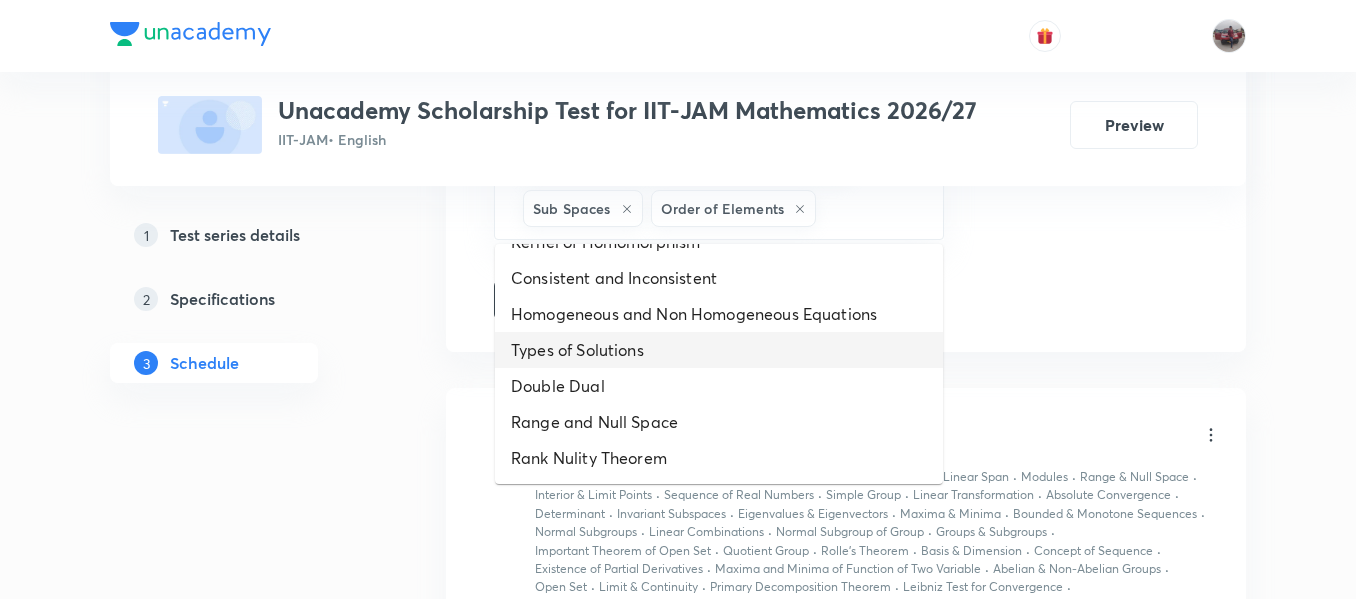 click on "Types of Solutions" at bounding box center (719, 350) 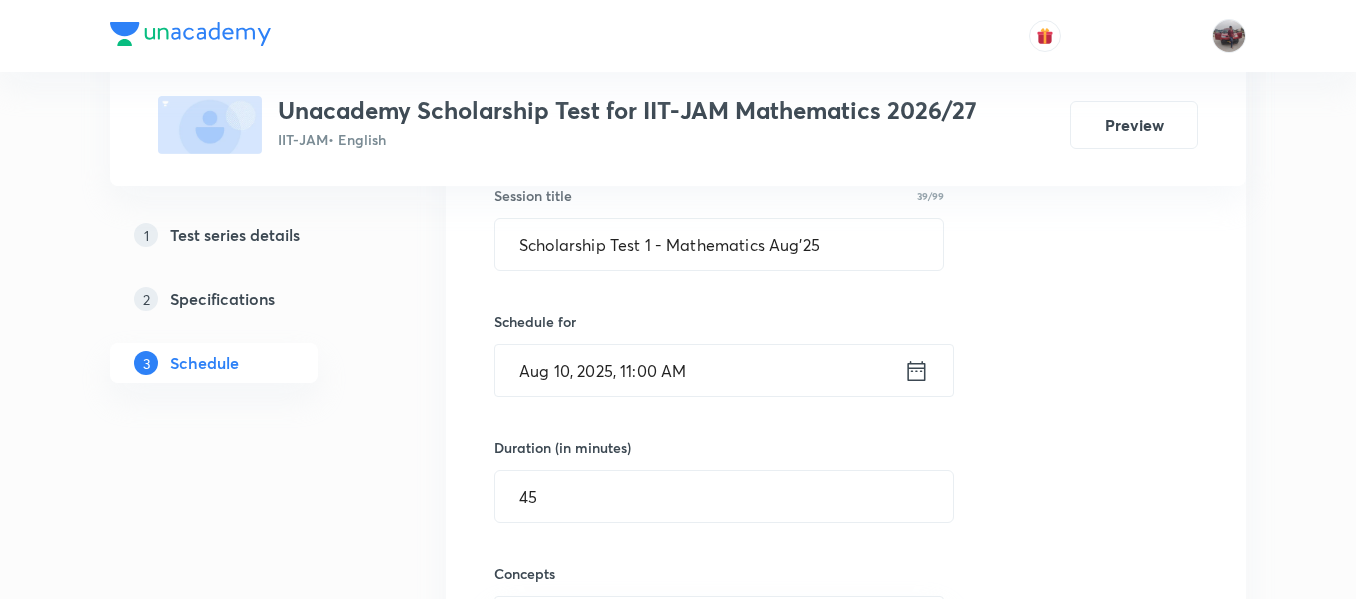 scroll, scrollTop: 381, scrollLeft: 0, axis: vertical 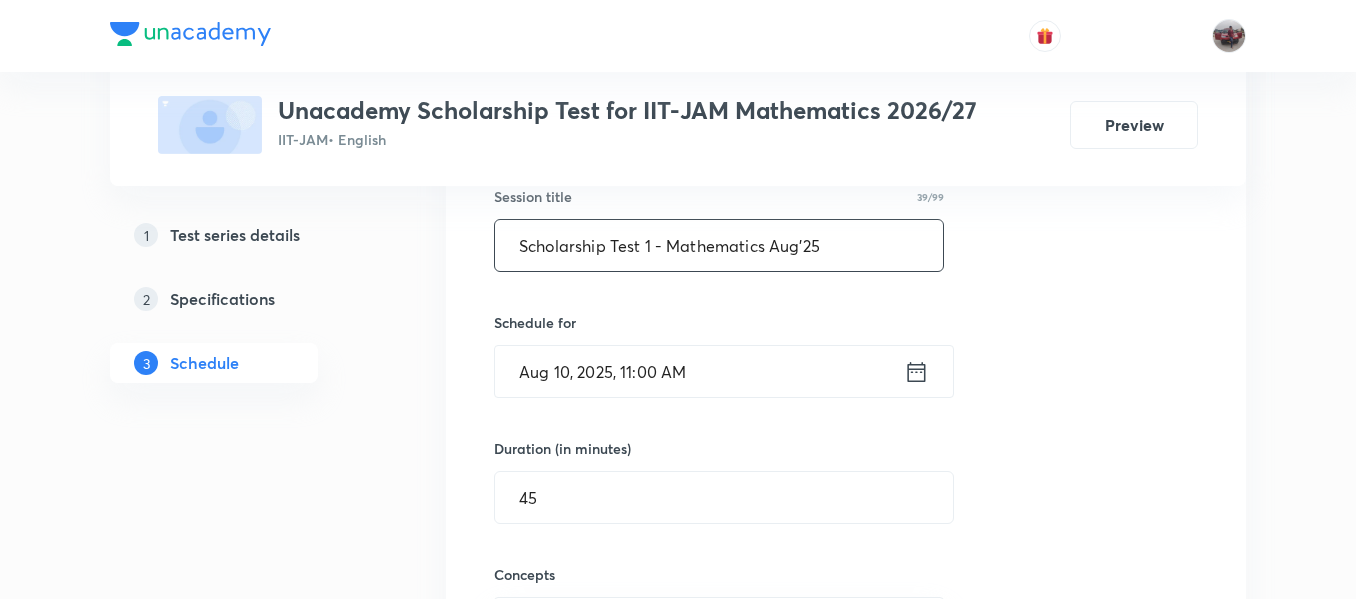 click on "Scholarship Test 1 - Mathematics Aug'25" at bounding box center [719, 245] 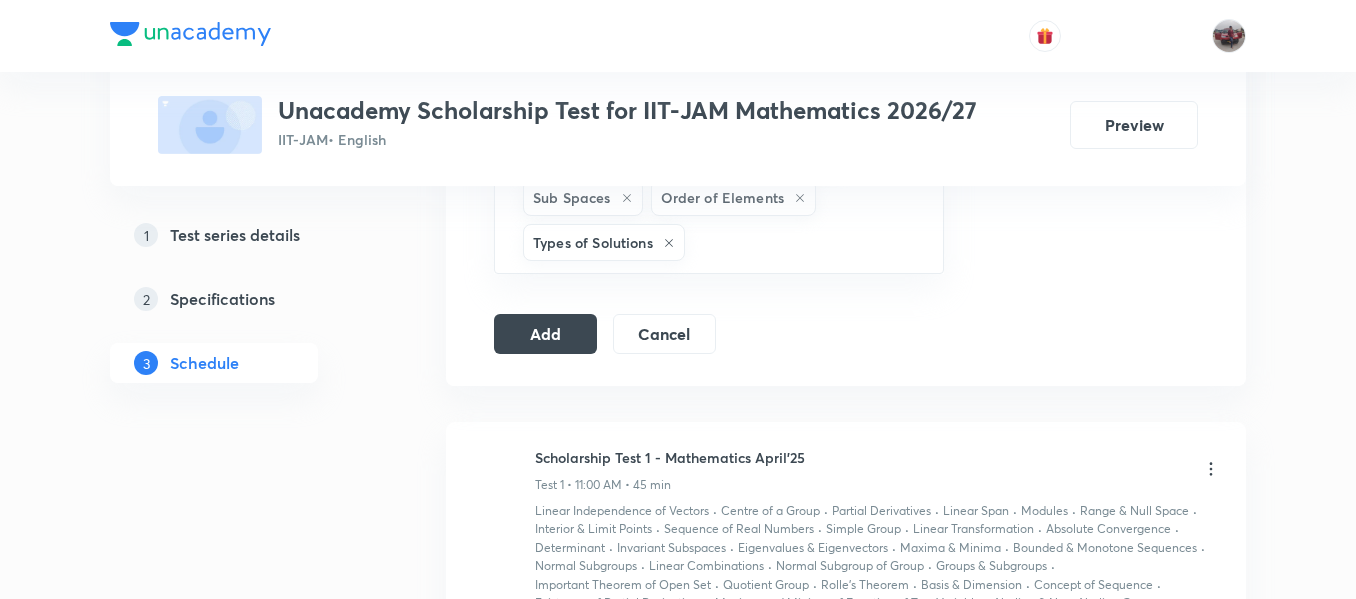 scroll, scrollTop: 1441, scrollLeft: 0, axis: vertical 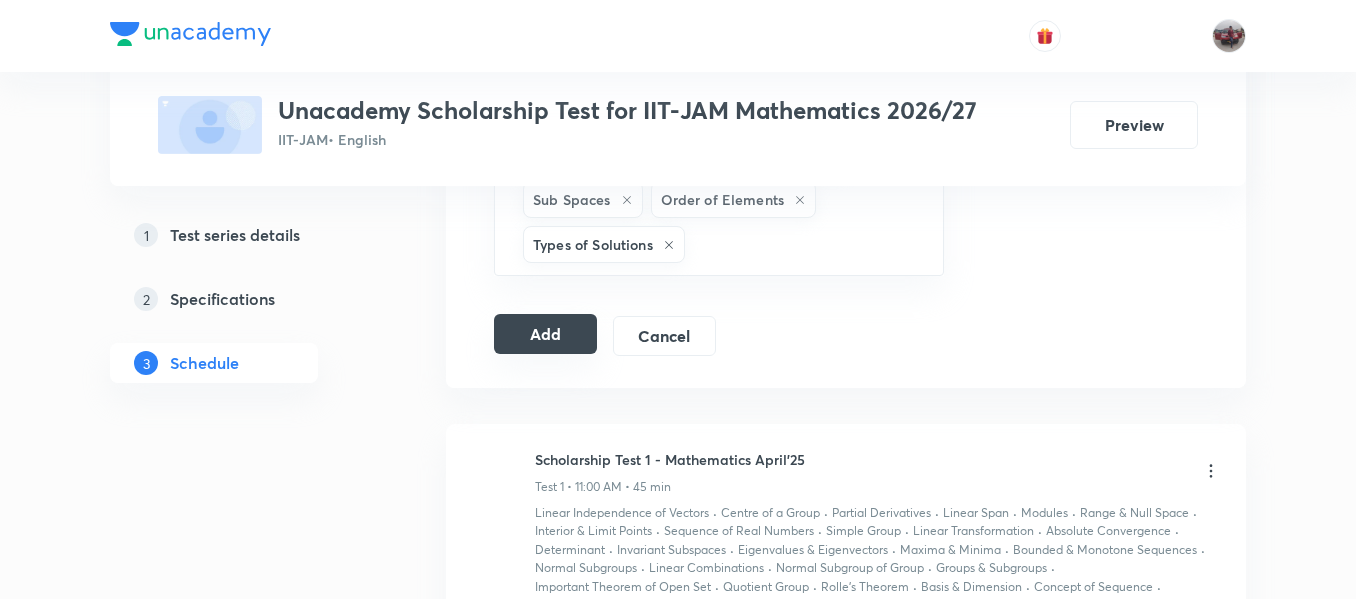 click on "Add" at bounding box center (545, 334) 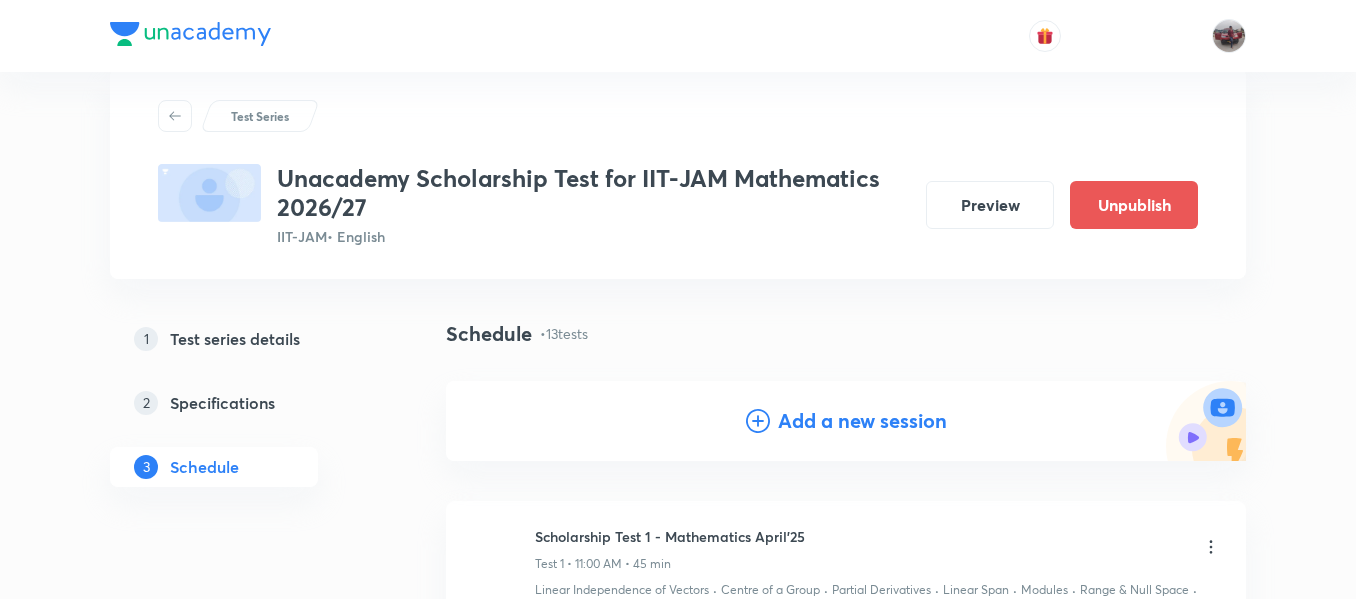 scroll, scrollTop: 43, scrollLeft: 0, axis: vertical 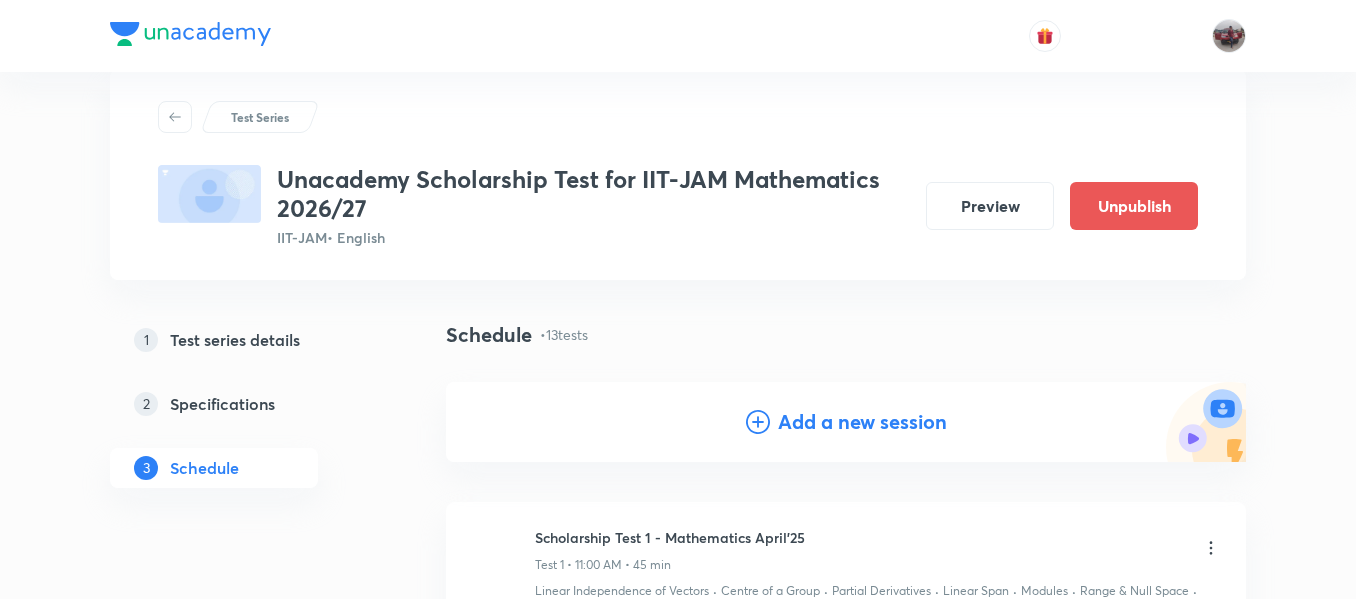 click on "Add a new session" at bounding box center [862, 422] 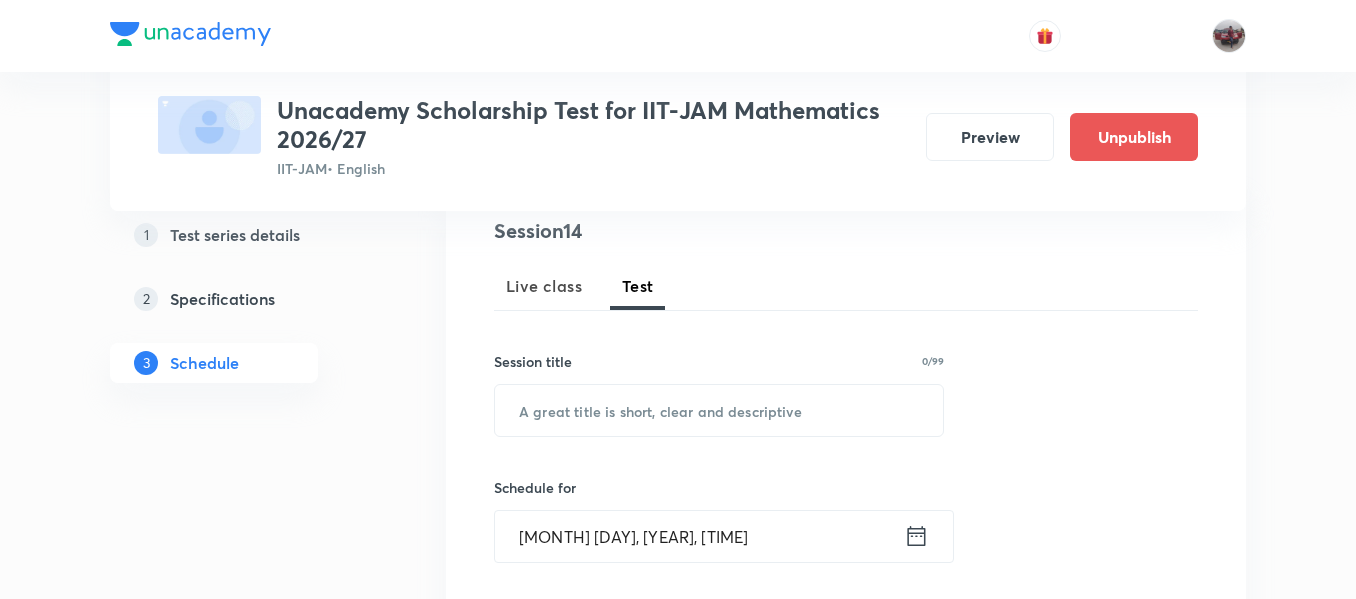 scroll, scrollTop: 242, scrollLeft: 0, axis: vertical 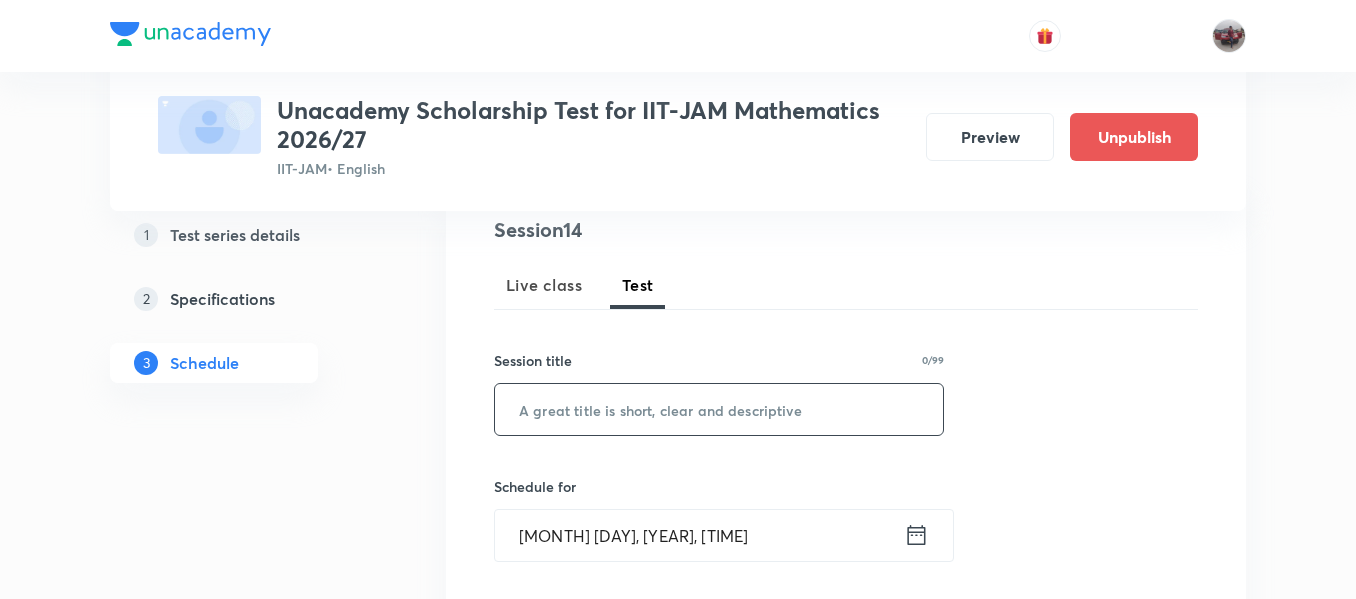 click at bounding box center (719, 409) 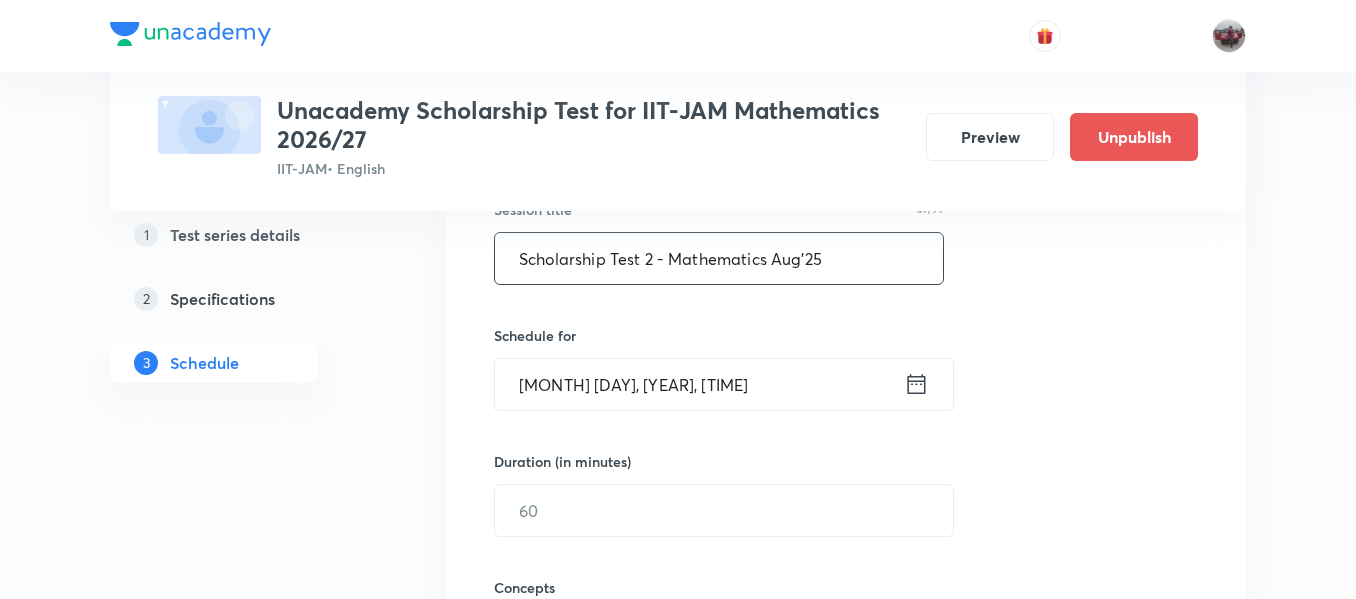 scroll, scrollTop: 403, scrollLeft: 0, axis: vertical 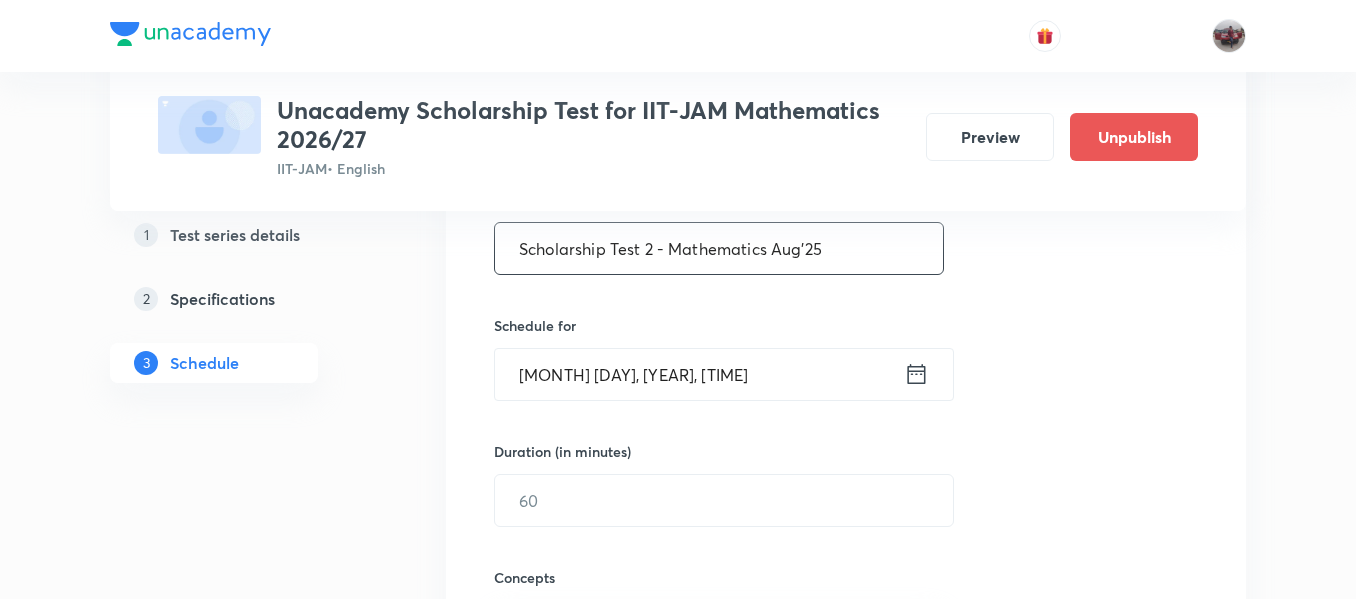 type on "Scholarship Test 2 - Mathematics Aug'25" 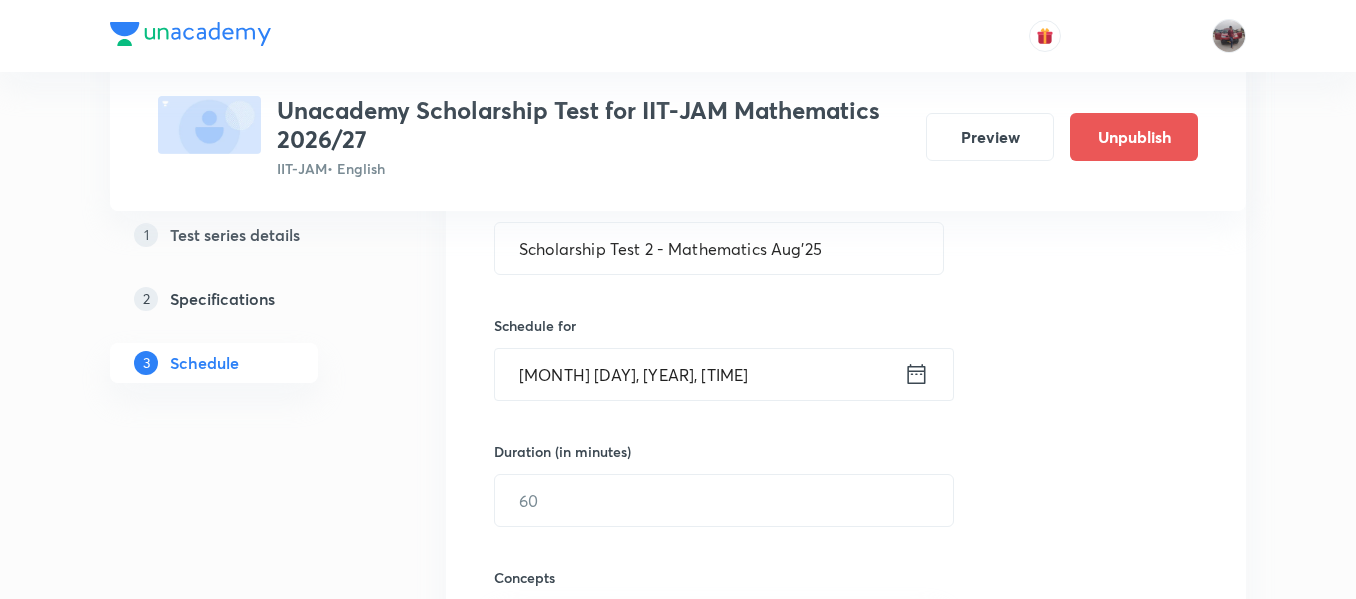 click 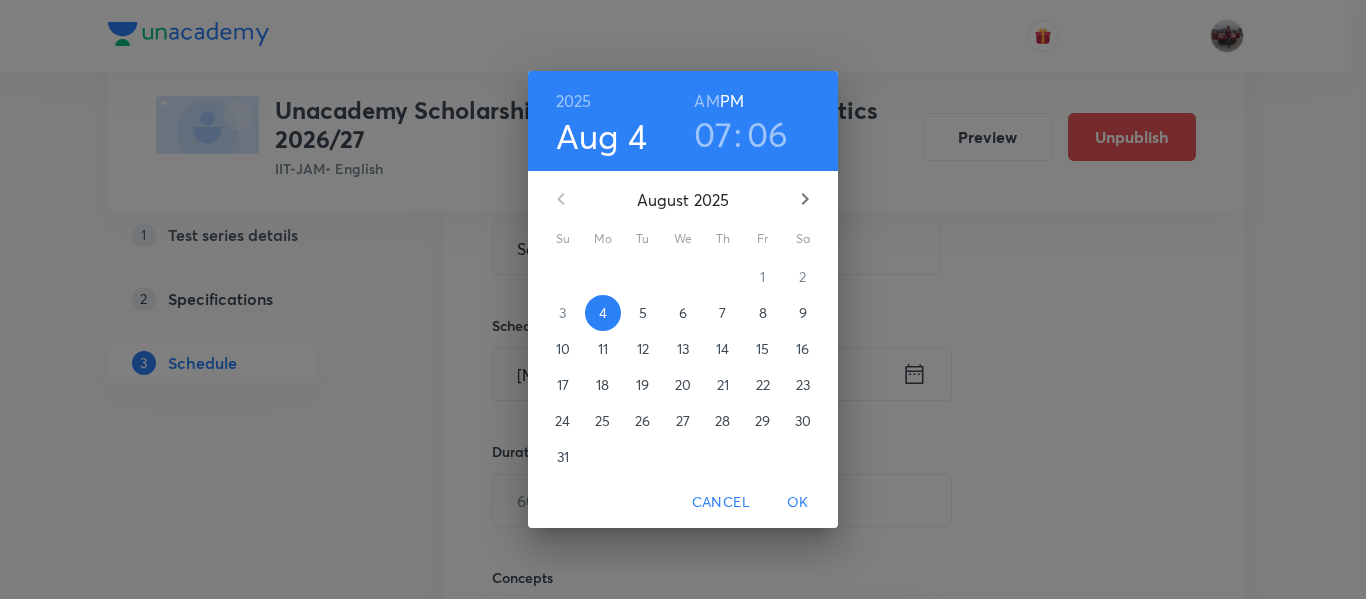 click on "10" at bounding box center (563, 349) 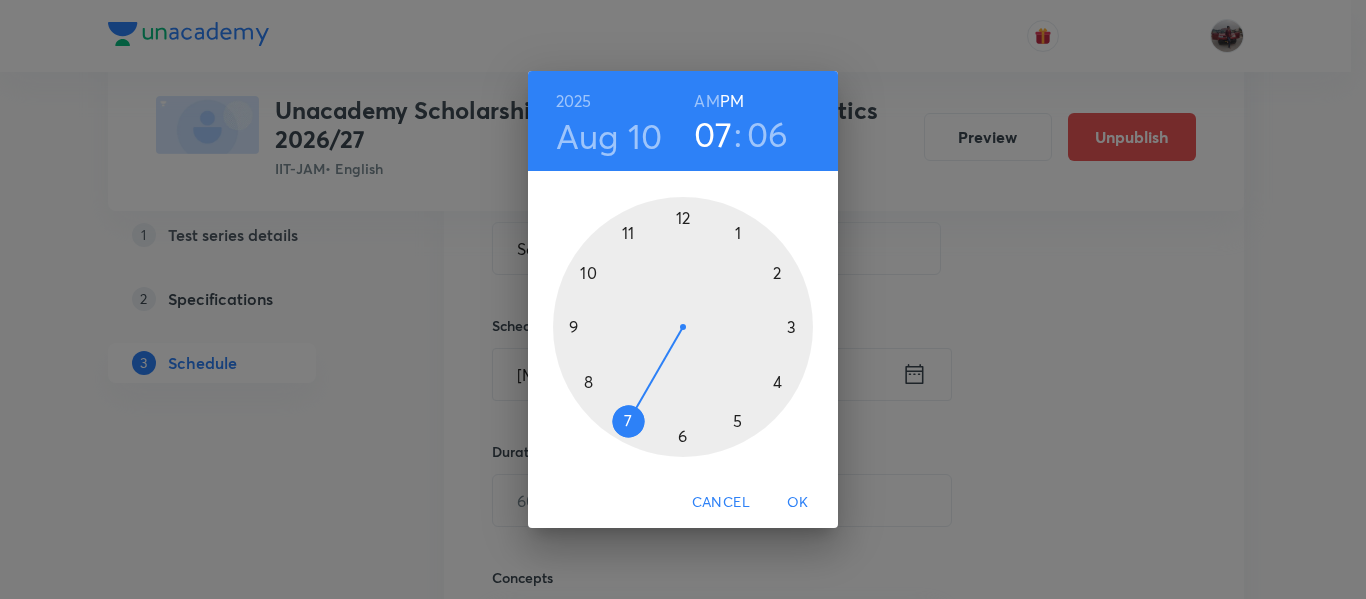 click on "AM" at bounding box center (706, 101) 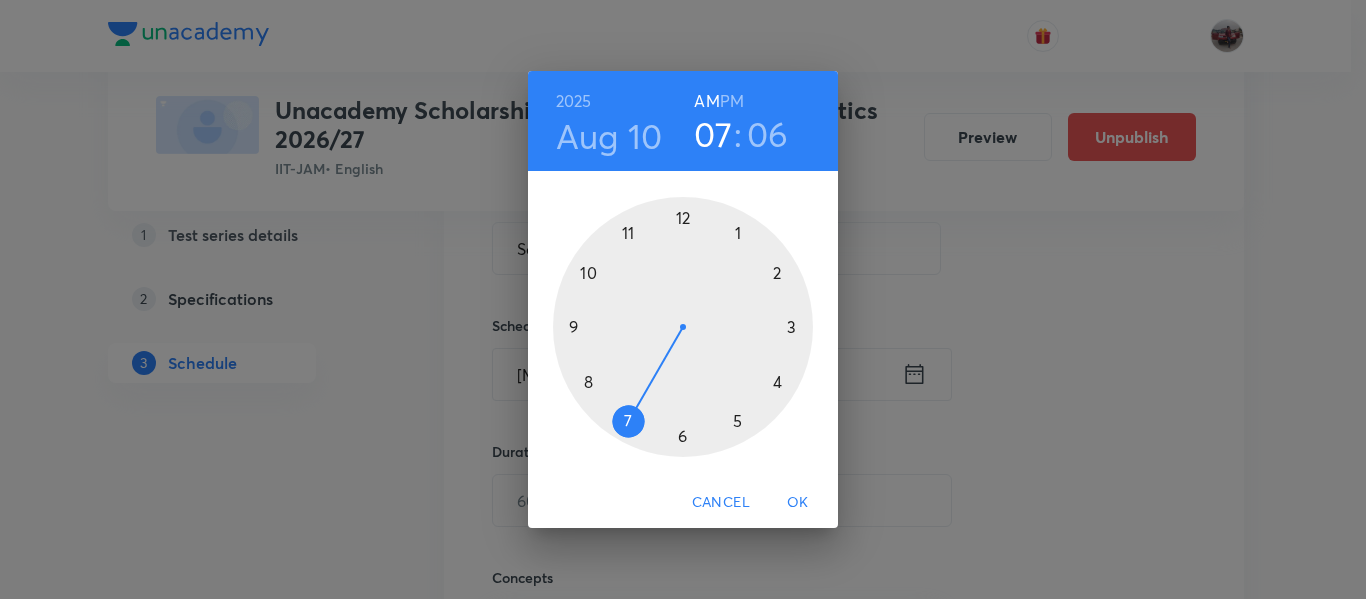 click at bounding box center [683, 327] 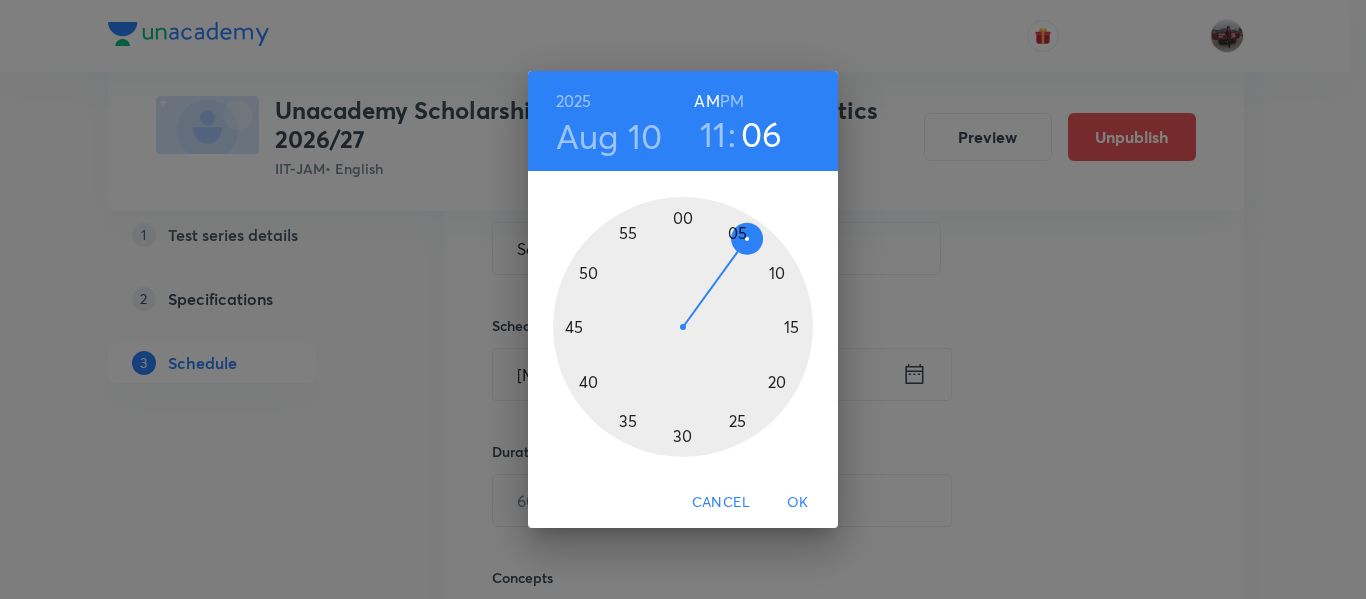 click at bounding box center (683, 327) 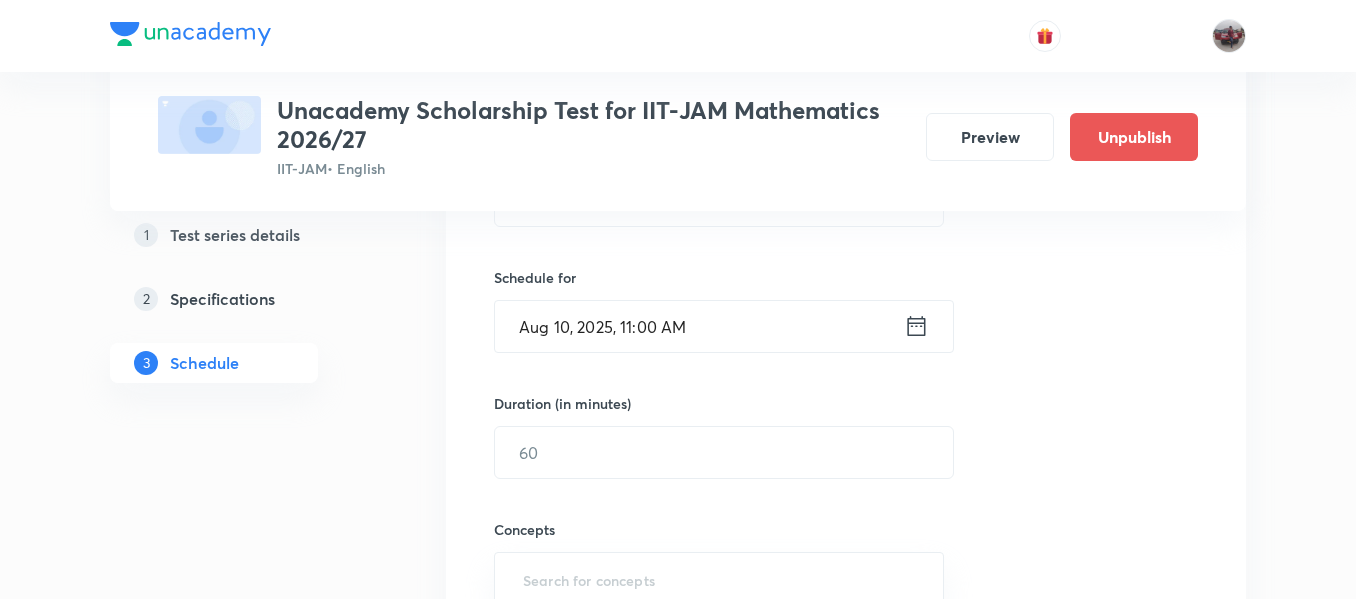scroll, scrollTop: 452, scrollLeft: 0, axis: vertical 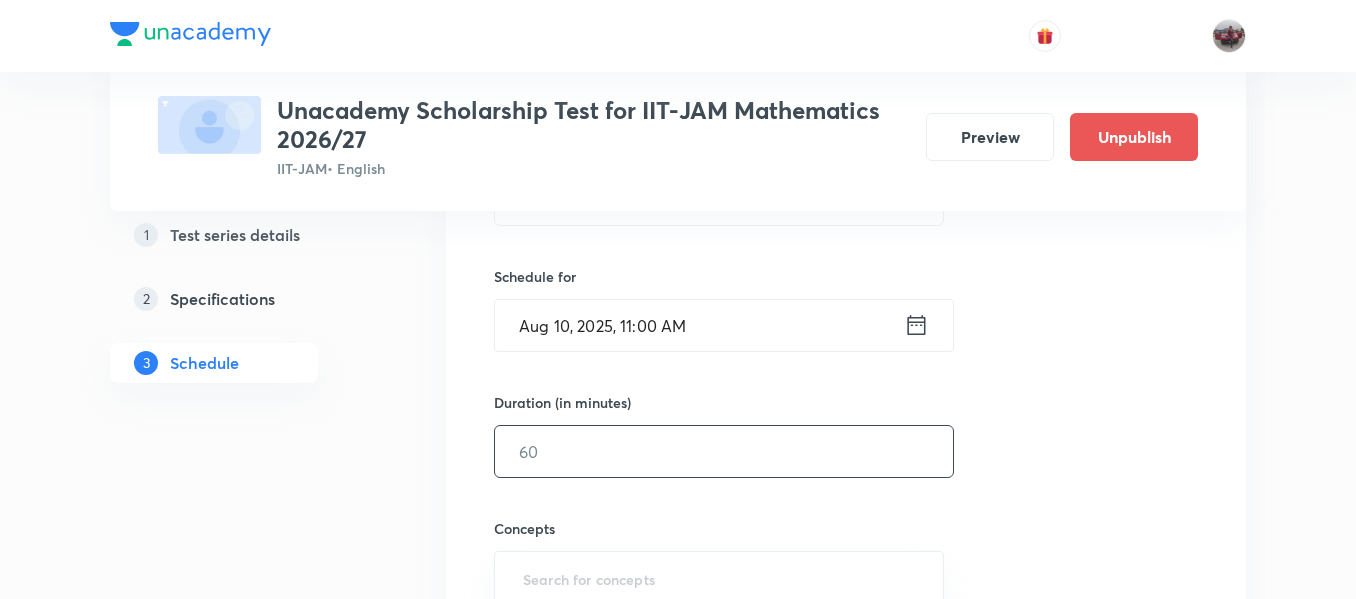 click at bounding box center (724, 451) 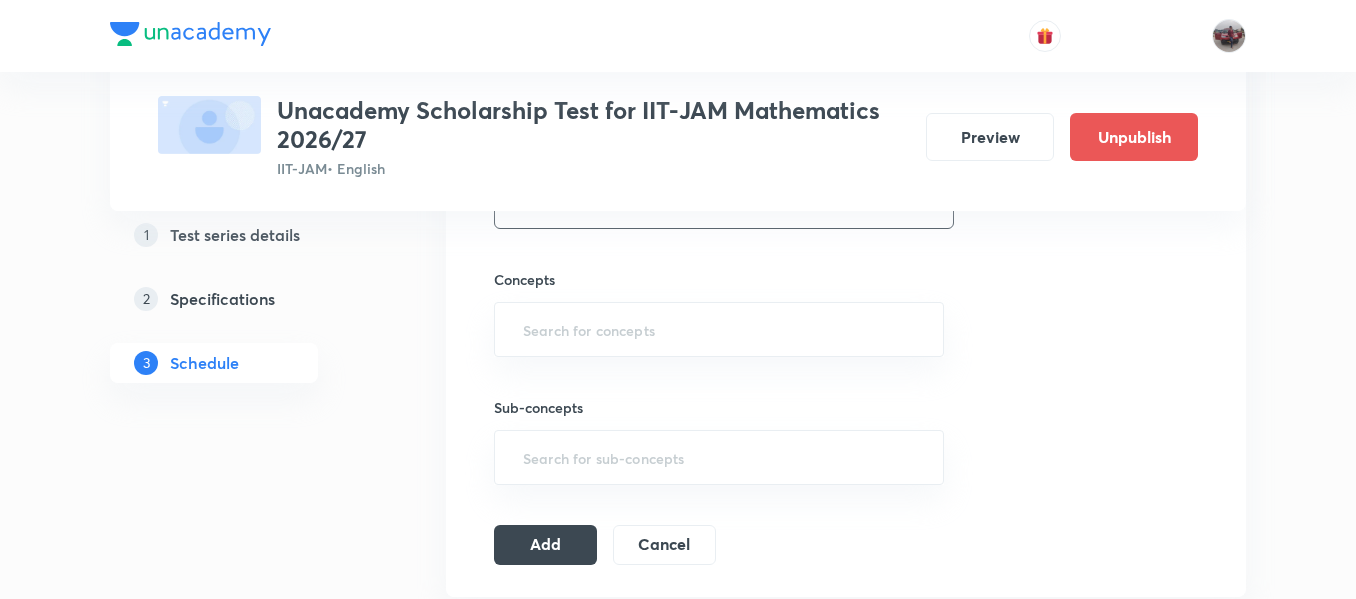 scroll, scrollTop: 702, scrollLeft: 0, axis: vertical 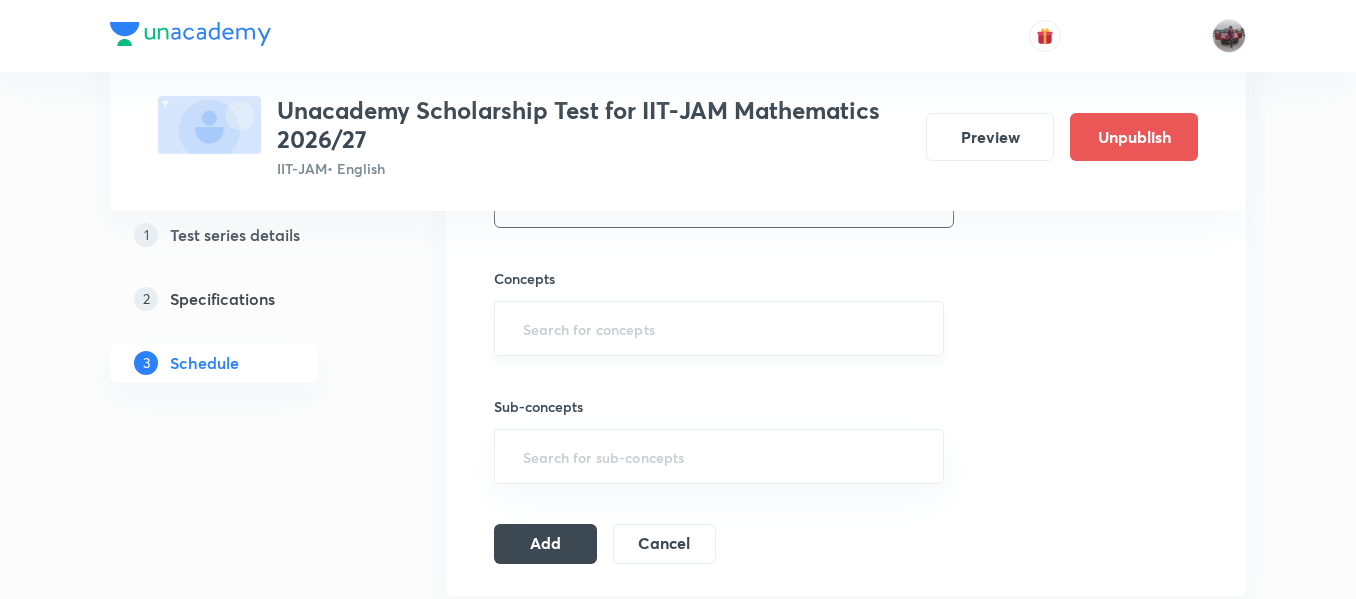 type on "45" 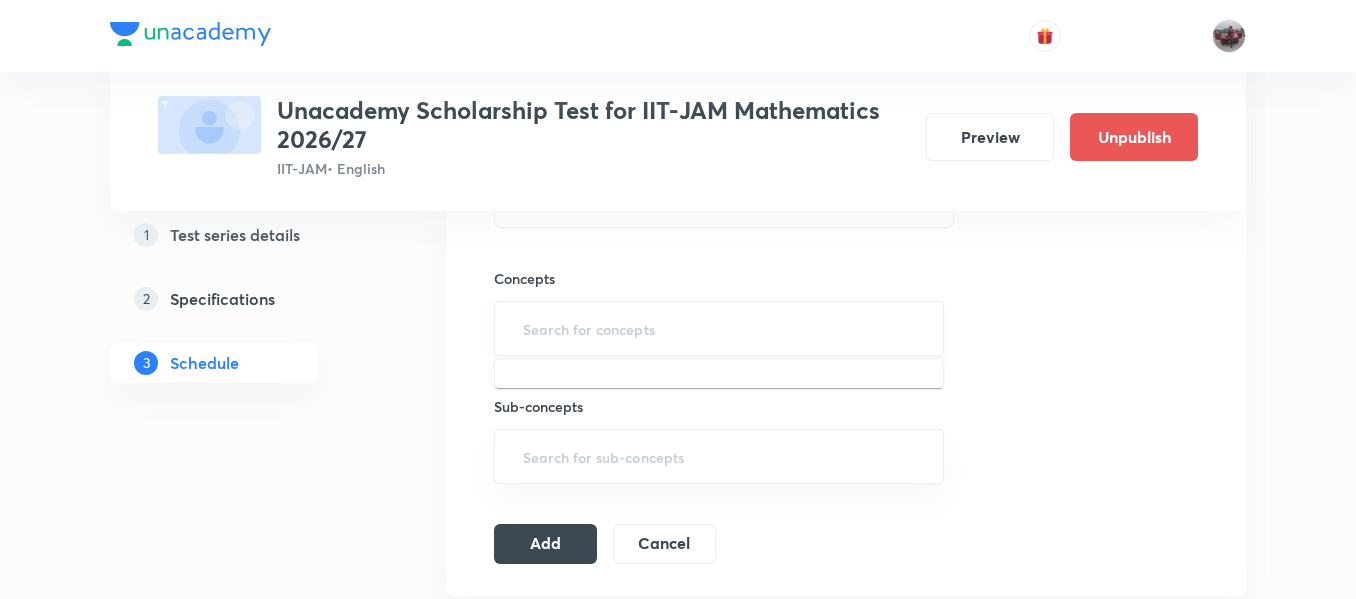 click at bounding box center [719, 328] 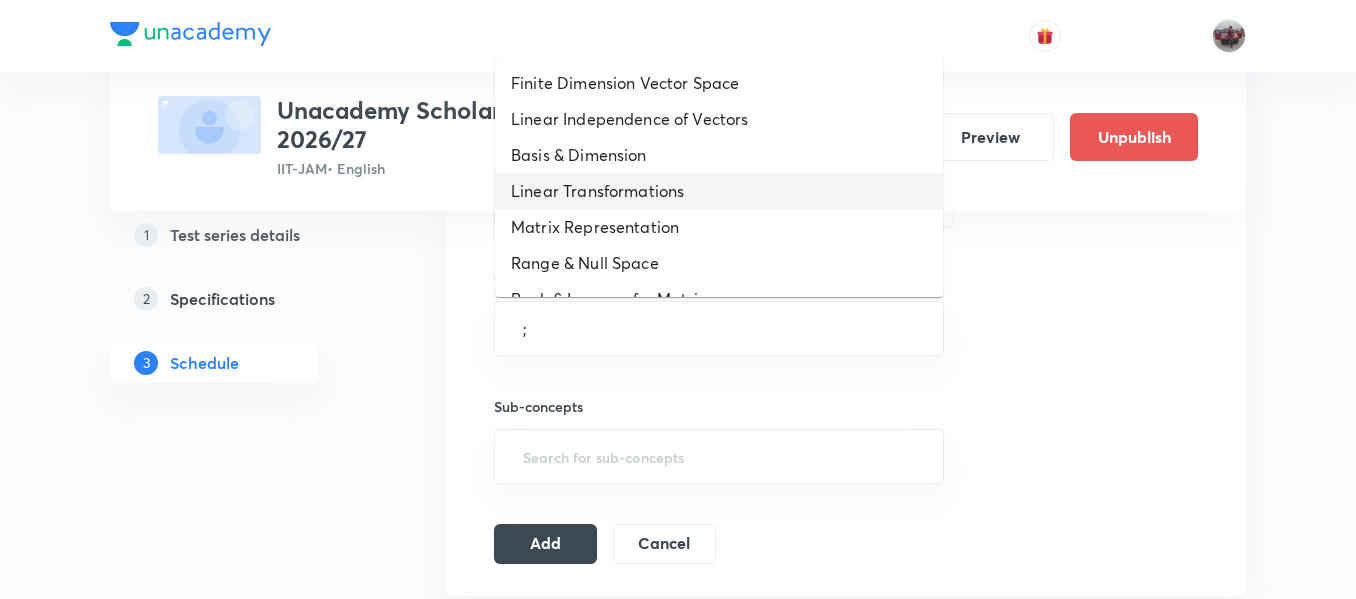 click on "Linear Transformations" at bounding box center (719, 191) 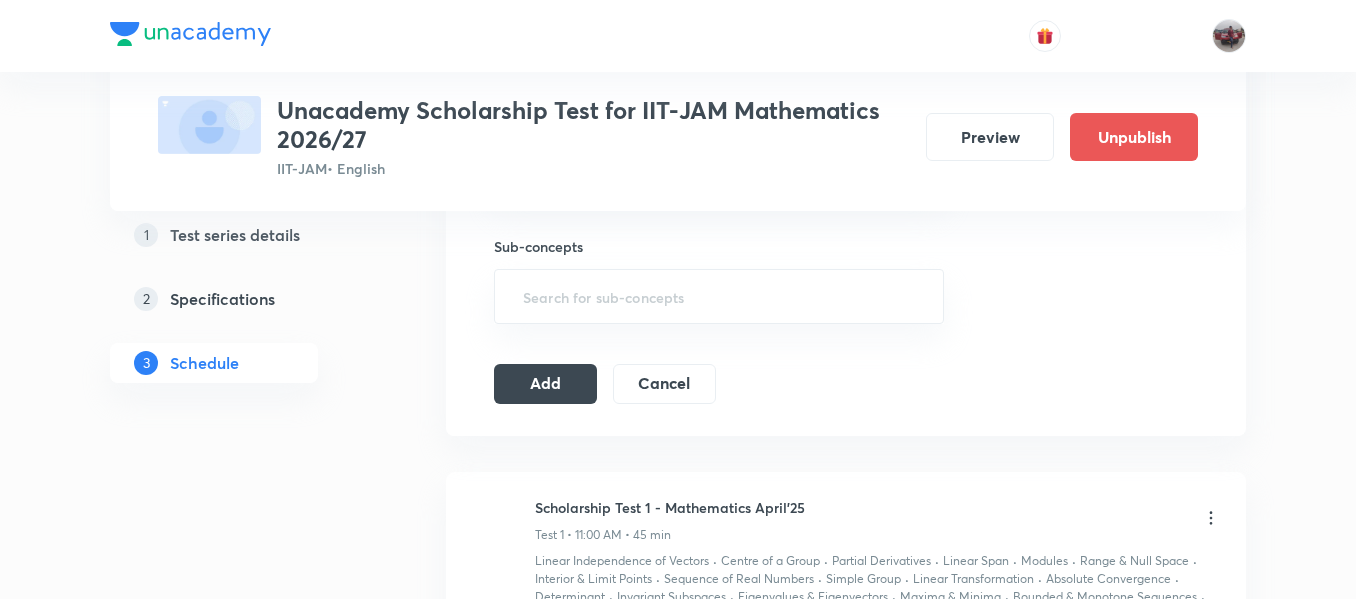 scroll, scrollTop: 756, scrollLeft: 0, axis: vertical 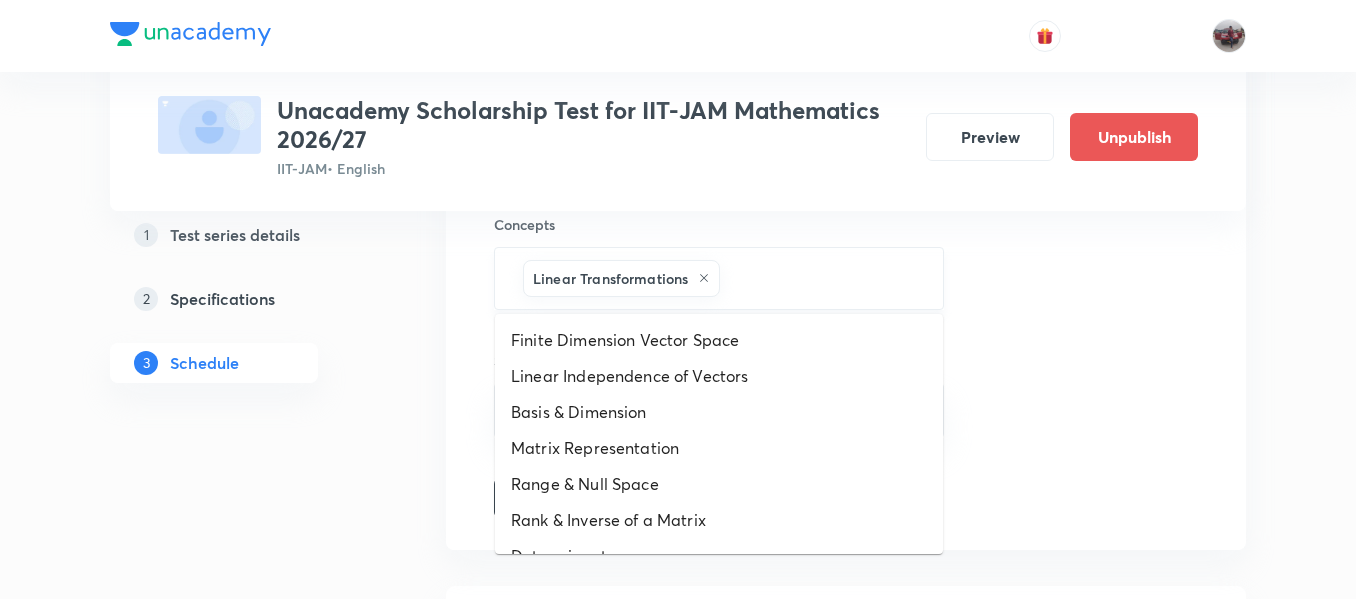 click at bounding box center (821, 278) 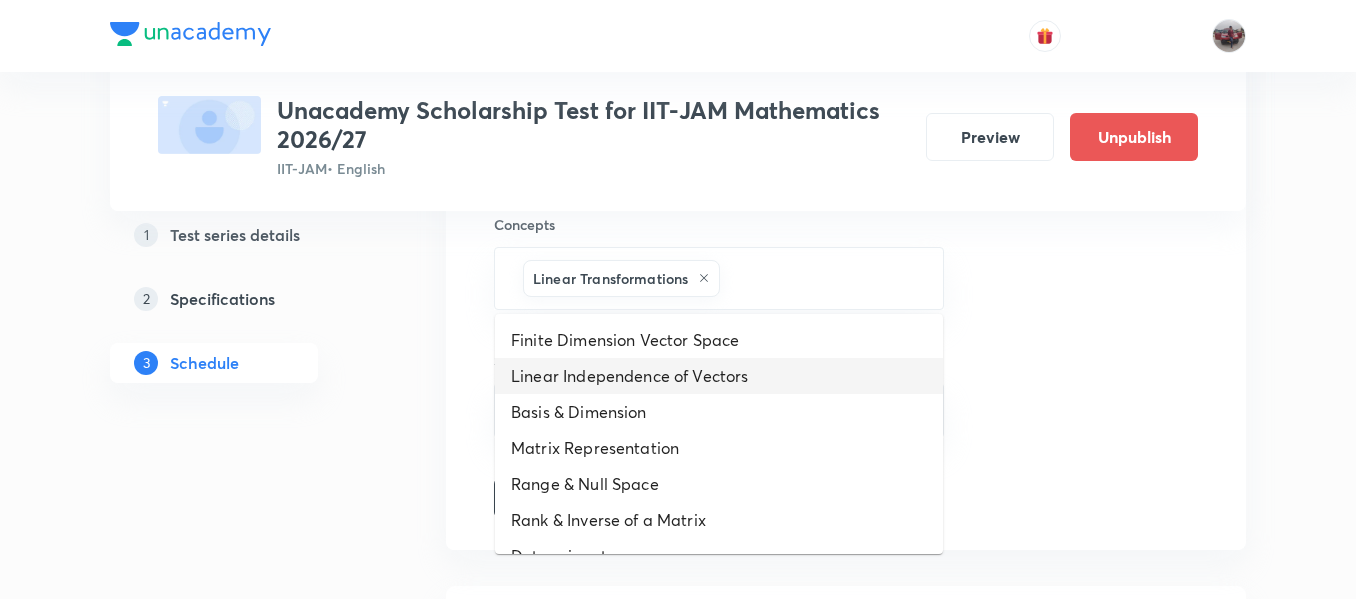 click on "Linear Independence of Vectors" at bounding box center [719, 376] 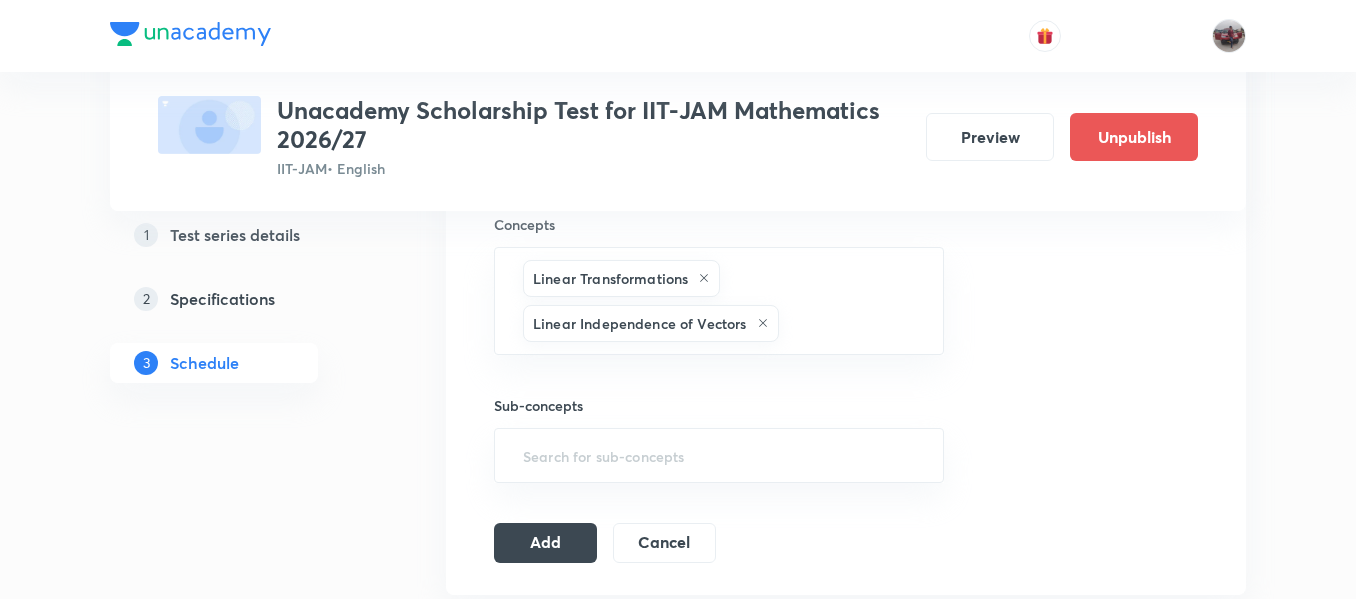 scroll, scrollTop: 799, scrollLeft: 0, axis: vertical 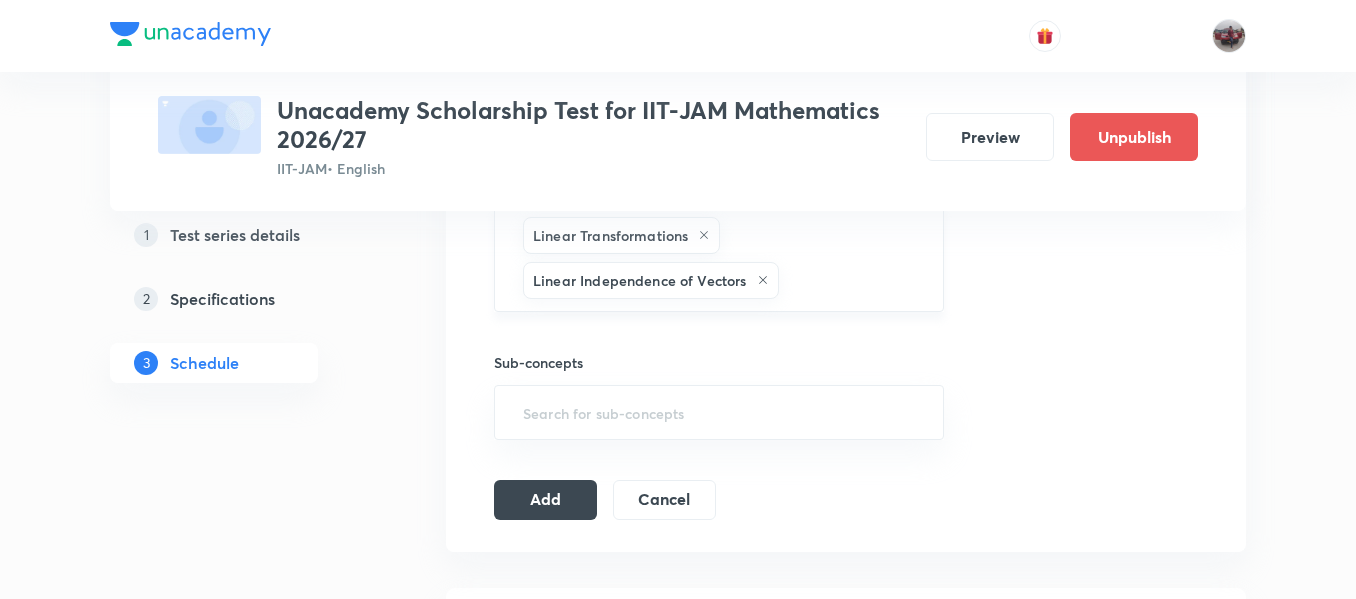 click at bounding box center (851, 280) 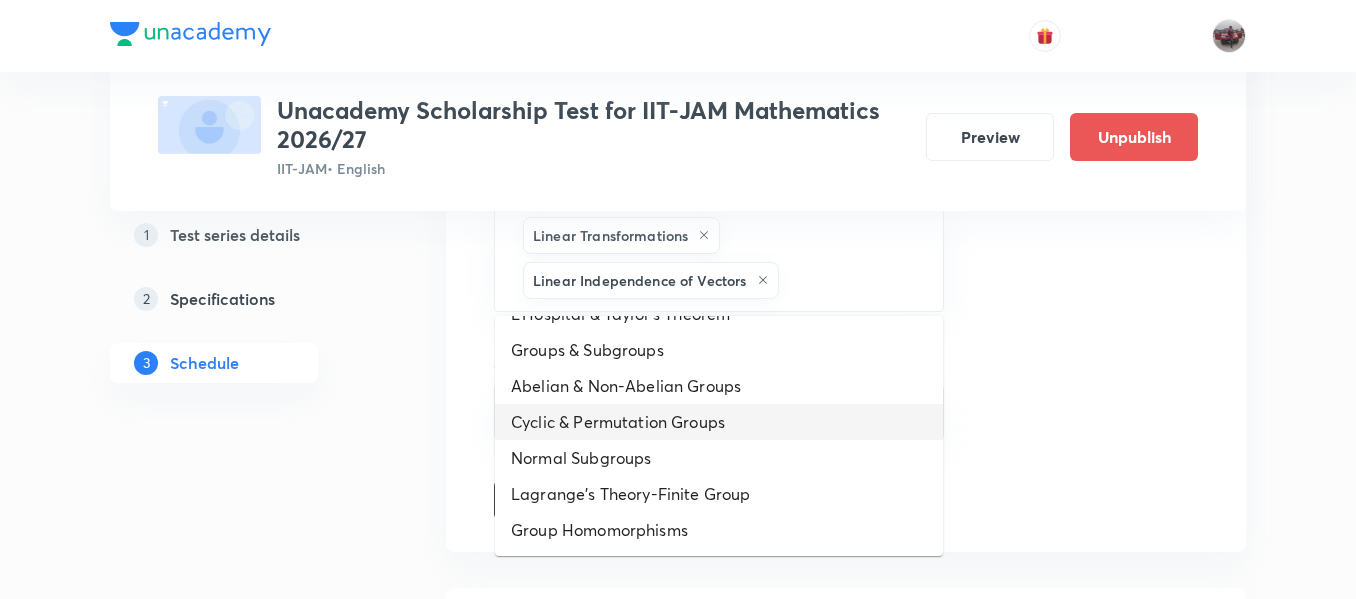 scroll, scrollTop: 1109, scrollLeft: 0, axis: vertical 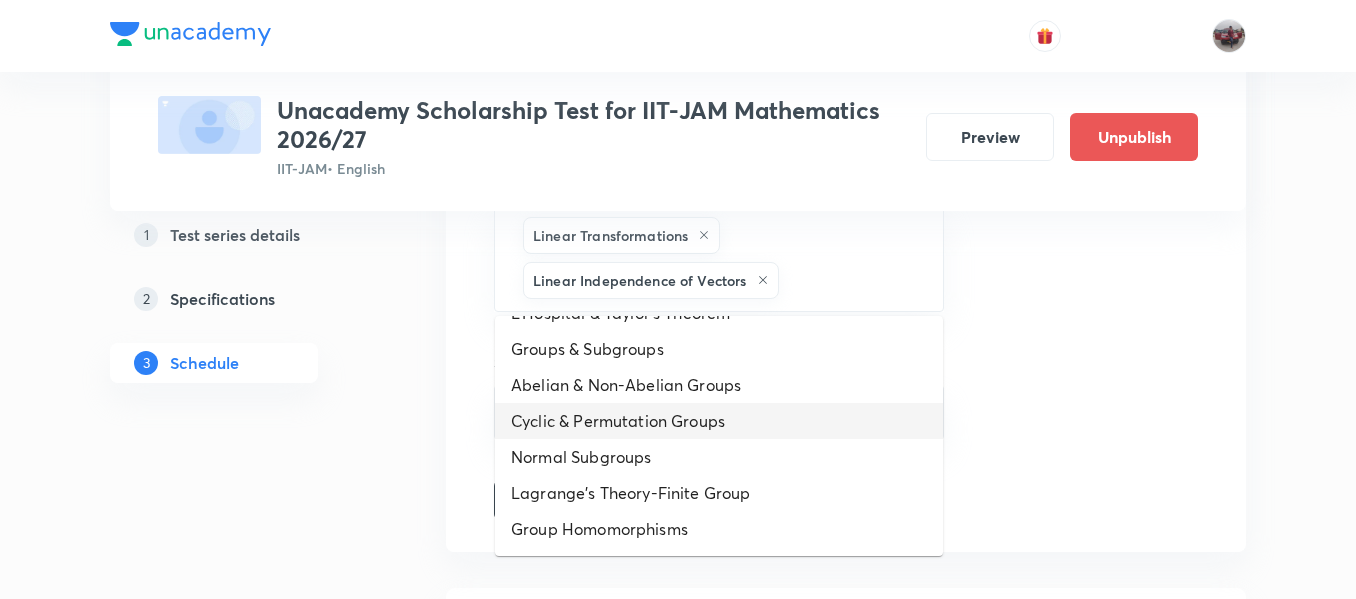 click on "Cyclic & Permutation Groups" at bounding box center (719, 421) 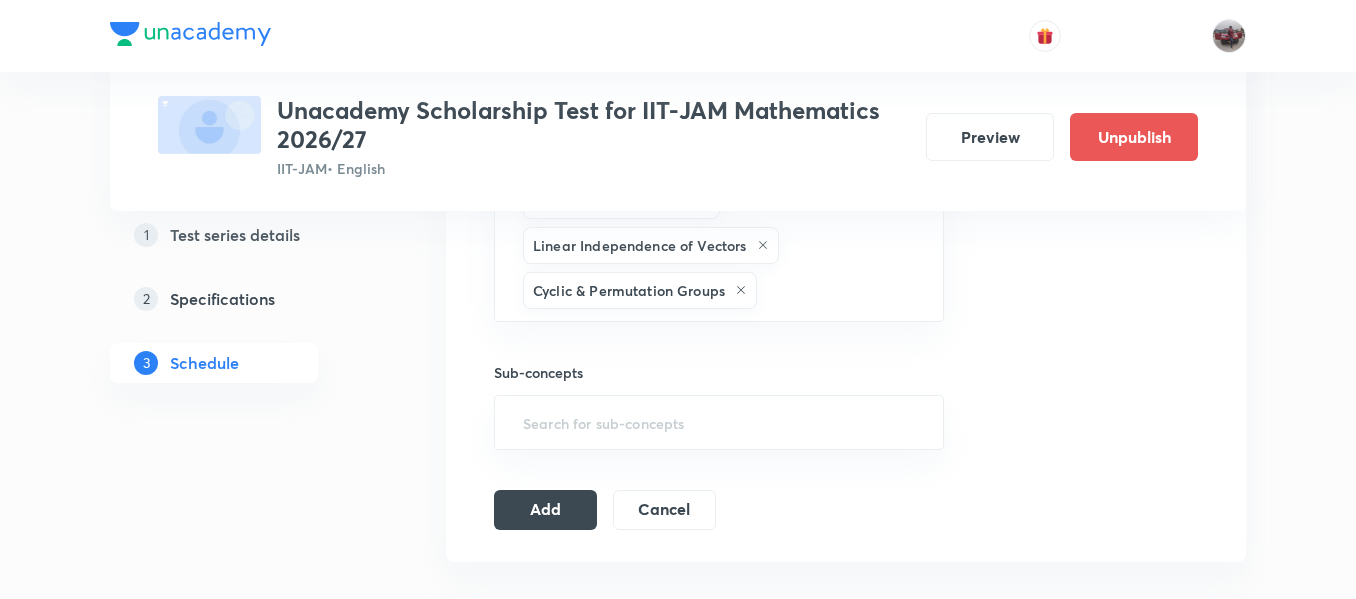 scroll, scrollTop: 837, scrollLeft: 0, axis: vertical 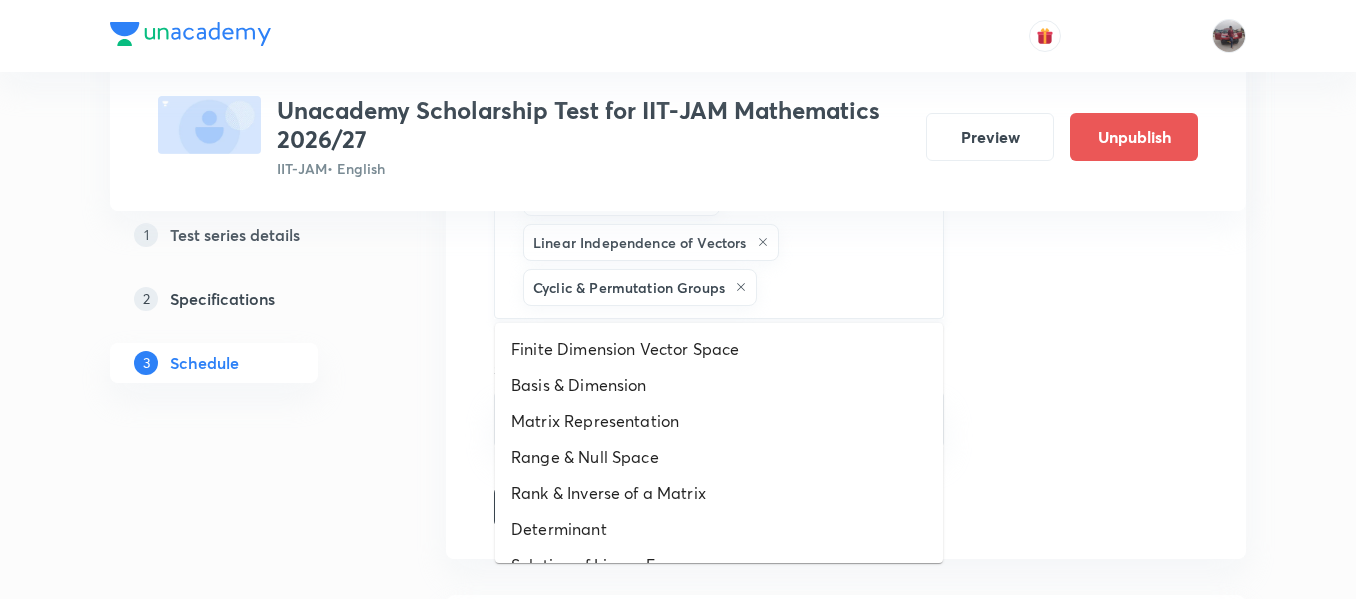 click at bounding box center [840, 287] 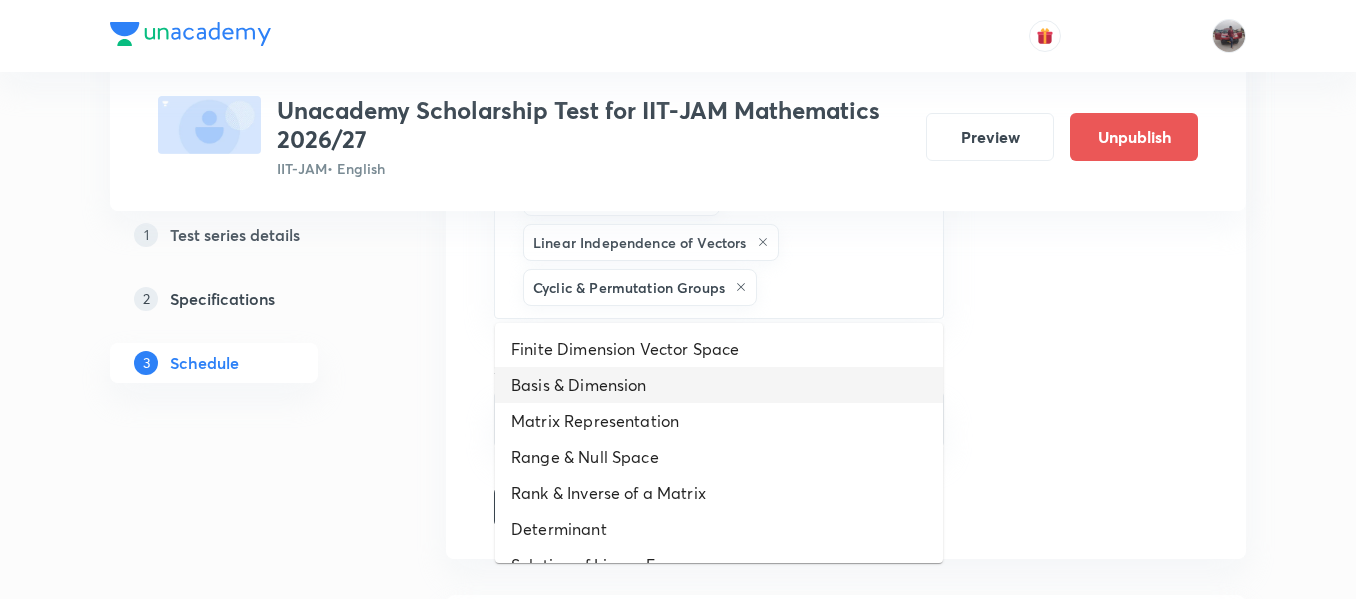 click on "Basis & Dimension" at bounding box center (719, 385) 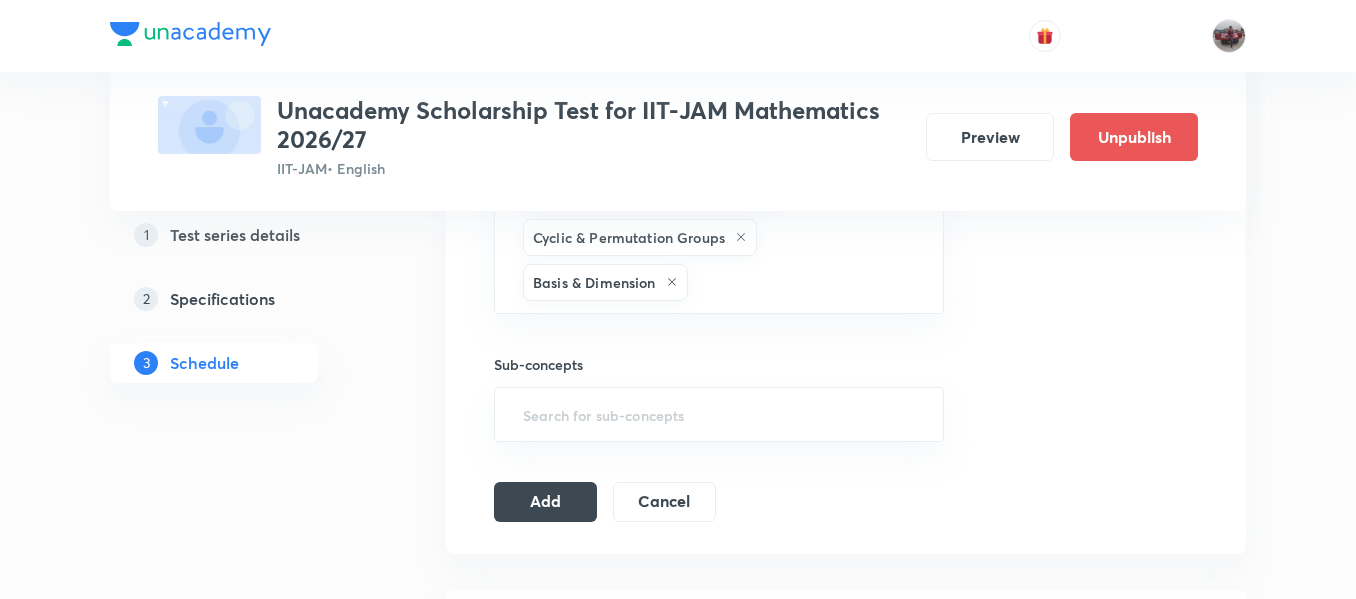 scroll, scrollTop: 888, scrollLeft: 0, axis: vertical 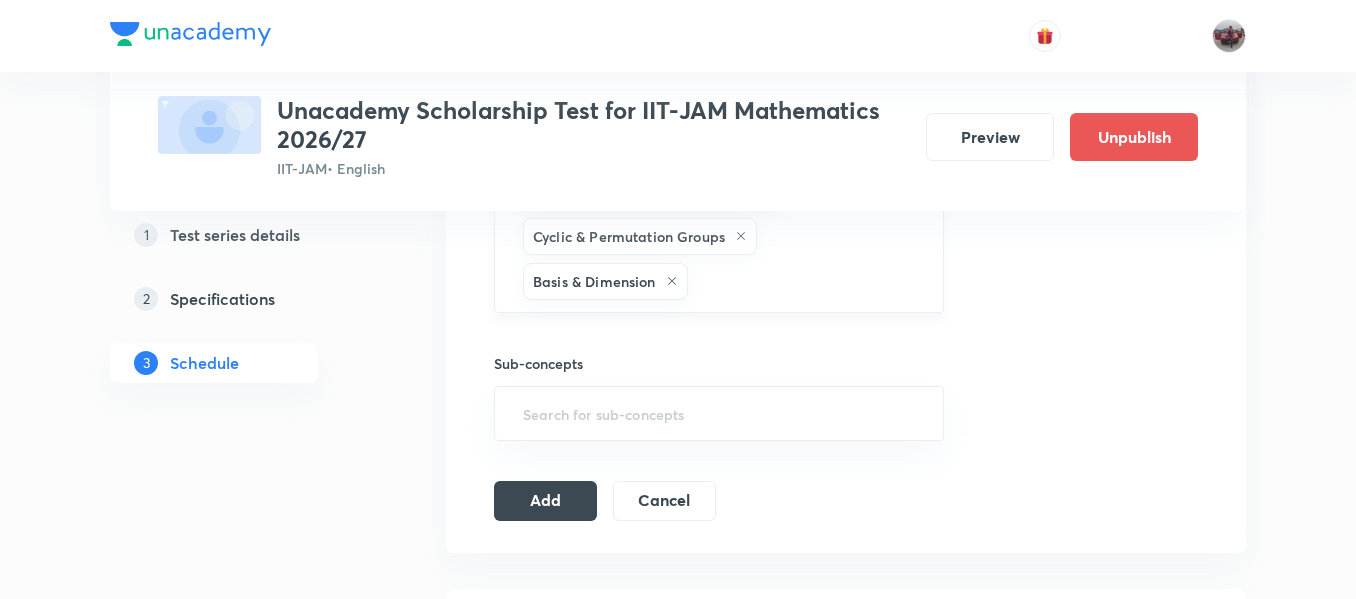 click at bounding box center [805, 281] 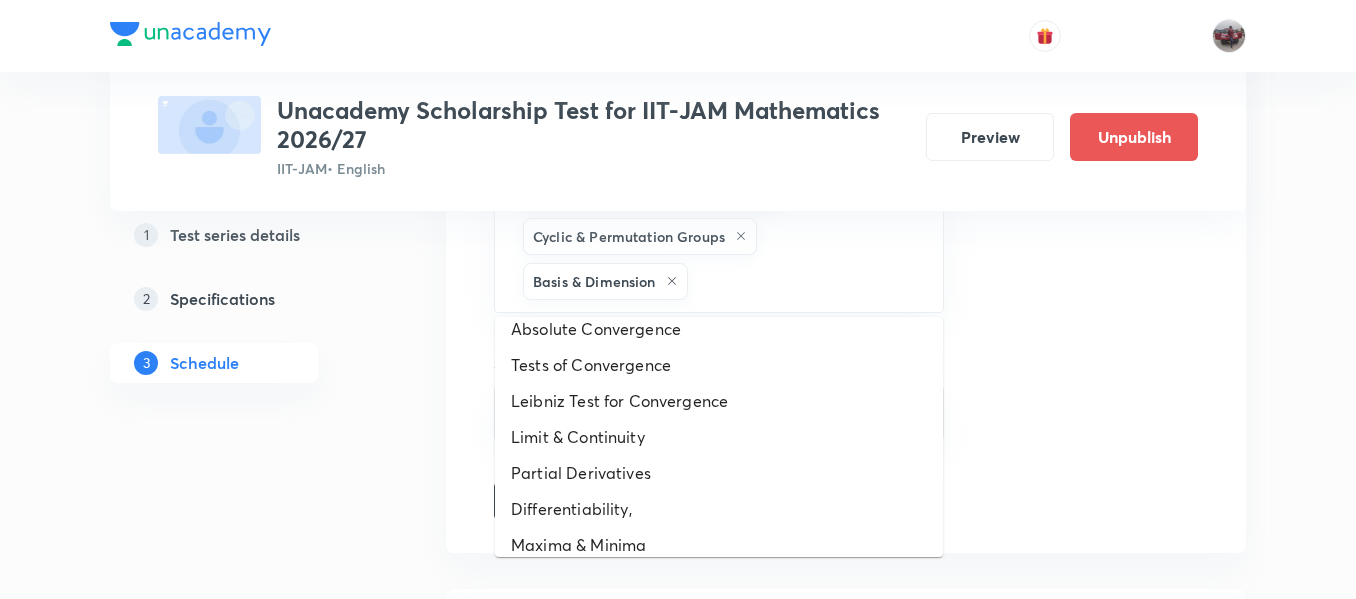 scroll, scrollTop: 1072, scrollLeft: 0, axis: vertical 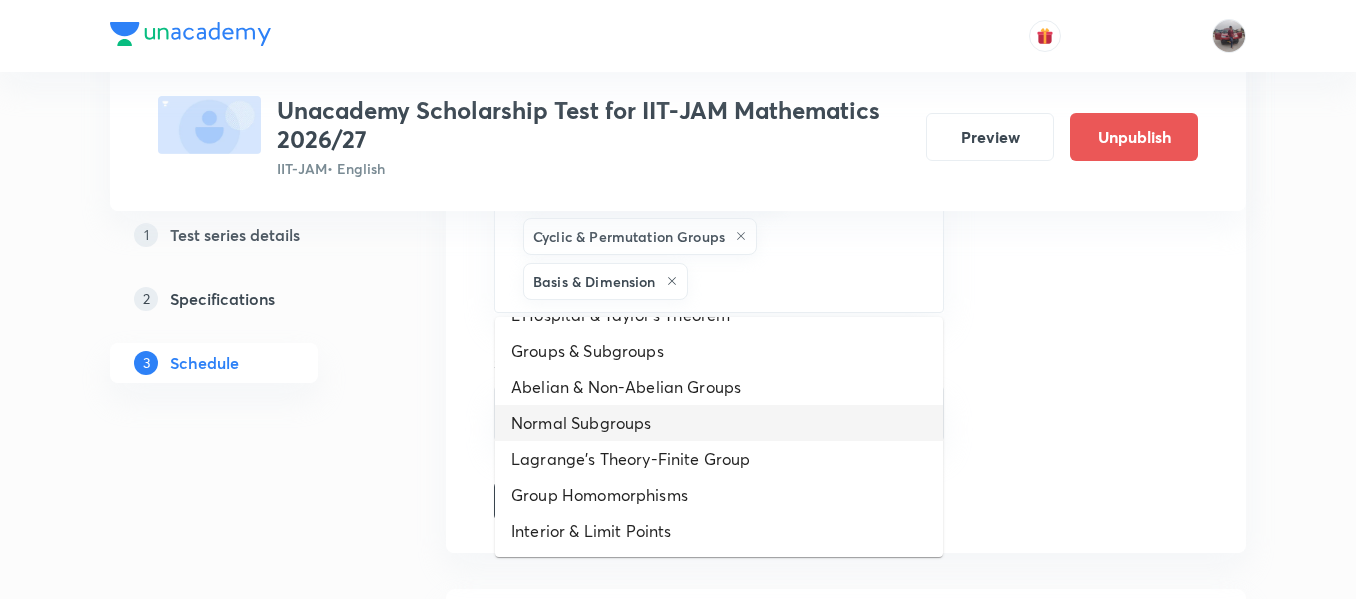click on "Normal Subgroups" at bounding box center (719, 423) 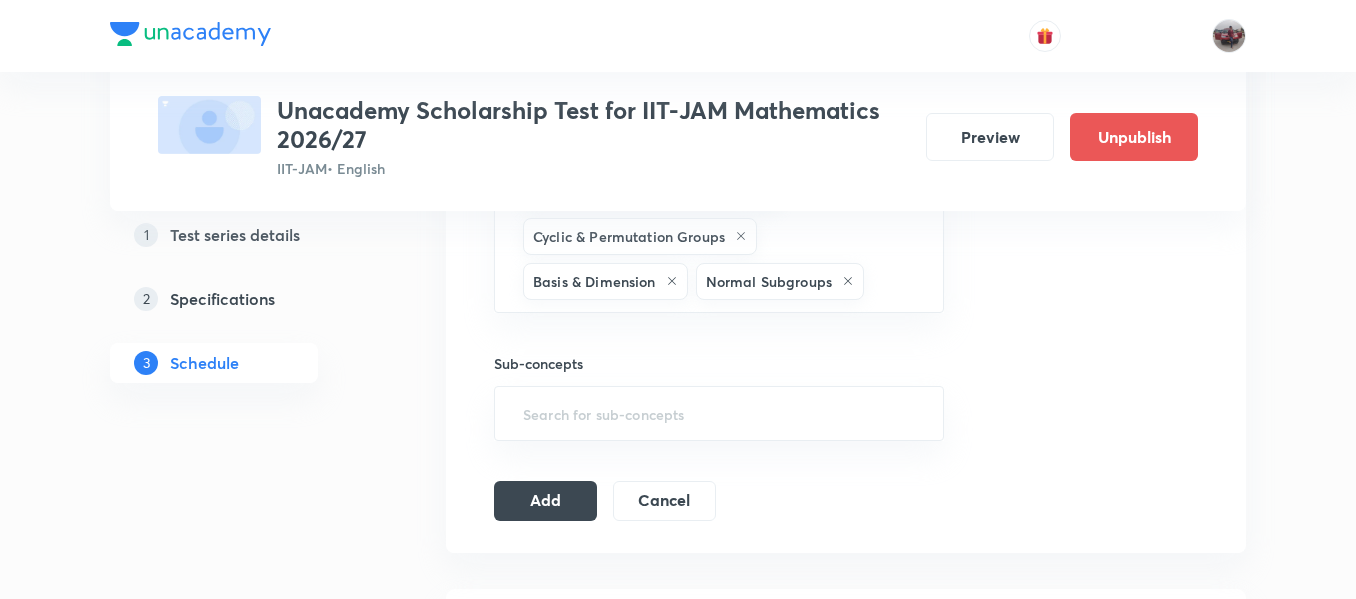 scroll, scrollTop: 922, scrollLeft: 0, axis: vertical 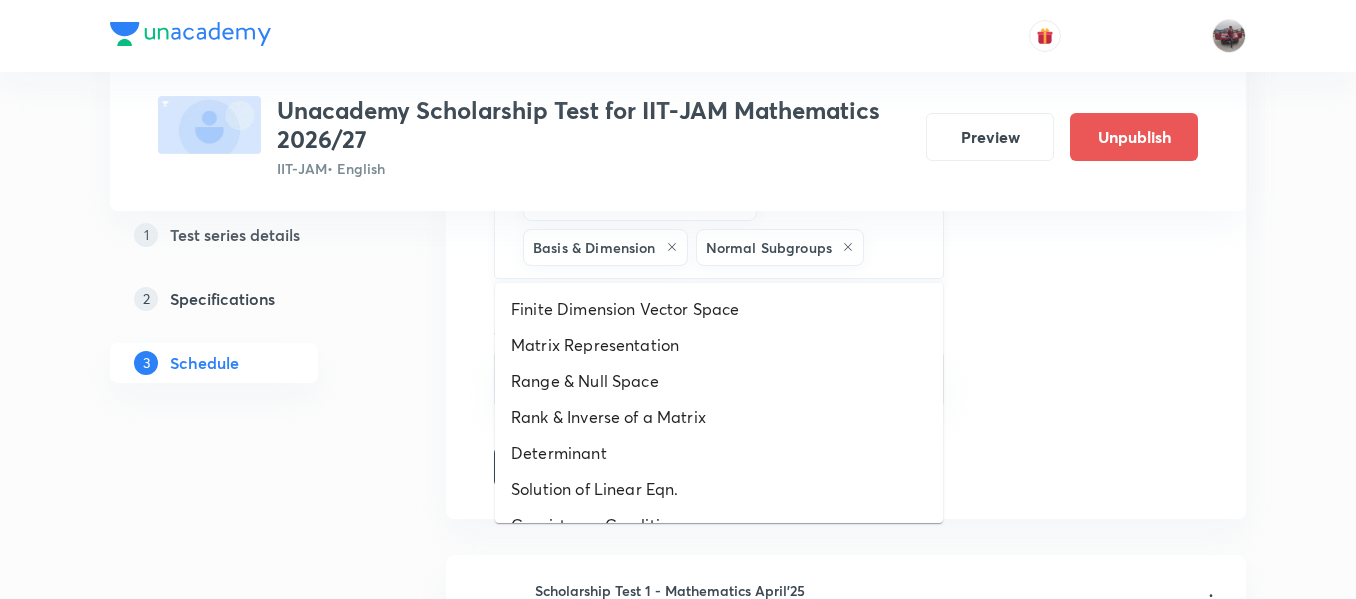 click at bounding box center (893, 247) 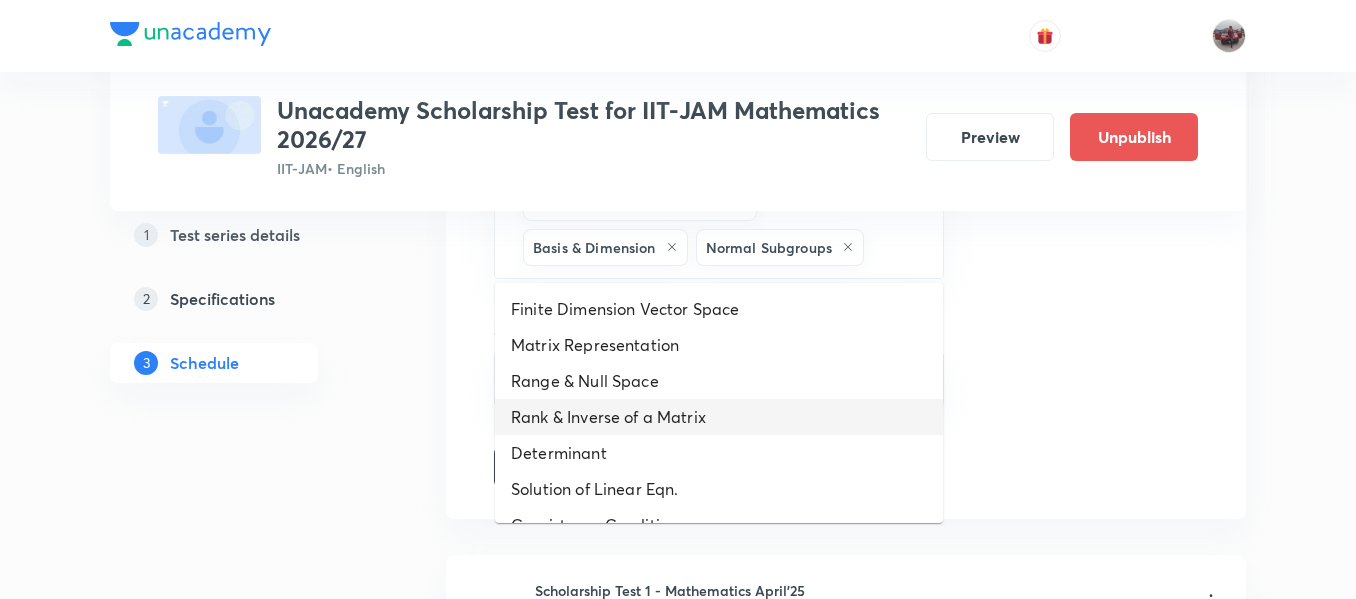 scroll, scrollTop: 1036, scrollLeft: 0, axis: vertical 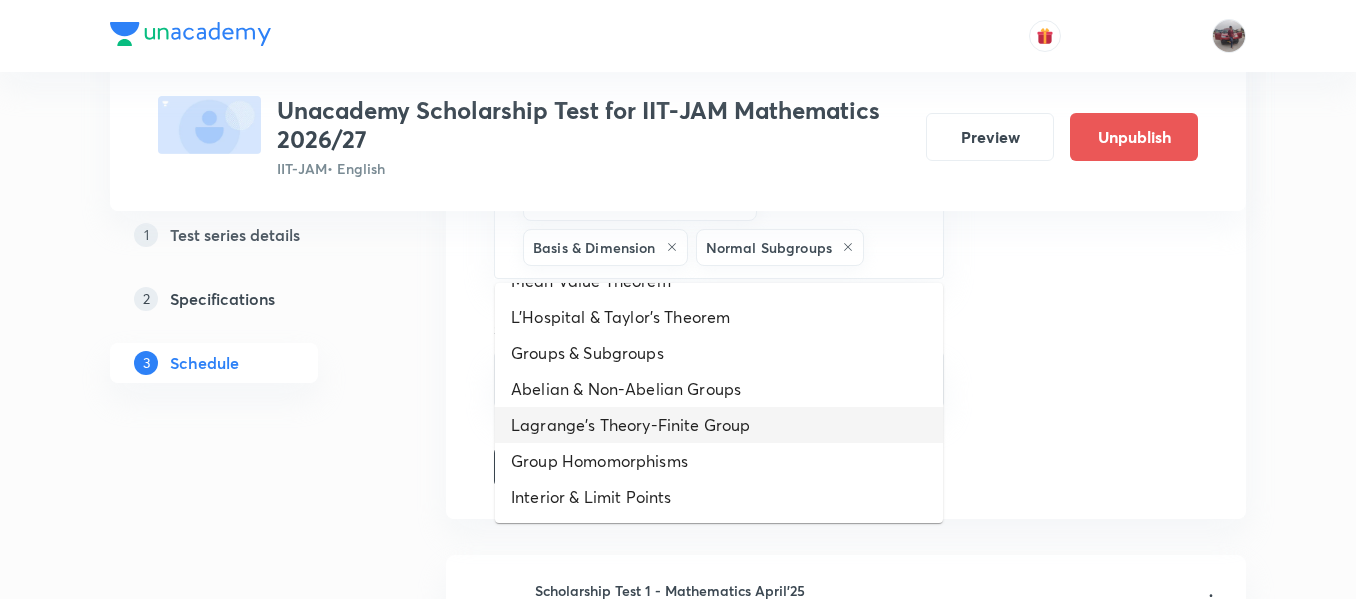 click on "Lagrange's Theory-Finite Group" at bounding box center (719, 425) 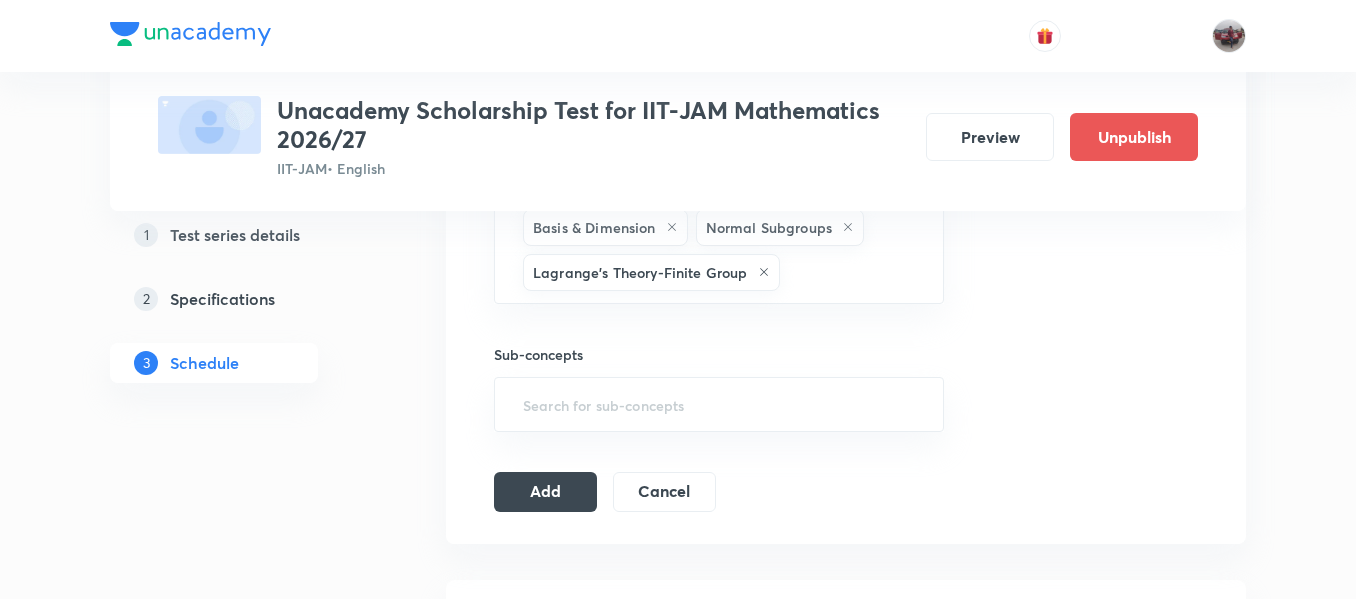 scroll, scrollTop: 944, scrollLeft: 0, axis: vertical 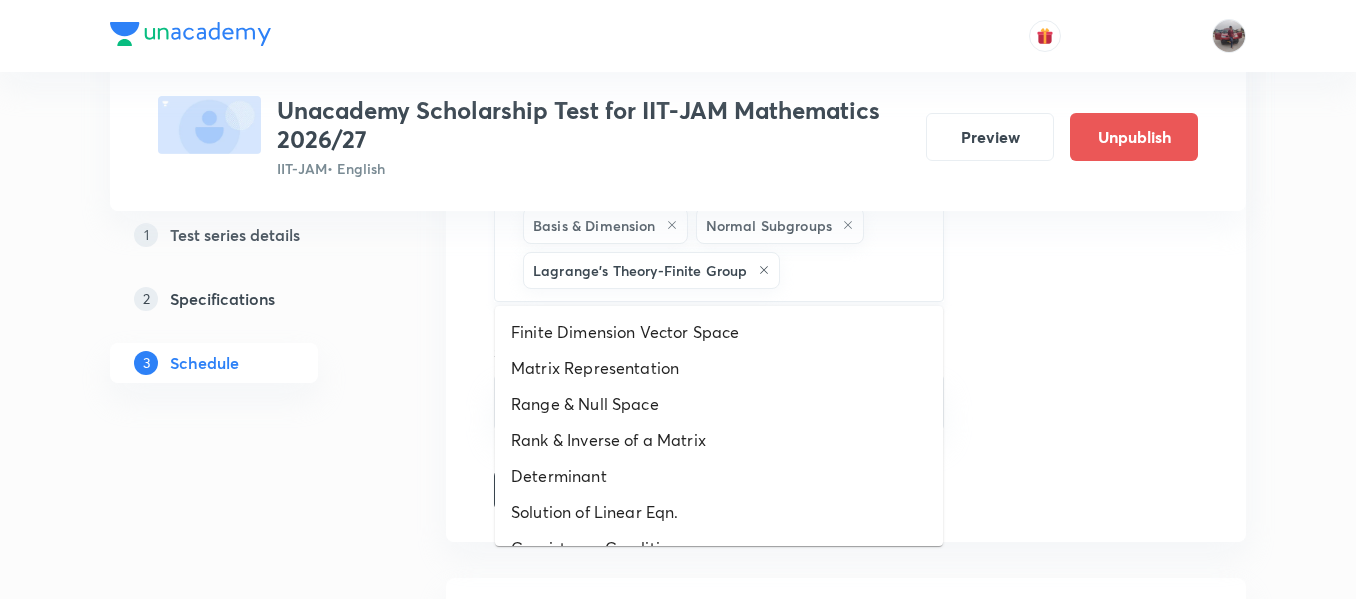 click at bounding box center [851, 270] 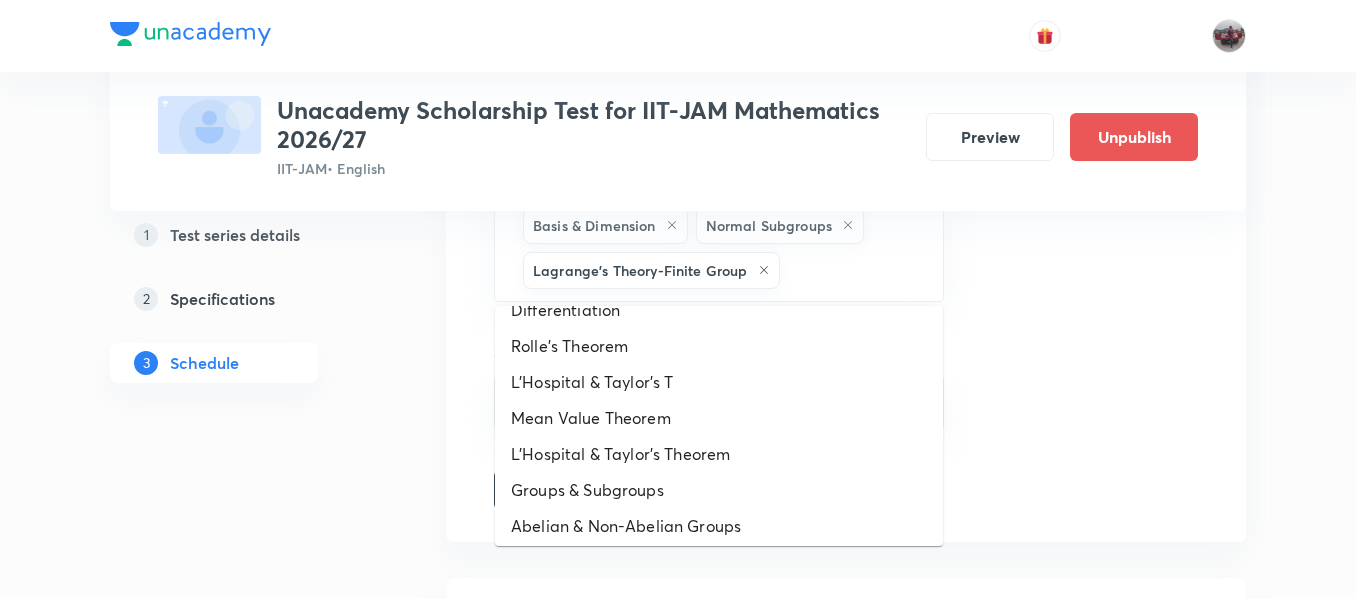 scroll, scrollTop: 1000, scrollLeft: 0, axis: vertical 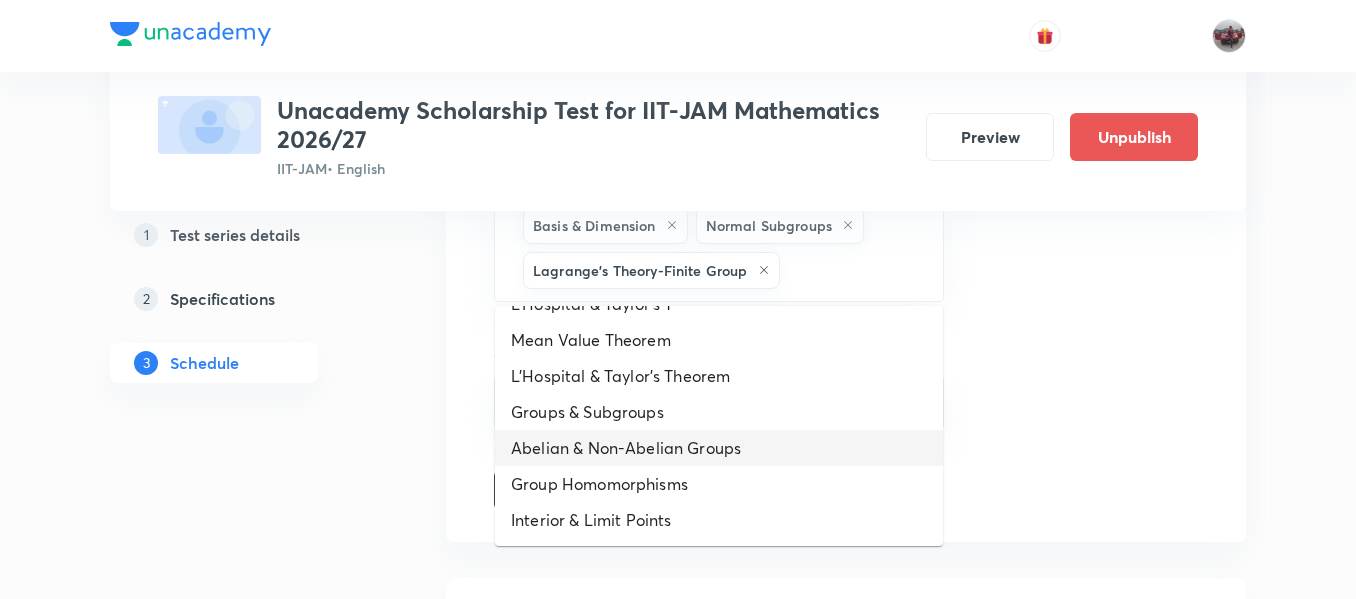 click on "Abelian & Non-Abelian Groups" at bounding box center (719, 448) 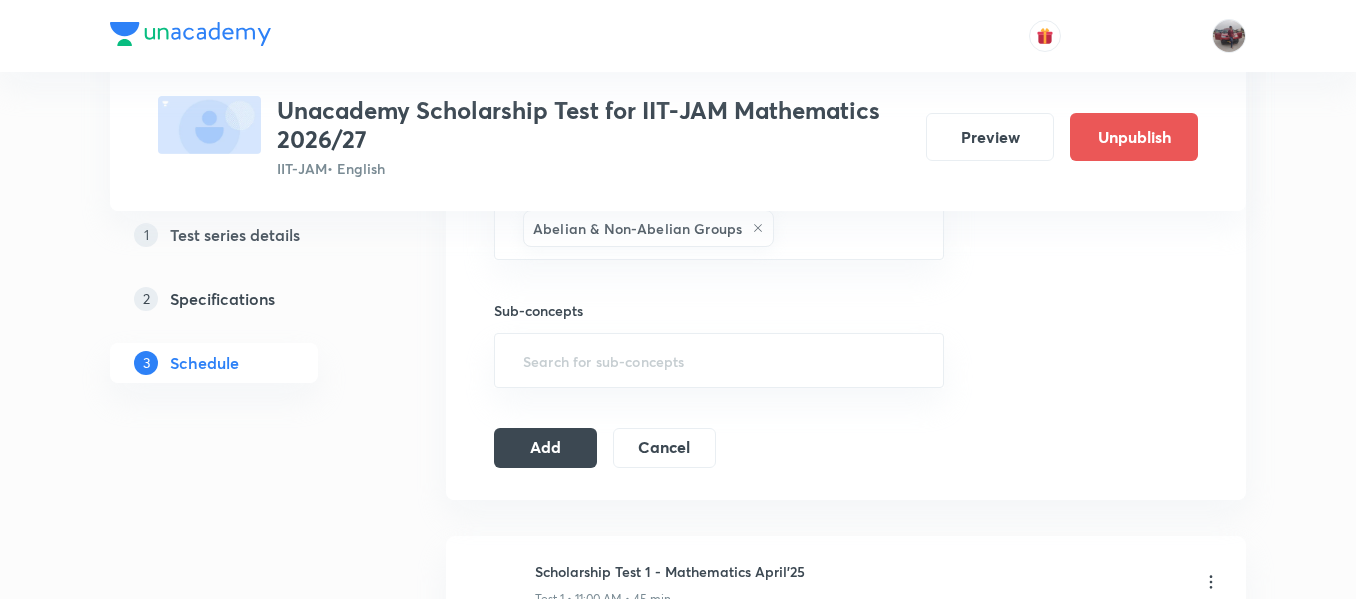 scroll, scrollTop: 1033, scrollLeft: 0, axis: vertical 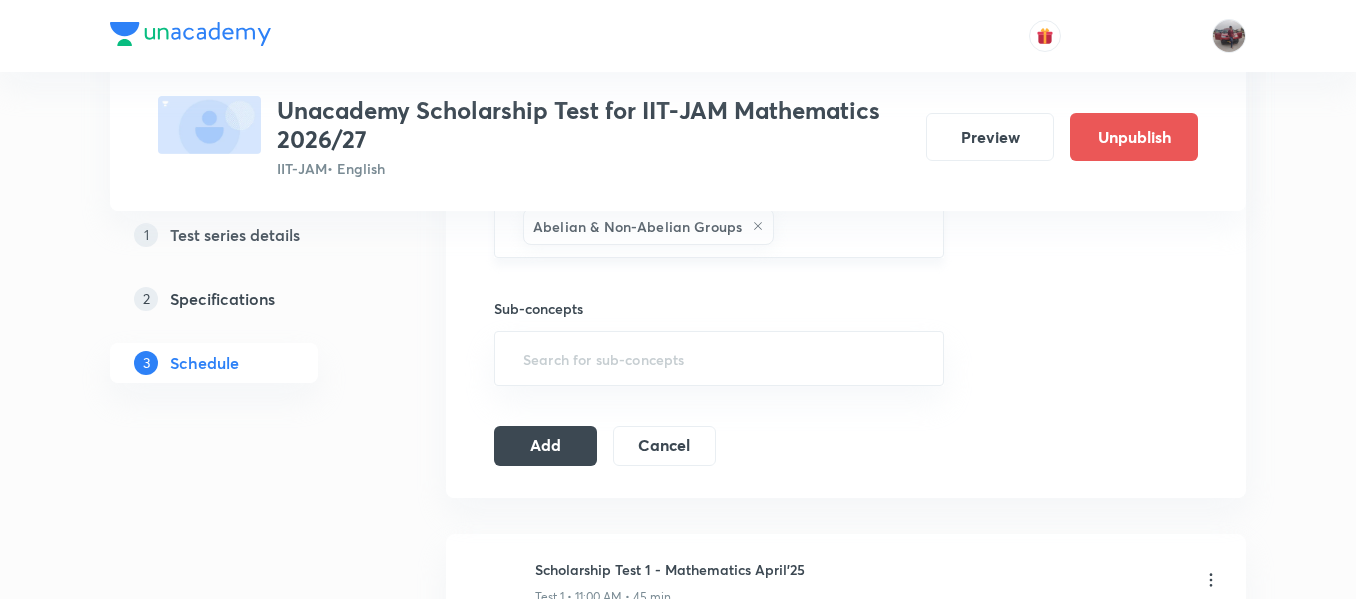 click at bounding box center [848, 226] 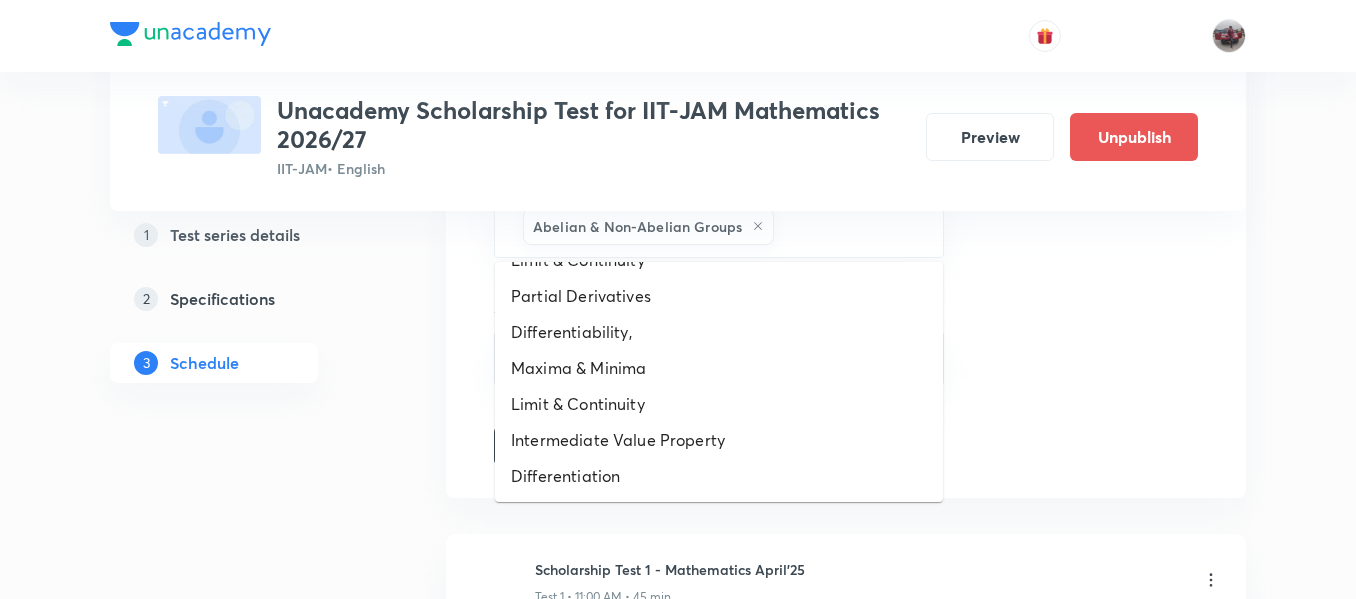 scroll, scrollTop: 964, scrollLeft: 0, axis: vertical 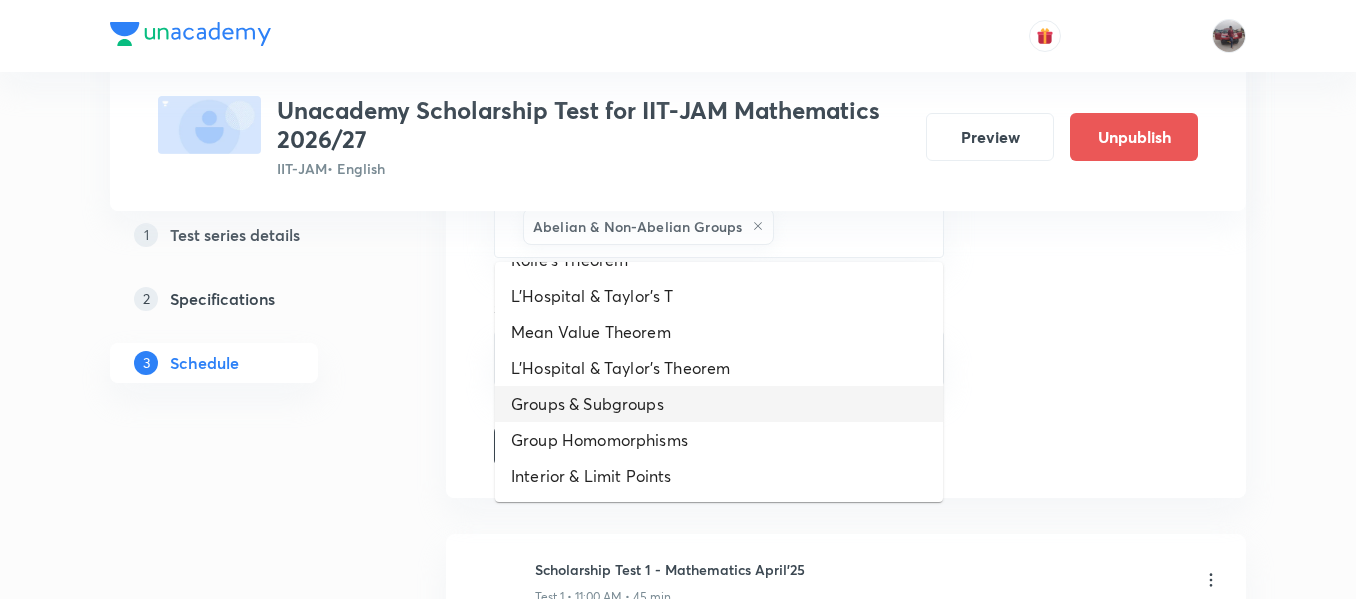 click on "Groups & Subgroups" at bounding box center [719, 404] 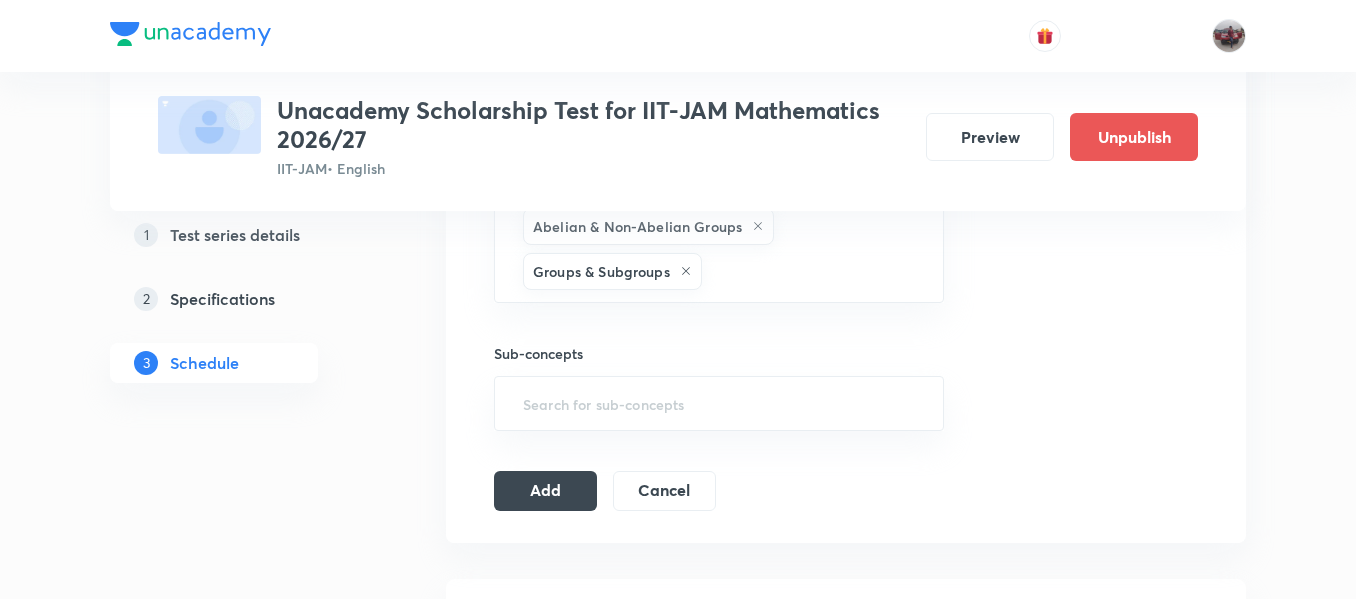 scroll, scrollTop: 1062, scrollLeft: 0, axis: vertical 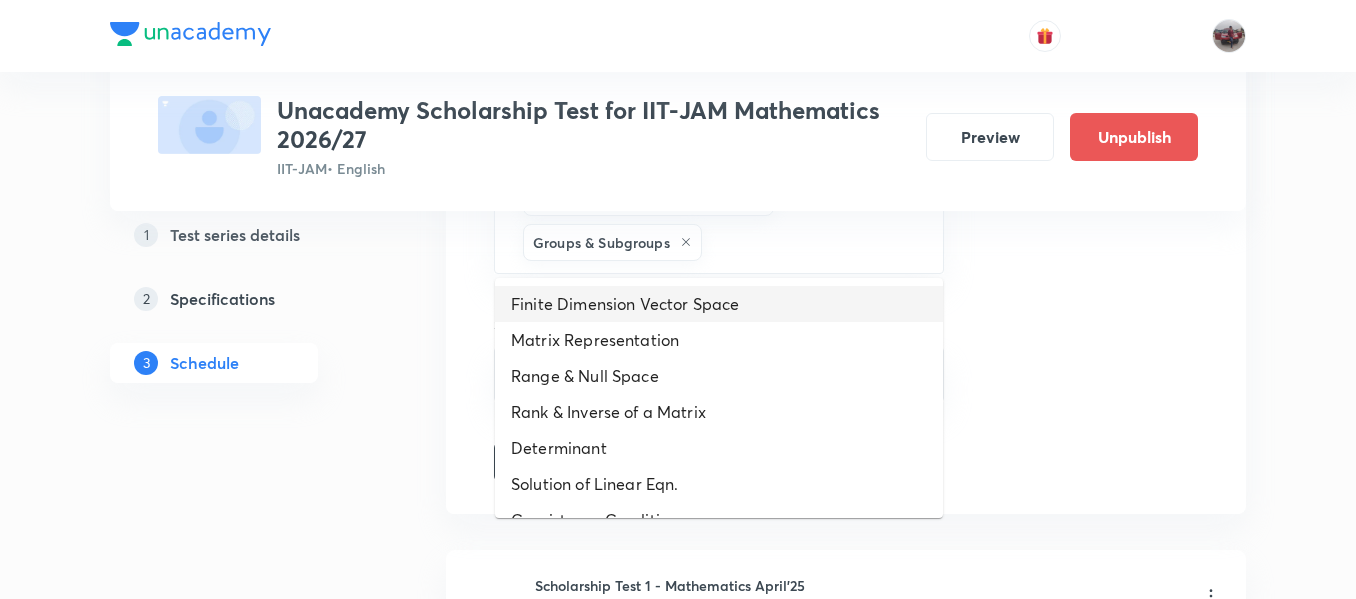 drag, startPoint x: 762, startPoint y: 256, endPoint x: 651, endPoint y: 308, distance: 122.57651 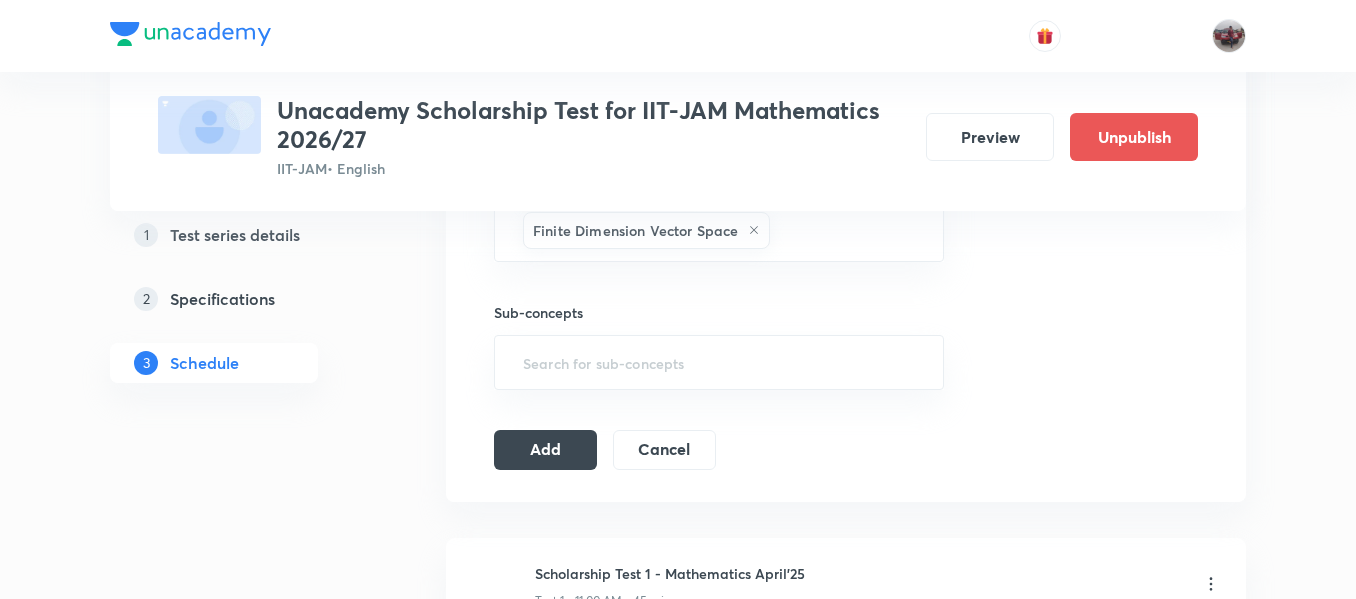 scroll, scrollTop: 1120, scrollLeft: 0, axis: vertical 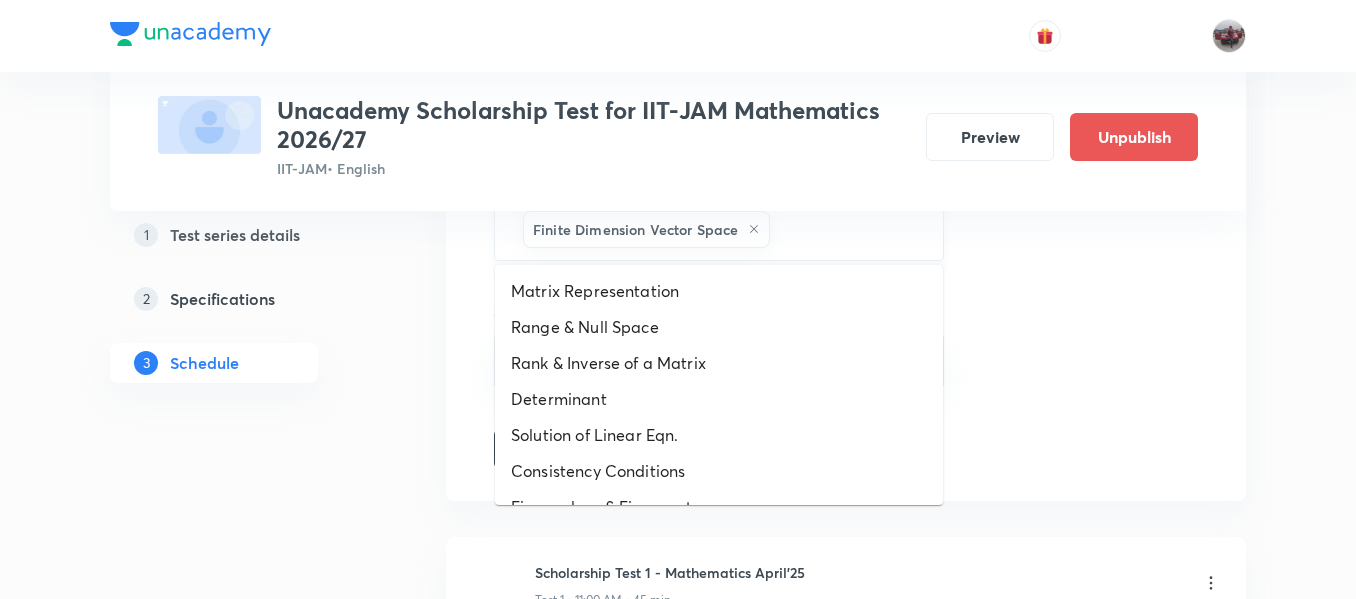 click at bounding box center (846, 229) 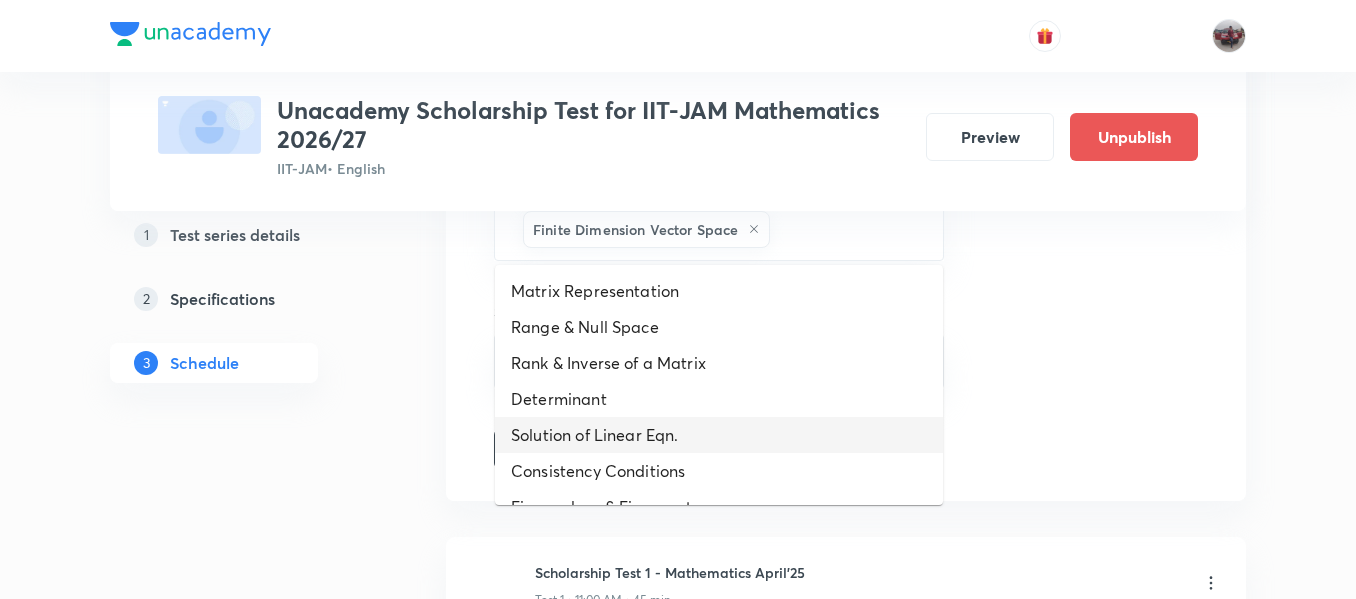 scroll, scrollTop: 892, scrollLeft: 0, axis: vertical 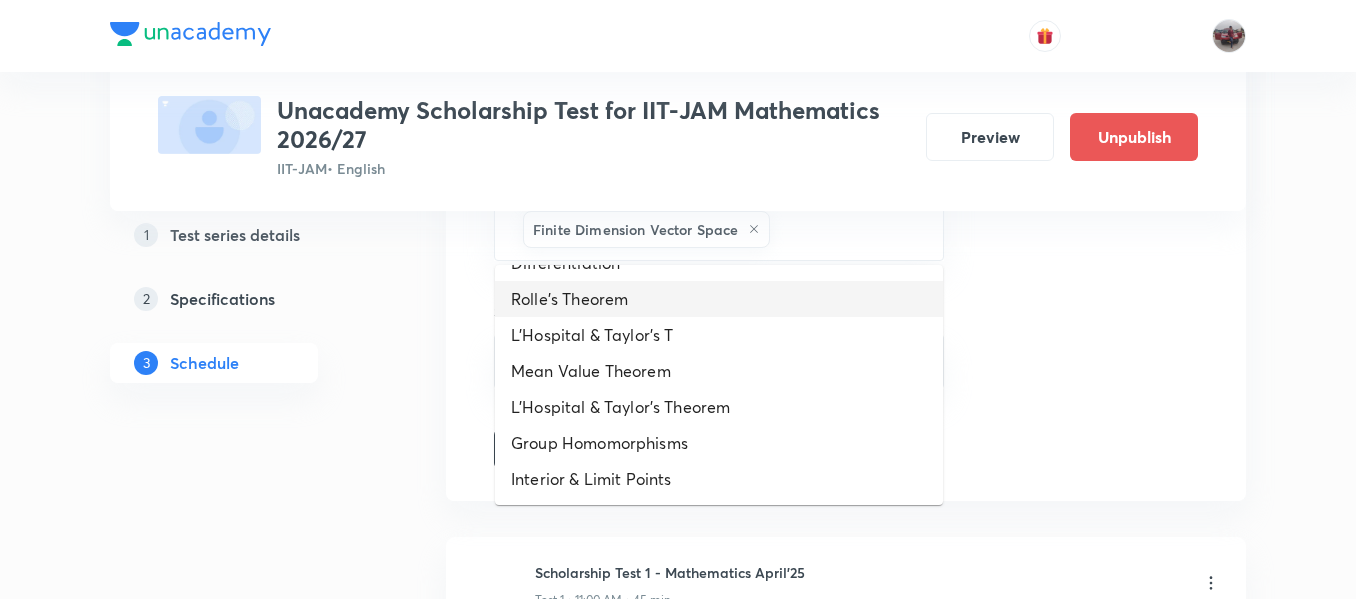 click on "Rolle's Theorem" at bounding box center [719, 299] 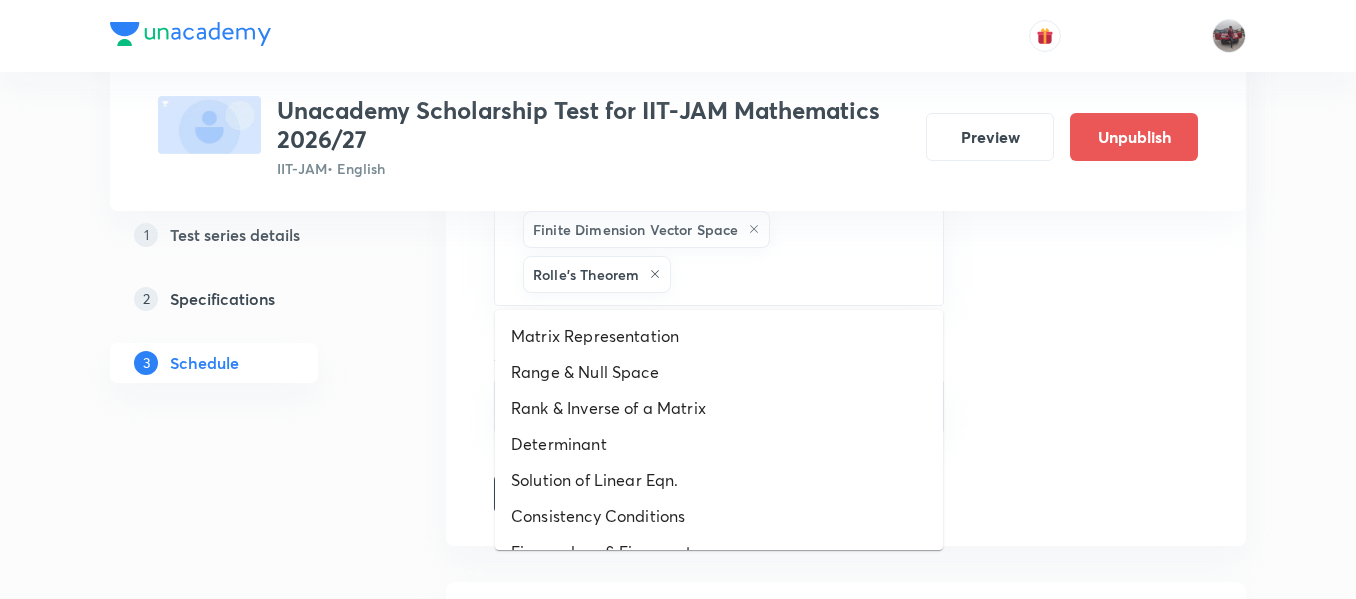 drag, startPoint x: 707, startPoint y: 279, endPoint x: 646, endPoint y: 421, distance: 154.54773 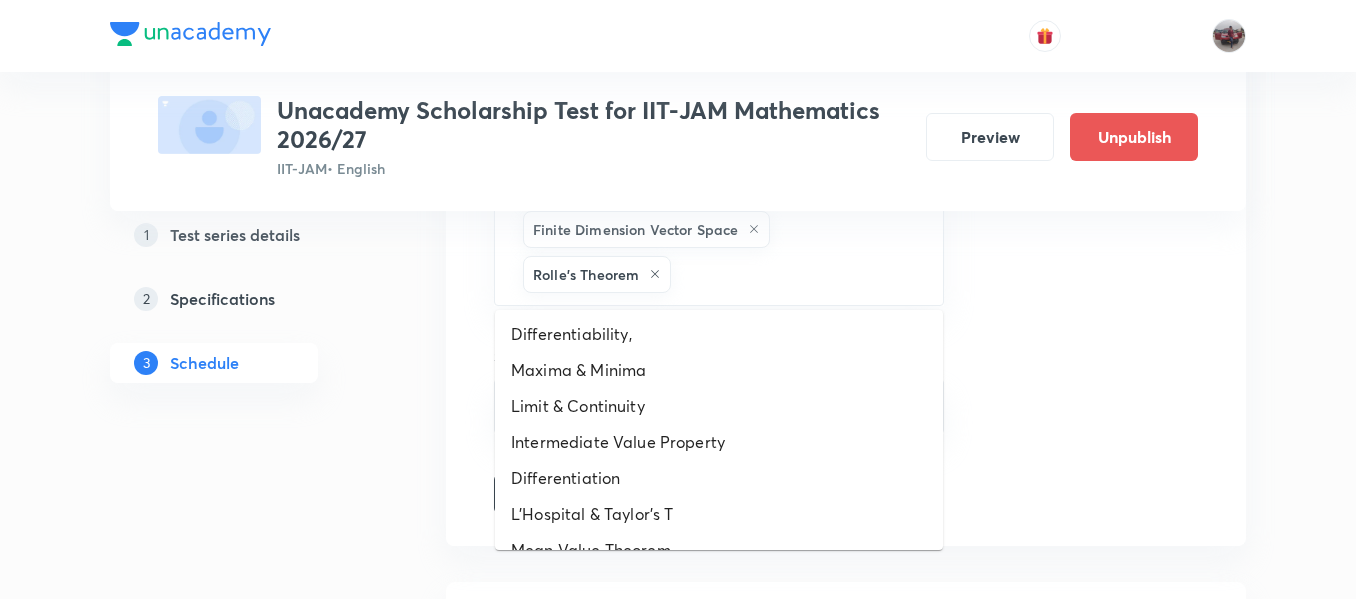 scroll, scrollTop: 856, scrollLeft: 0, axis: vertical 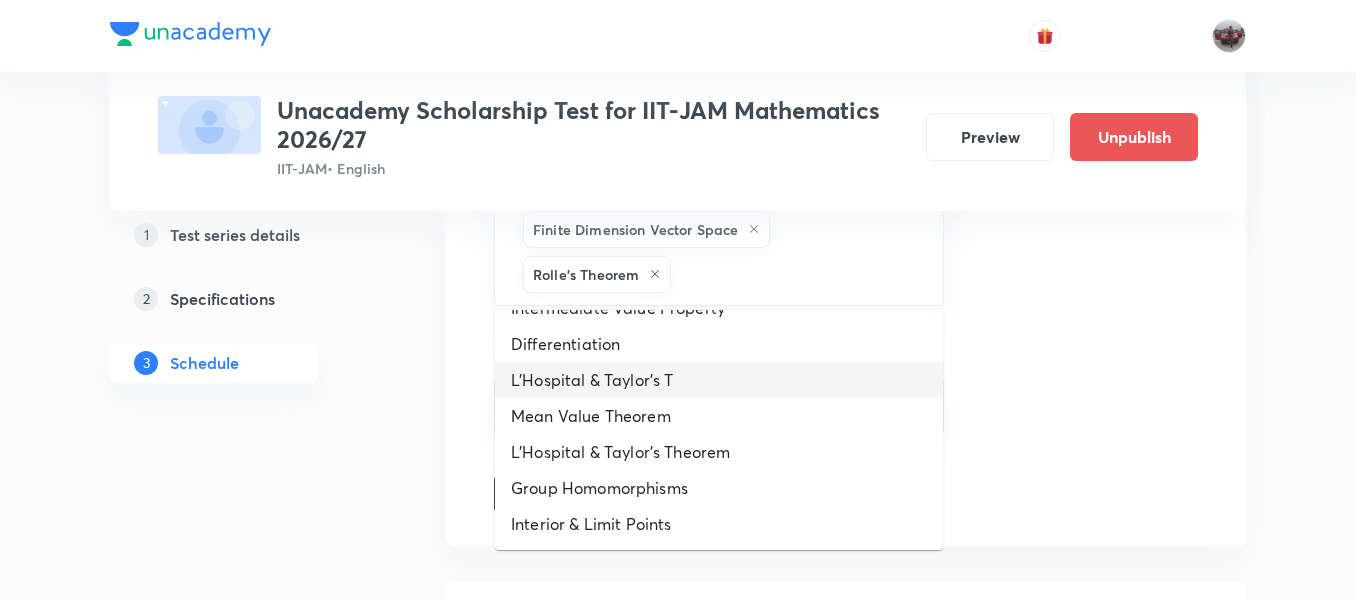 click on "L'Hospital & Taylor's T" at bounding box center (719, 380) 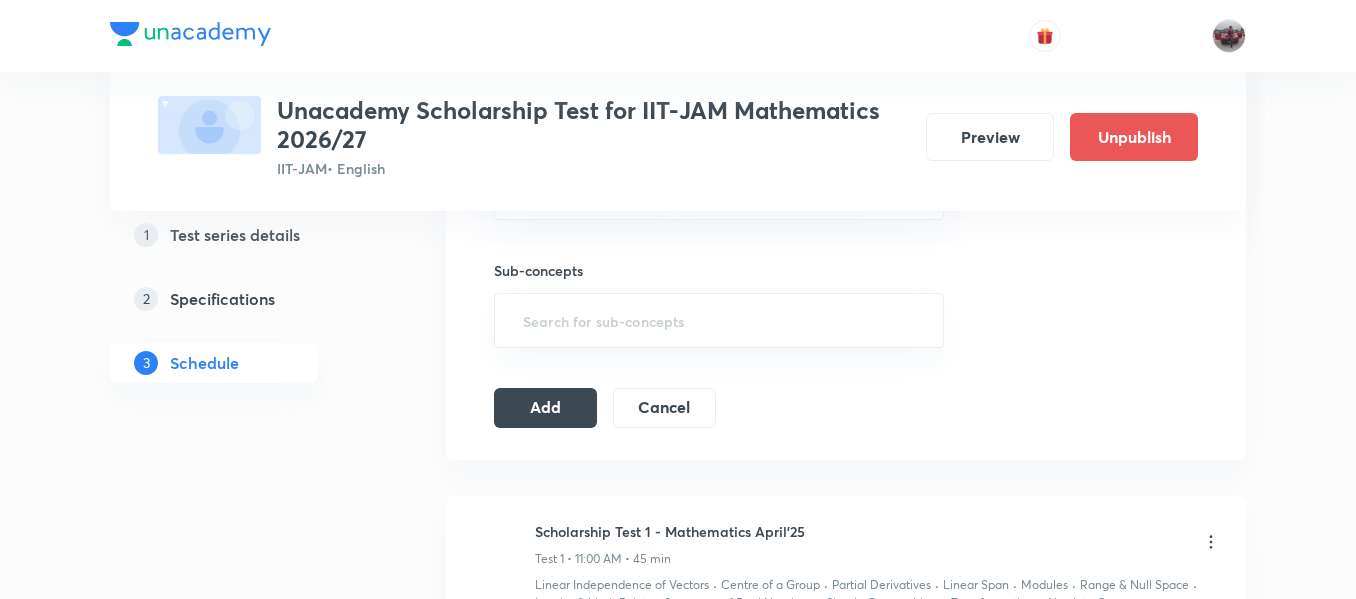 scroll, scrollTop: 1208, scrollLeft: 0, axis: vertical 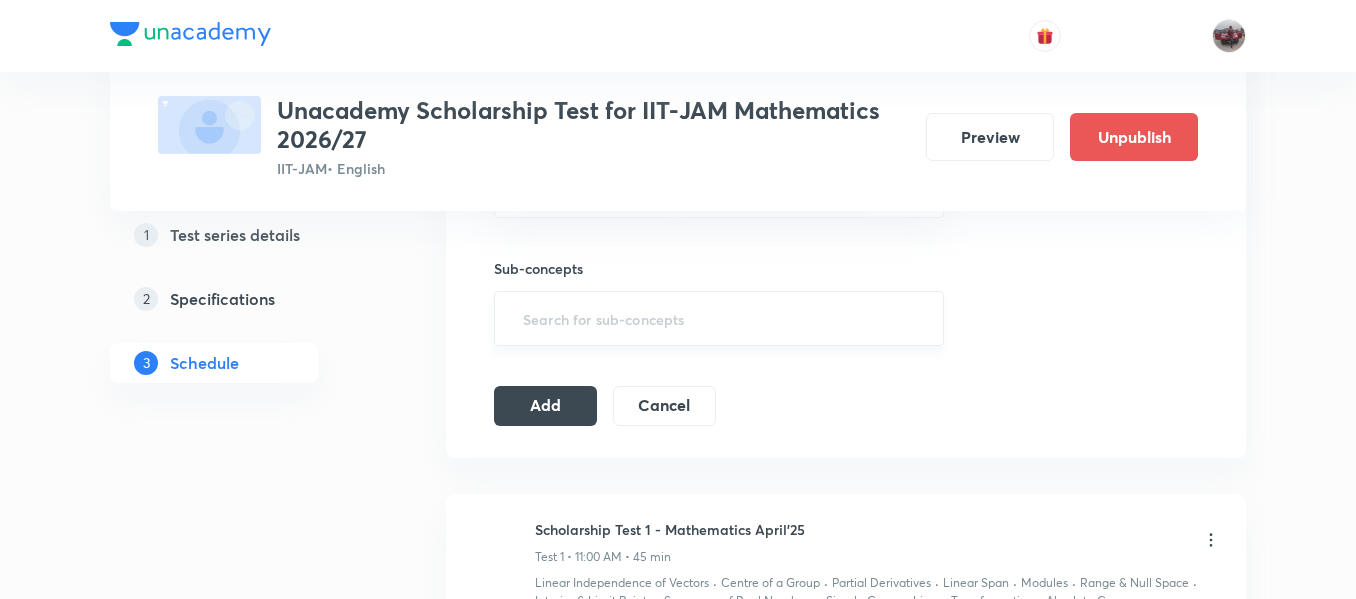 click at bounding box center [719, 318] 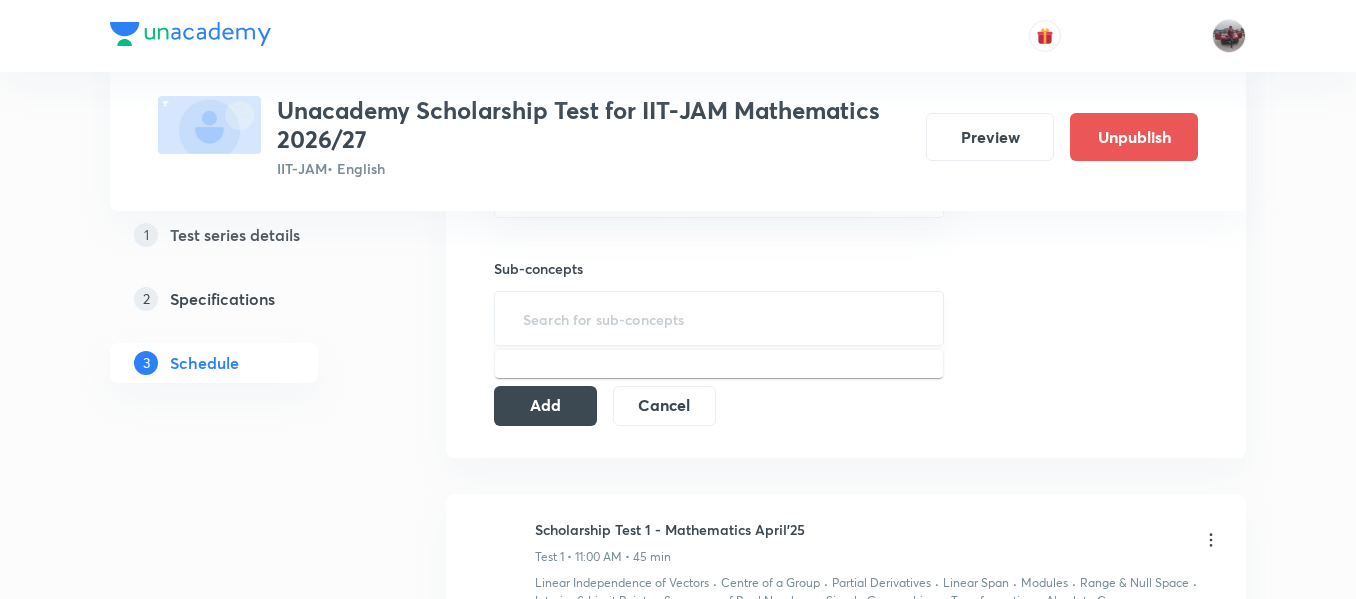 type on ";" 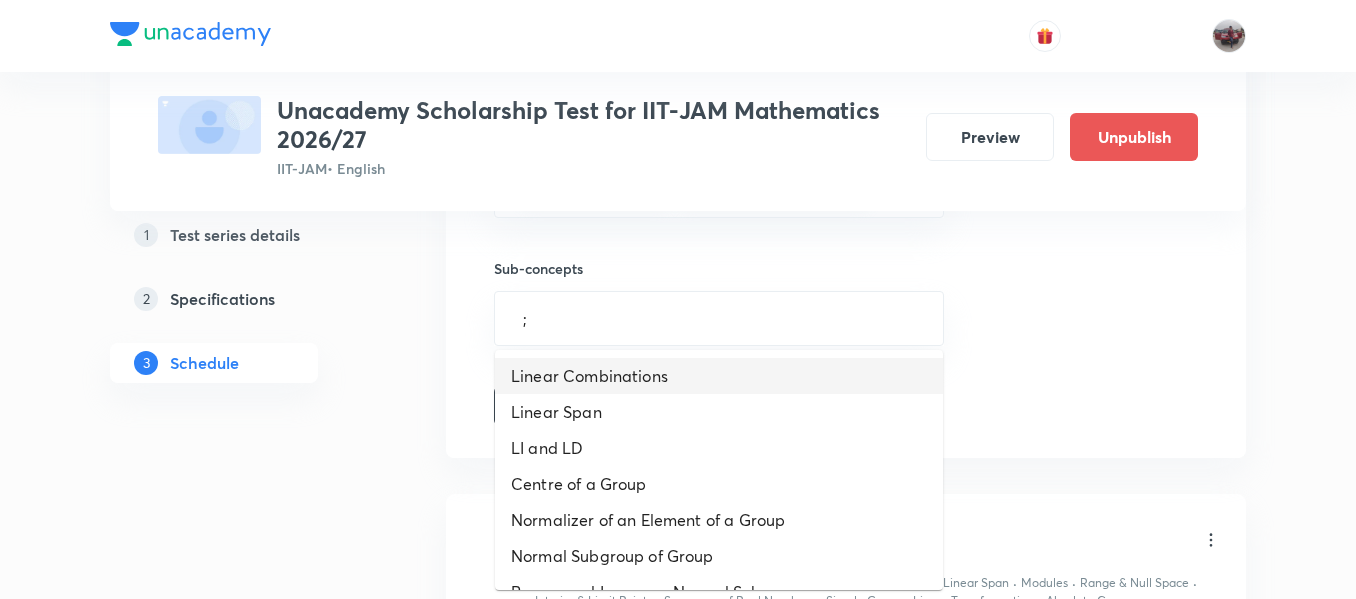 click on "Linear Combinations" at bounding box center (719, 376) 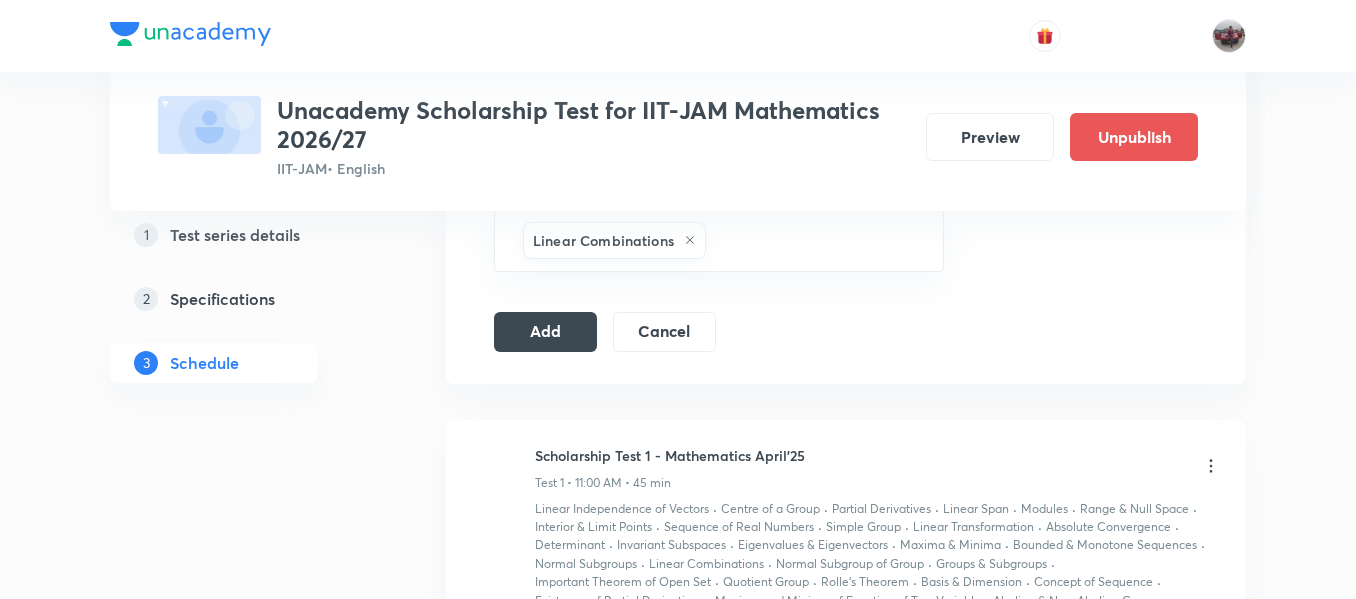 scroll, scrollTop: 1291, scrollLeft: 0, axis: vertical 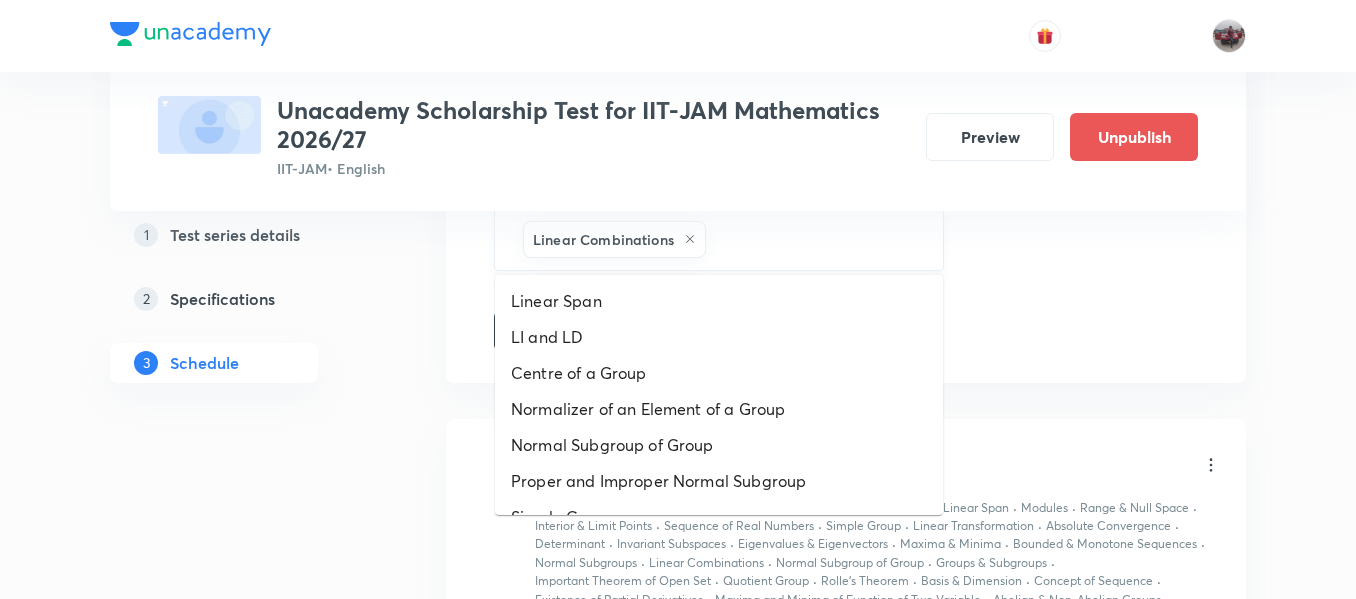 click at bounding box center (814, 239) 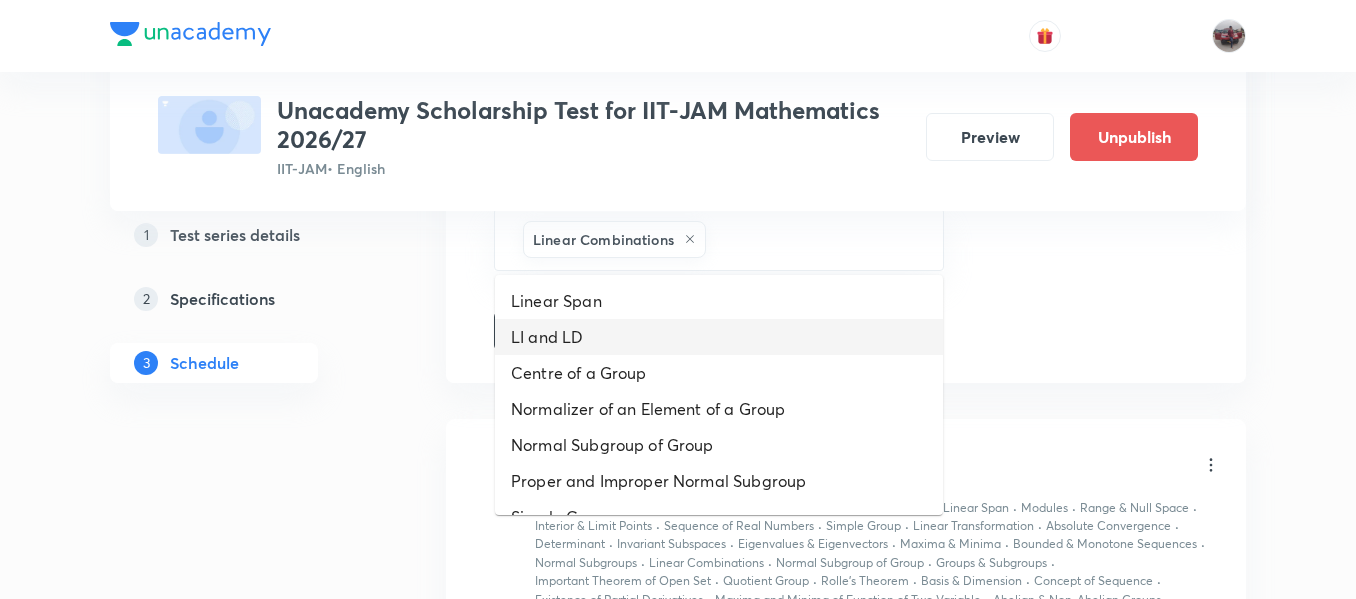 click on "LI and LD" at bounding box center (719, 337) 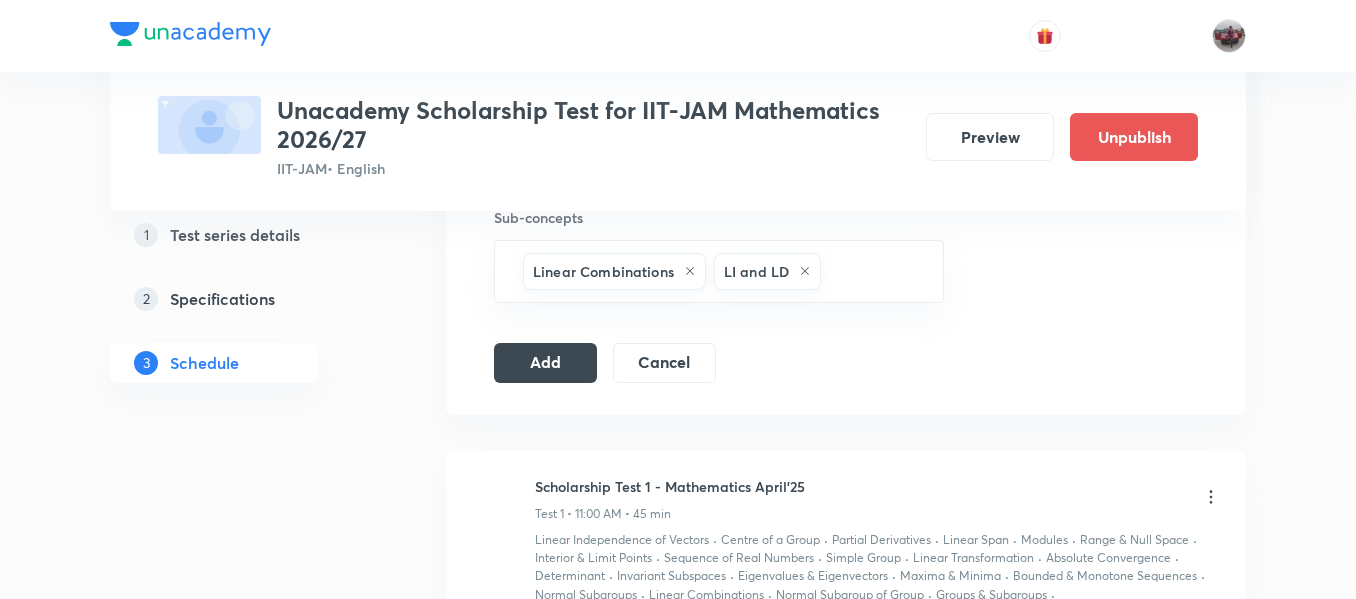scroll, scrollTop: 1255, scrollLeft: 0, axis: vertical 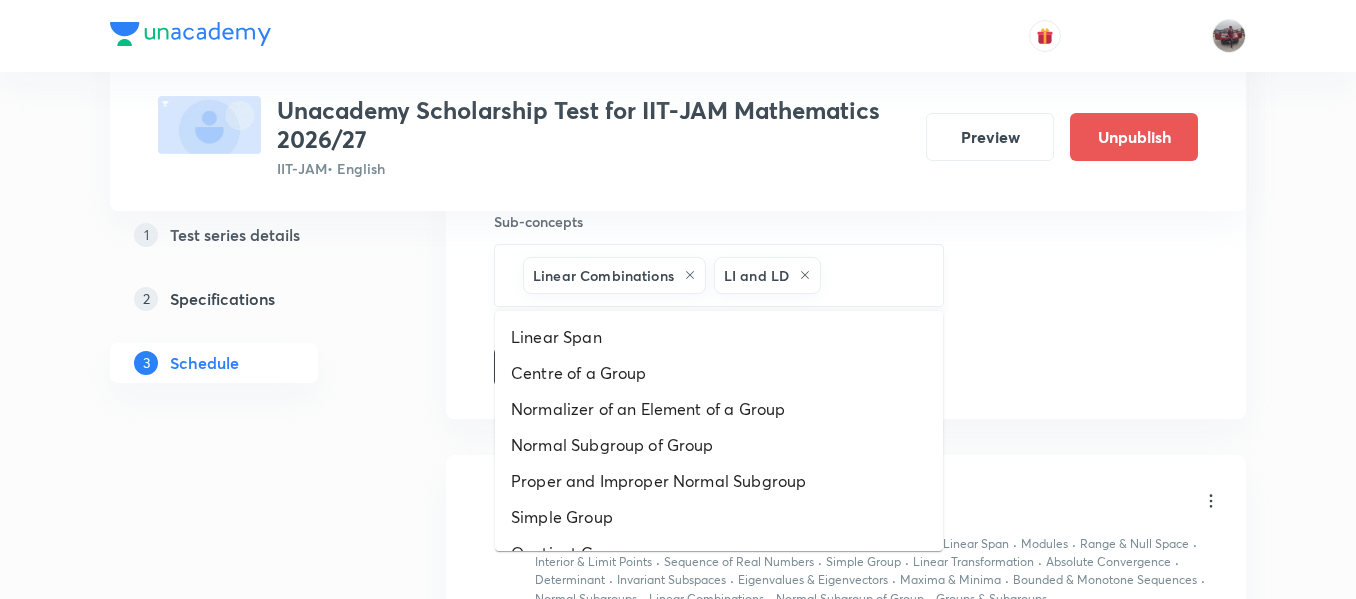 click at bounding box center (872, 275) 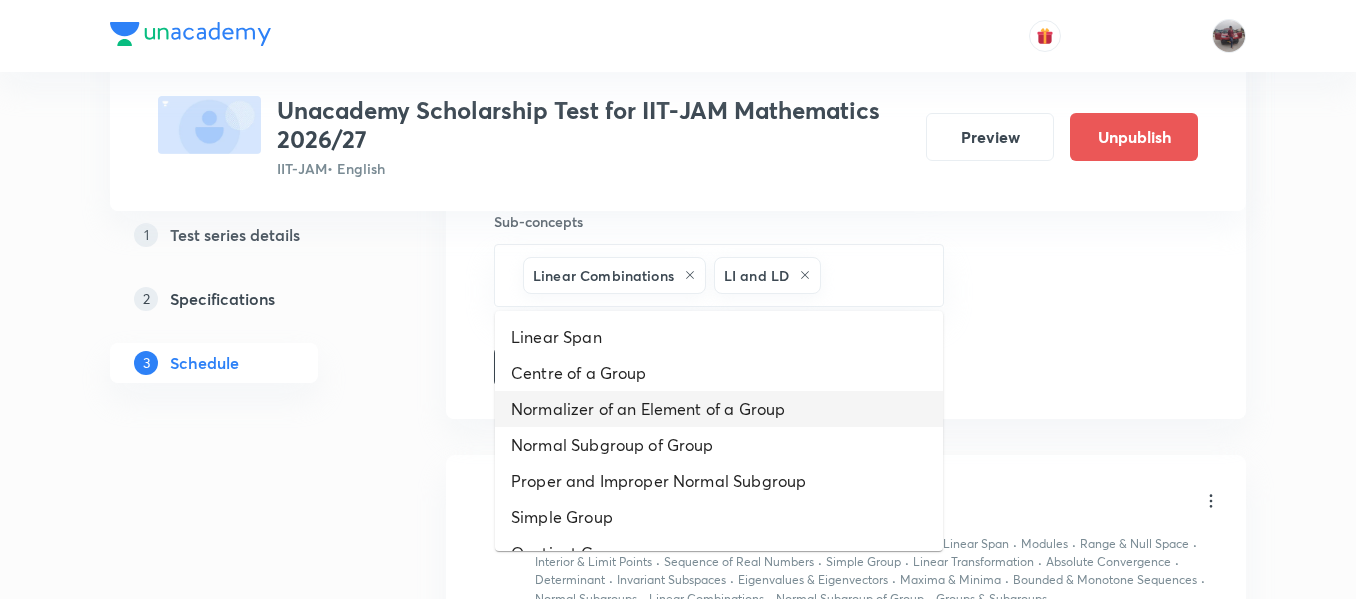 click on "Normalizer of an Element of a Group" at bounding box center [719, 409] 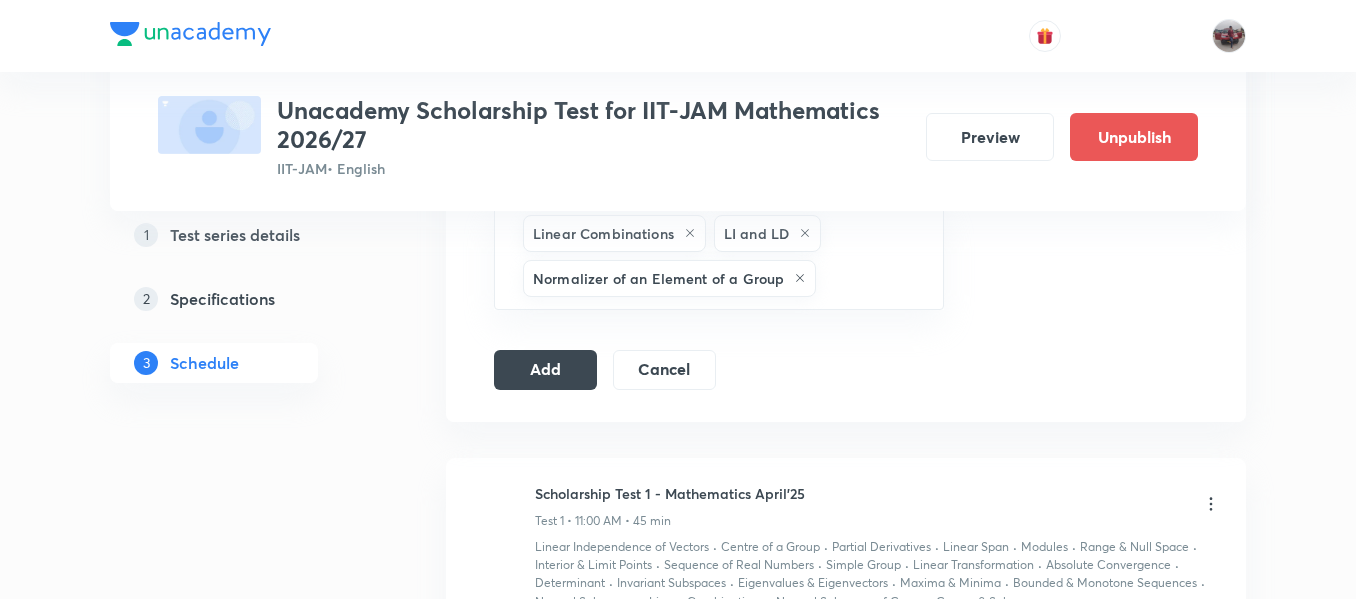 scroll, scrollTop: 1301, scrollLeft: 0, axis: vertical 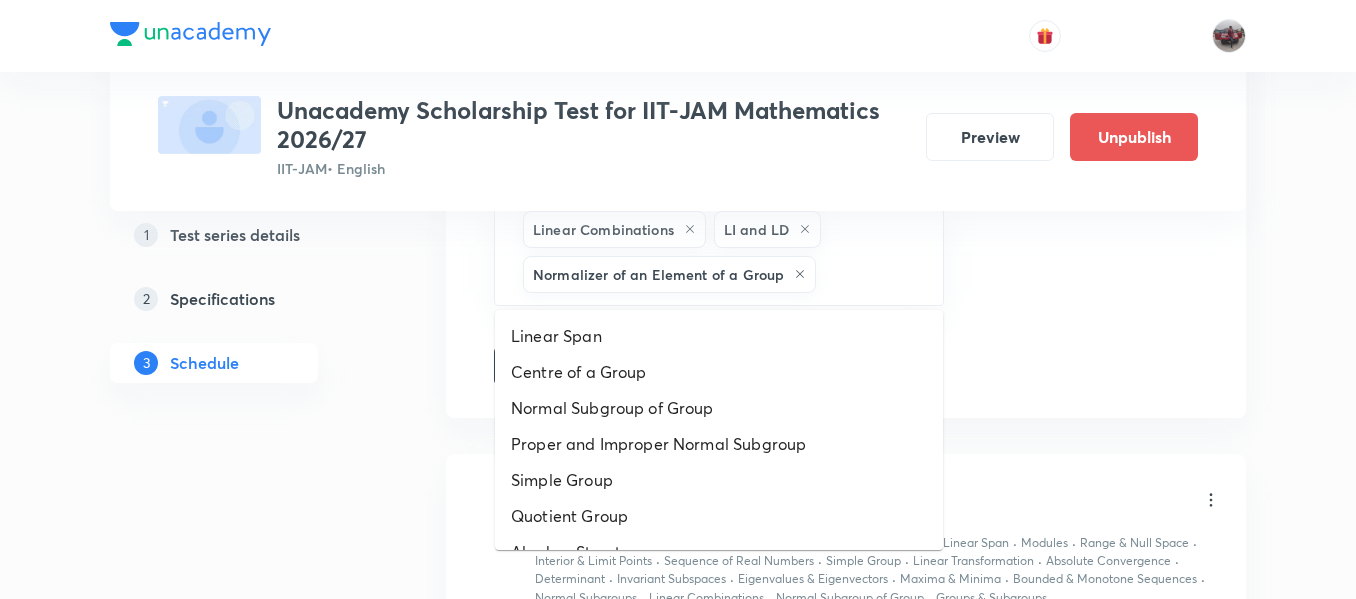 drag, startPoint x: 897, startPoint y: 268, endPoint x: 689, endPoint y: 404, distance: 248.5156 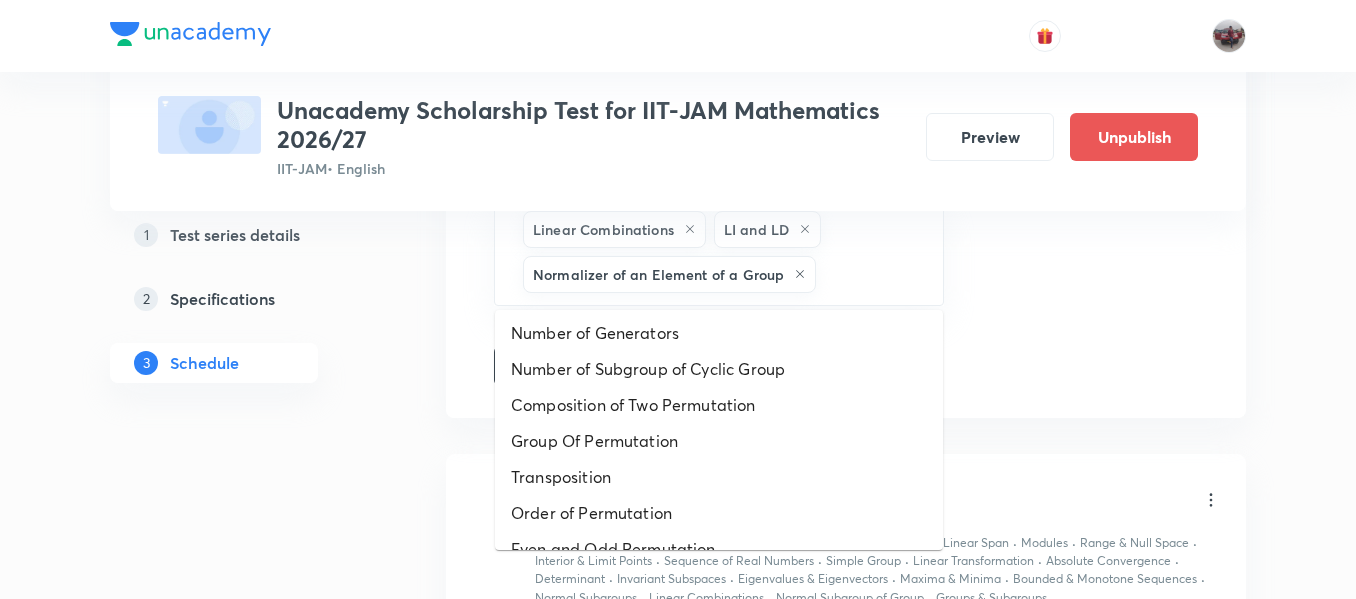 scroll, scrollTop: 1108, scrollLeft: 0, axis: vertical 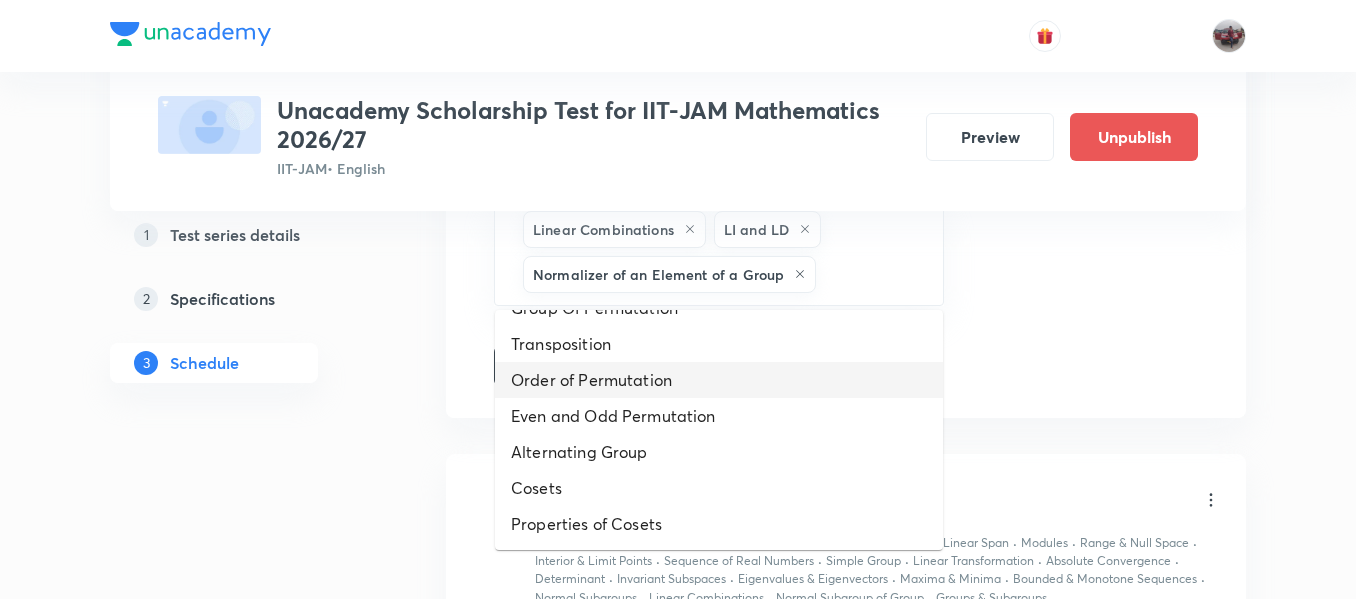 click on "Order of Permutation" at bounding box center (719, 380) 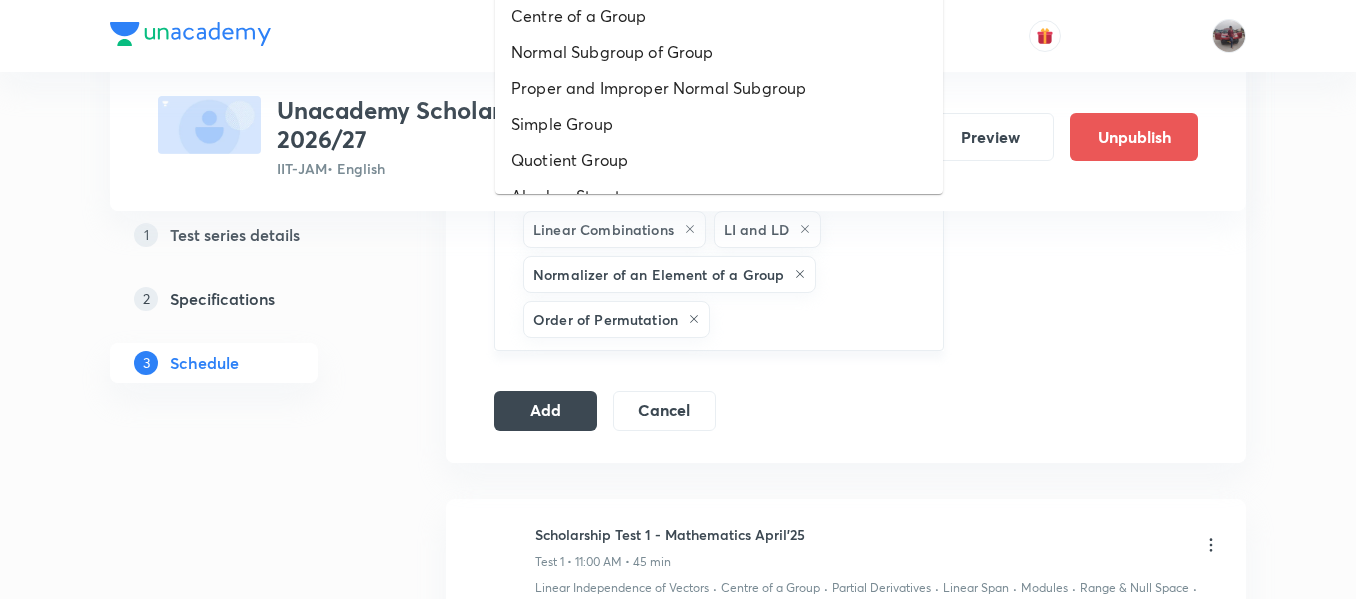 click at bounding box center (816, 319) 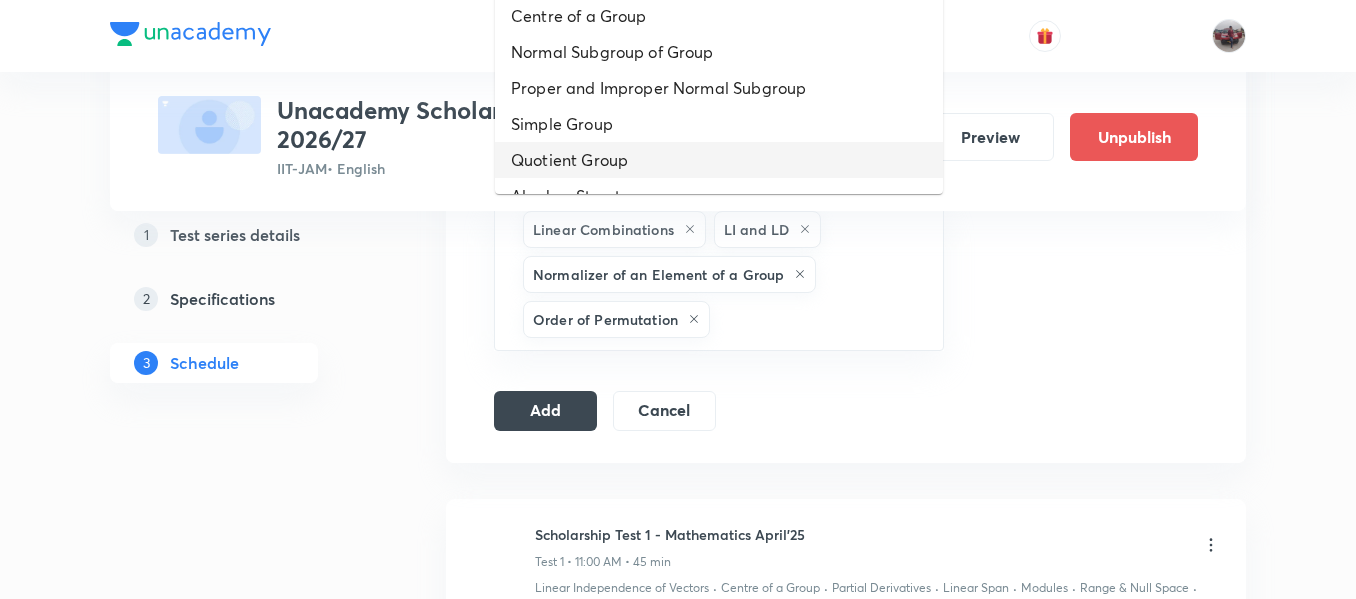 click on "Quotient Group" at bounding box center (719, 160) 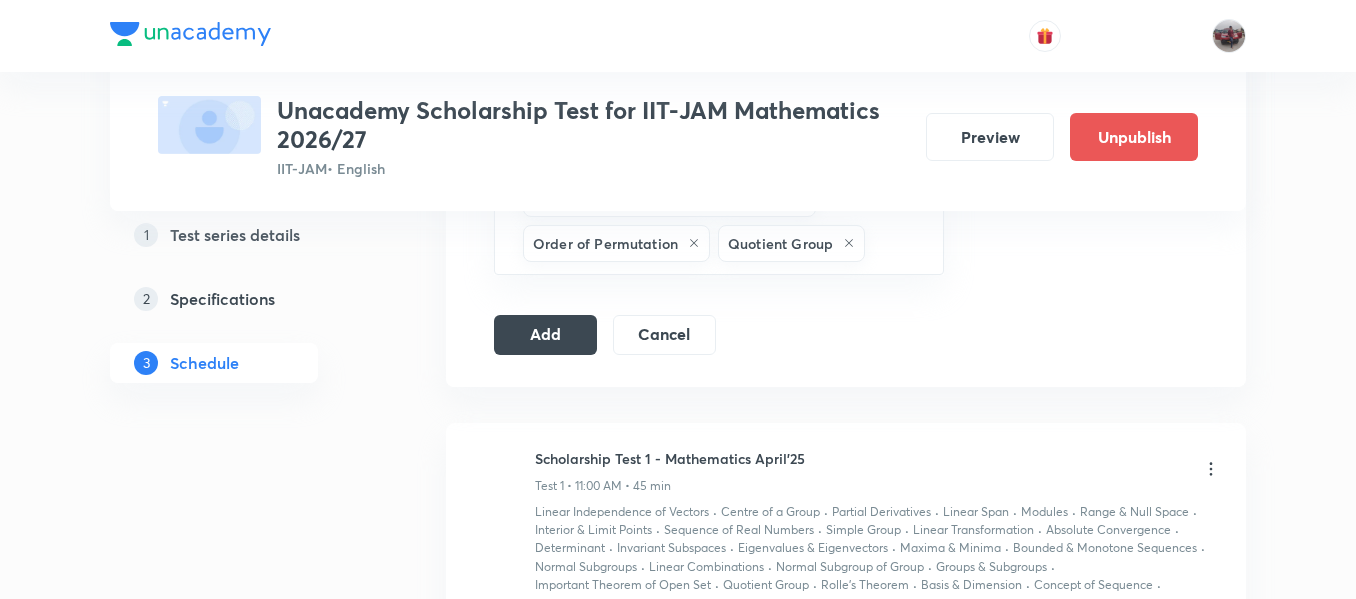 scroll, scrollTop: 1378, scrollLeft: 0, axis: vertical 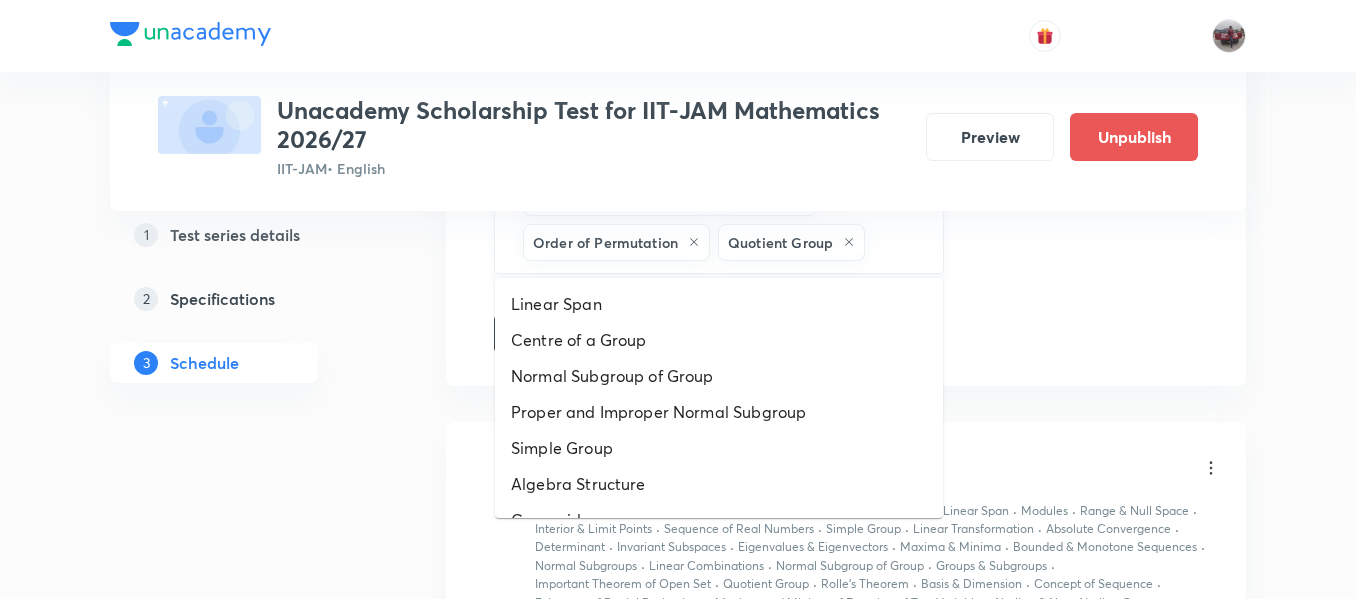 click at bounding box center [894, 242] 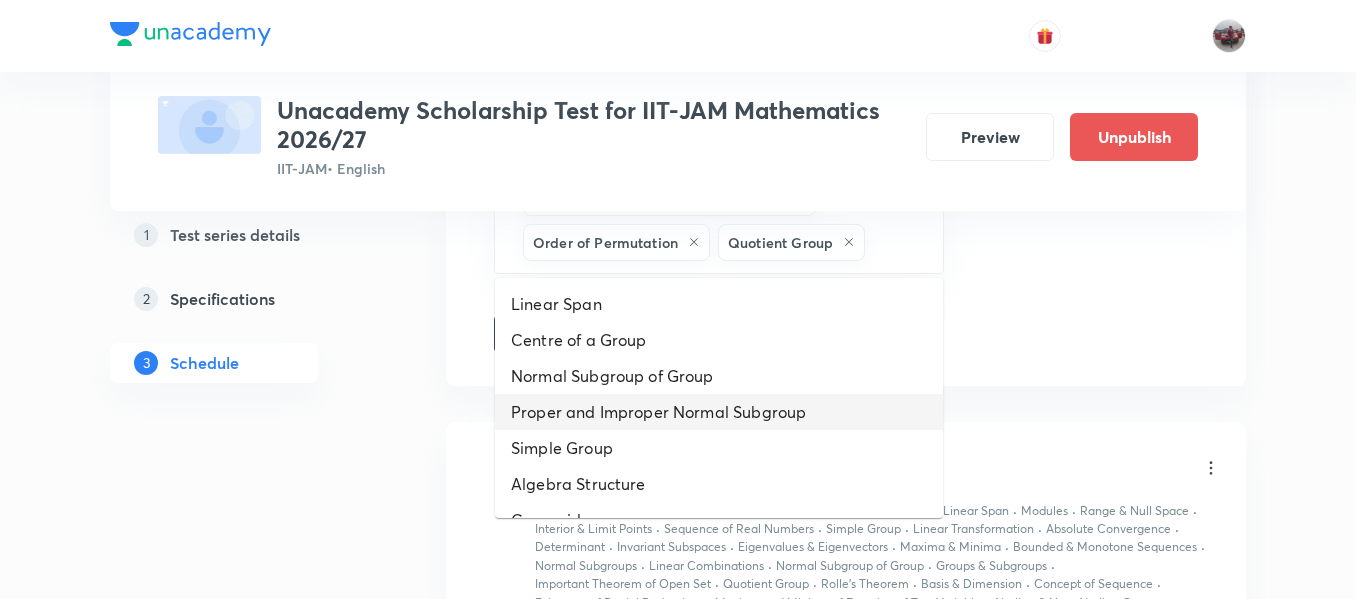 click on "Proper and Improper Normal Subgroup" at bounding box center [719, 412] 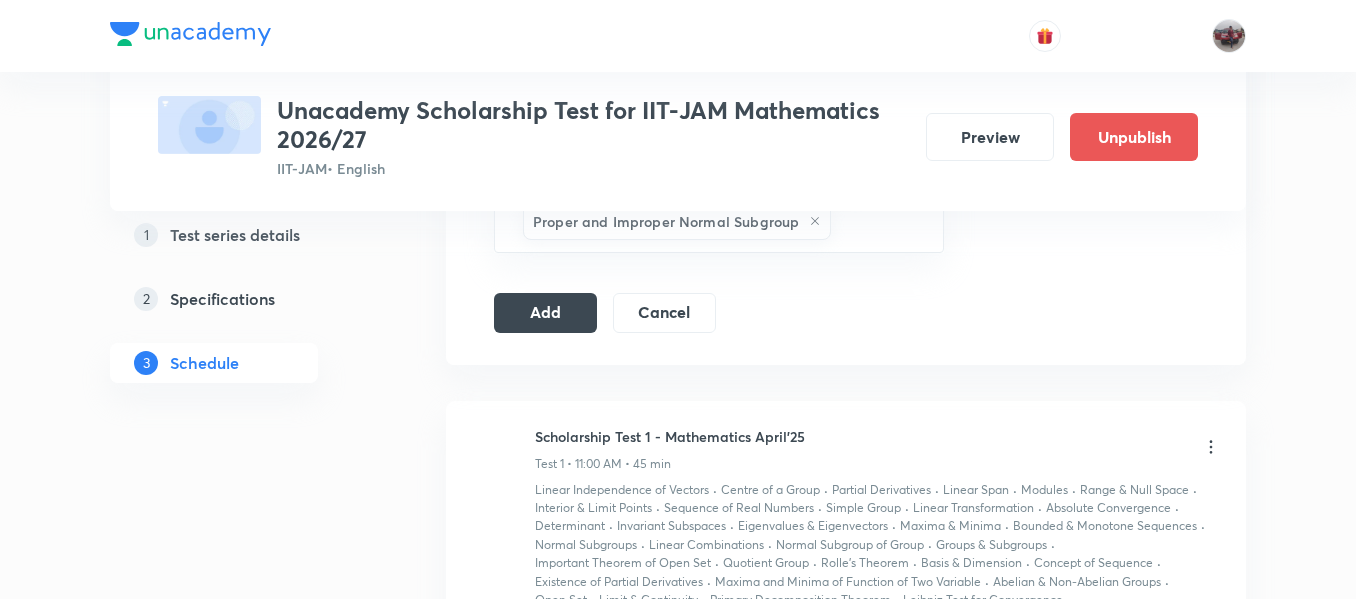 scroll, scrollTop: 1445, scrollLeft: 0, axis: vertical 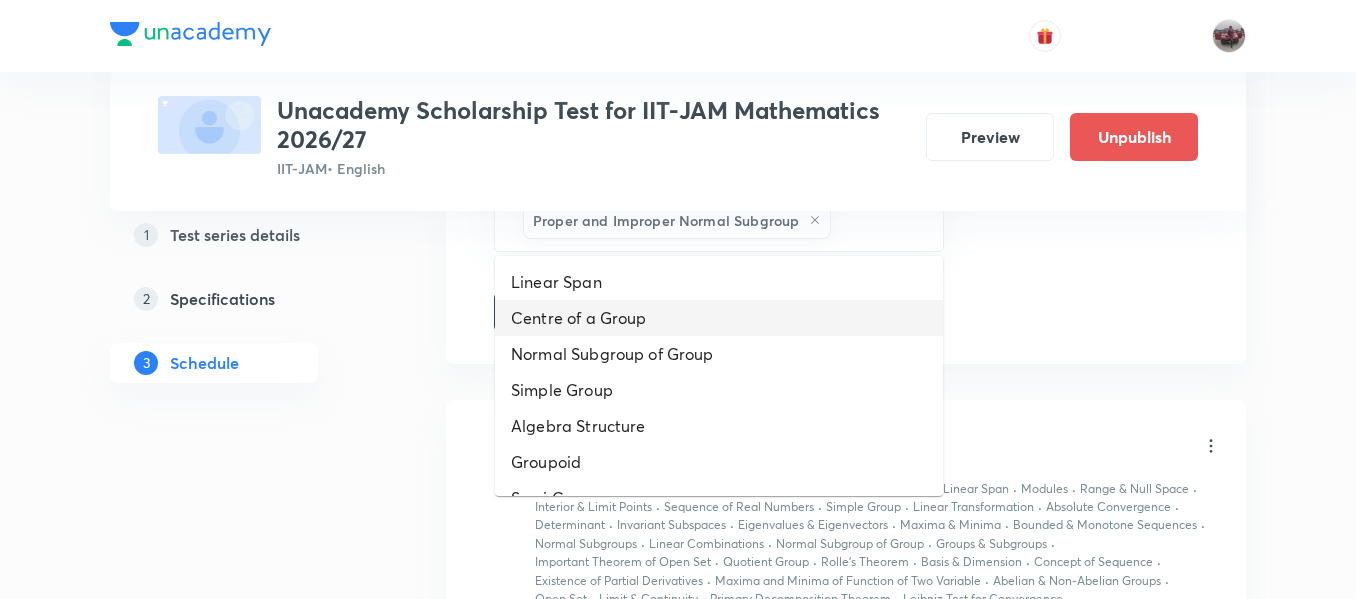 drag, startPoint x: 906, startPoint y: 228, endPoint x: 726, endPoint y: 350, distance: 217.44884 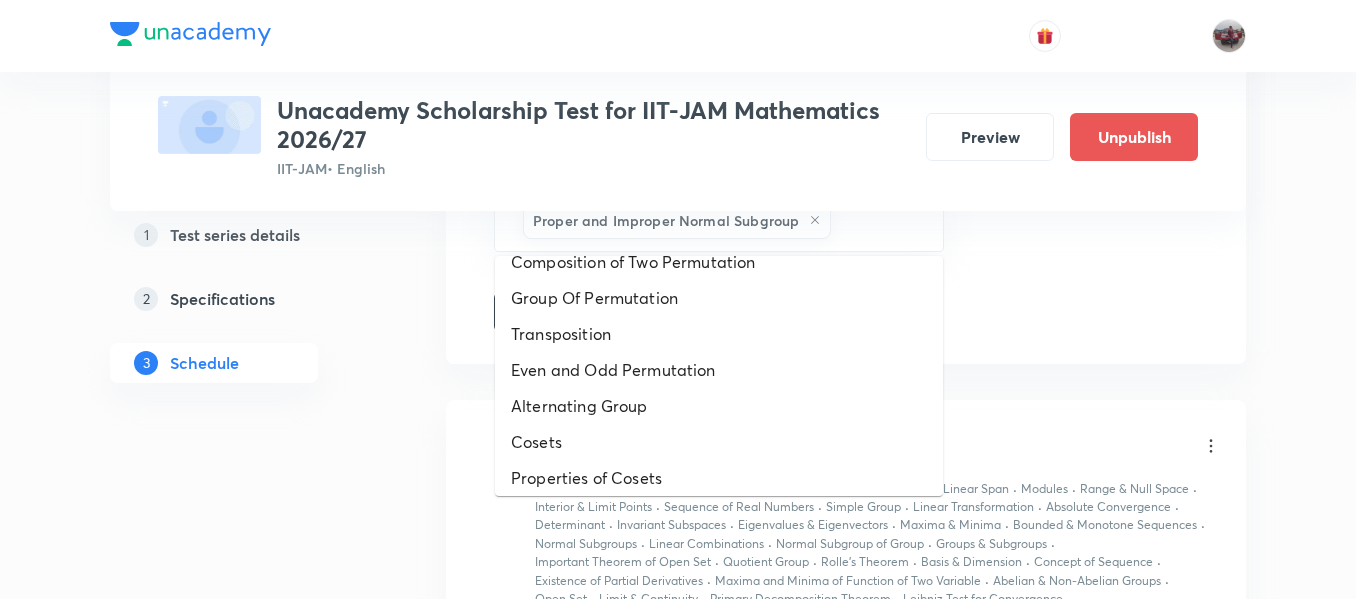 scroll, scrollTop: 1000, scrollLeft: 0, axis: vertical 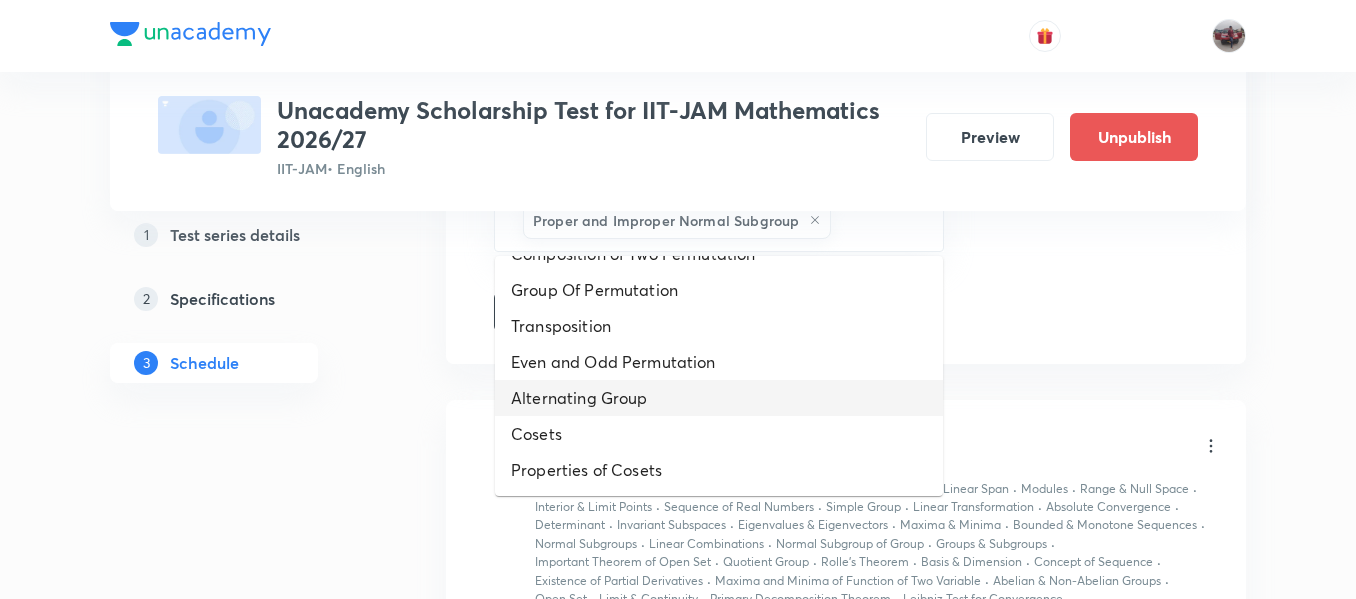 click on "Alternating Group" at bounding box center (719, 398) 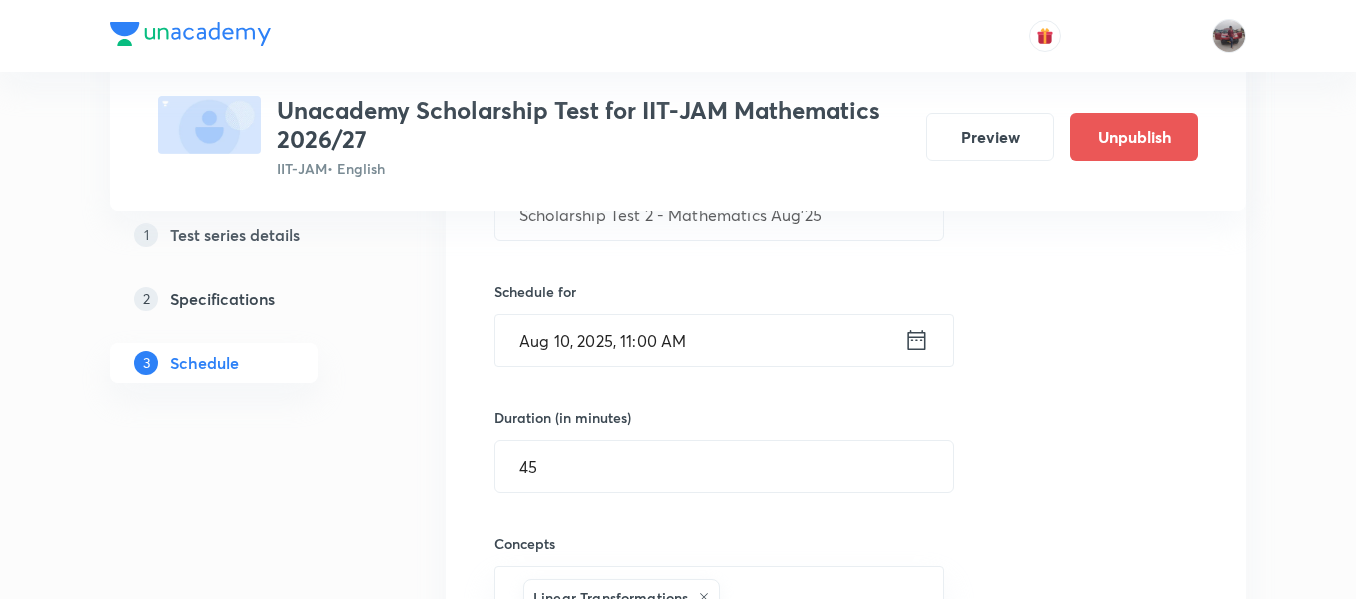 scroll, scrollTop: 438, scrollLeft: 0, axis: vertical 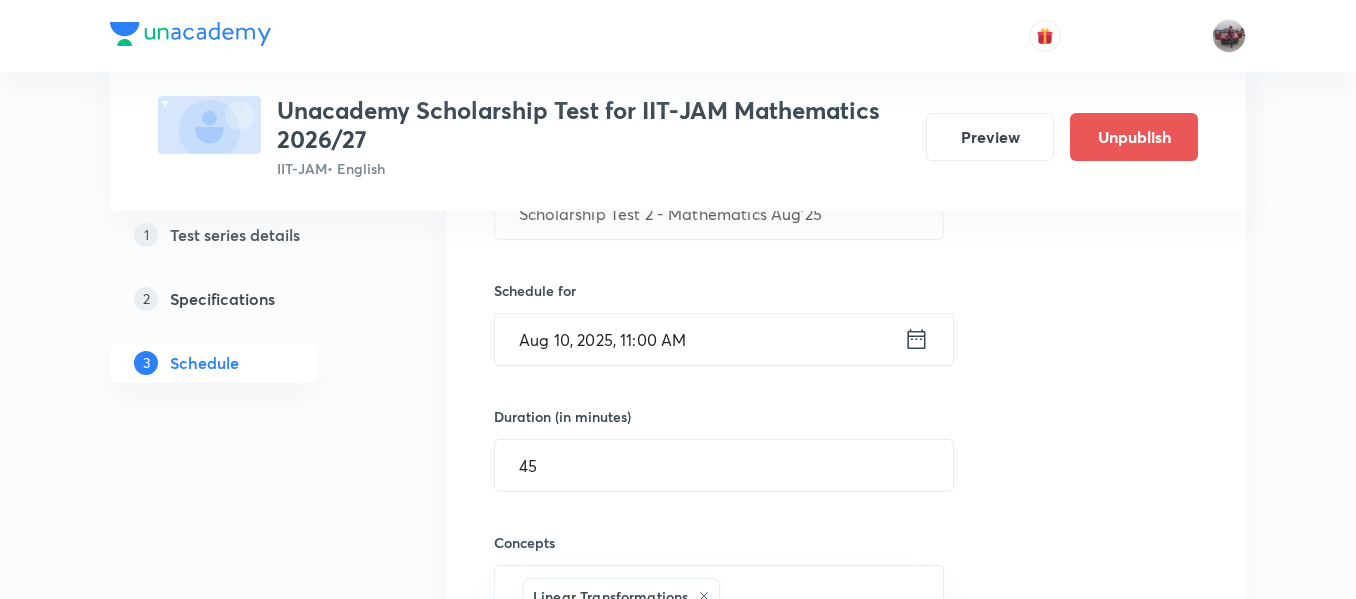 click 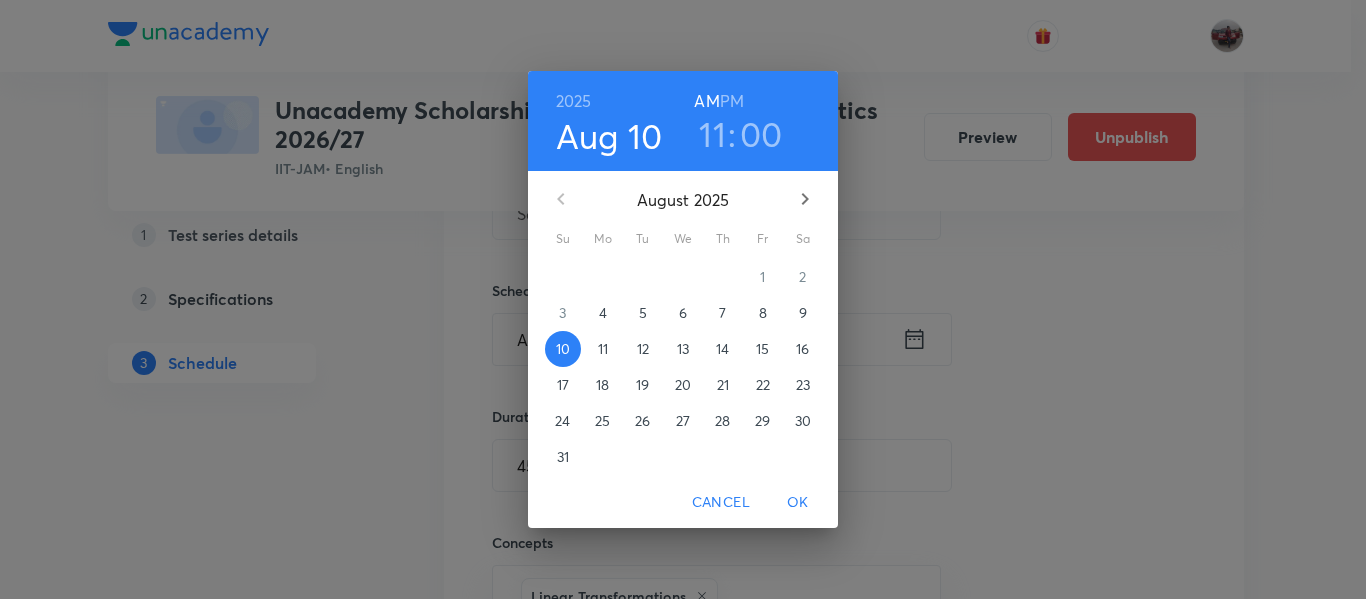 click on "PM" at bounding box center [732, 101] 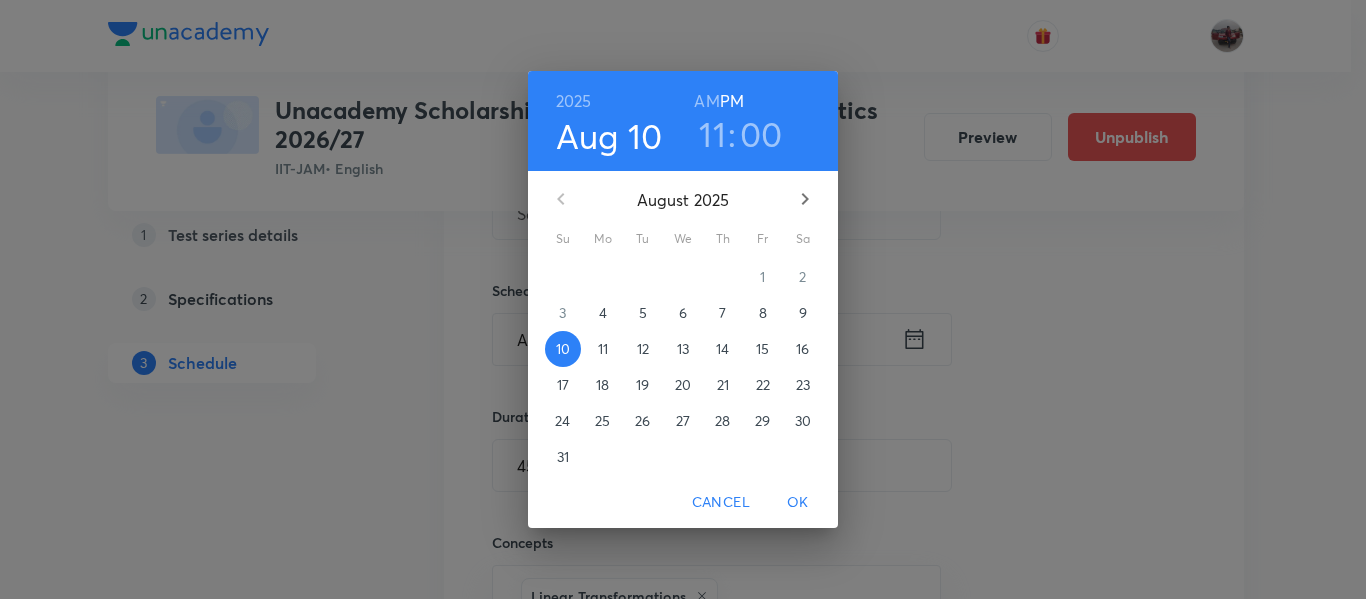 click on "11" at bounding box center (712, 134) 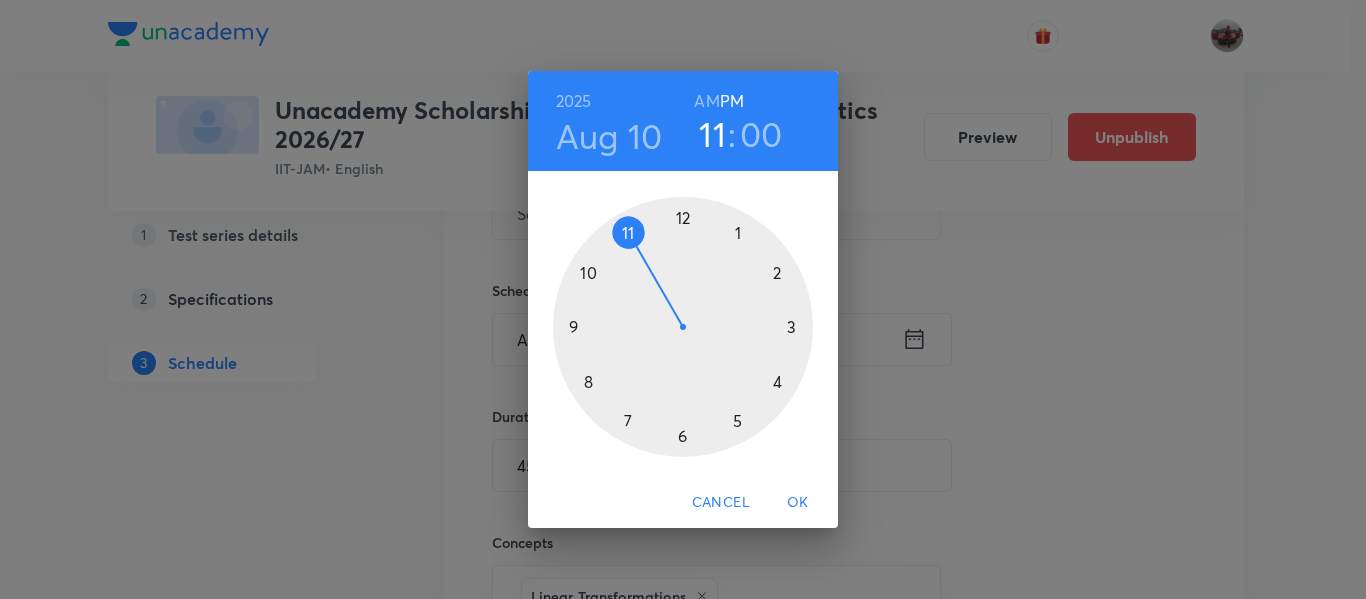 click at bounding box center [683, 327] 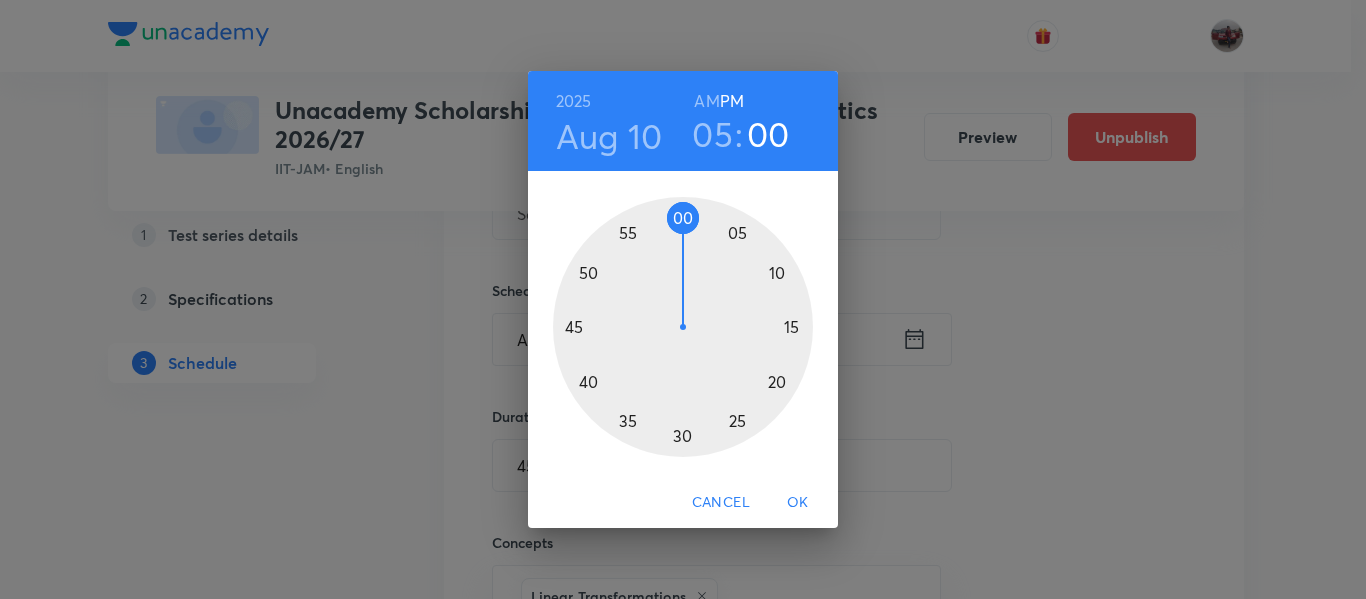 click on "OK" at bounding box center (798, 502) 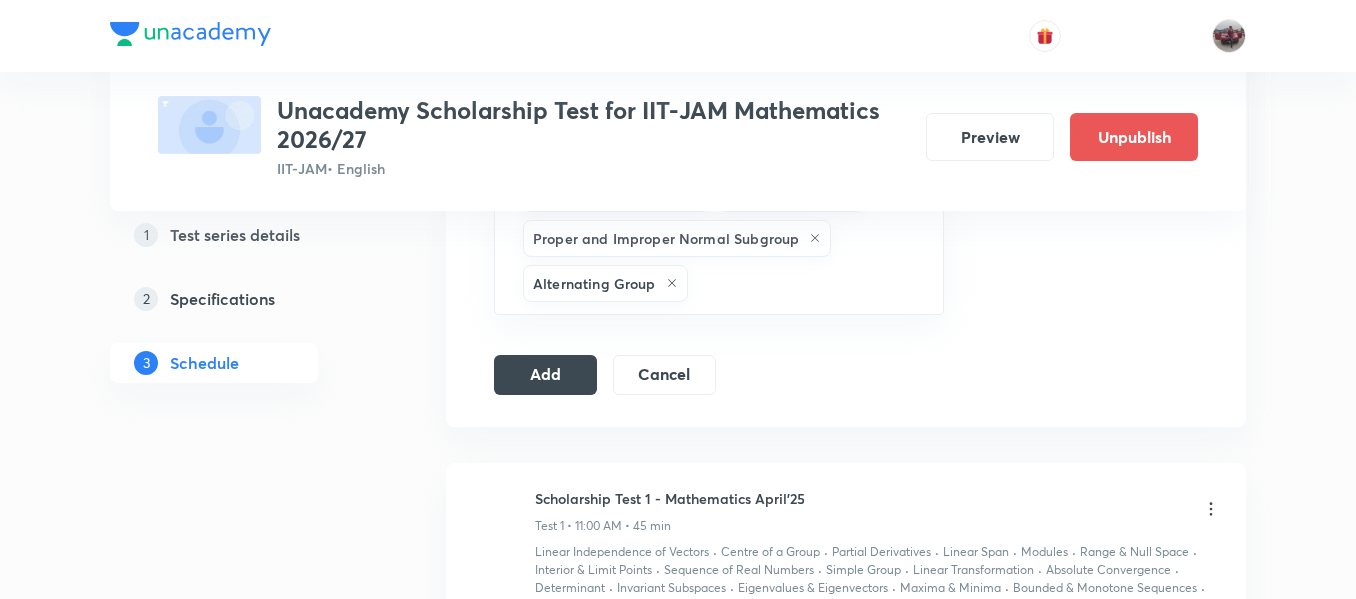 scroll, scrollTop: 1426, scrollLeft: 0, axis: vertical 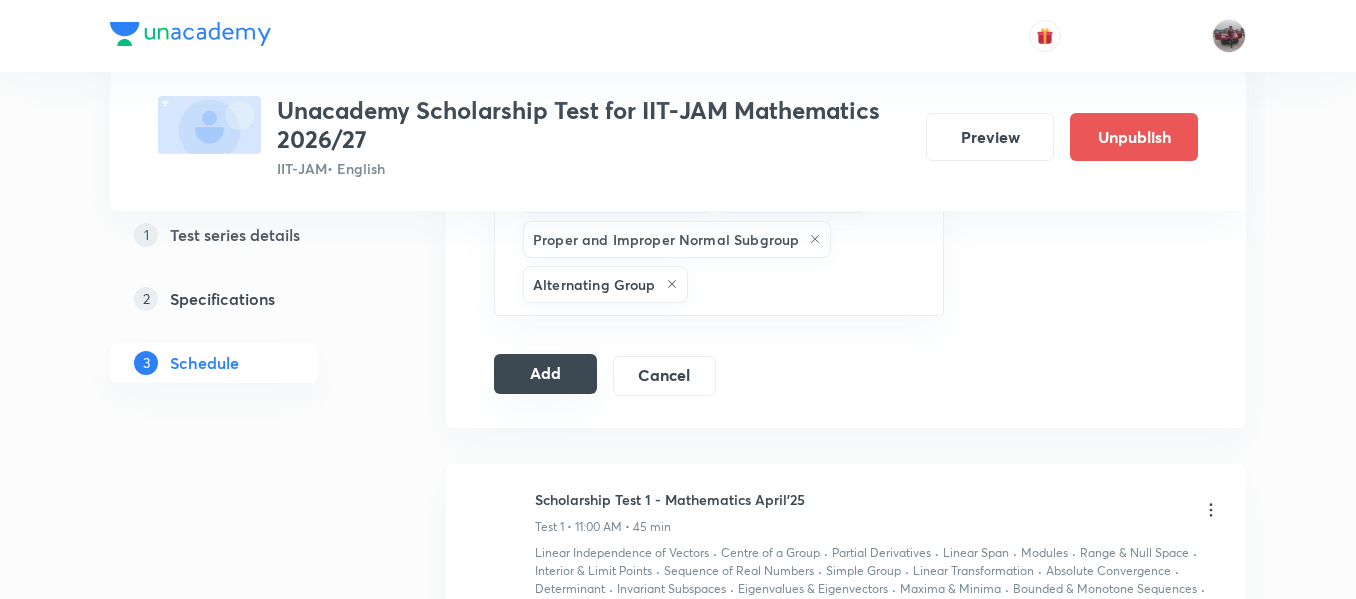click on "Add" at bounding box center [545, 374] 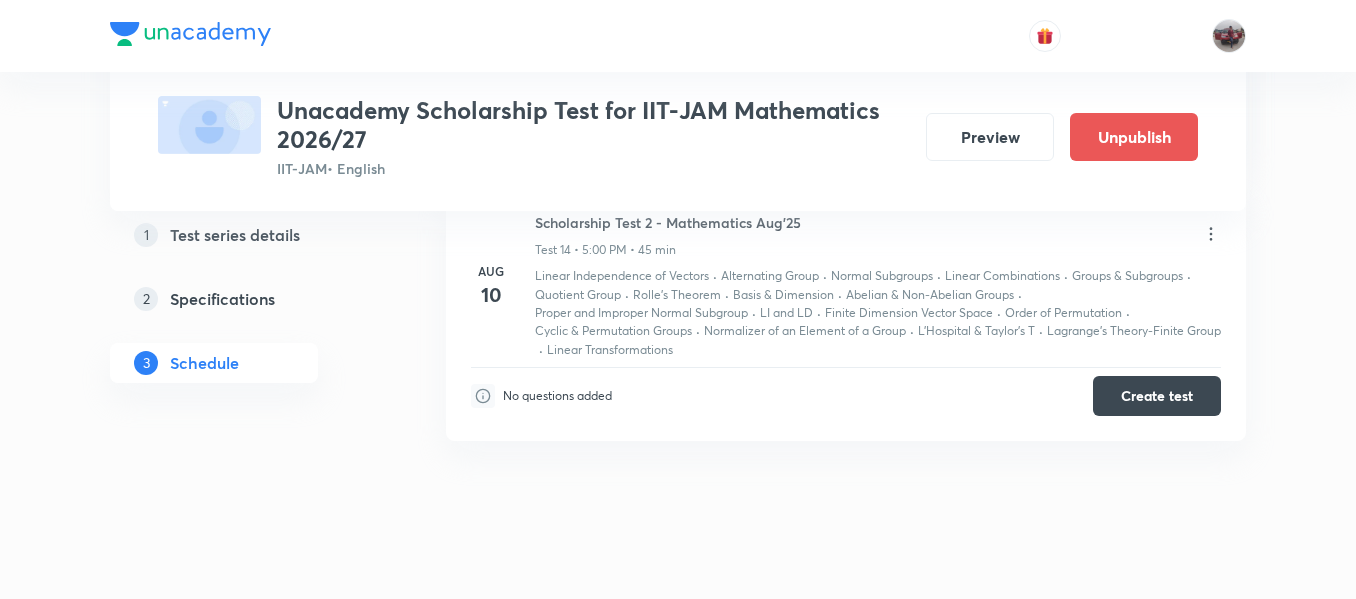 scroll, scrollTop: 7151, scrollLeft: 0, axis: vertical 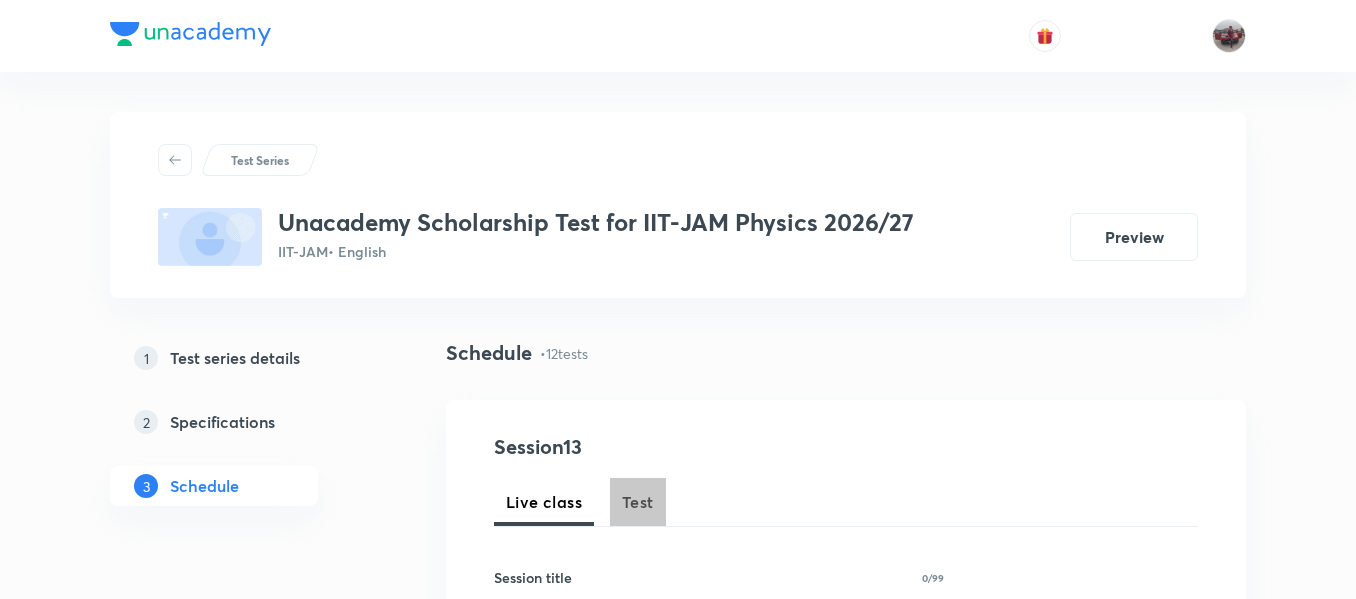 click on "Test" at bounding box center [638, 502] 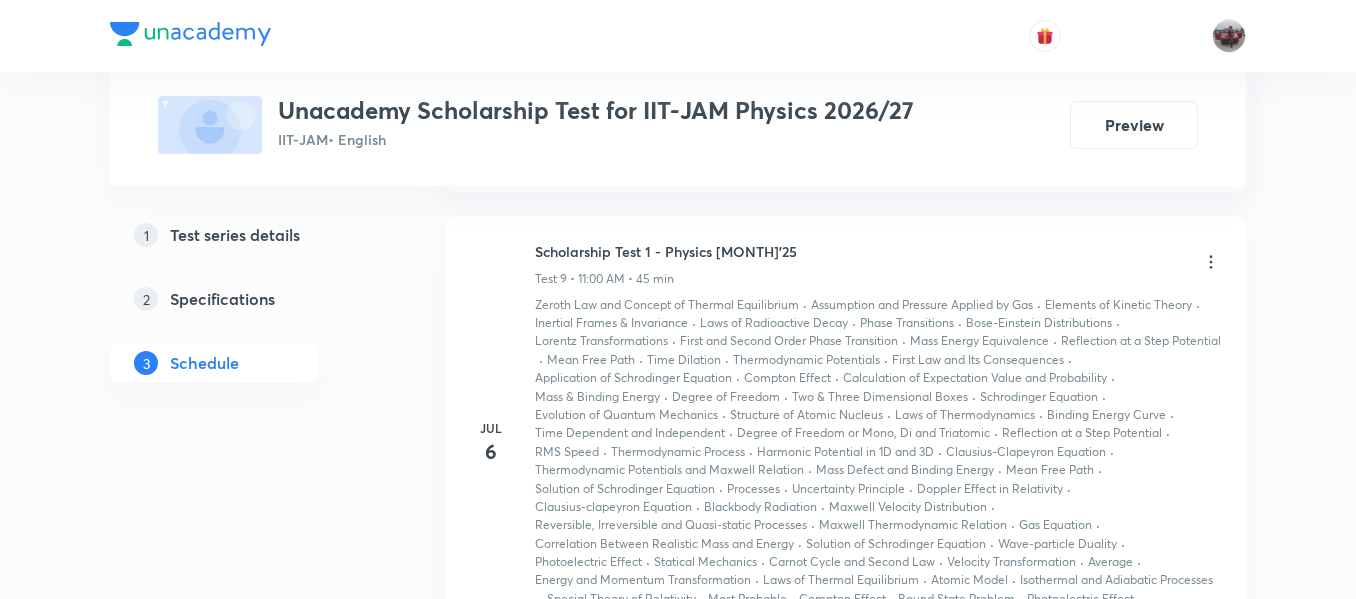 scroll, scrollTop: 5600, scrollLeft: 0, axis: vertical 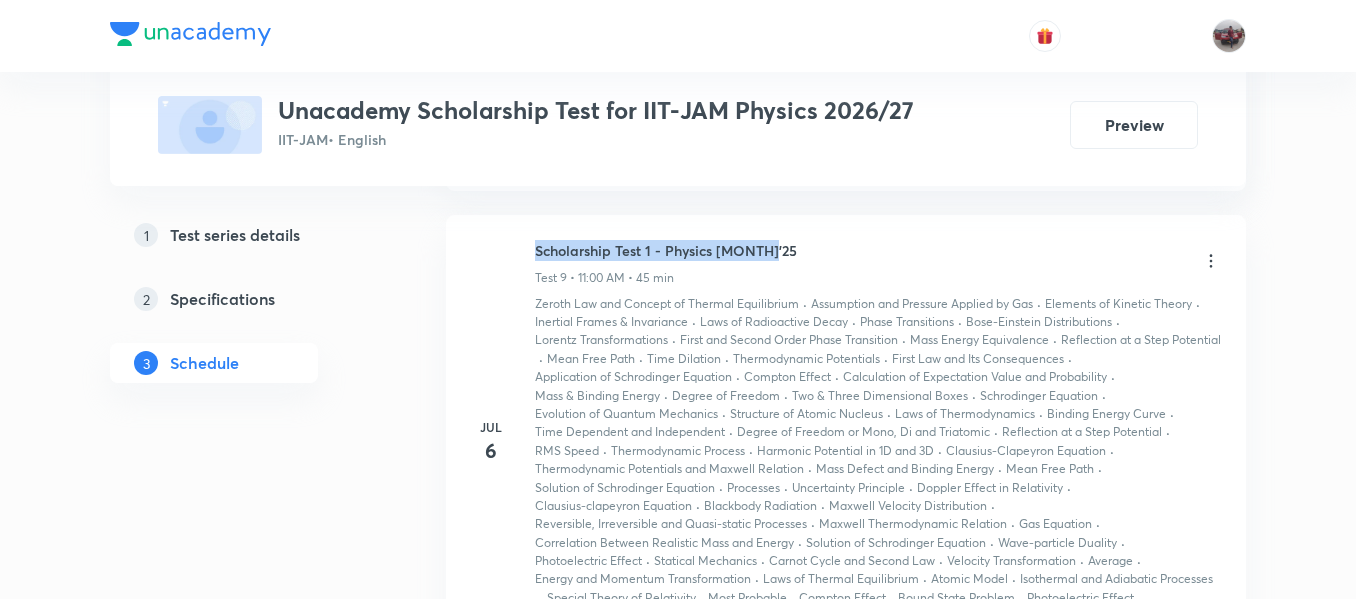 drag, startPoint x: 534, startPoint y: 400, endPoint x: 759, endPoint y: 401, distance: 225.00223 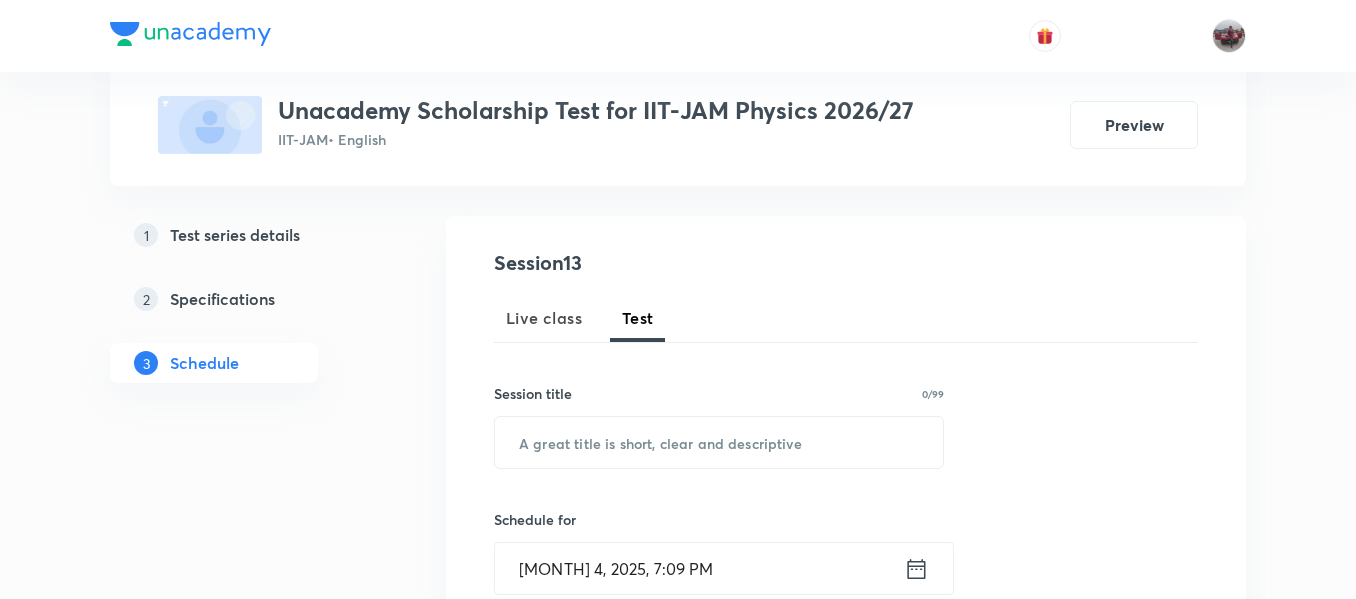 scroll, scrollTop: 183, scrollLeft: 0, axis: vertical 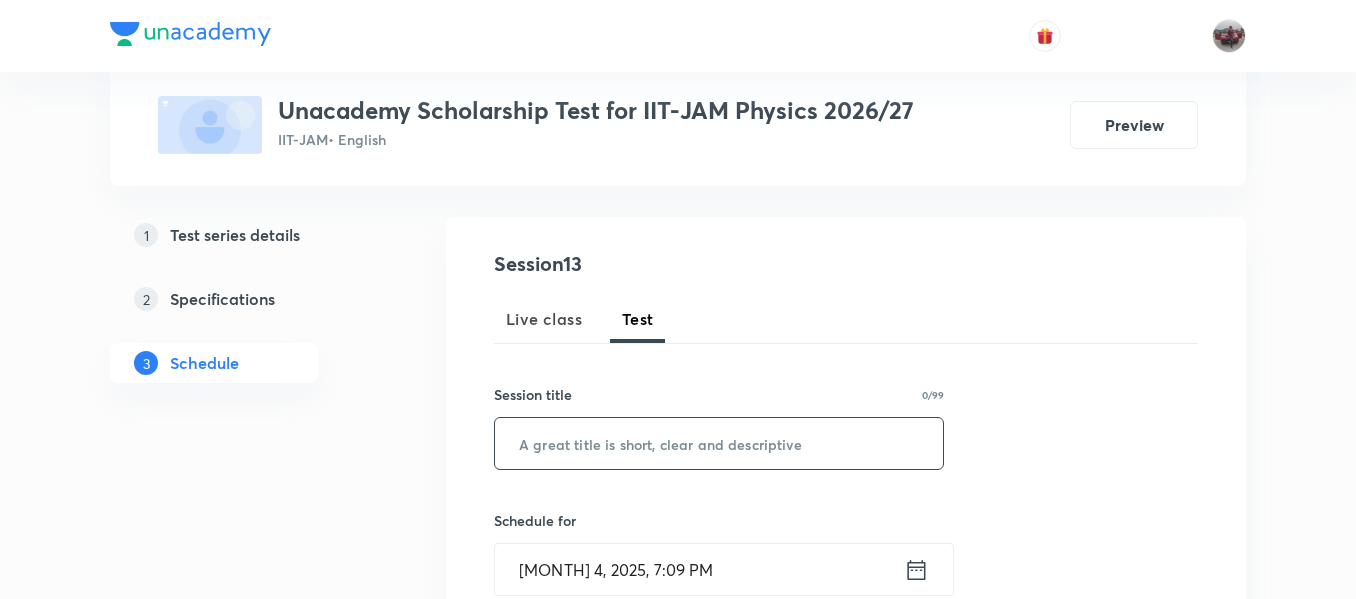 click at bounding box center (719, 443) 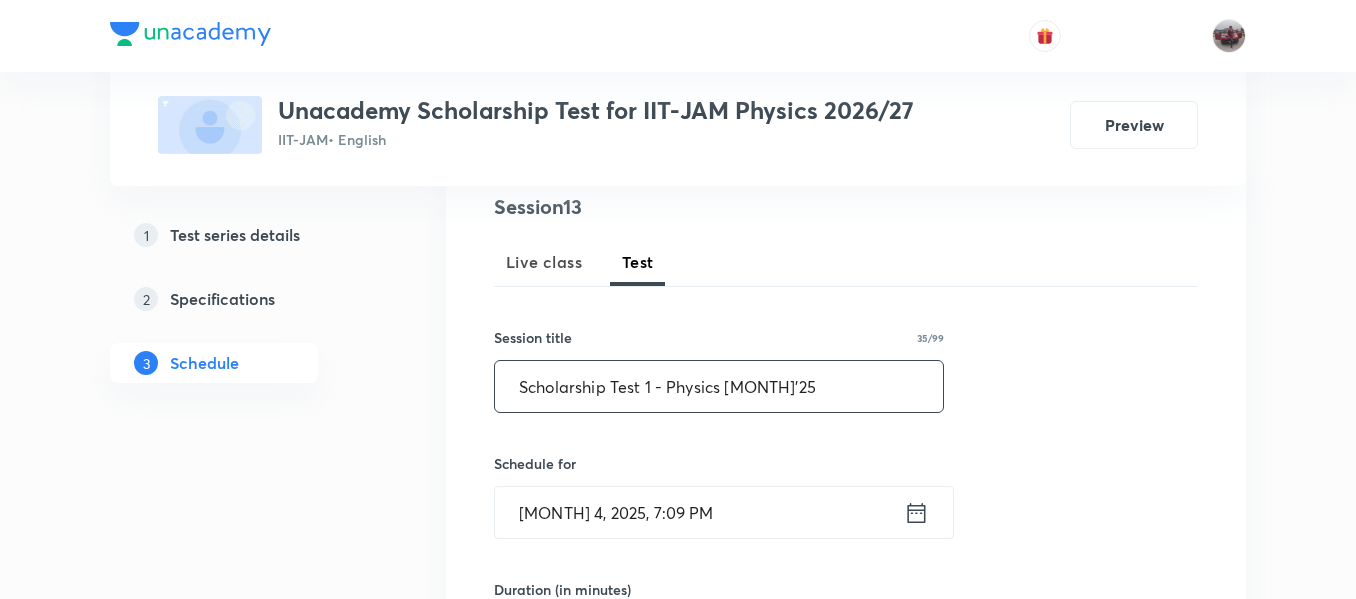 scroll, scrollTop: 390, scrollLeft: 0, axis: vertical 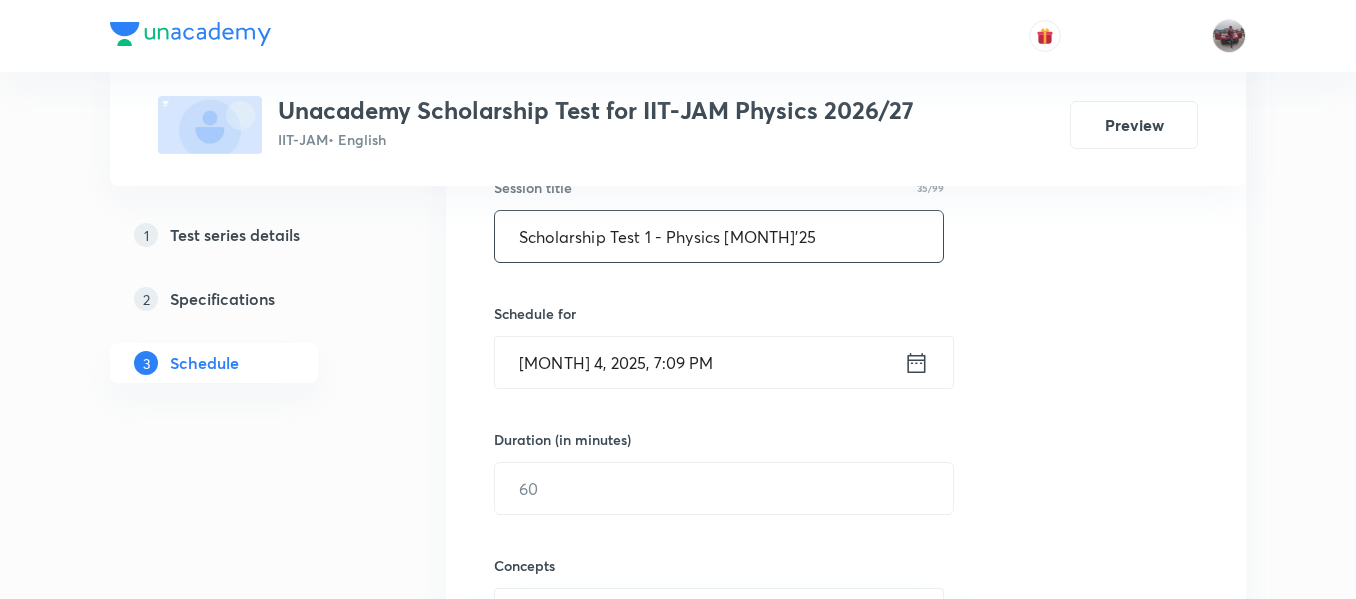 type on "Scholarship Test 1 - Physics Aug'25" 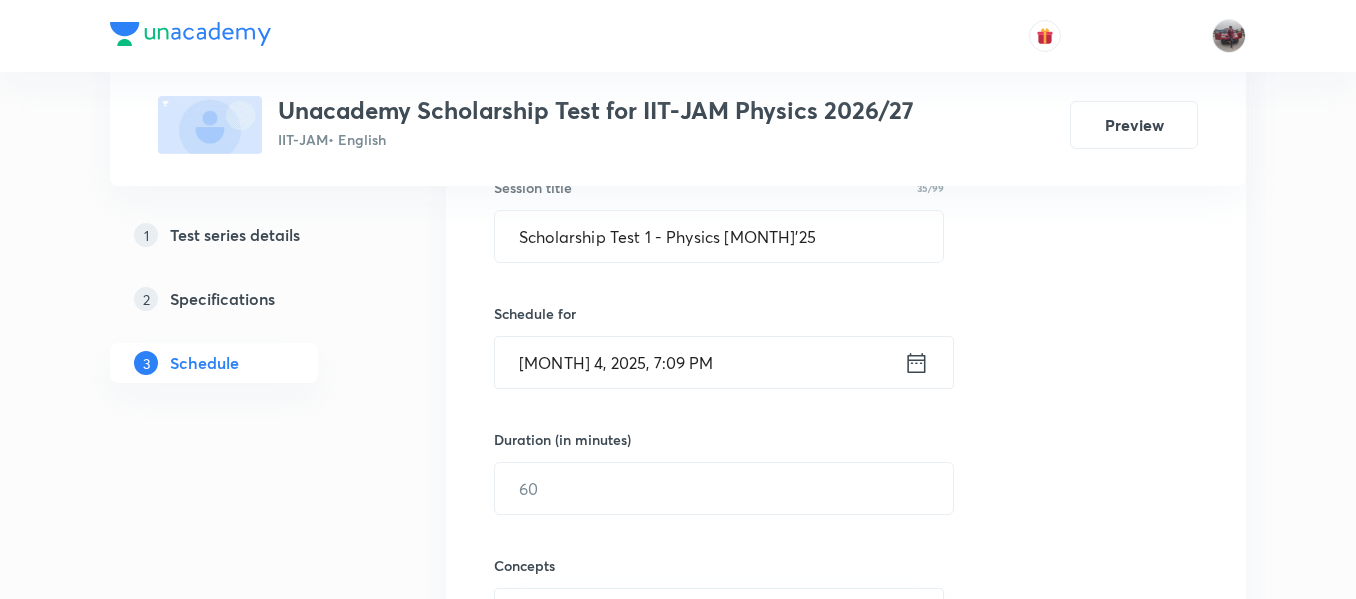 click 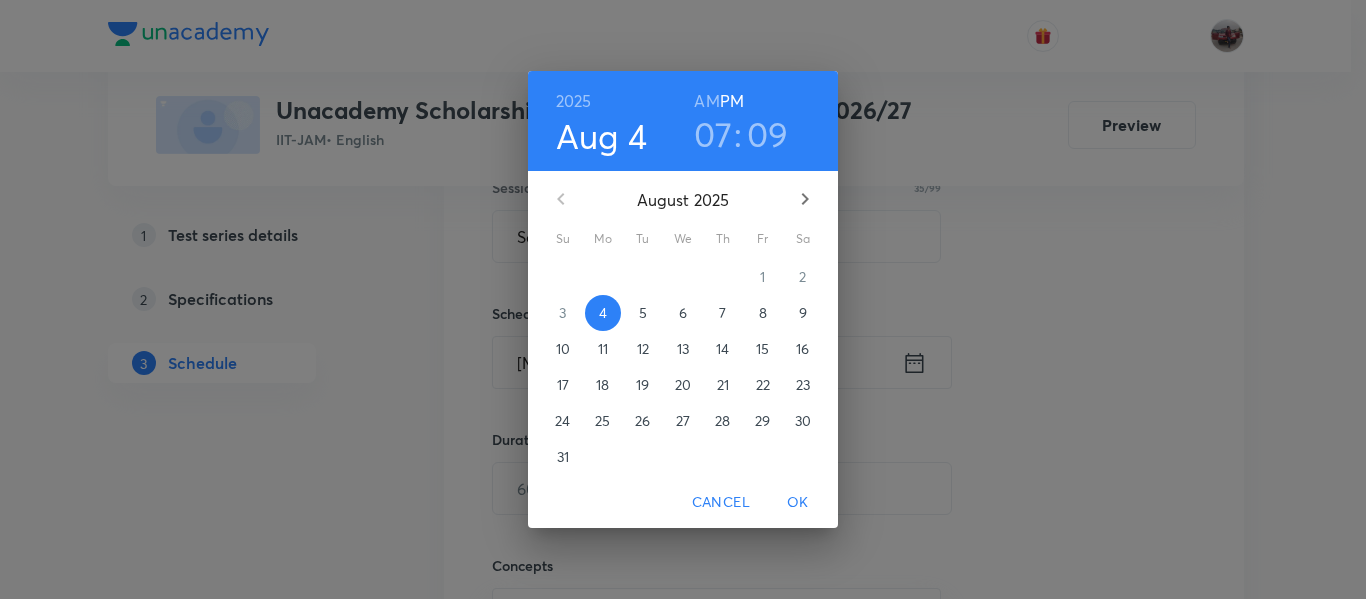 click on "10" at bounding box center [563, 349] 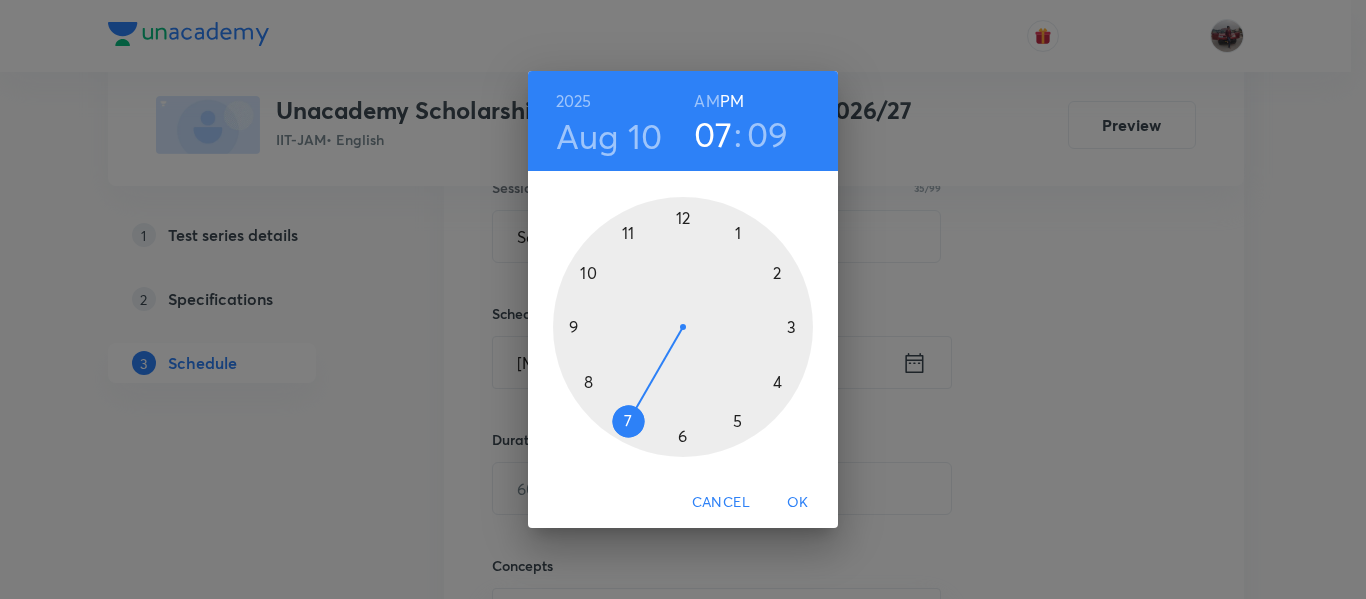 click on "AM" at bounding box center [706, 101] 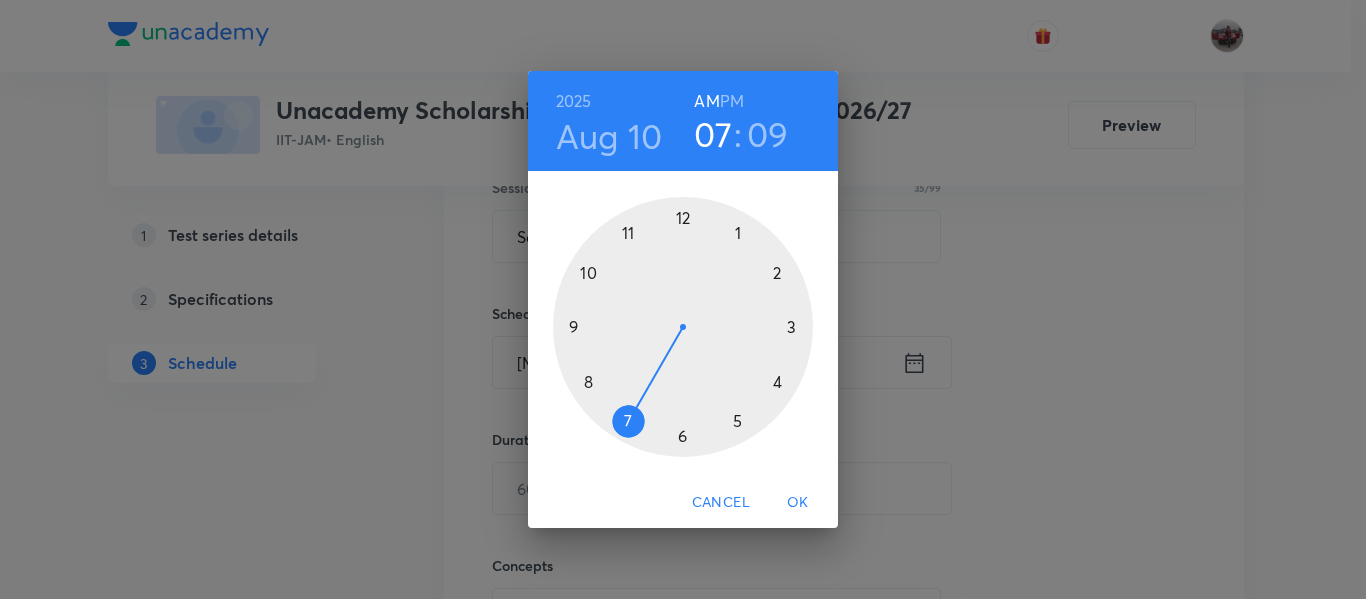 click at bounding box center [683, 327] 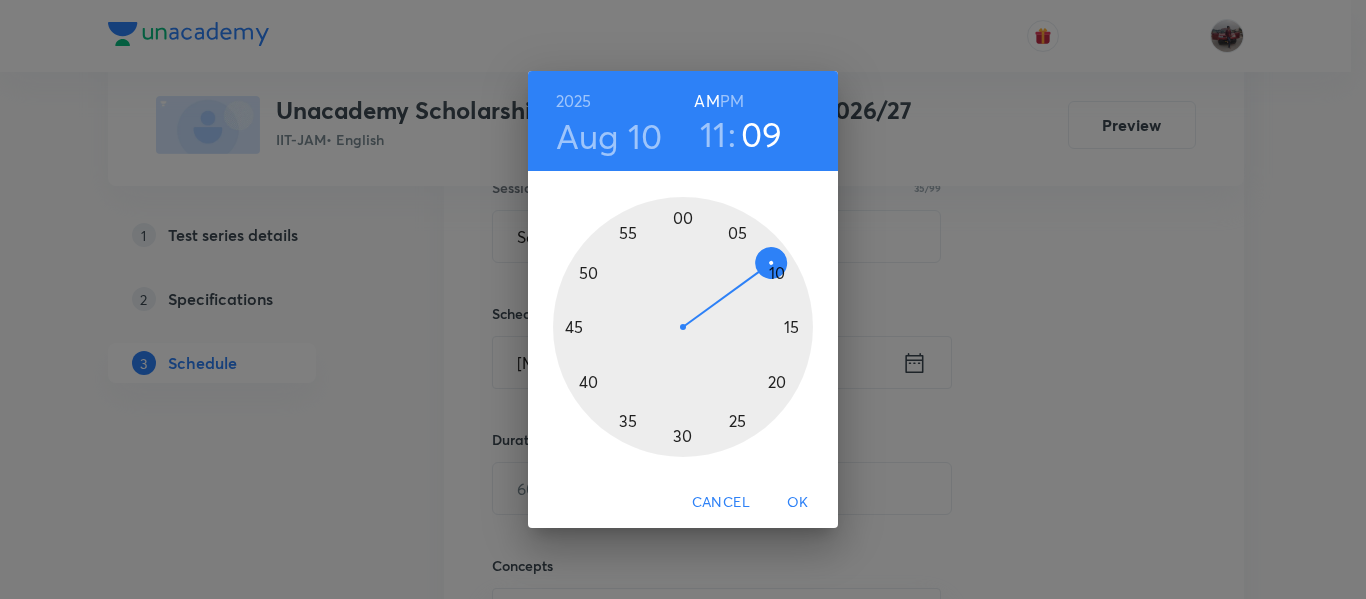 click at bounding box center (683, 327) 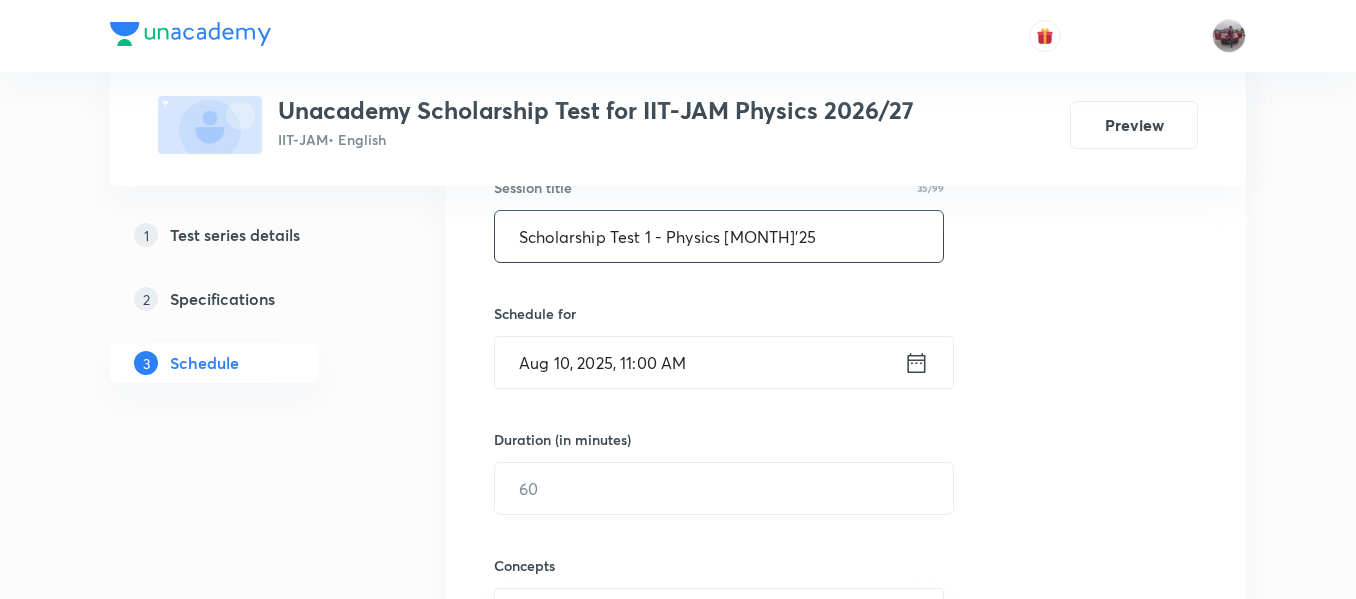click on "Scholarship Test 1 - Physics Aug'25" at bounding box center [719, 236] 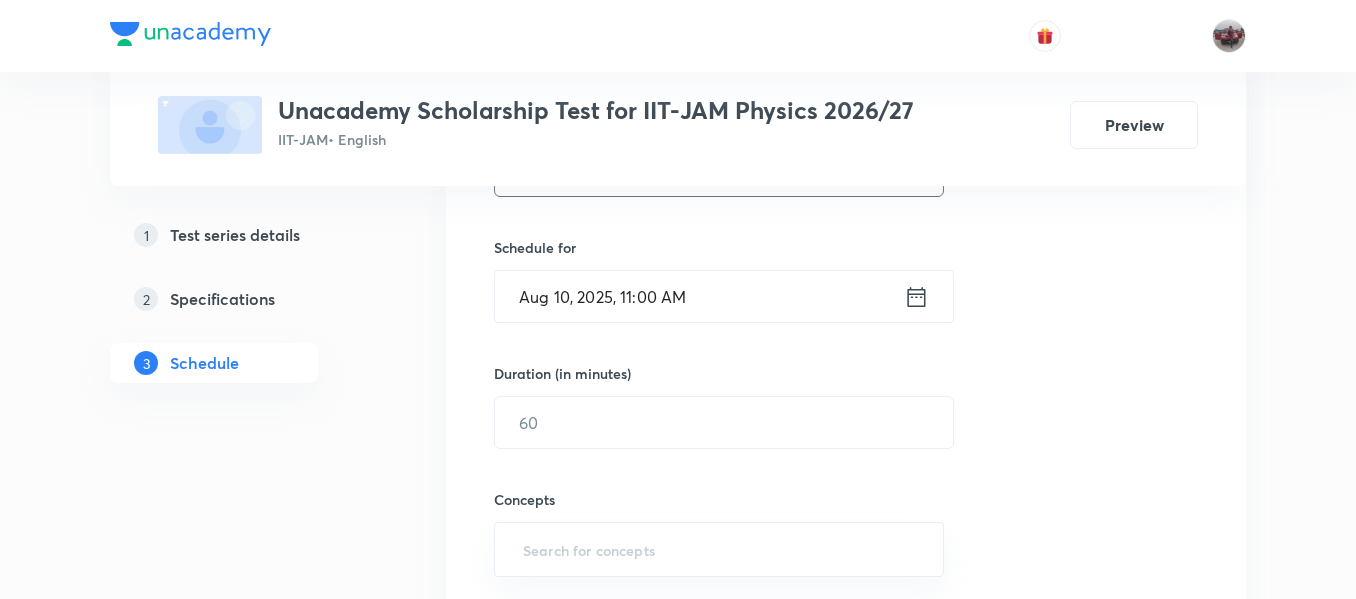 scroll, scrollTop: 455, scrollLeft: 0, axis: vertical 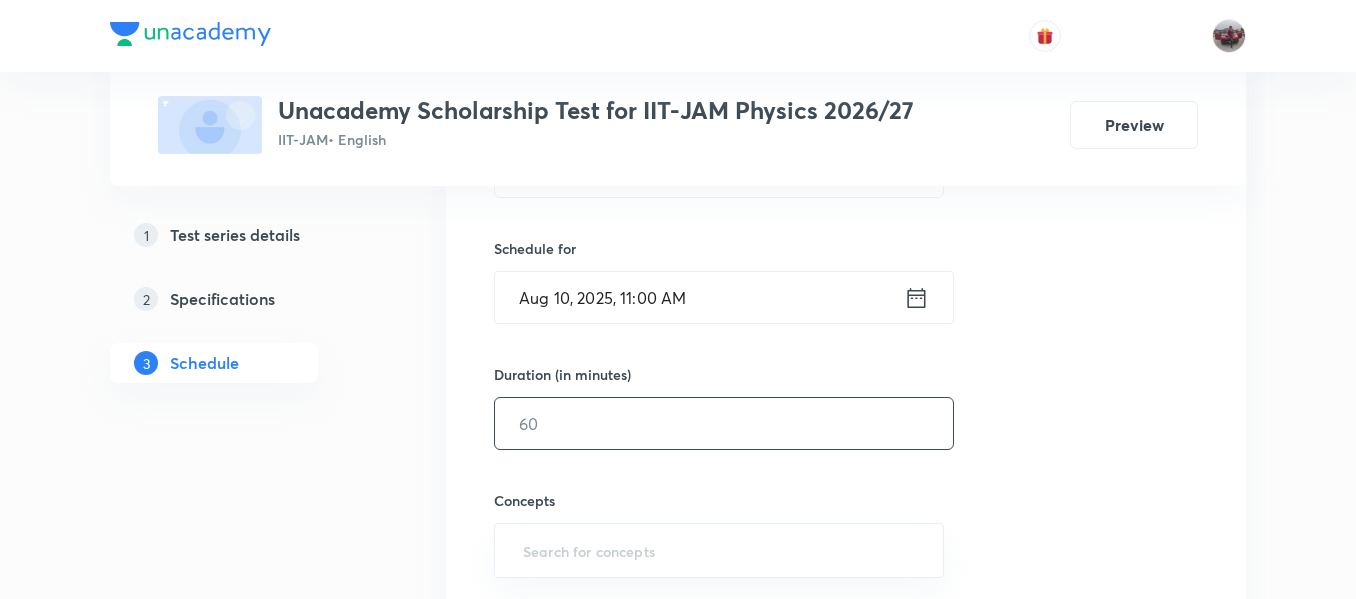 click at bounding box center [724, 423] 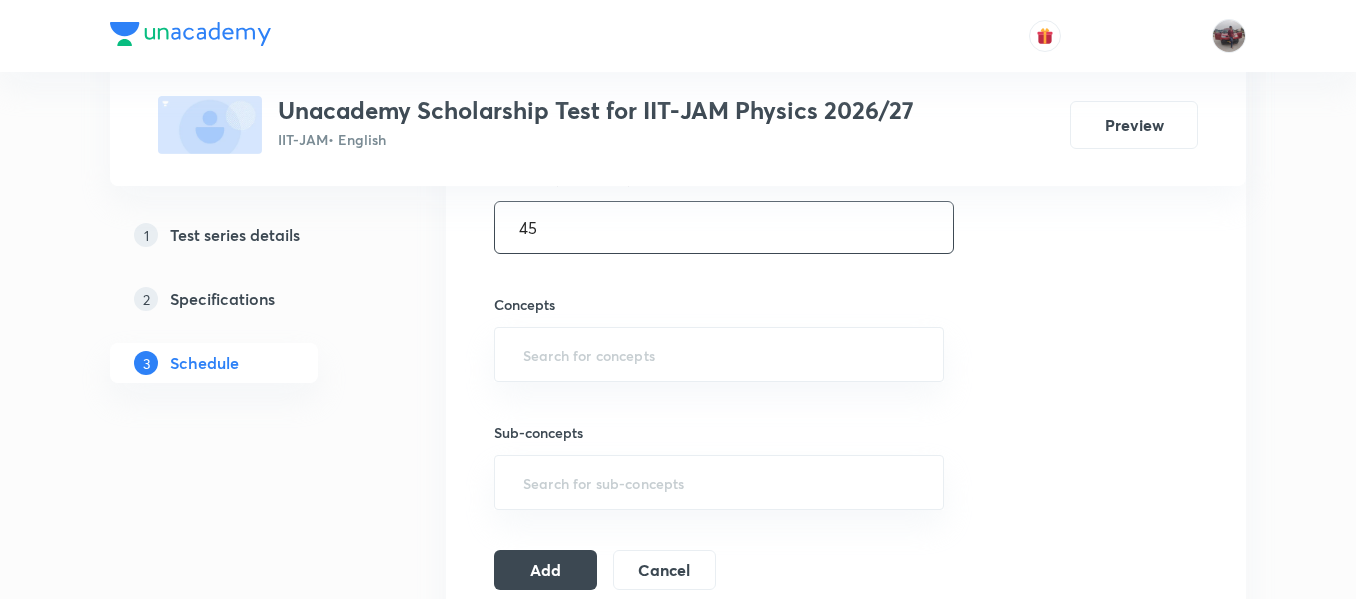scroll, scrollTop: 653, scrollLeft: 0, axis: vertical 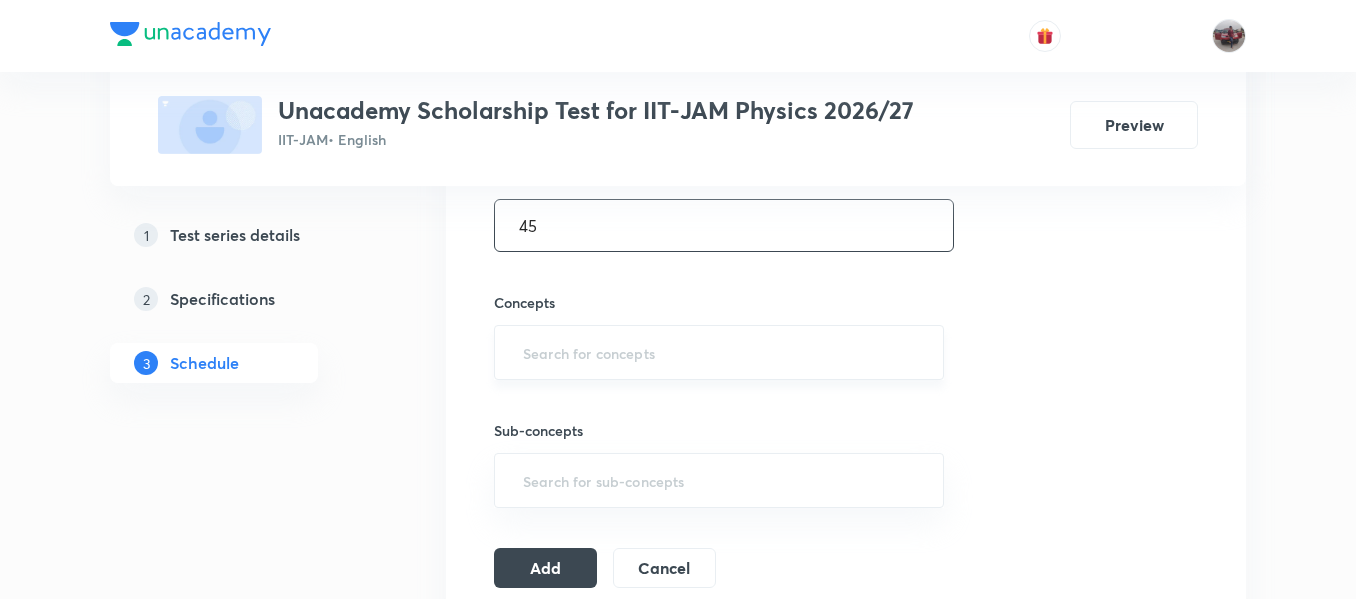 type on "45" 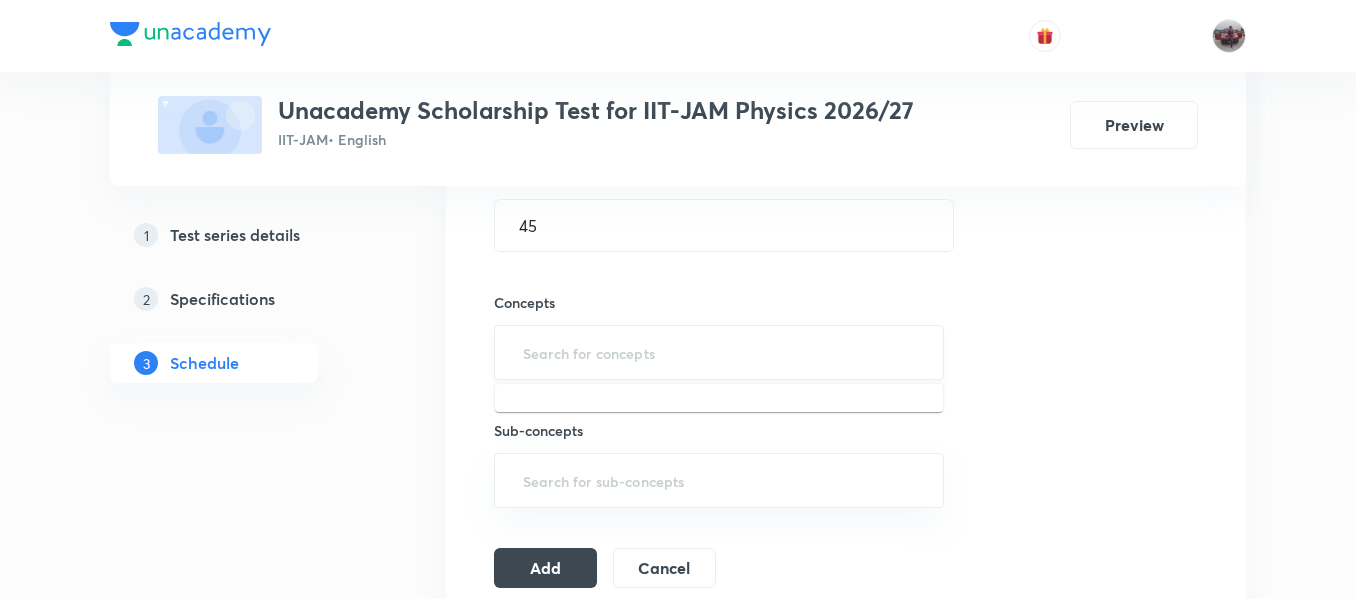 click at bounding box center (719, 352) 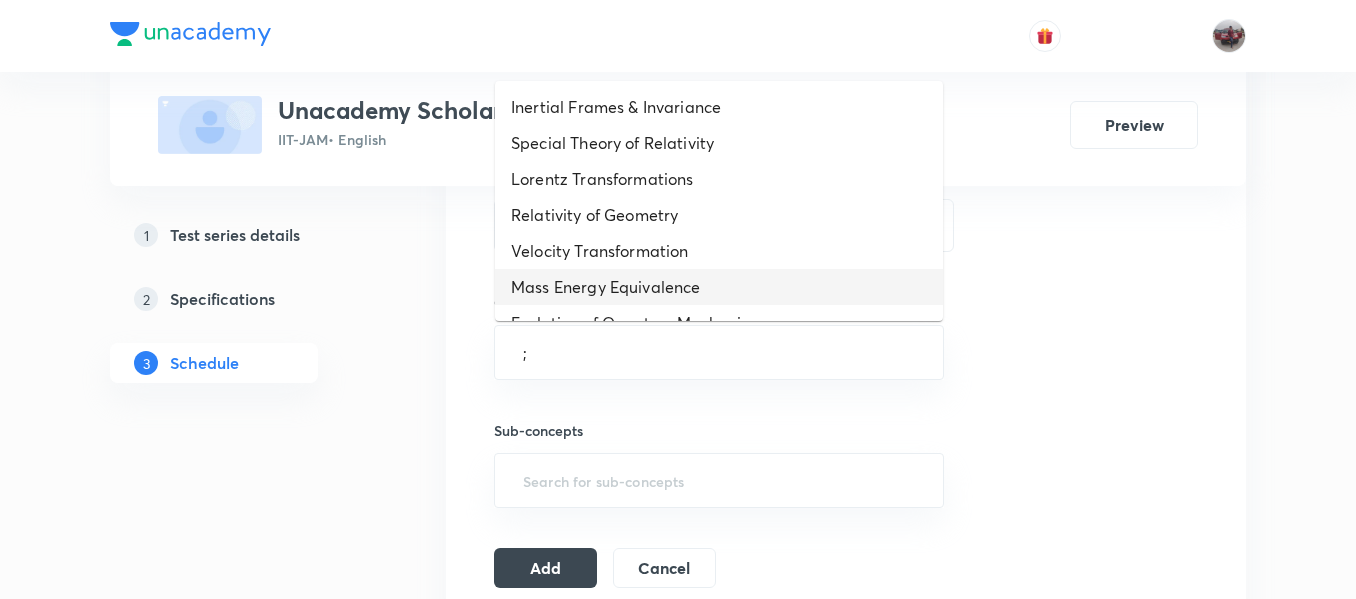 click on "Mass Energy Equivalence" at bounding box center [719, 287] 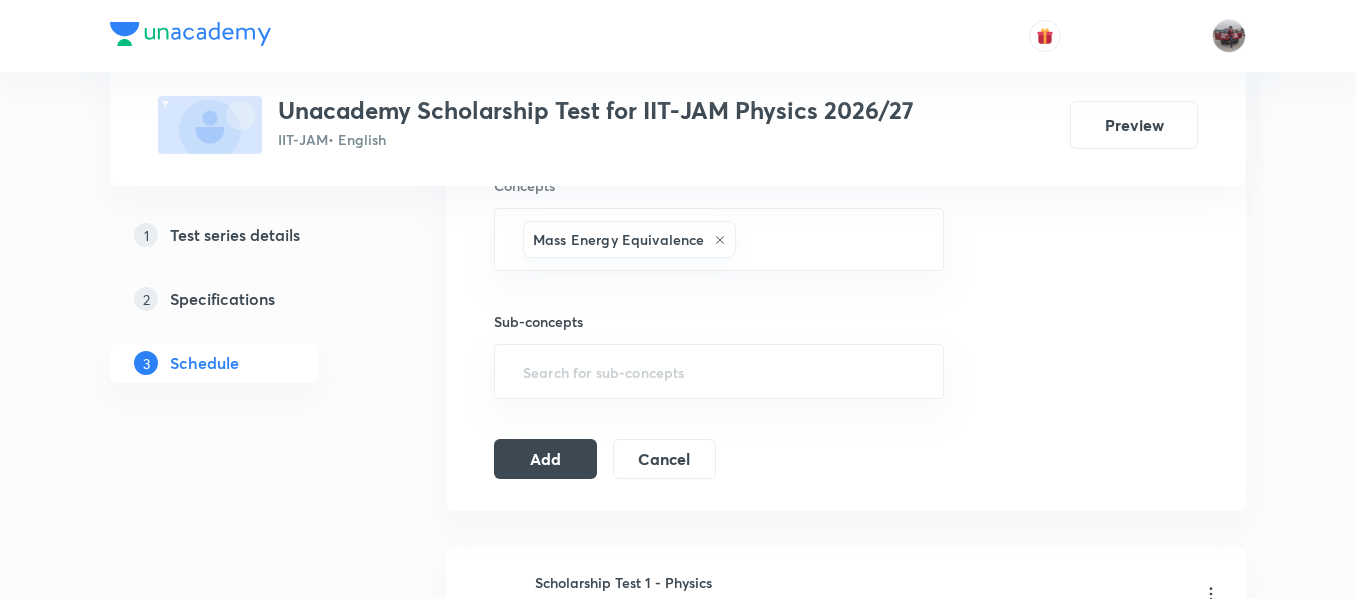 scroll, scrollTop: 791, scrollLeft: 0, axis: vertical 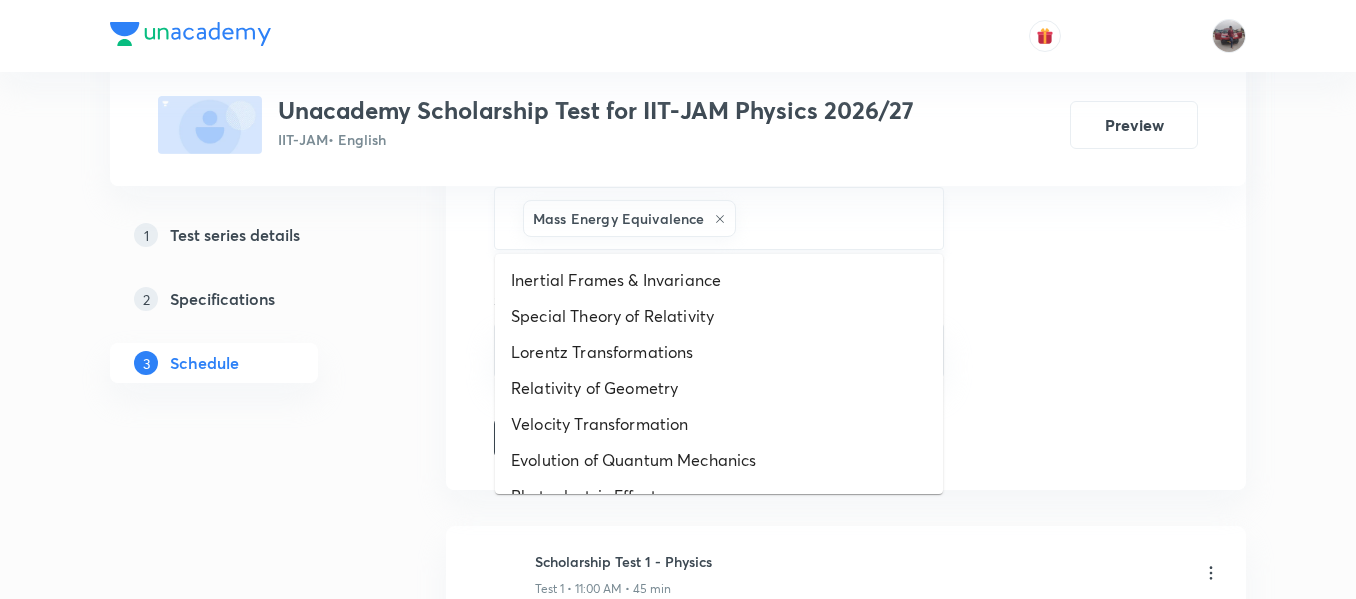 click at bounding box center (829, 218) 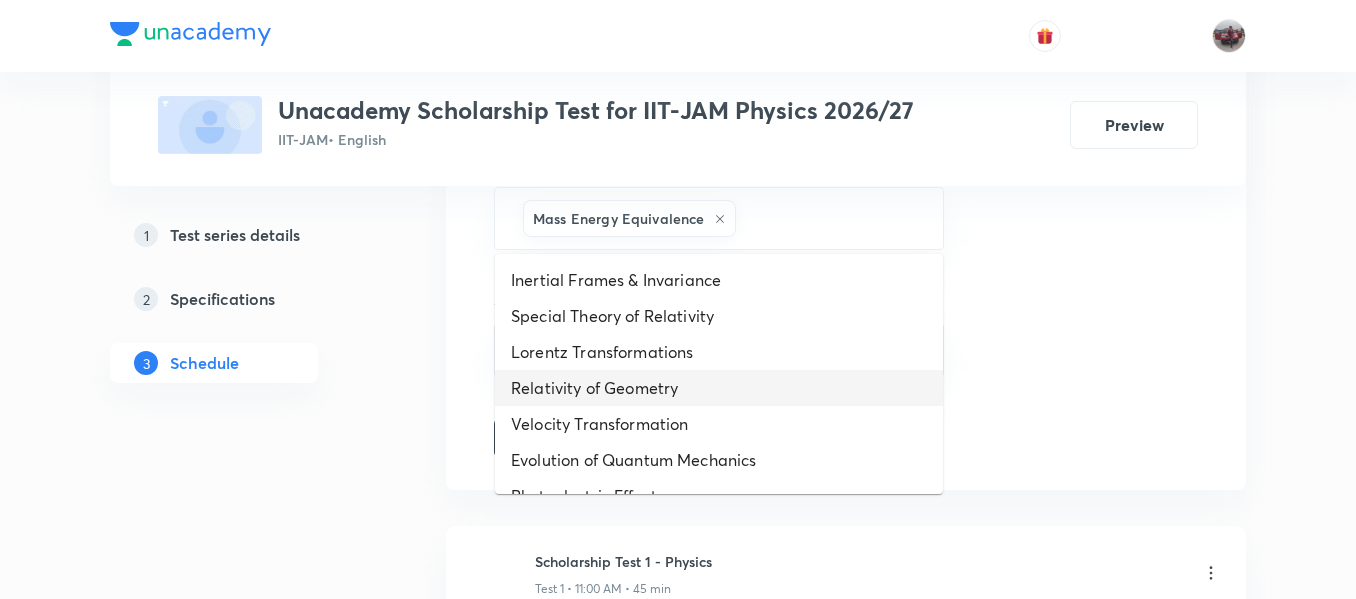 click on "Relativity of Geometry" at bounding box center [719, 388] 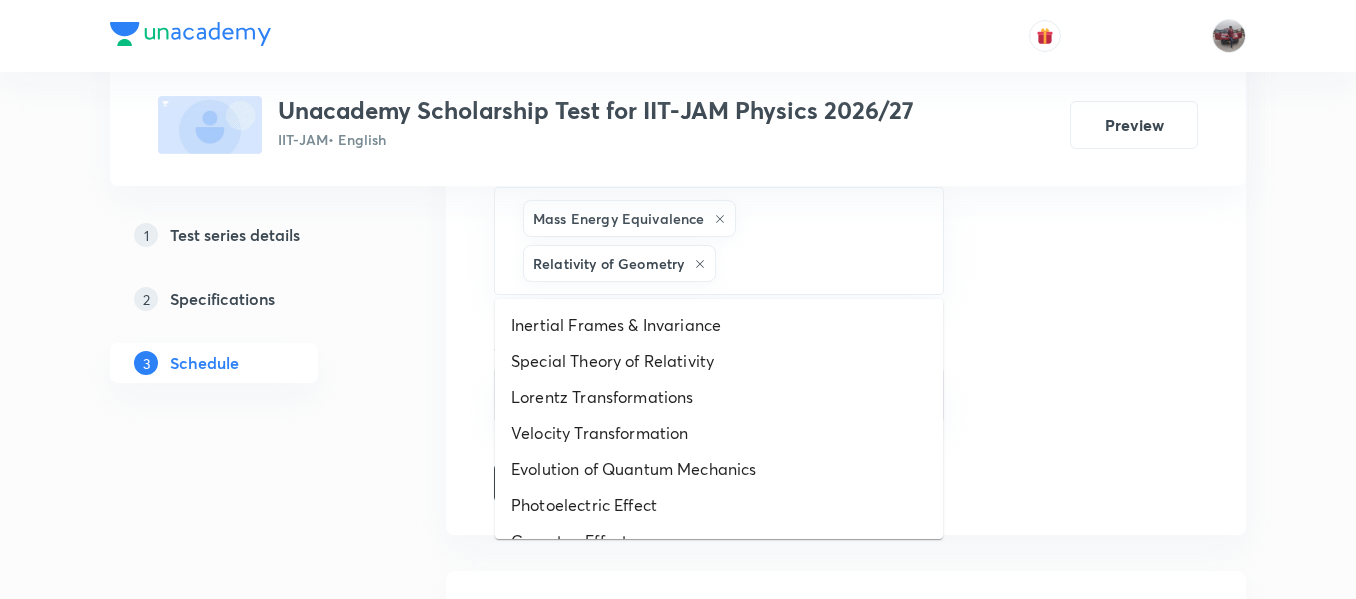 drag, startPoint x: 773, startPoint y: 262, endPoint x: 714, endPoint y: 393, distance: 143.67323 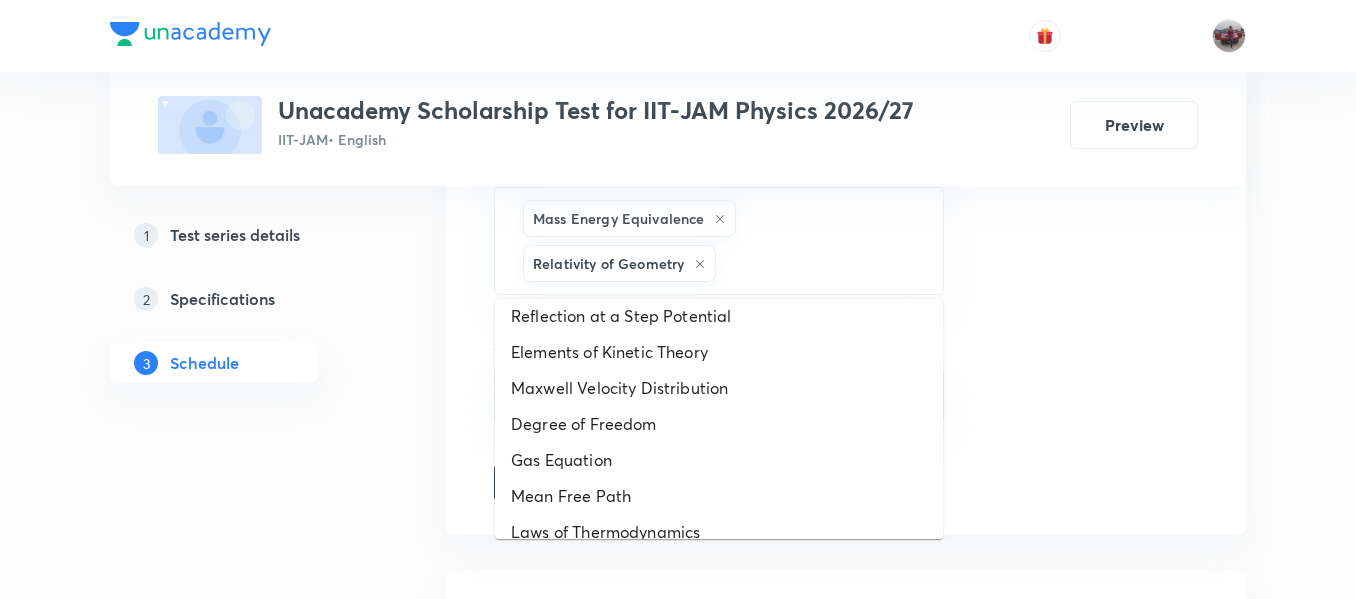 scroll, scrollTop: 1144, scrollLeft: 0, axis: vertical 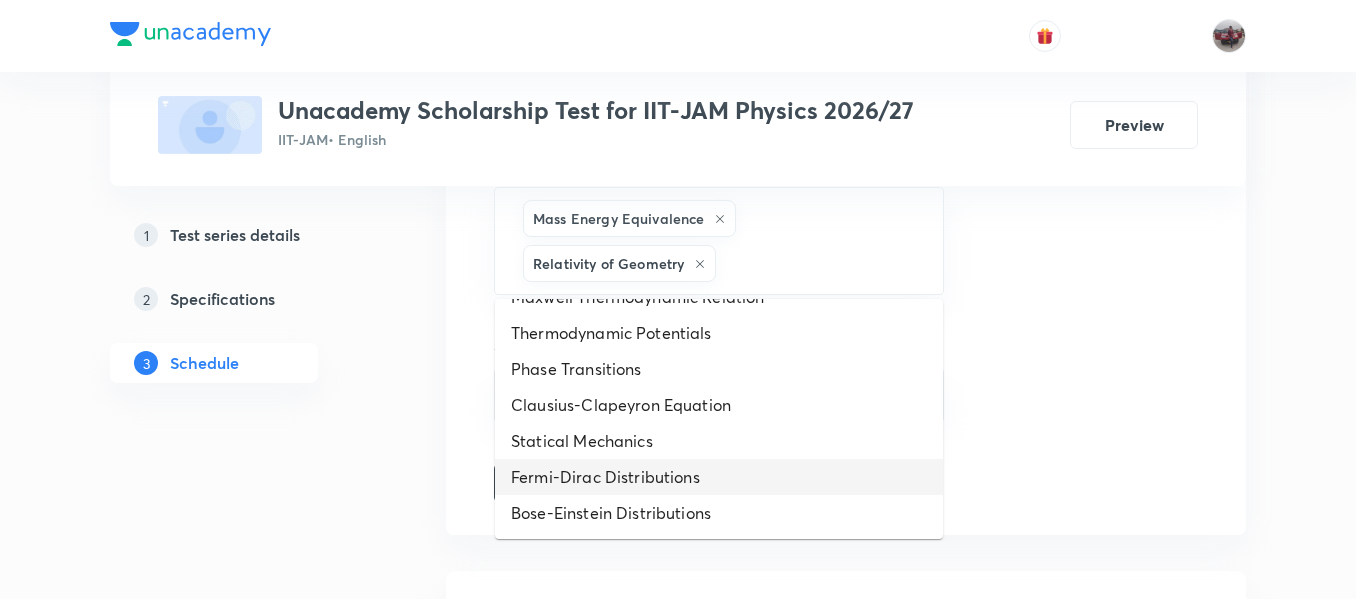 click on "Fermi-Dirac Distributions" at bounding box center [719, 477] 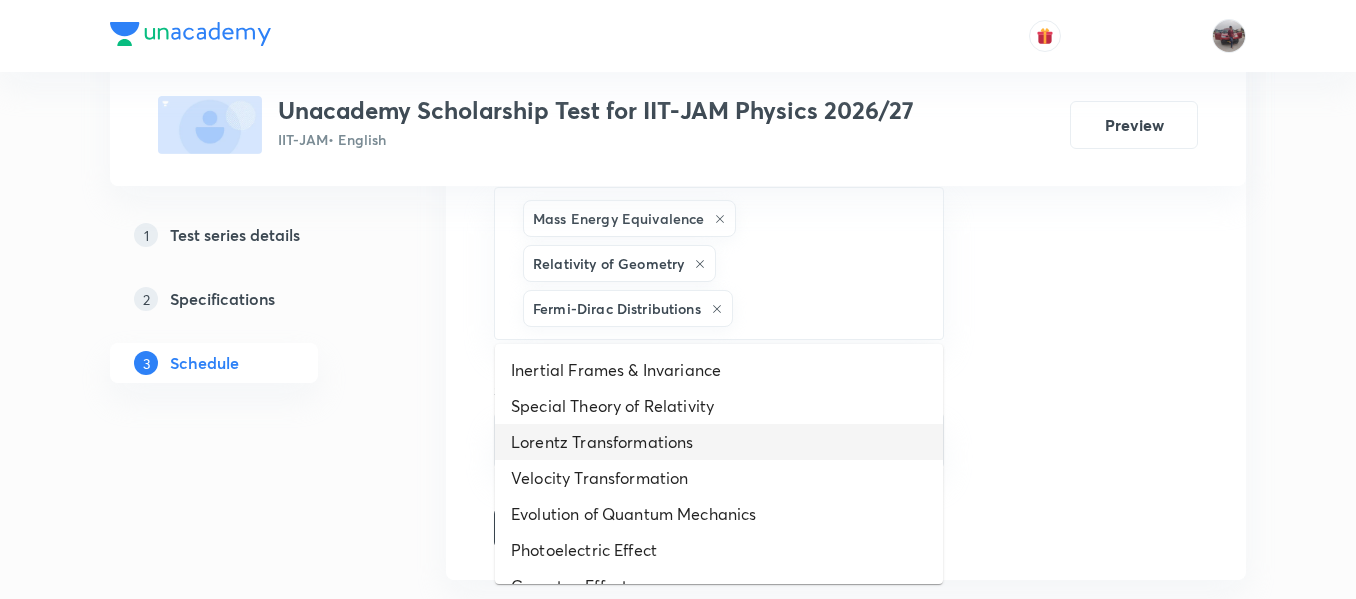 drag, startPoint x: 783, startPoint y: 305, endPoint x: 677, endPoint y: 440, distance: 171.64207 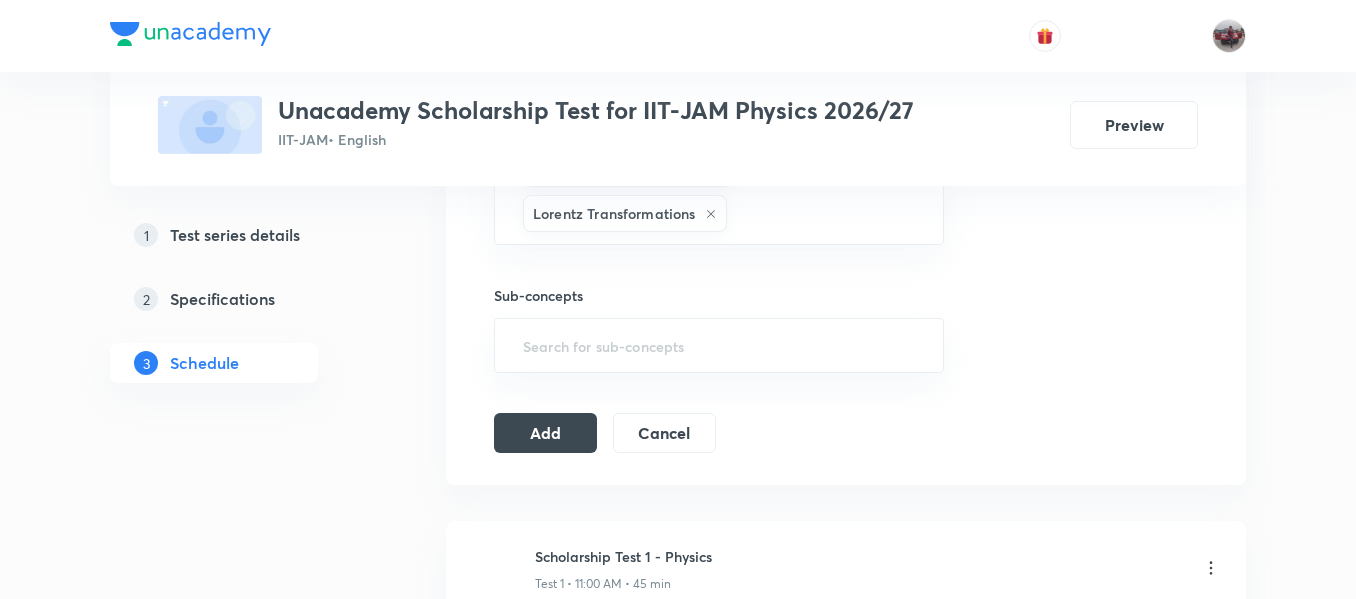 scroll, scrollTop: 937, scrollLeft: 0, axis: vertical 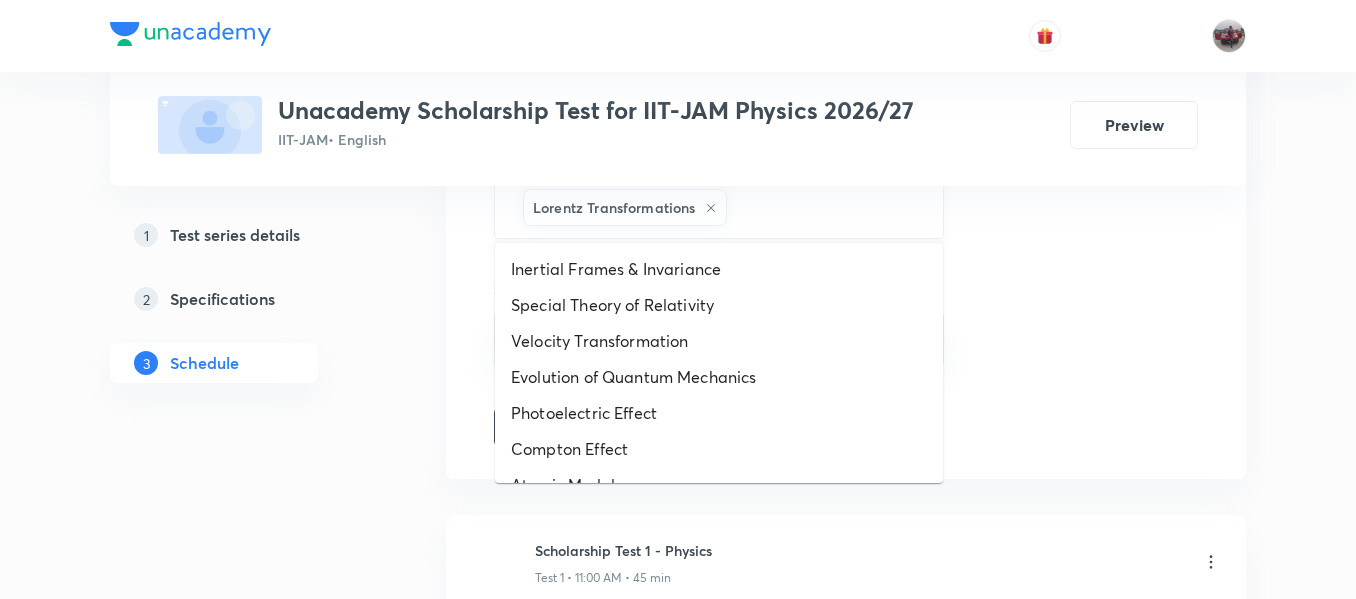 click at bounding box center (824, 207) 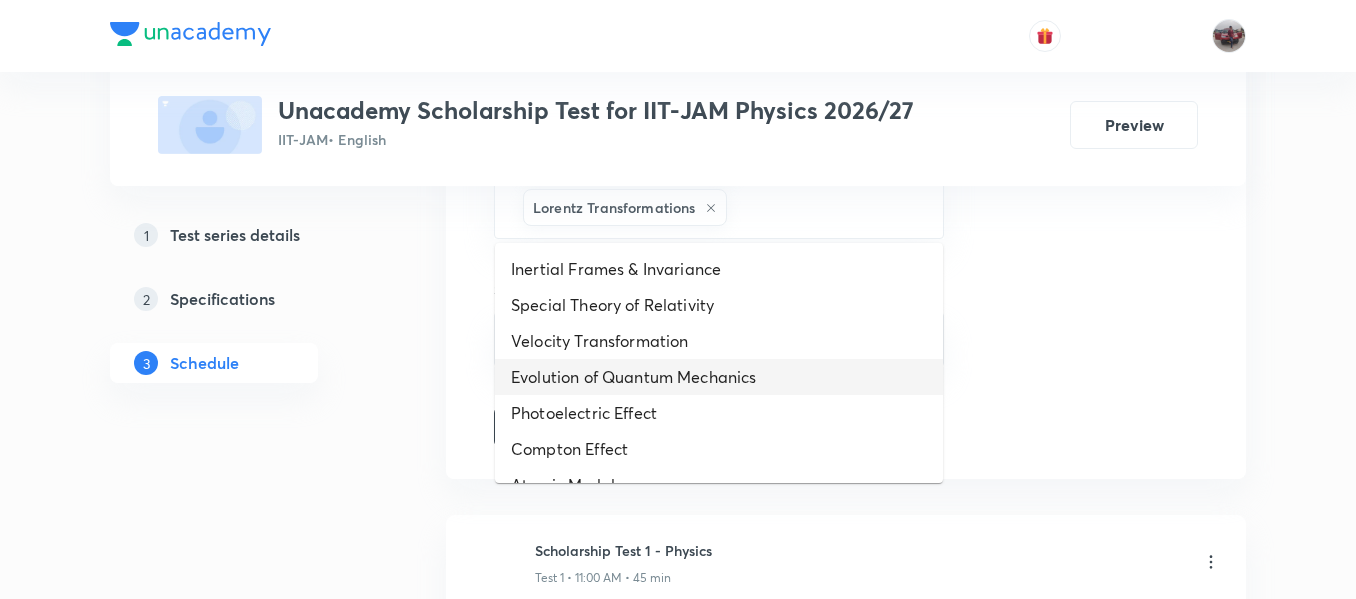 click on "Evolution of Quantum Mechanics" at bounding box center (719, 377) 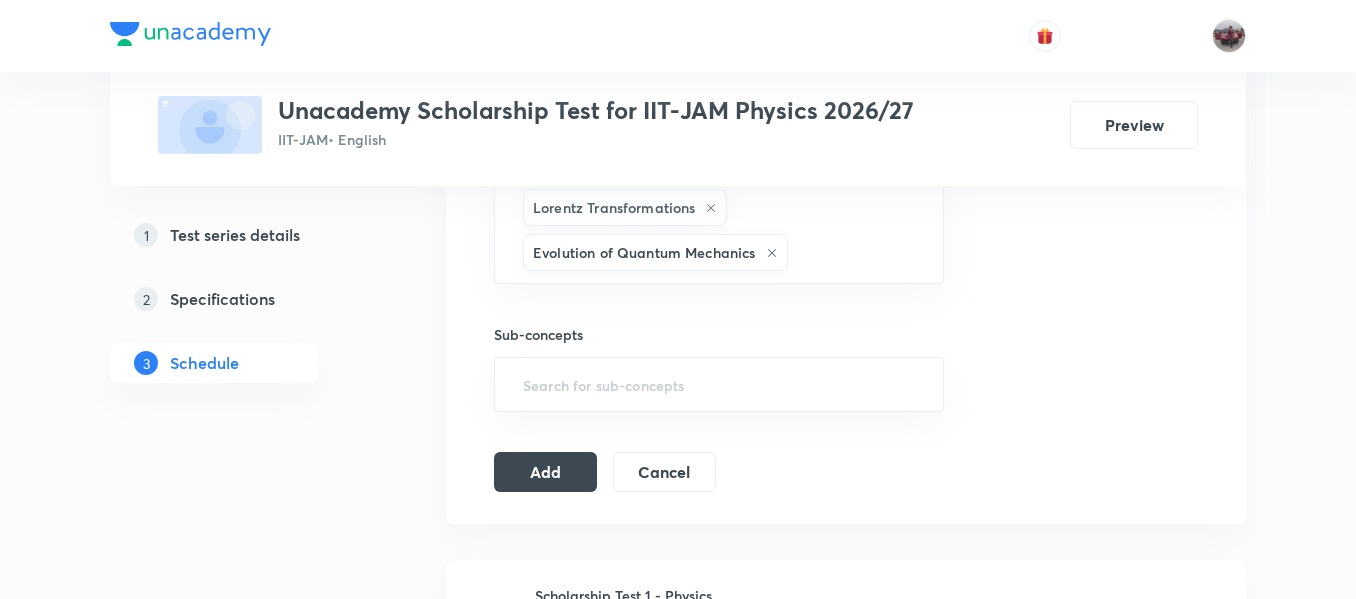 scroll, scrollTop: 995, scrollLeft: 0, axis: vertical 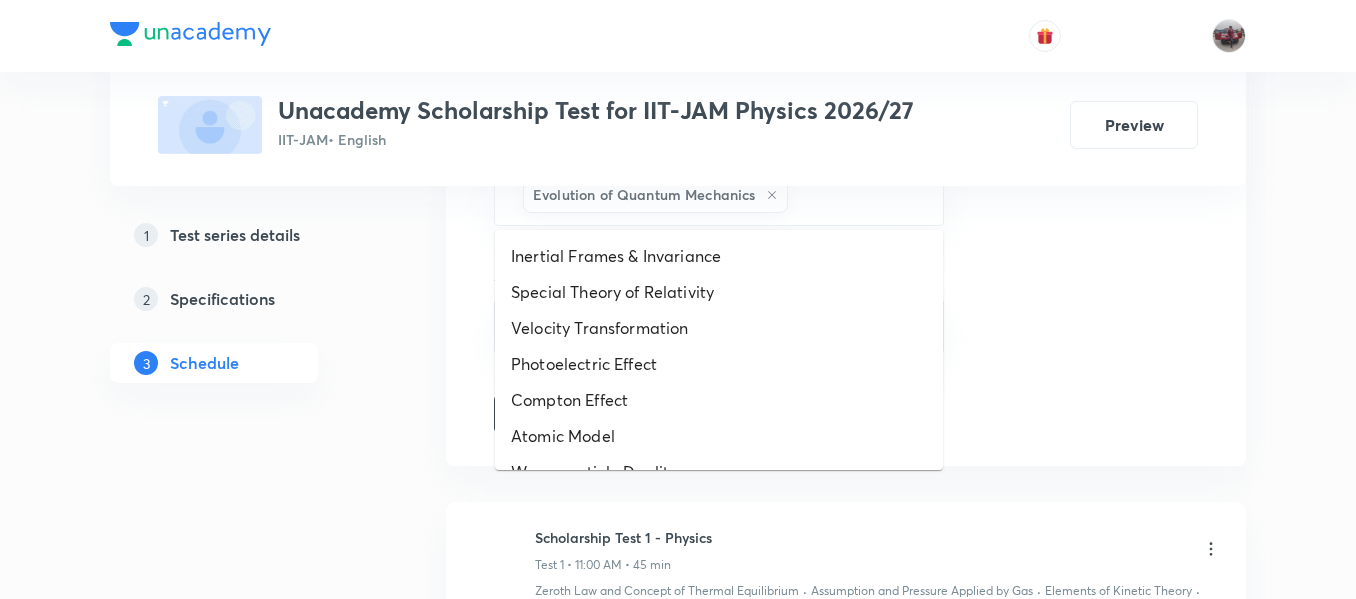 drag, startPoint x: 821, startPoint y: 206, endPoint x: 743, endPoint y: 381, distance: 191.59593 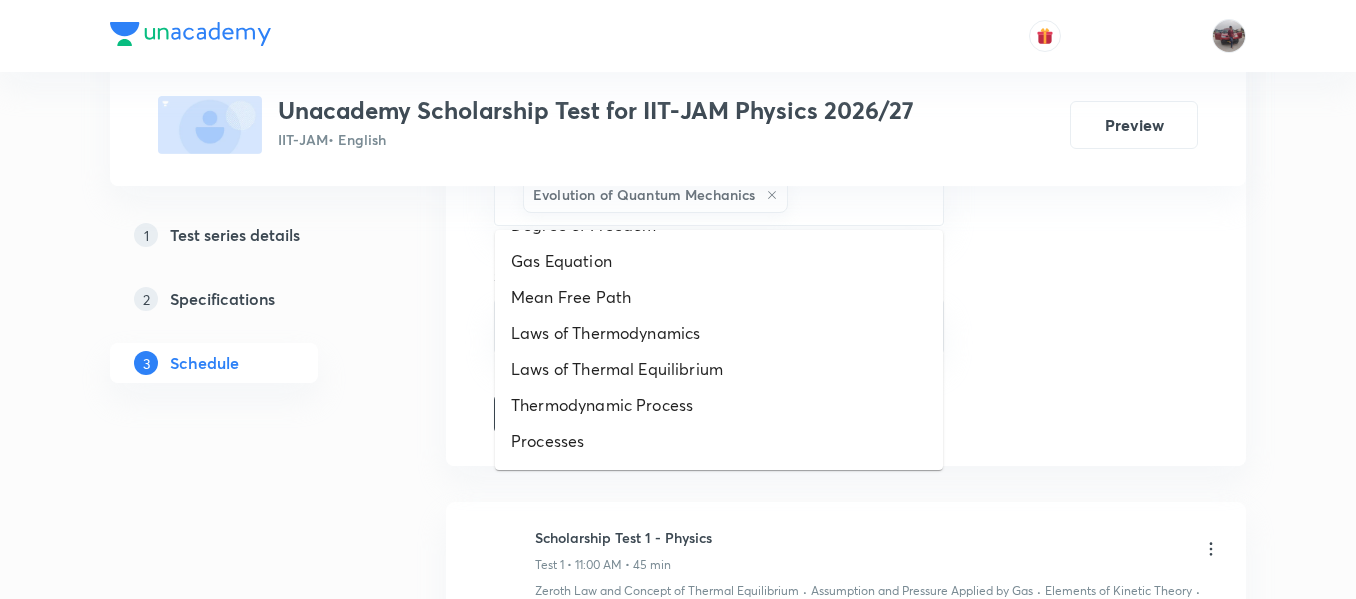 scroll, scrollTop: 1036, scrollLeft: 0, axis: vertical 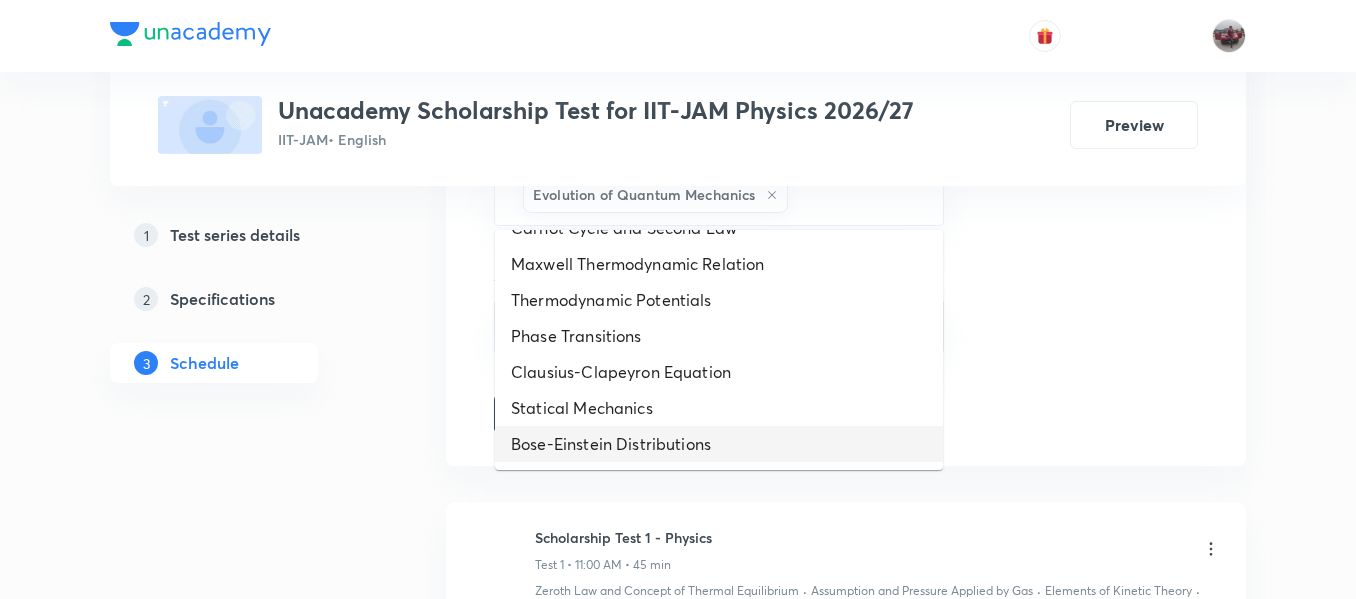 click on "Bose-Einstein Distributions" at bounding box center (719, 444) 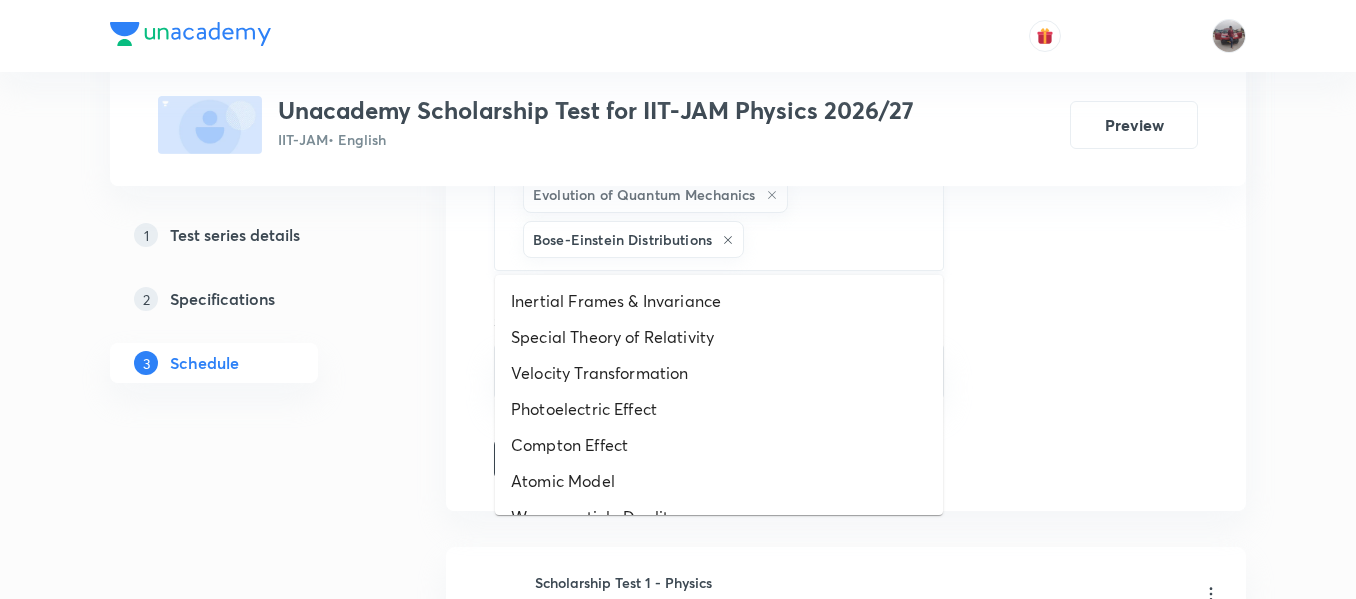 click at bounding box center [833, 239] 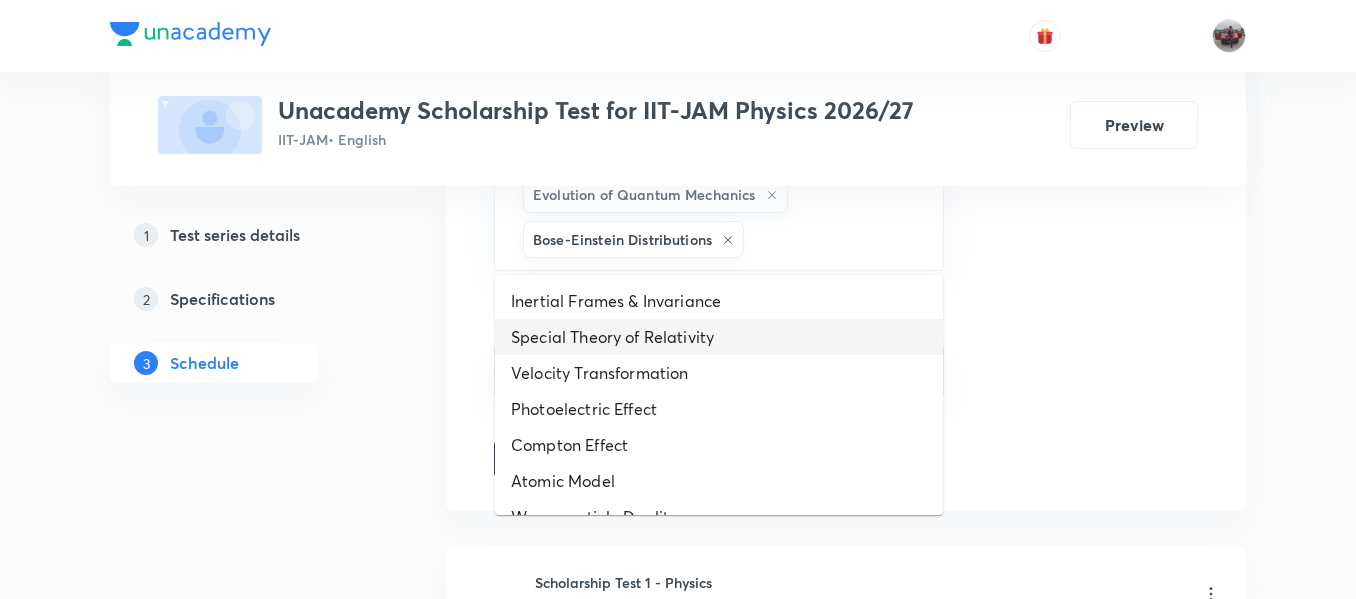 click on "Special Theory of Relativity" at bounding box center (719, 337) 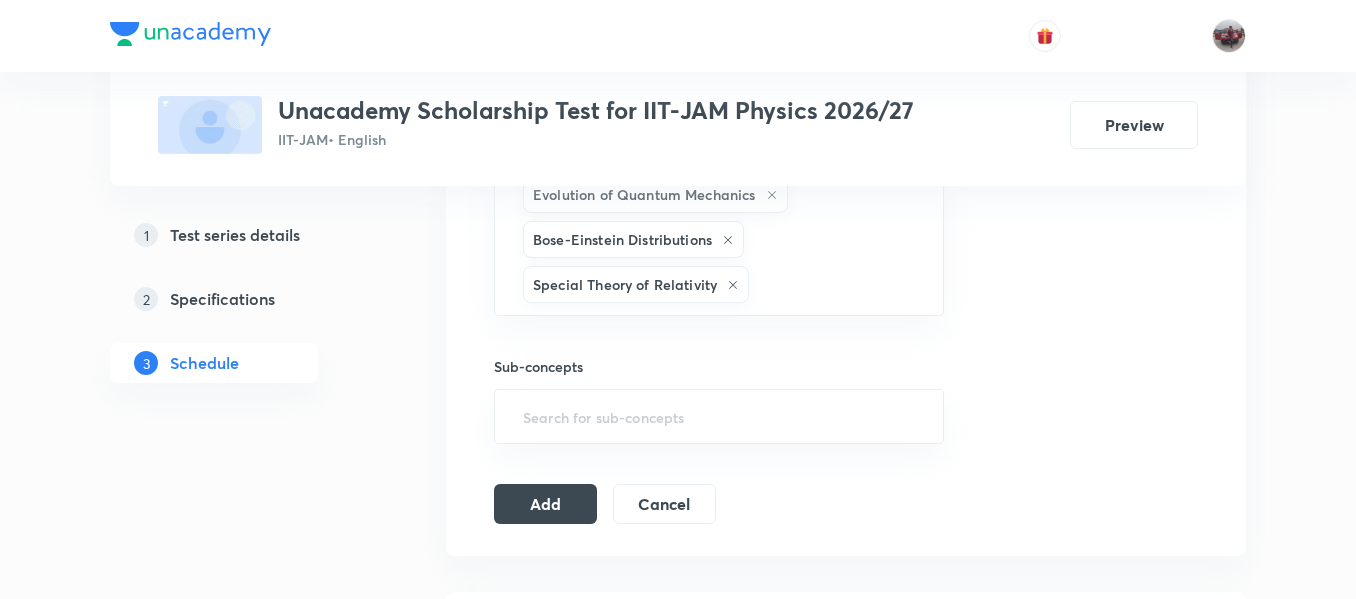 scroll, scrollTop: 1012, scrollLeft: 0, axis: vertical 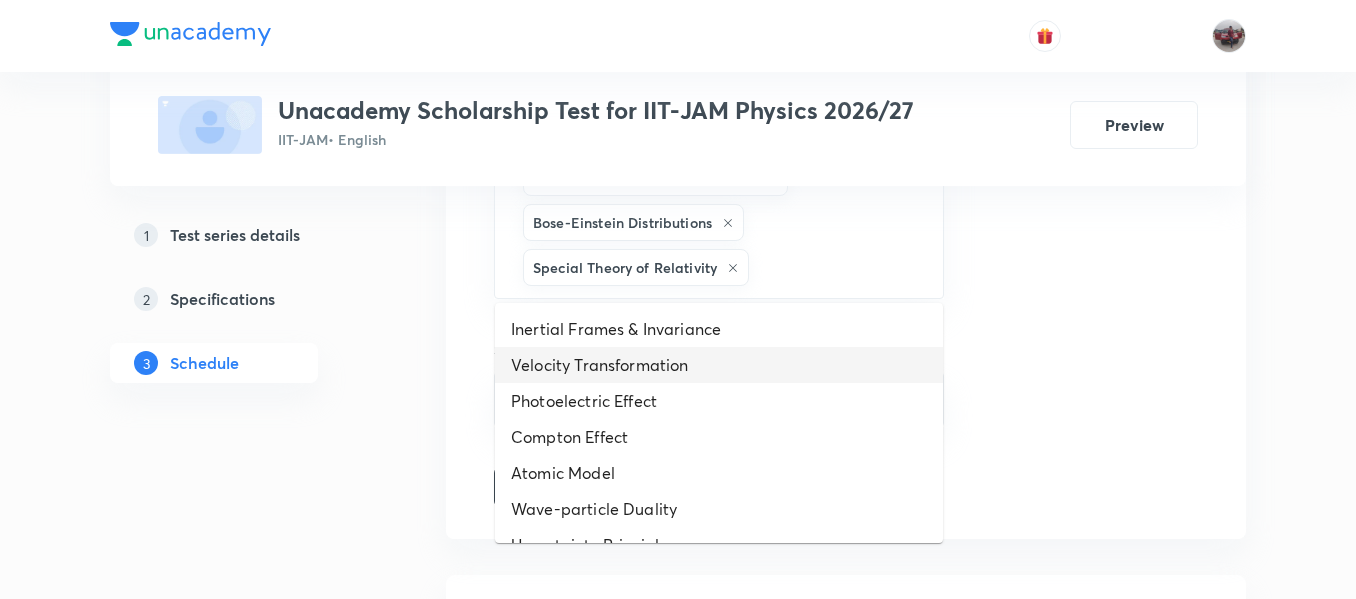 drag, startPoint x: 811, startPoint y: 259, endPoint x: 649, endPoint y: 369, distance: 195.81624 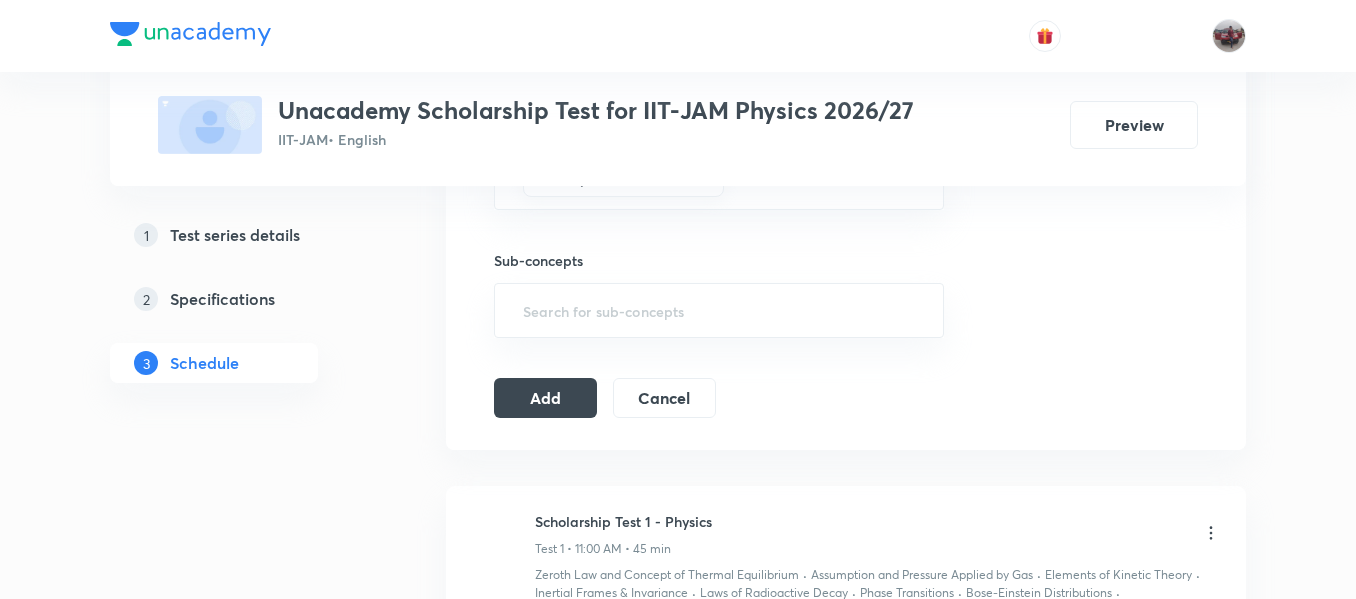 scroll, scrollTop: 1147, scrollLeft: 0, axis: vertical 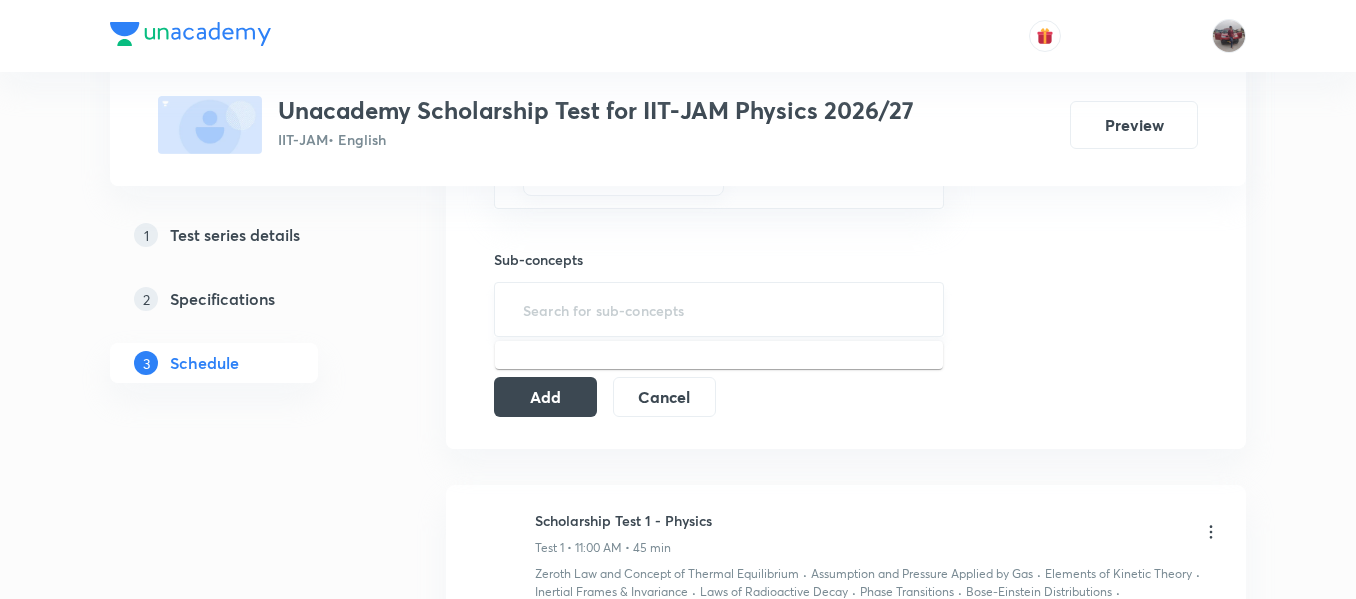 click at bounding box center [719, 309] 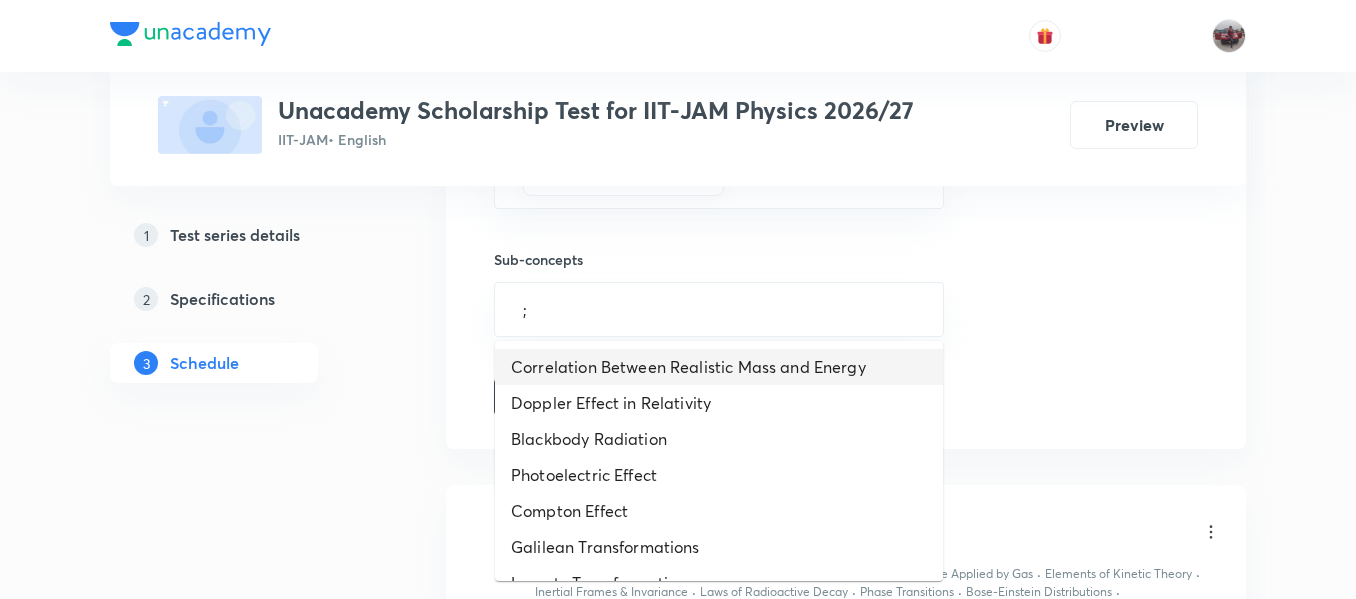 click on "Correlation Between Realistic Mass and Energy" at bounding box center (719, 367) 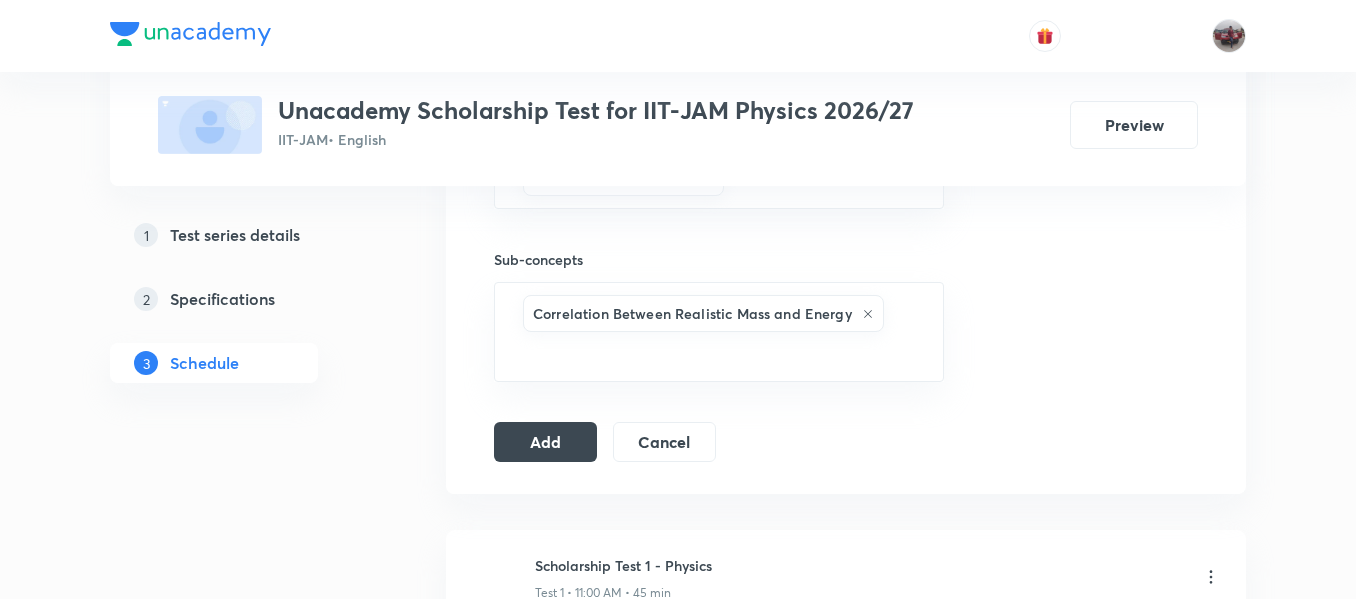 scroll, scrollTop: 1227, scrollLeft: 0, axis: vertical 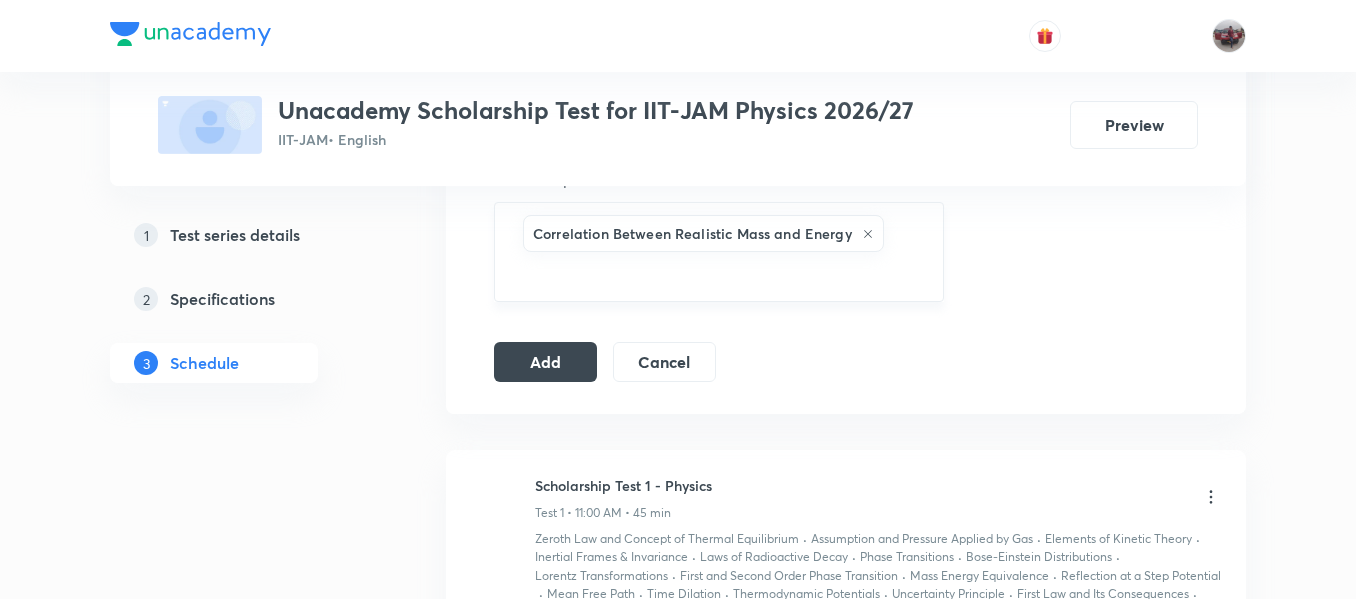 click at bounding box center [719, 274] 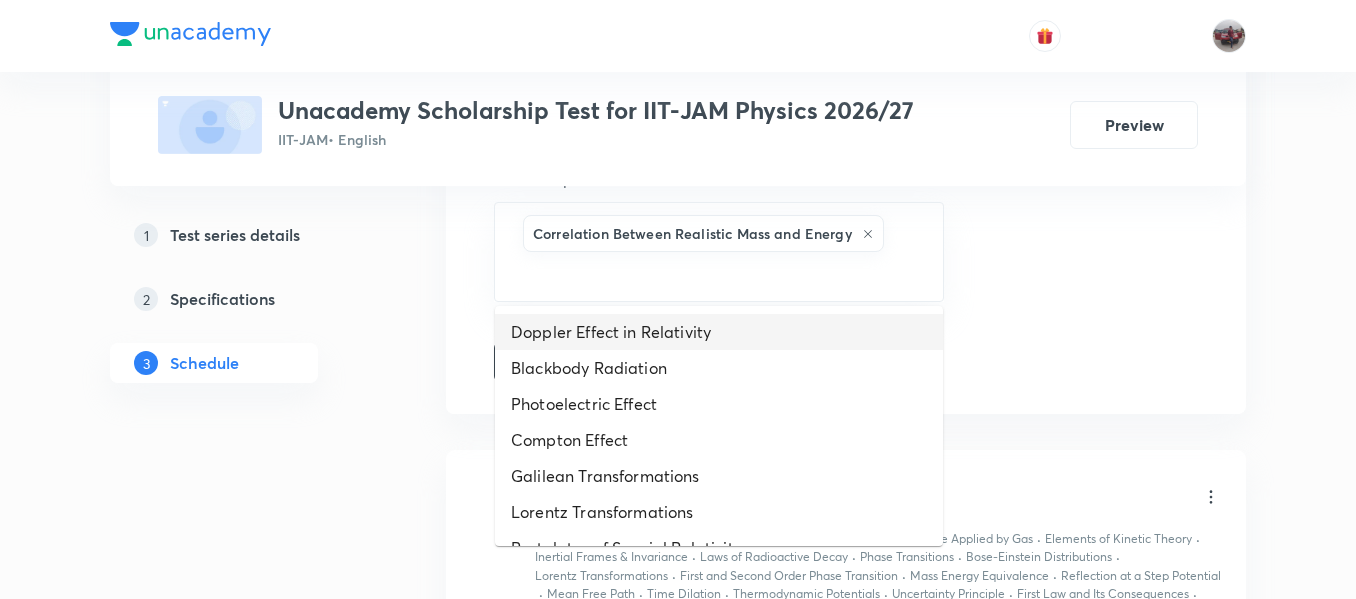 click on "Doppler Effect in Relativity" at bounding box center (719, 332) 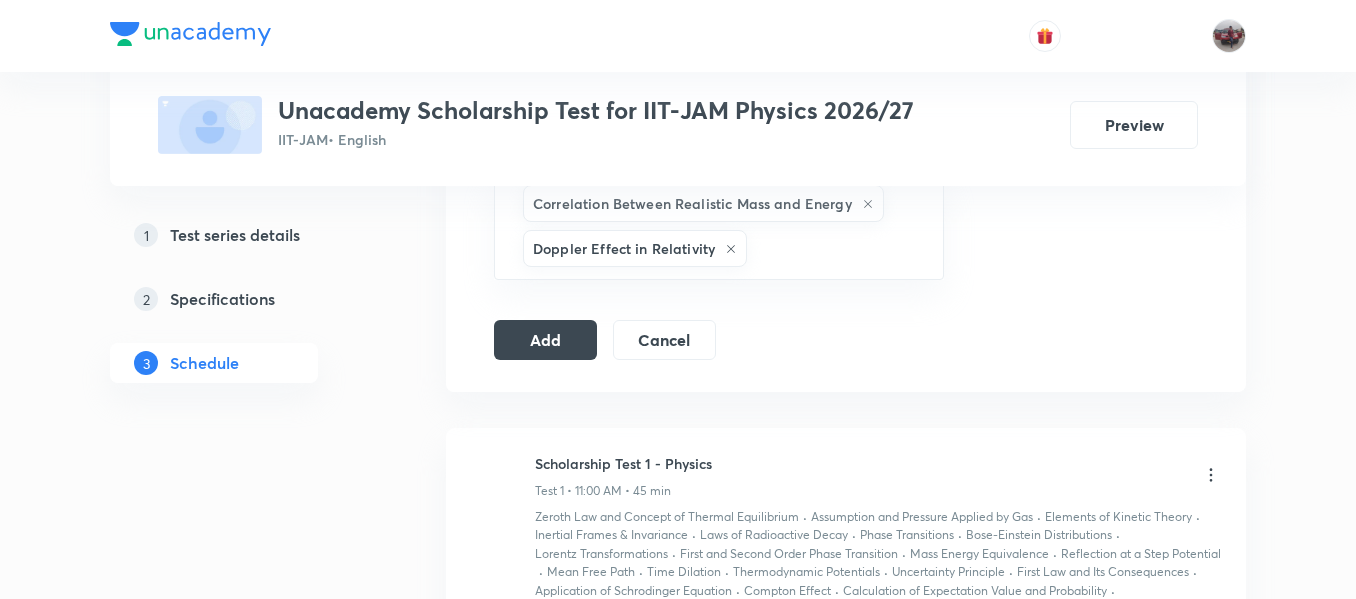 scroll, scrollTop: 1266, scrollLeft: 0, axis: vertical 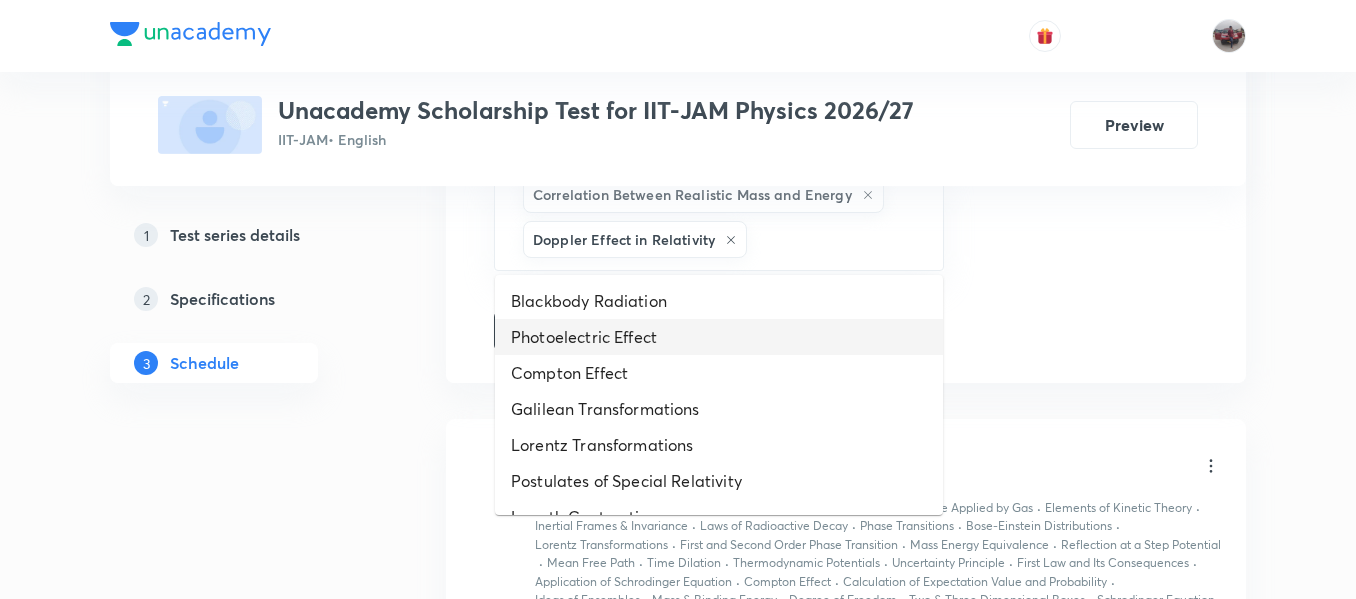 drag, startPoint x: 808, startPoint y: 234, endPoint x: 681, endPoint y: 354, distance: 174.7255 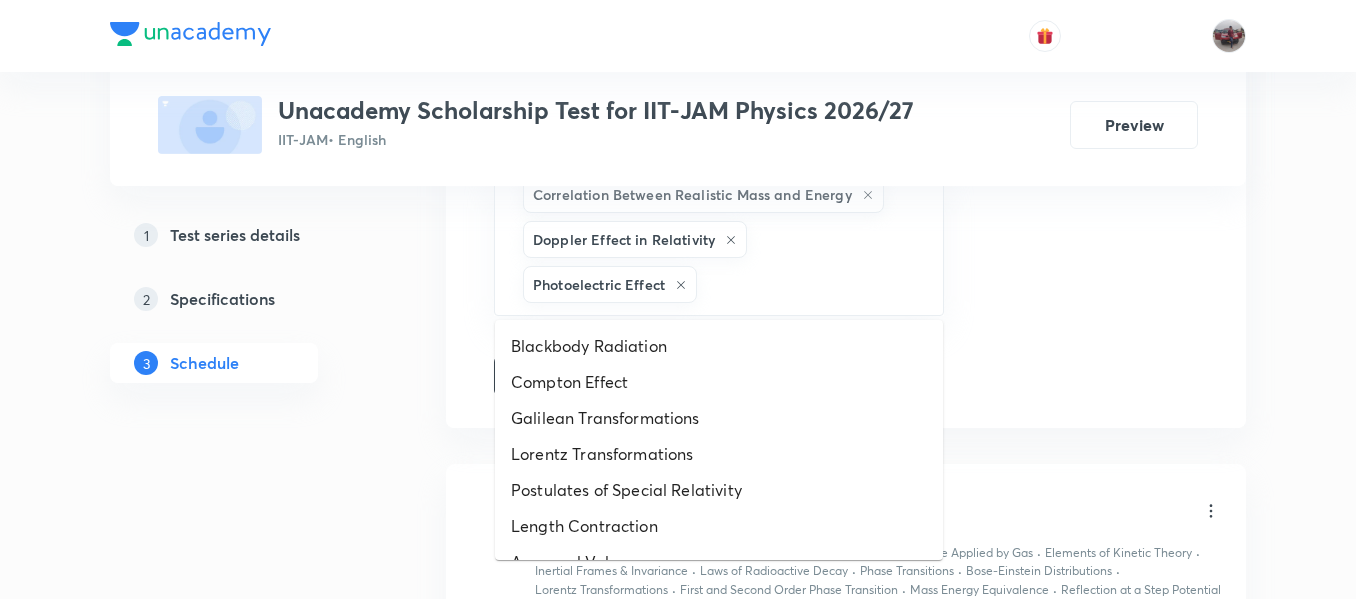 drag, startPoint x: 789, startPoint y: 284, endPoint x: 710, endPoint y: 418, distance: 155.55385 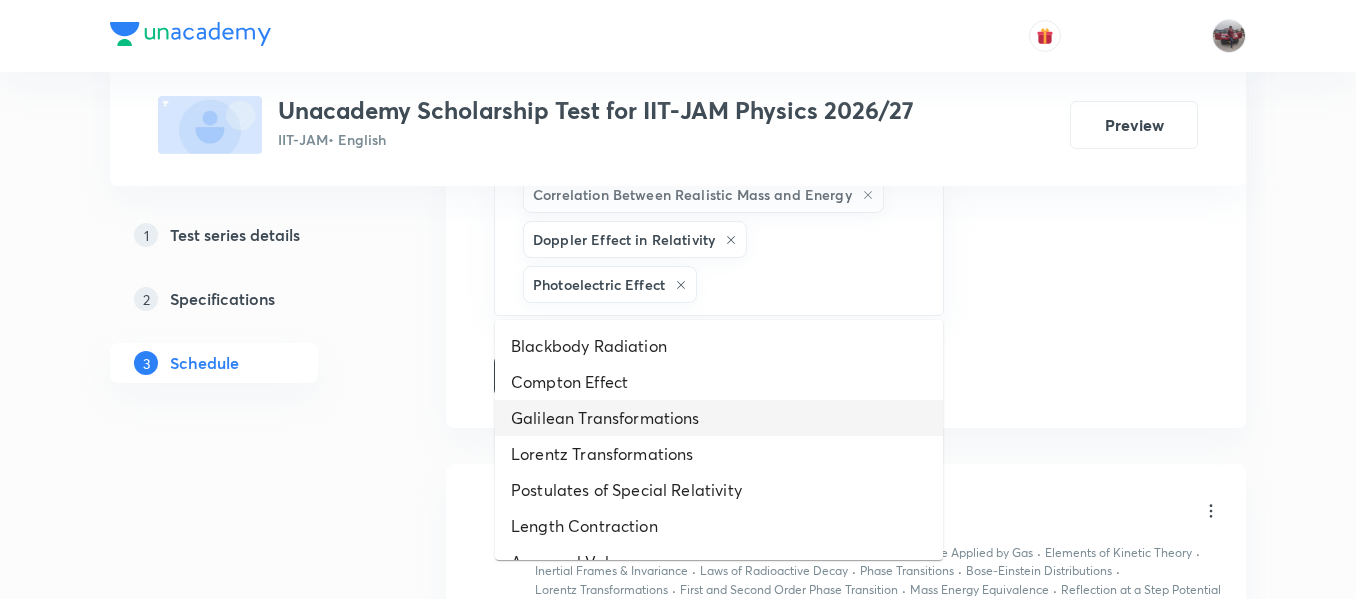 scroll, scrollTop: 28, scrollLeft: 0, axis: vertical 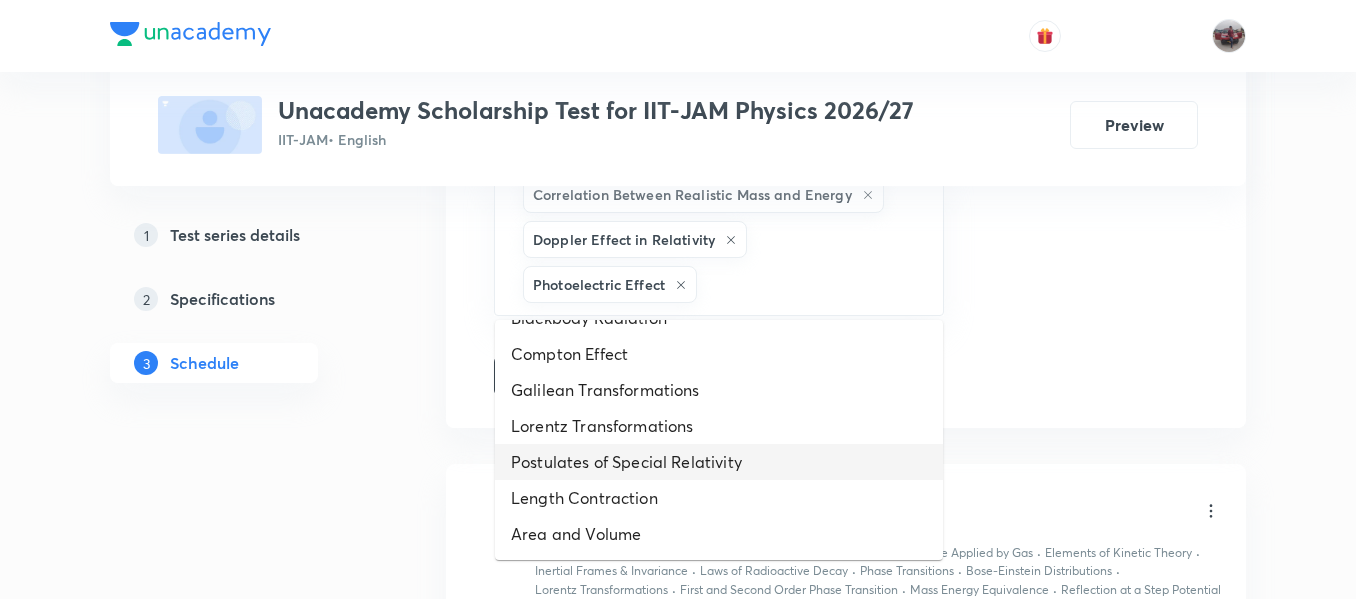 click on "Postulates of Special Relativity" at bounding box center (719, 462) 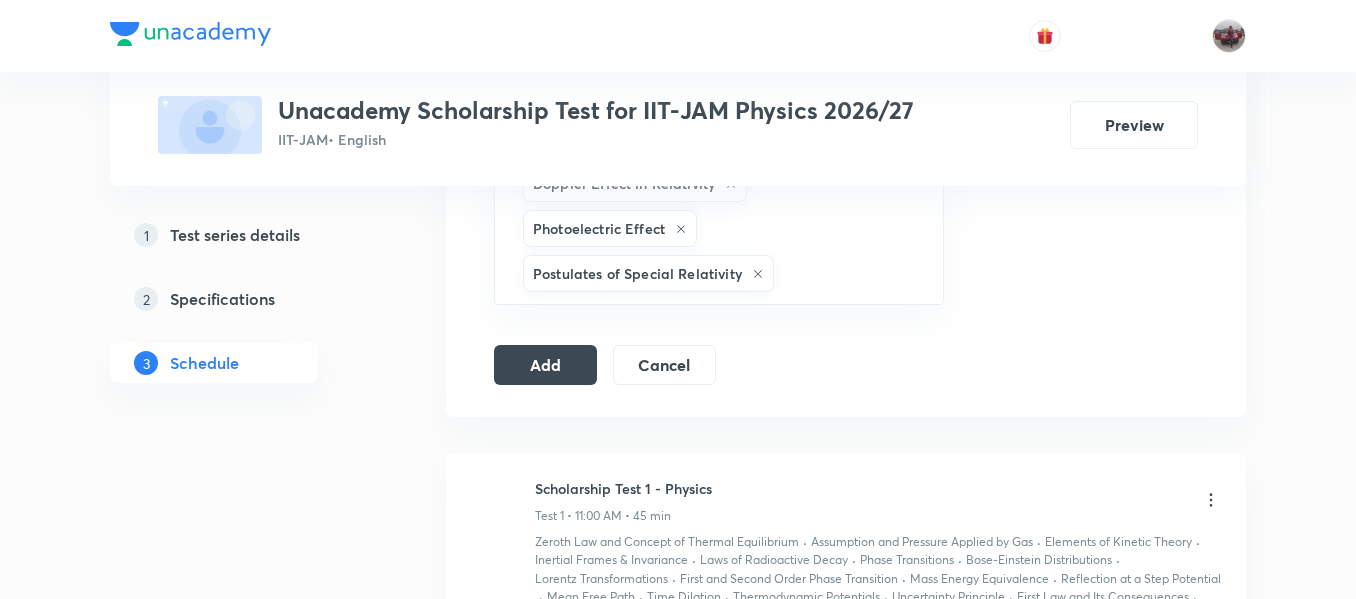 scroll, scrollTop: 1335, scrollLeft: 0, axis: vertical 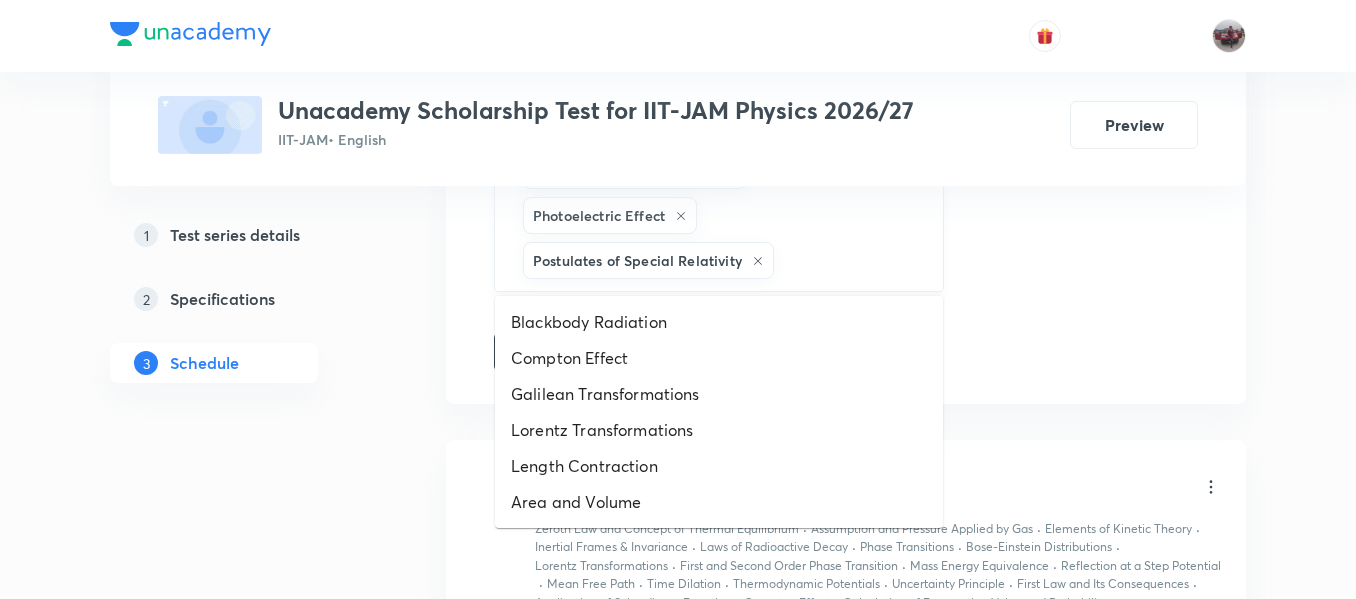 click at bounding box center (848, 260) 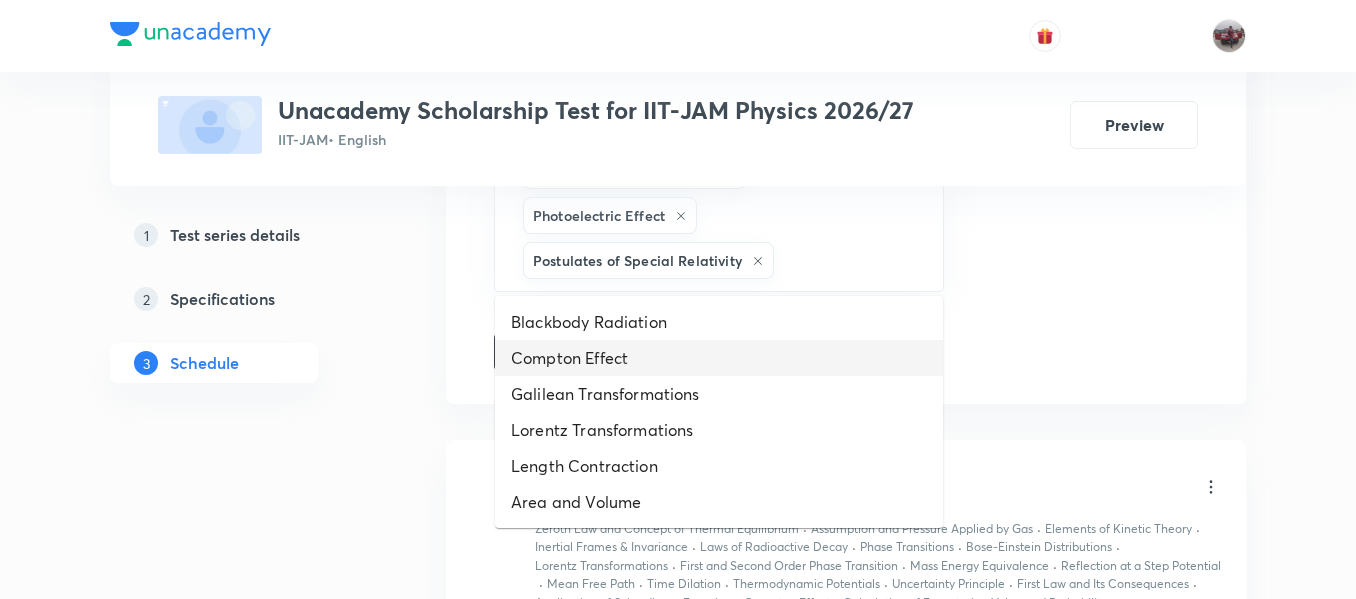 click on "Compton Effect" at bounding box center (719, 358) 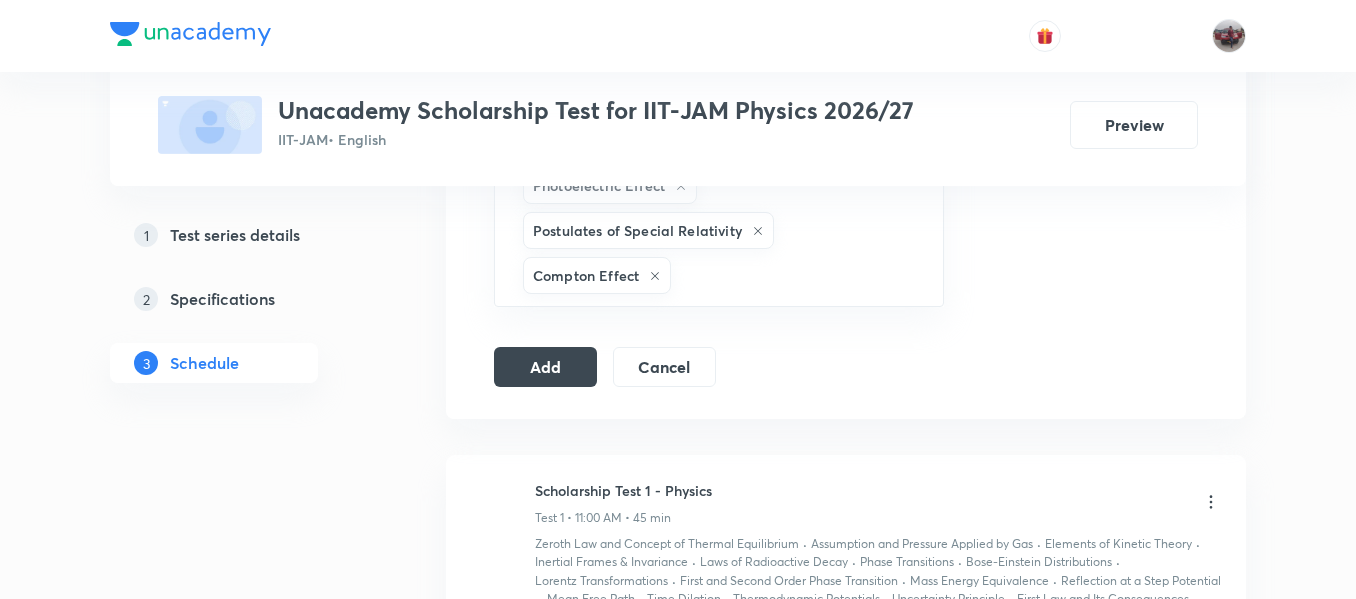 scroll, scrollTop: 1366, scrollLeft: 0, axis: vertical 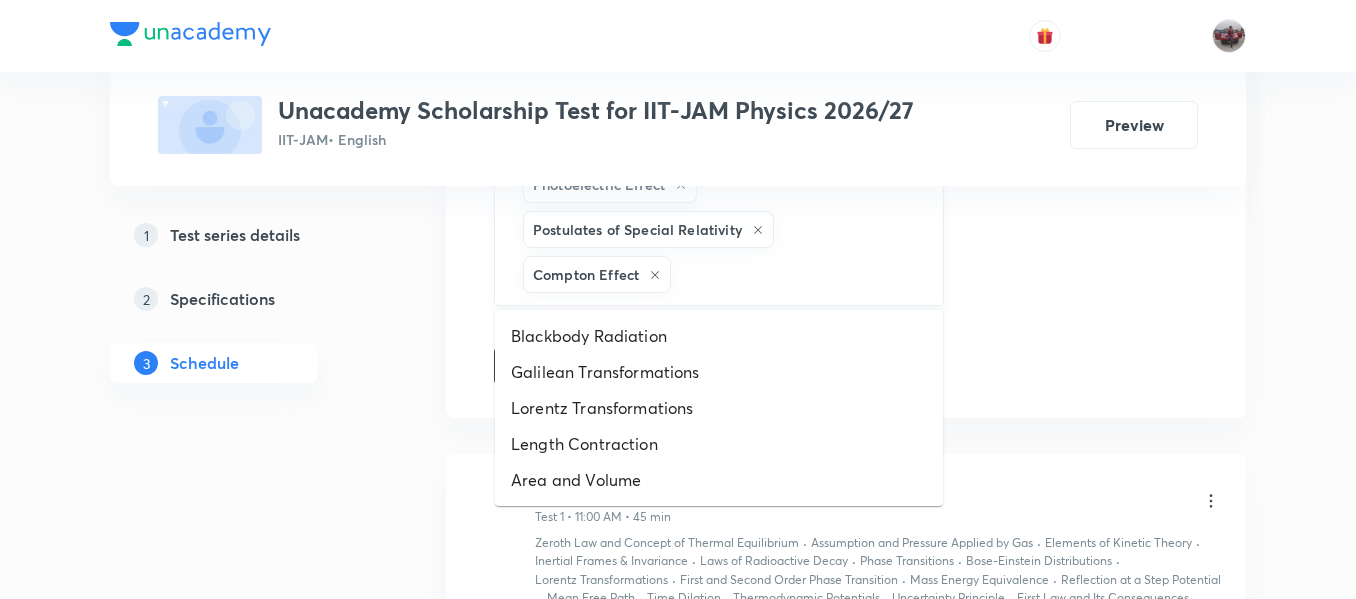 click at bounding box center [797, 274] 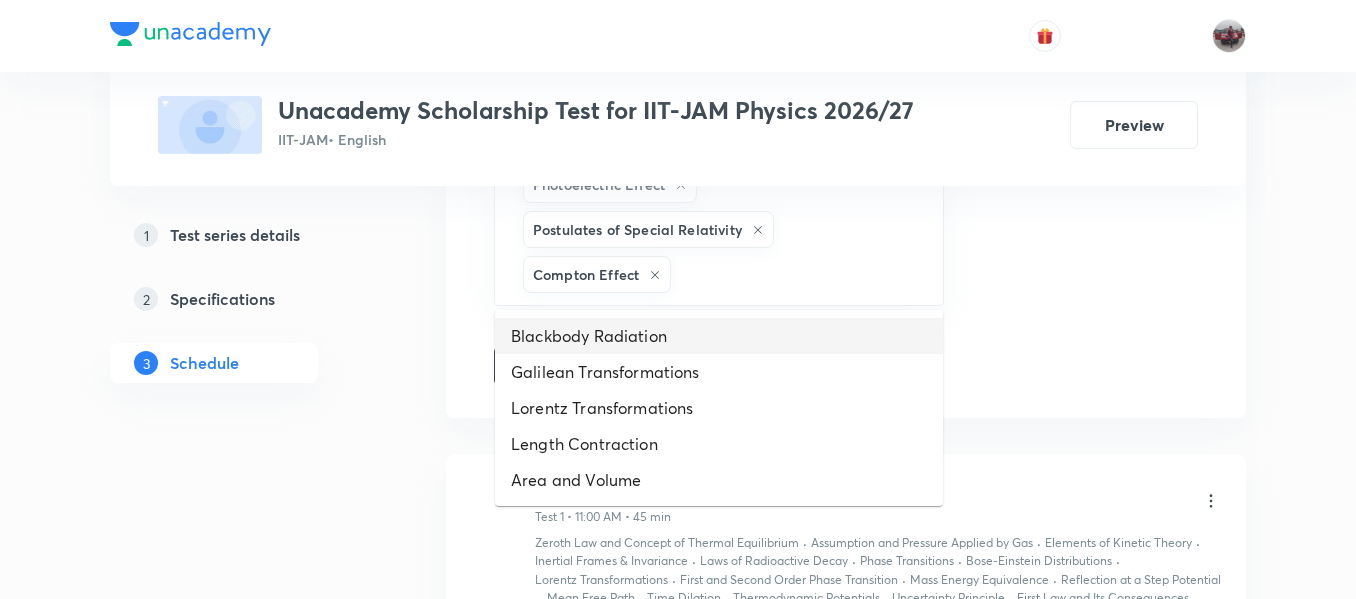 click on "Blackbody Radiation" at bounding box center (719, 336) 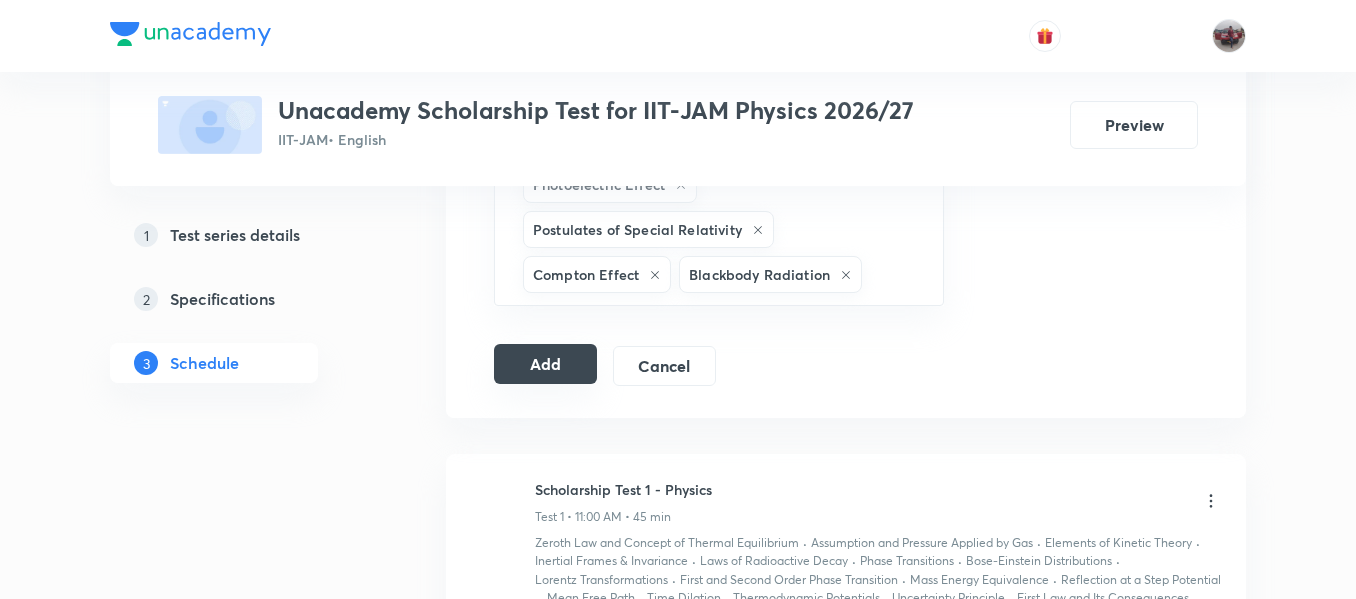 click on "Add" at bounding box center [545, 364] 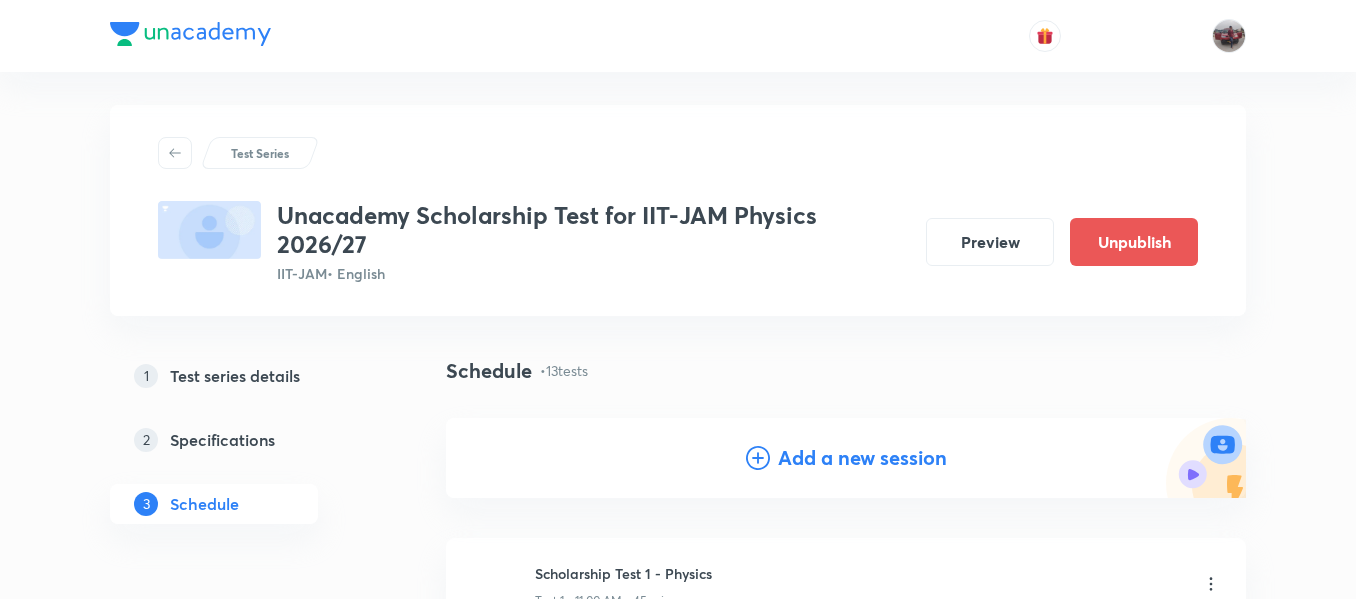 scroll, scrollTop: 2, scrollLeft: 0, axis: vertical 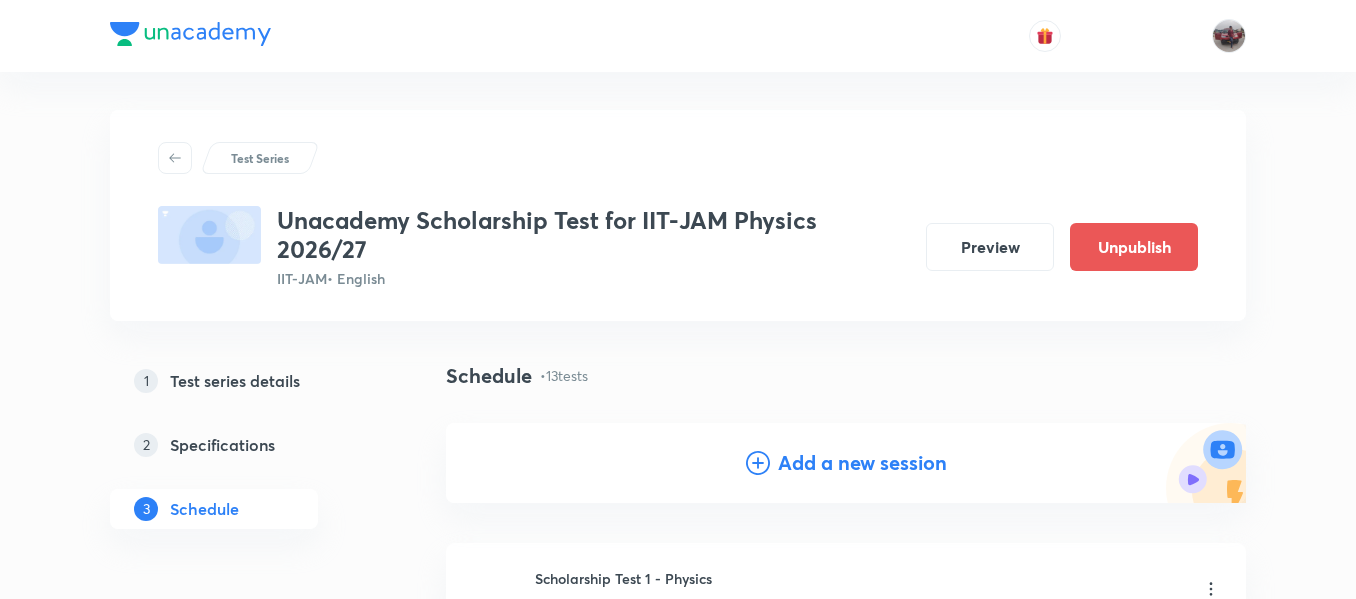 click on "Add a new session" at bounding box center (862, 463) 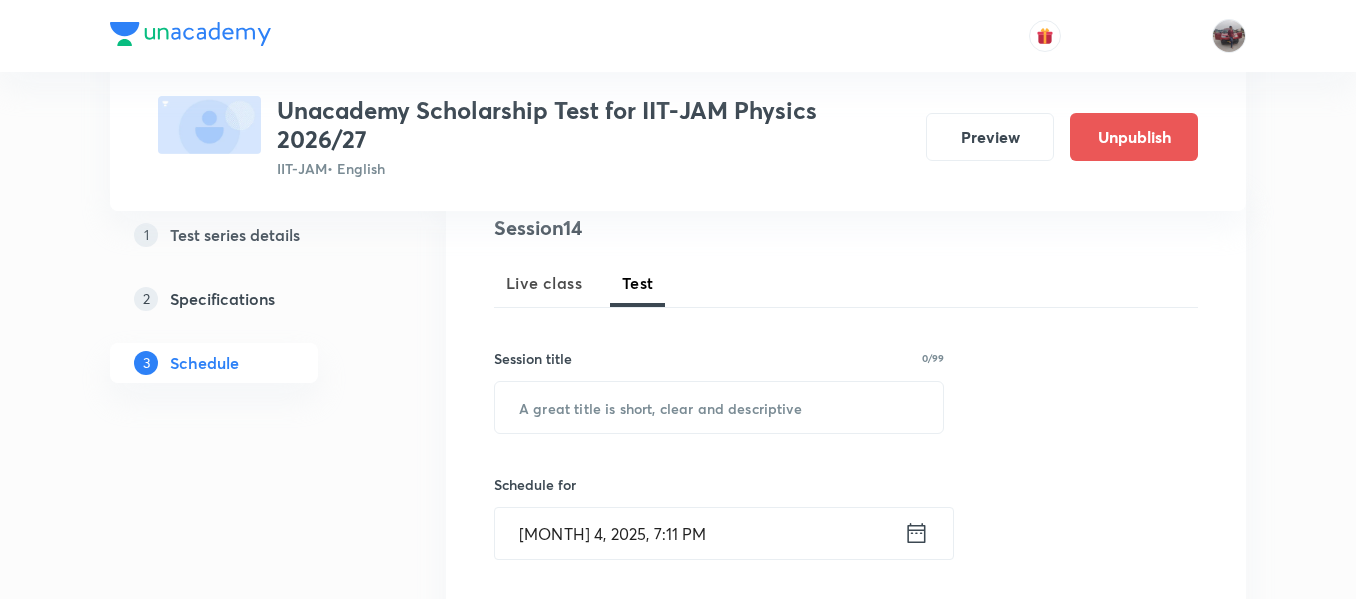 scroll, scrollTop: 246, scrollLeft: 0, axis: vertical 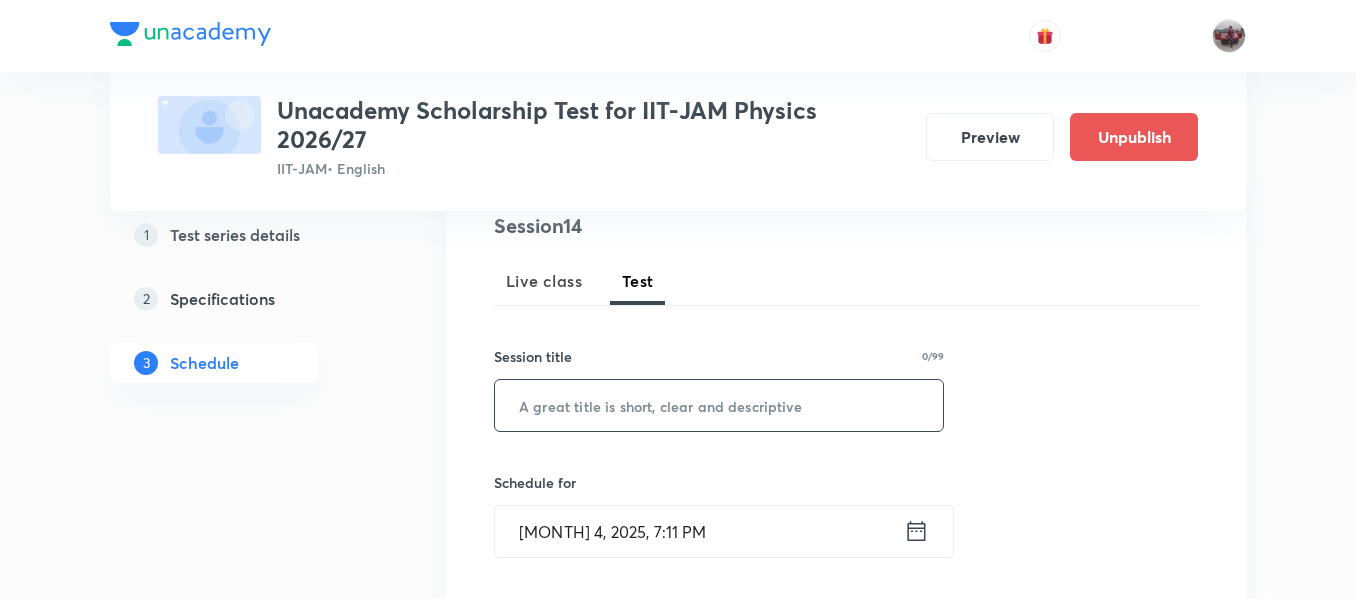 click at bounding box center [719, 405] 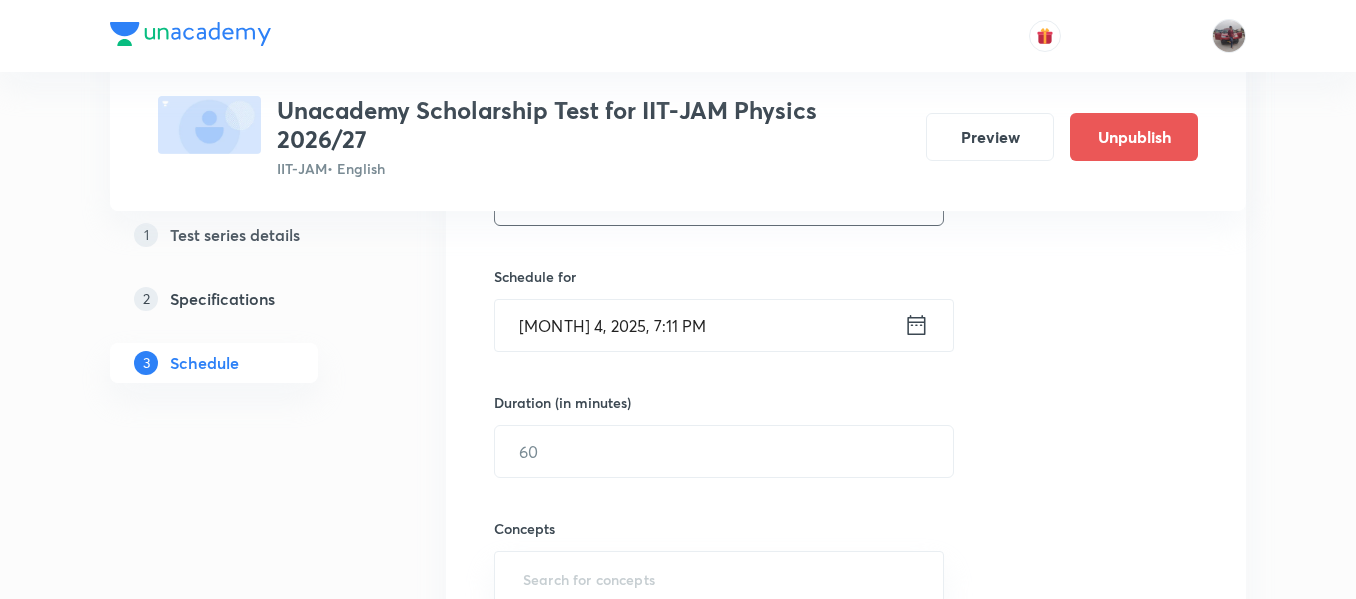scroll, scrollTop: 453, scrollLeft: 0, axis: vertical 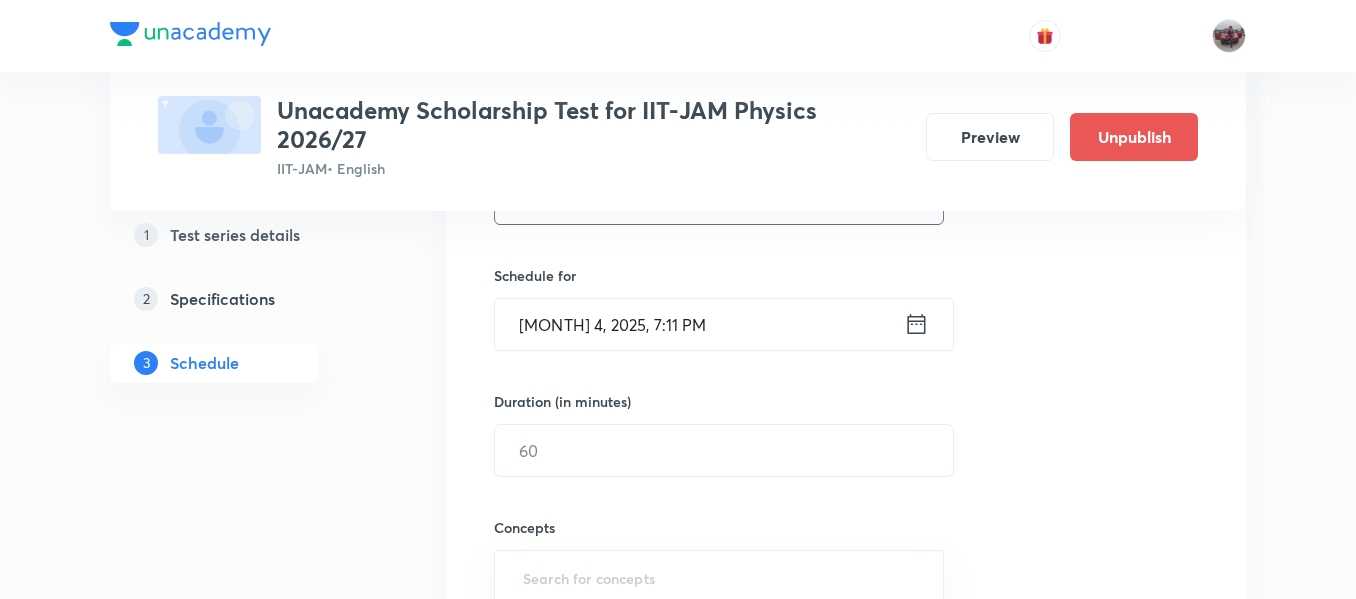 type on "Scholarship Test 2 - Physics Aug'25" 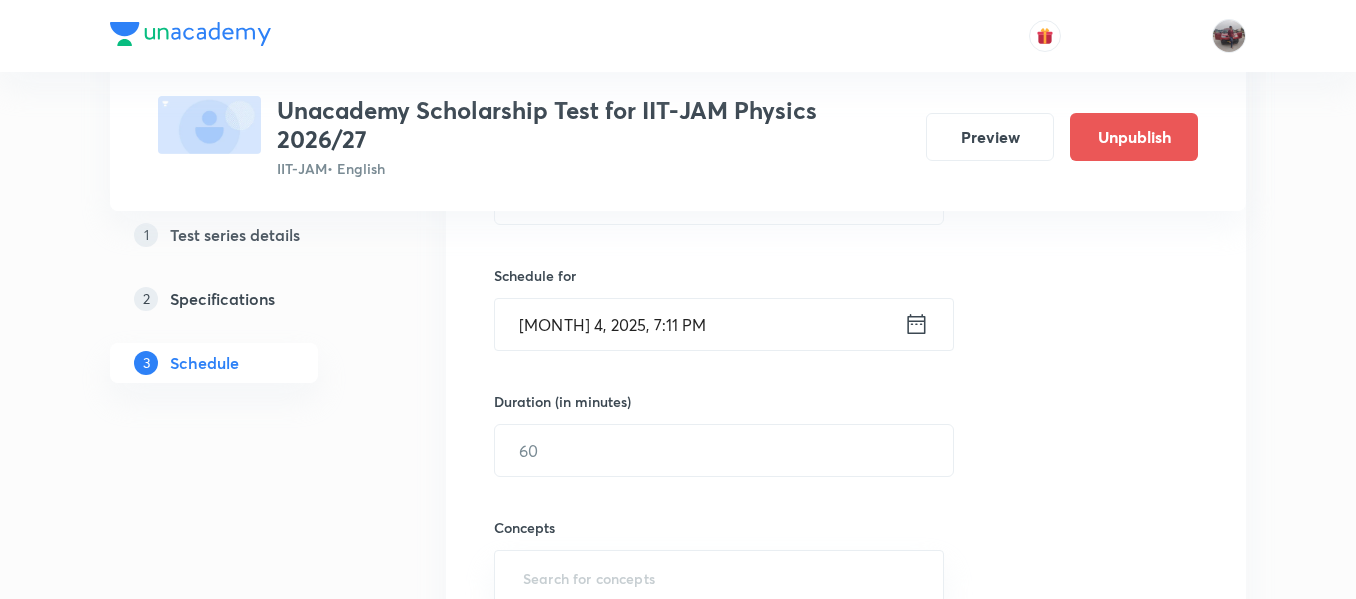 click 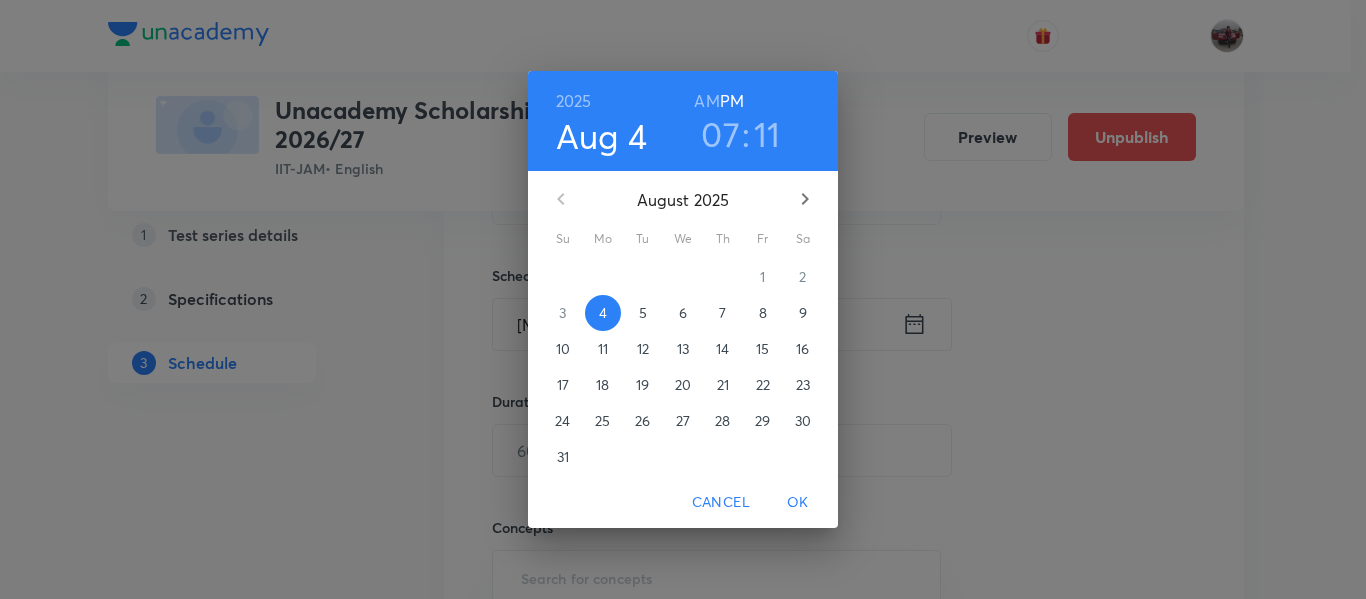 click on "10" at bounding box center (563, 349) 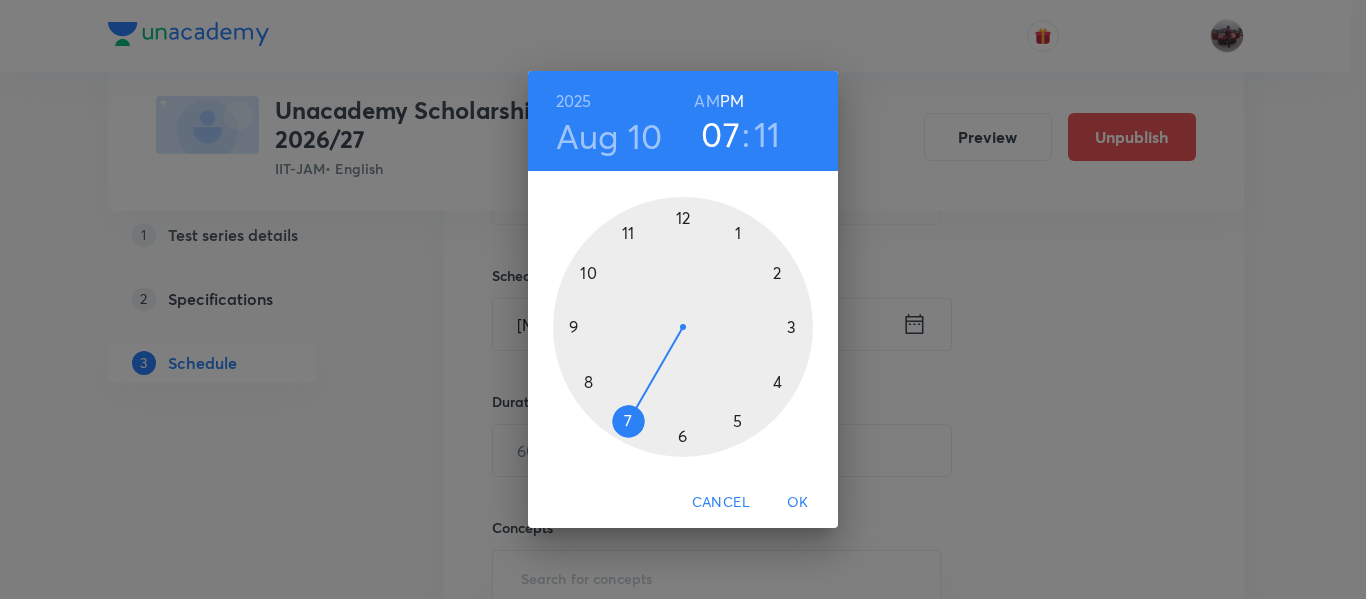 click at bounding box center (683, 327) 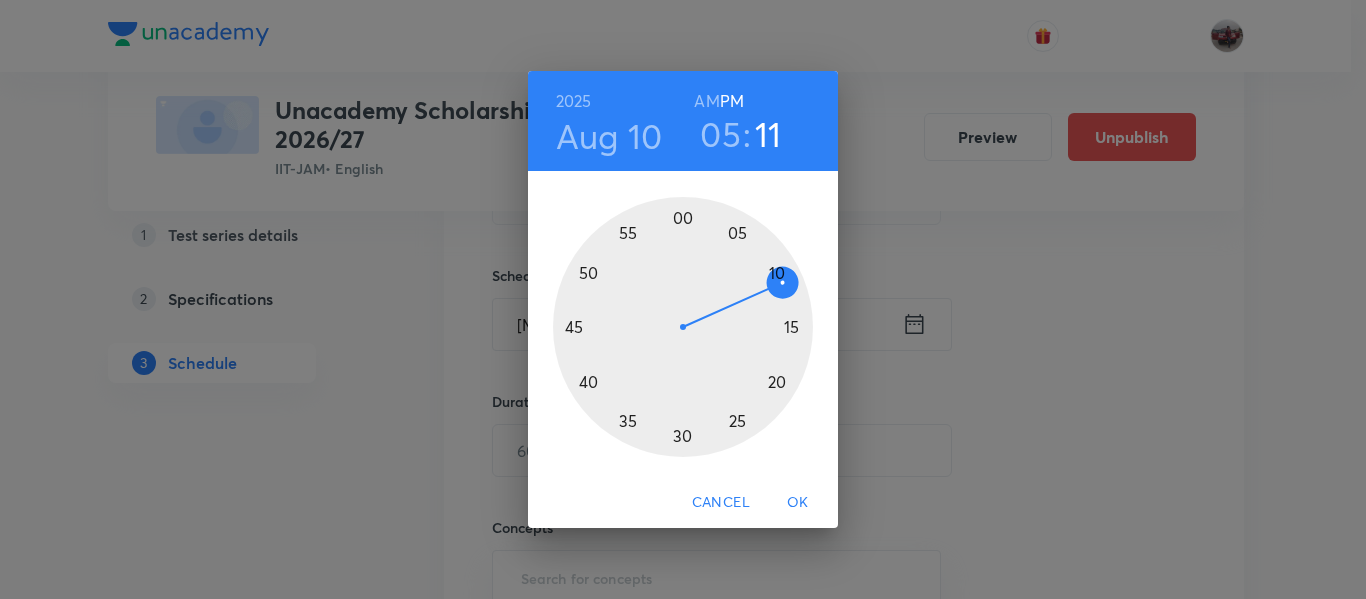 click at bounding box center [683, 327] 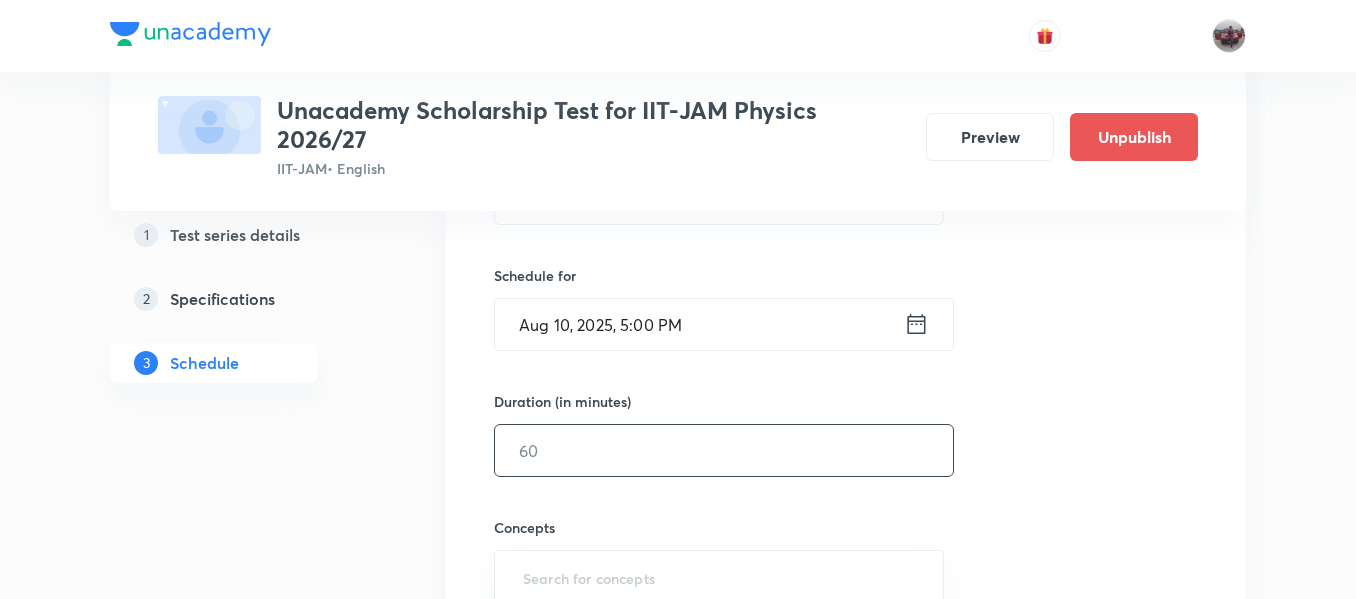 click at bounding box center (724, 450) 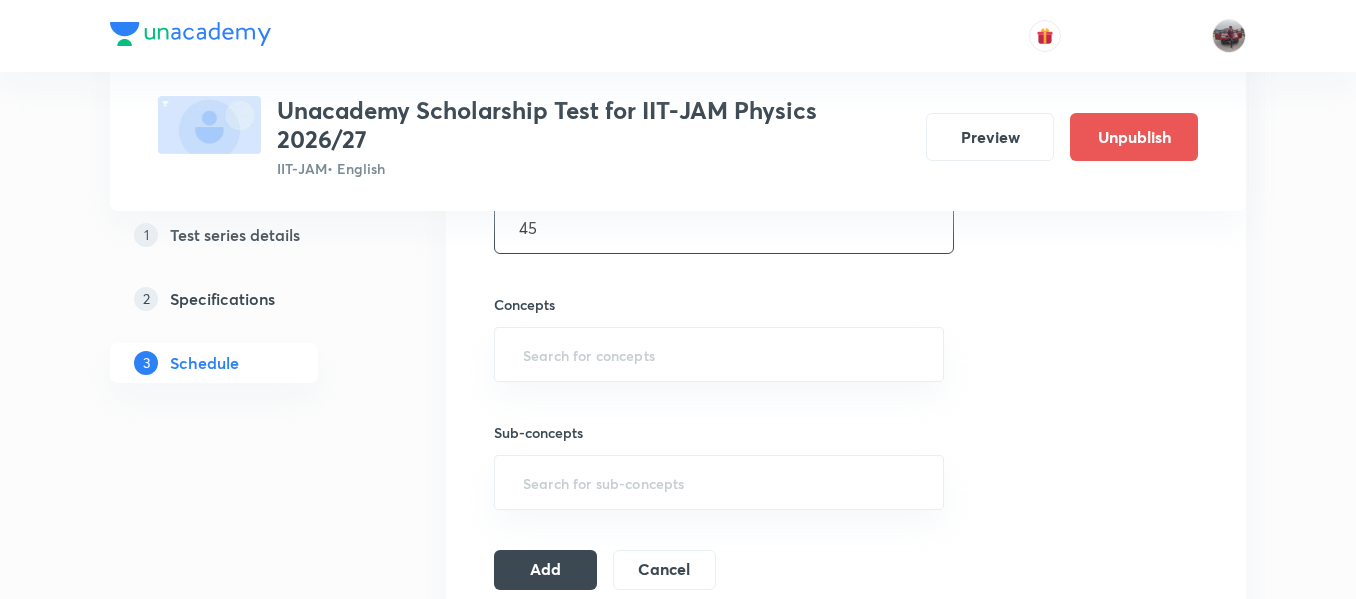 scroll, scrollTop: 692, scrollLeft: 0, axis: vertical 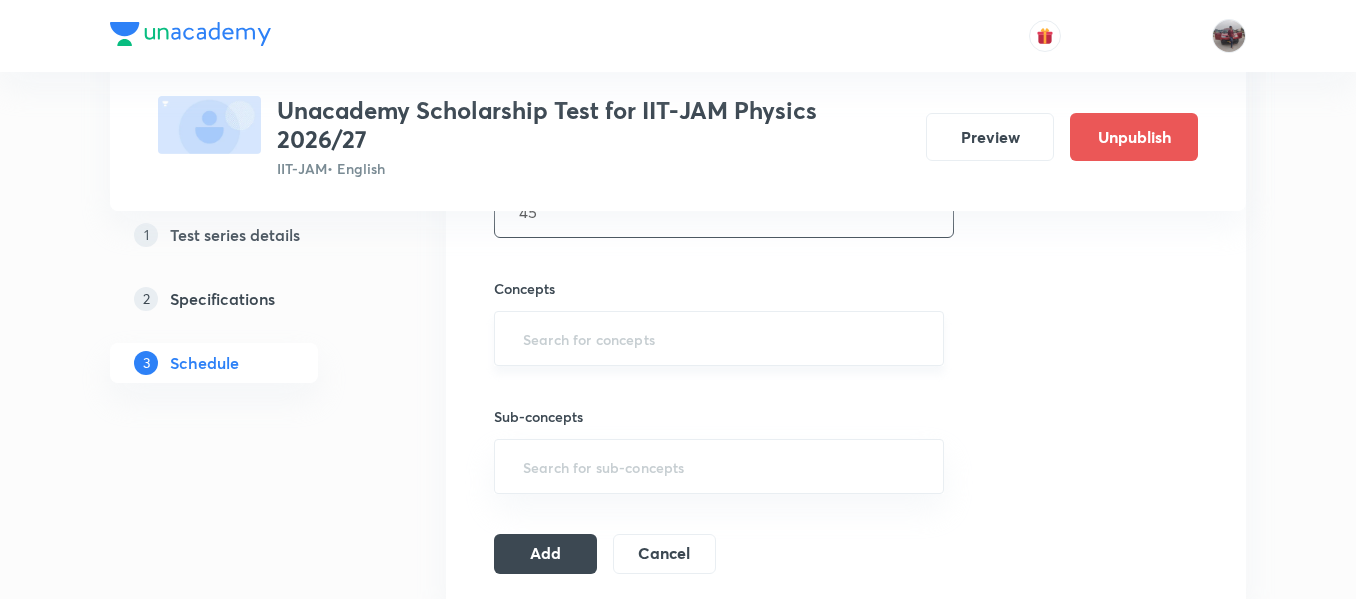 type on "45" 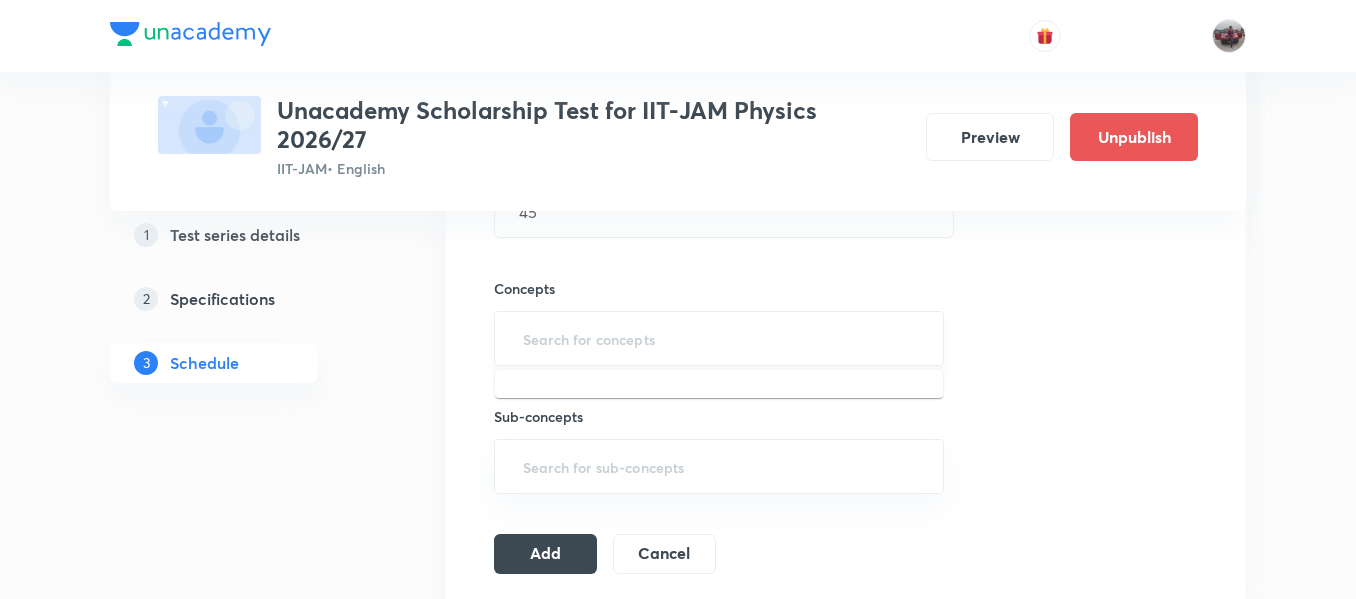 click at bounding box center (719, 338) 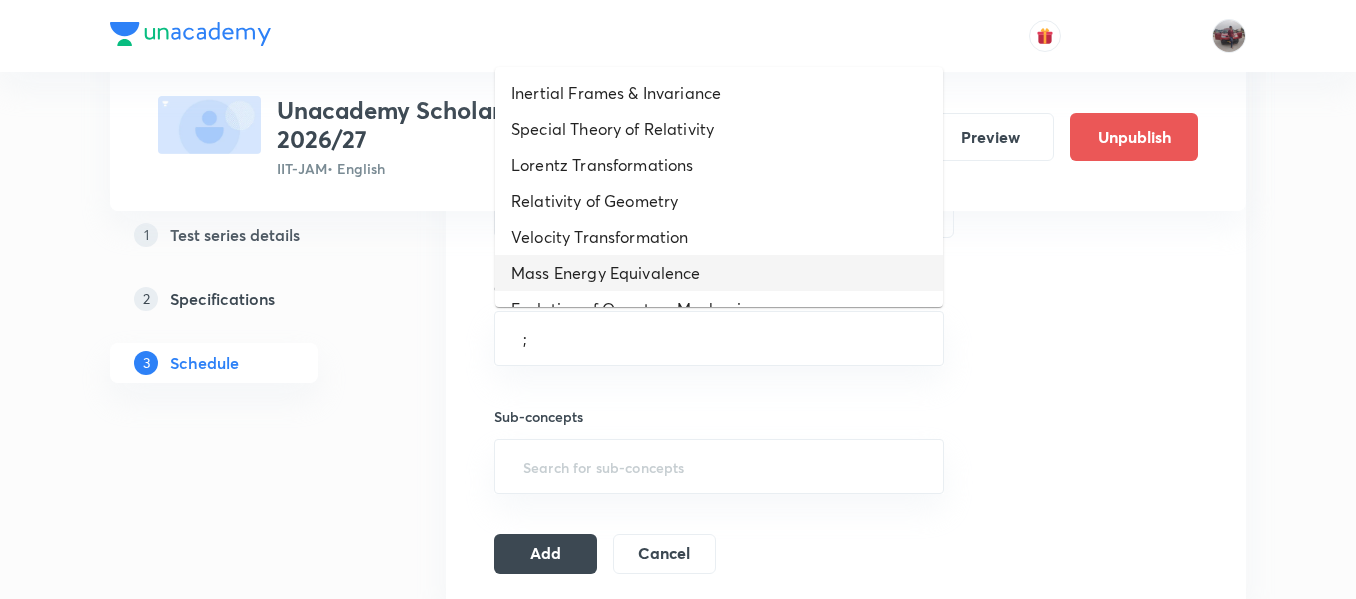 click on "Mass Energy Equivalence" at bounding box center [719, 273] 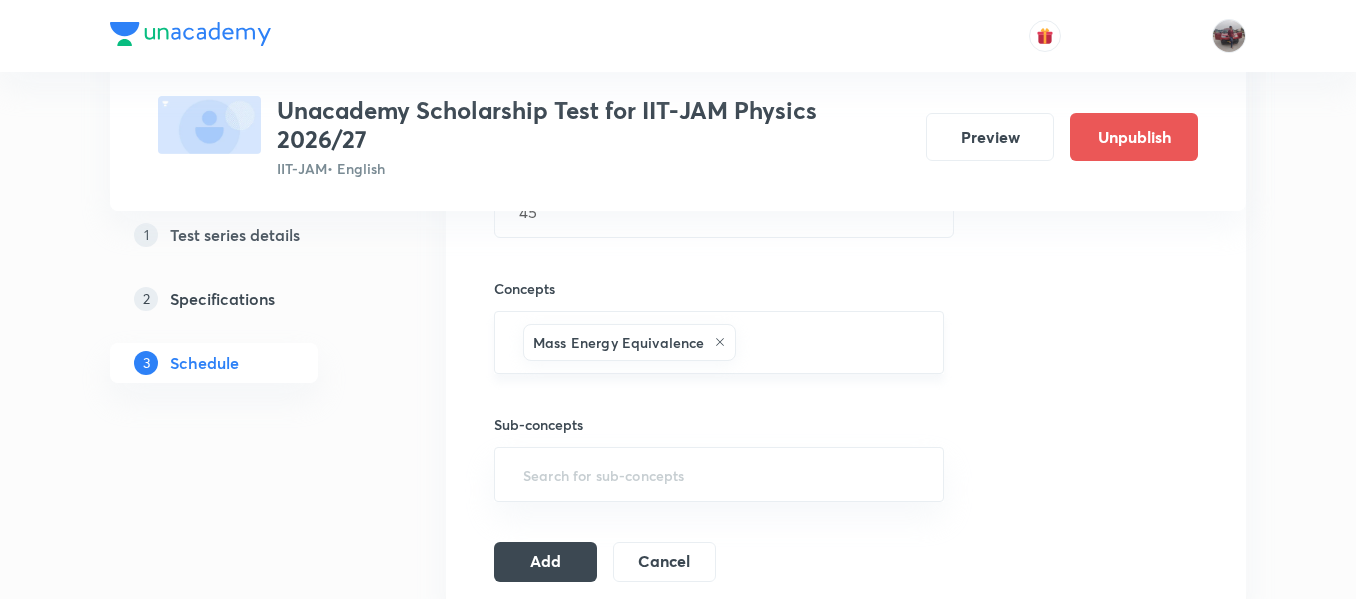 click at bounding box center (829, 342) 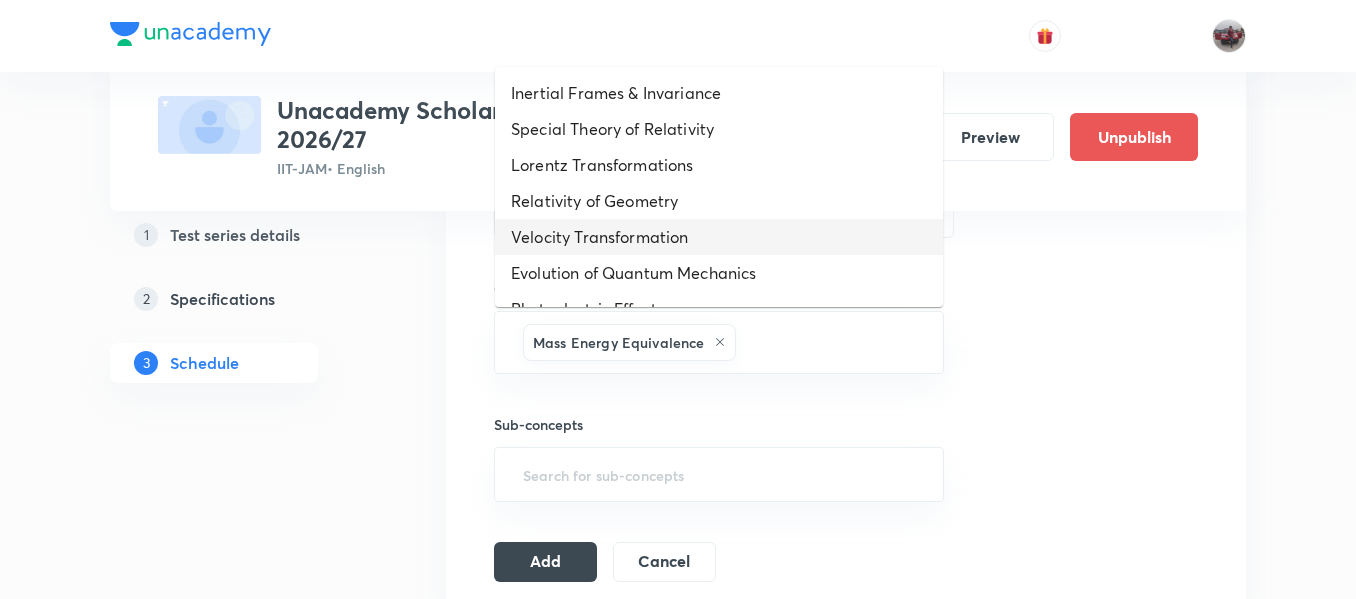click on "Velocity Transformation" at bounding box center [719, 237] 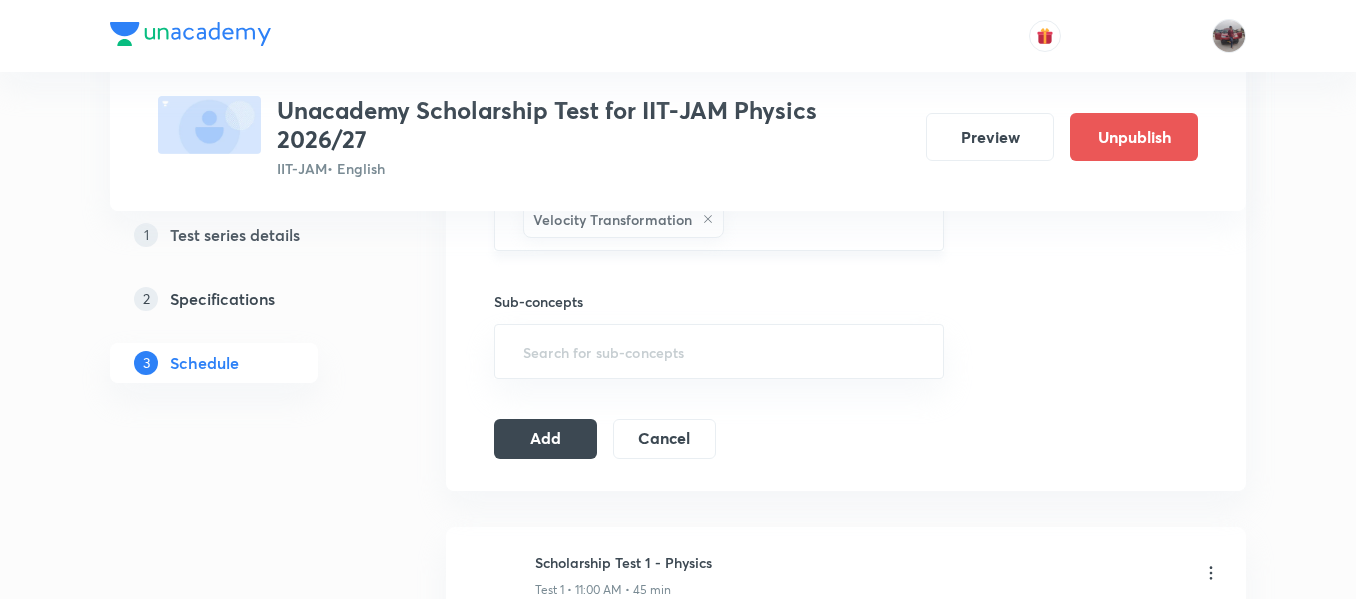 scroll, scrollTop: 862, scrollLeft: 0, axis: vertical 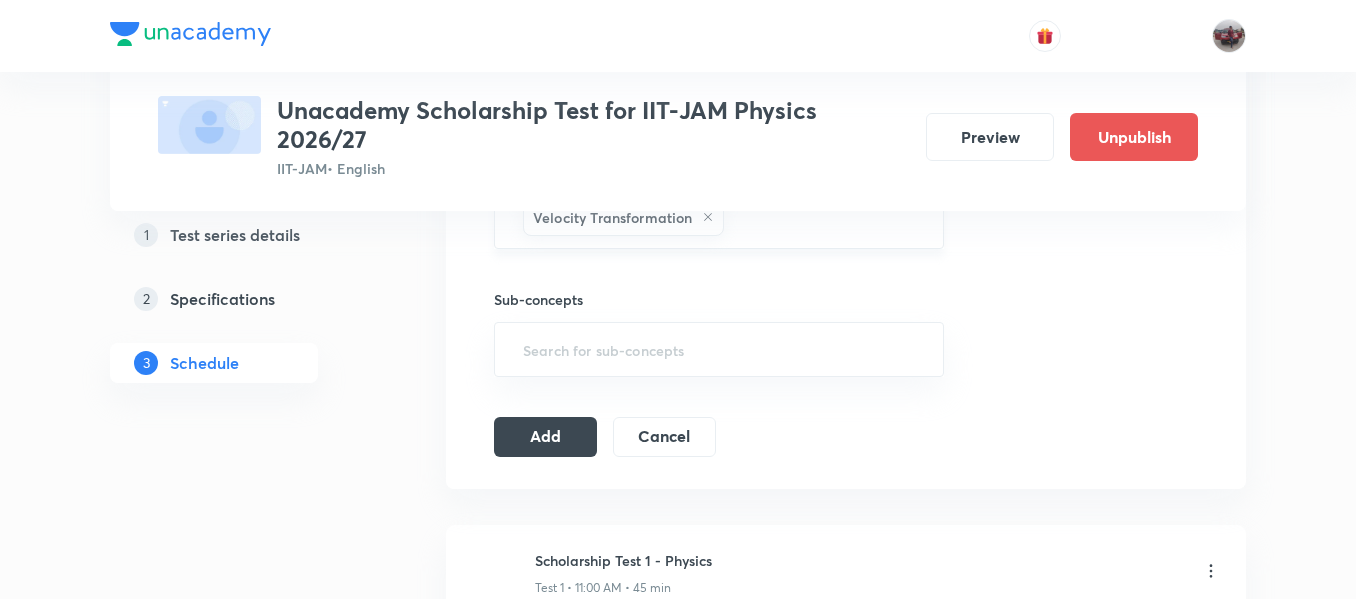 click at bounding box center (823, 217) 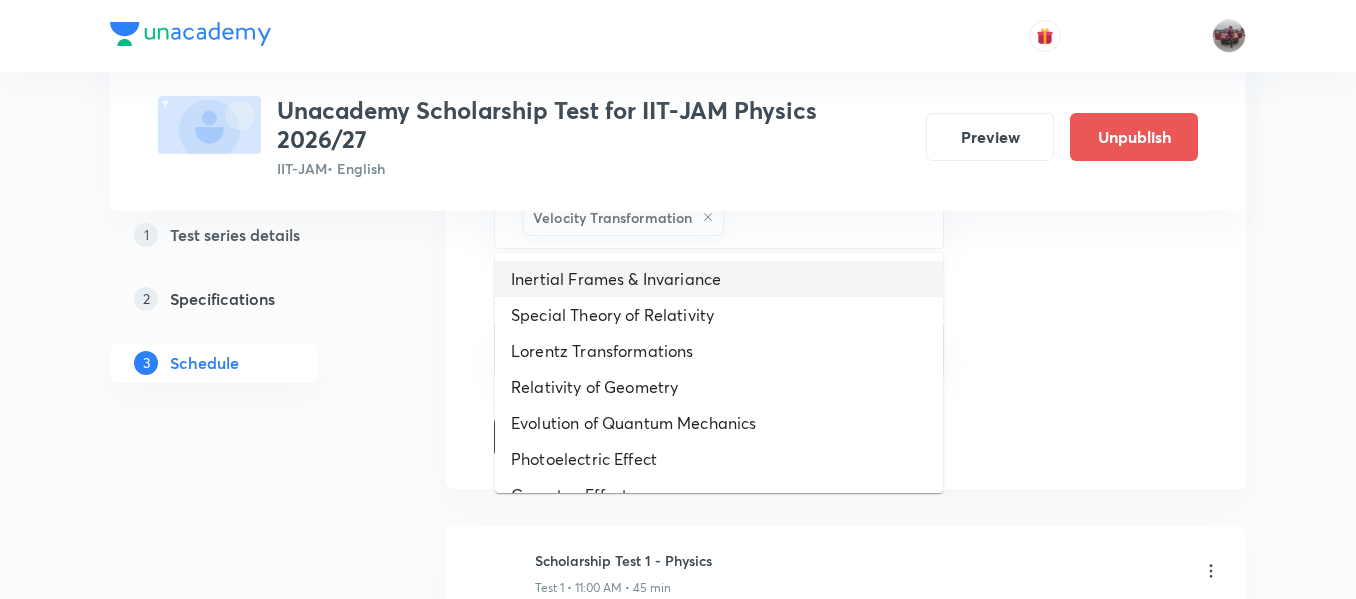 click on "Inertial Frames & Invariance" at bounding box center [719, 279] 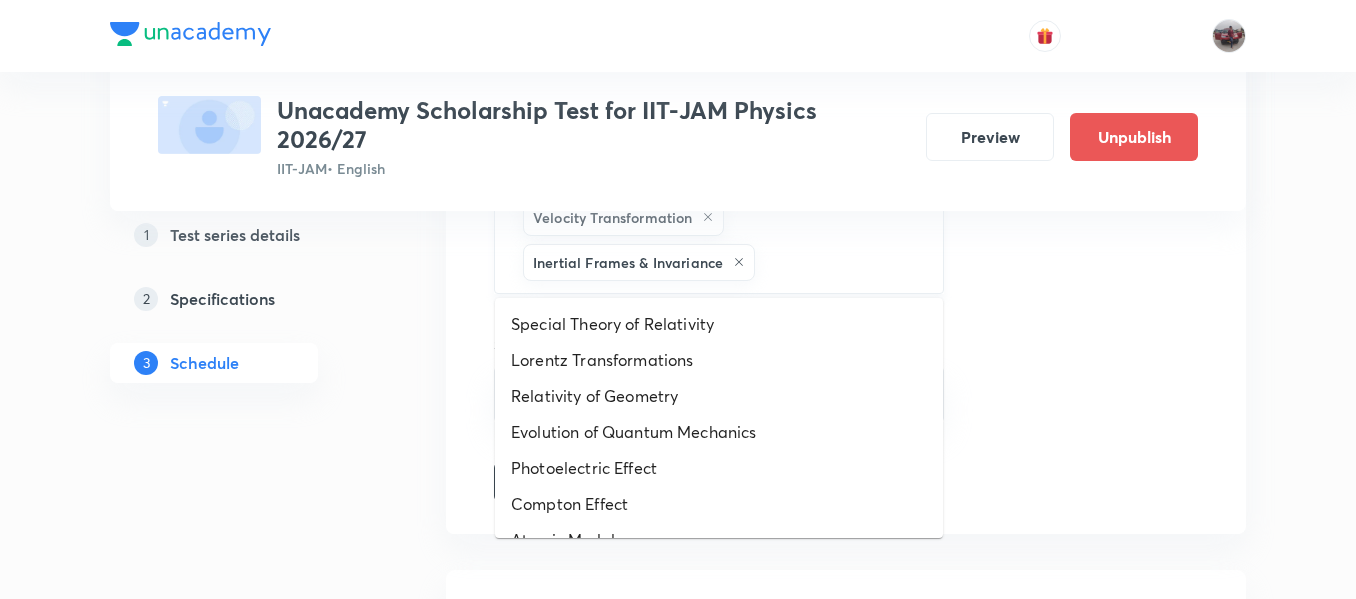 click at bounding box center [839, 262] 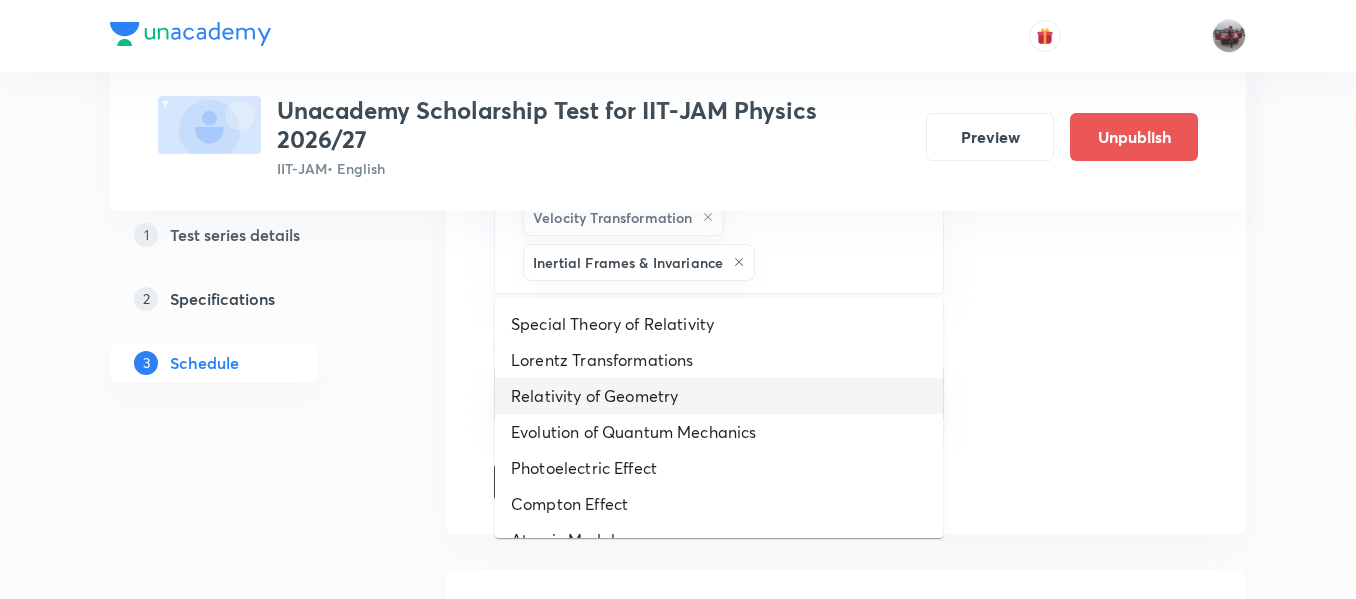 click on "Relativity of Geometry" at bounding box center (719, 396) 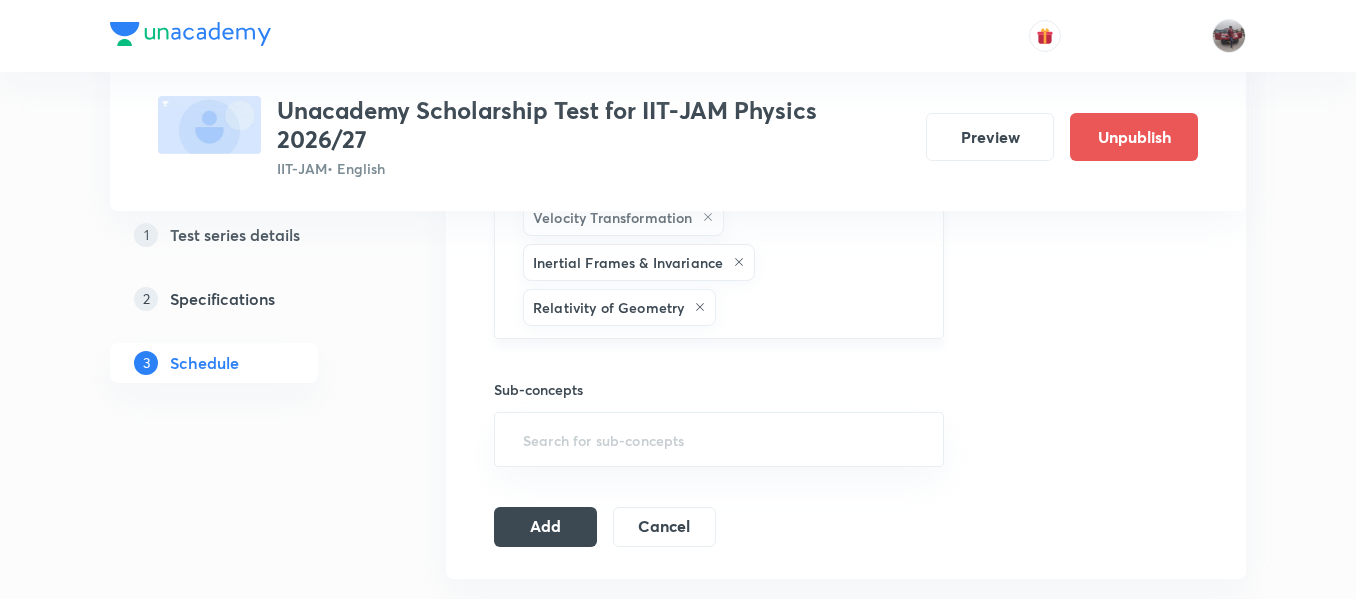 click at bounding box center [819, 307] 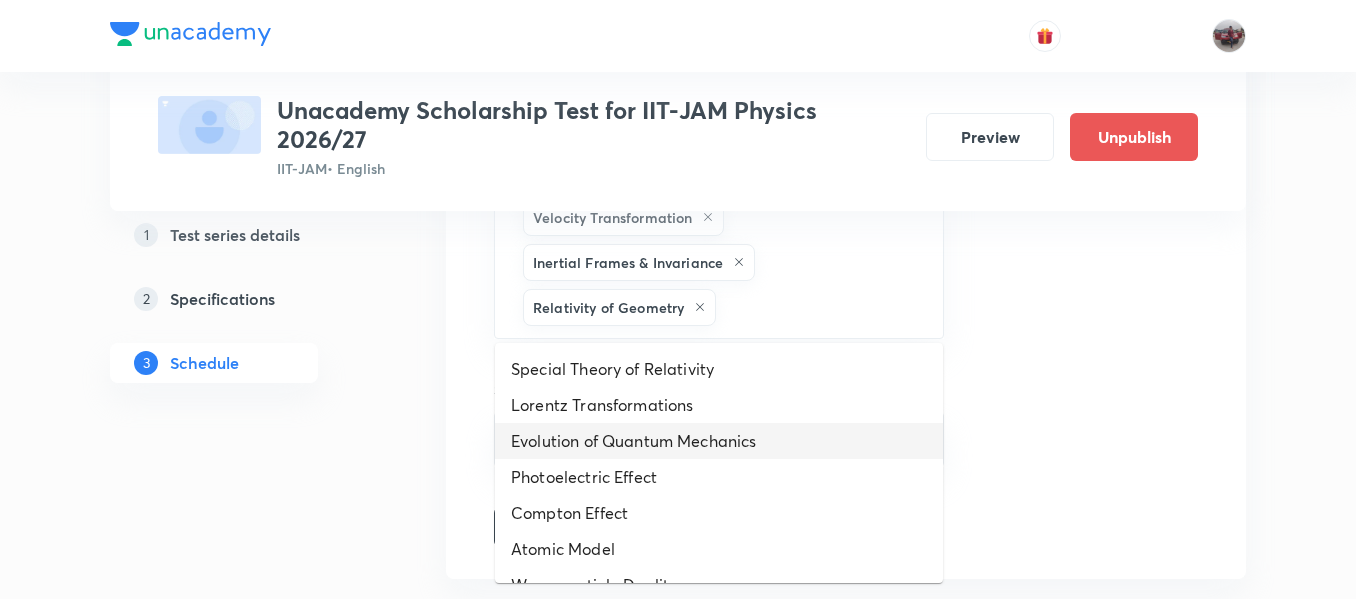 click on "Evolution of Quantum Mechanics" at bounding box center (719, 441) 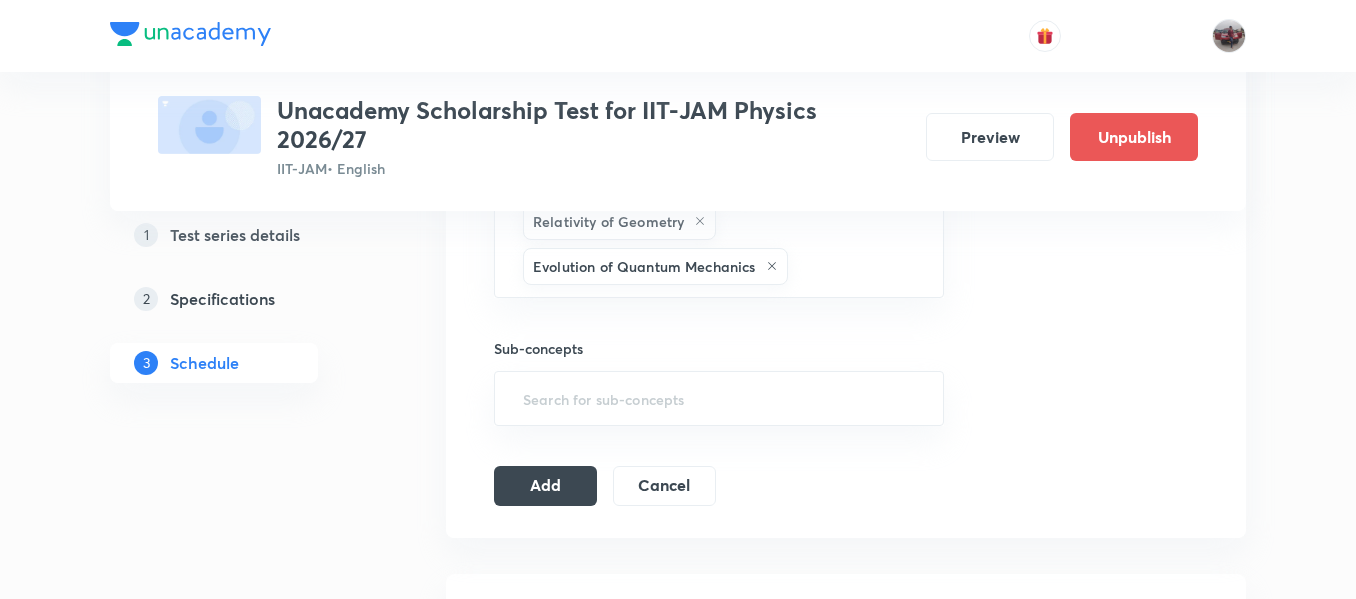 scroll, scrollTop: 960, scrollLeft: 0, axis: vertical 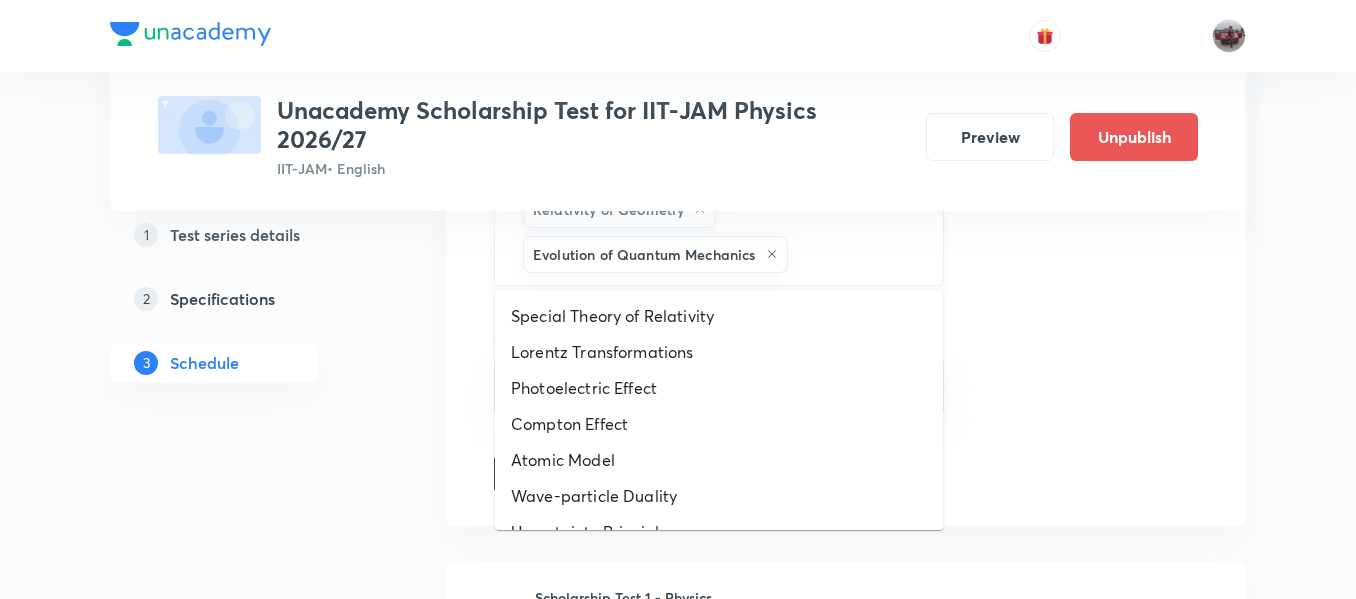 click at bounding box center [855, 254] 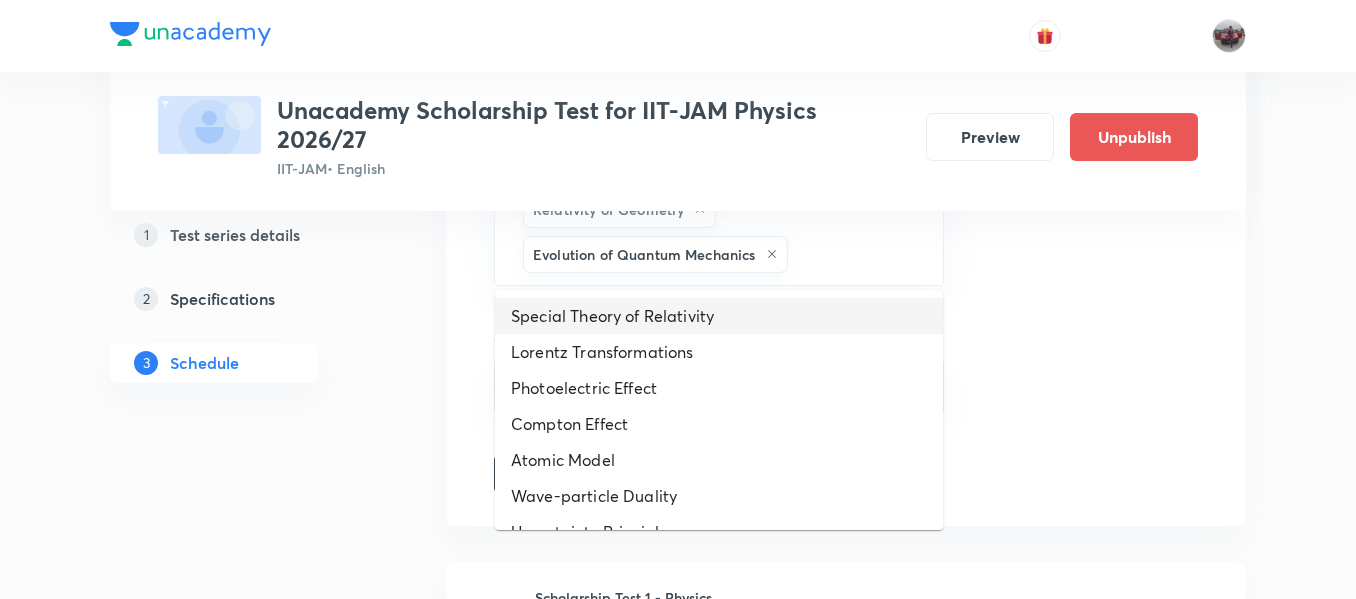 click on "Special Theory of Relativity" at bounding box center (719, 316) 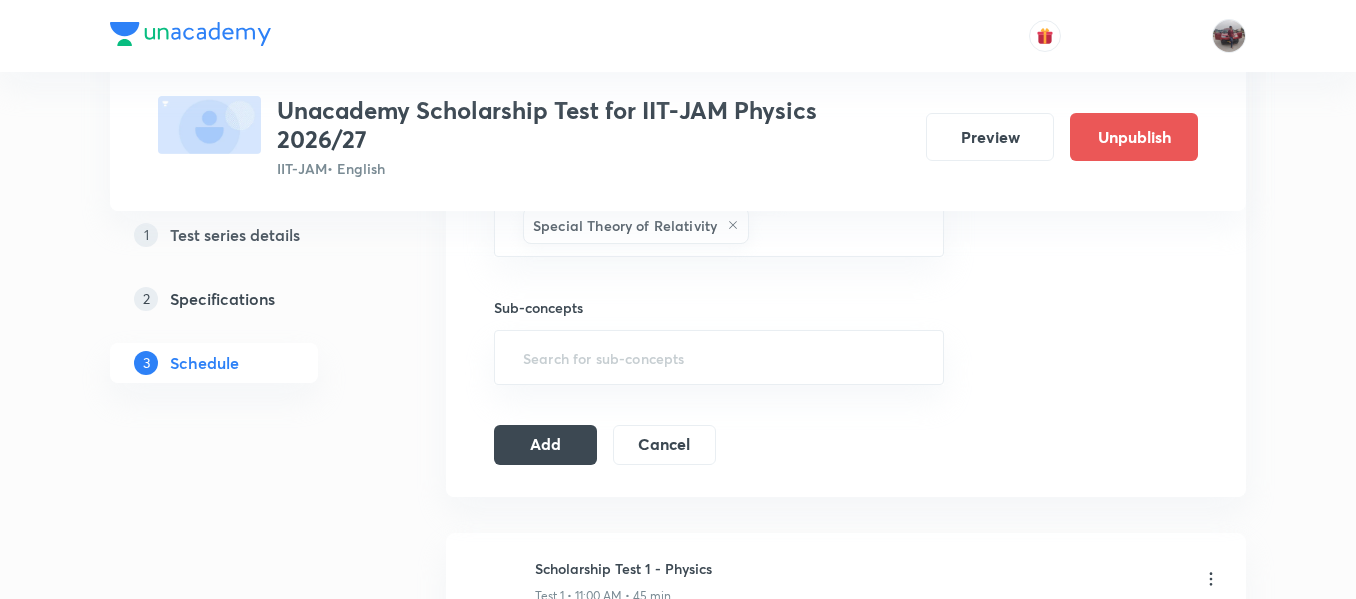 scroll, scrollTop: 1036, scrollLeft: 0, axis: vertical 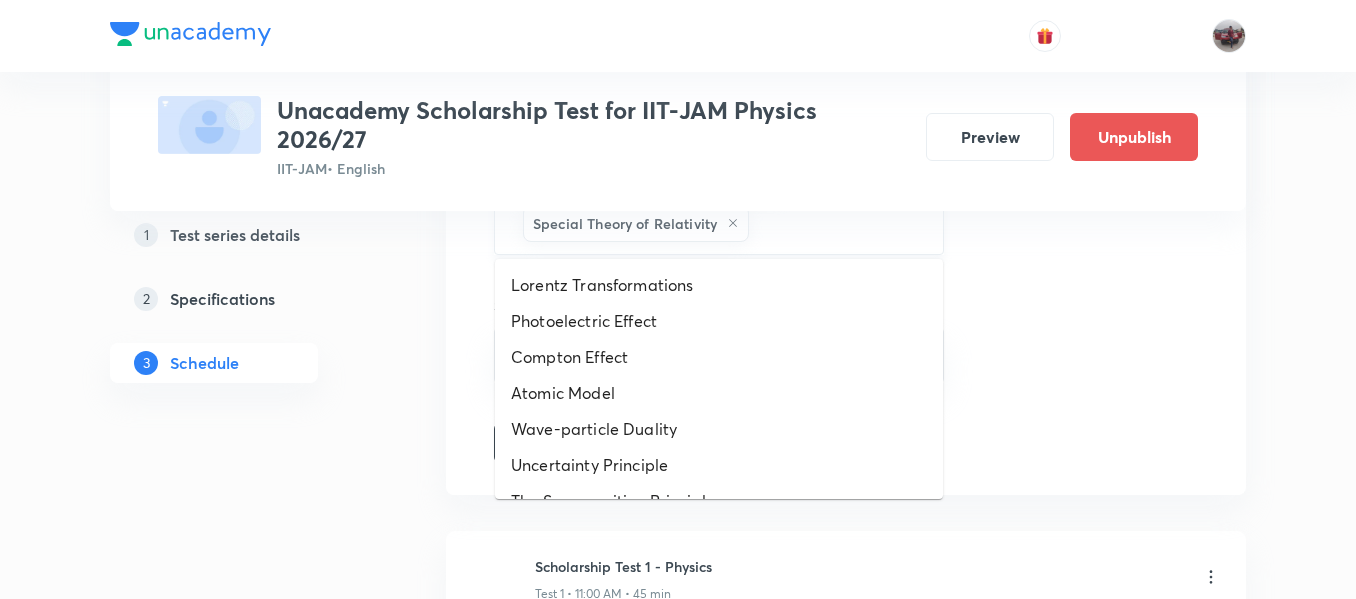 click at bounding box center (836, 223) 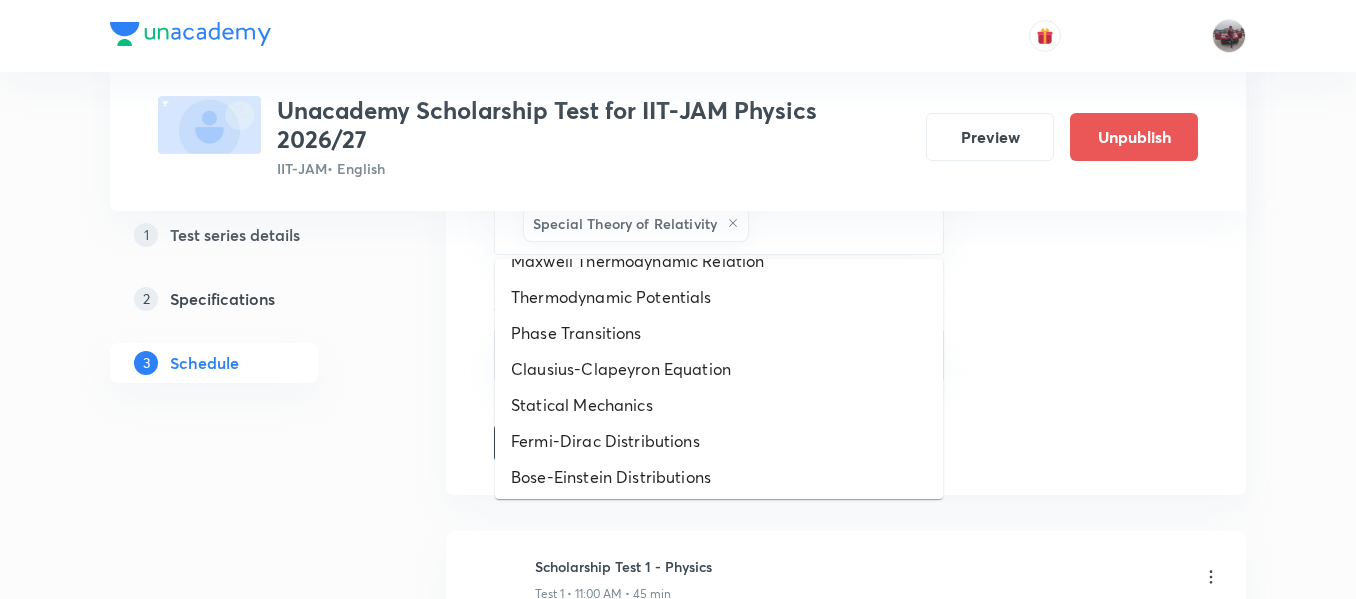 scroll, scrollTop: 1000, scrollLeft: 0, axis: vertical 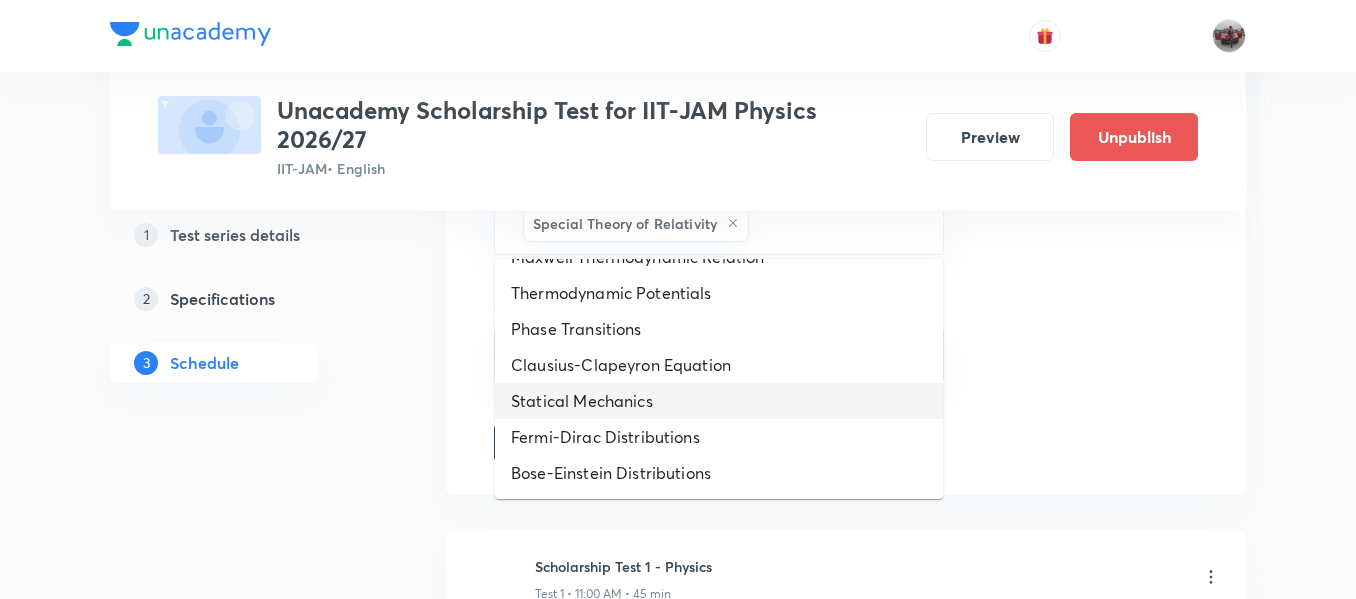click on "Statical Mechanics" at bounding box center (719, 401) 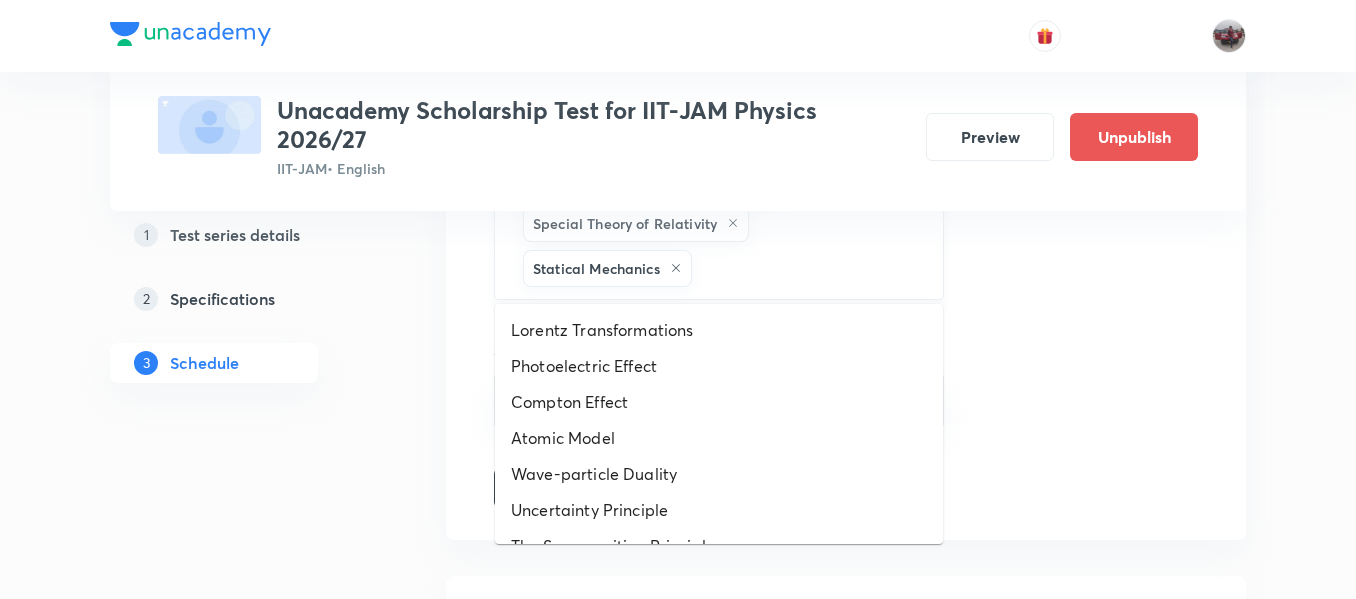 click at bounding box center [807, 268] 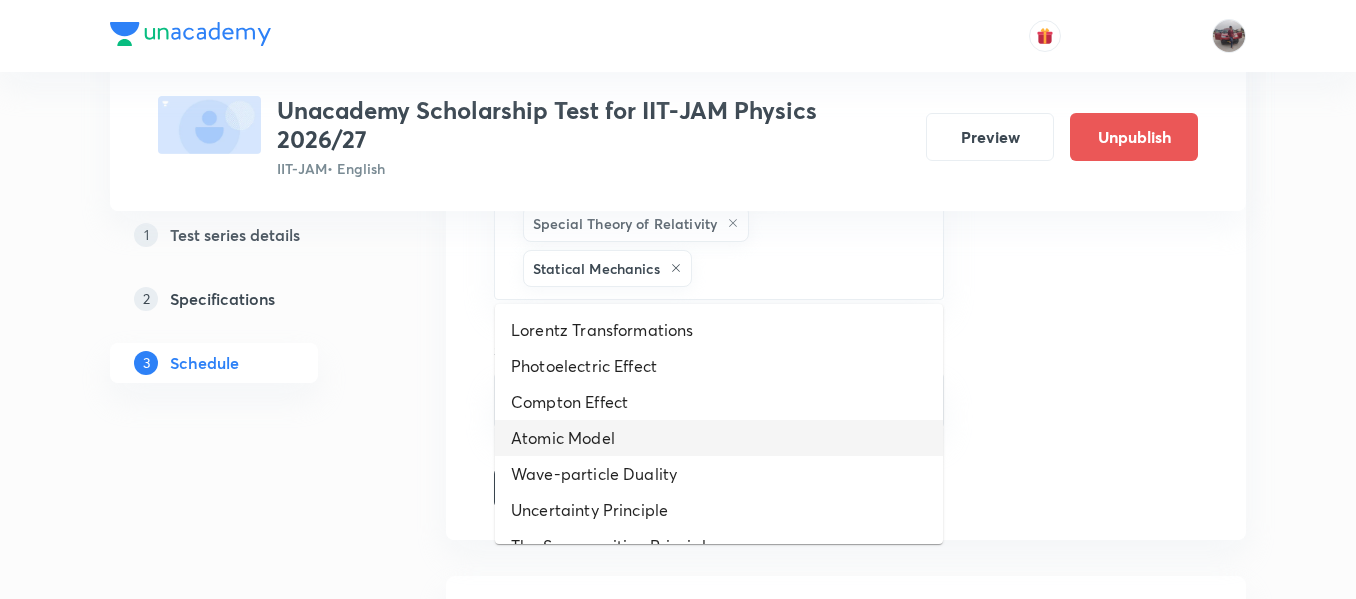 click on "Atomic Model" at bounding box center (719, 438) 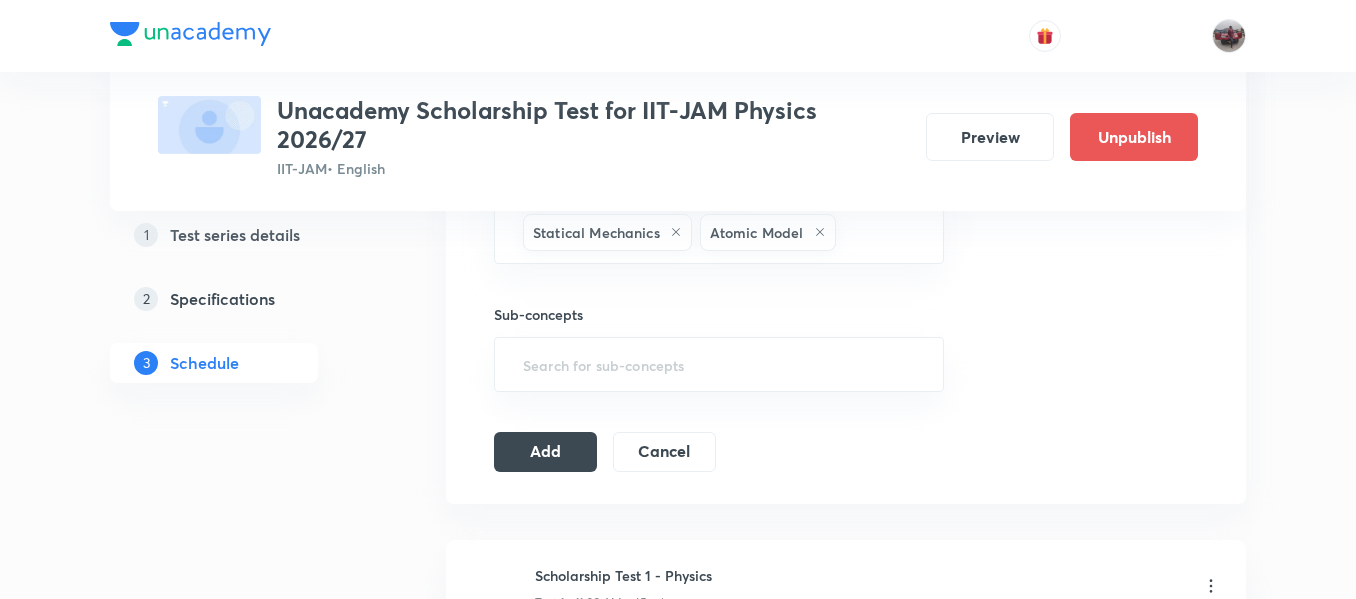 scroll, scrollTop: 1070, scrollLeft: 0, axis: vertical 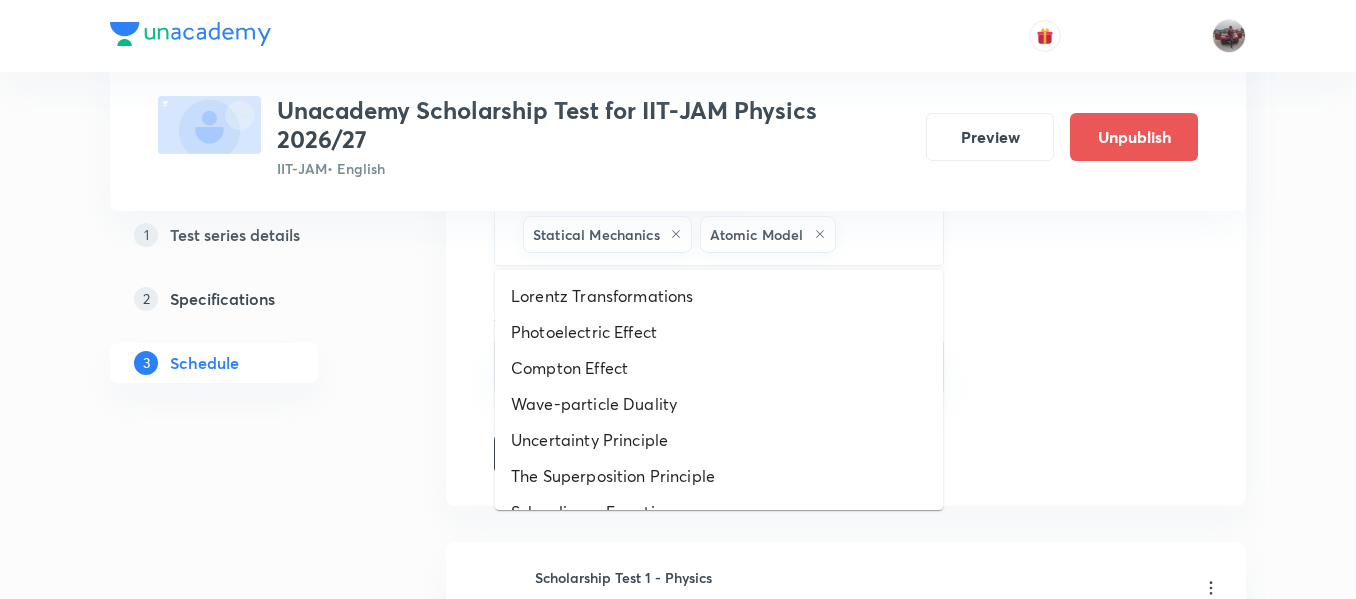 click at bounding box center (879, 234) 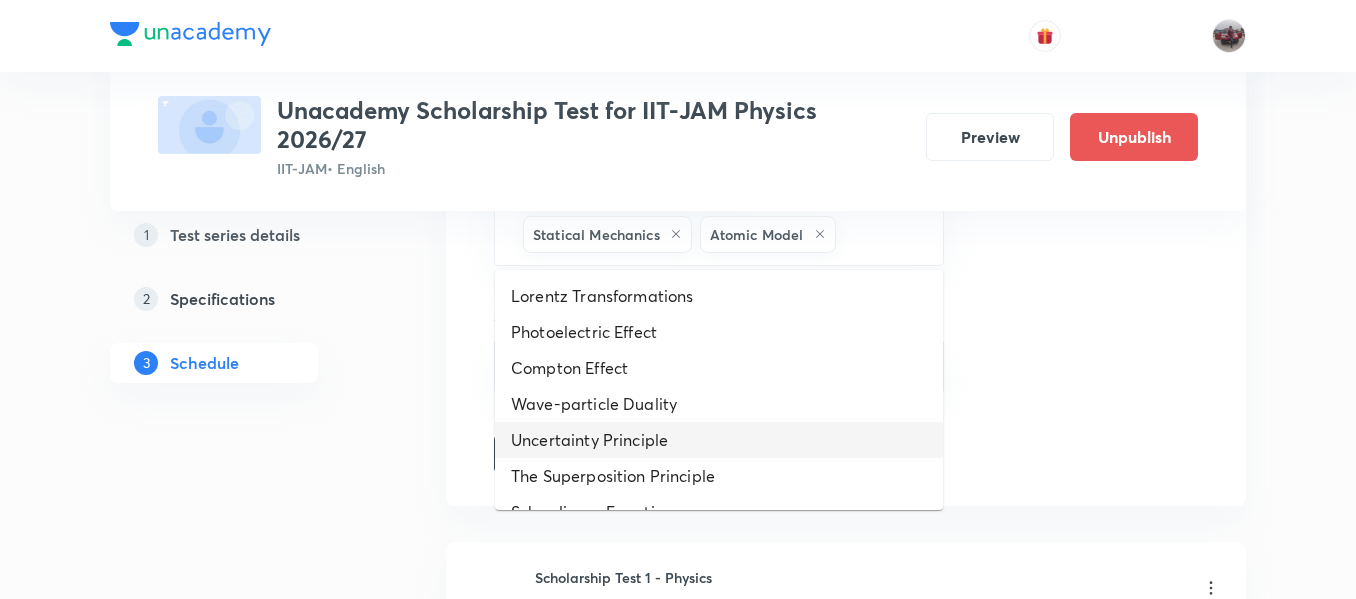 click on "Uncertainty Principle" at bounding box center (719, 440) 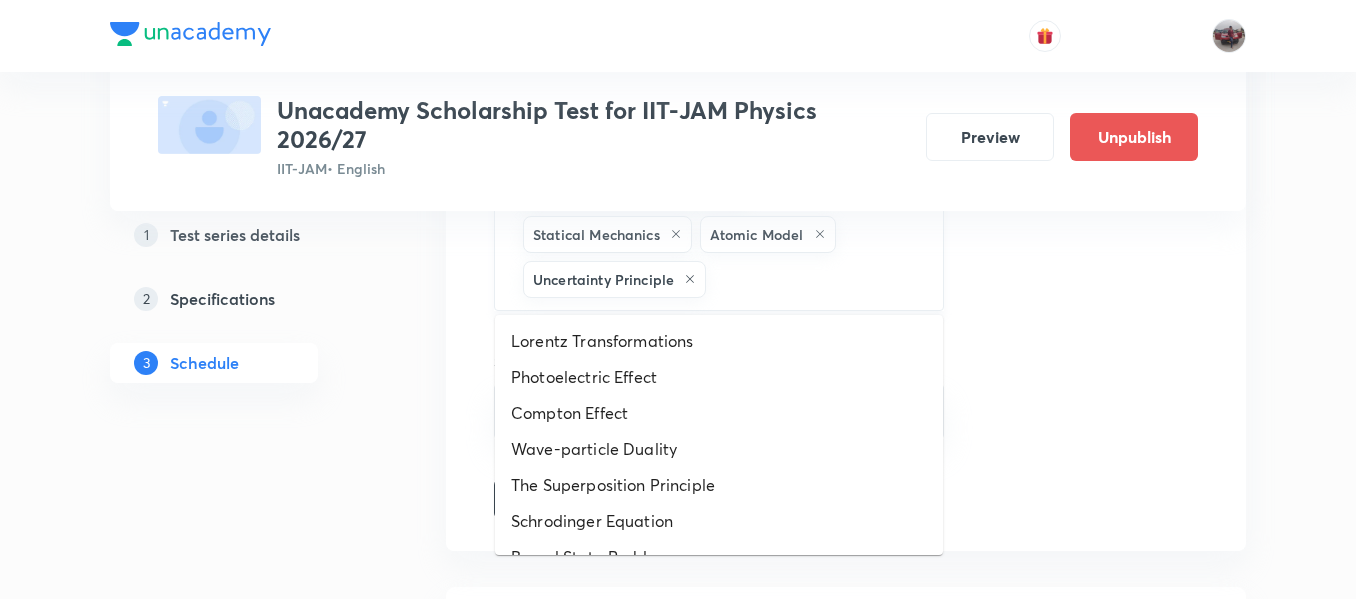click at bounding box center (814, 279) 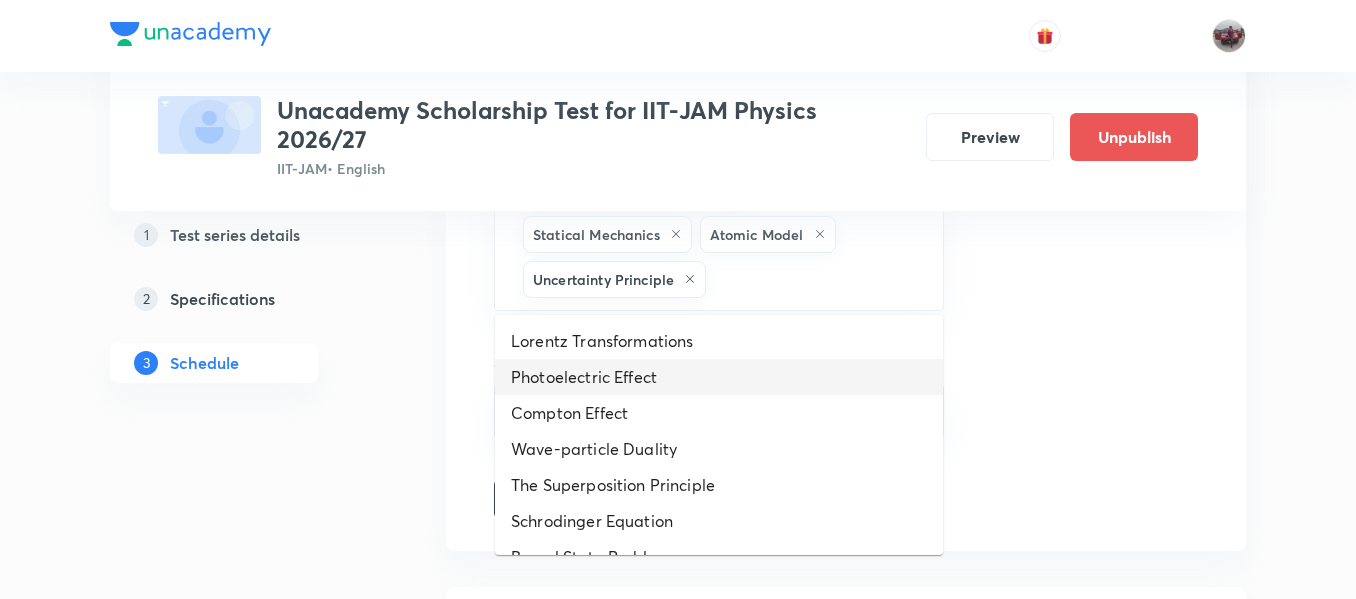click on "Photoelectric Effect" at bounding box center (719, 377) 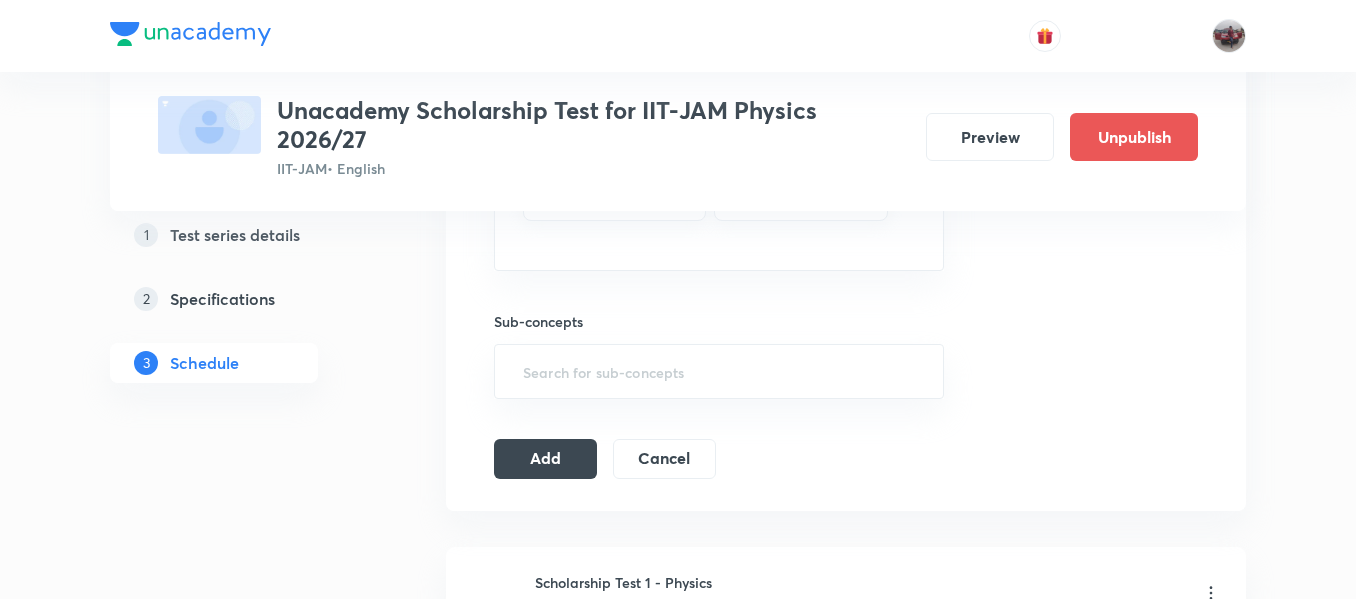 scroll, scrollTop: 1148, scrollLeft: 0, axis: vertical 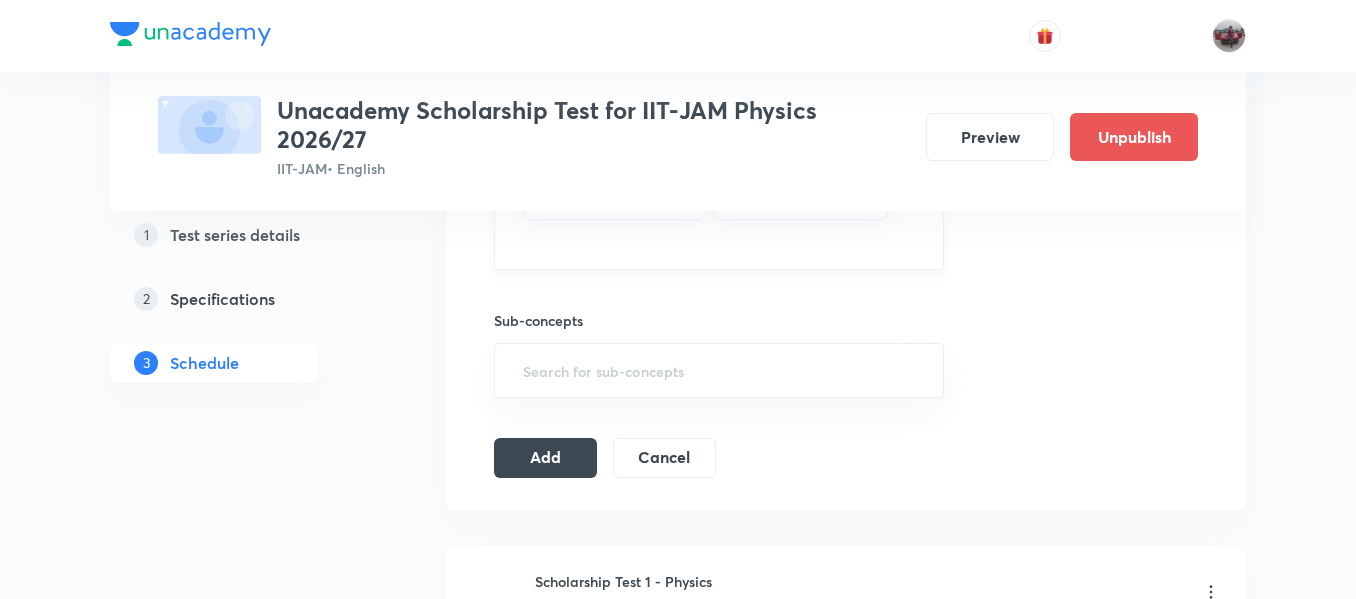 click at bounding box center [719, 242] 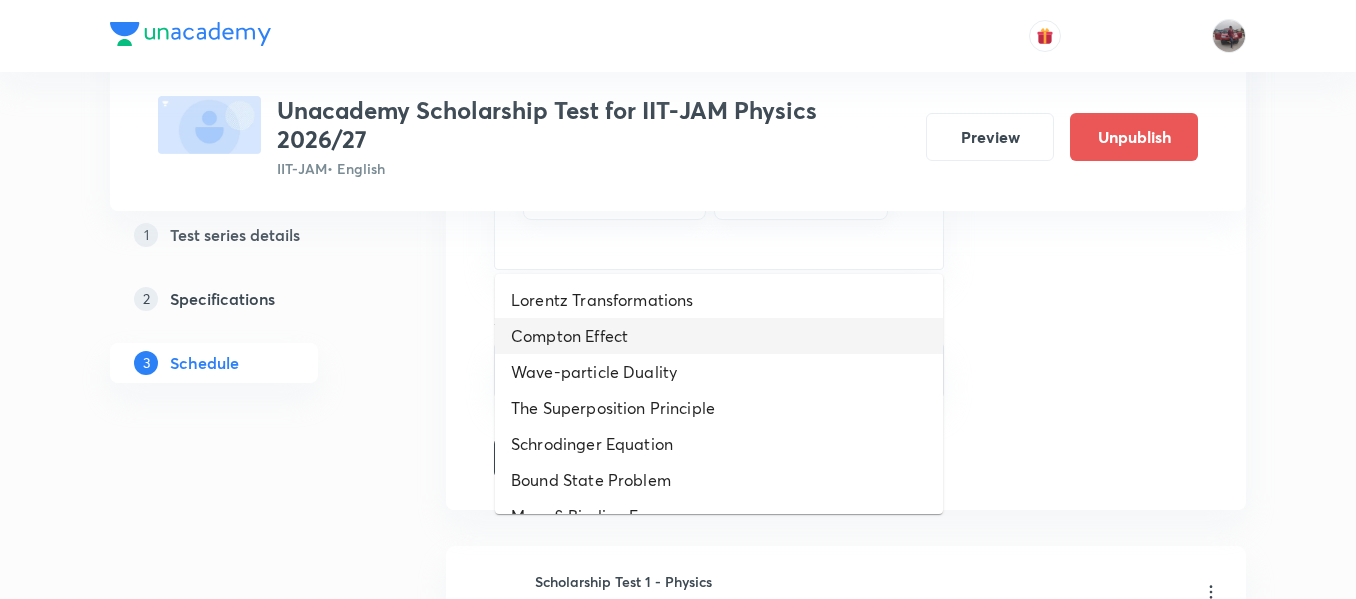 click on "Compton Effect" at bounding box center [719, 336] 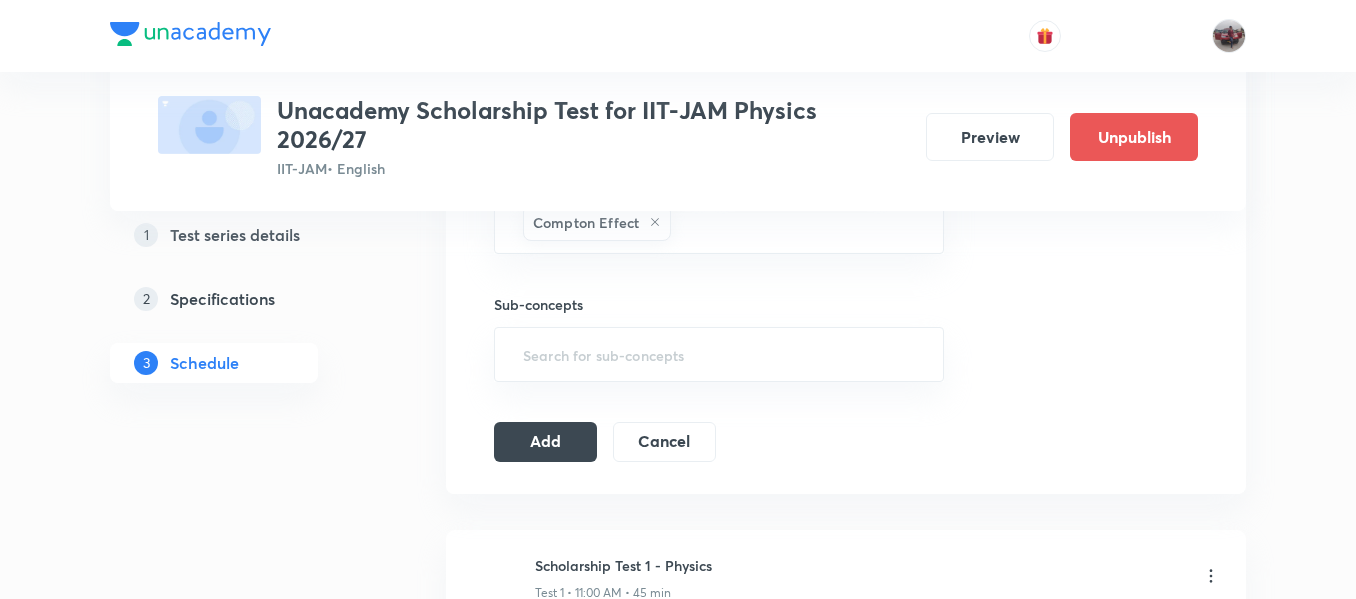 scroll, scrollTop: 1173, scrollLeft: 0, axis: vertical 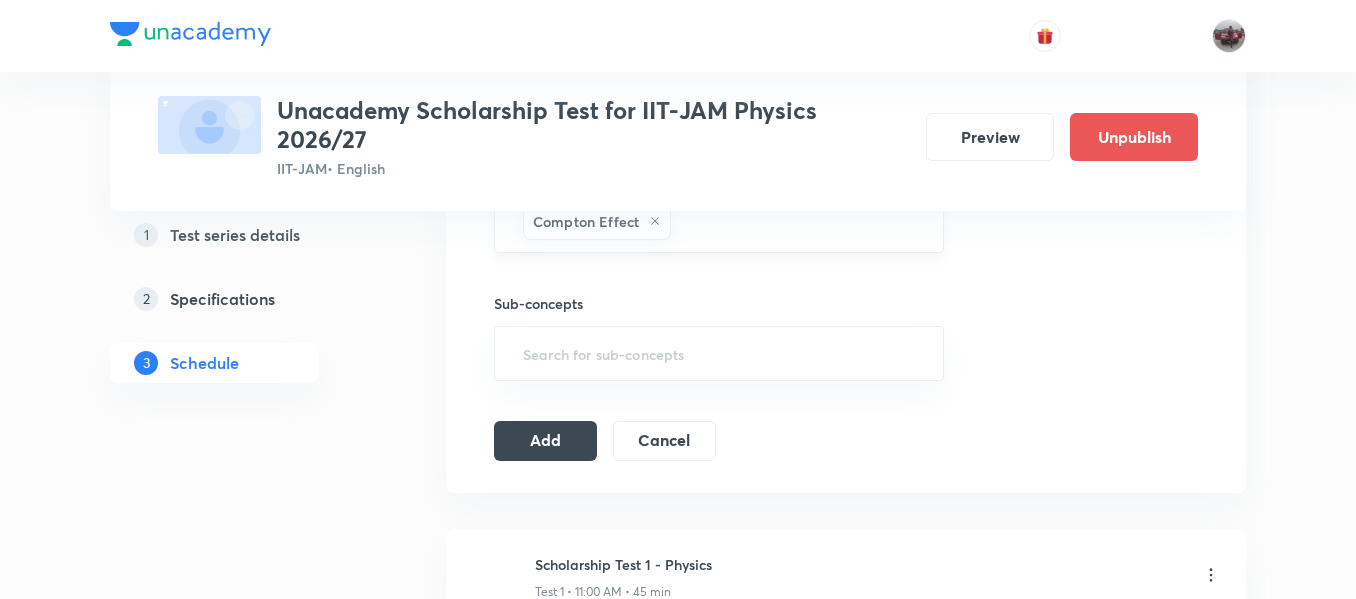 click at bounding box center [797, 221] 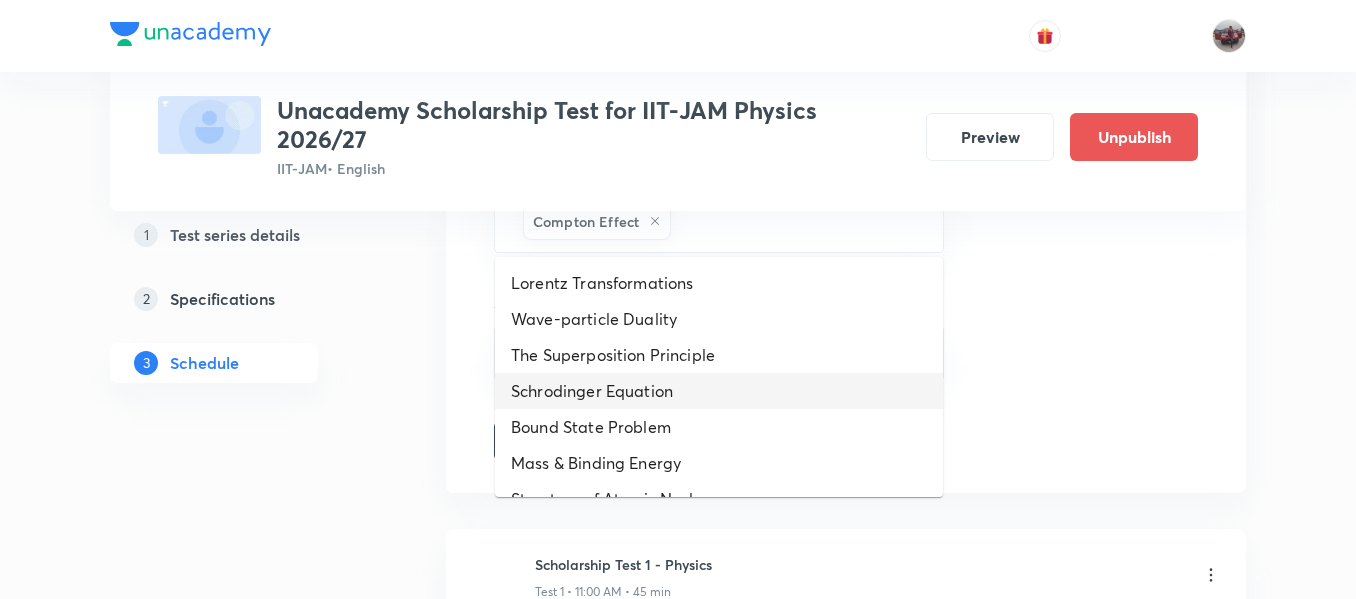 scroll, scrollTop: 820, scrollLeft: 0, axis: vertical 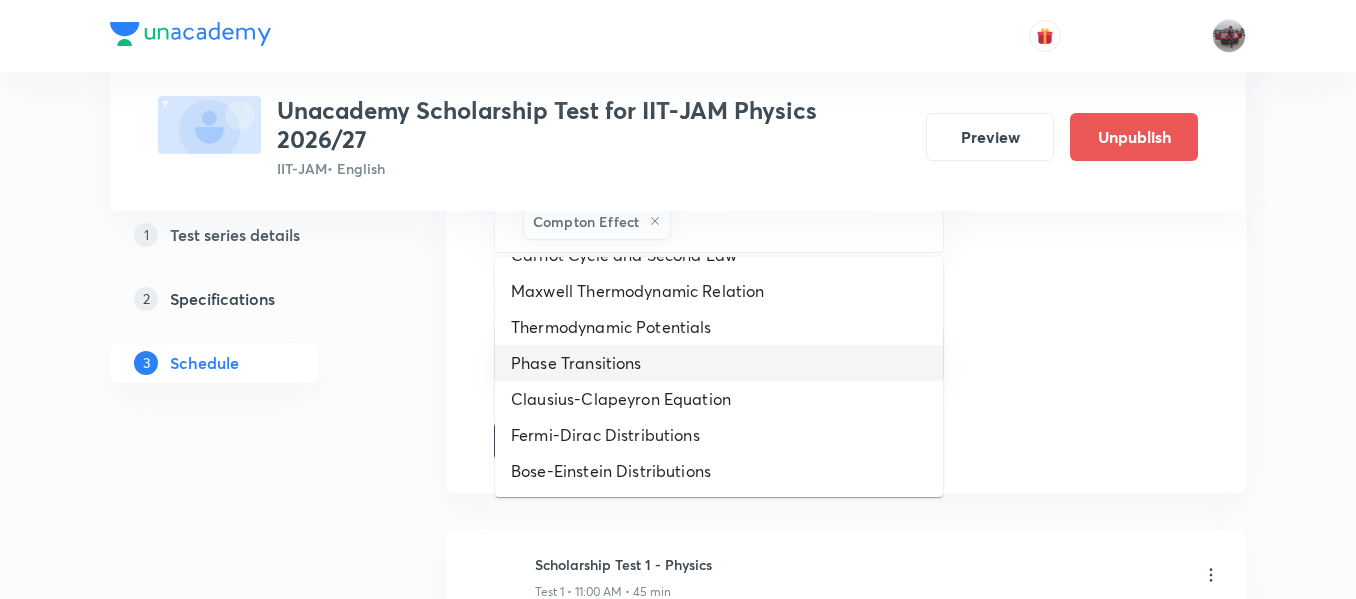 click on "Phase Transitions" at bounding box center [719, 363] 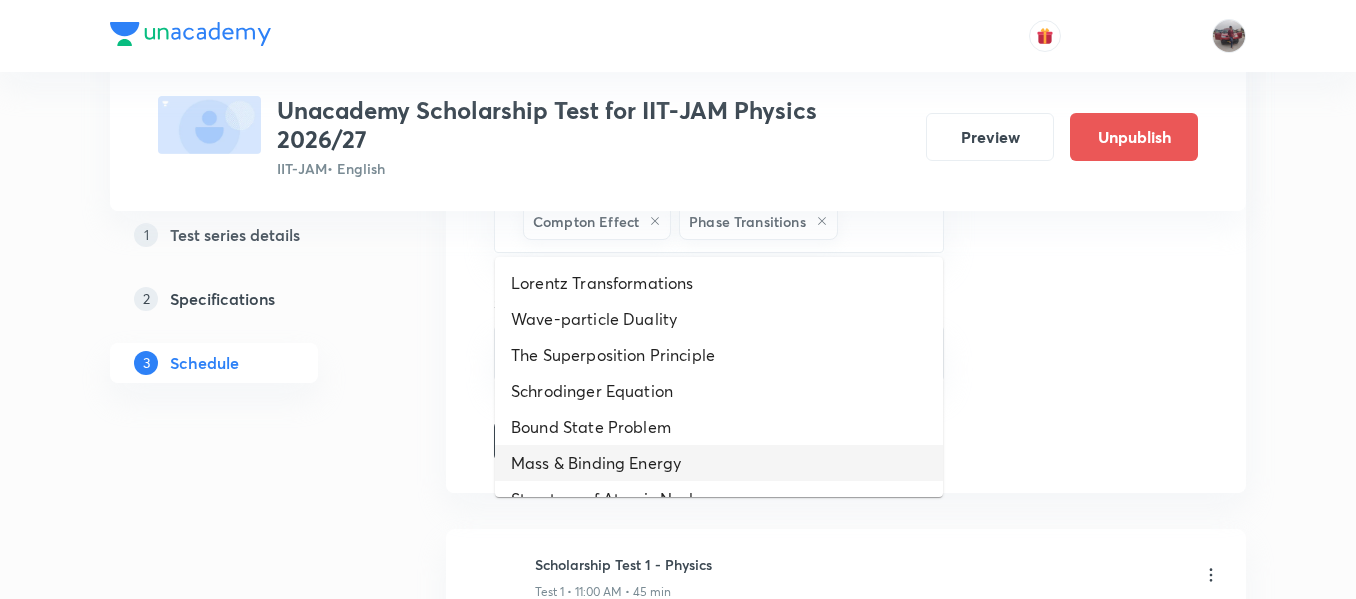 drag, startPoint x: 875, startPoint y: 225, endPoint x: 680, endPoint y: 460, distance: 305.36862 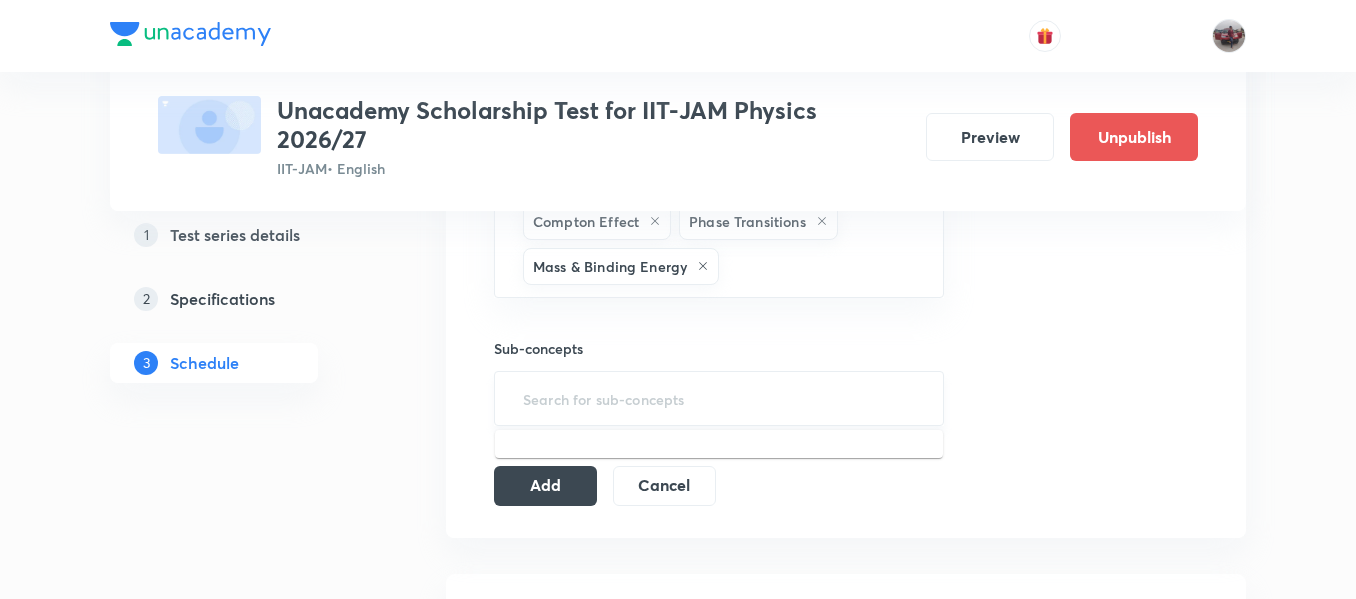 click at bounding box center [719, 398] 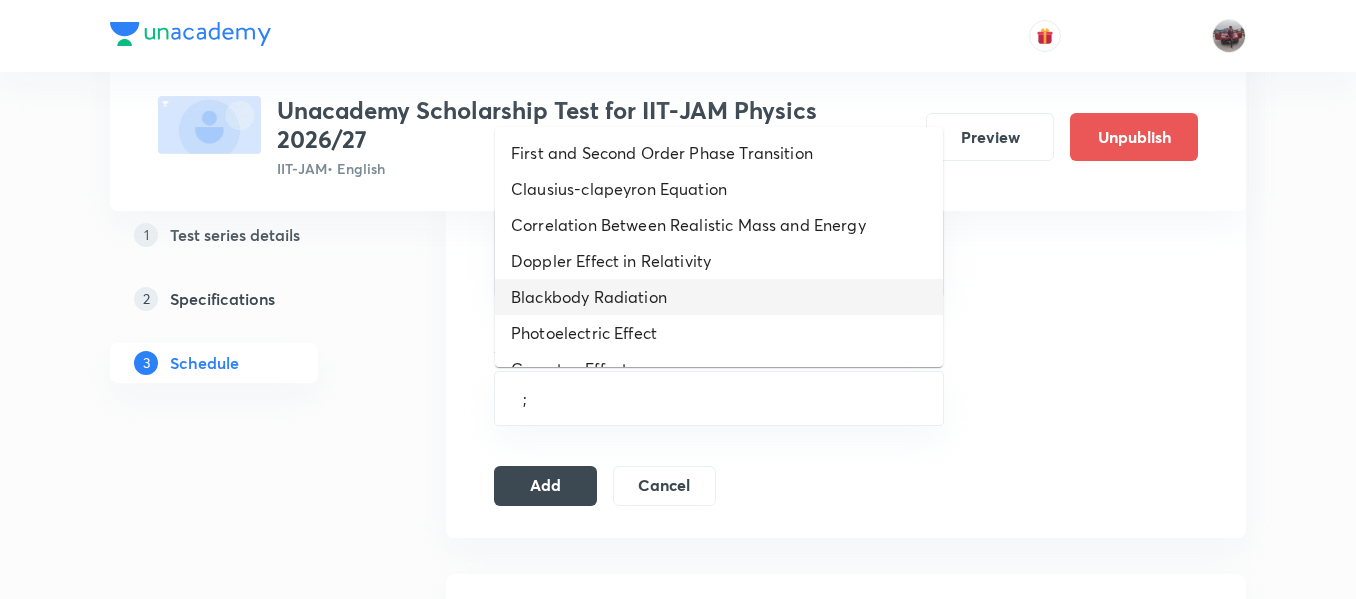 click on "Blackbody Radiation" at bounding box center (719, 297) 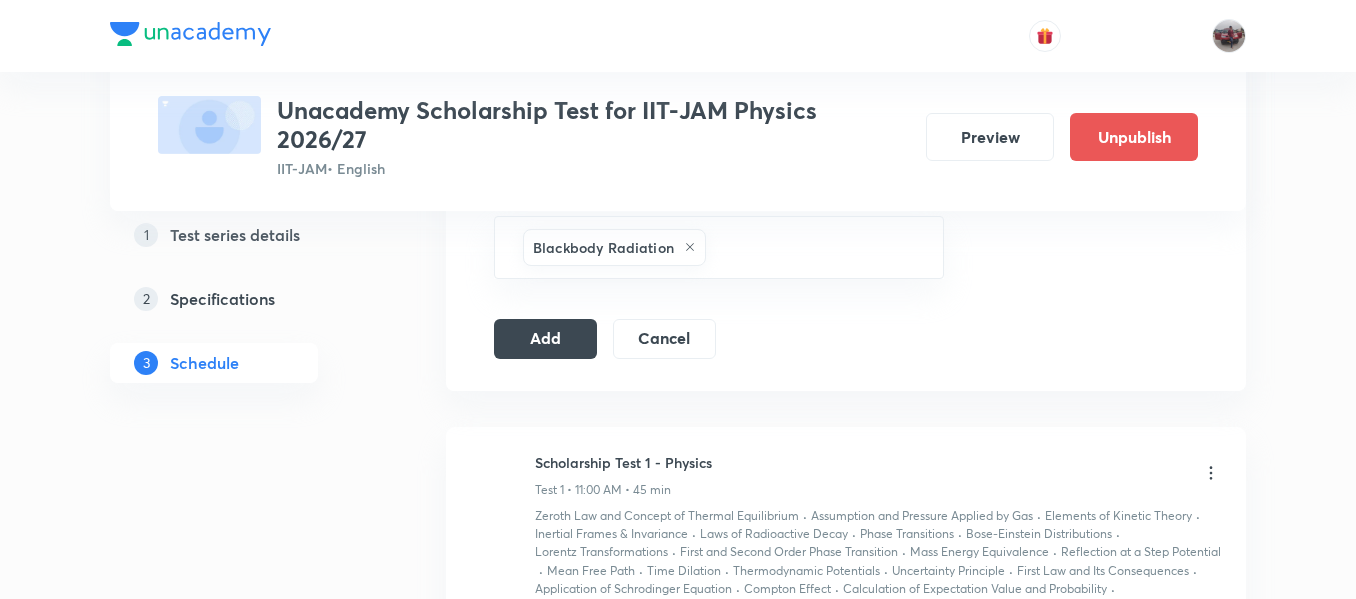 scroll, scrollTop: 1331, scrollLeft: 0, axis: vertical 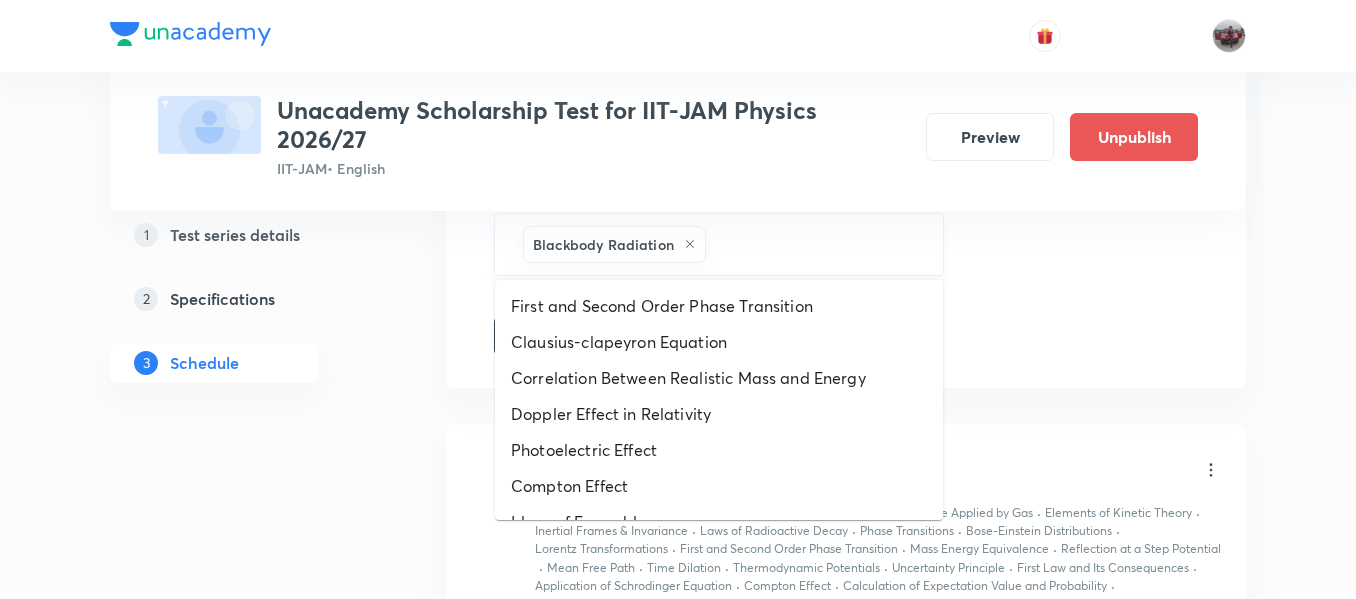 click at bounding box center (814, 244) 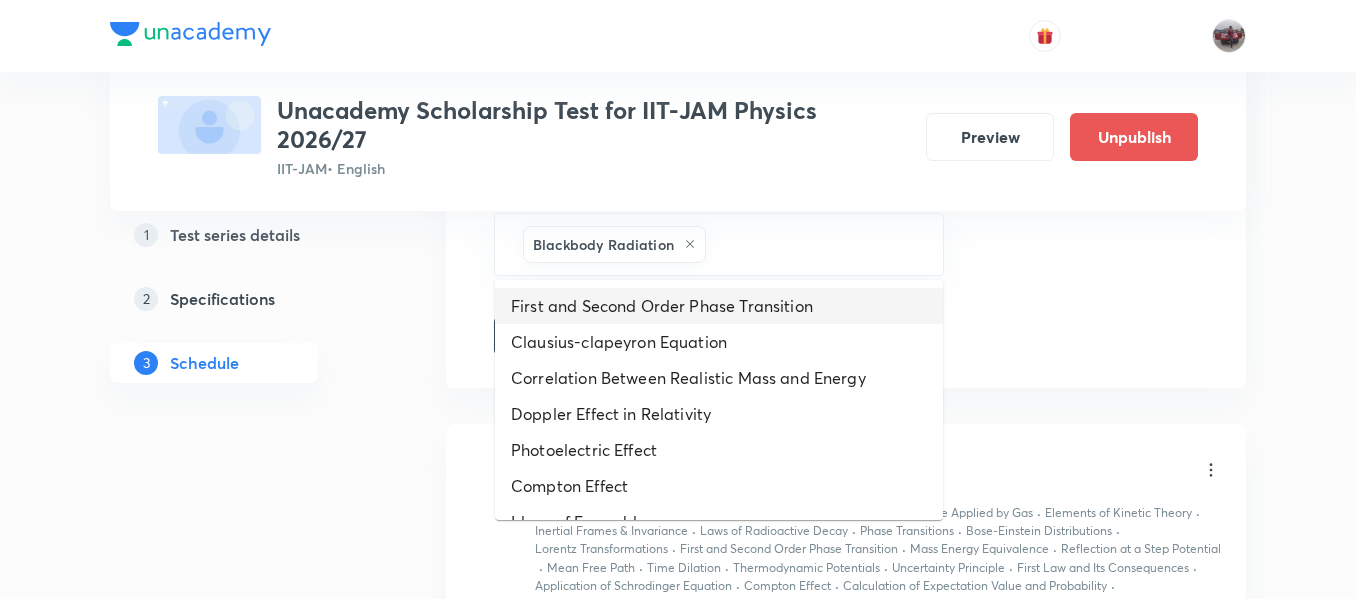 click on "First and Second Order Phase Transition" at bounding box center (719, 306) 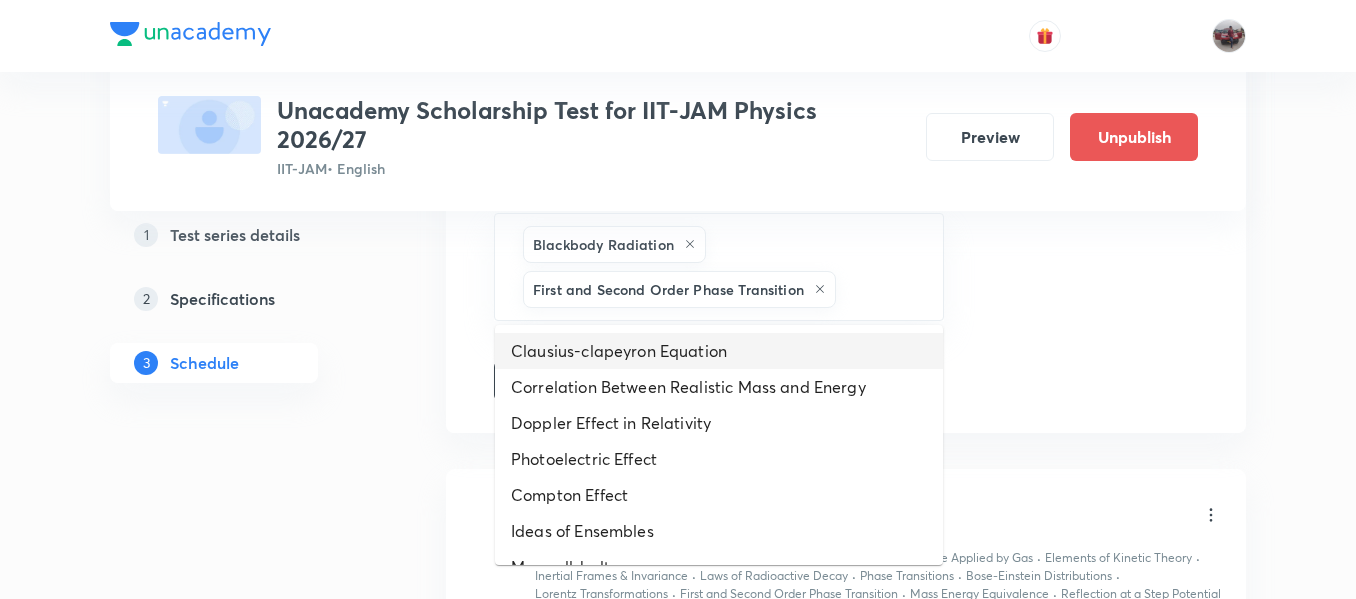 drag, startPoint x: 881, startPoint y: 286, endPoint x: 786, endPoint y: 371, distance: 127.47549 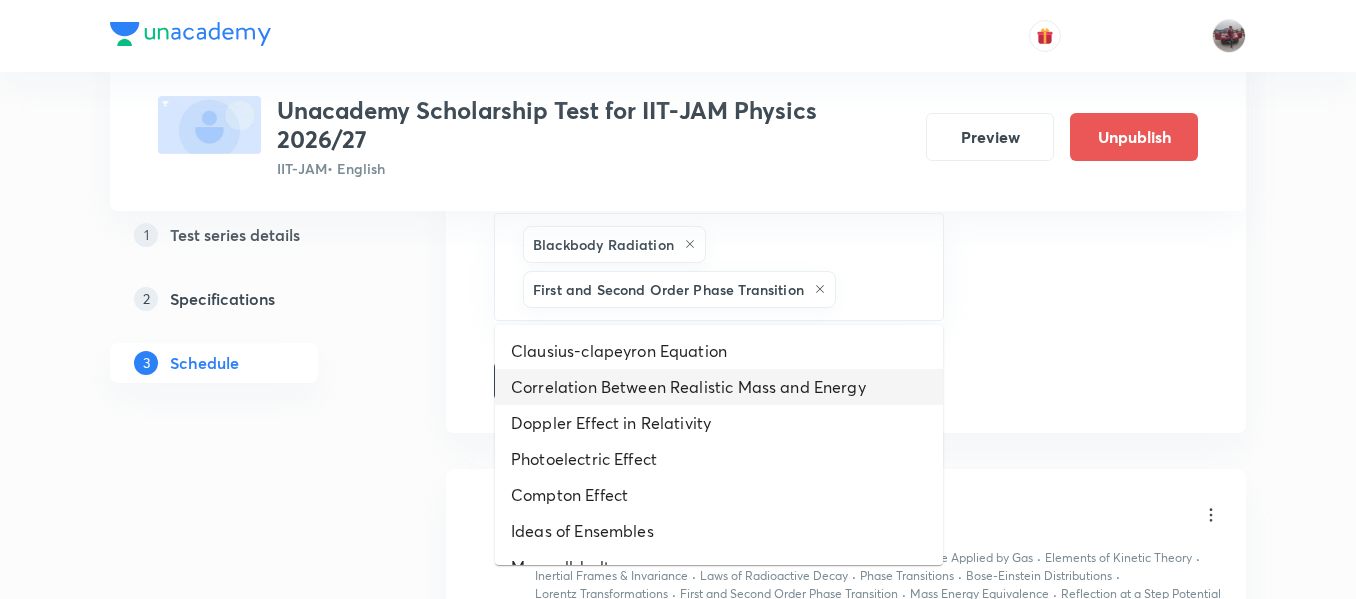 click on "Correlation Between Realistic Mass and Energy" at bounding box center (719, 387) 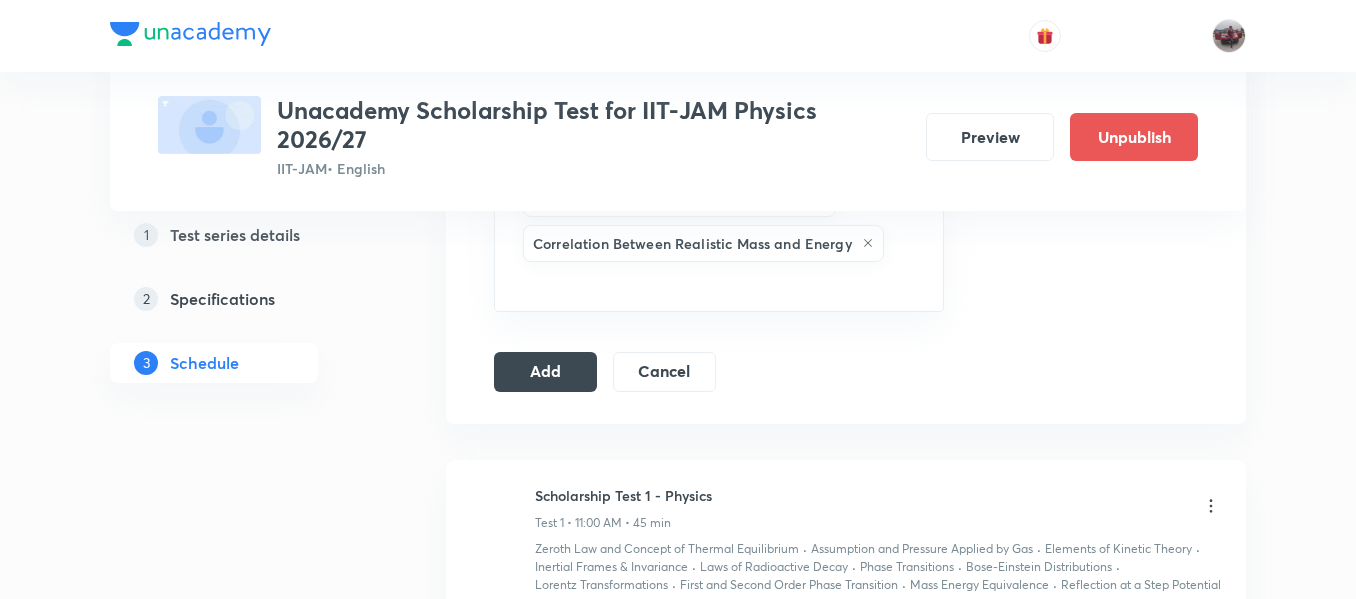 scroll, scrollTop: 1423, scrollLeft: 0, axis: vertical 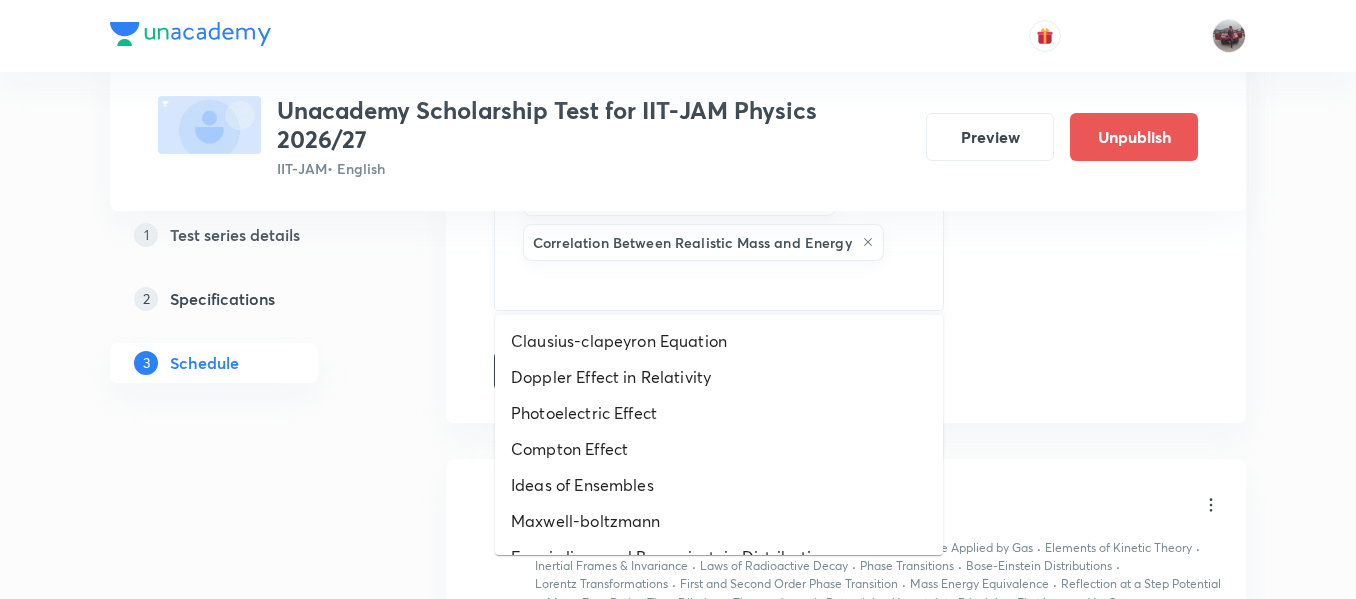 click at bounding box center (719, 283) 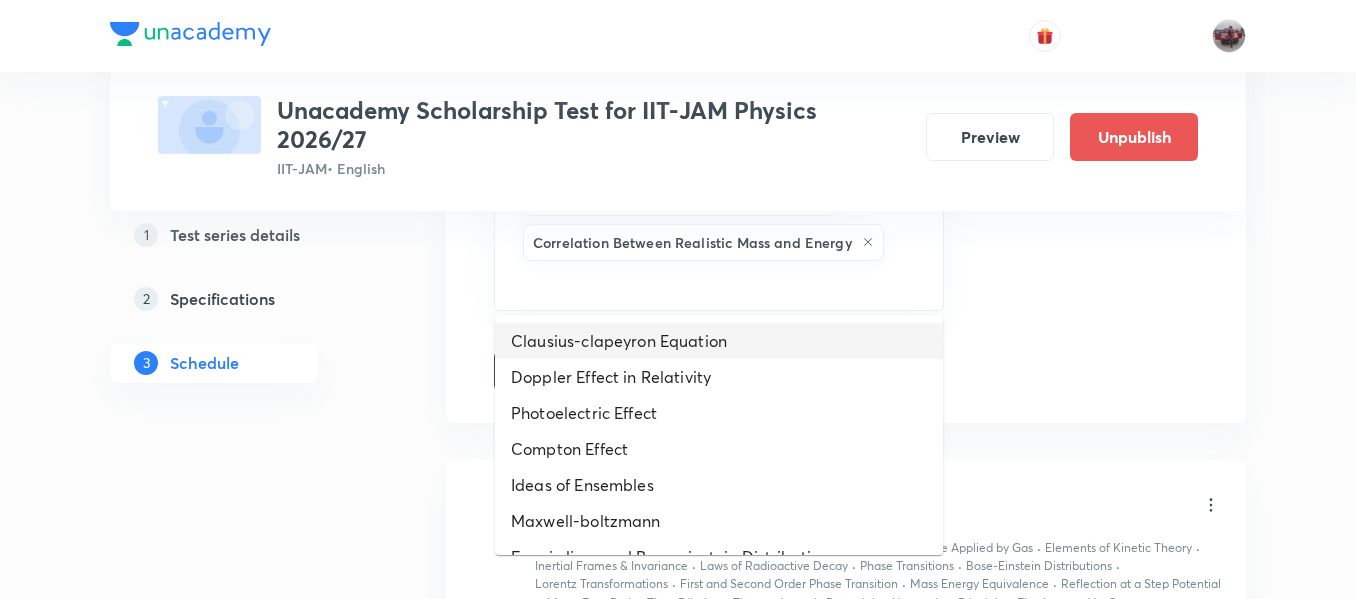 click on "Clausius-clapeyron Equation" at bounding box center [719, 341] 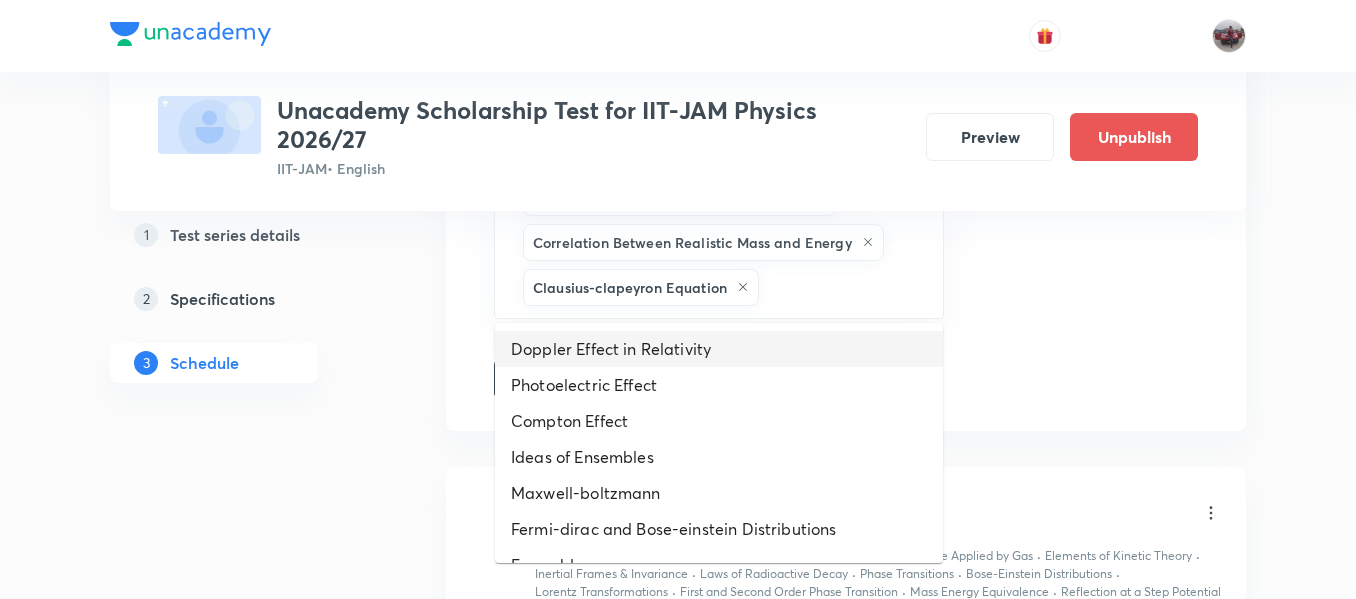 drag, startPoint x: 837, startPoint y: 277, endPoint x: 742, endPoint y: 372, distance: 134.3503 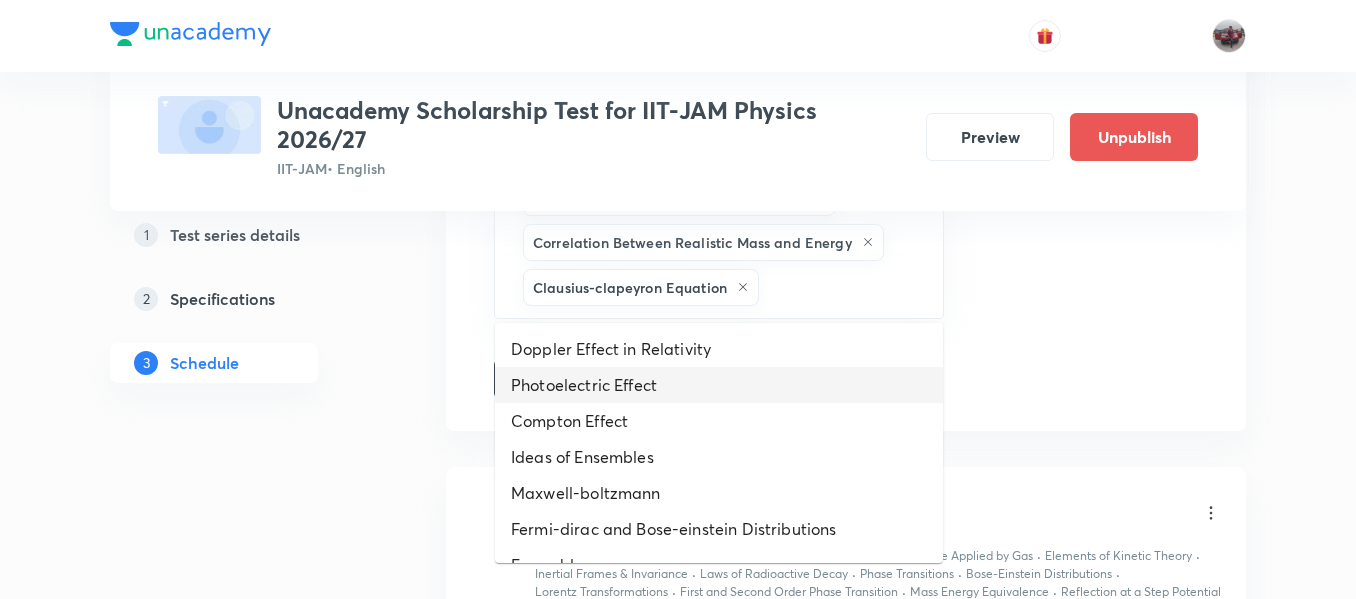 click on "Photoelectric Effect" at bounding box center (719, 385) 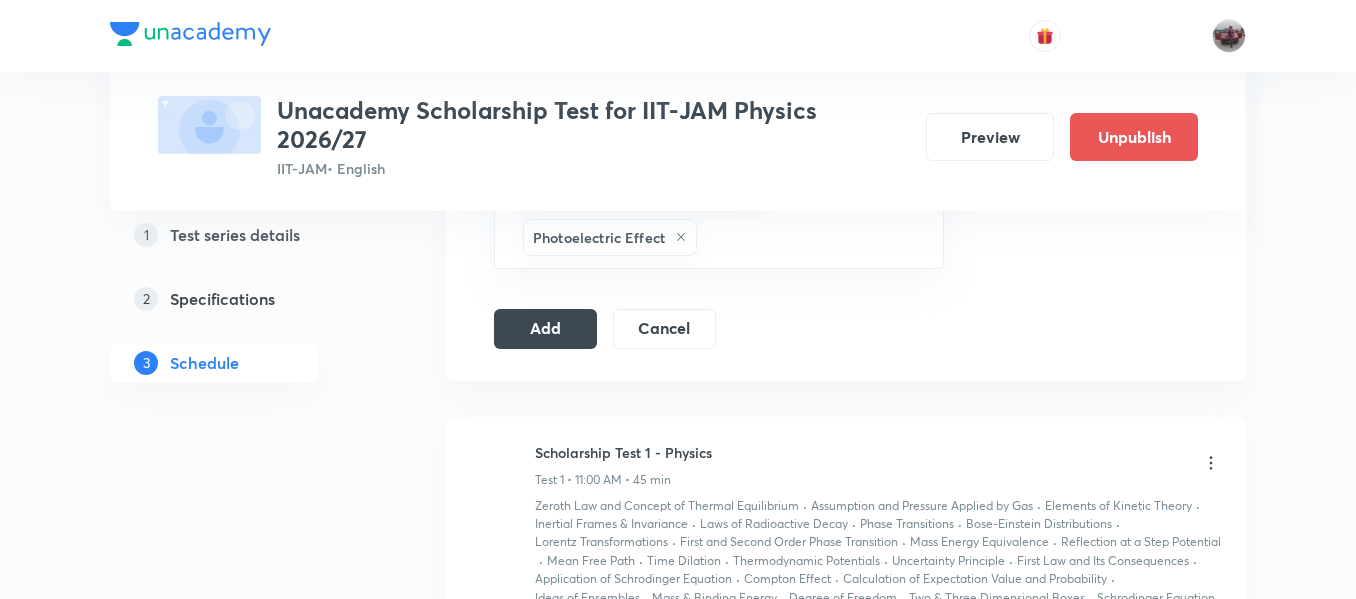 scroll, scrollTop: 1520, scrollLeft: 0, axis: vertical 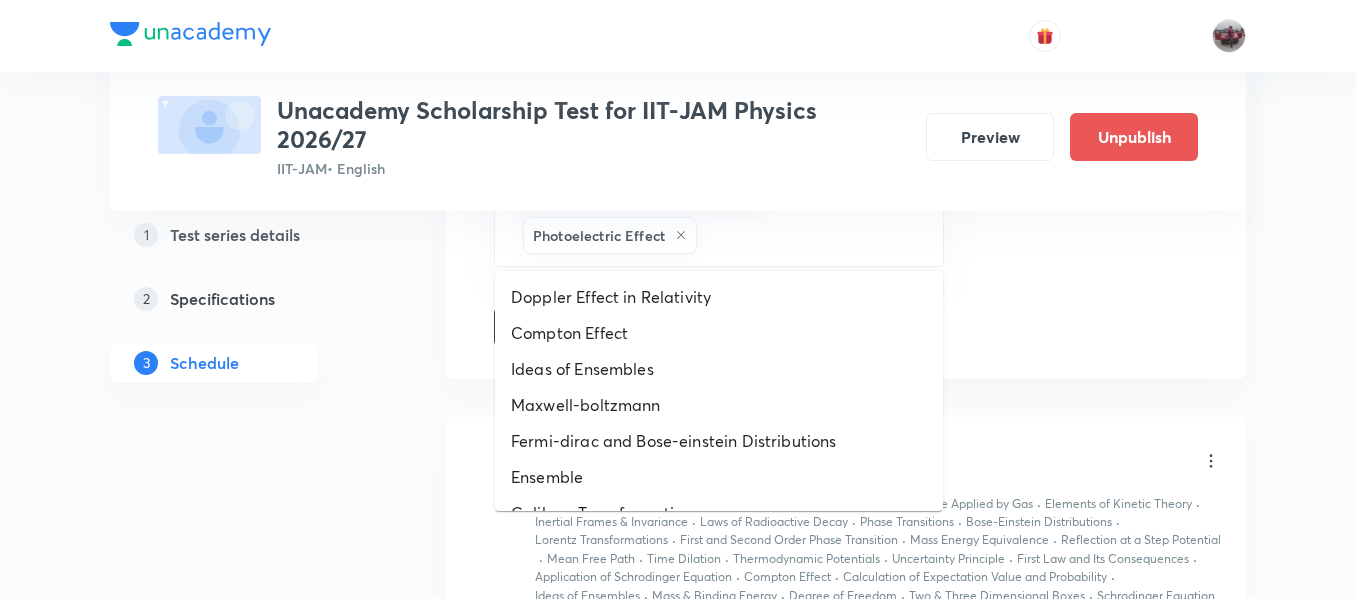 drag, startPoint x: 730, startPoint y: 237, endPoint x: 731, endPoint y: 291, distance: 54.00926 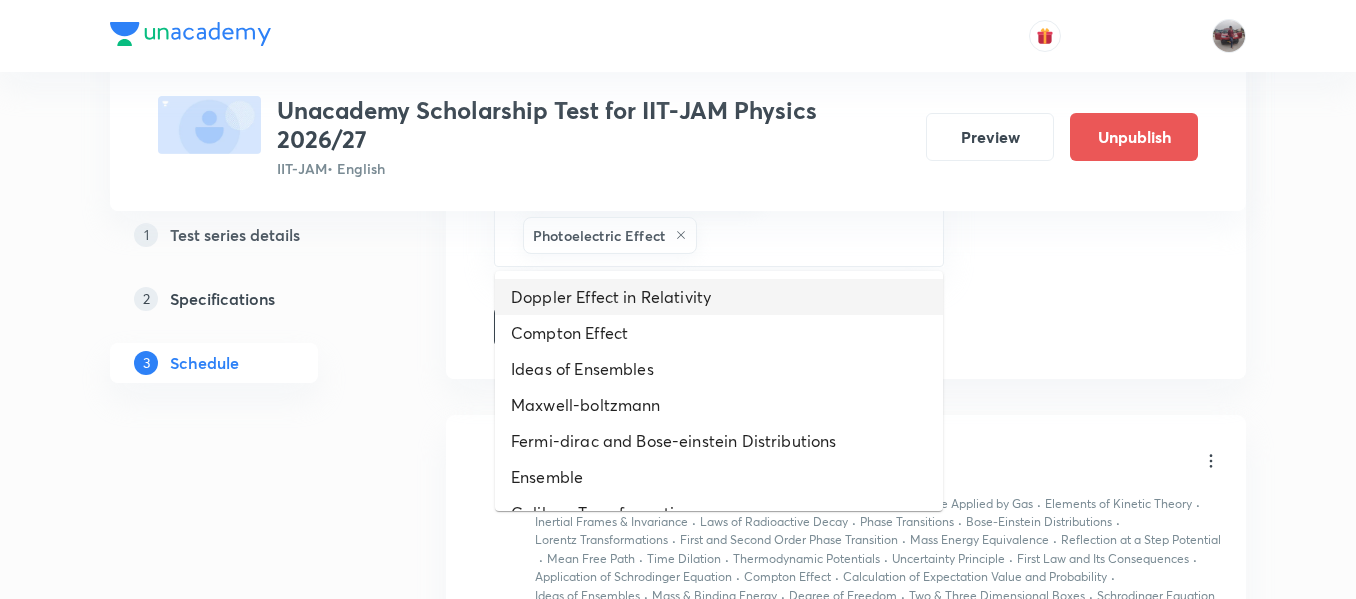 click on "Doppler Effect in Relativity" at bounding box center [719, 297] 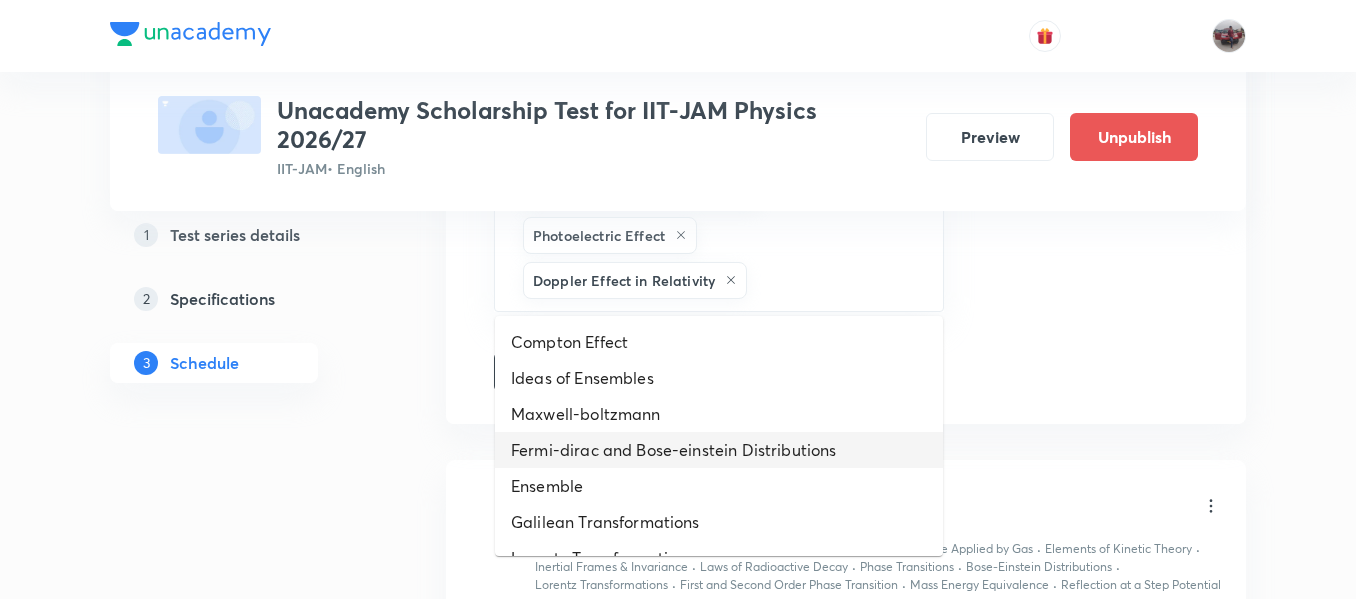 drag, startPoint x: 834, startPoint y: 290, endPoint x: 714, endPoint y: 451, distance: 200.8009 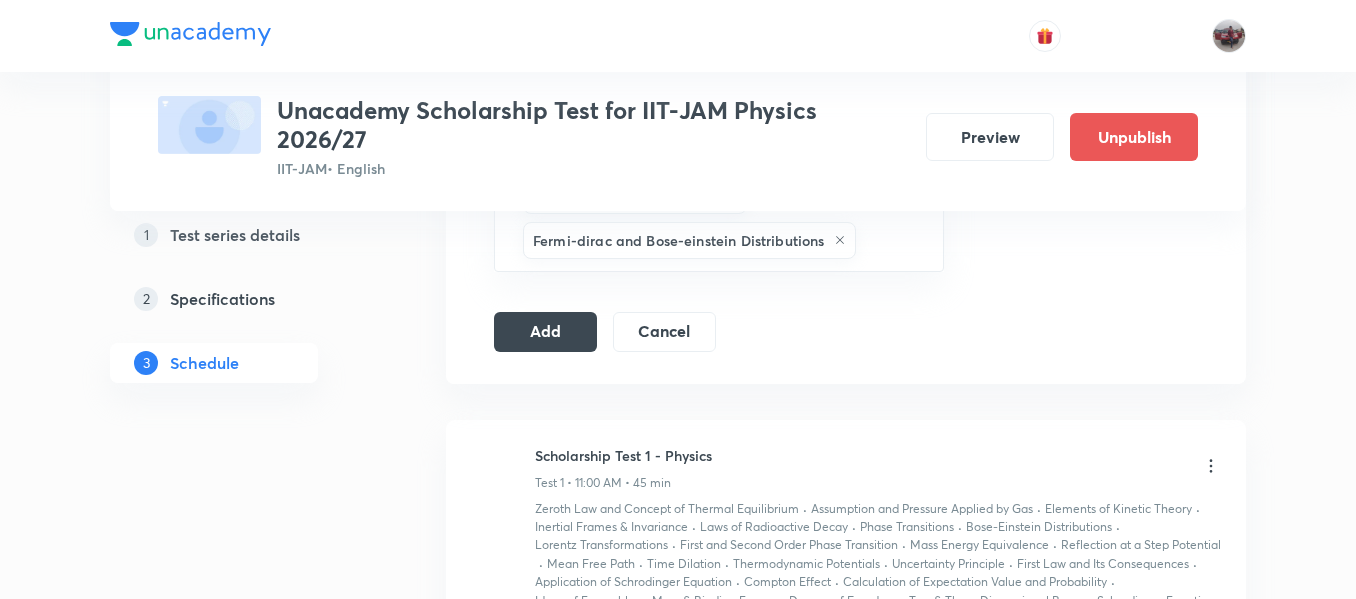 scroll, scrollTop: 1612, scrollLeft: 0, axis: vertical 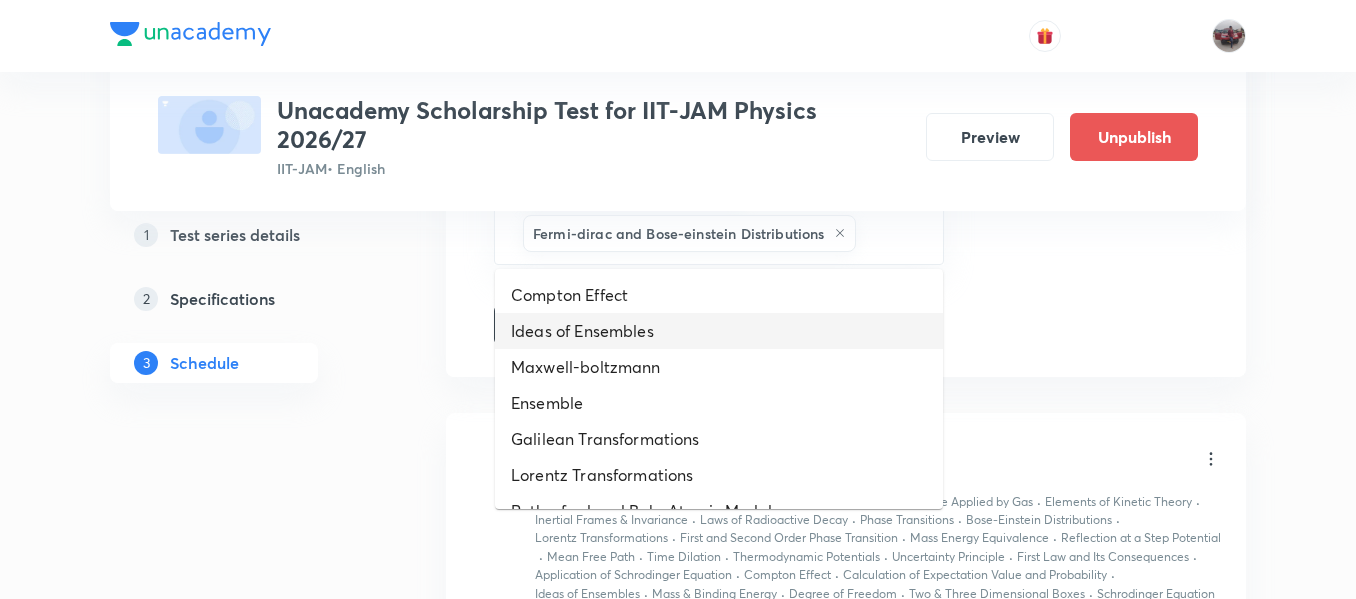 drag, startPoint x: 889, startPoint y: 242, endPoint x: 757, endPoint y: 345, distance: 167.43059 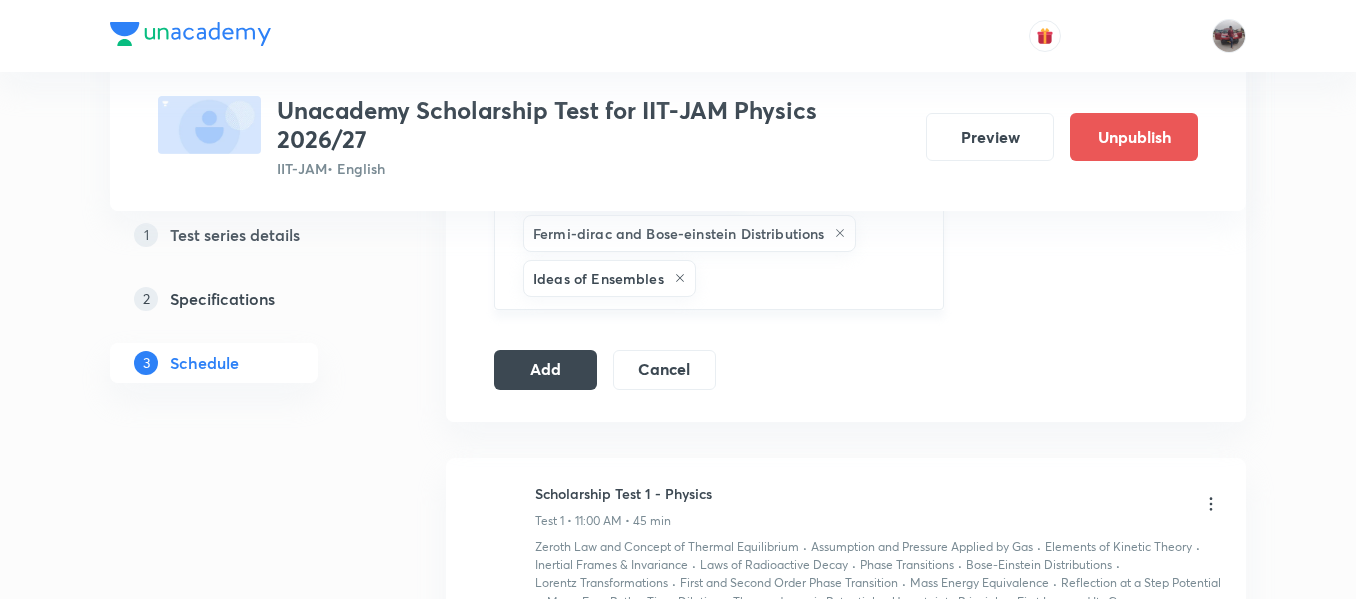click at bounding box center [809, 278] 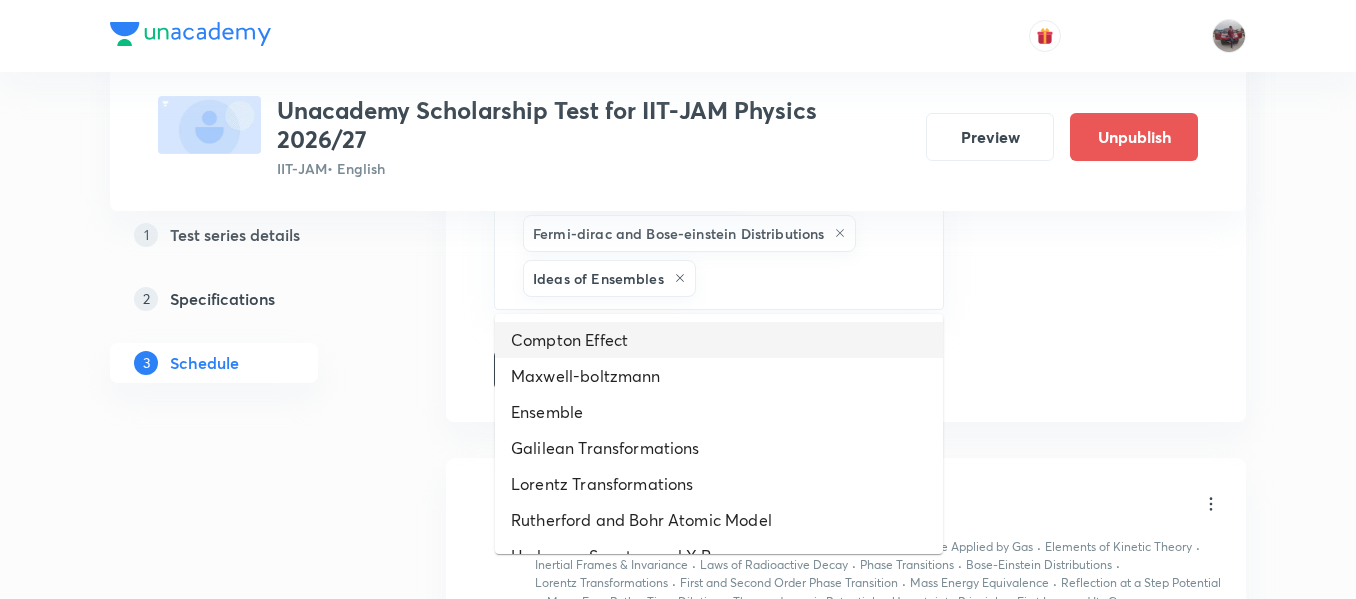 click on "Compton Effect" at bounding box center [719, 340] 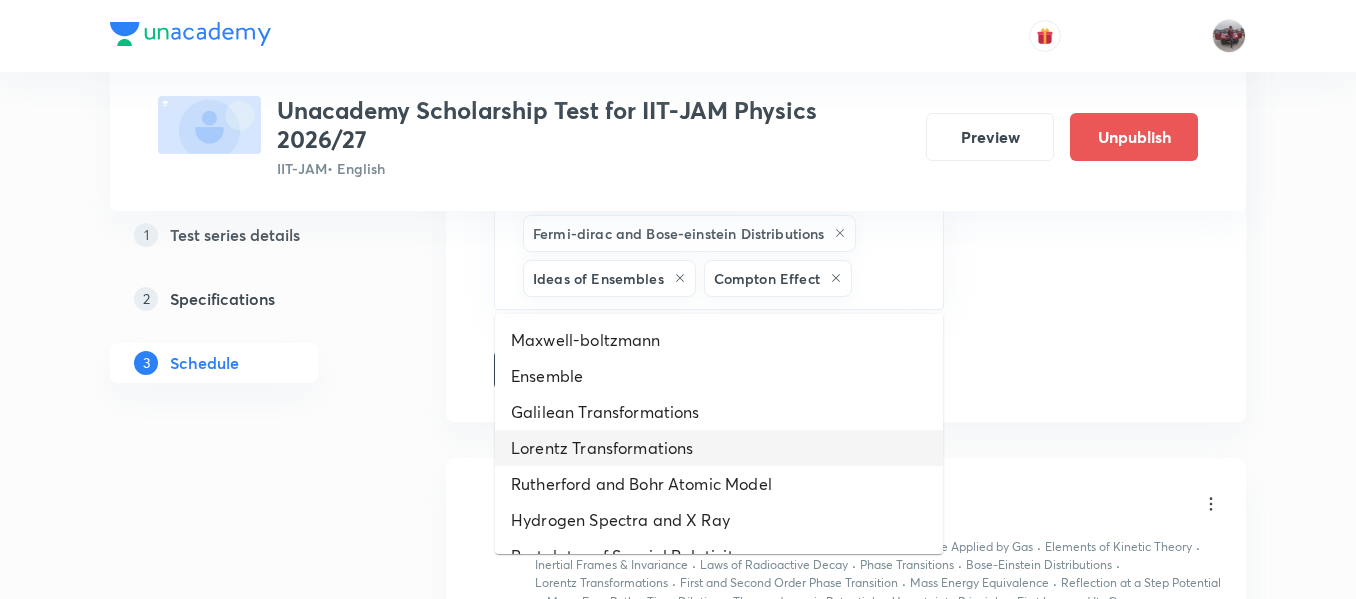 drag, startPoint x: 886, startPoint y: 274, endPoint x: 710, endPoint y: 467, distance: 261.19916 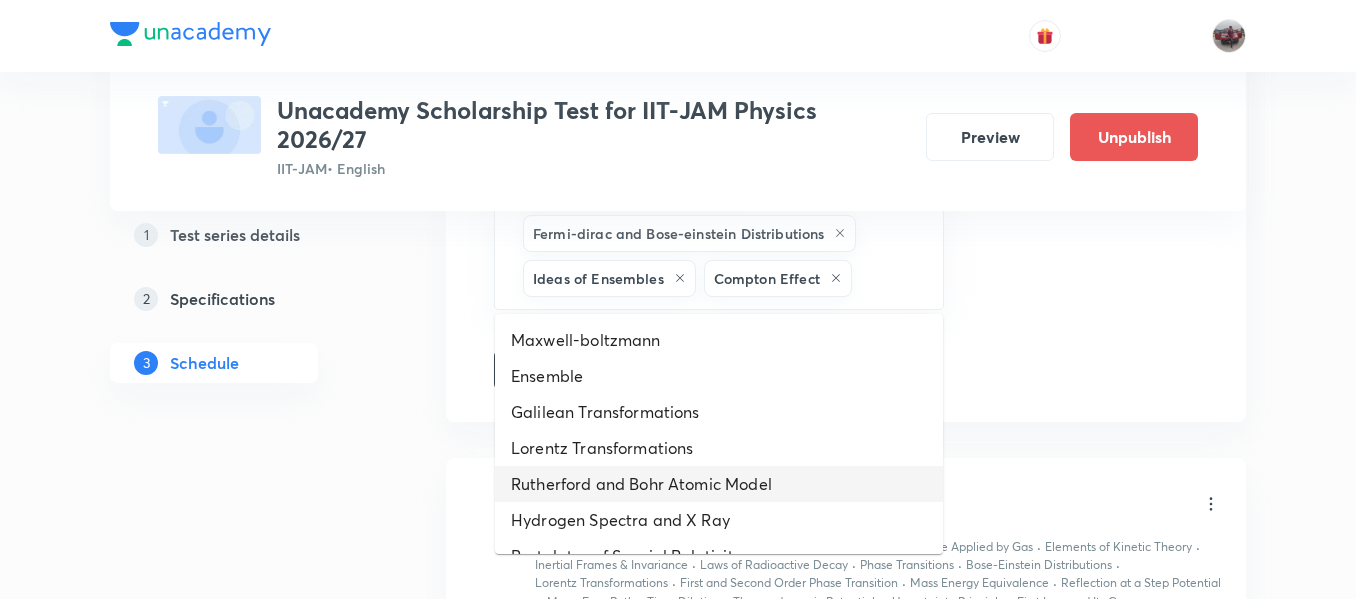 click on "Rutherford and Bohr Atomic Model" at bounding box center [719, 484] 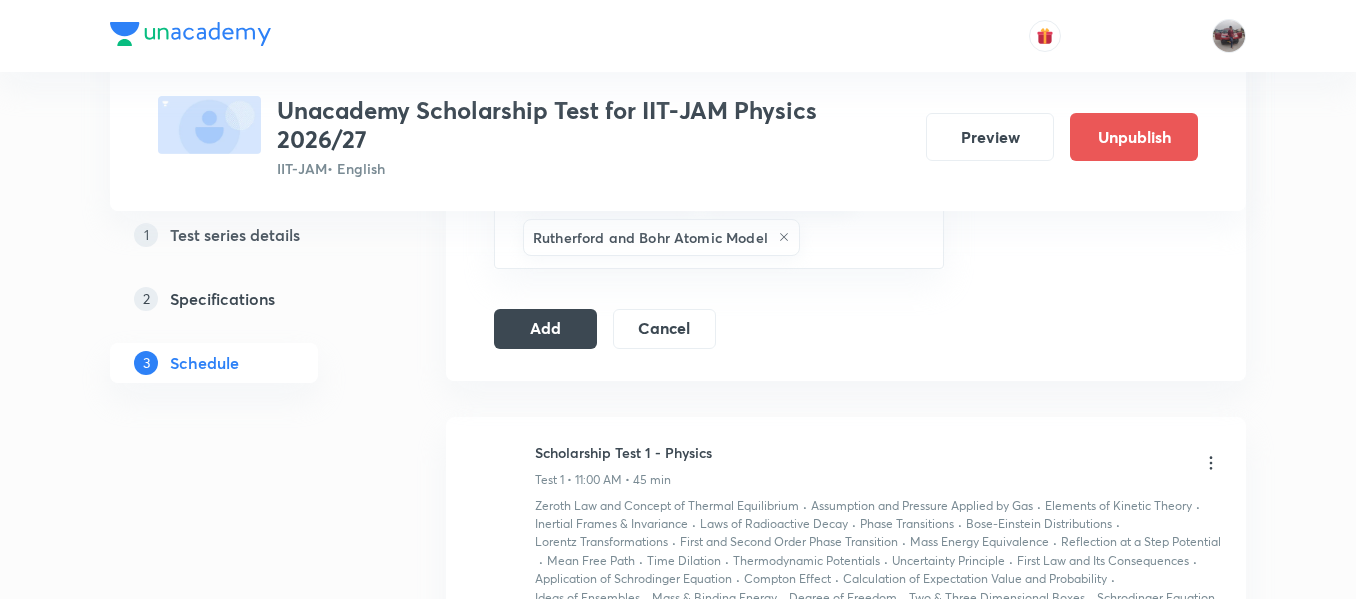 scroll, scrollTop: 1699, scrollLeft: 0, axis: vertical 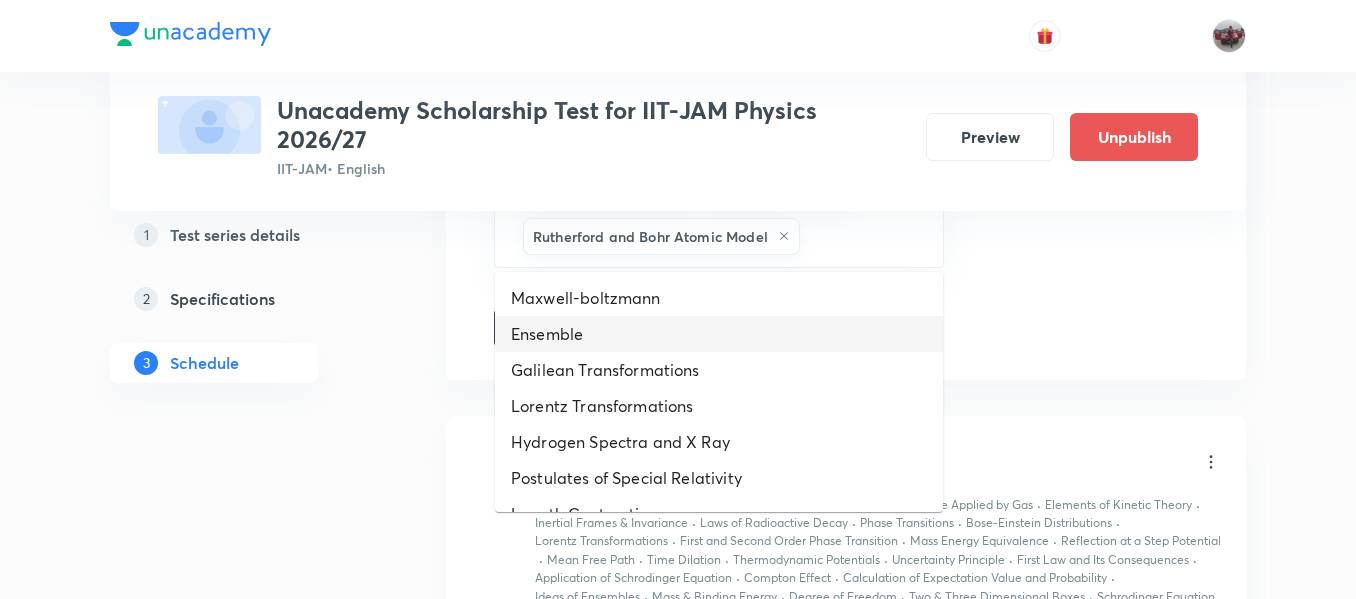 drag, startPoint x: 830, startPoint y: 244, endPoint x: 733, endPoint y: 384, distance: 170.32028 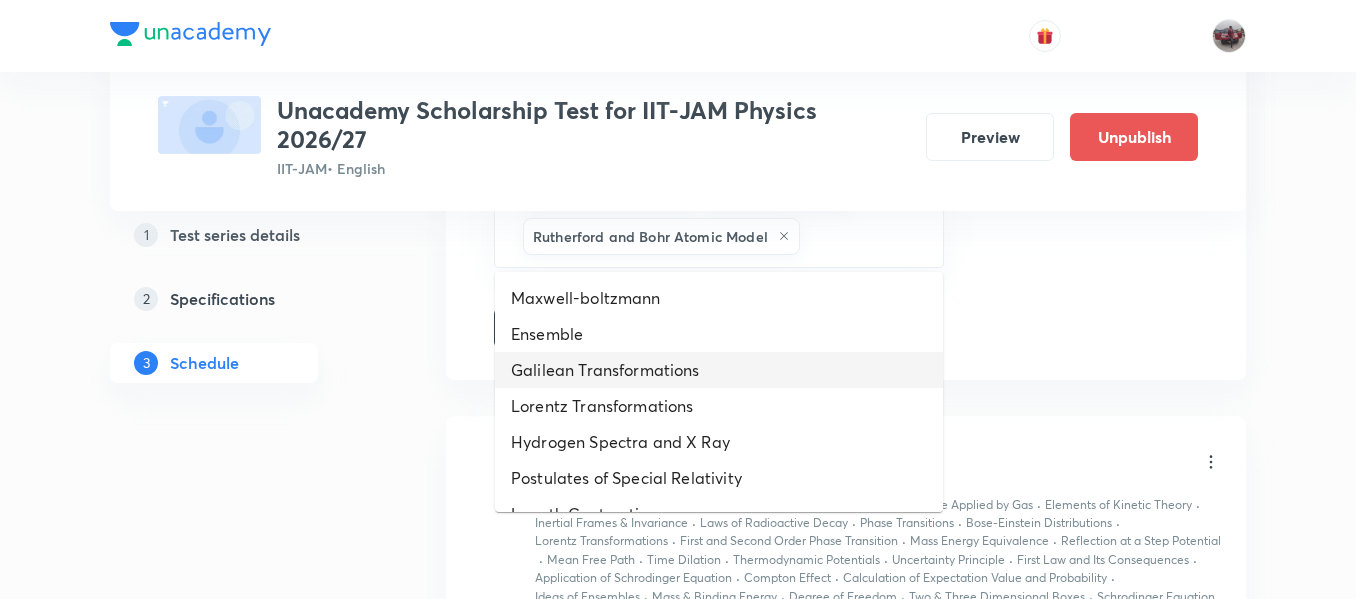 click on "Galilean Transformations" at bounding box center [719, 370] 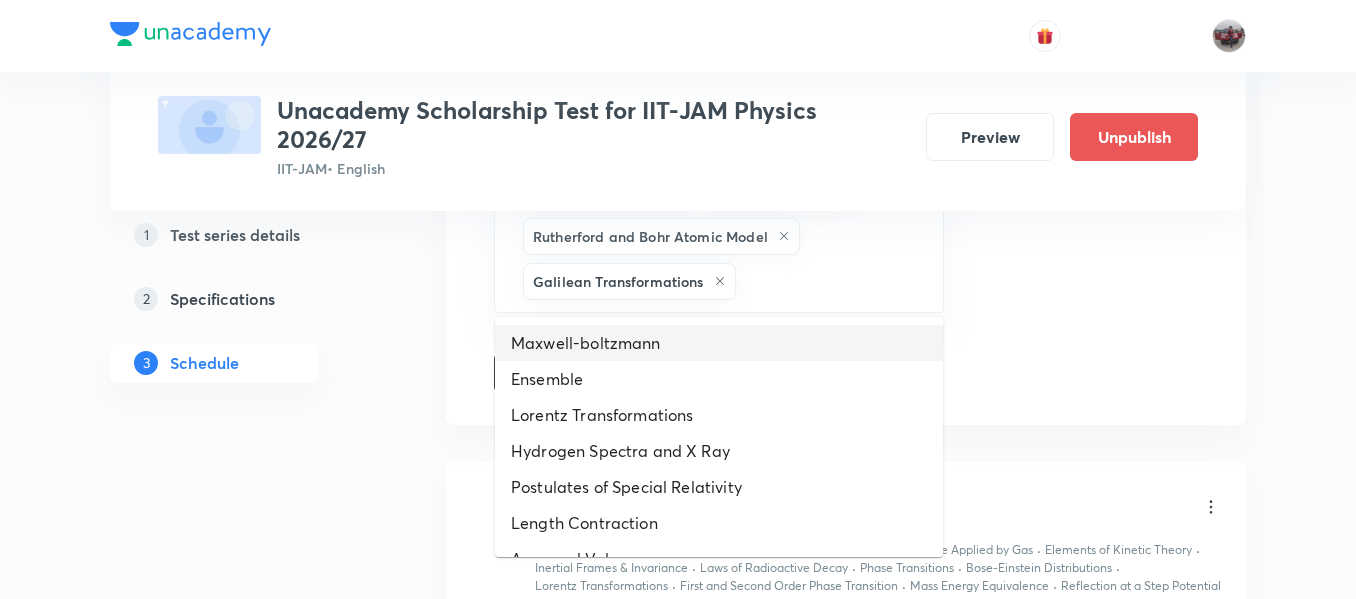 drag, startPoint x: 788, startPoint y: 283, endPoint x: 710, endPoint y: 347, distance: 100.89599 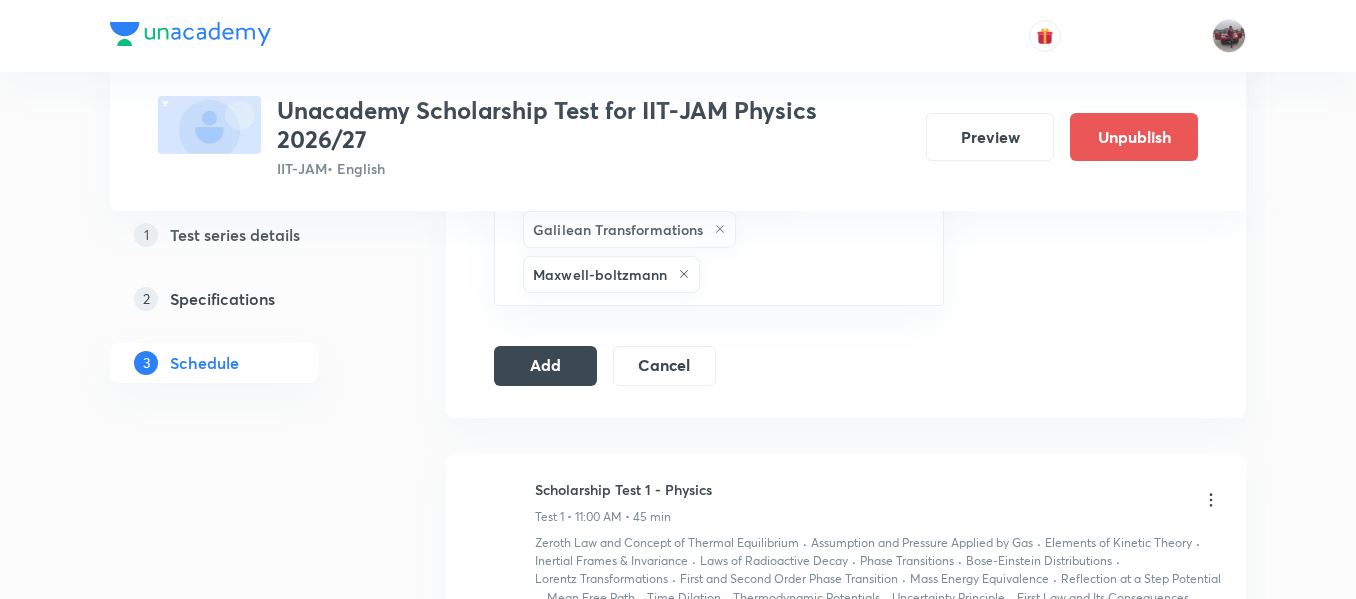 scroll, scrollTop: 1753, scrollLeft: 0, axis: vertical 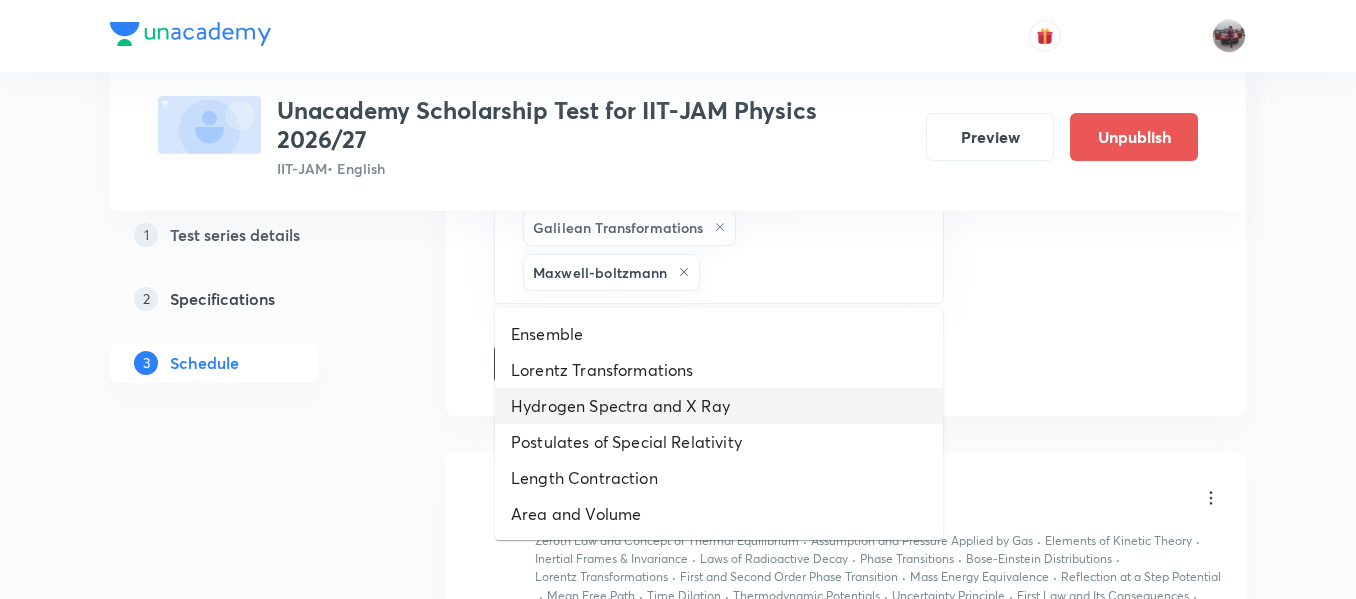 drag, startPoint x: 744, startPoint y: 272, endPoint x: 752, endPoint y: 407, distance: 135.23683 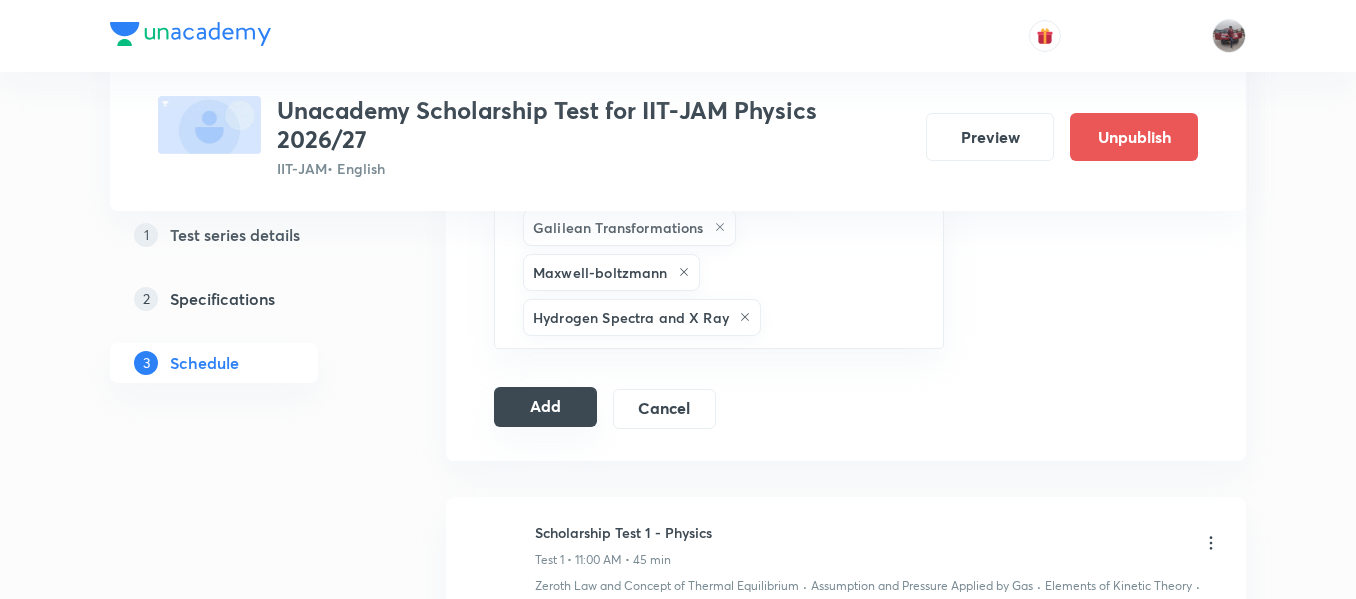 click on "Add" at bounding box center (545, 407) 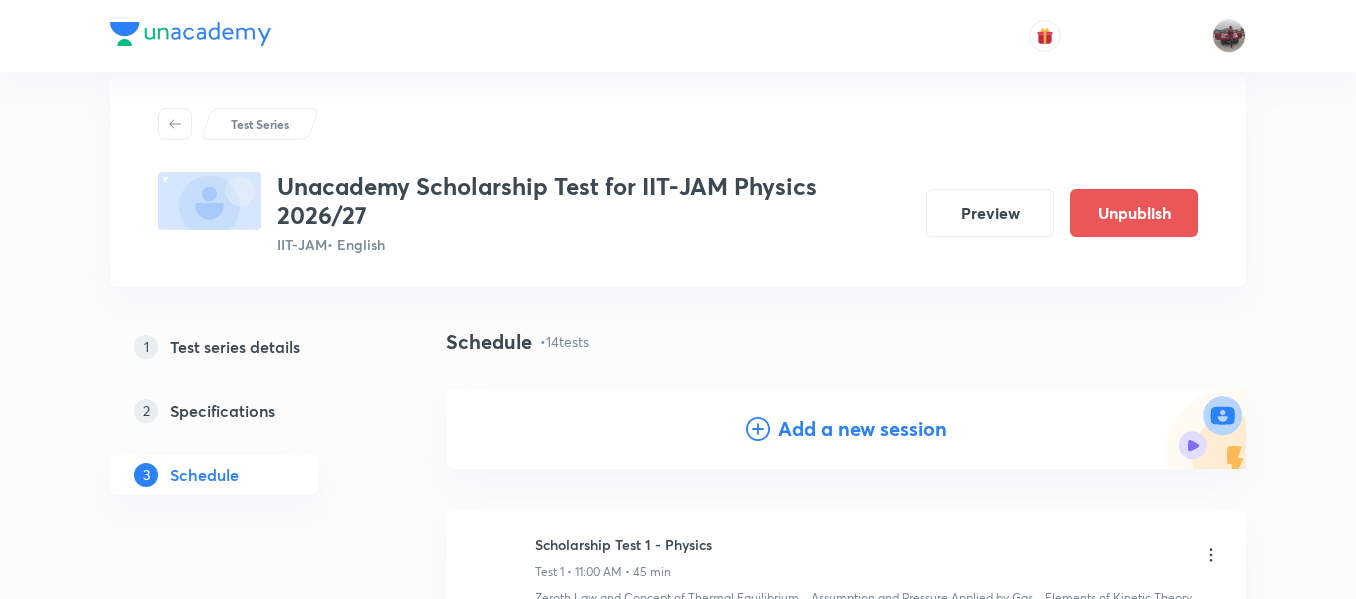 scroll, scrollTop: 0, scrollLeft: 0, axis: both 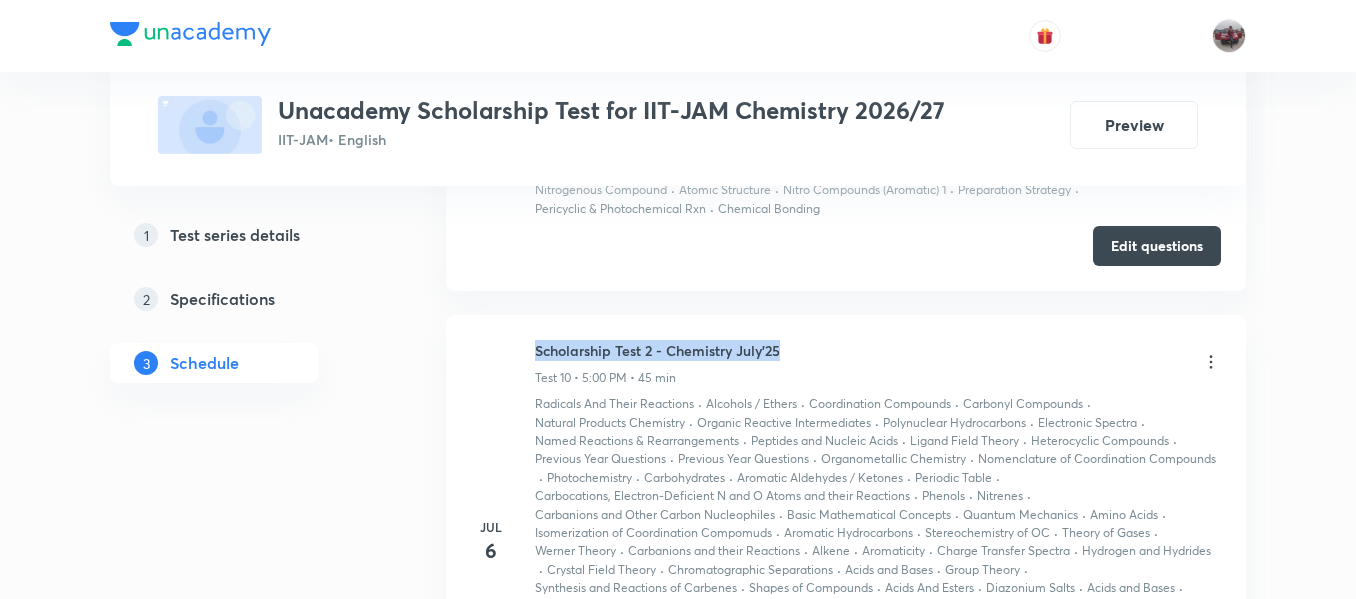 drag, startPoint x: 535, startPoint y: 354, endPoint x: 781, endPoint y: 348, distance: 246.07317 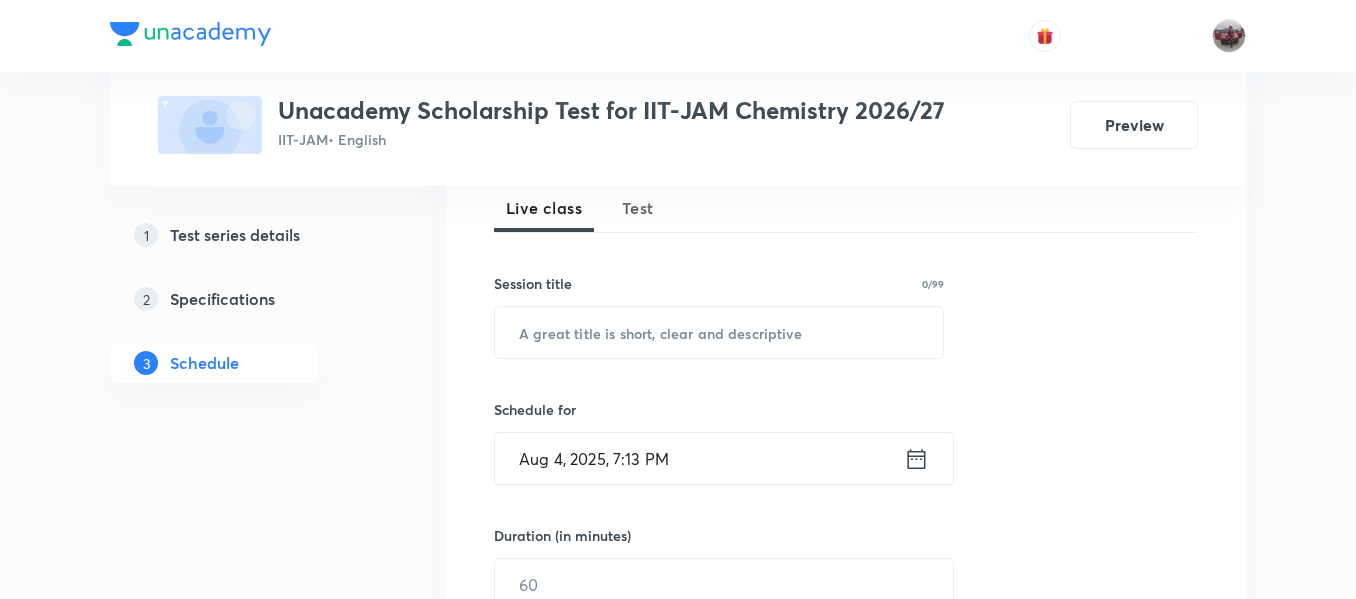 scroll, scrollTop: 292, scrollLeft: 0, axis: vertical 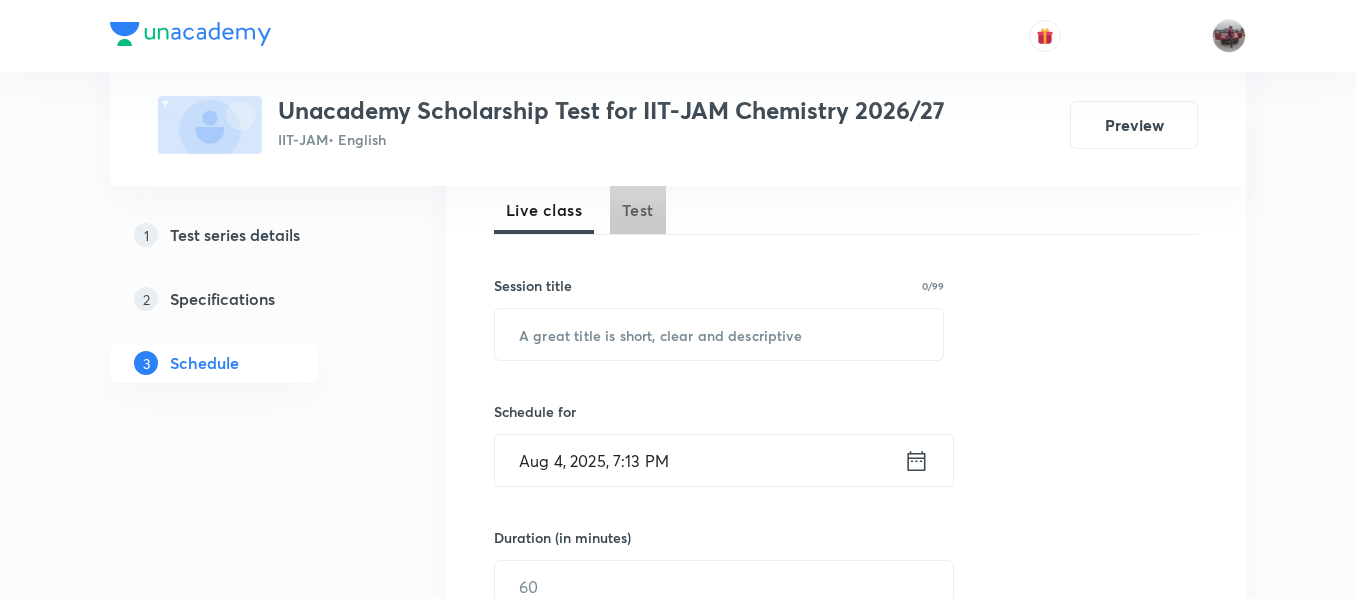 click on "Test" at bounding box center (638, 210) 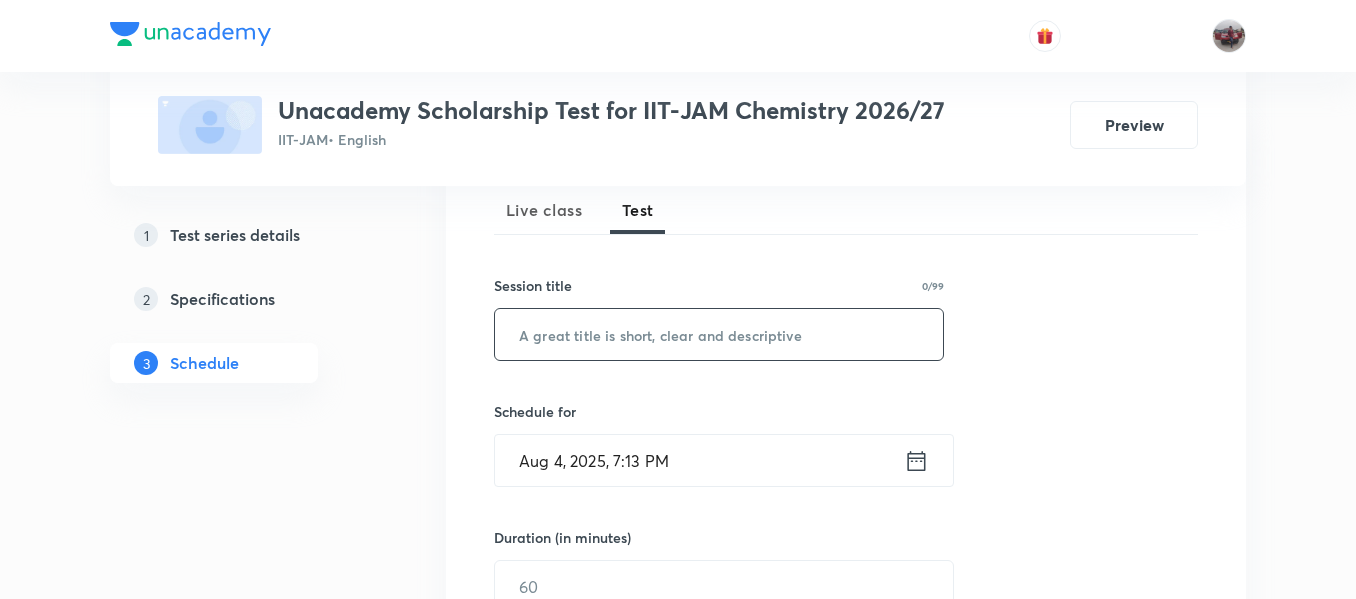 click at bounding box center (719, 334) 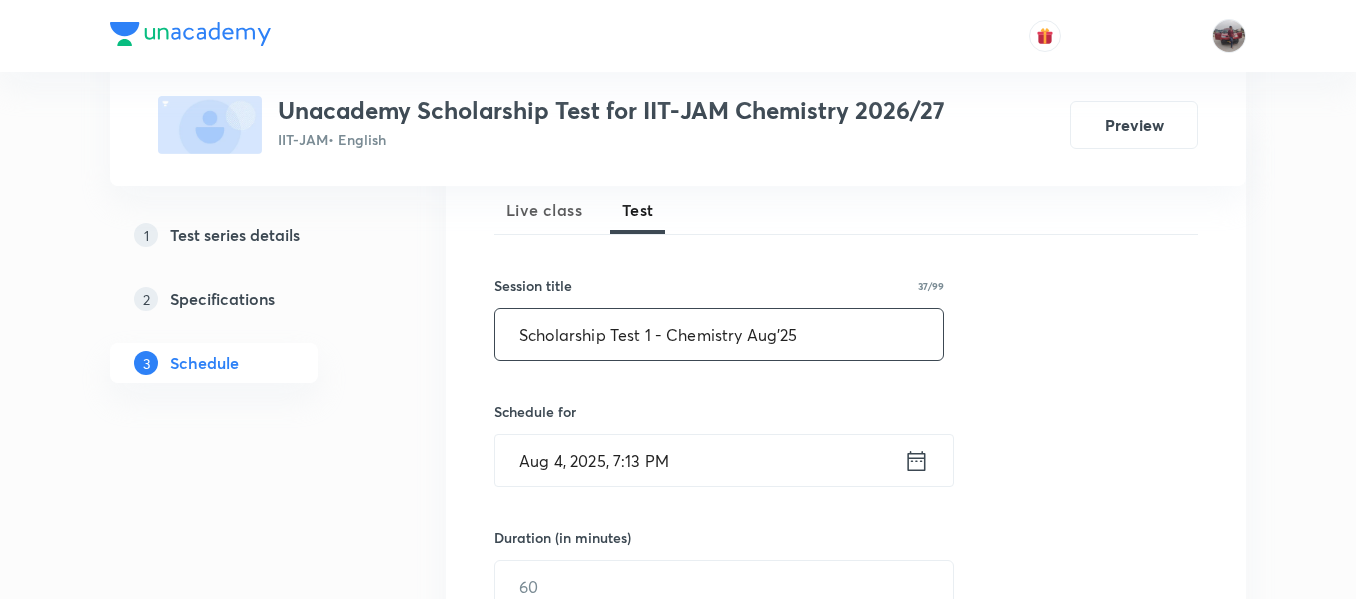 type on "Scholarship Test 1 - Chemistry Aug'25" 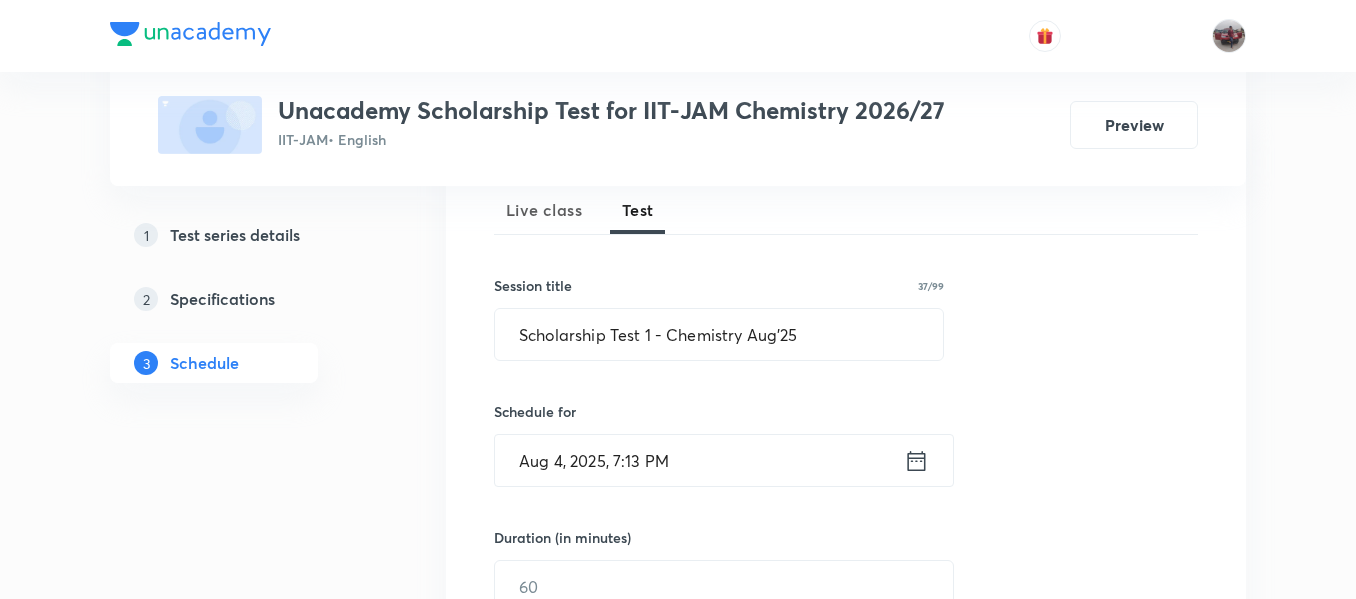 click 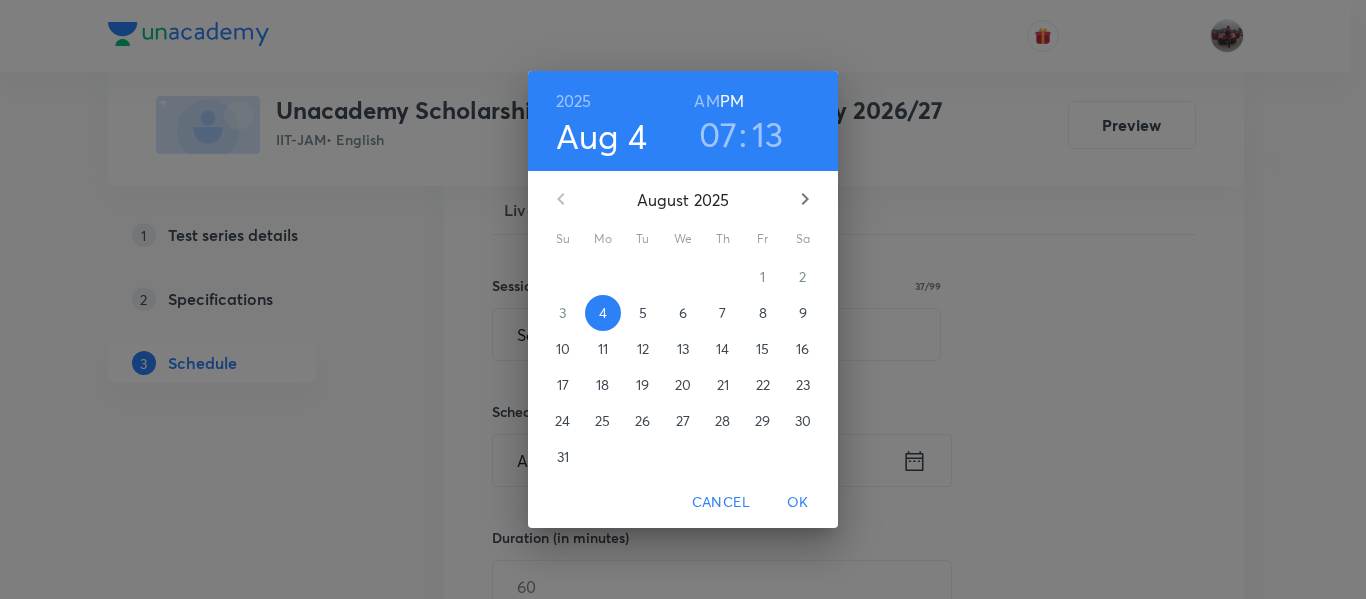 click on "10" at bounding box center (563, 349) 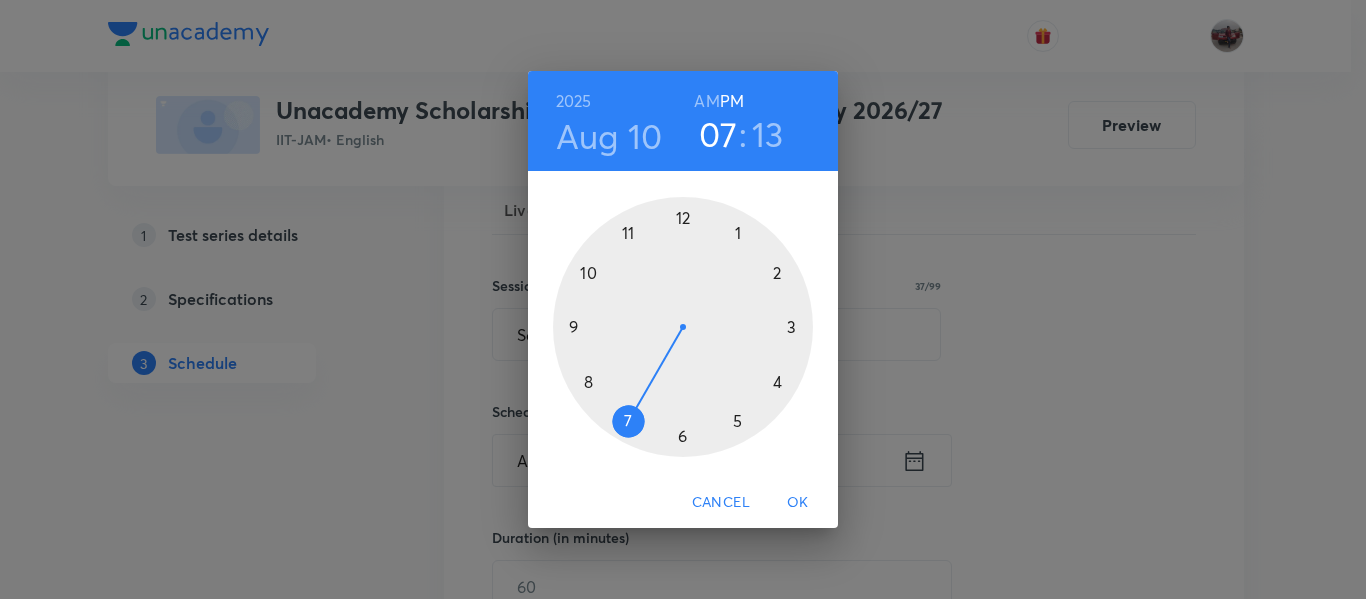 click on "AM" at bounding box center (706, 101) 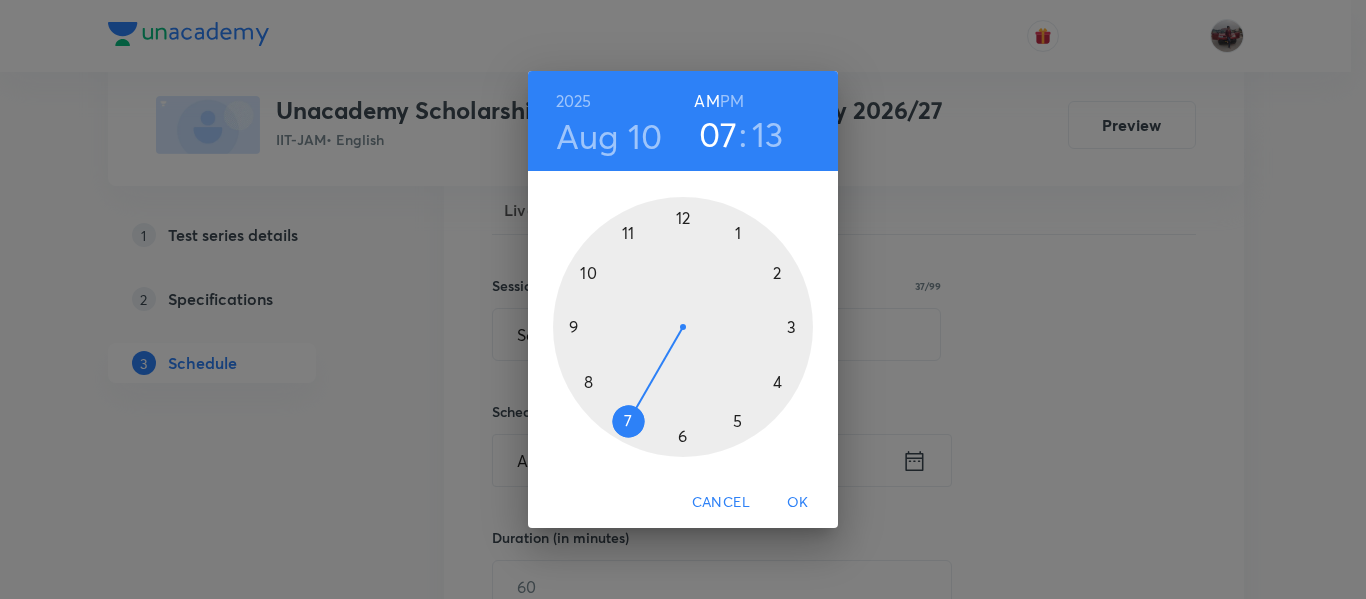 click at bounding box center [683, 327] 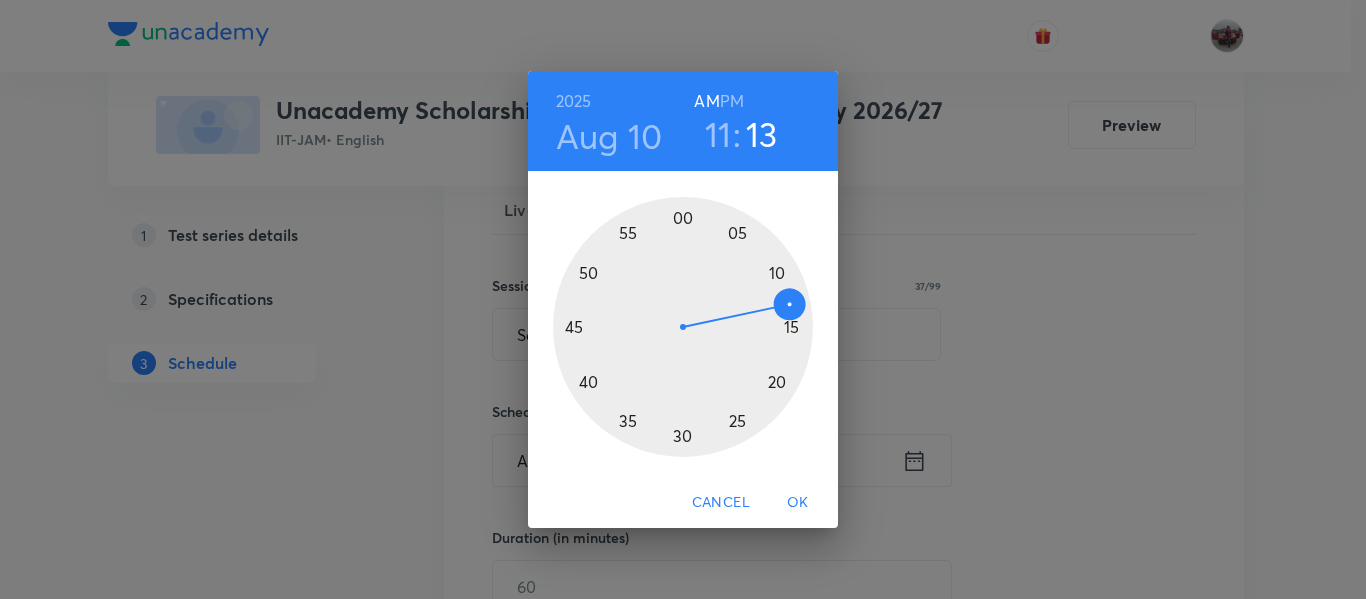 click at bounding box center (683, 327) 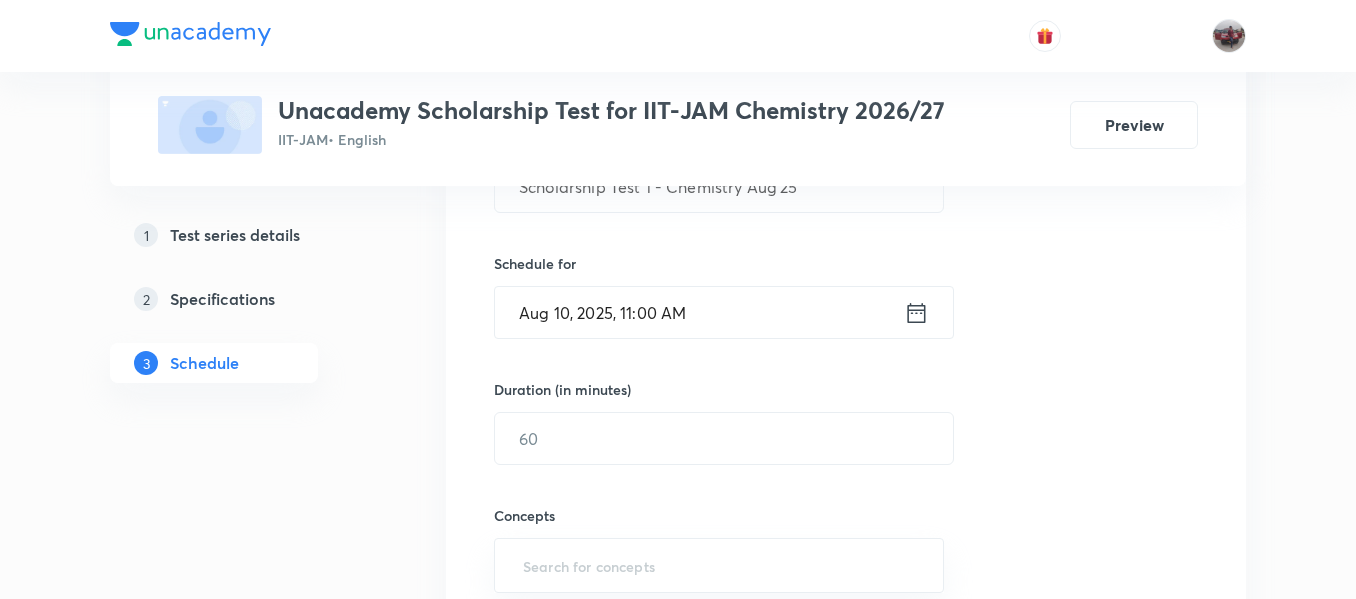 scroll, scrollTop: 447, scrollLeft: 0, axis: vertical 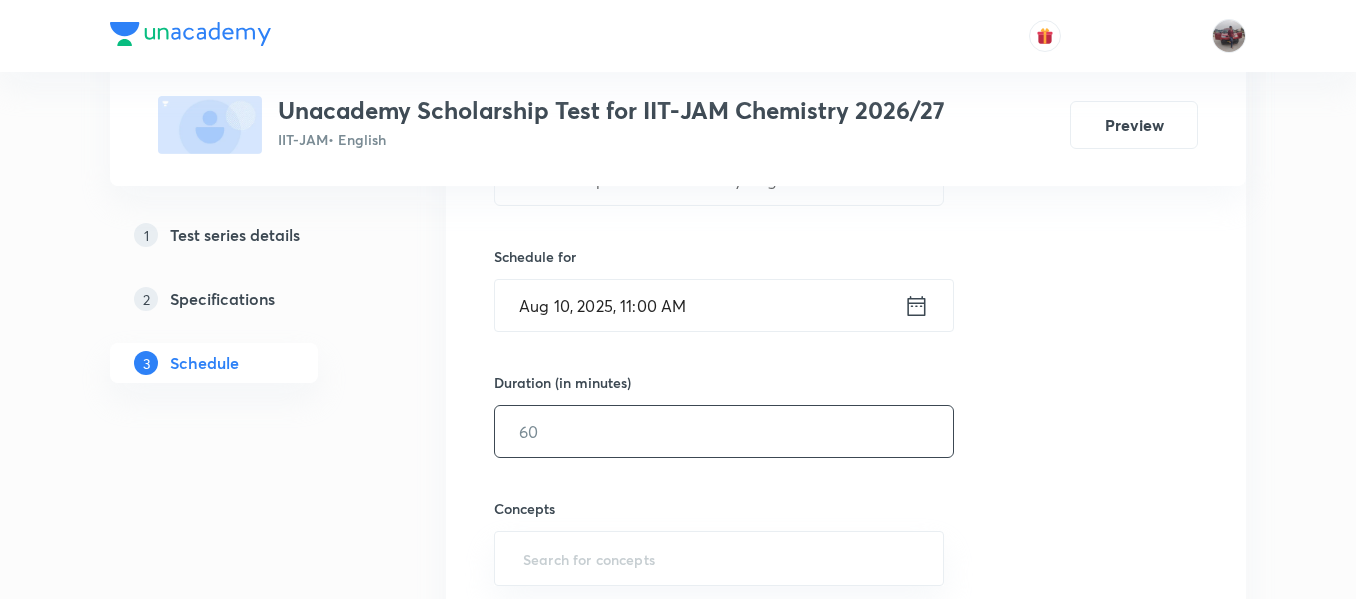 click at bounding box center (724, 431) 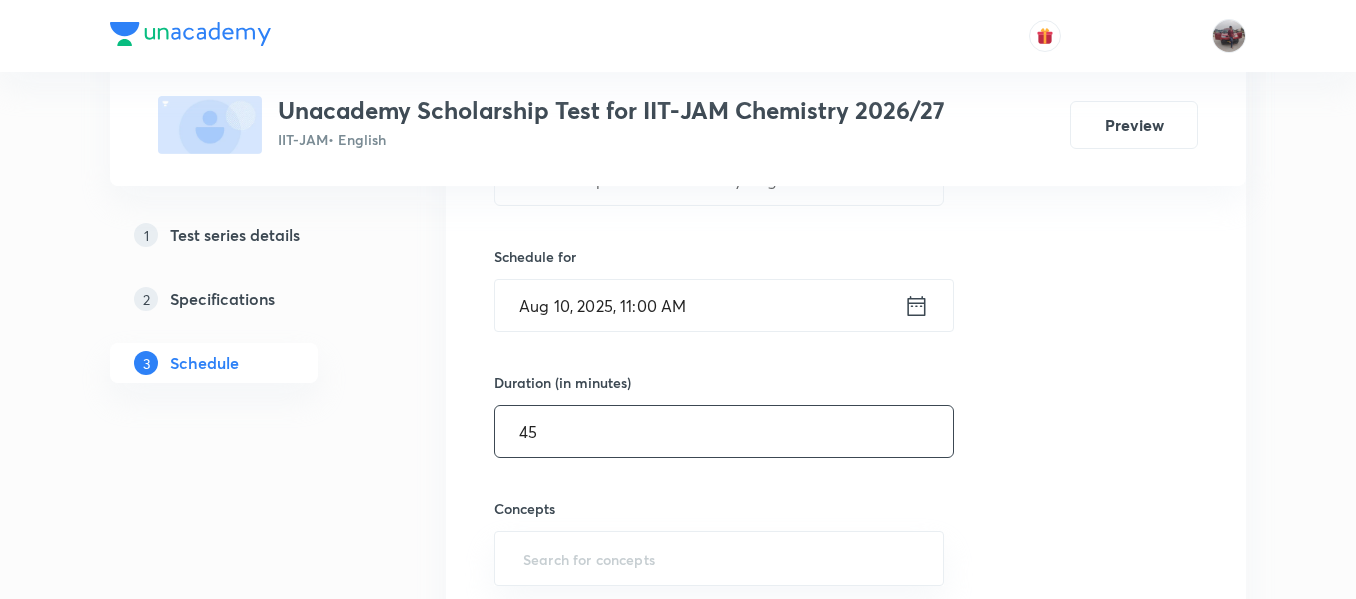 type on "45" 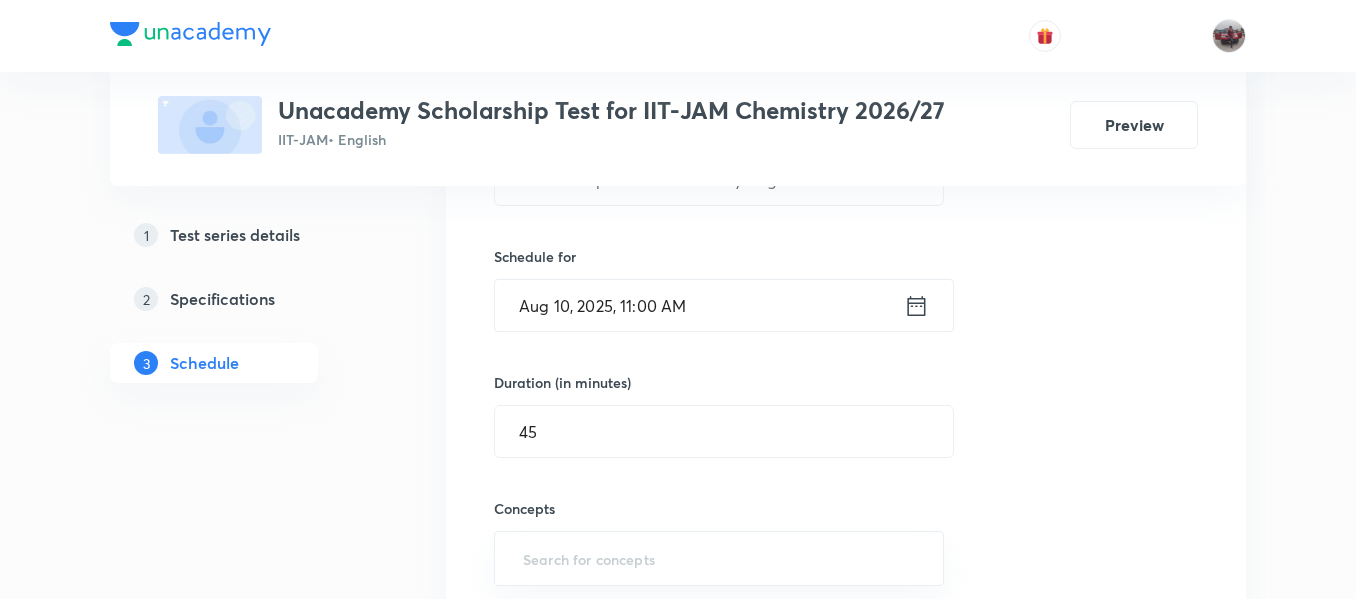 click on "Session  13 Live class Test Session title 37/99 Scholarship Test 1 - Chemistry Aug'25 ​ Schedule for Aug 10, 2025, 11:00 AM ​ Duration (in minutes) 45 ​ Concepts ​ Sub-concepts ​ Add Cancel" at bounding box center (846, 389) 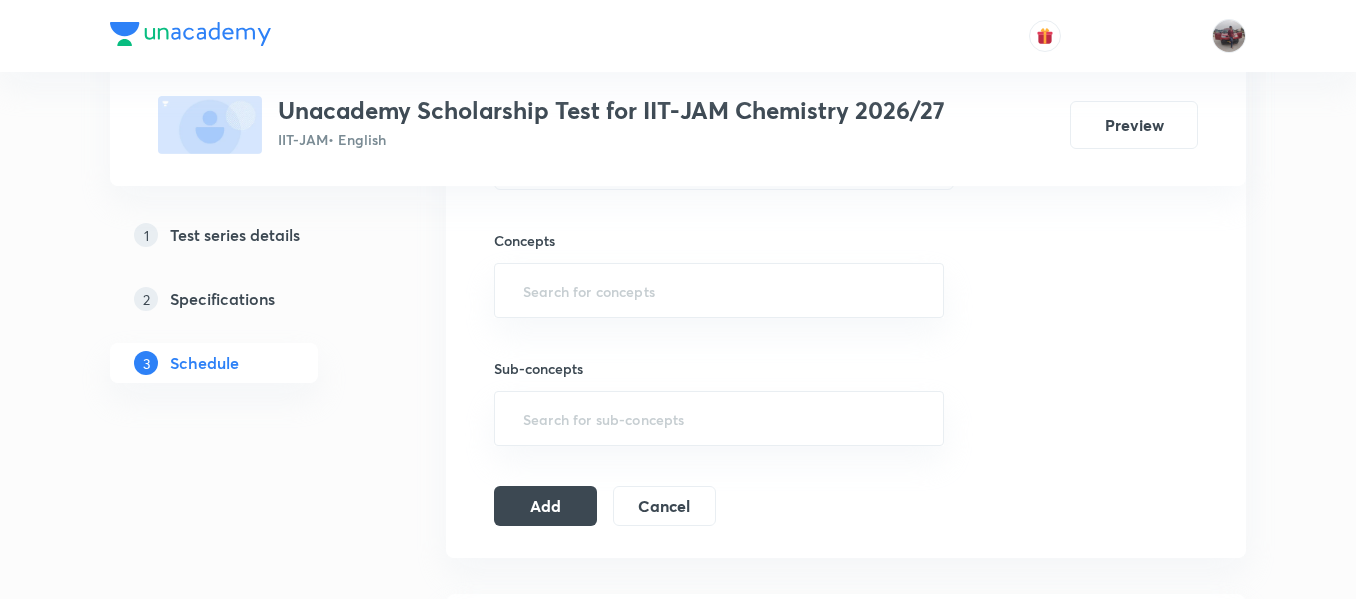 scroll, scrollTop: 722, scrollLeft: 0, axis: vertical 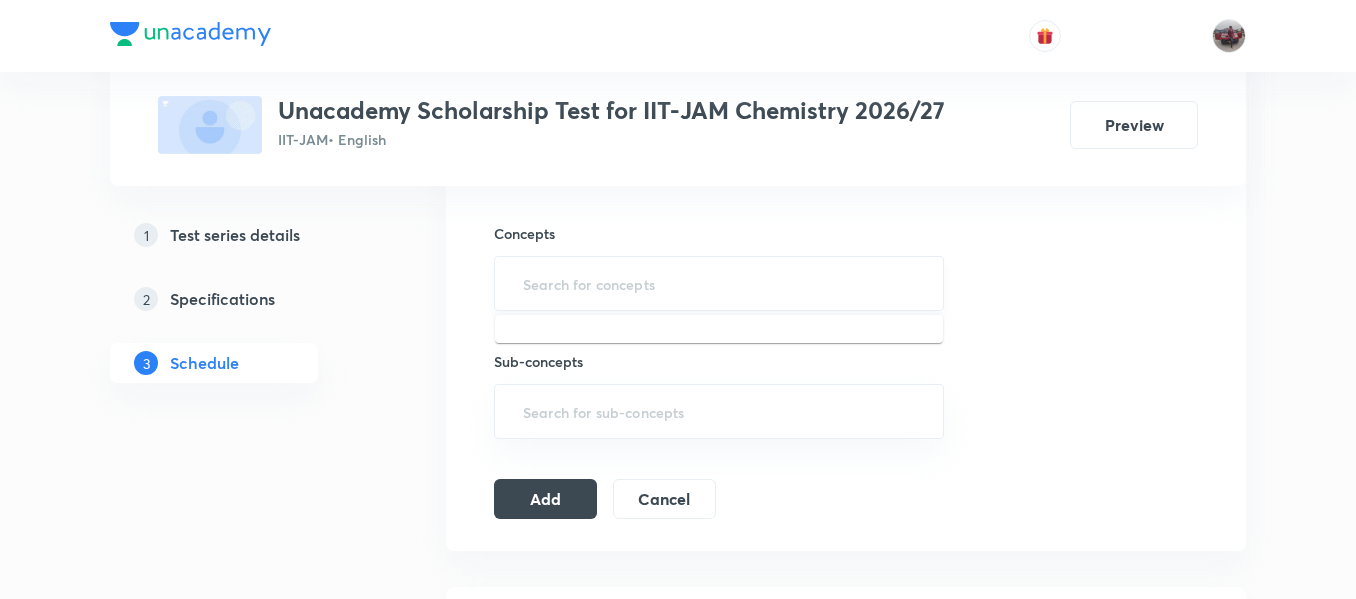 click at bounding box center [719, 283] 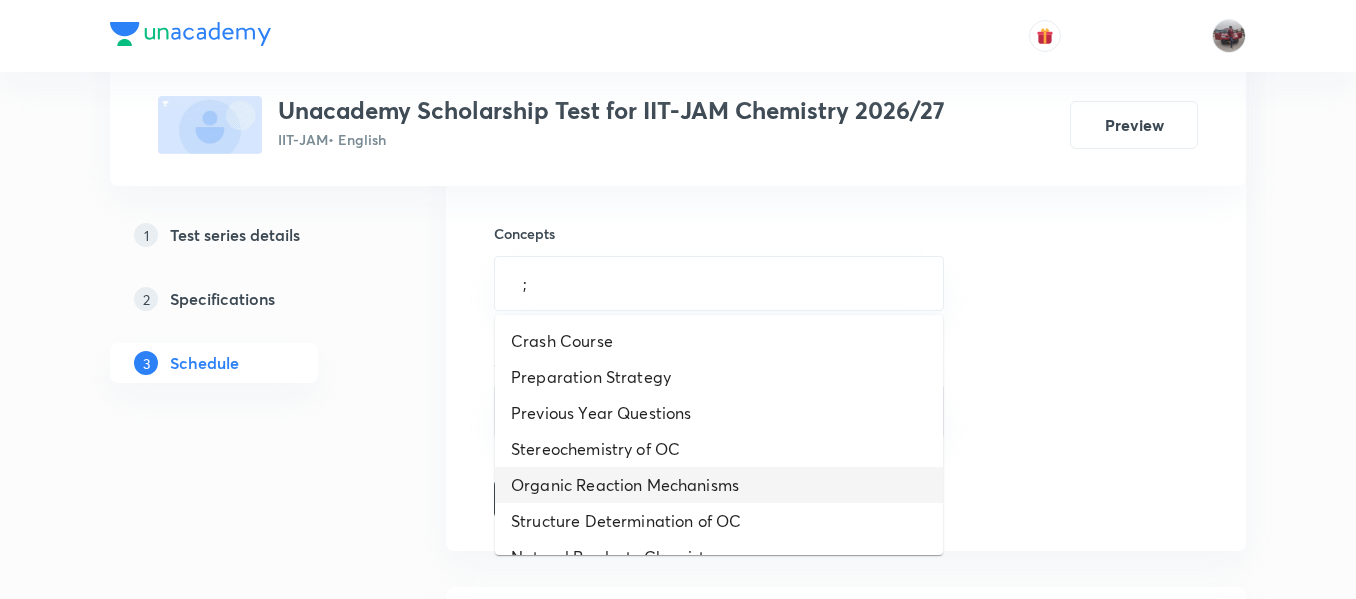 click on "Organic Reaction Mechanisms" at bounding box center [719, 485] 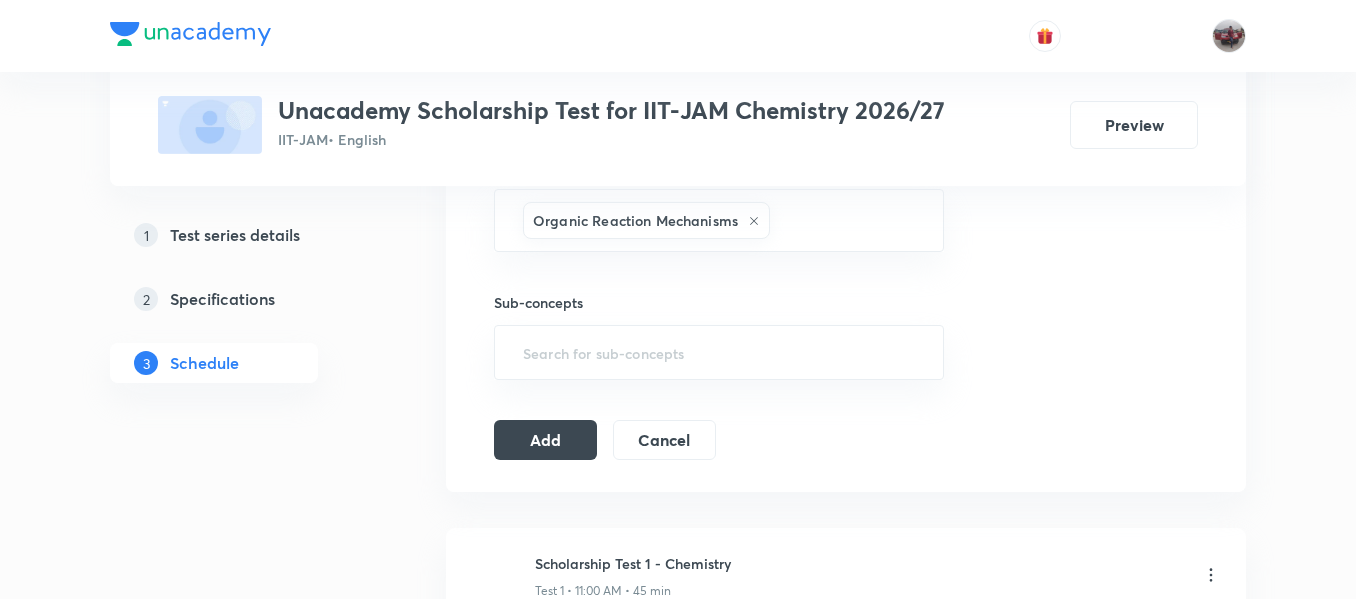scroll, scrollTop: 790, scrollLeft: 0, axis: vertical 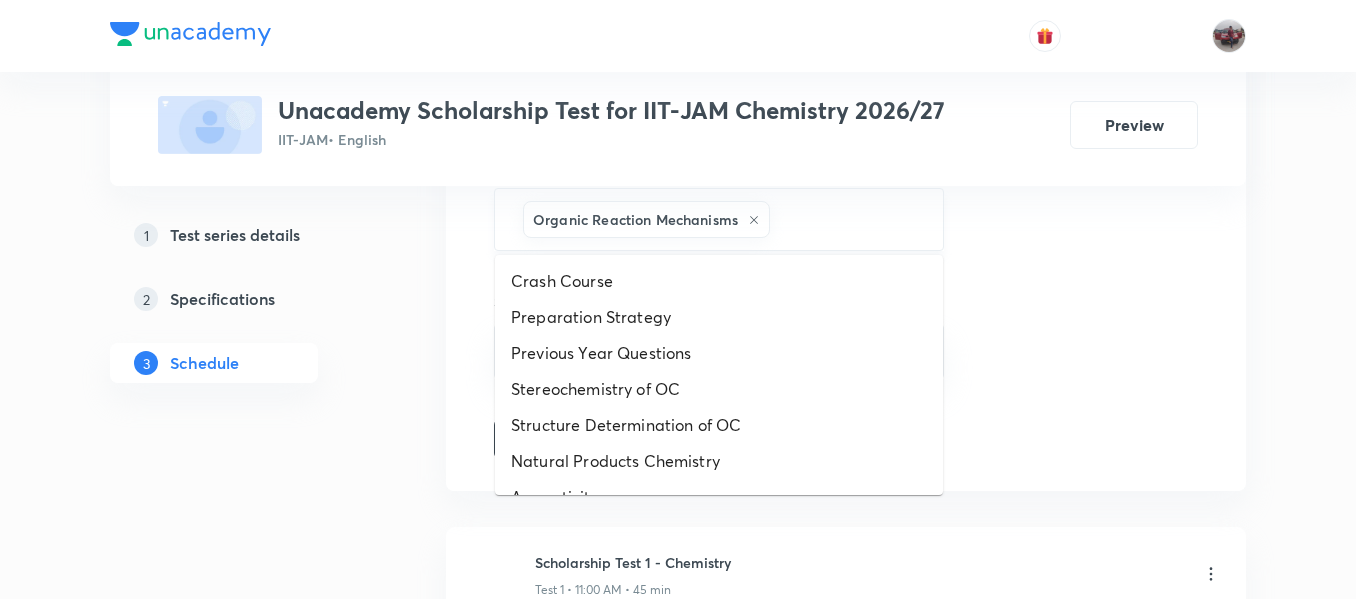 click at bounding box center [846, 219] 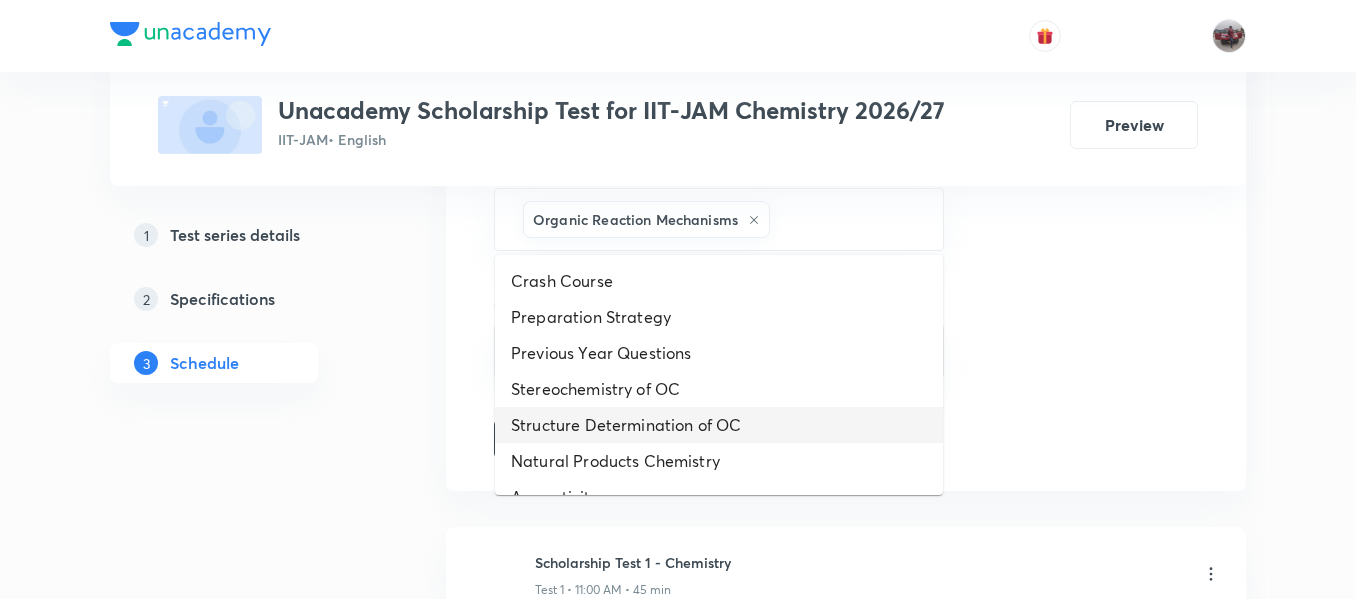 click on "Structure Determination of OC" at bounding box center [719, 425] 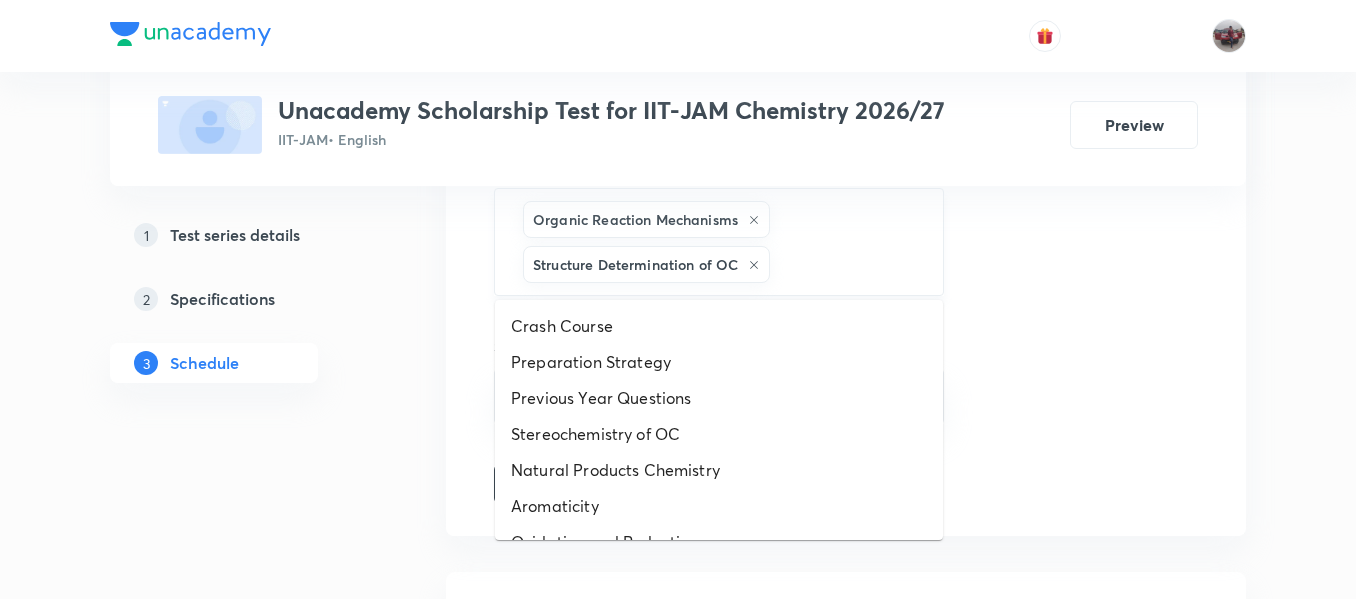 click at bounding box center (846, 264) 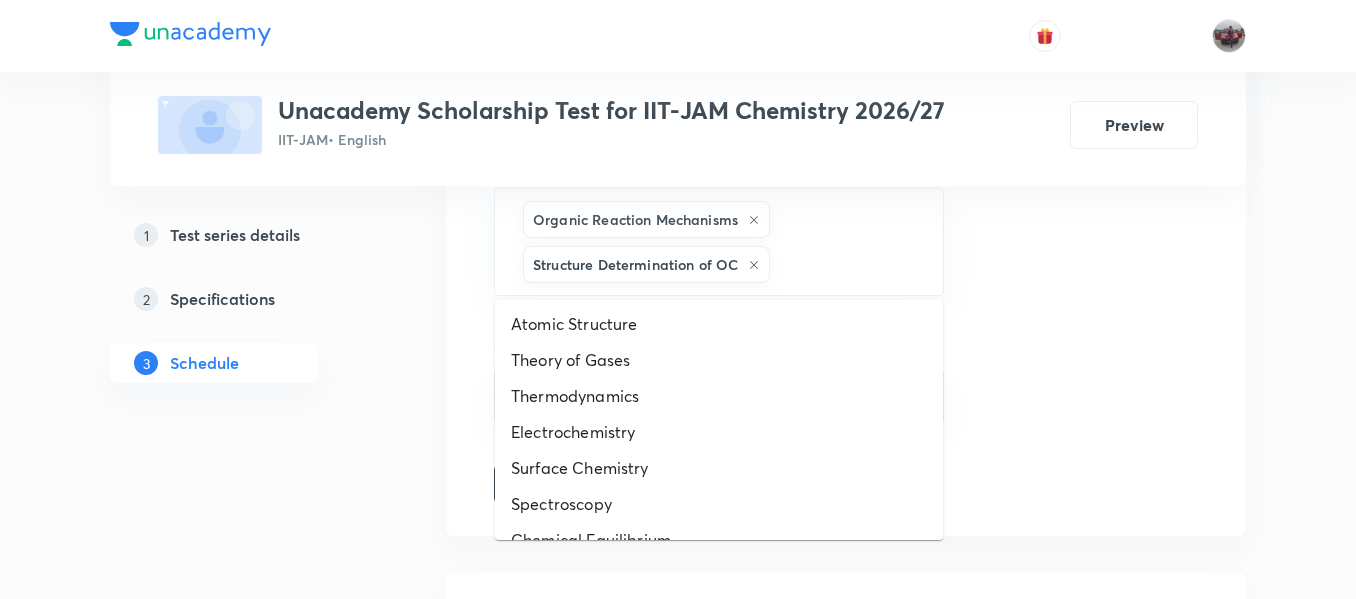 scroll, scrollTop: 1144, scrollLeft: 0, axis: vertical 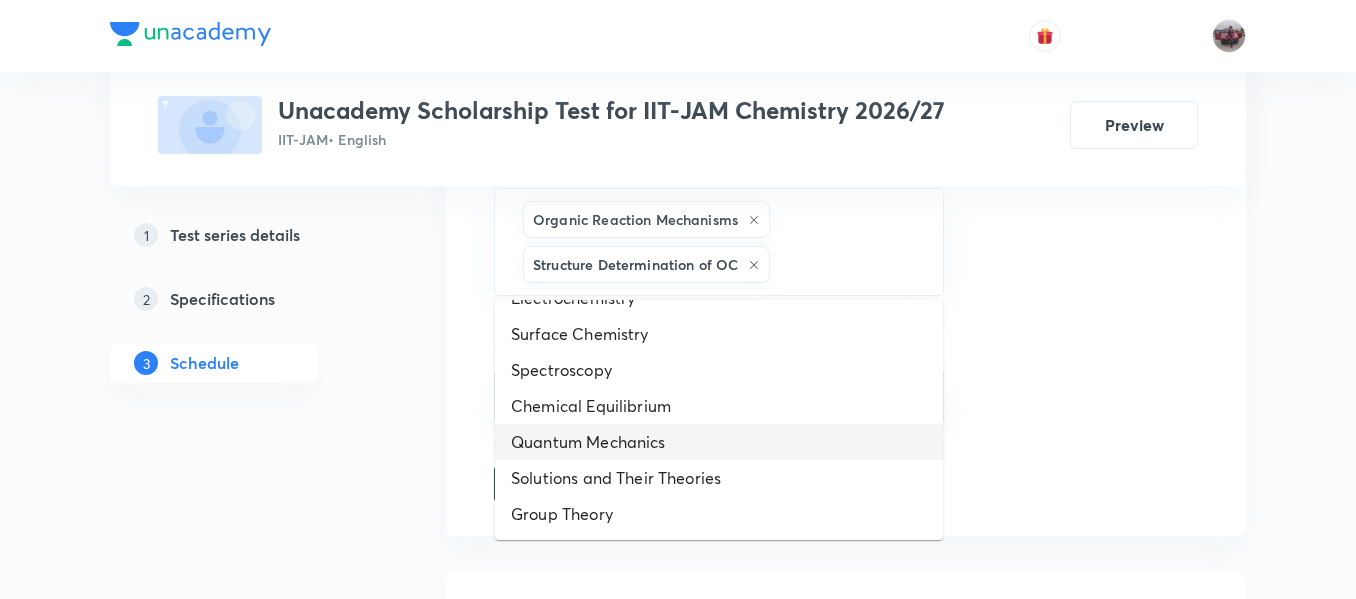 click on "Quantum Mechanics" at bounding box center (719, 442) 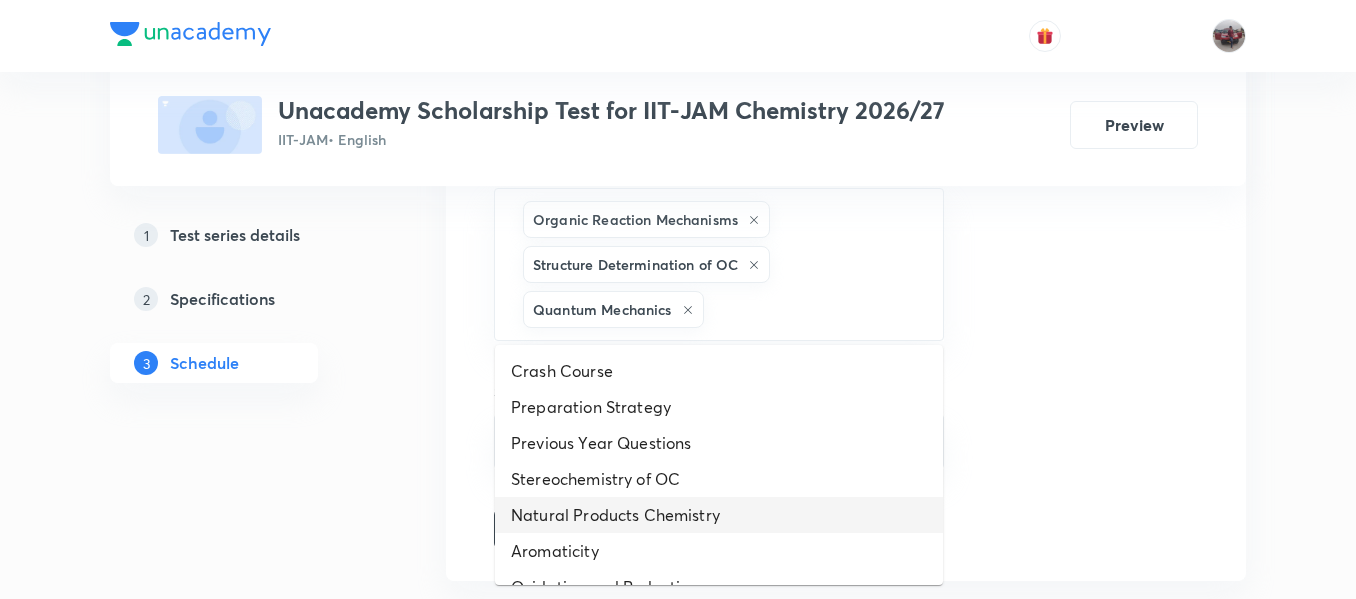 drag, startPoint x: 819, startPoint y: 314, endPoint x: 692, endPoint y: 522, distance: 243.70679 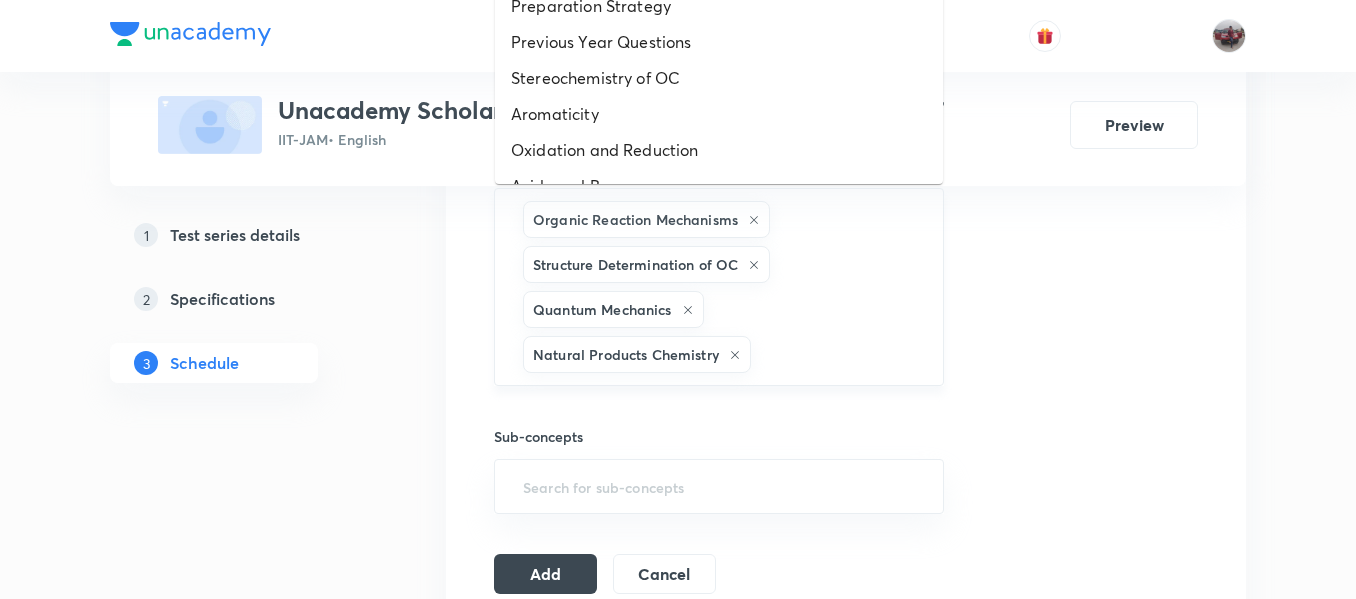 click at bounding box center (837, 354) 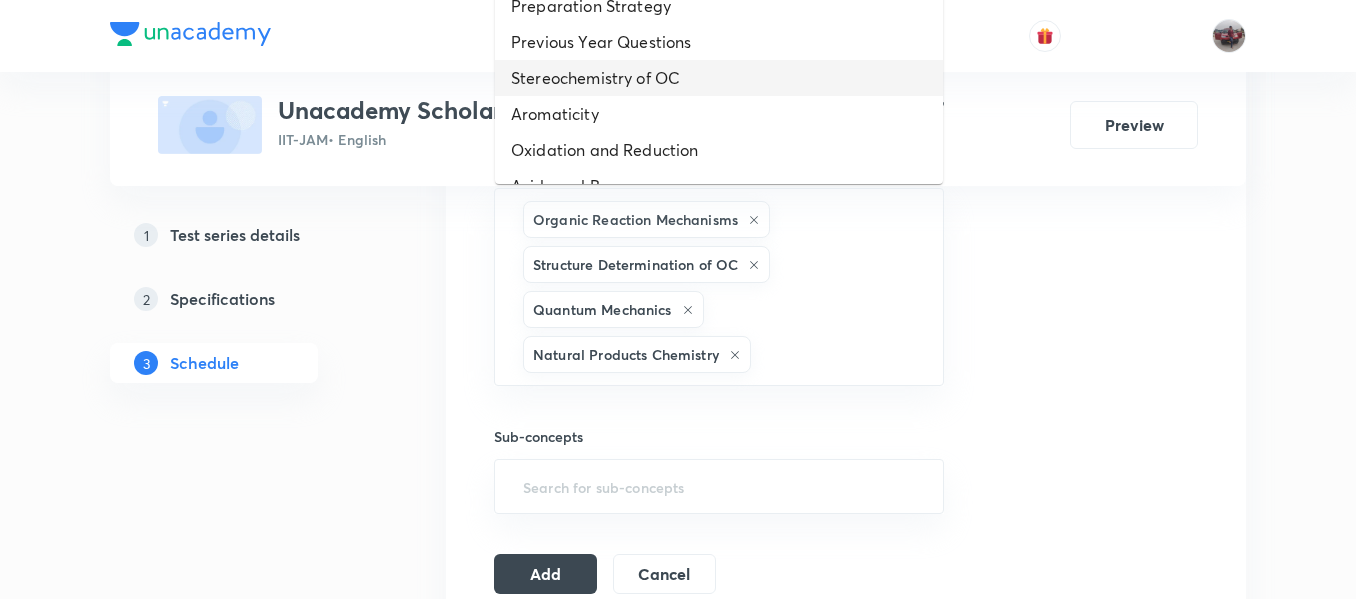 click on "Stereochemistry of OC" at bounding box center (719, 78) 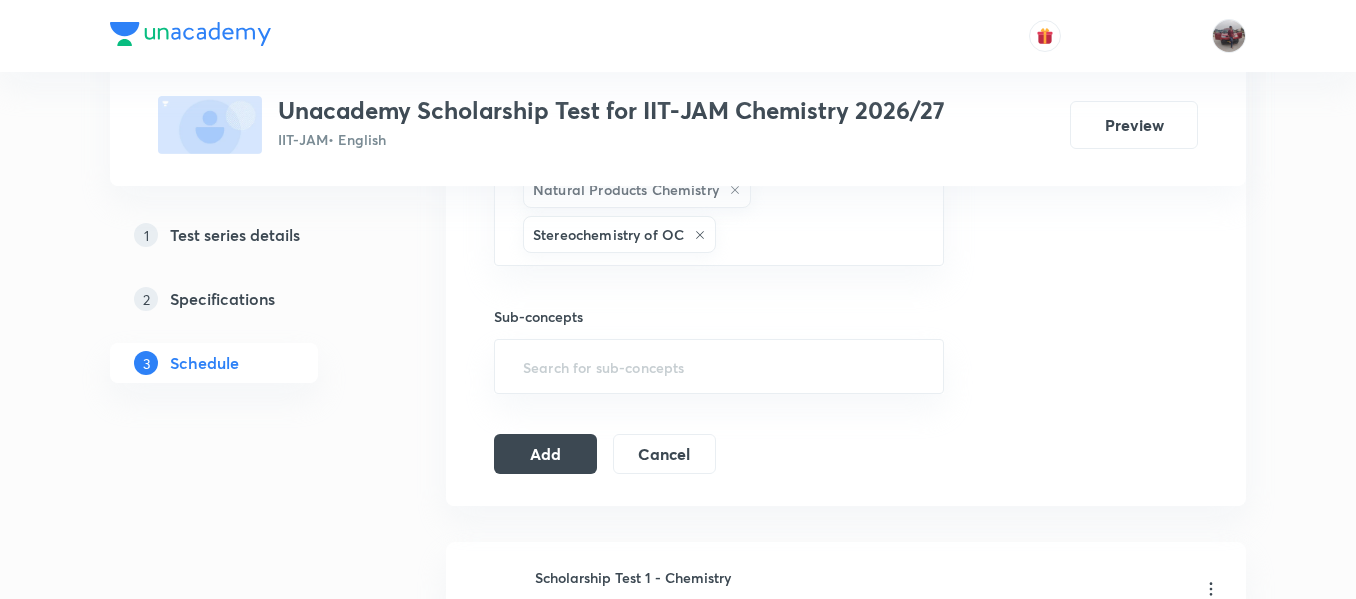 scroll, scrollTop: 961, scrollLeft: 0, axis: vertical 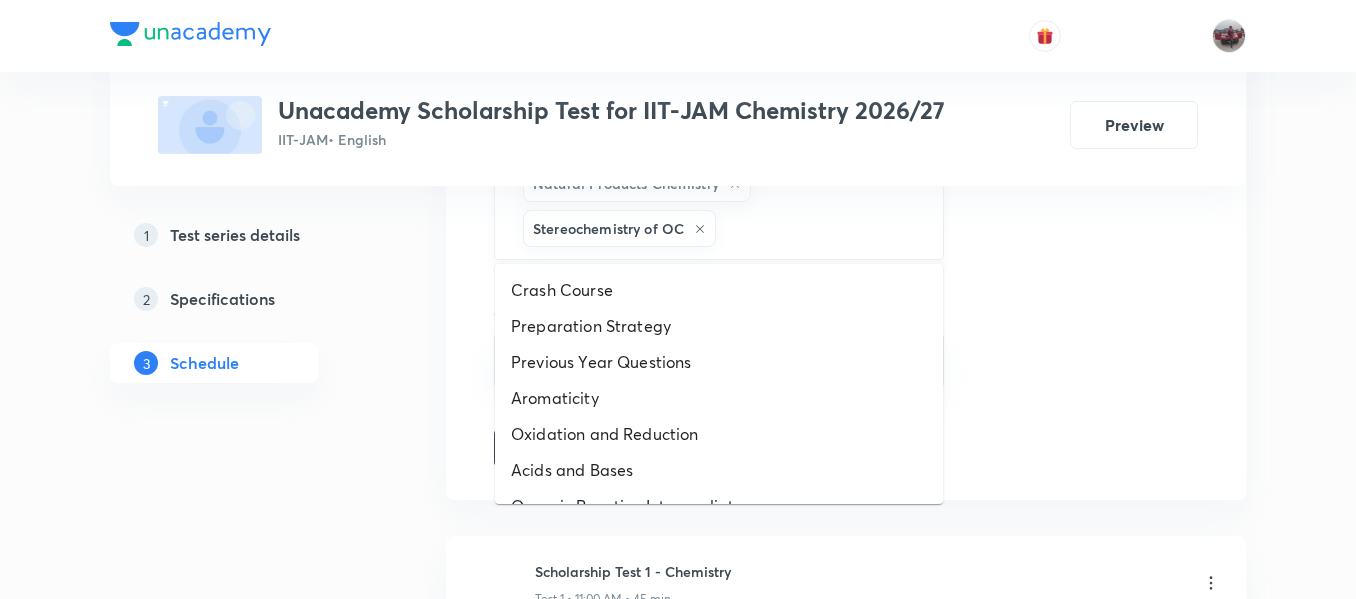 click at bounding box center (819, 228) 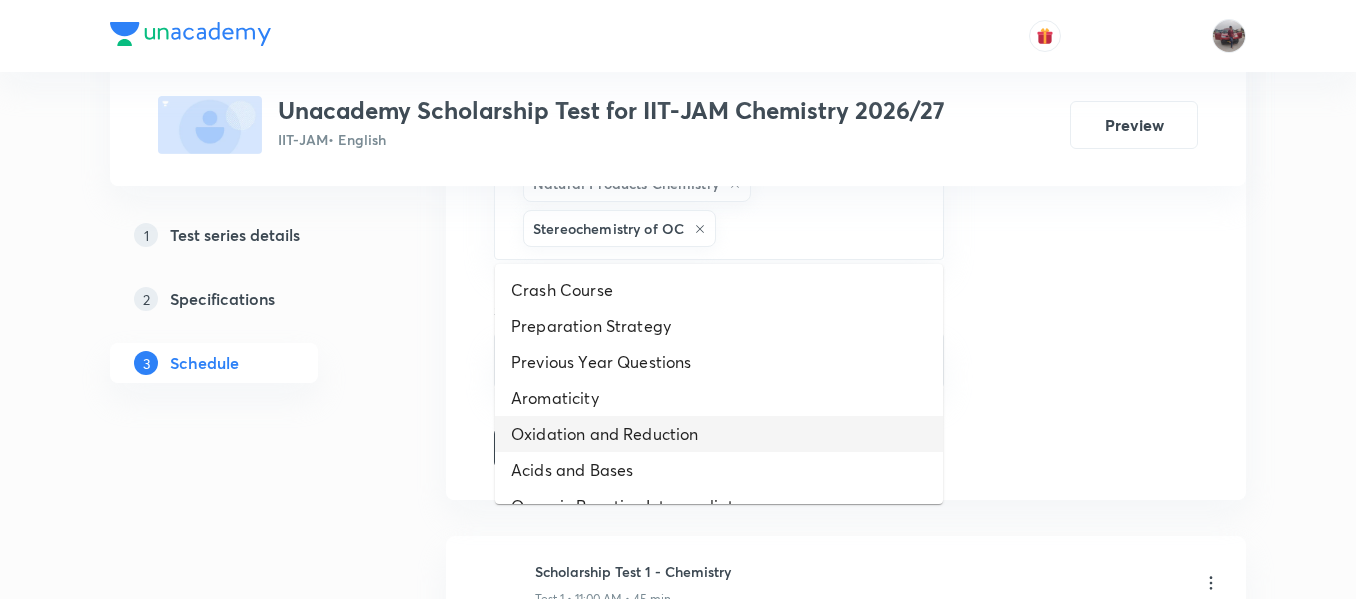 click on "Oxidation and Reduction" at bounding box center [719, 434] 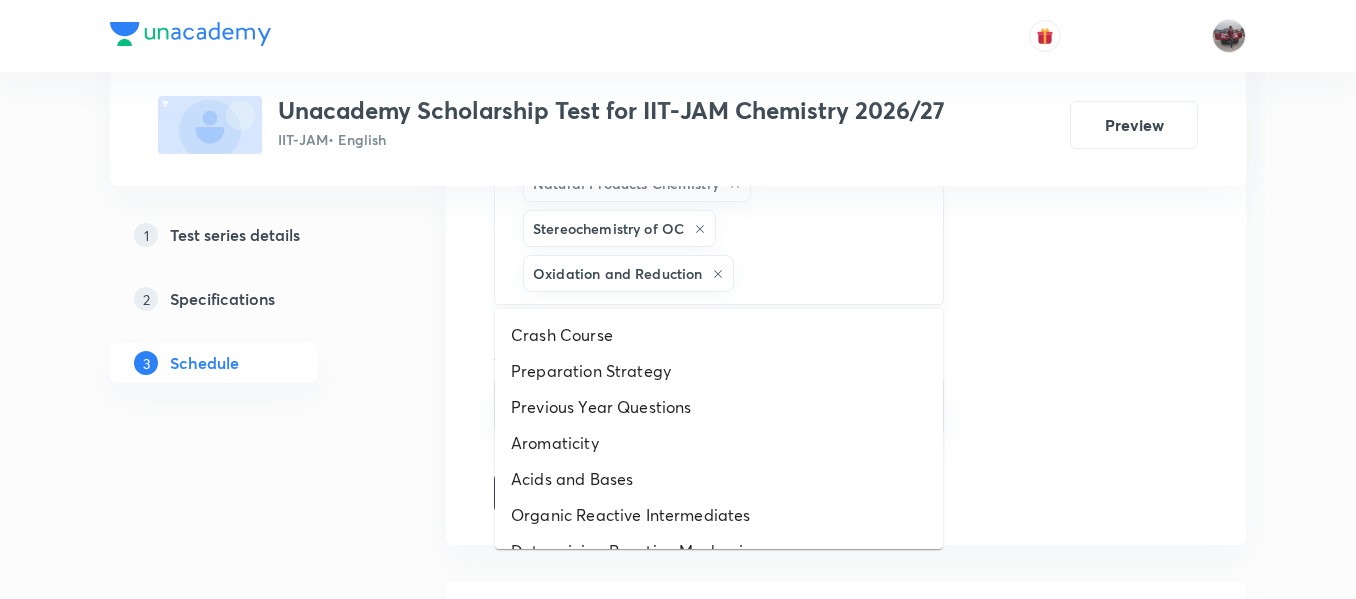 click at bounding box center [828, 273] 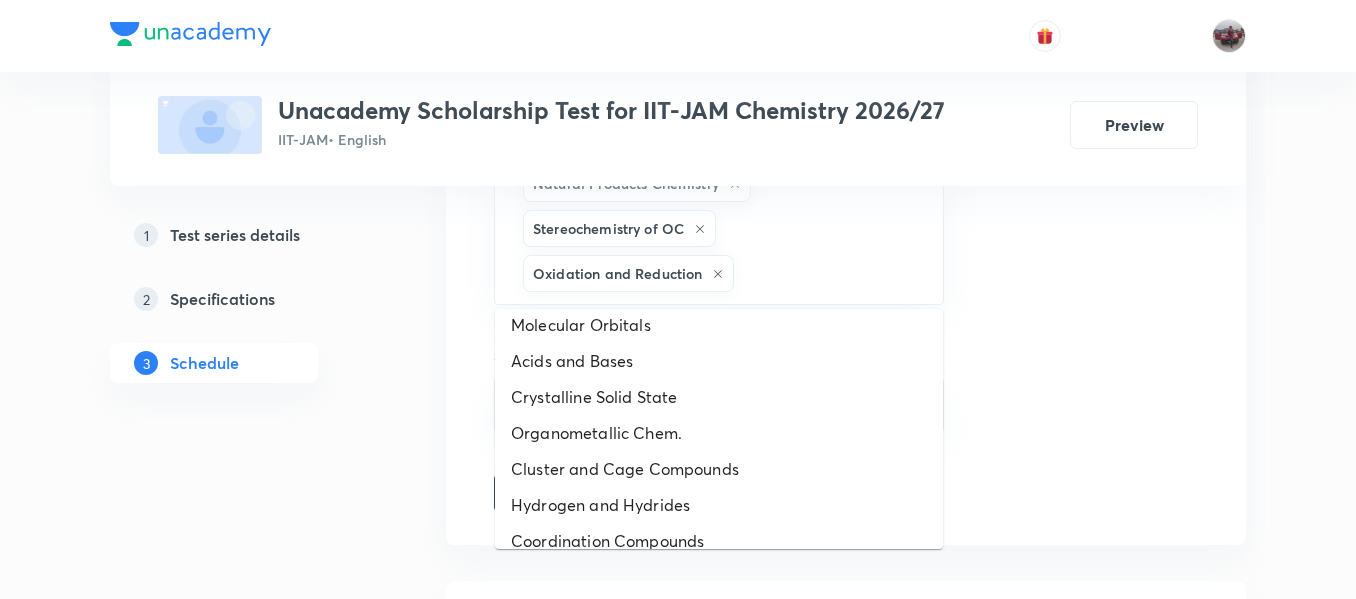 scroll, scrollTop: 1000, scrollLeft: 0, axis: vertical 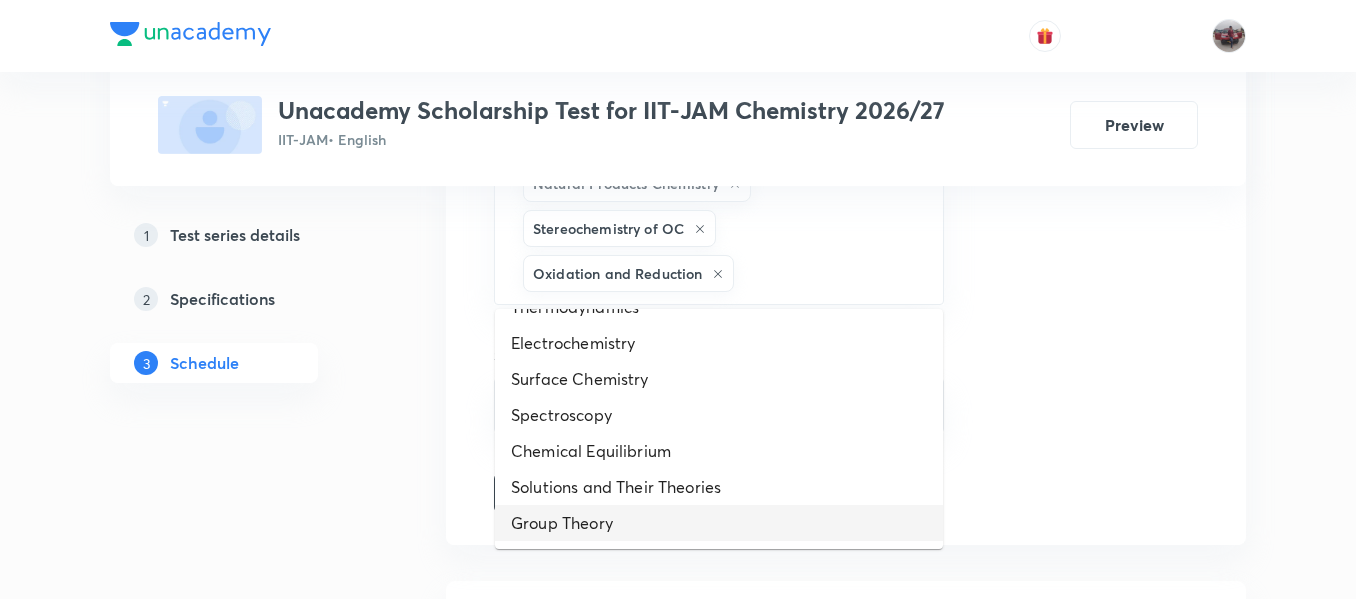 click on "Group Theory" at bounding box center (719, 523) 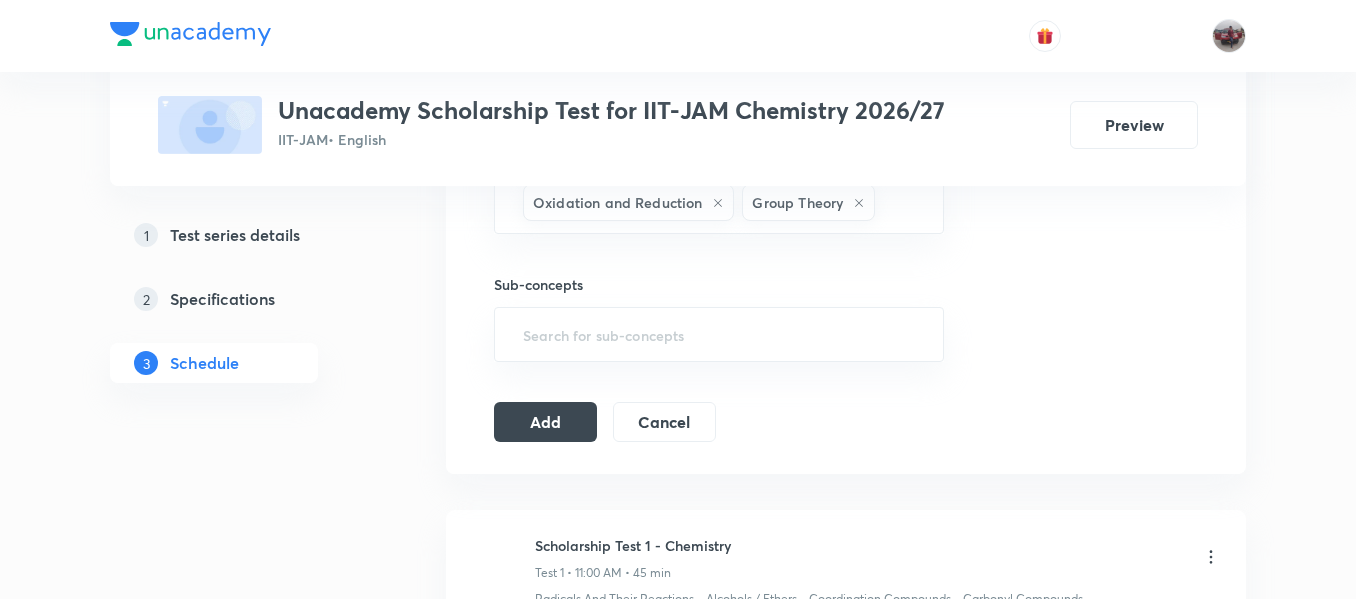 scroll, scrollTop: 1033, scrollLeft: 0, axis: vertical 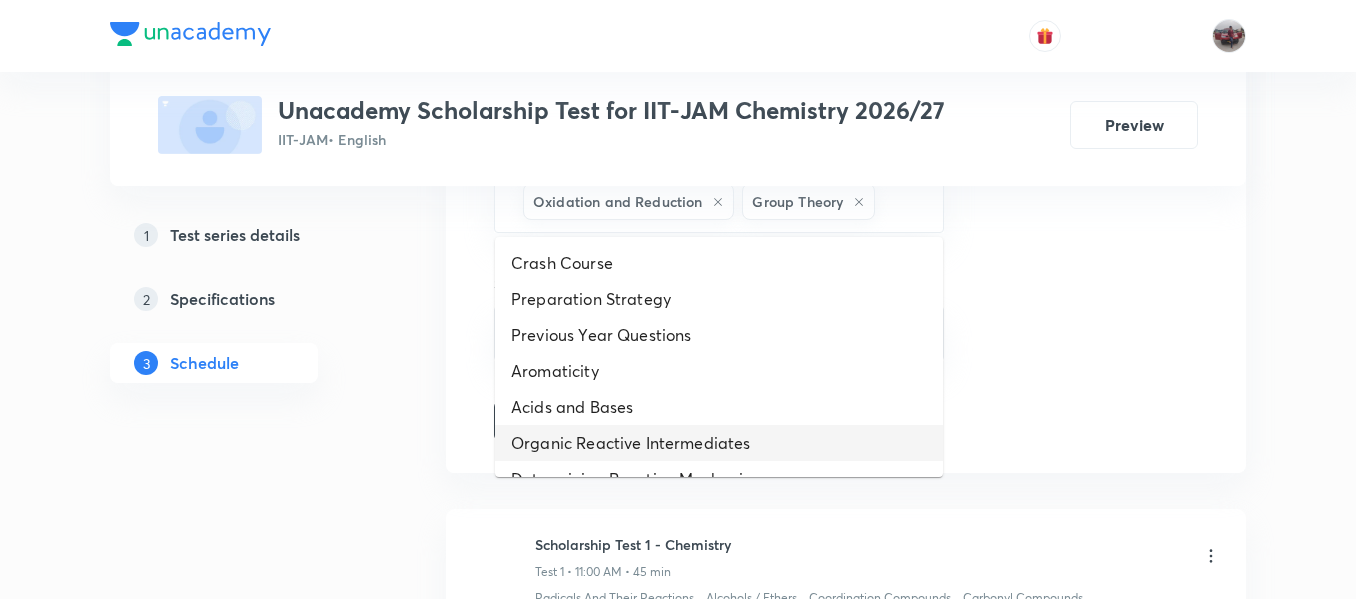 drag, startPoint x: 917, startPoint y: 210, endPoint x: 659, endPoint y: 439, distance: 344.971 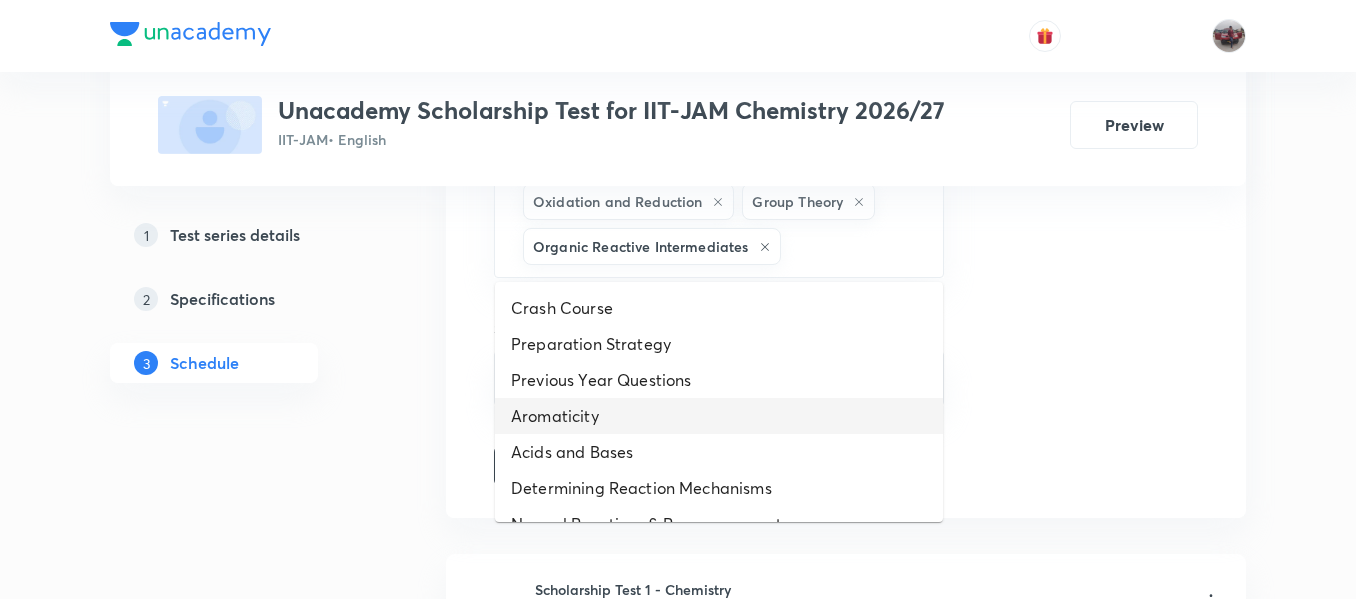 drag, startPoint x: 828, startPoint y: 244, endPoint x: 647, endPoint y: 405, distance: 242.24368 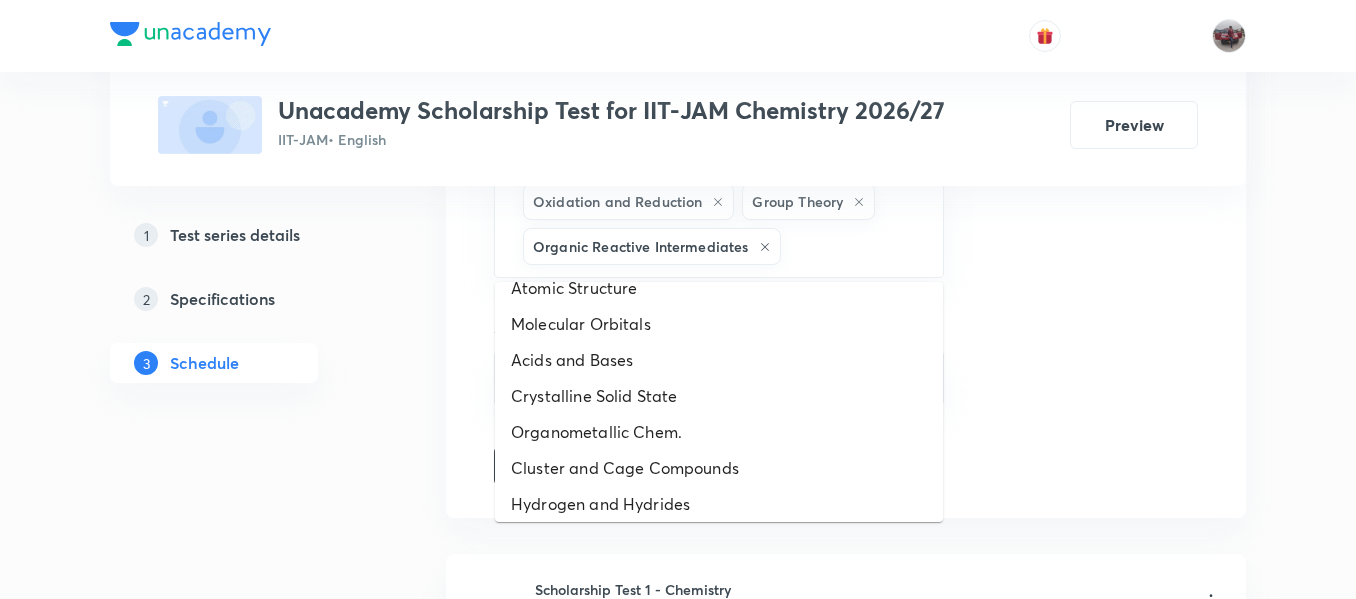 scroll, scrollTop: 928, scrollLeft: 0, axis: vertical 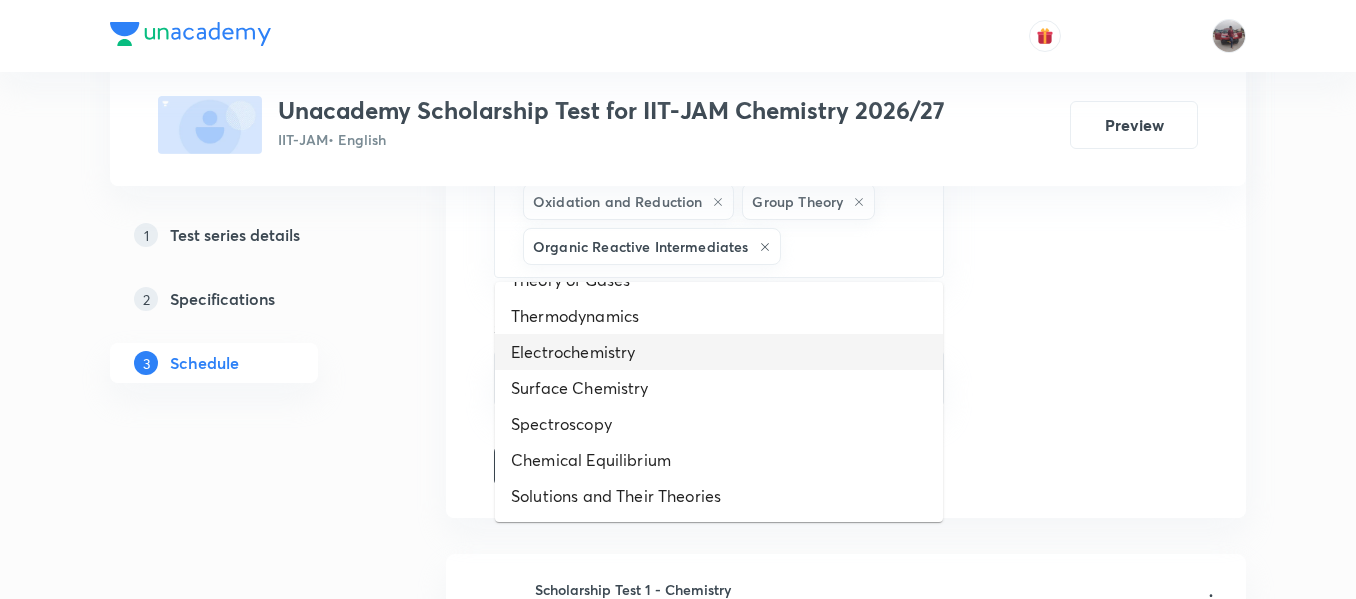 click on "Electrochemistry" at bounding box center [719, 352] 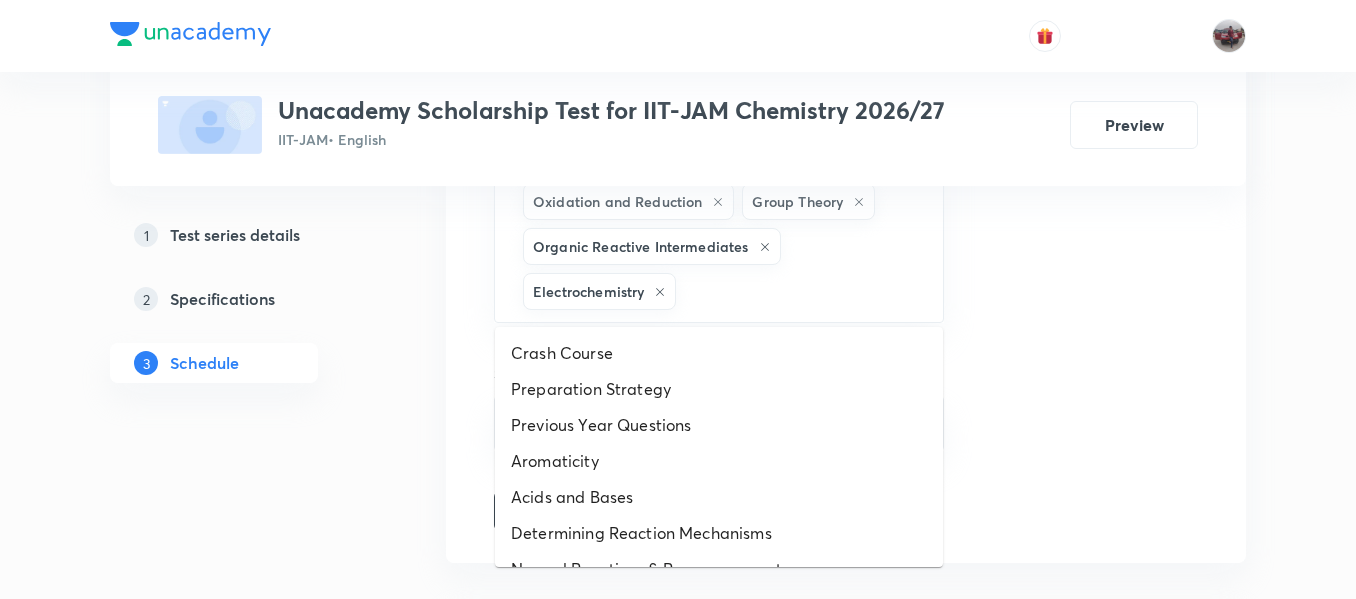 drag, startPoint x: 727, startPoint y: 292, endPoint x: 631, endPoint y: 502, distance: 230.90257 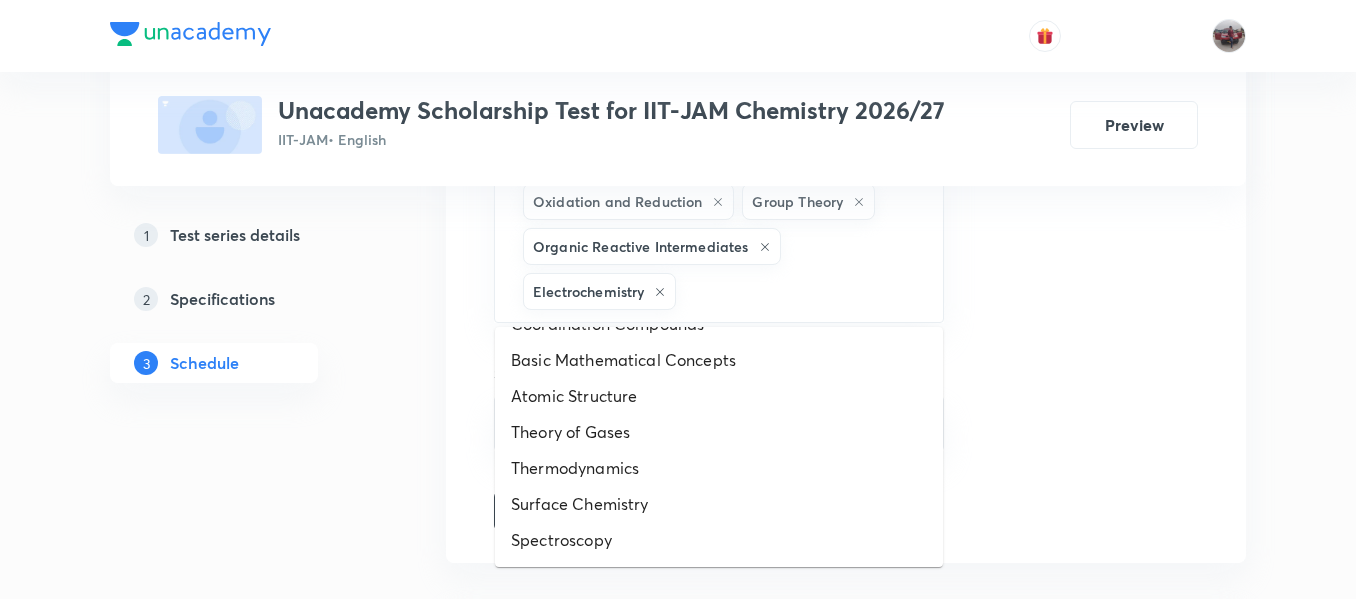 scroll, scrollTop: 892, scrollLeft: 0, axis: vertical 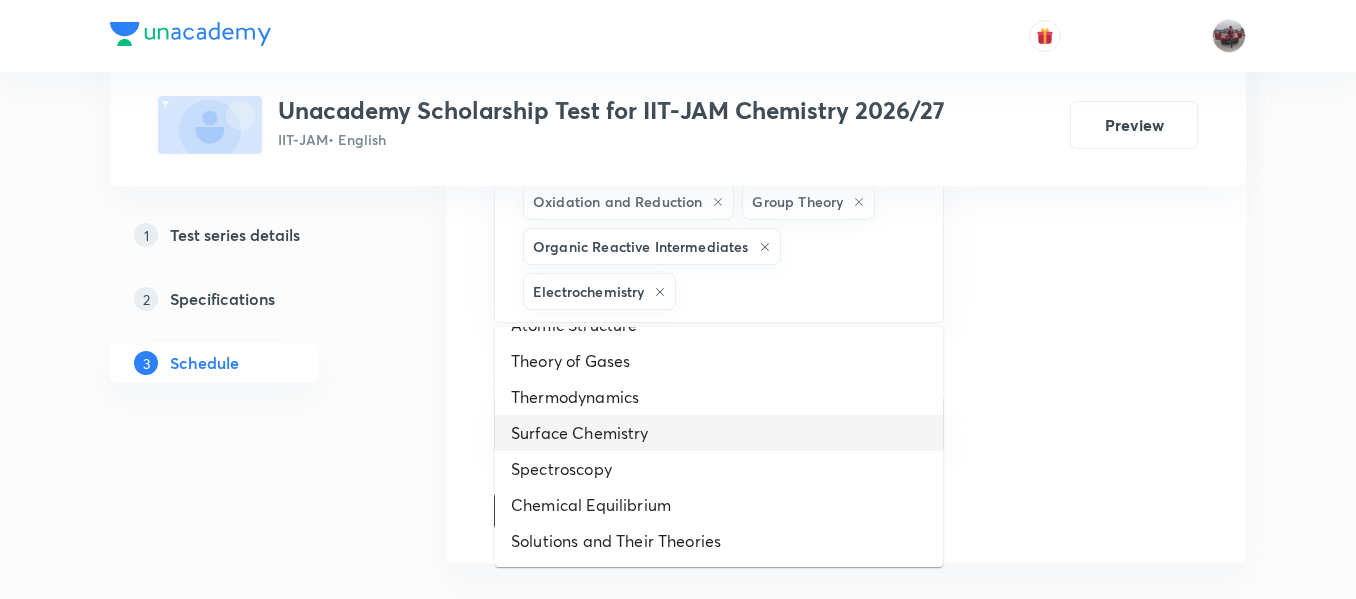 click on "Surface Chemistry" at bounding box center [719, 433] 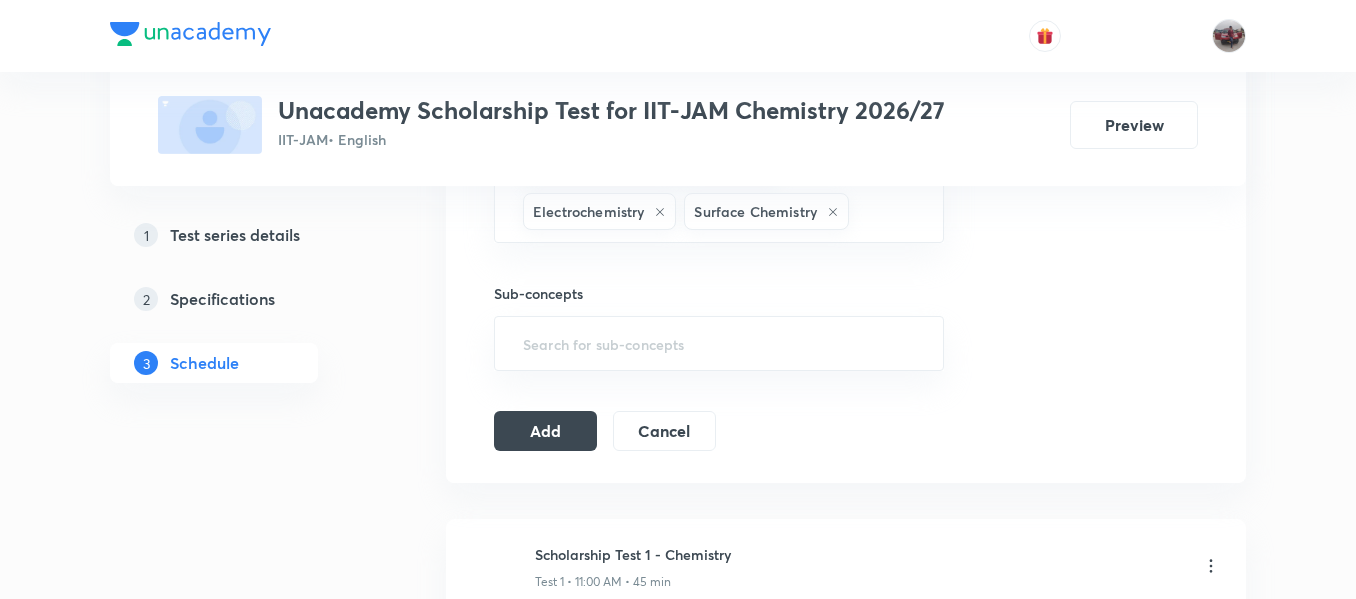 scroll, scrollTop: 1115, scrollLeft: 0, axis: vertical 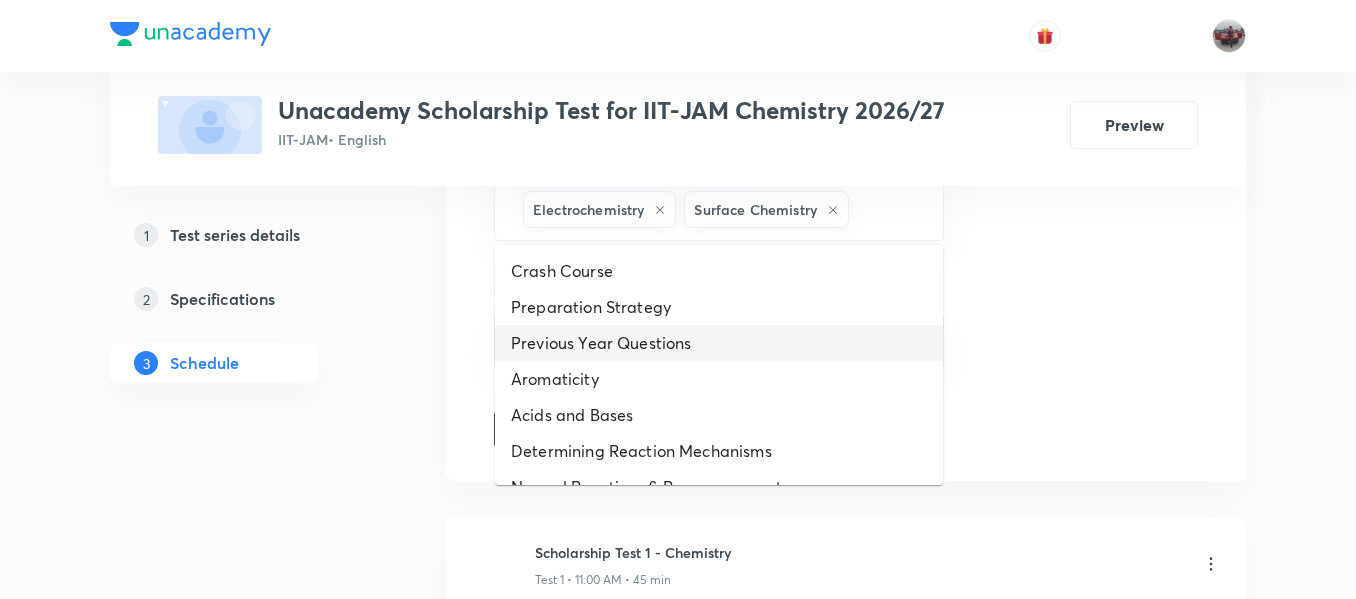 drag, startPoint x: 885, startPoint y: 216, endPoint x: 692, endPoint y: 378, distance: 251.97818 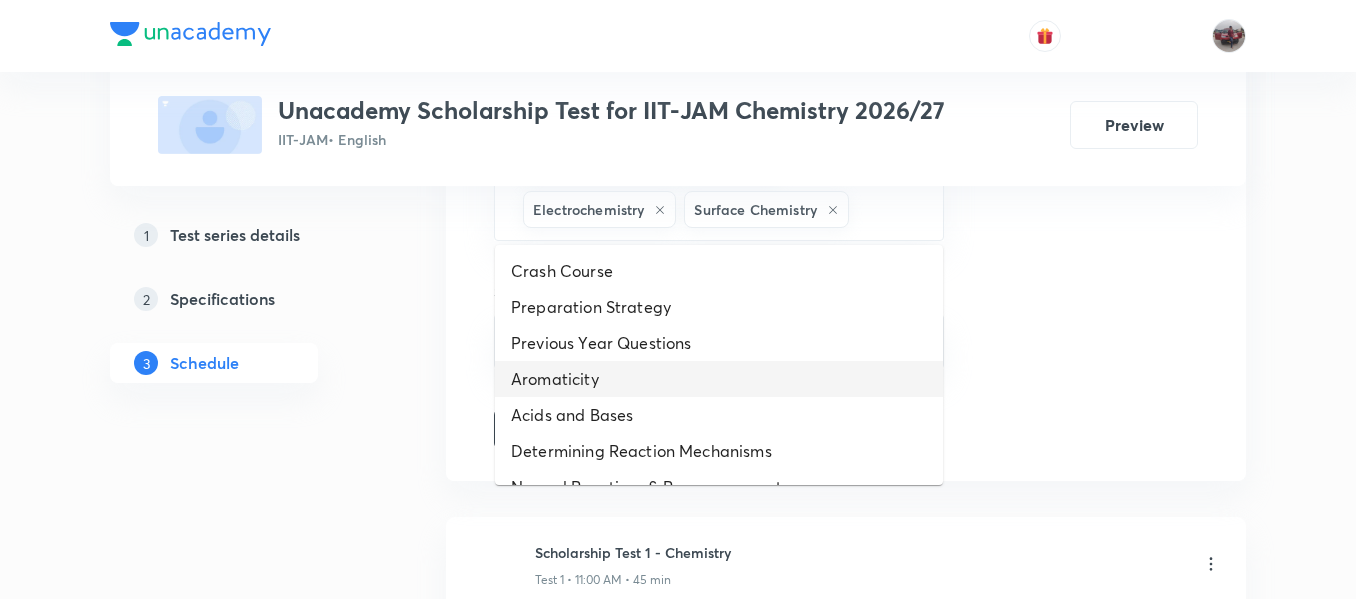 scroll, scrollTop: 856, scrollLeft: 0, axis: vertical 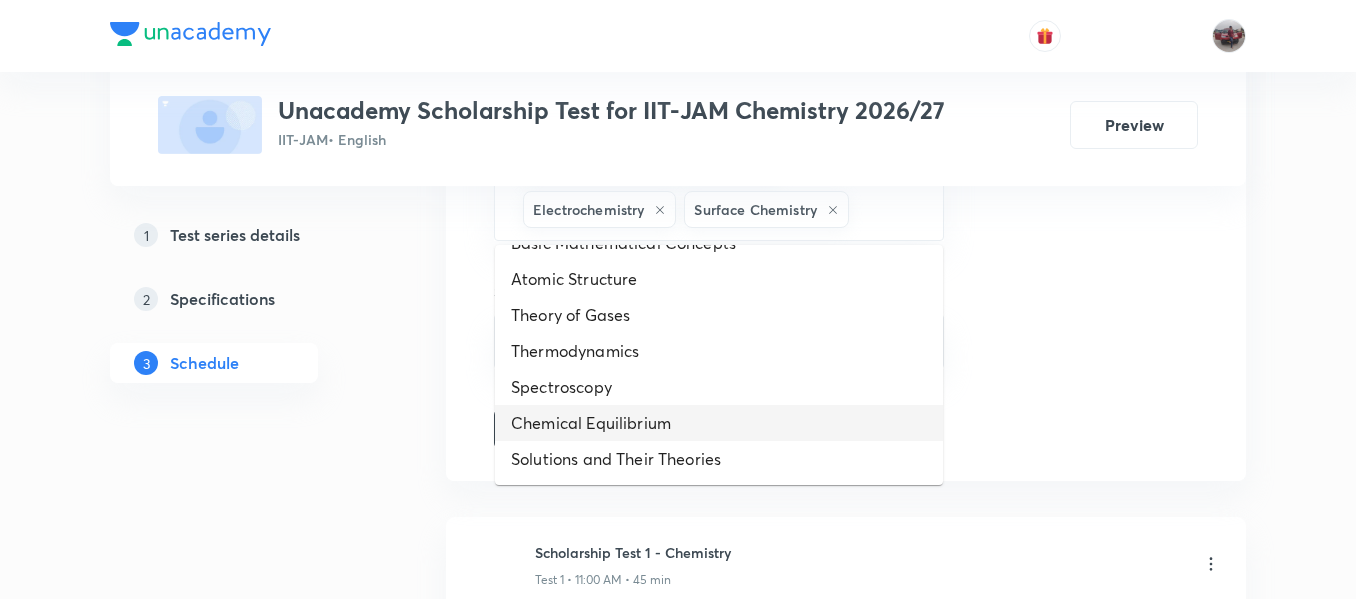 click on "Chemical Equilibrium" at bounding box center [719, 423] 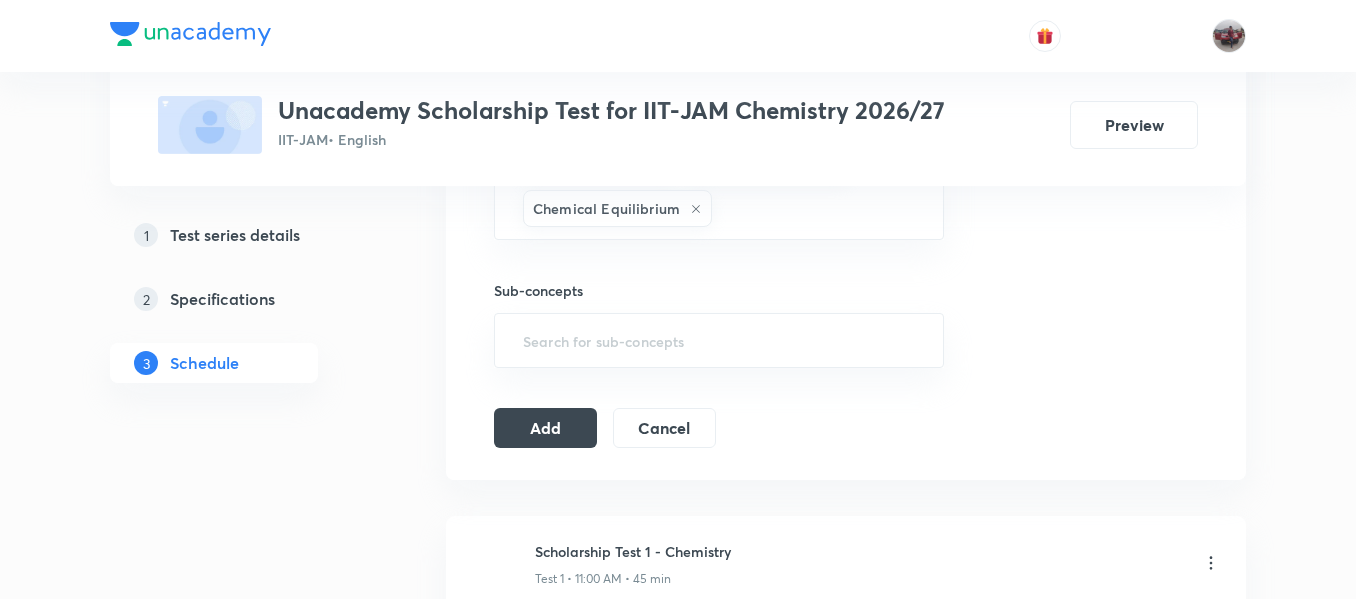 scroll, scrollTop: 1162, scrollLeft: 0, axis: vertical 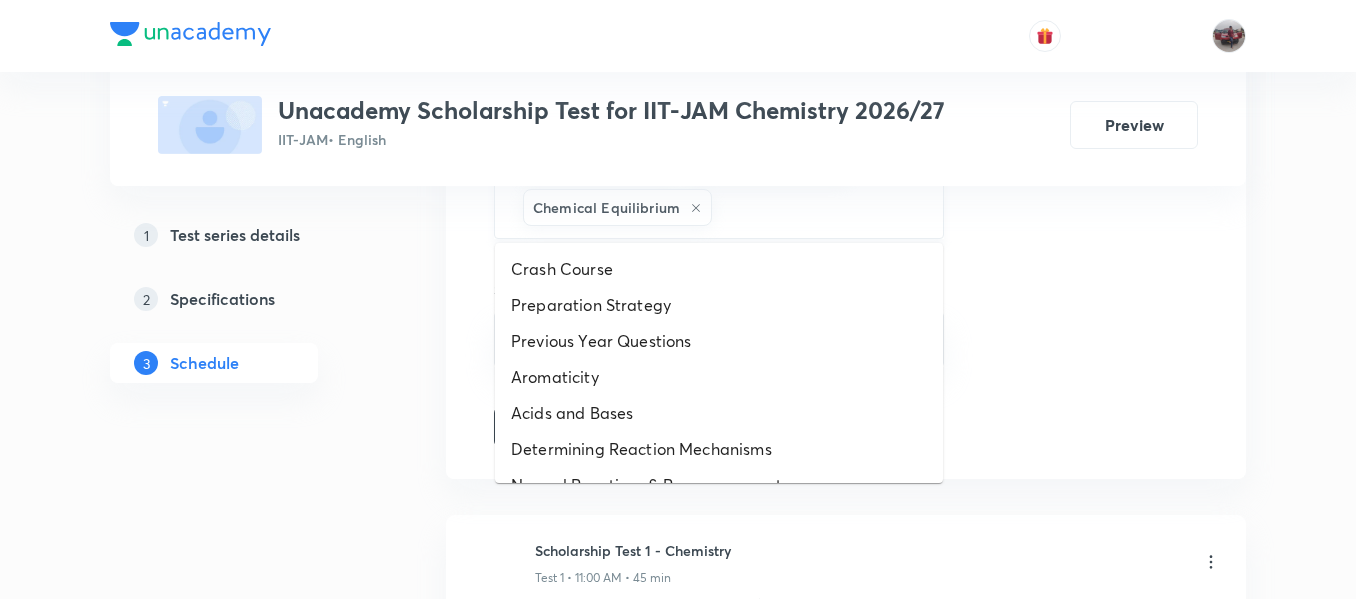 click at bounding box center [817, 207] 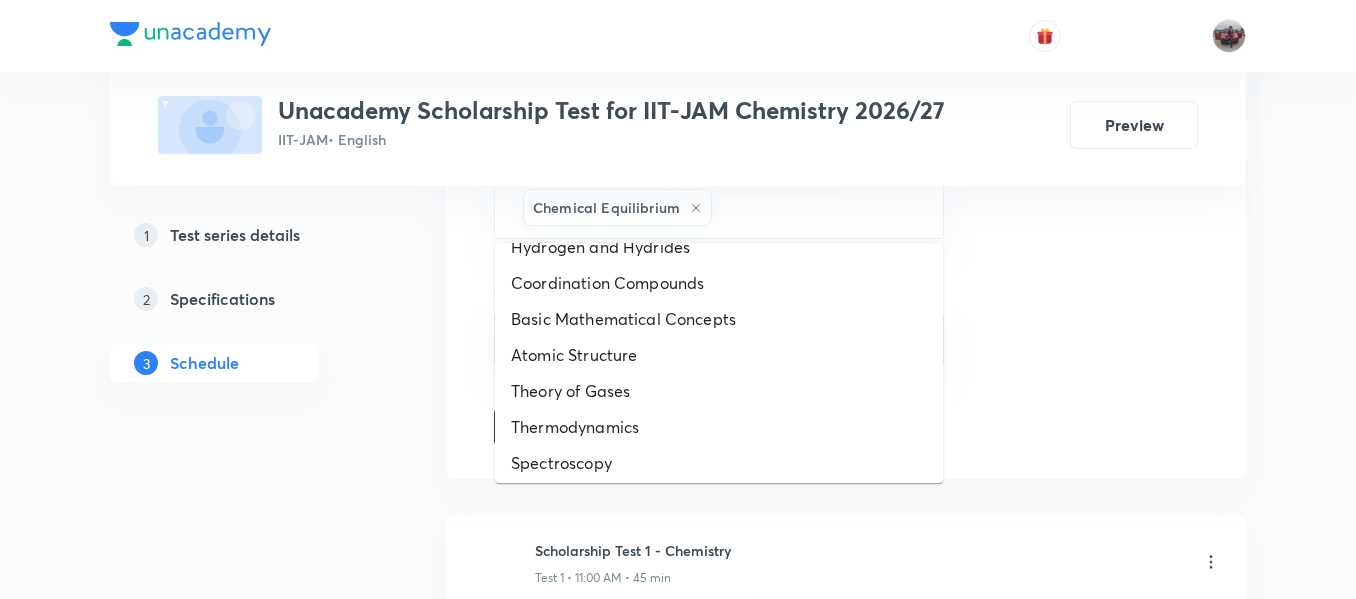 scroll, scrollTop: 820, scrollLeft: 0, axis: vertical 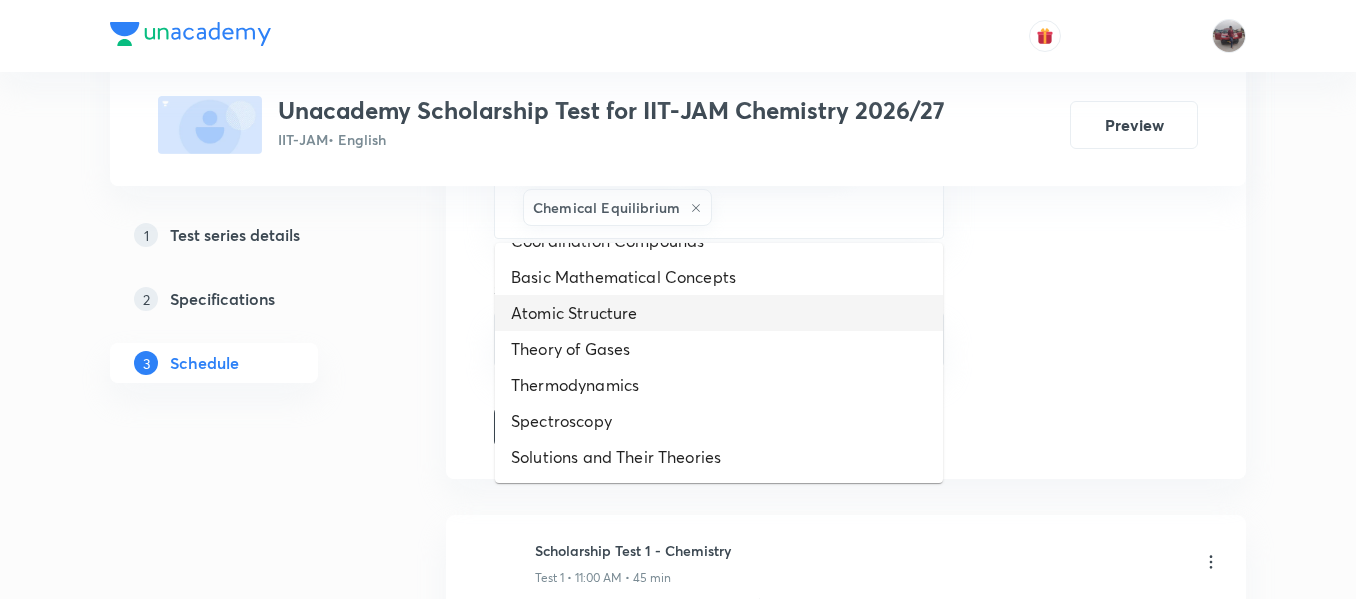 click on "Atomic Structure" at bounding box center [719, 313] 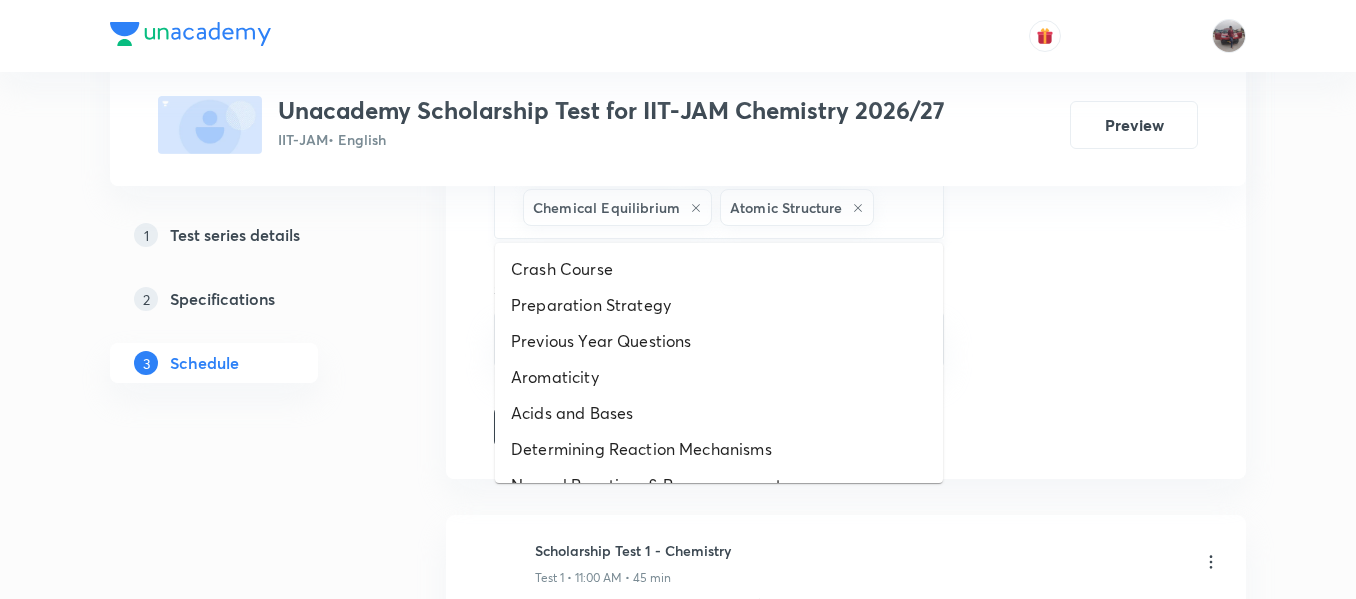 click at bounding box center (898, 207) 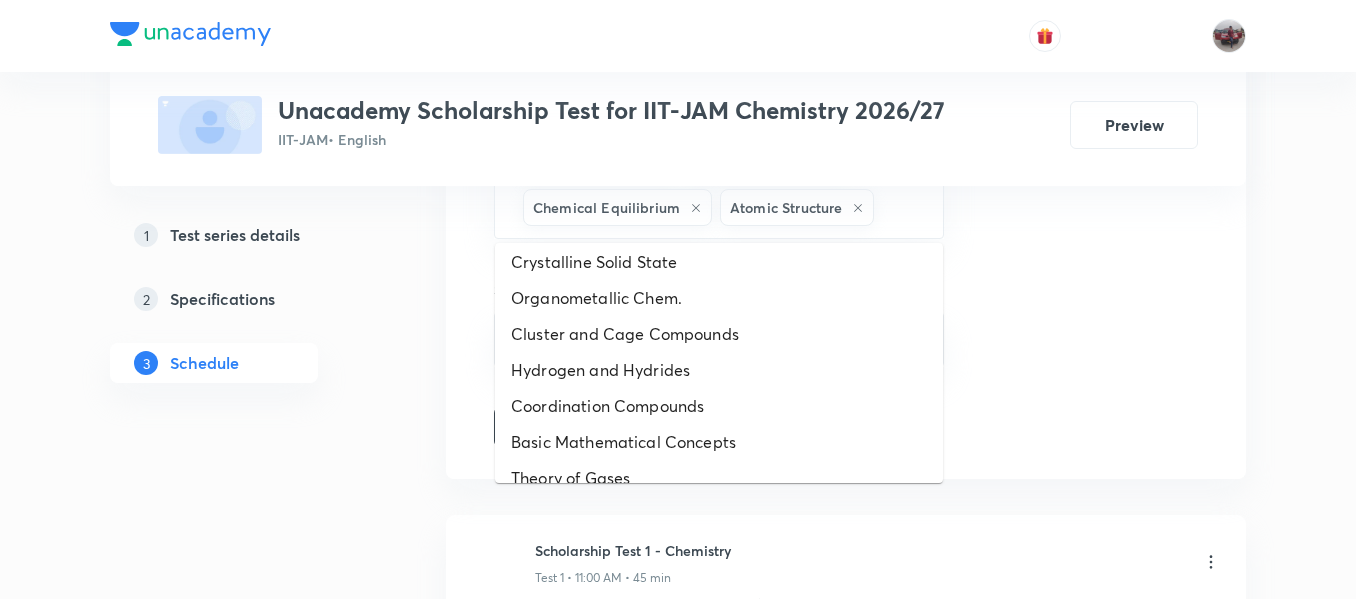scroll, scrollTop: 784, scrollLeft: 0, axis: vertical 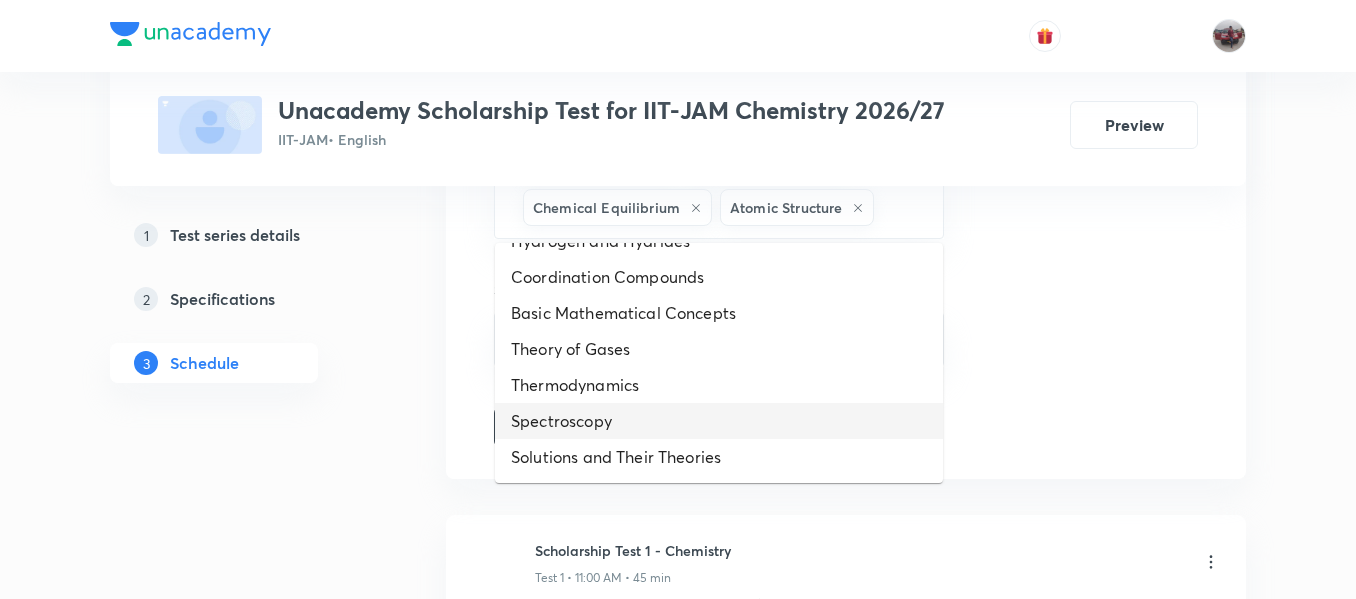 click on "Spectroscopy" at bounding box center (719, 421) 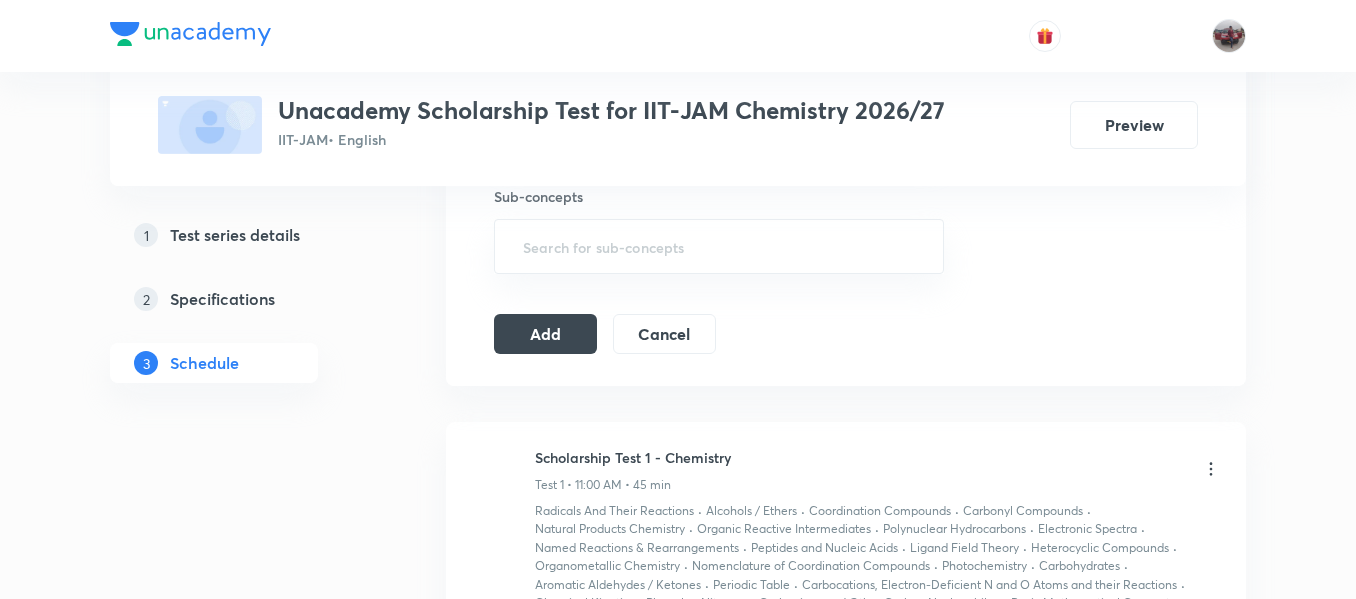 scroll, scrollTop: 1303, scrollLeft: 0, axis: vertical 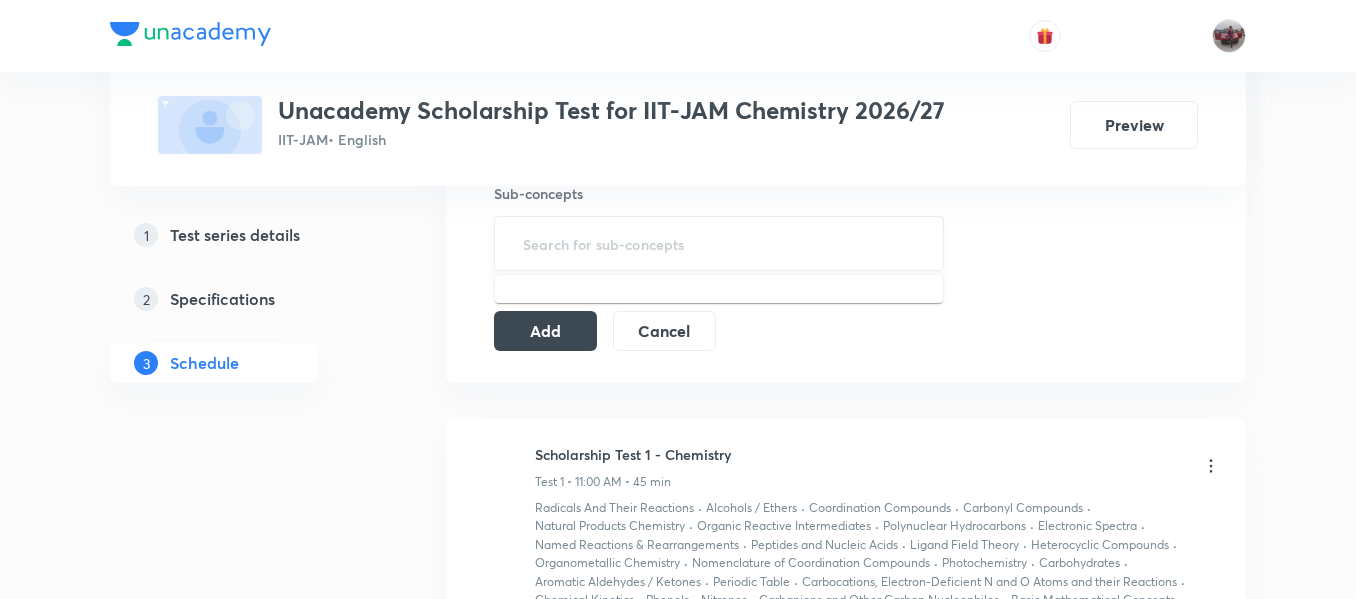 click at bounding box center [719, 243] 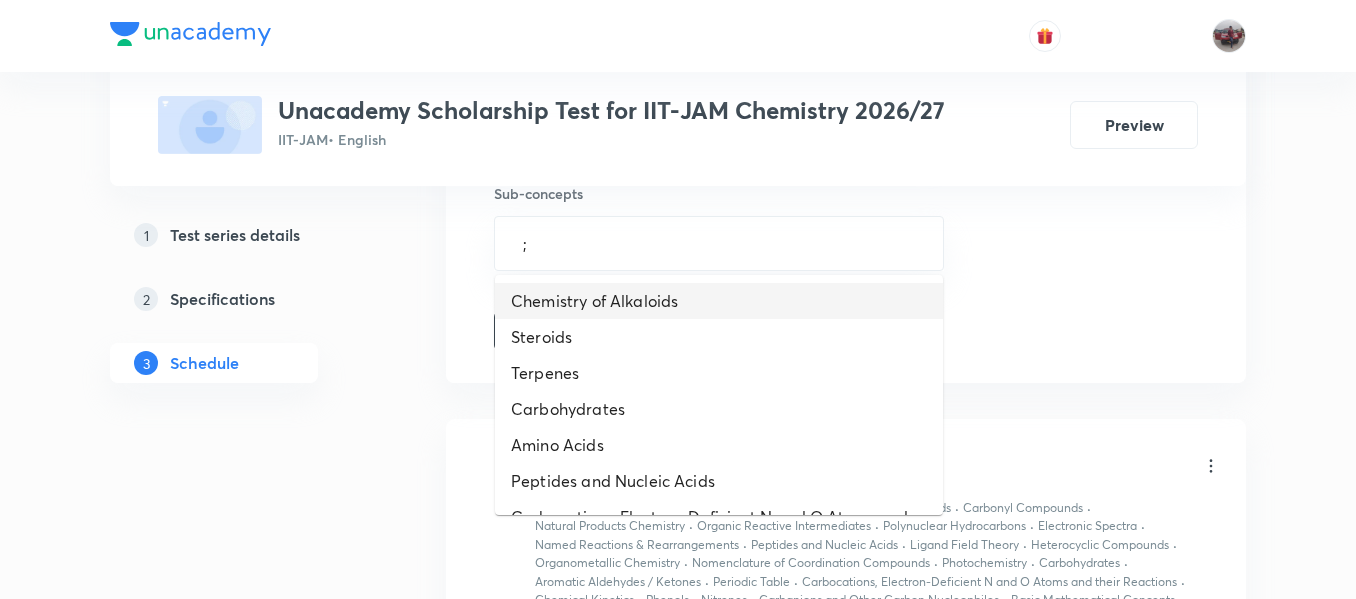 click on "Chemistry of Alkaloids" at bounding box center (719, 301) 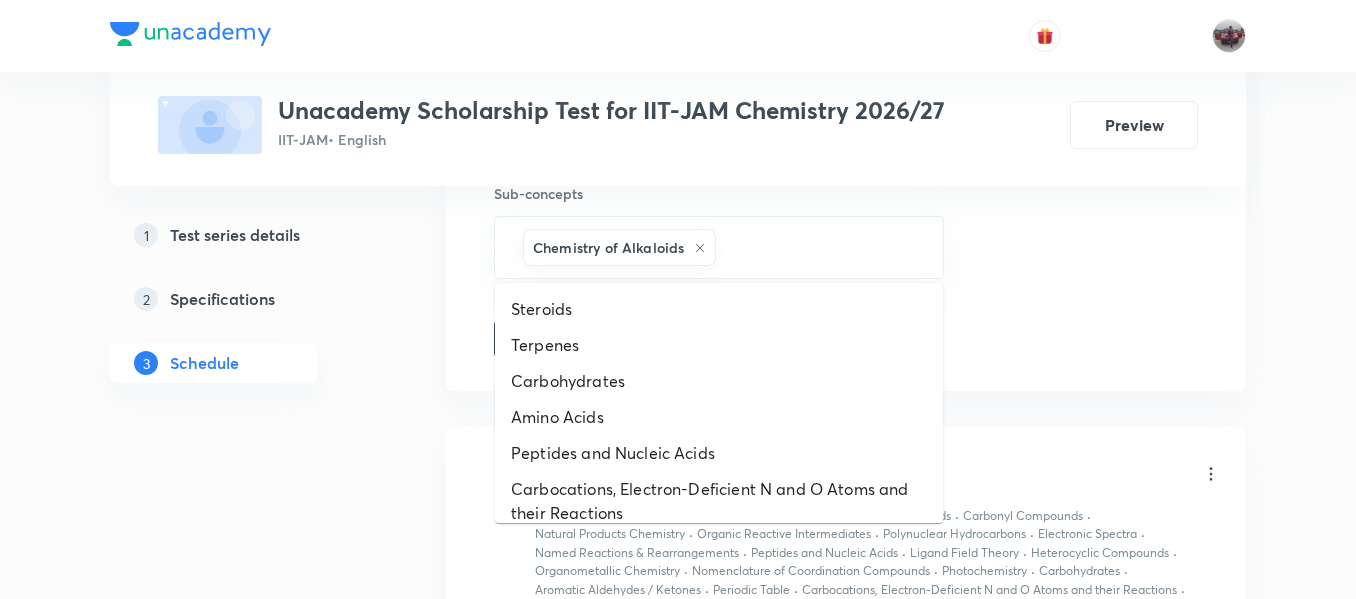 drag, startPoint x: 739, startPoint y: 243, endPoint x: 637, endPoint y: 312, distance: 123.146255 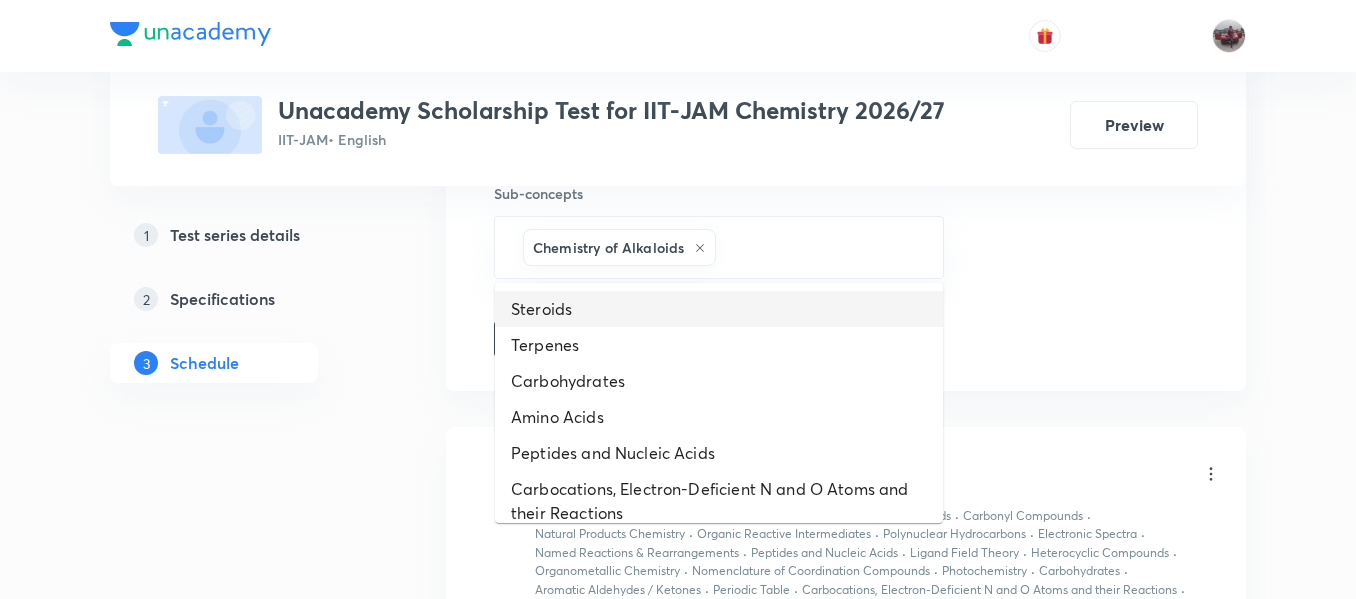 click on "Steroids" at bounding box center [719, 309] 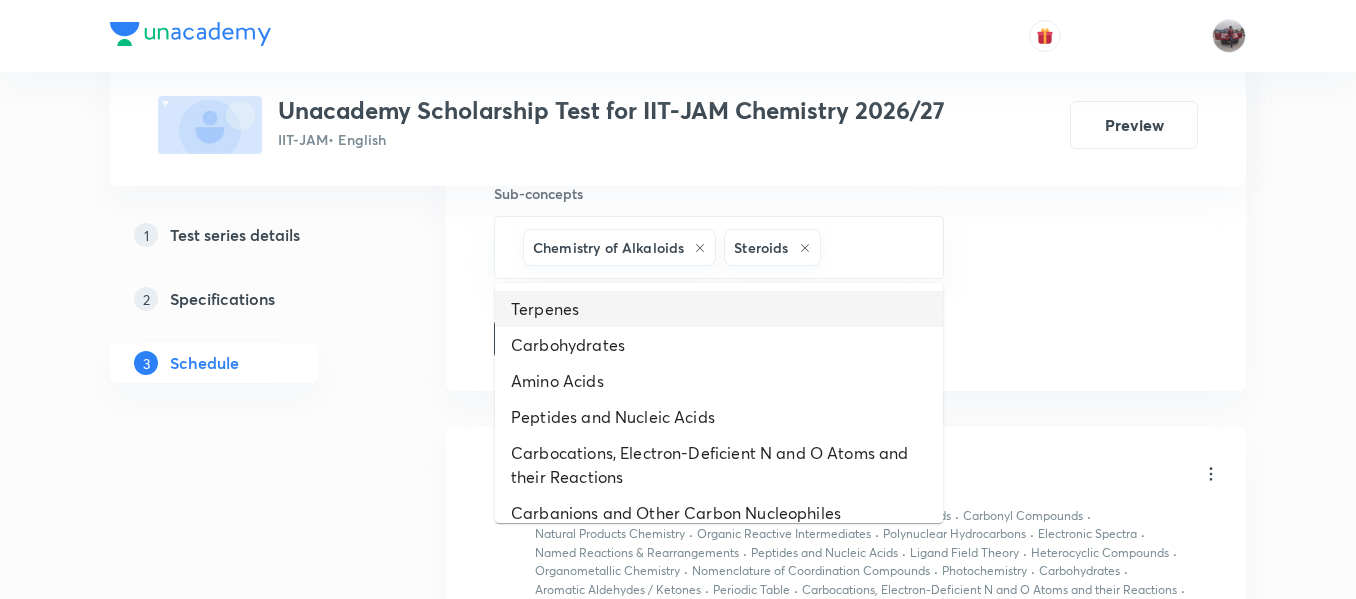 drag, startPoint x: 872, startPoint y: 249, endPoint x: 684, endPoint y: 322, distance: 201.67548 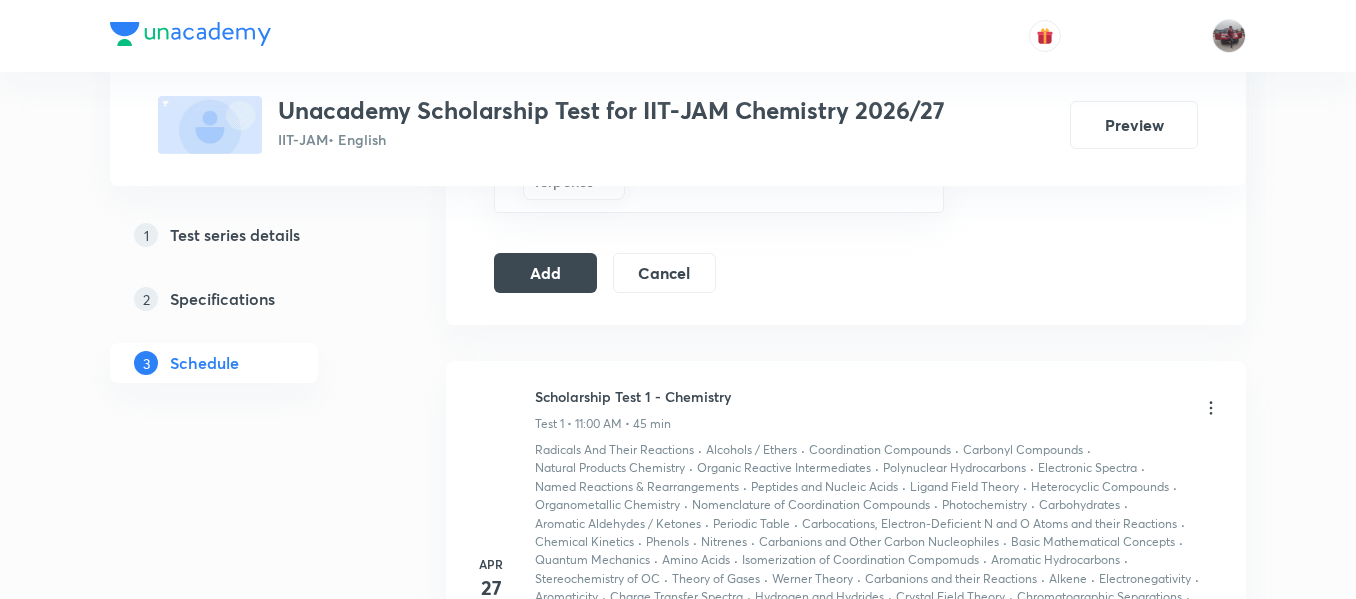 scroll, scrollTop: 1406, scrollLeft: 0, axis: vertical 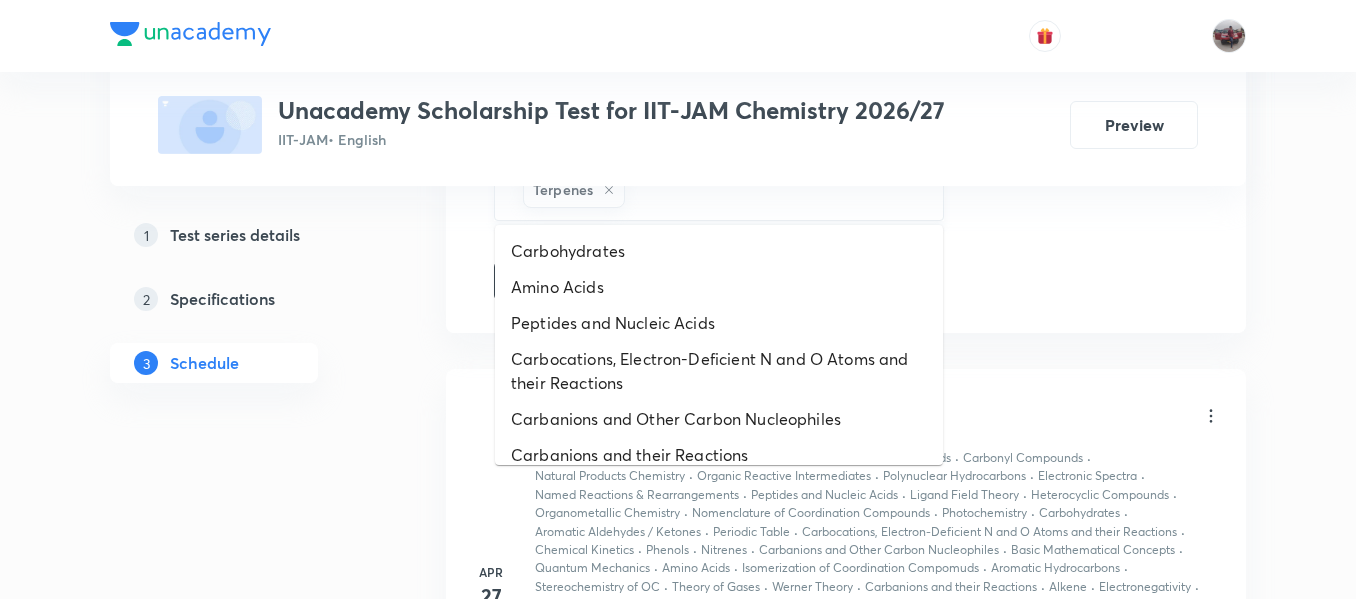 click at bounding box center [774, 189] 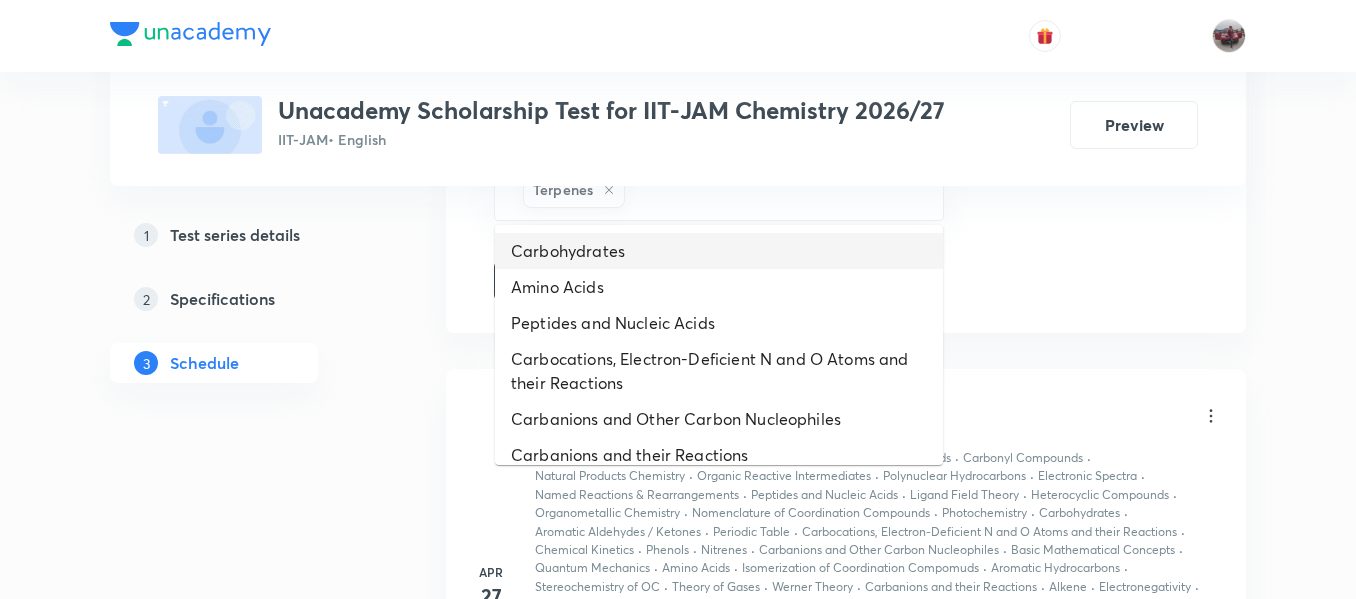 click on "Carbohydrates" at bounding box center [719, 251] 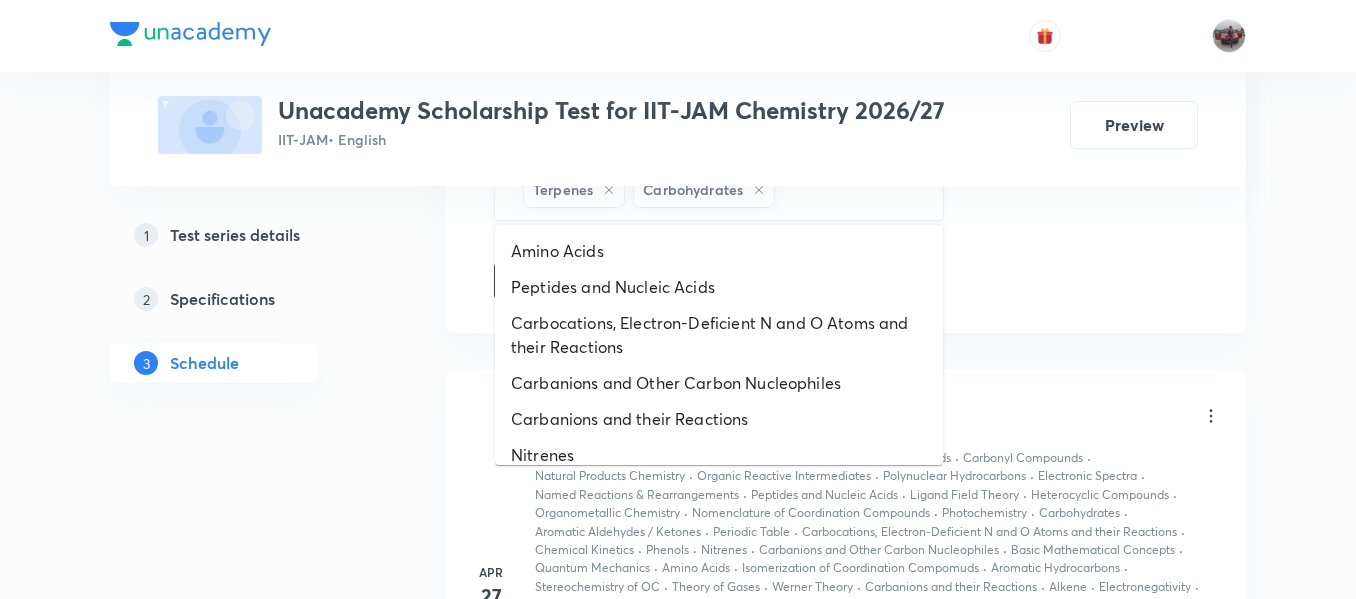click at bounding box center [849, 189] 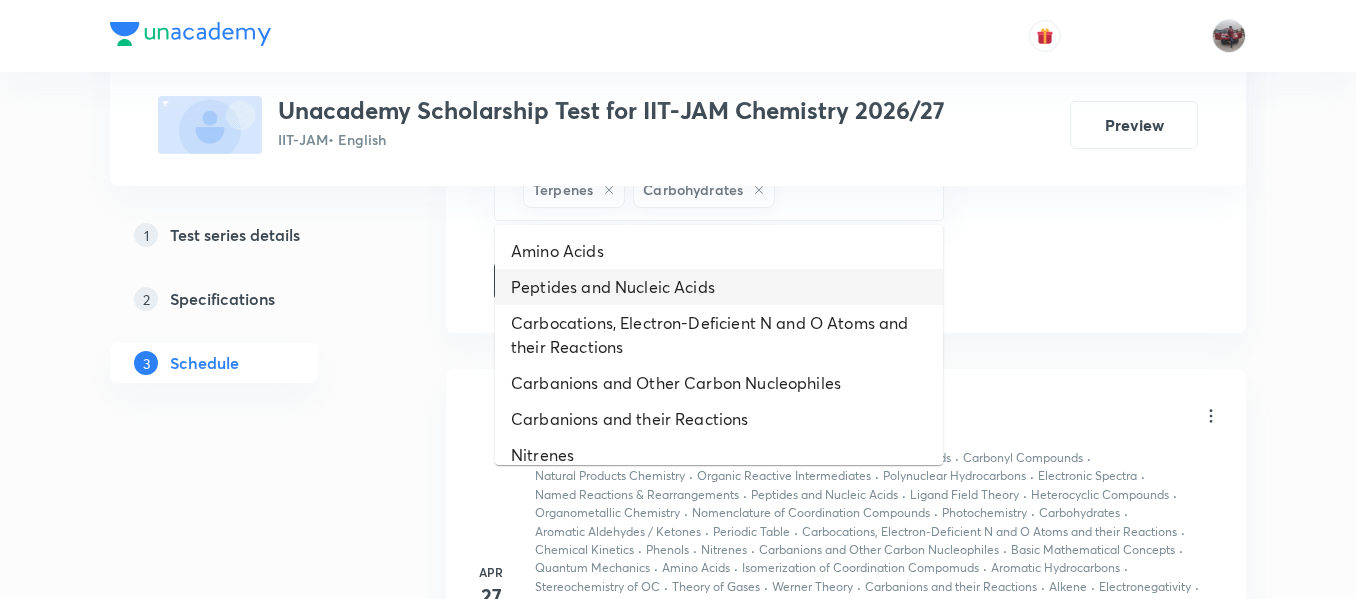 click on "Peptides and Nucleic Acids" at bounding box center (719, 287) 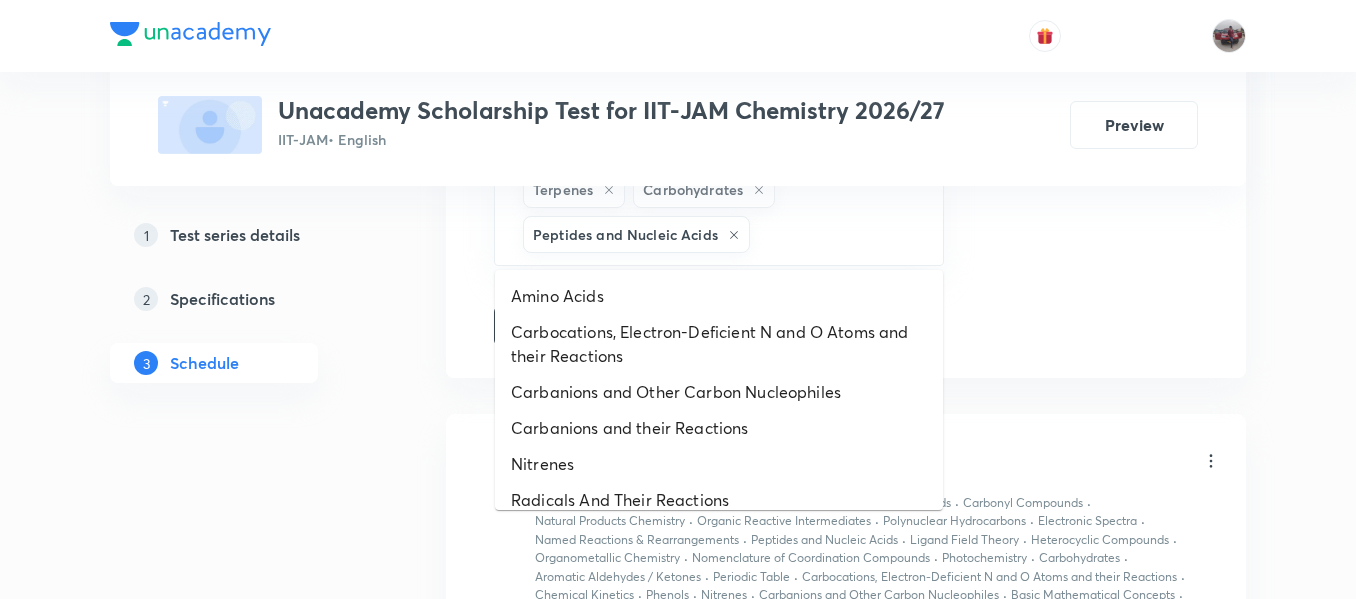 drag, startPoint x: 803, startPoint y: 229, endPoint x: 680, endPoint y: 296, distance: 140.06427 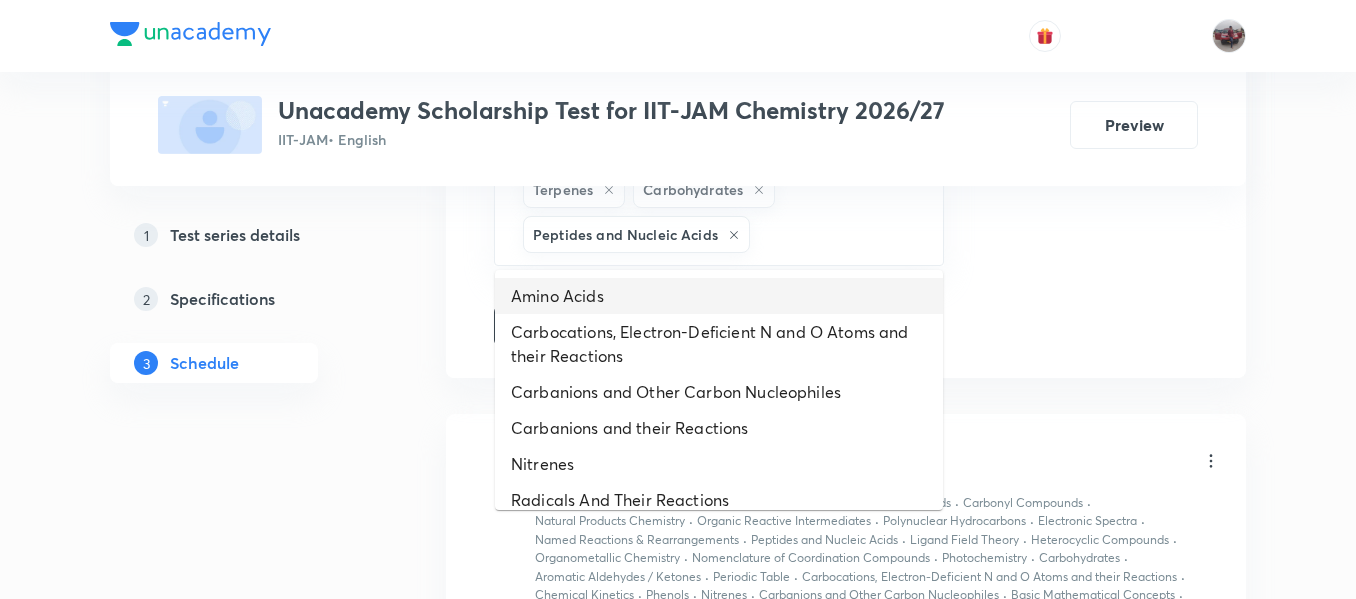 click on "Amino Acids" at bounding box center (719, 296) 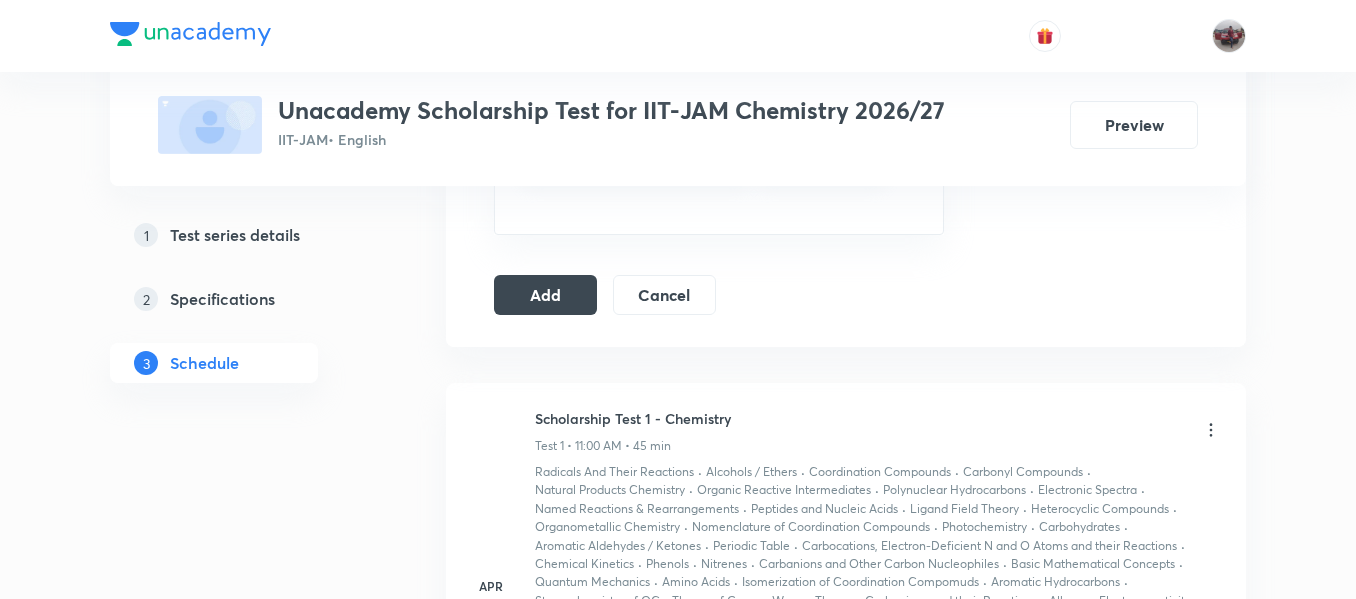 scroll, scrollTop: 1477, scrollLeft: 0, axis: vertical 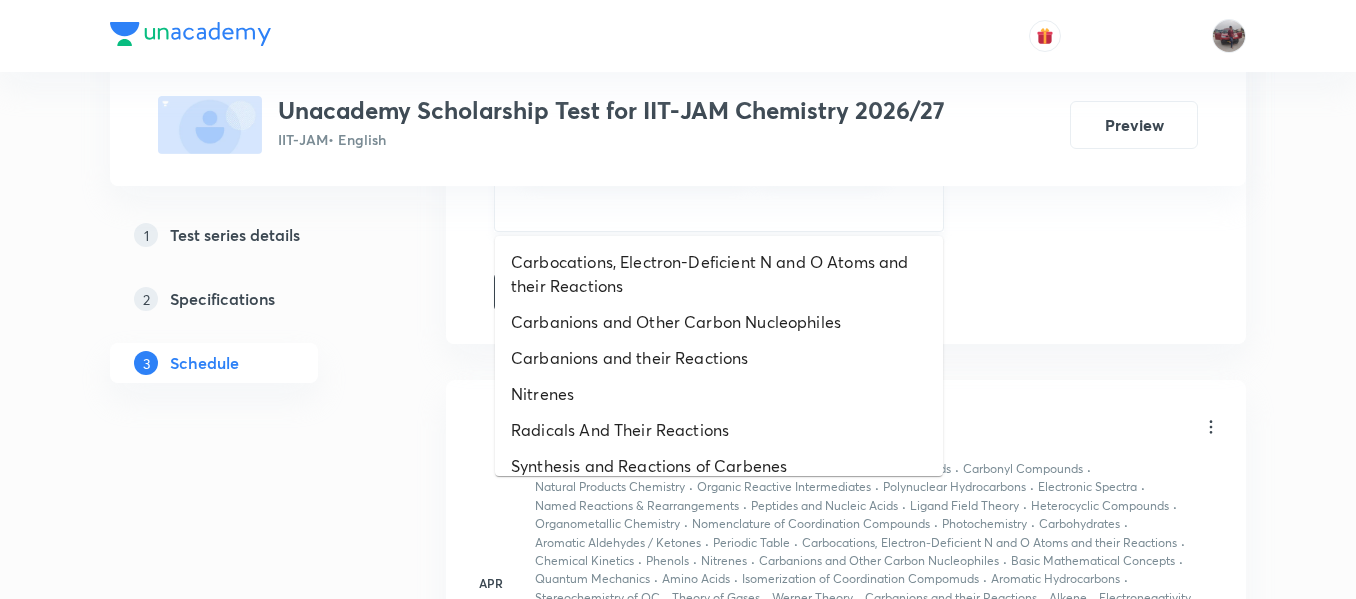 click at bounding box center [719, 204] 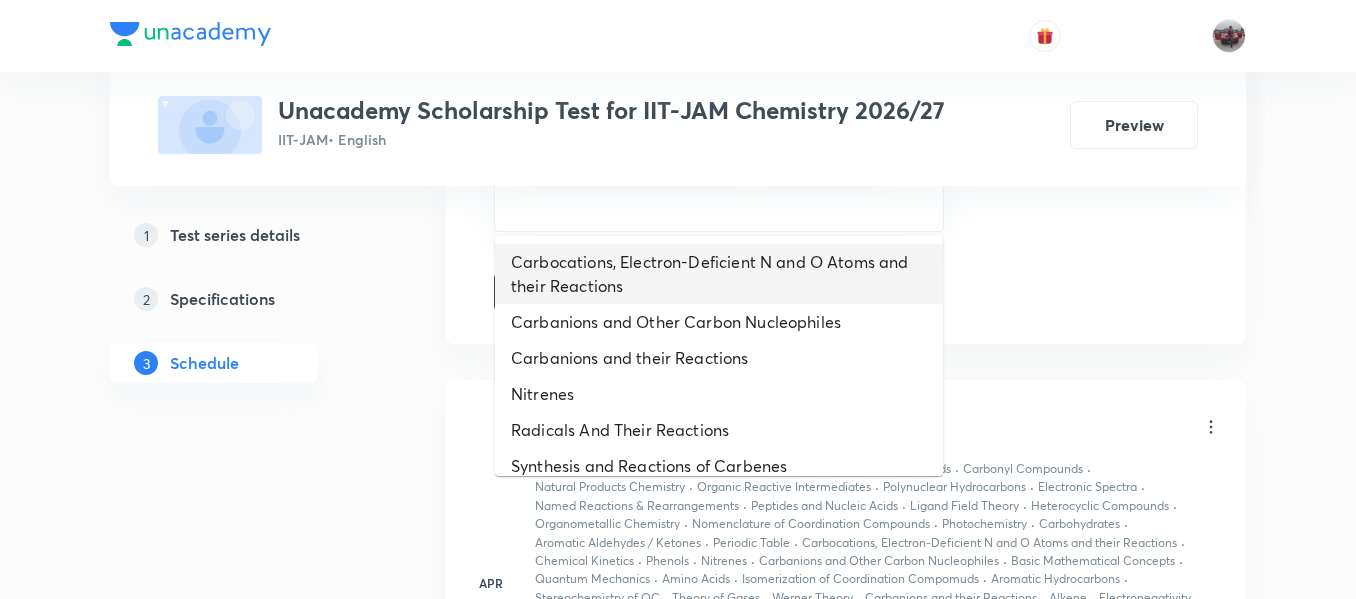click on "Carbocations, Electron-Deficient N and O Atoms and their Reactions" at bounding box center [719, 274] 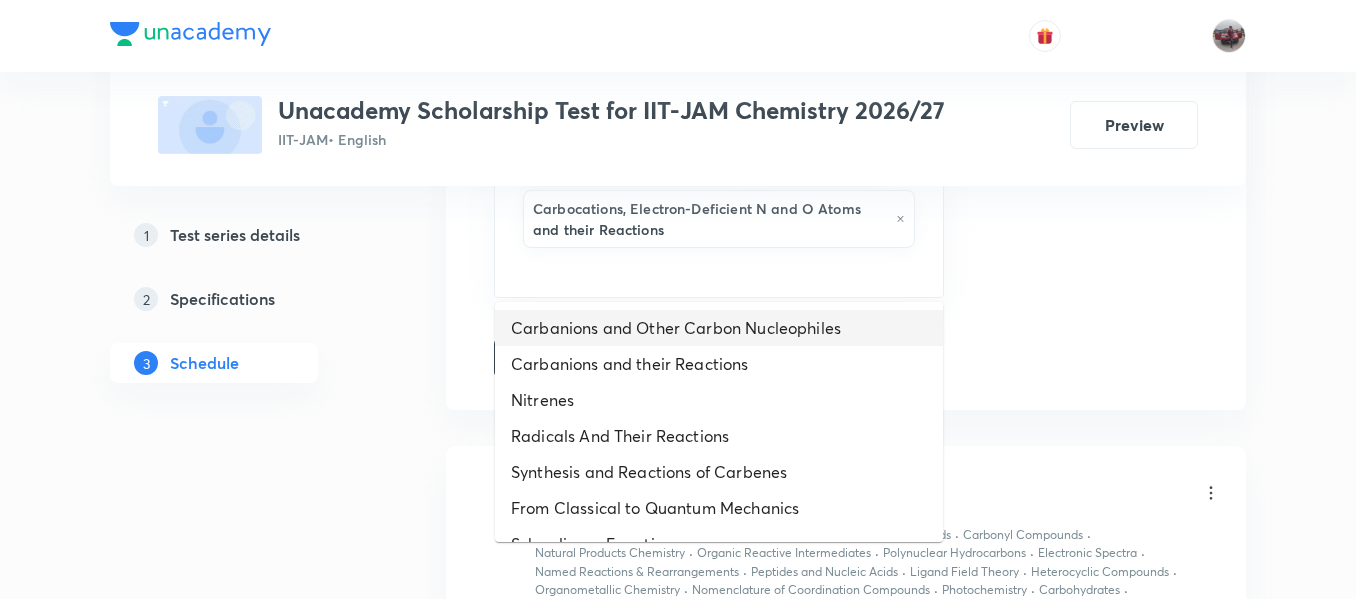 drag, startPoint x: 800, startPoint y: 274, endPoint x: 730, endPoint y: 336, distance: 93.50936 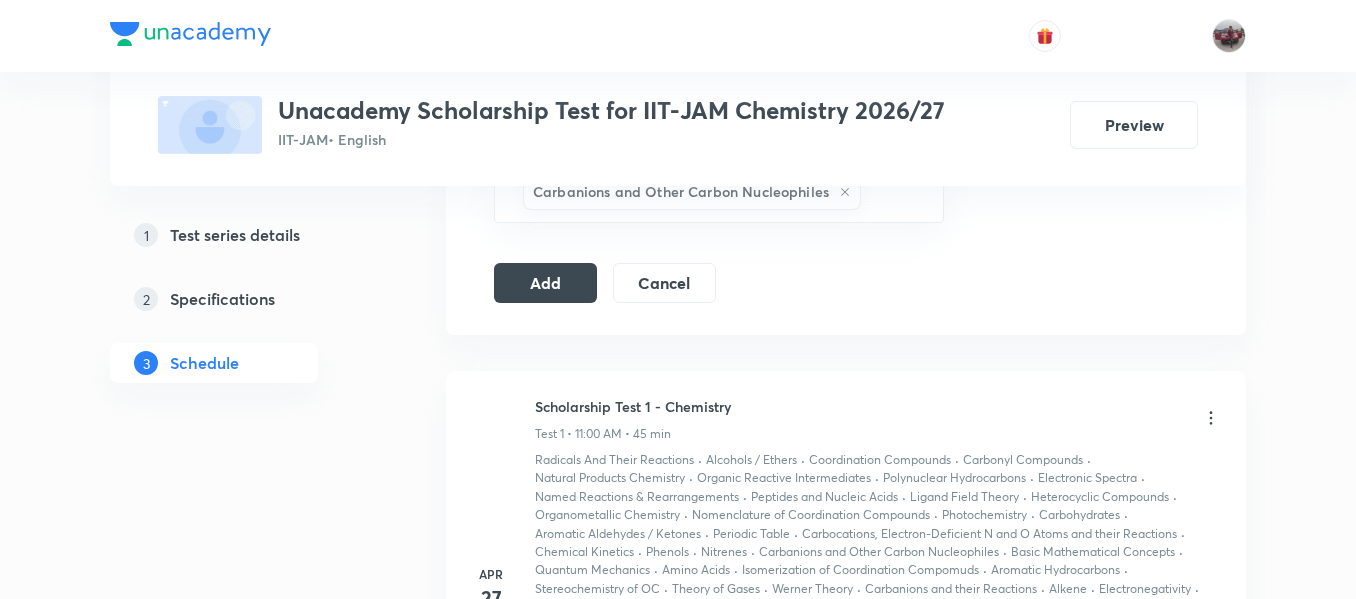 scroll, scrollTop: 1550, scrollLeft: 0, axis: vertical 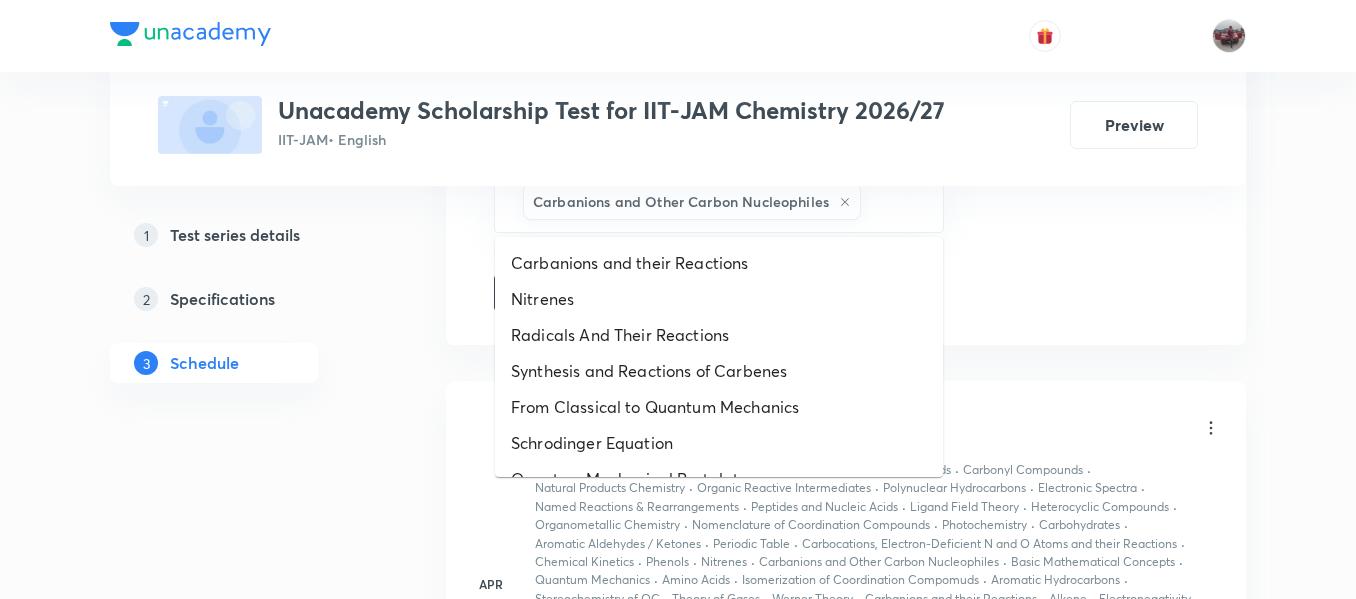 drag, startPoint x: 891, startPoint y: 208, endPoint x: 699, endPoint y: 279, distance: 204.7071 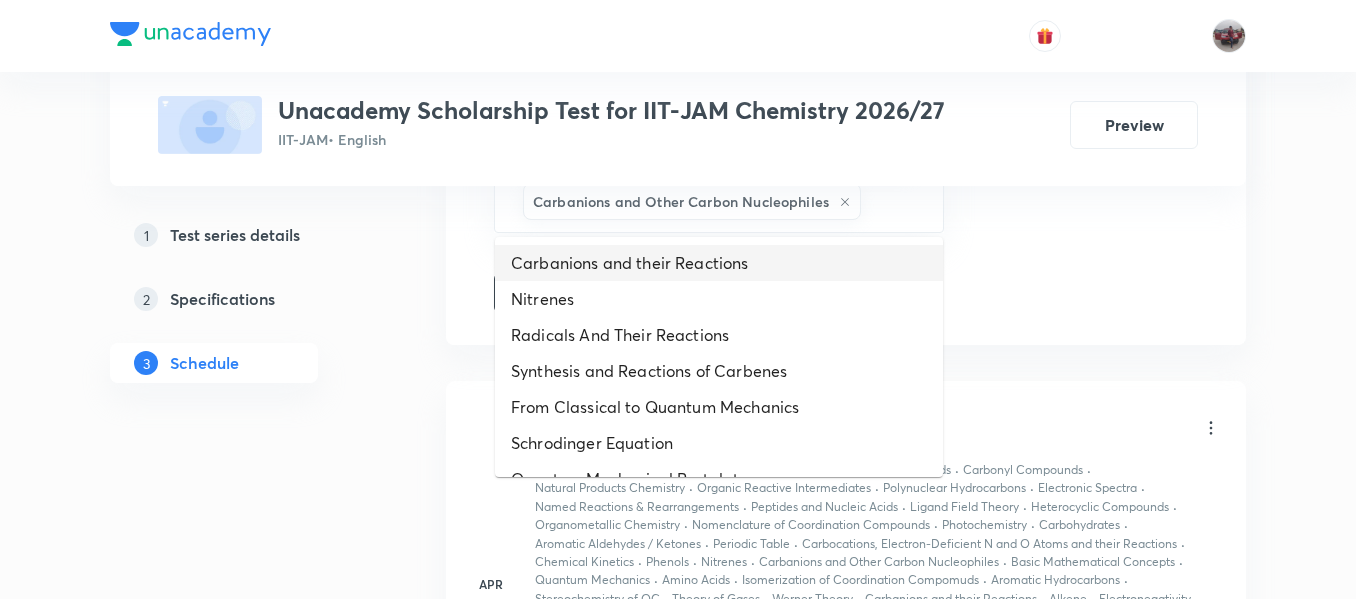 click on "Carbanions and their Reactions" at bounding box center [719, 263] 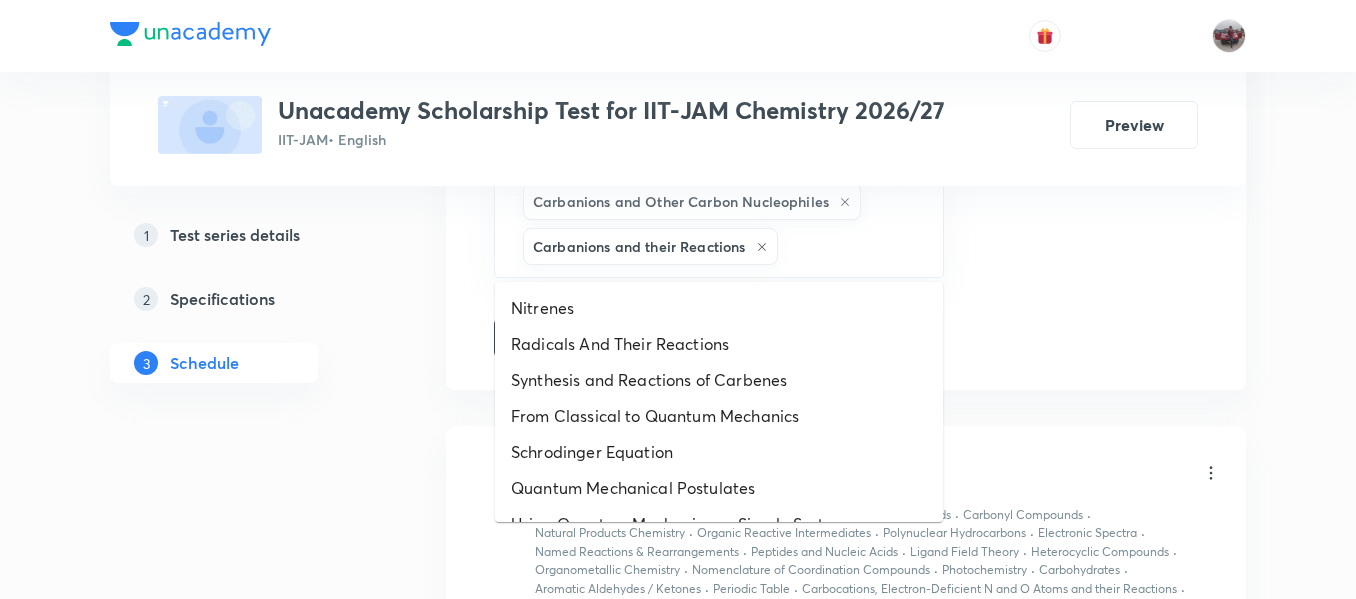 drag, startPoint x: 803, startPoint y: 243, endPoint x: 697, endPoint y: 309, distance: 124.86793 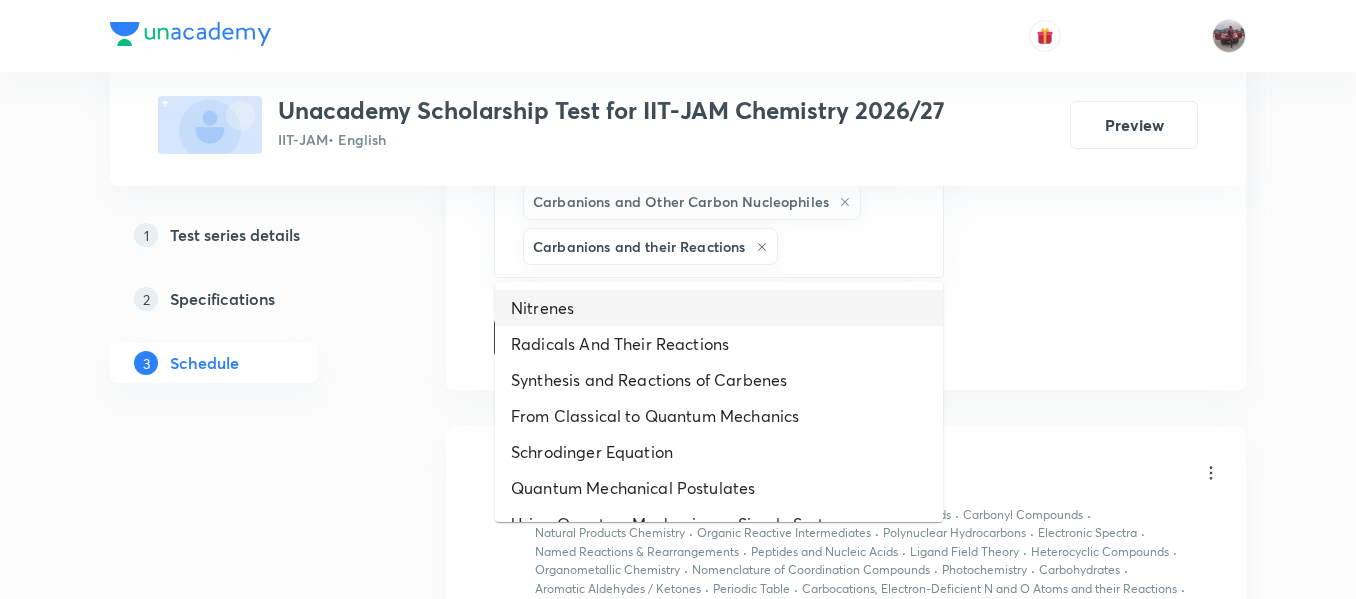 click on "Nitrenes" at bounding box center [719, 308] 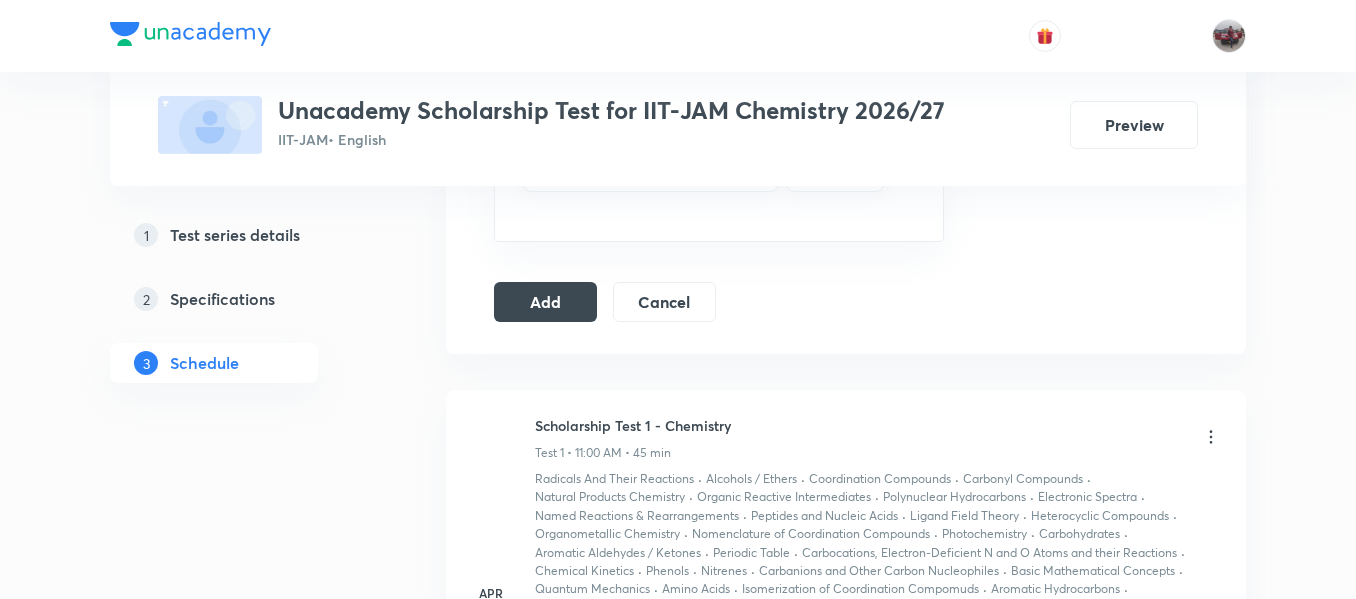 scroll, scrollTop: 1624, scrollLeft: 0, axis: vertical 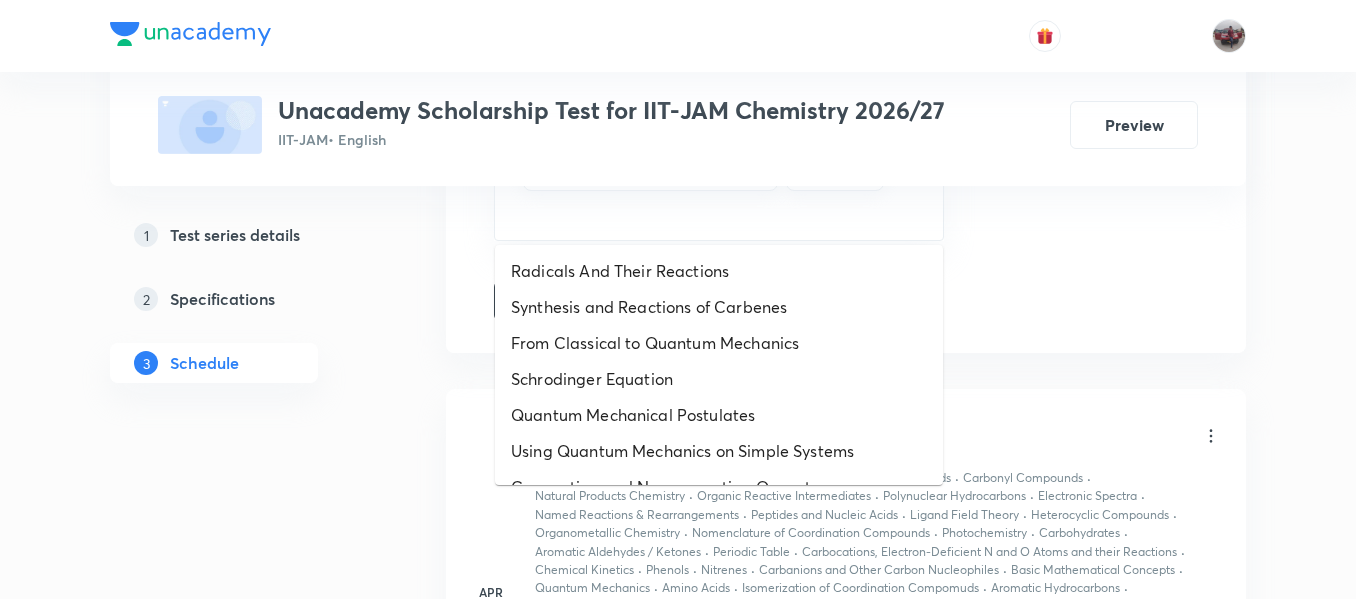 drag, startPoint x: 640, startPoint y: 221, endPoint x: 683, endPoint y: 286, distance: 77.93587 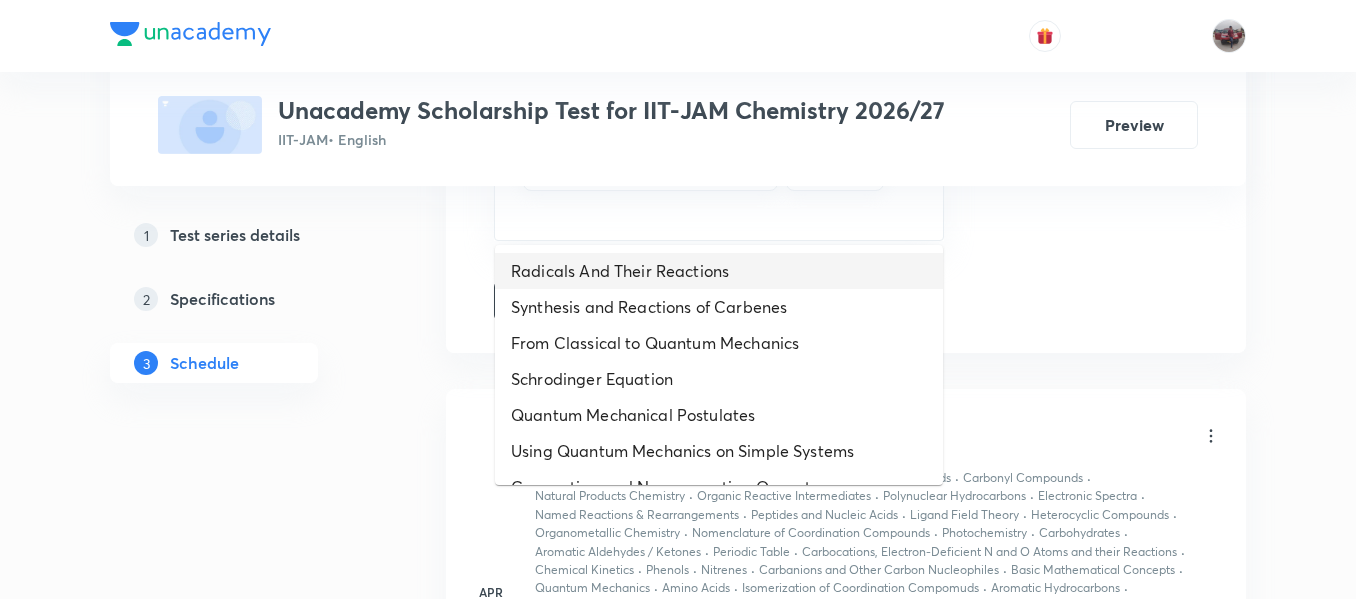 click on "Radicals And Their Reactions" at bounding box center (719, 271) 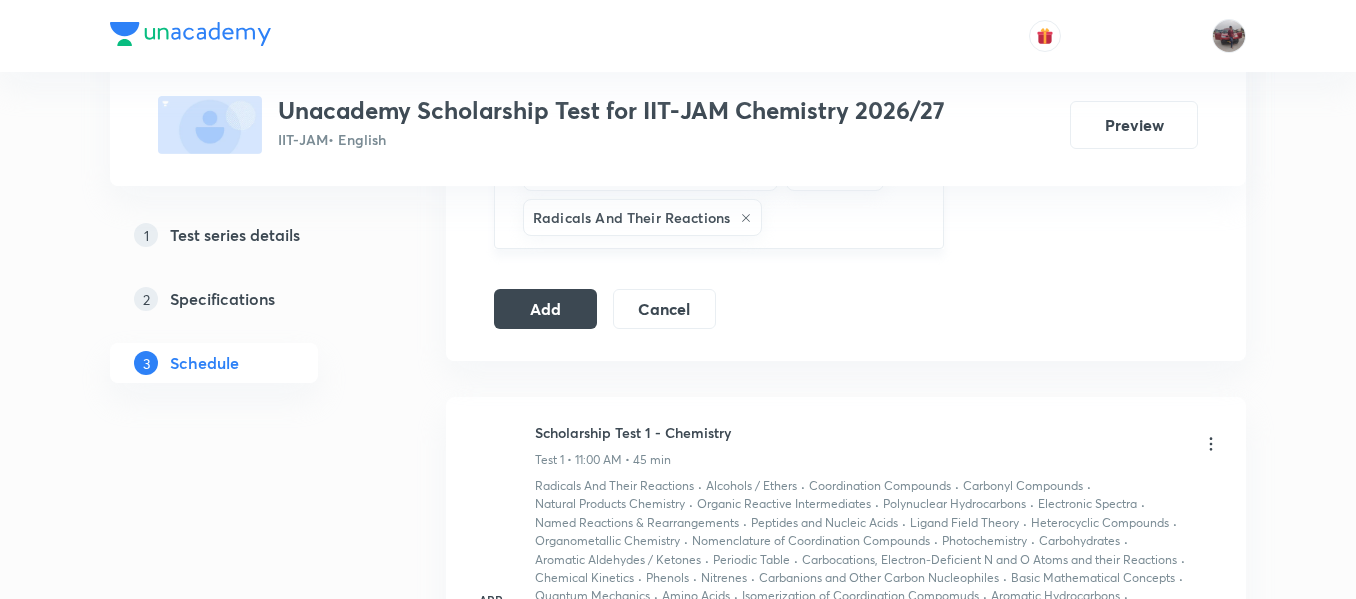 click at bounding box center (842, 217) 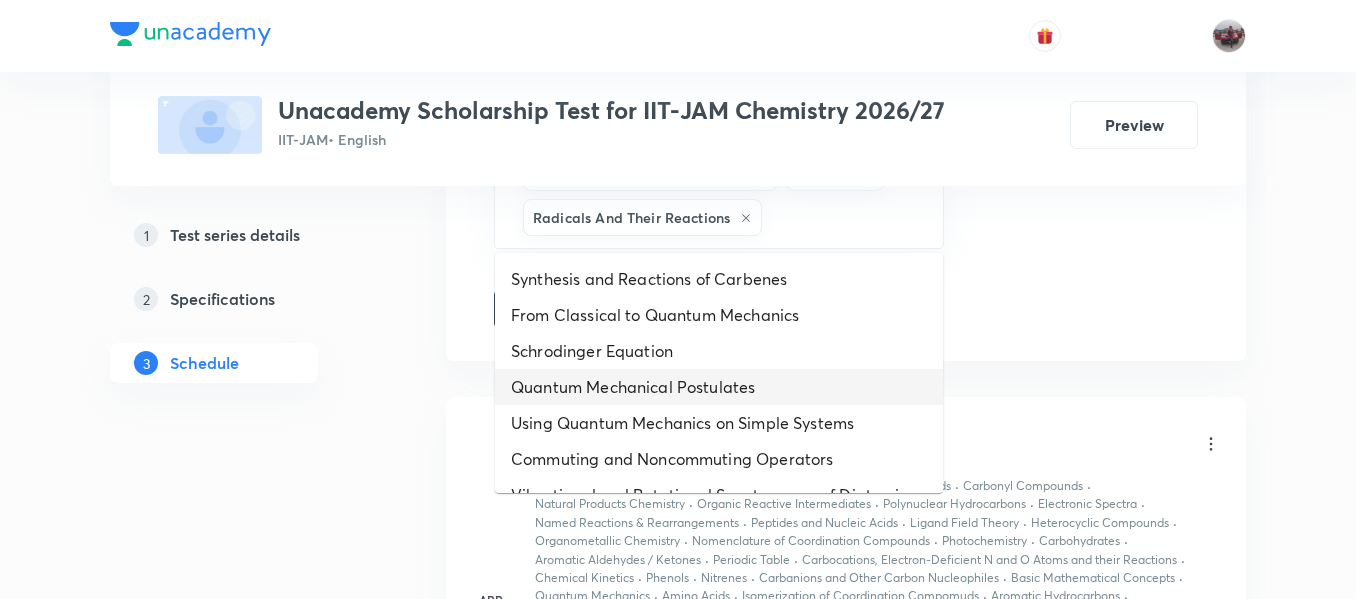 click on "Quantum Mechanical Postulates" at bounding box center [719, 387] 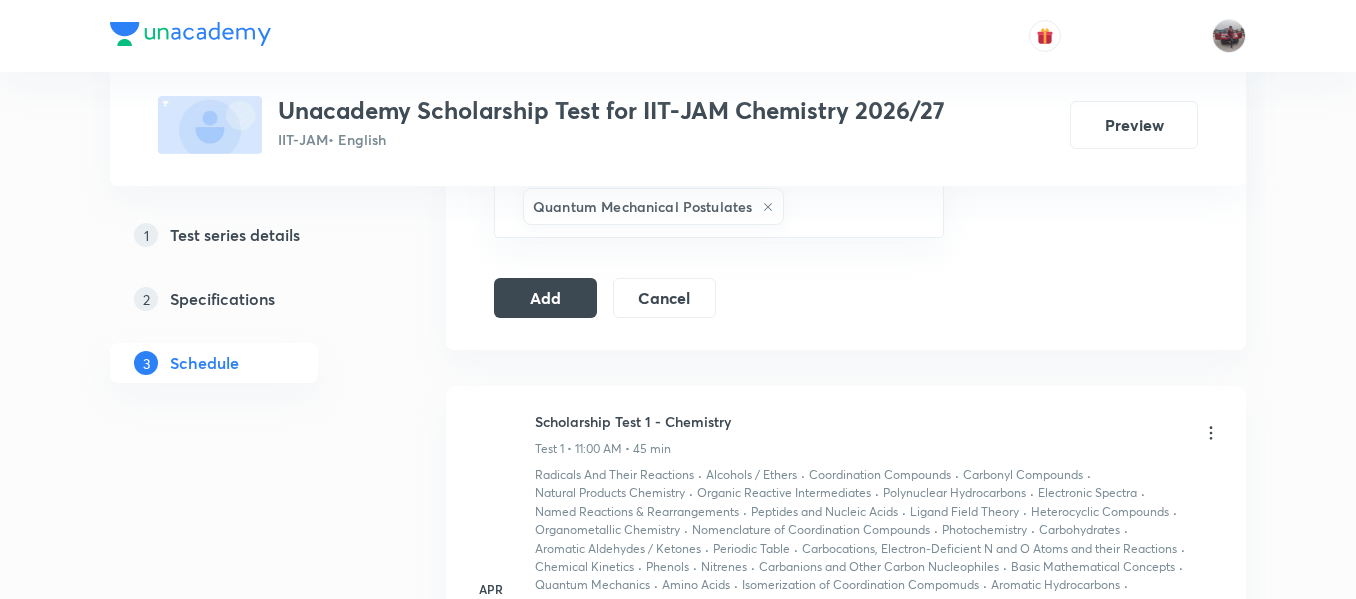 scroll, scrollTop: 1681, scrollLeft: 0, axis: vertical 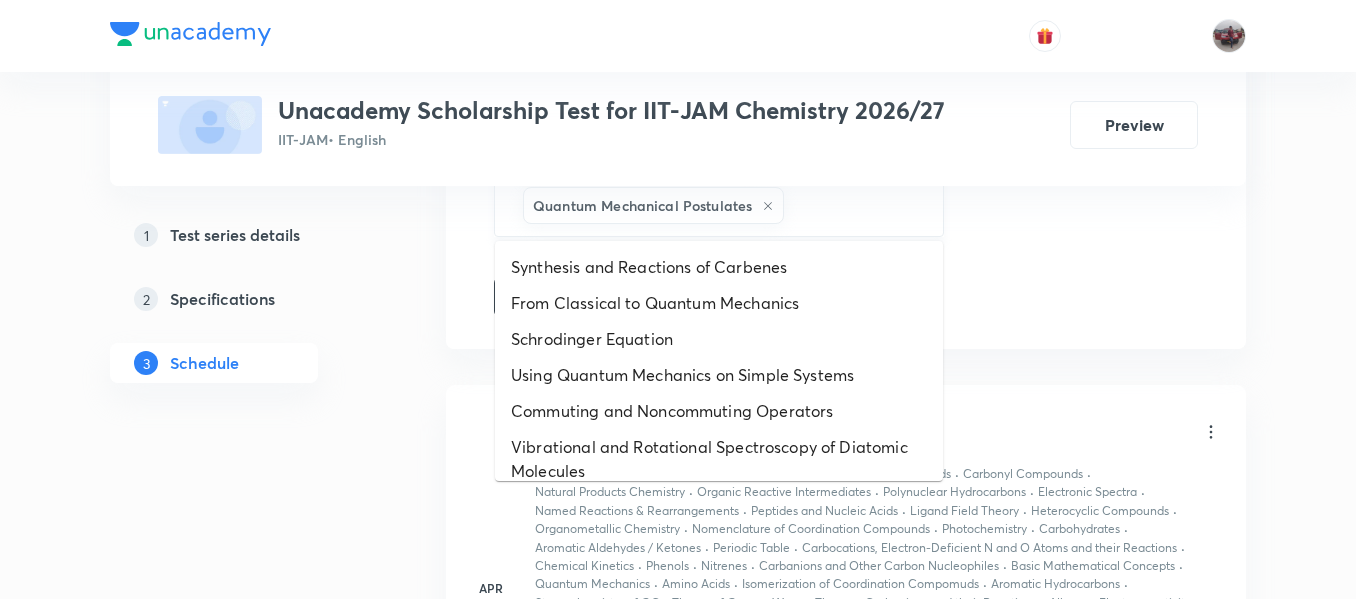 click at bounding box center (853, 205) 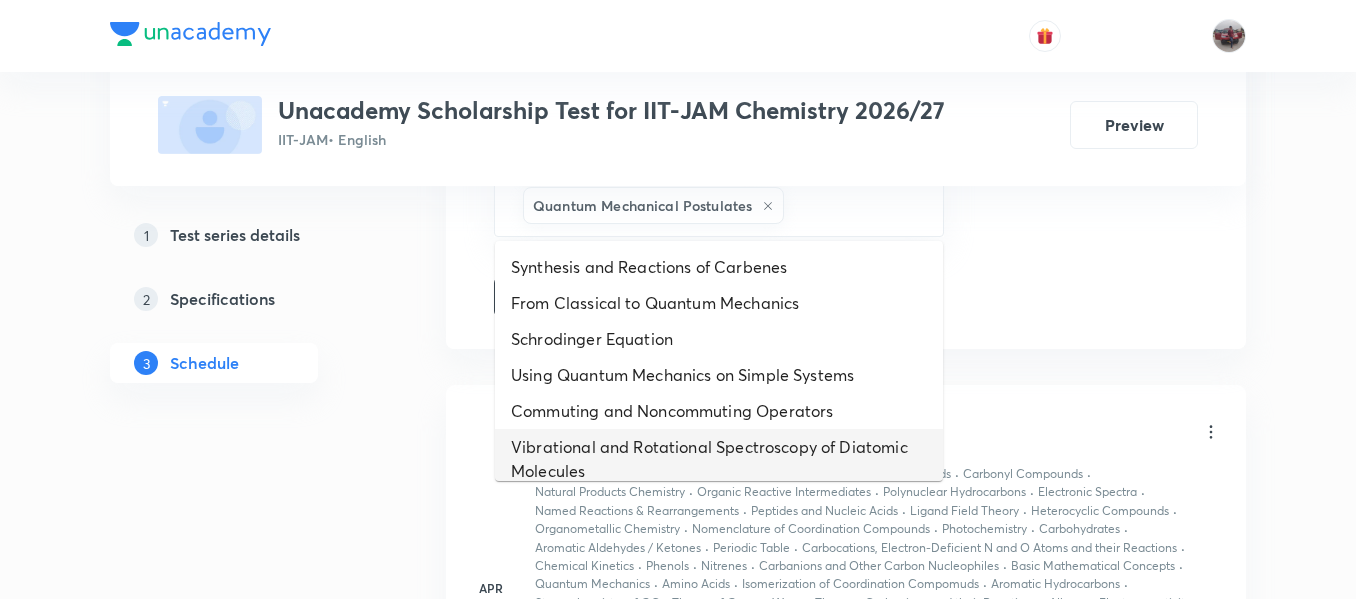 click on "Vibrational and Rotational Spectroscopy of Diatomic Molecules" at bounding box center (719, 459) 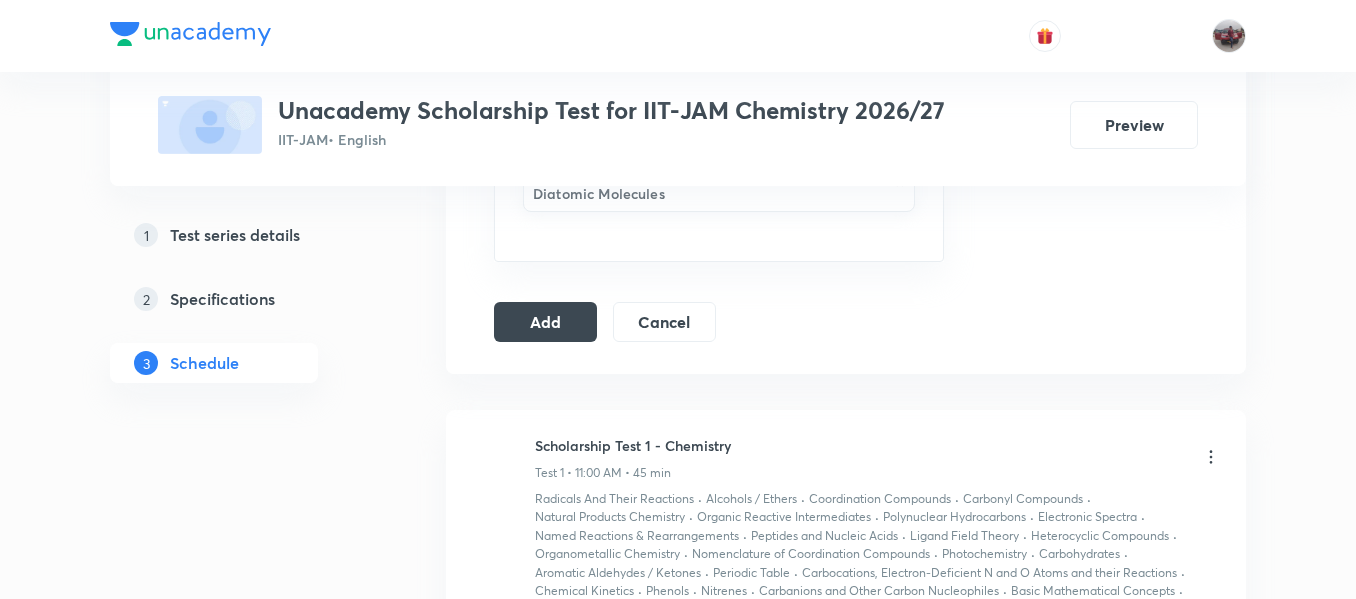 scroll, scrollTop: 1760, scrollLeft: 0, axis: vertical 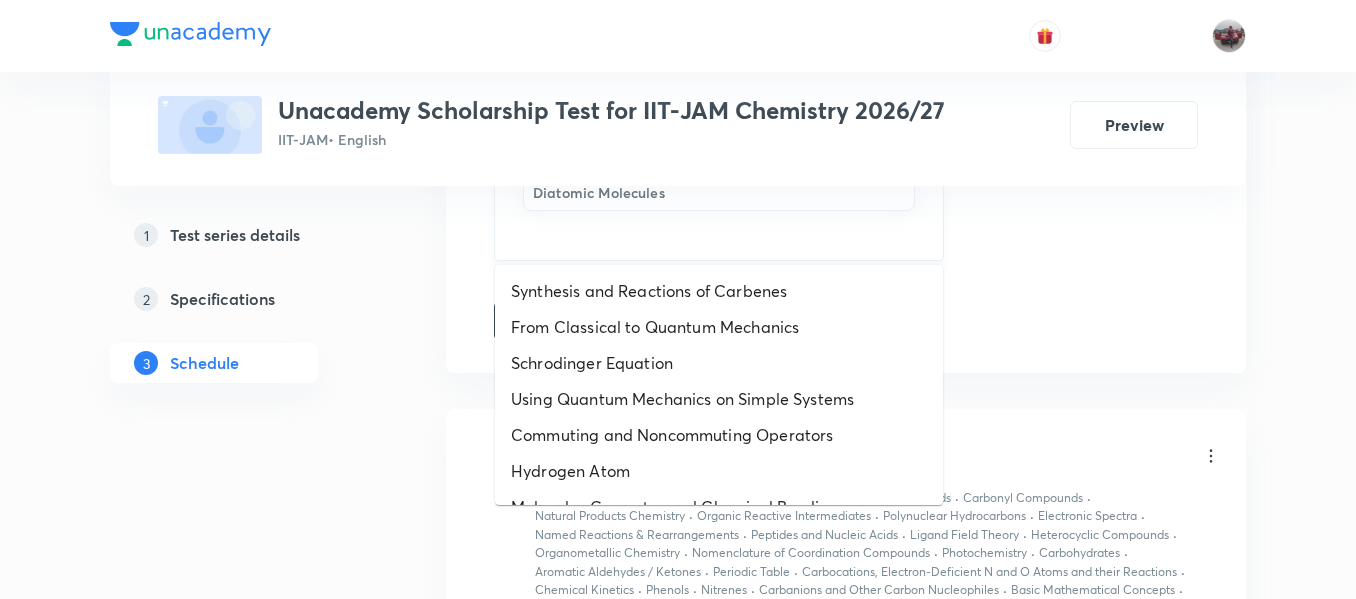 click at bounding box center [719, 233] 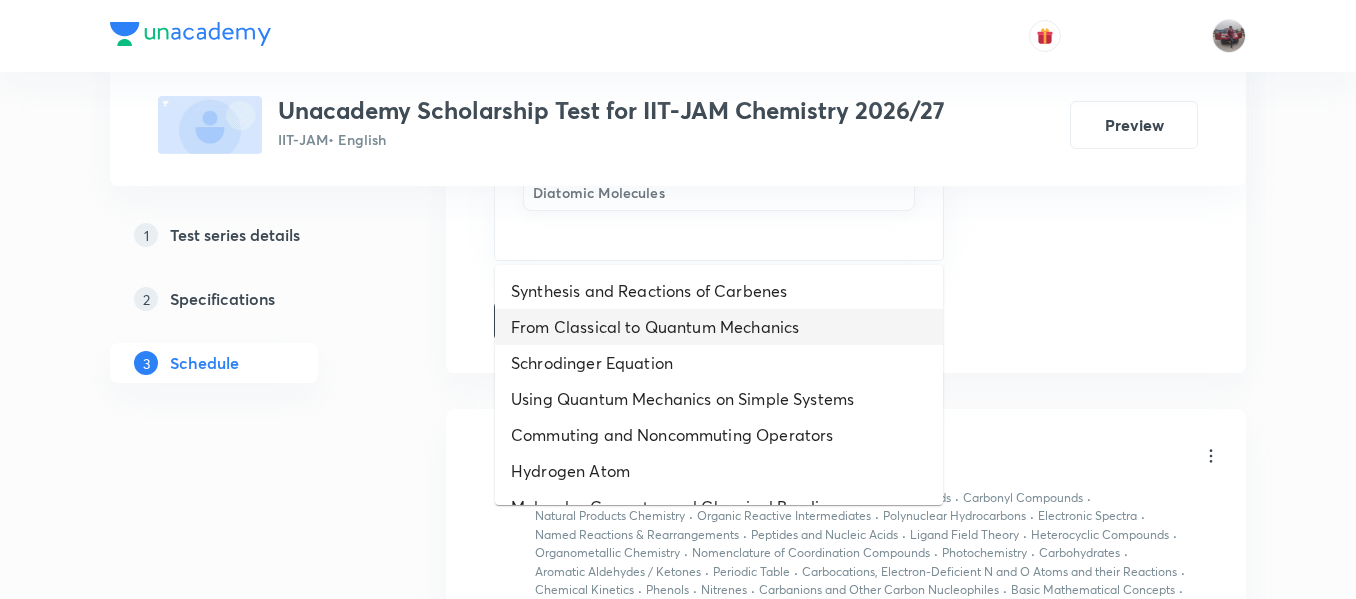 click on "From Classical to Quantum Mechanics" at bounding box center [719, 327] 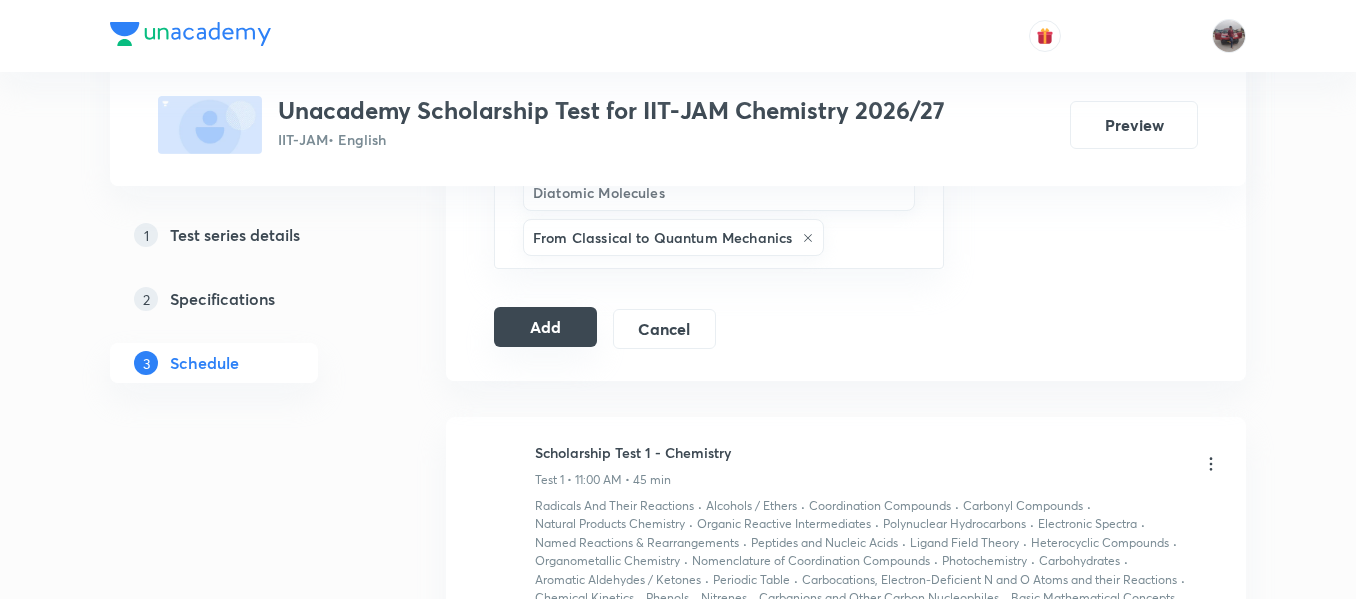 click on "Add" at bounding box center [545, 327] 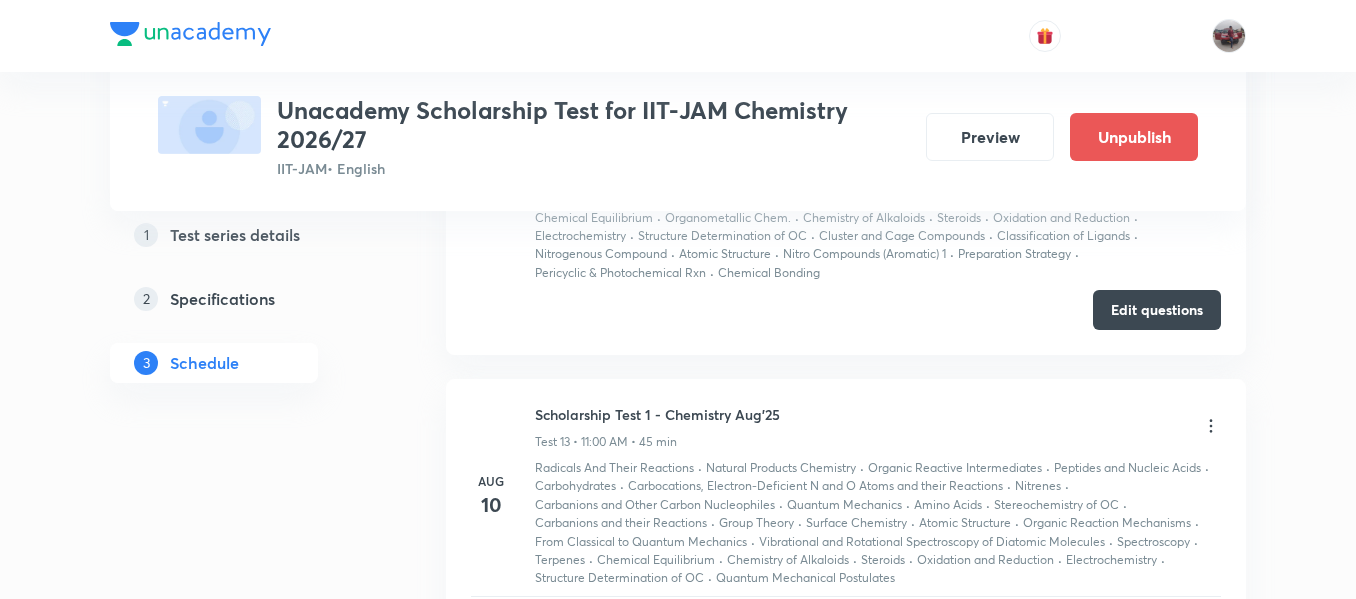 scroll, scrollTop: 6410, scrollLeft: 0, axis: vertical 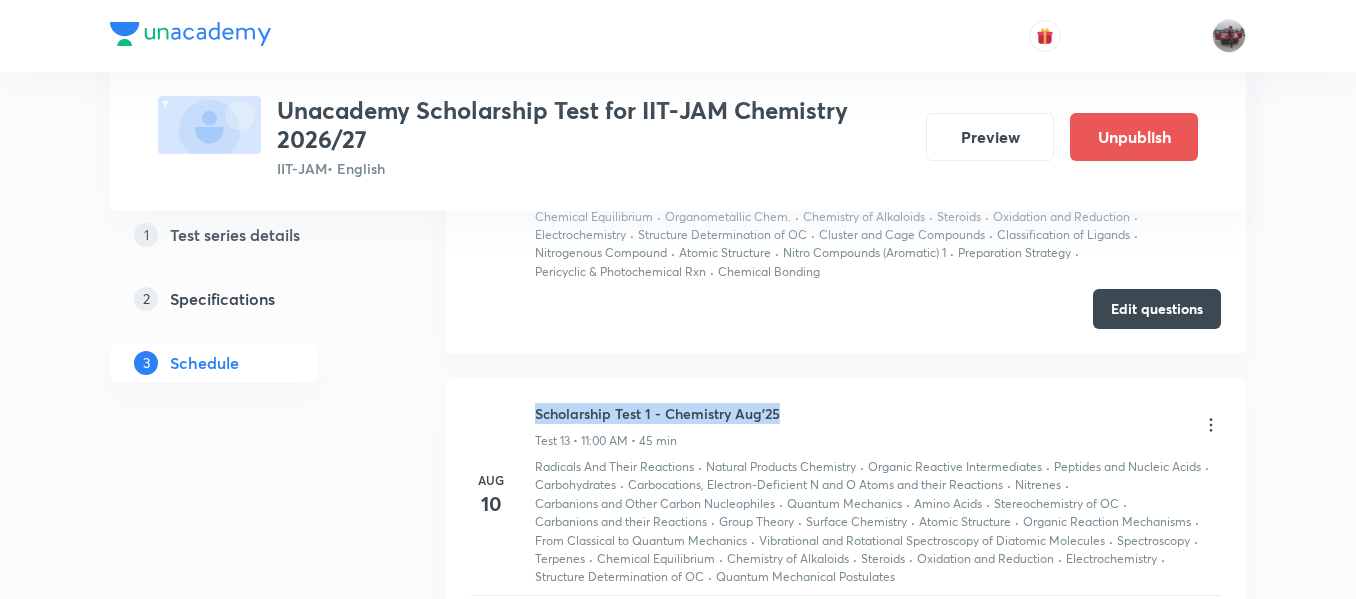 drag, startPoint x: 535, startPoint y: 411, endPoint x: 783, endPoint y: 407, distance: 248.03226 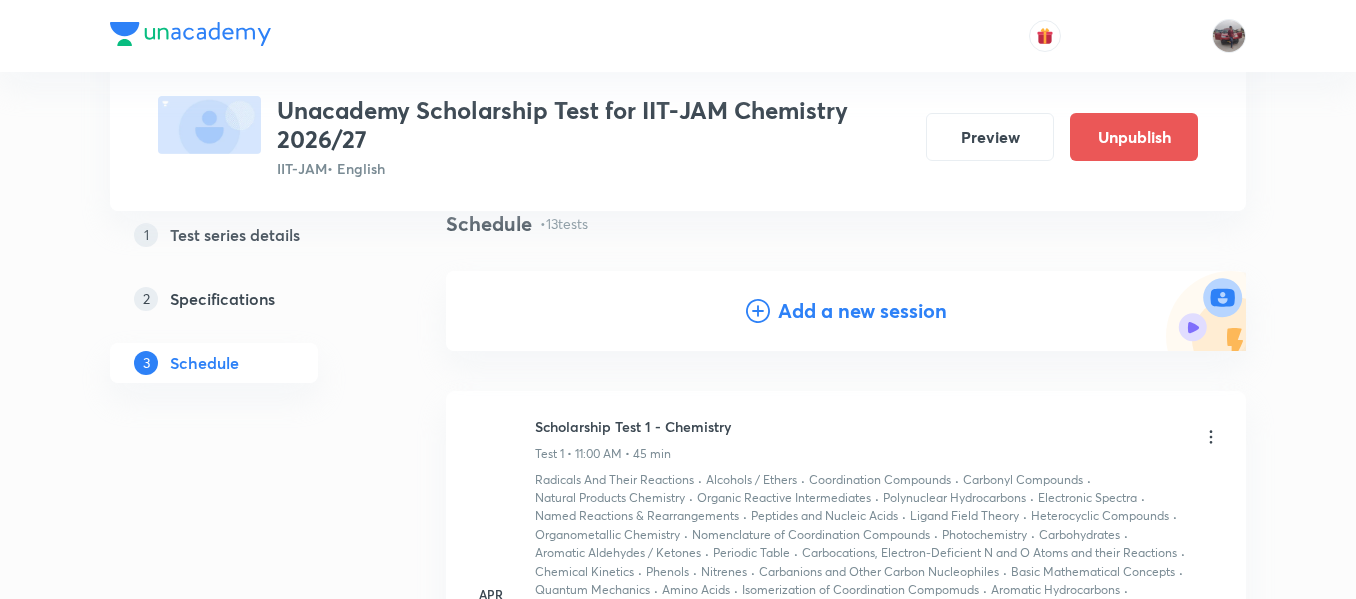 scroll, scrollTop: 153, scrollLeft: 0, axis: vertical 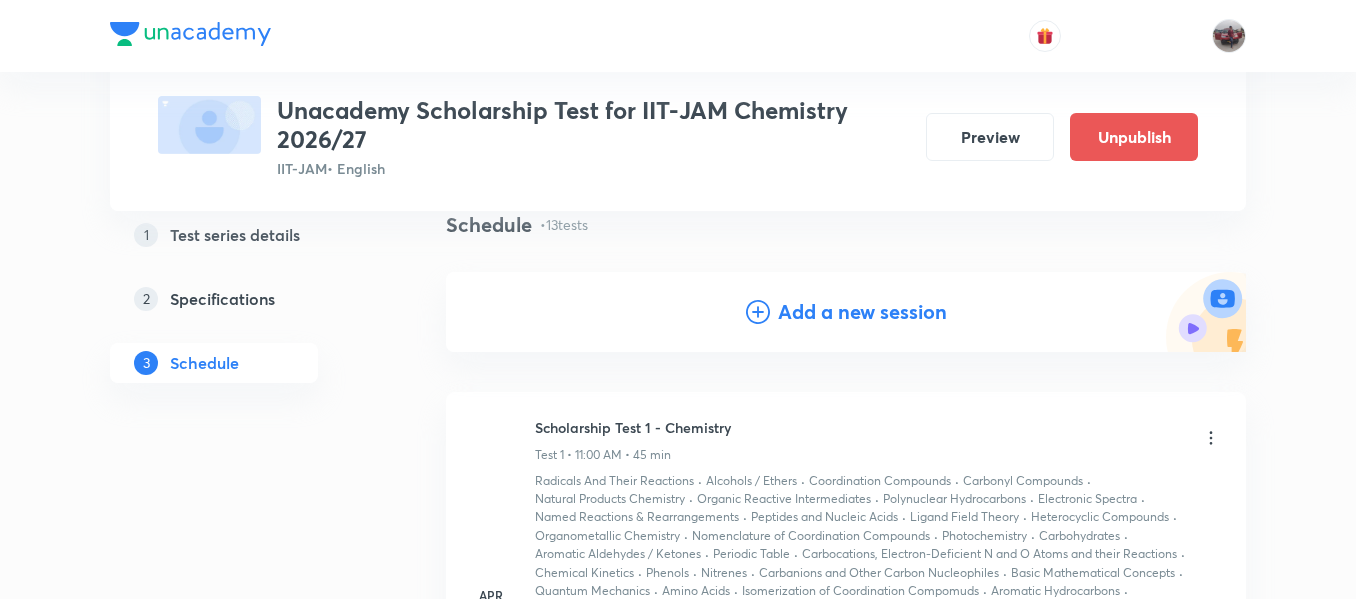 click on "Add a new session" at bounding box center (862, 312) 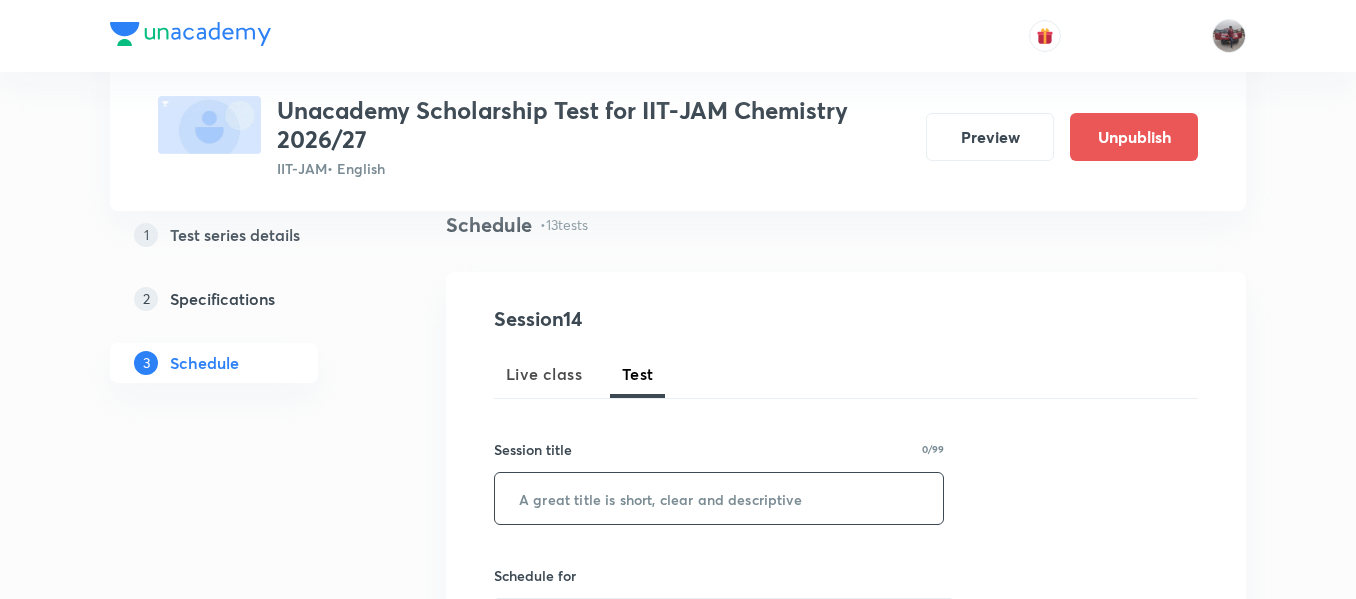 click at bounding box center (719, 498) 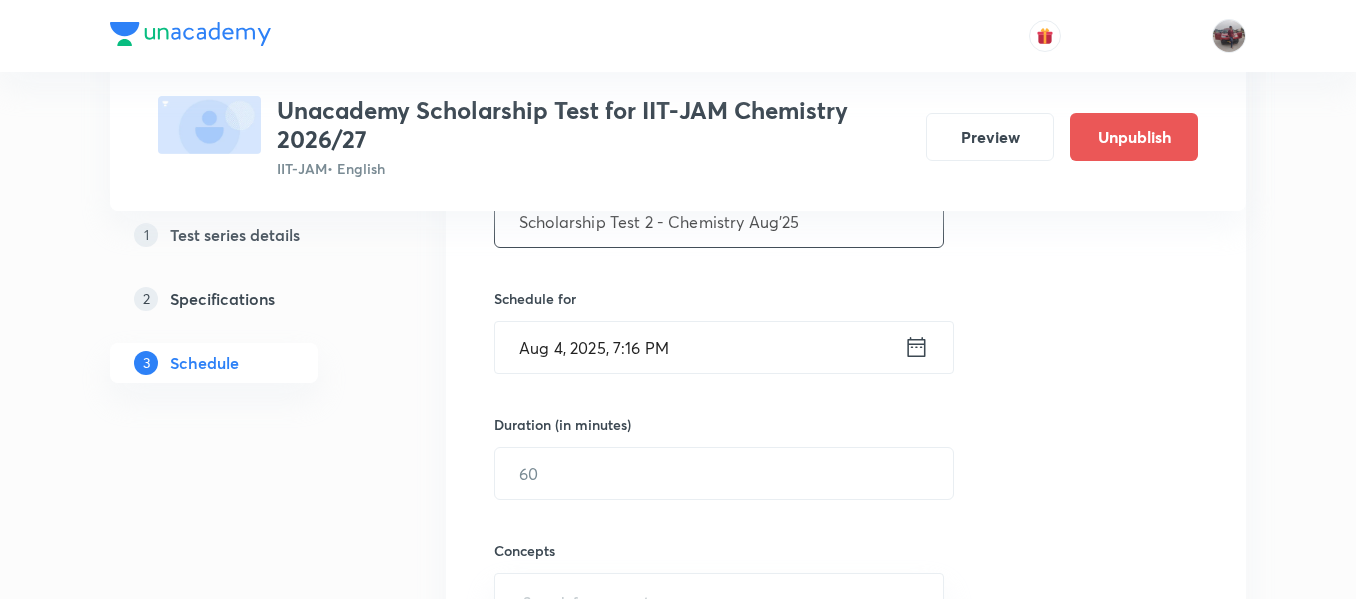 scroll, scrollTop: 433, scrollLeft: 0, axis: vertical 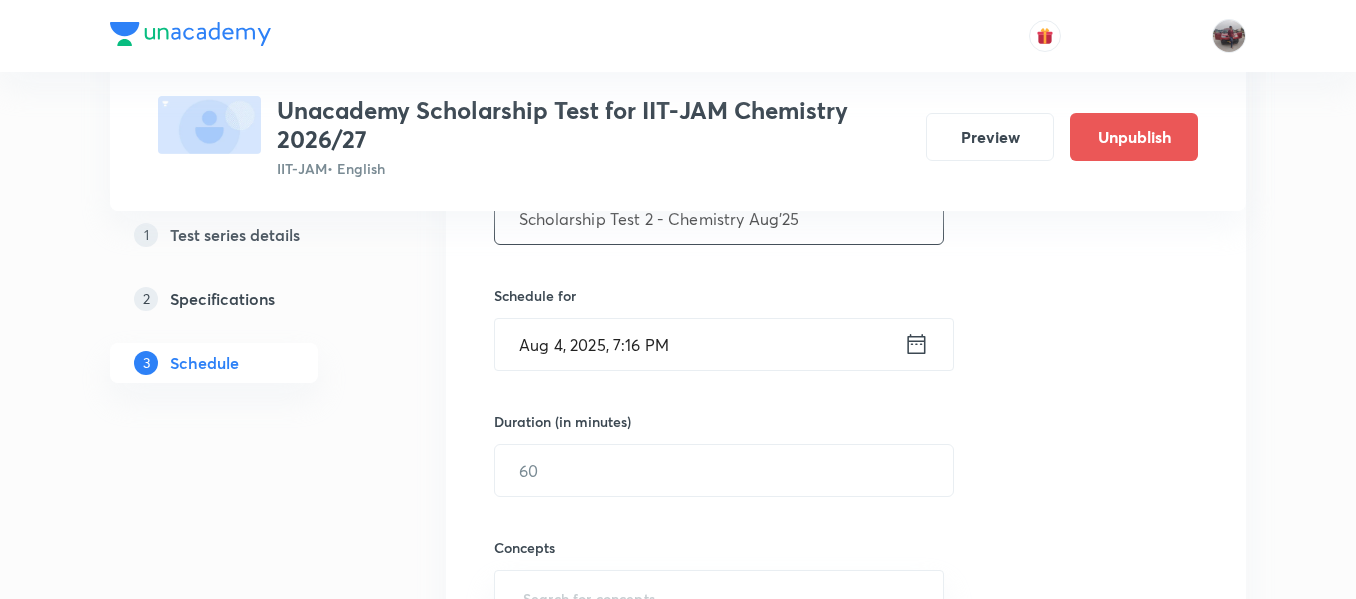 type on "Scholarship Test 2 - Chemistry Aug'25" 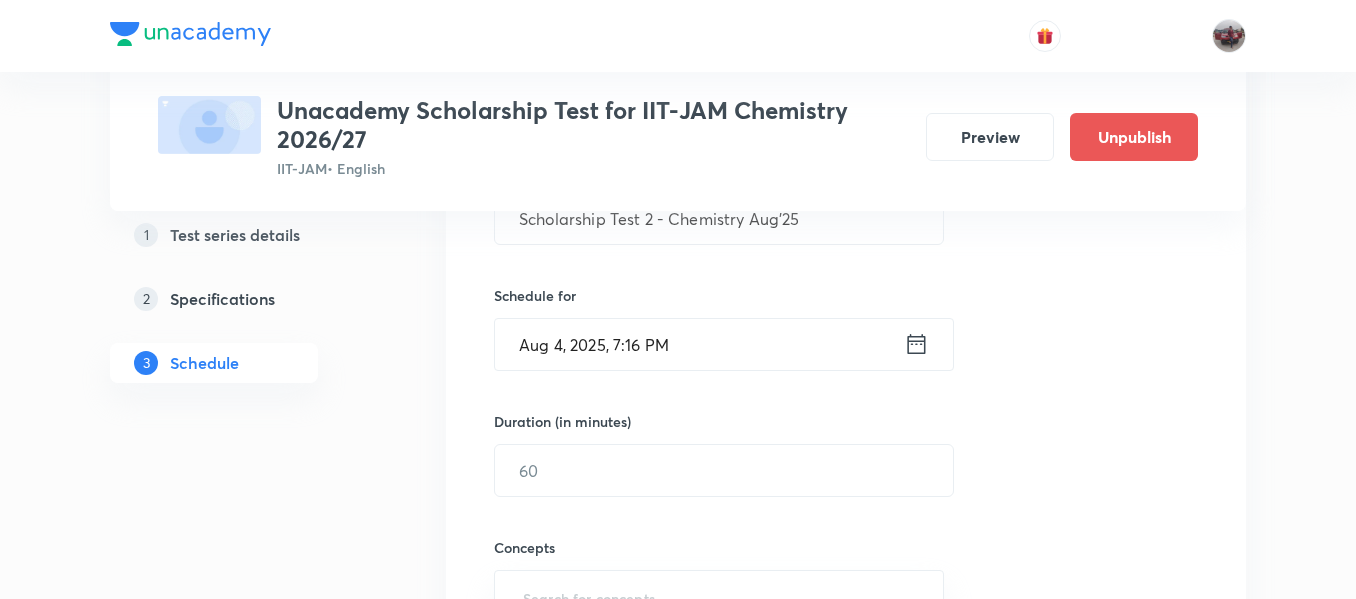 click 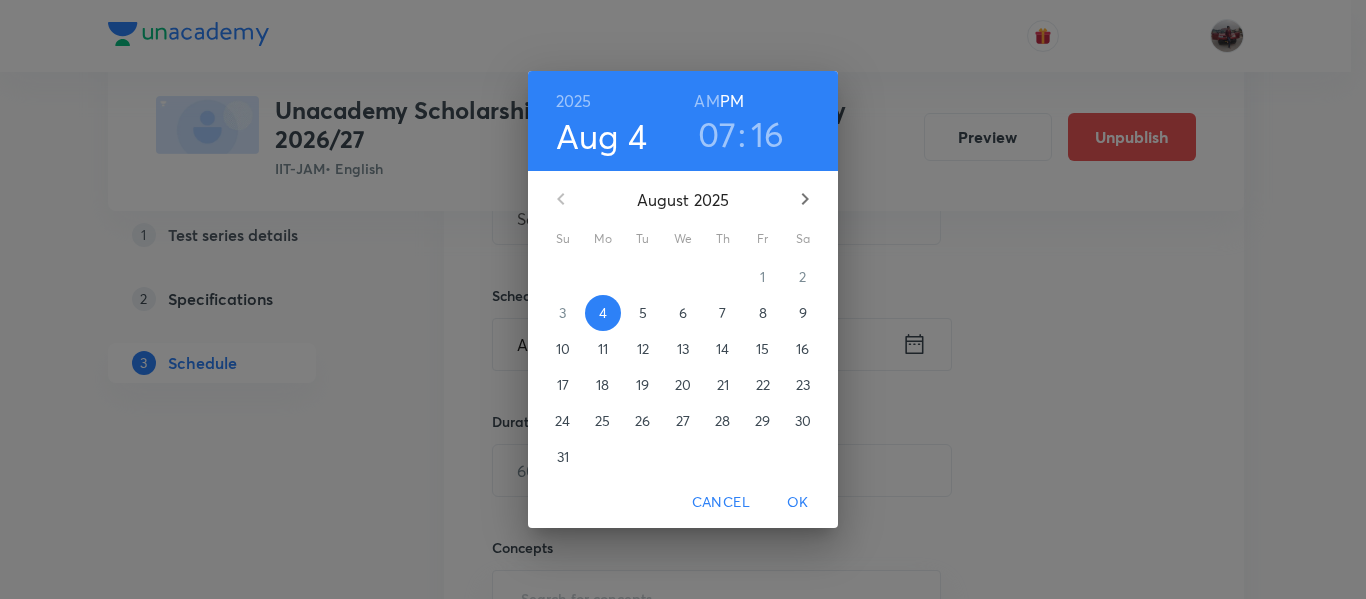 click on "10" at bounding box center [563, 349] 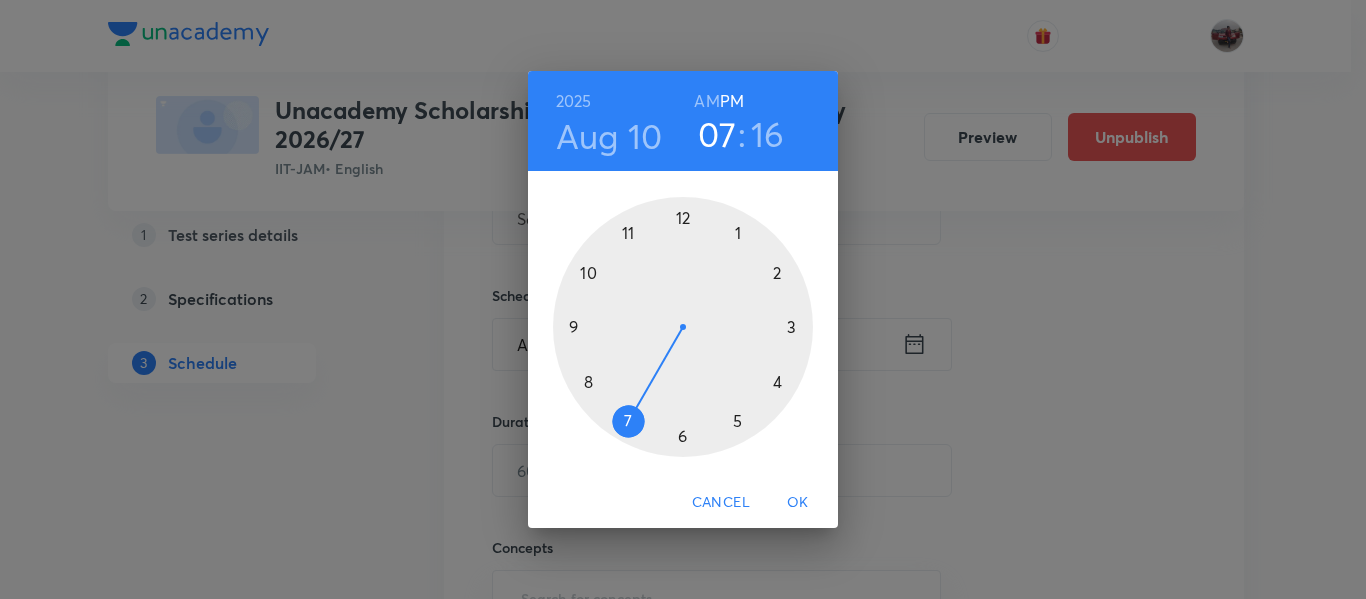 click at bounding box center [683, 327] 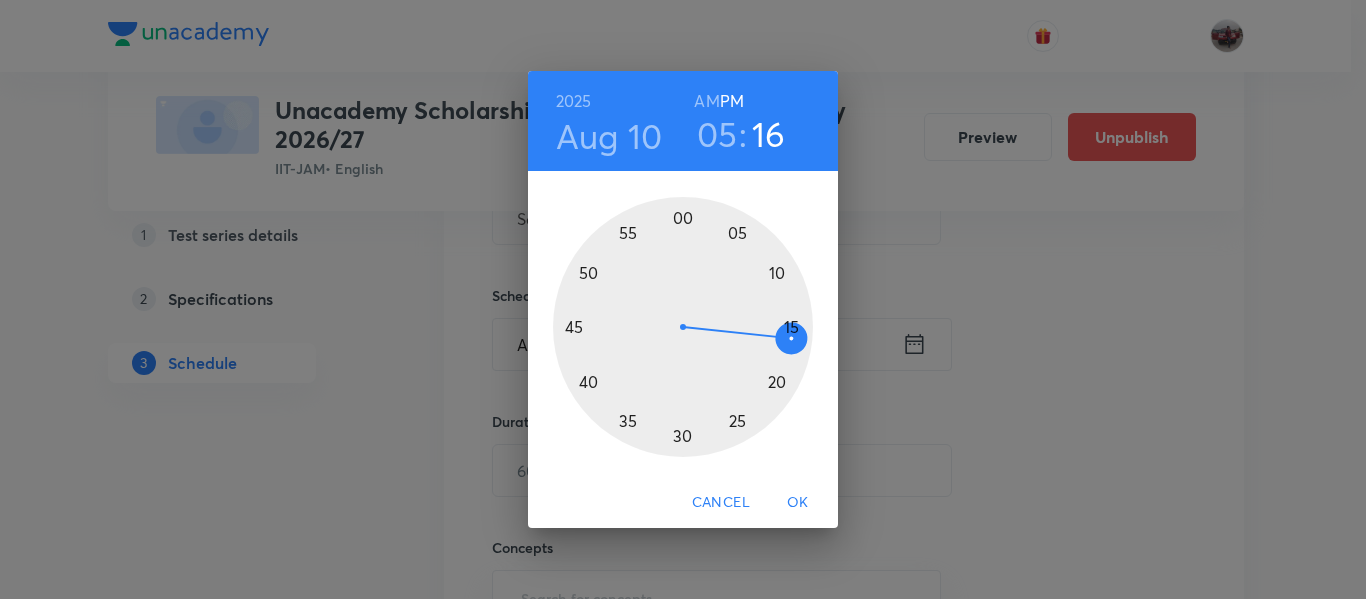 click at bounding box center [683, 327] 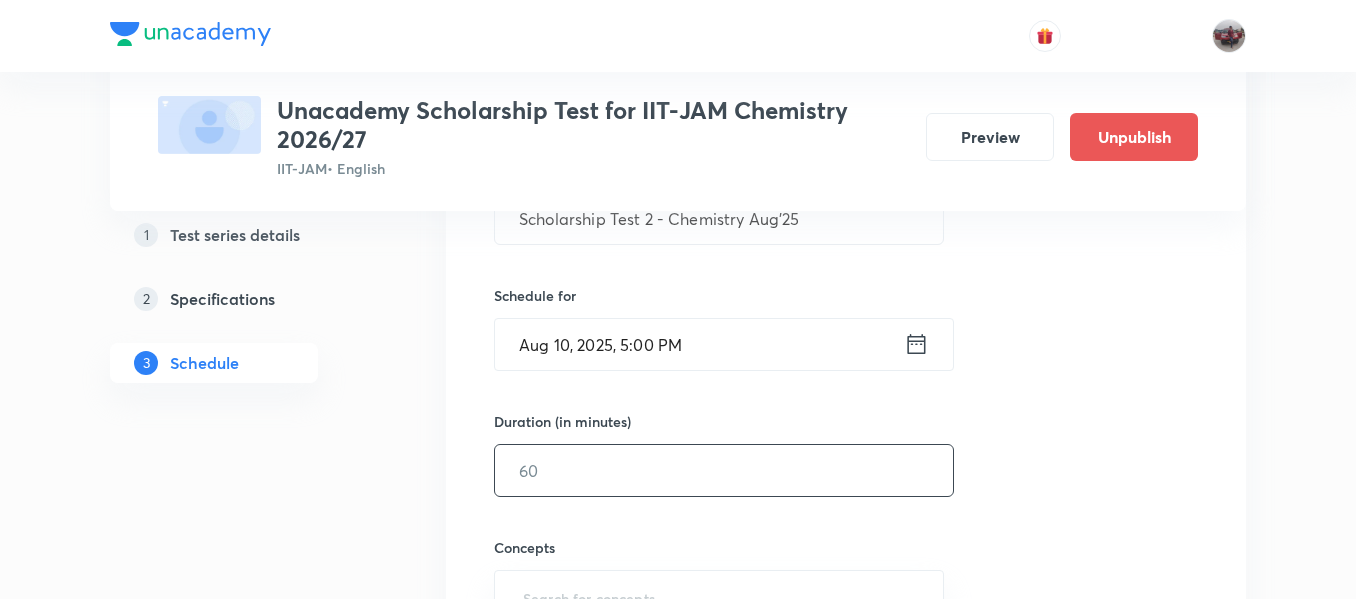 click at bounding box center (724, 470) 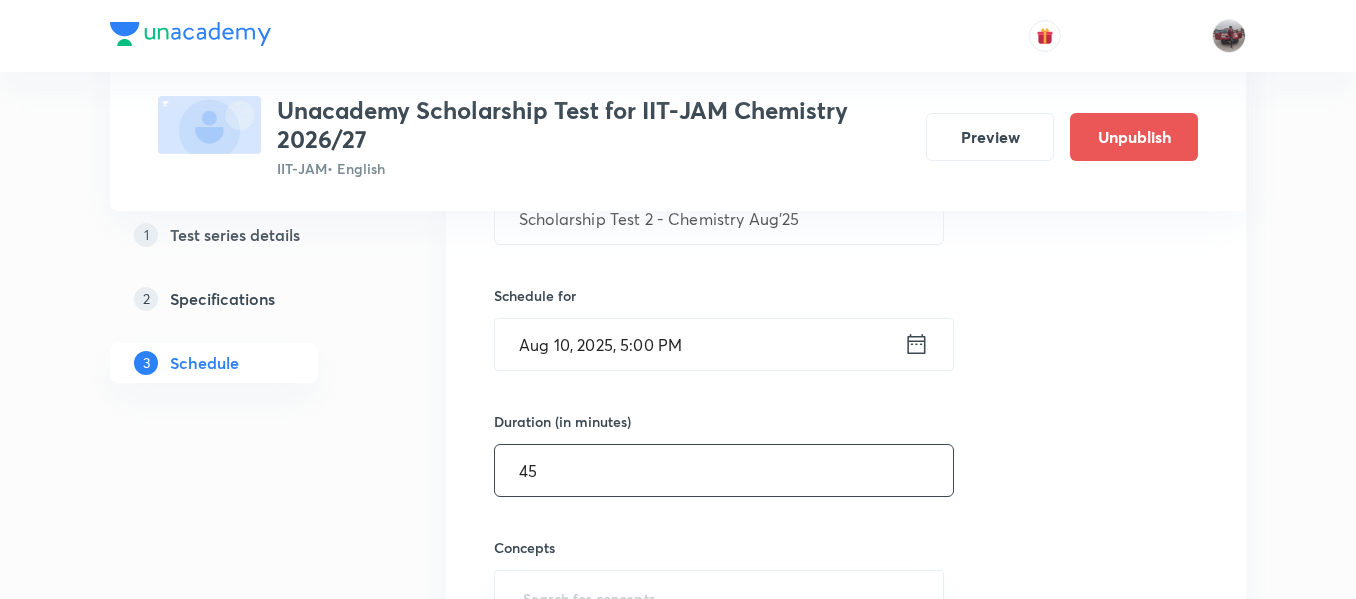 scroll, scrollTop: 679, scrollLeft: 0, axis: vertical 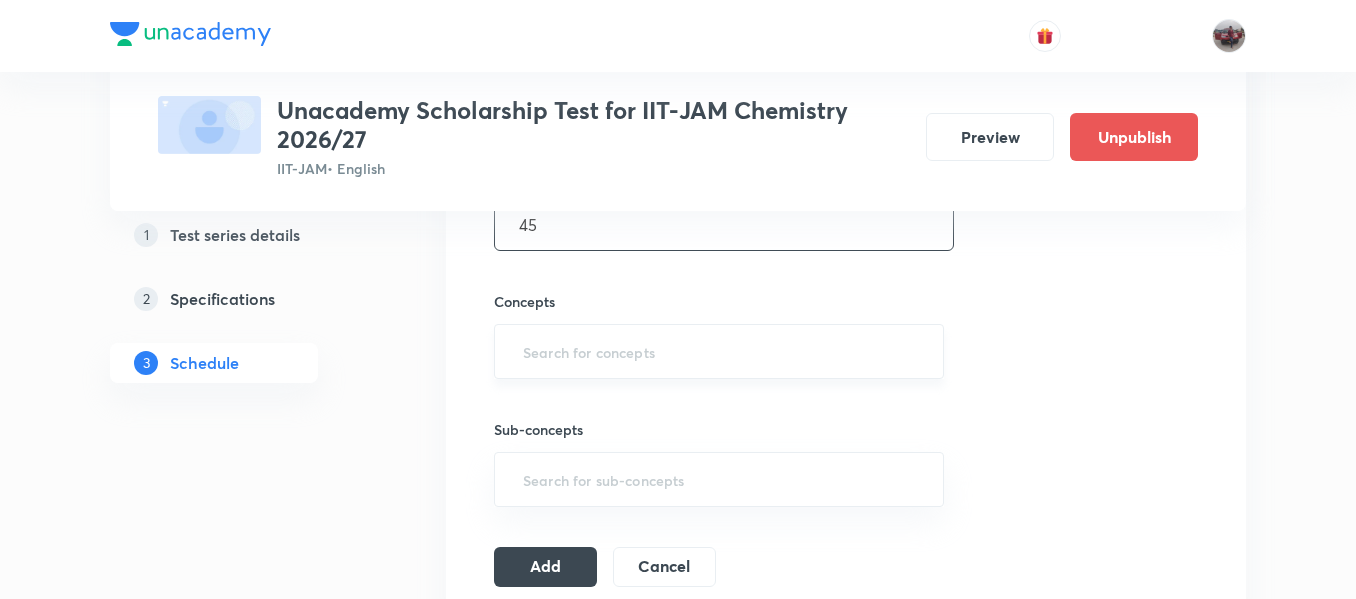 type on "45" 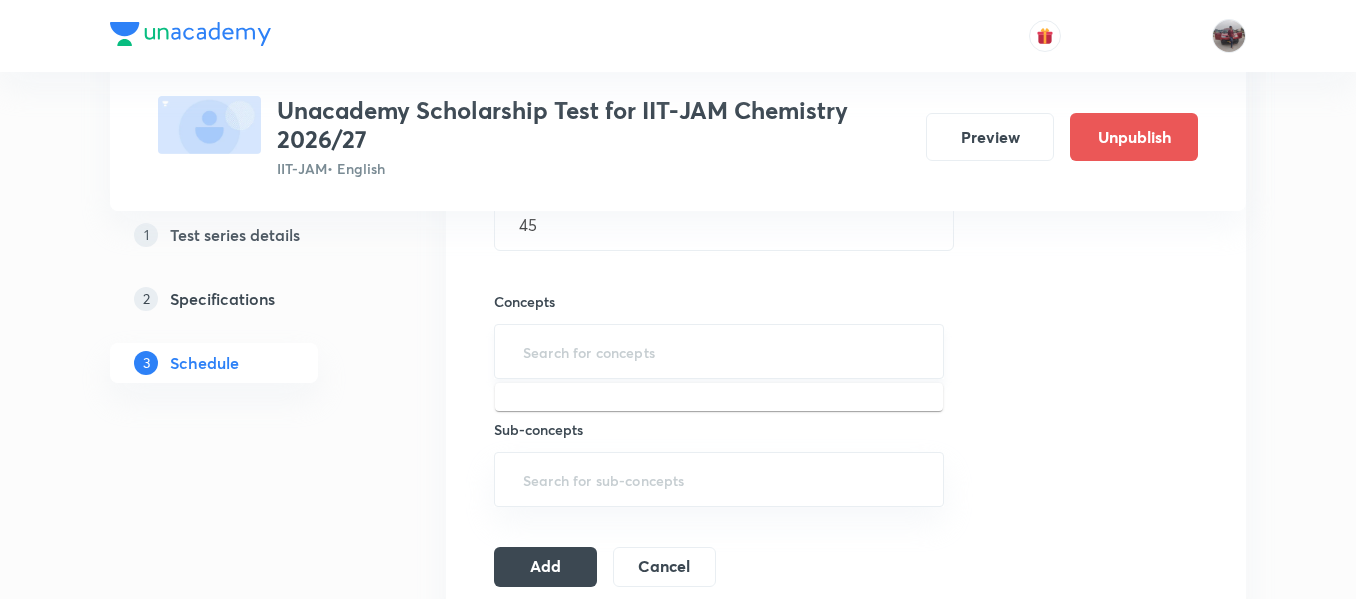 click at bounding box center [719, 351] 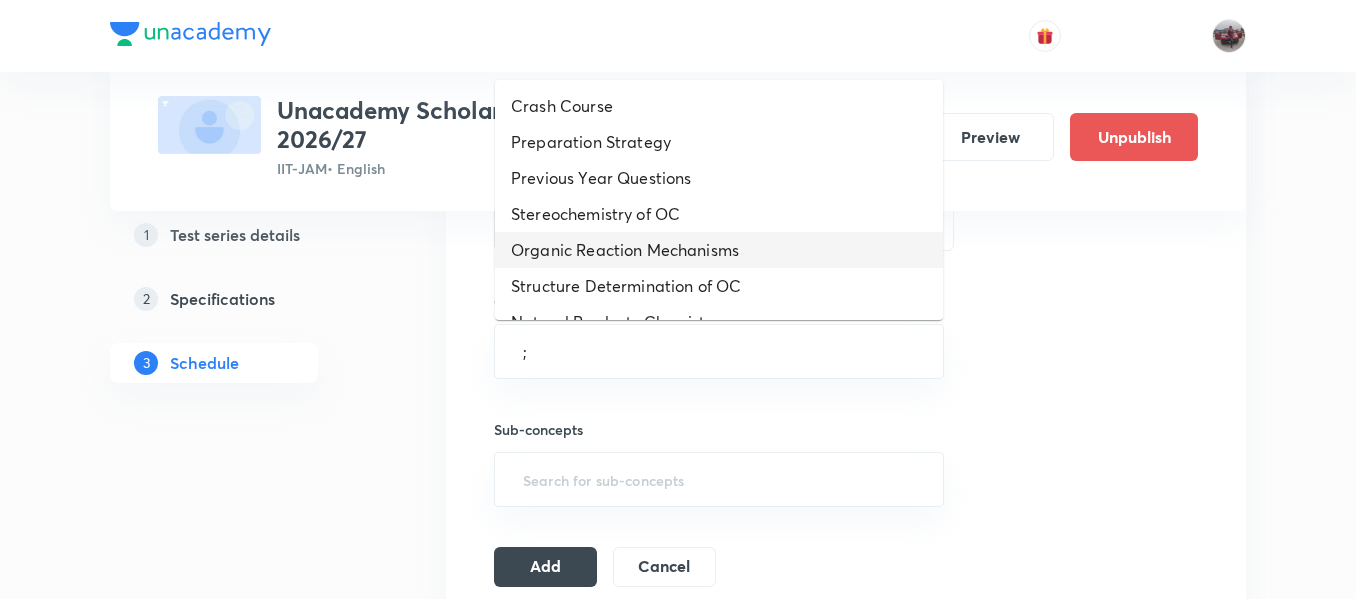 click on "Organic Reaction Mechanisms" at bounding box center [719, 250] 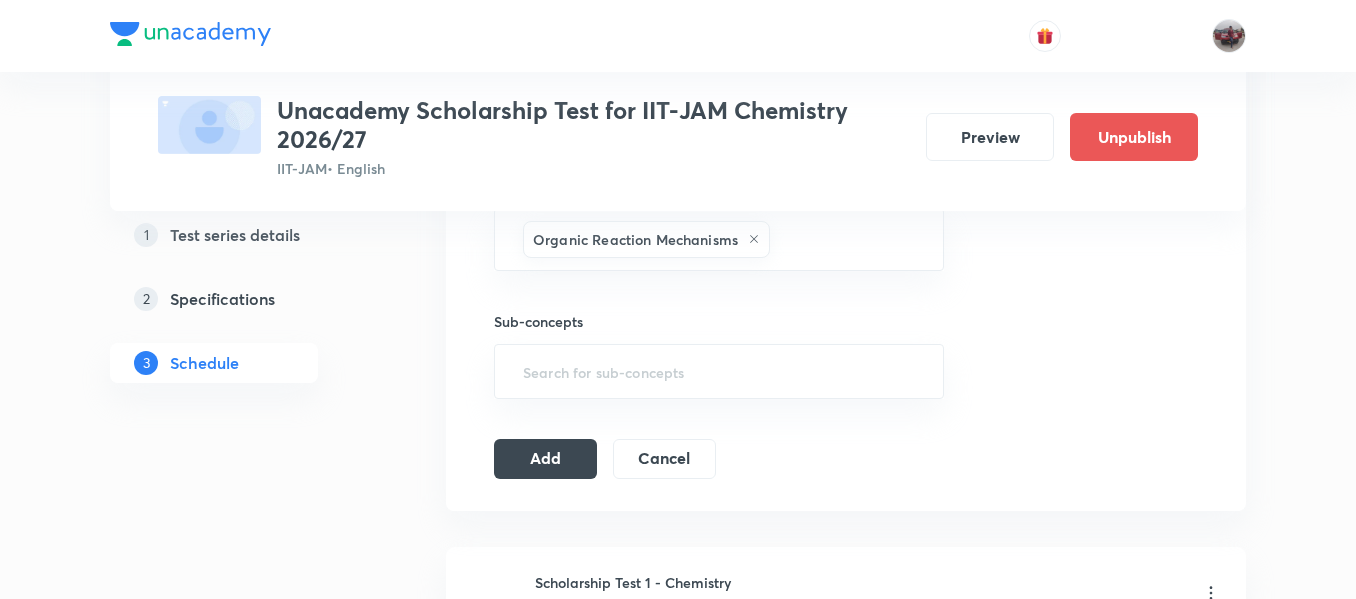 scroll, scrollTop: 798, scrollLeft: 0, axis: vertical 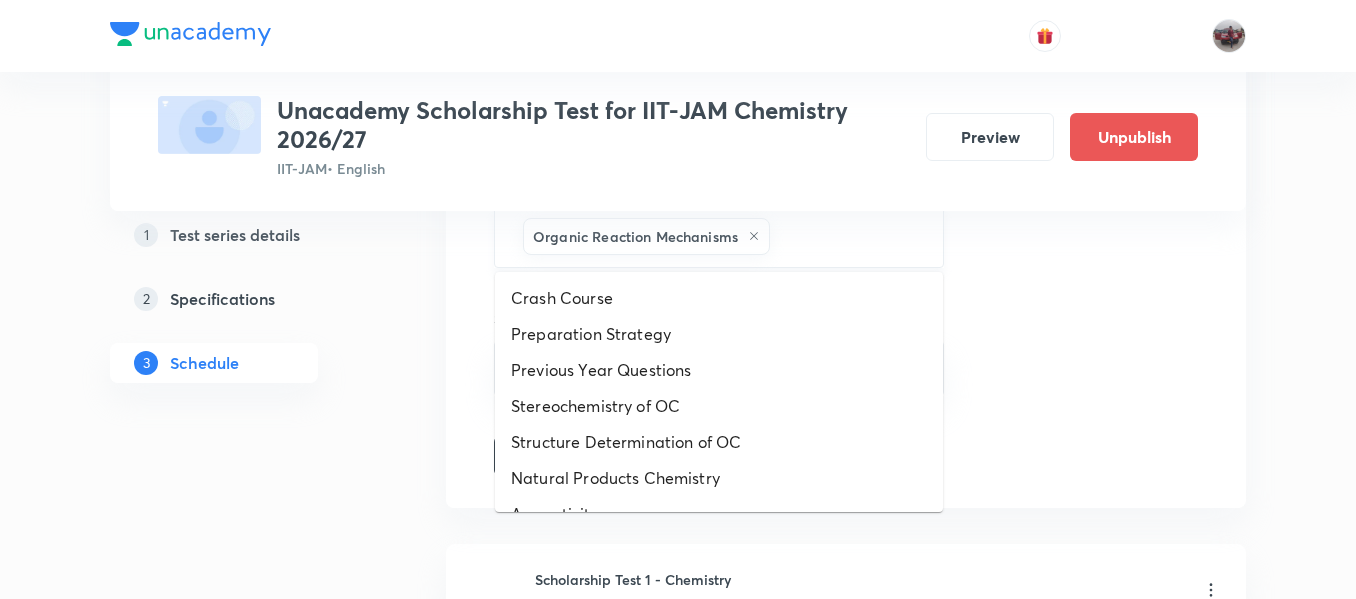 click at bounding box center (846, 236) 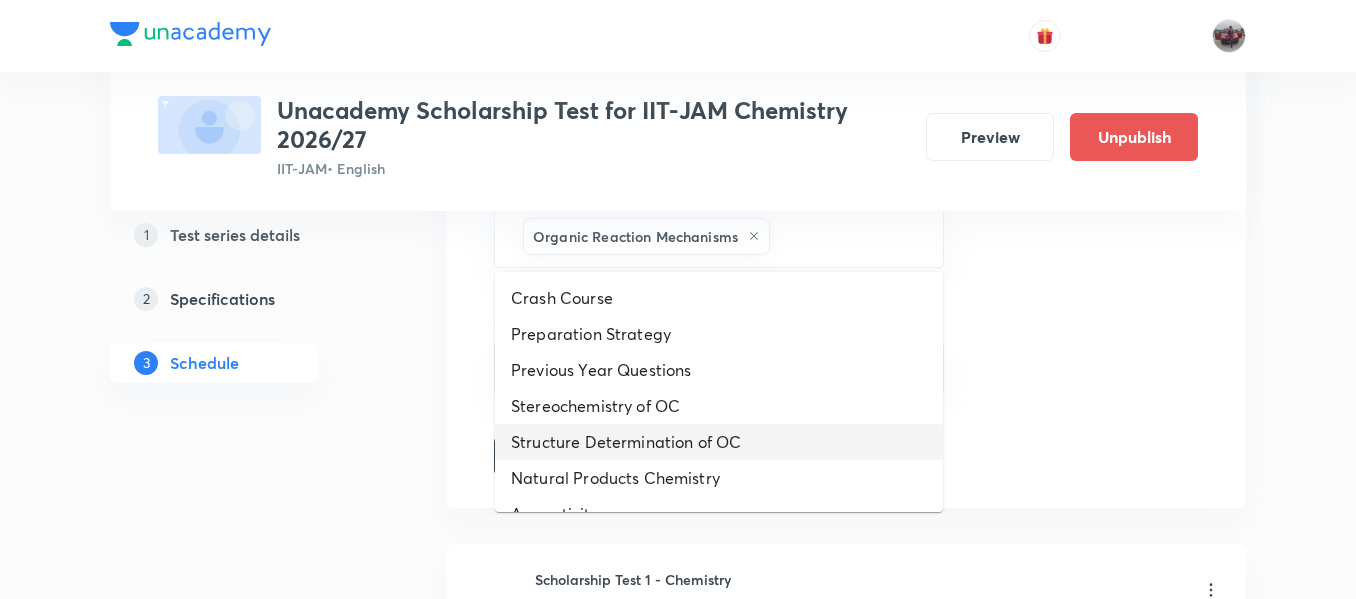 click on "Structure Determination of OC" at bounding box center [719, 442] 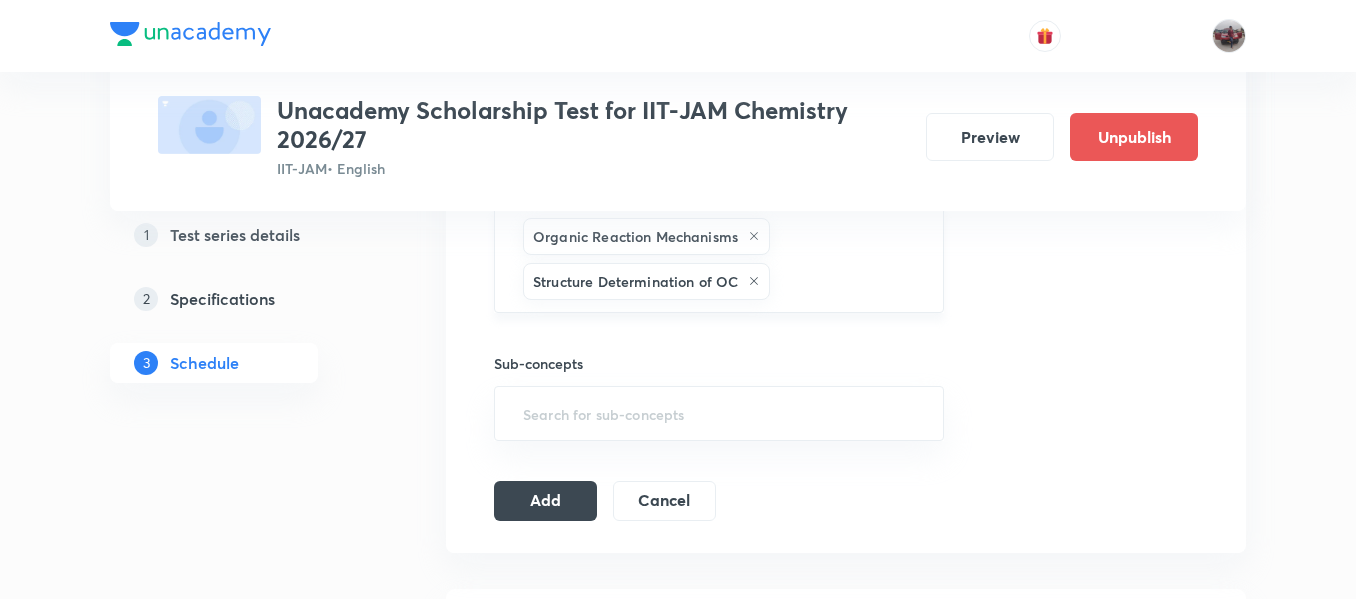click at bounding box center (846, 281) 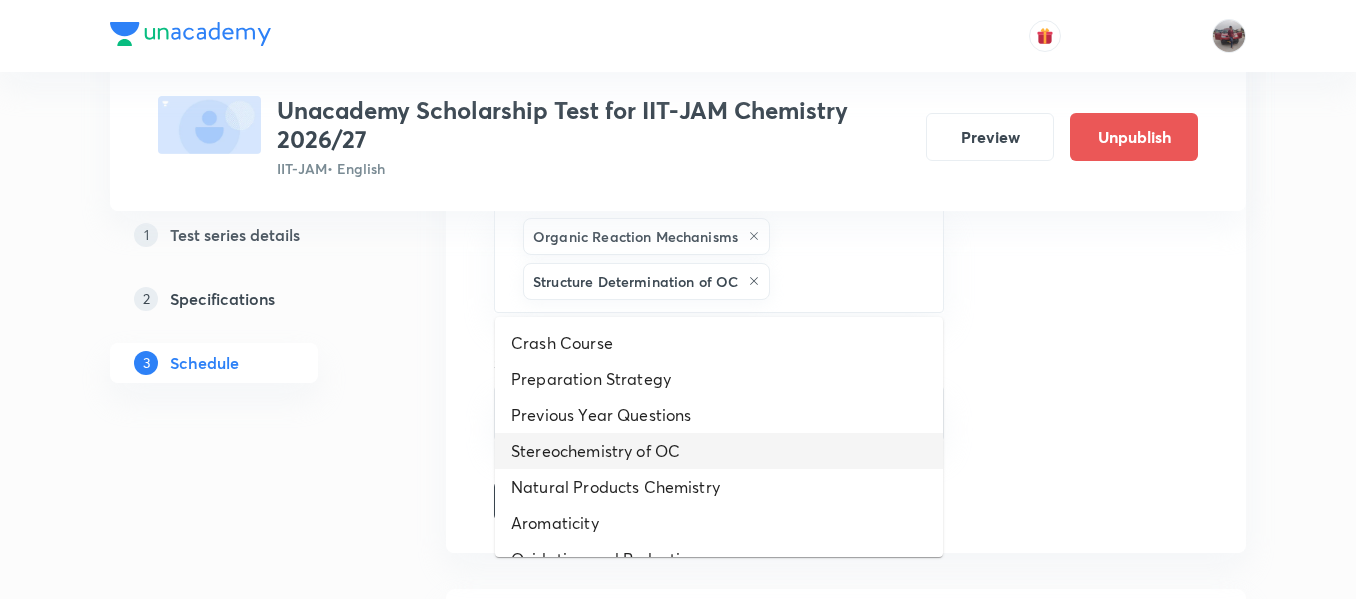 click on "Stereochemistry of OC" at bounding box center (719, 451) 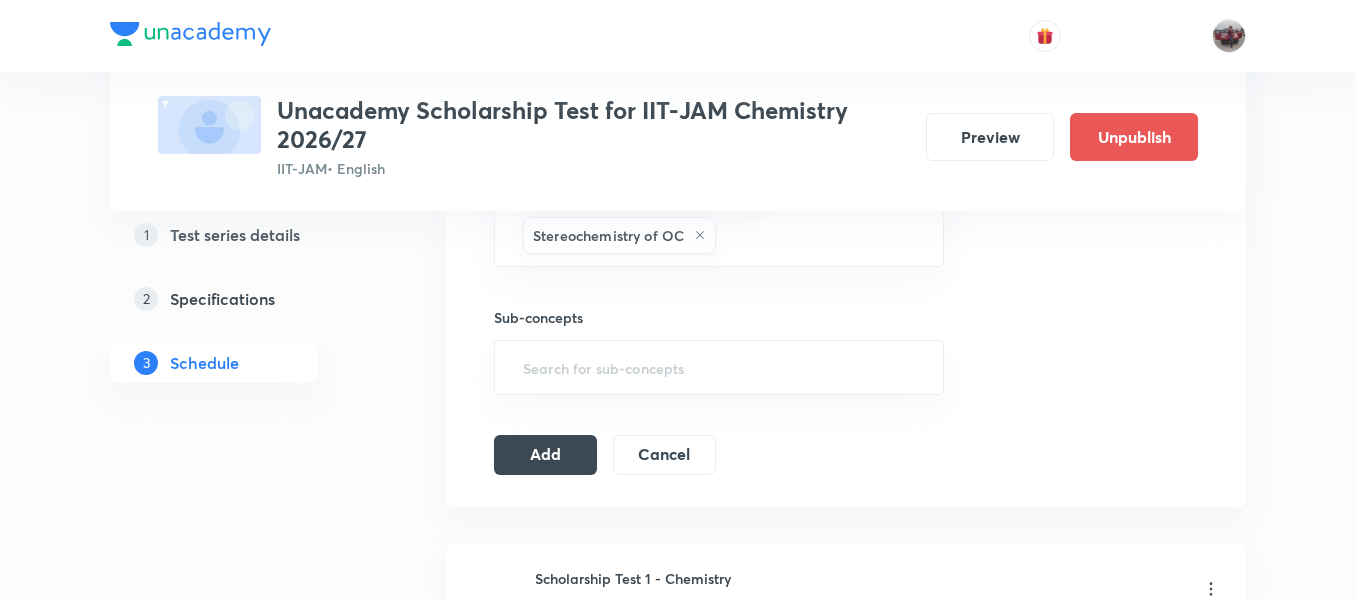scroll, scrollTop: 901, scrollLeft: 0, axis: vertical 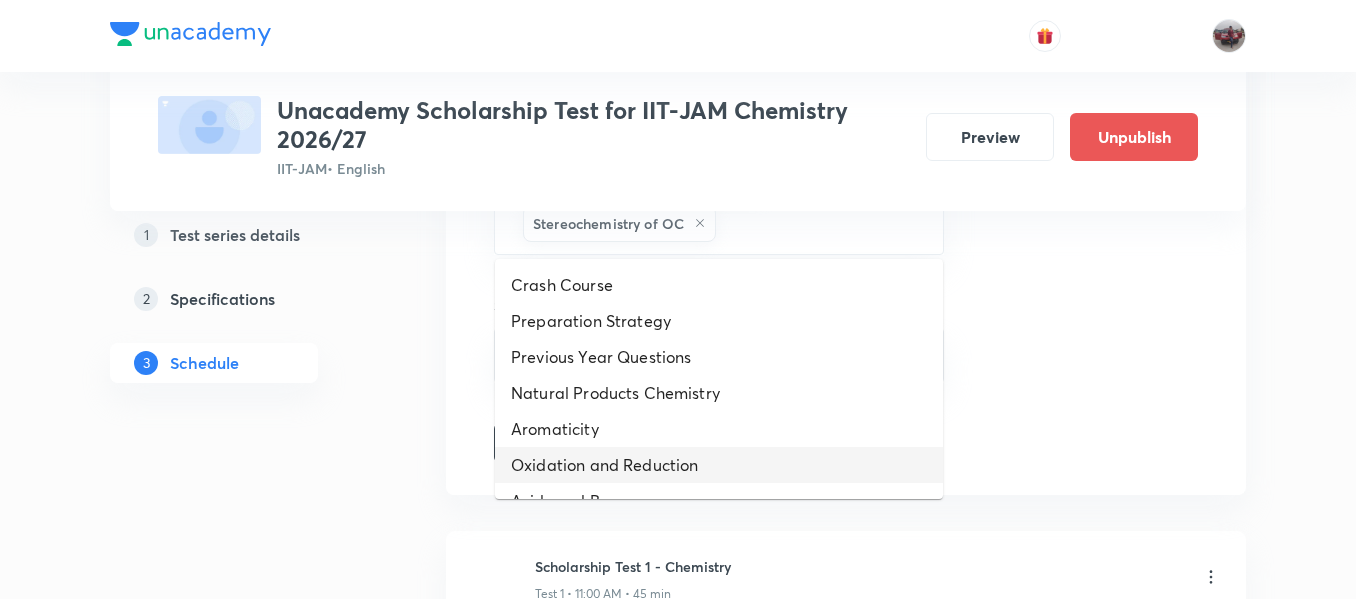 drag, startPoint x: 788, startPoint y: 230, endPoint x: 700, endPoint y: 467, distance: 252.81021 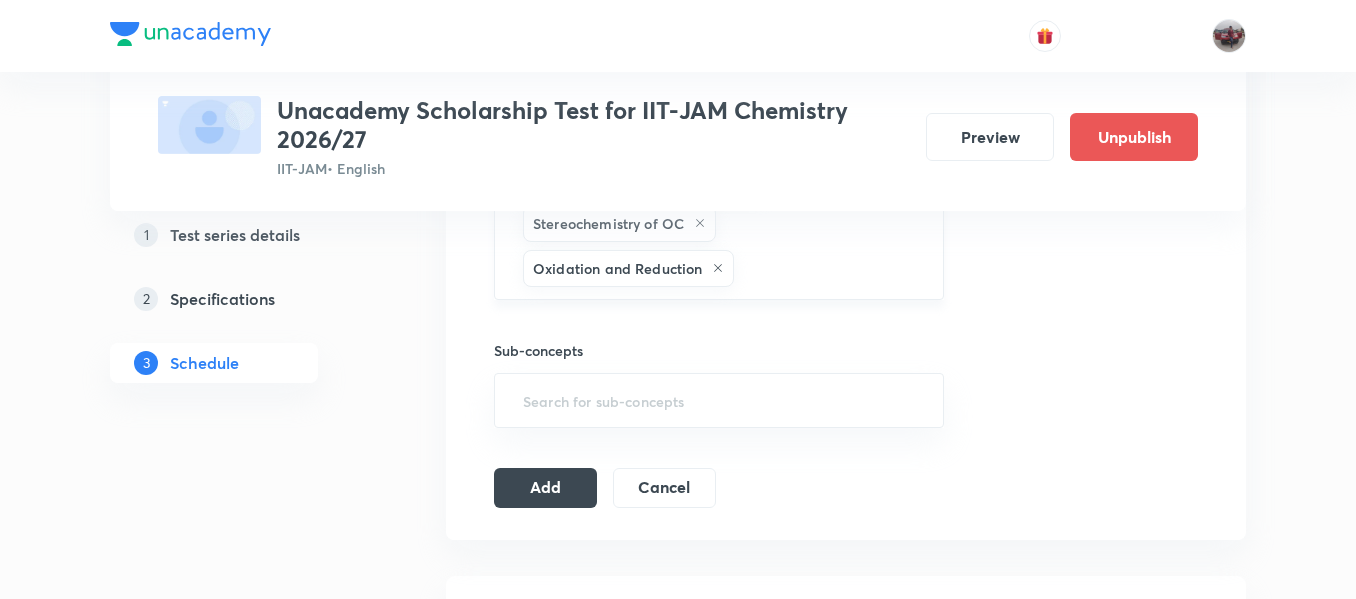 click at bounding box center (828, 268) 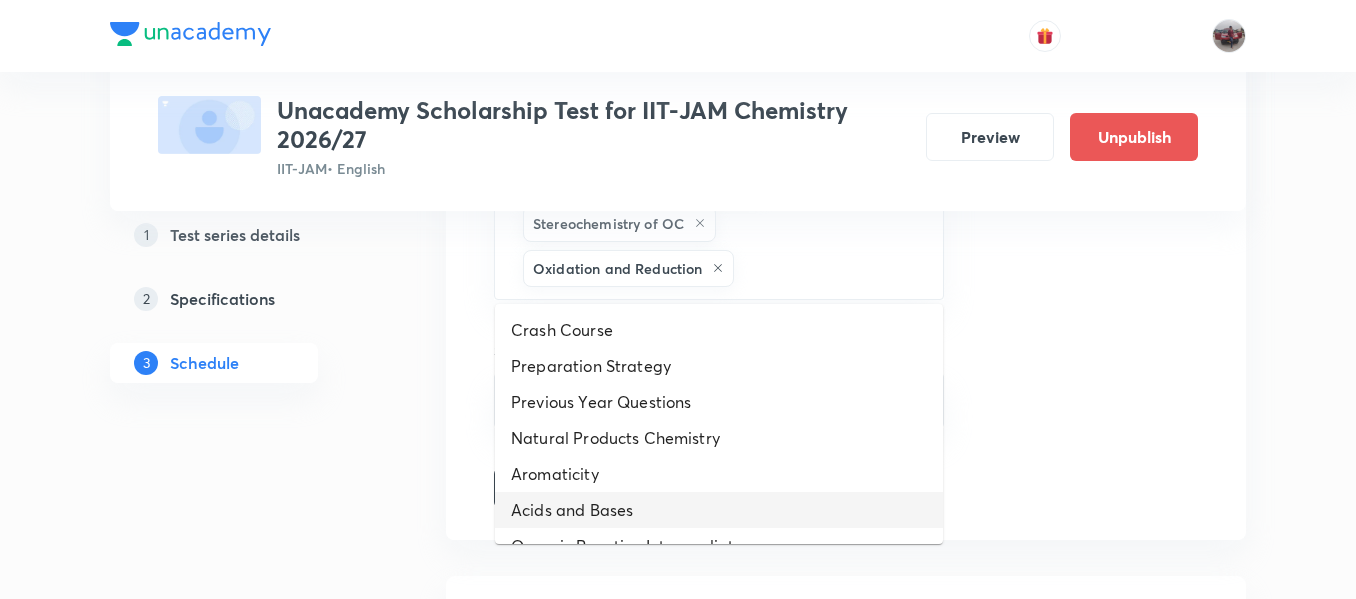 click on "Acids and Bases" at bounding box center [719, 510] 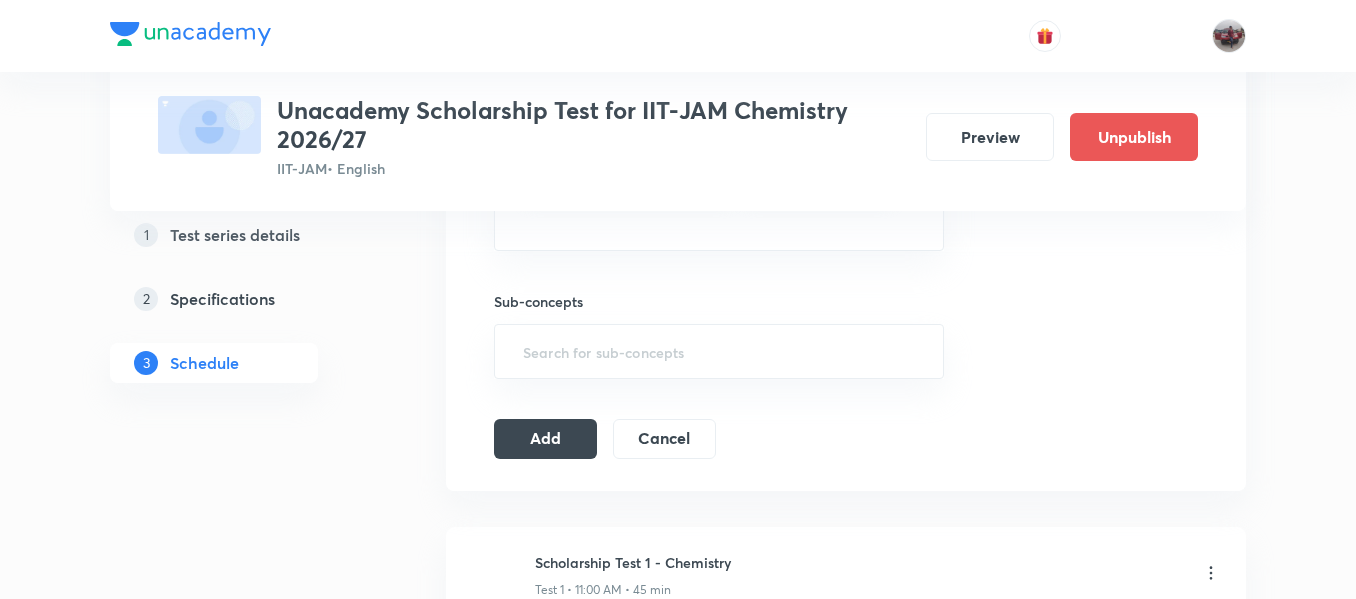 scroll, scrollTop: 1000, scrollLeft: 0, axis: vertical 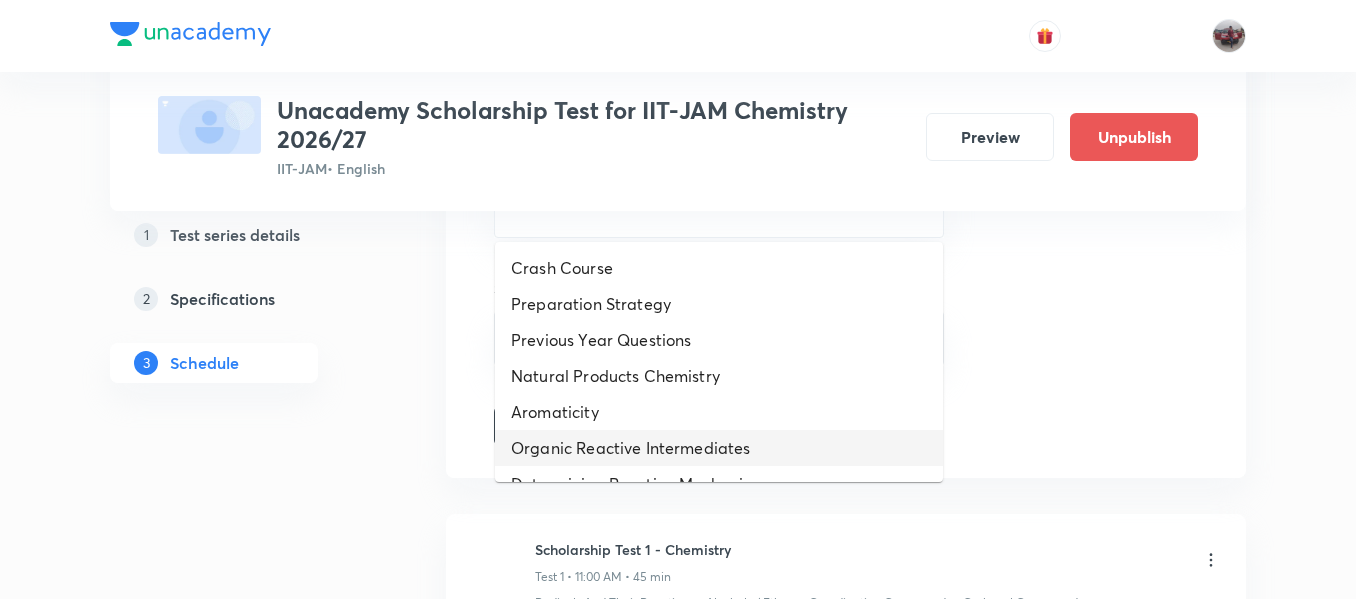 drag, startPoint x: 601, startPoint y: 225, endPoint x: 674, endPoint y: 455, distance: 241.30685 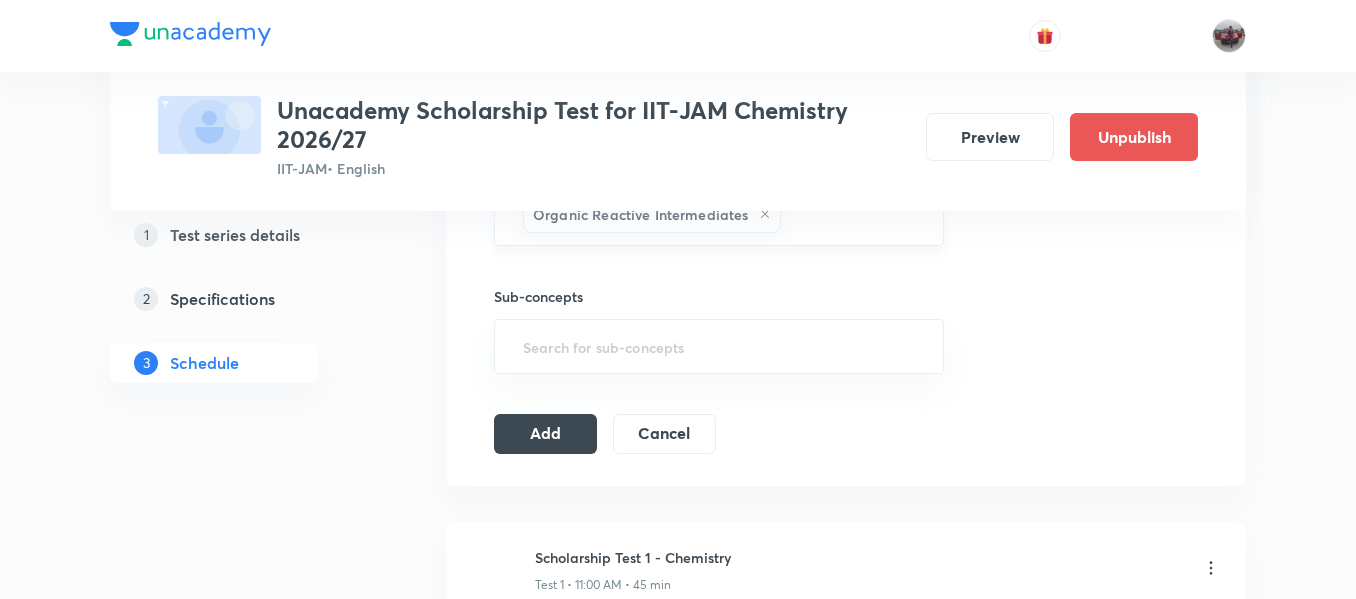 click at bounding box center [852, 214] 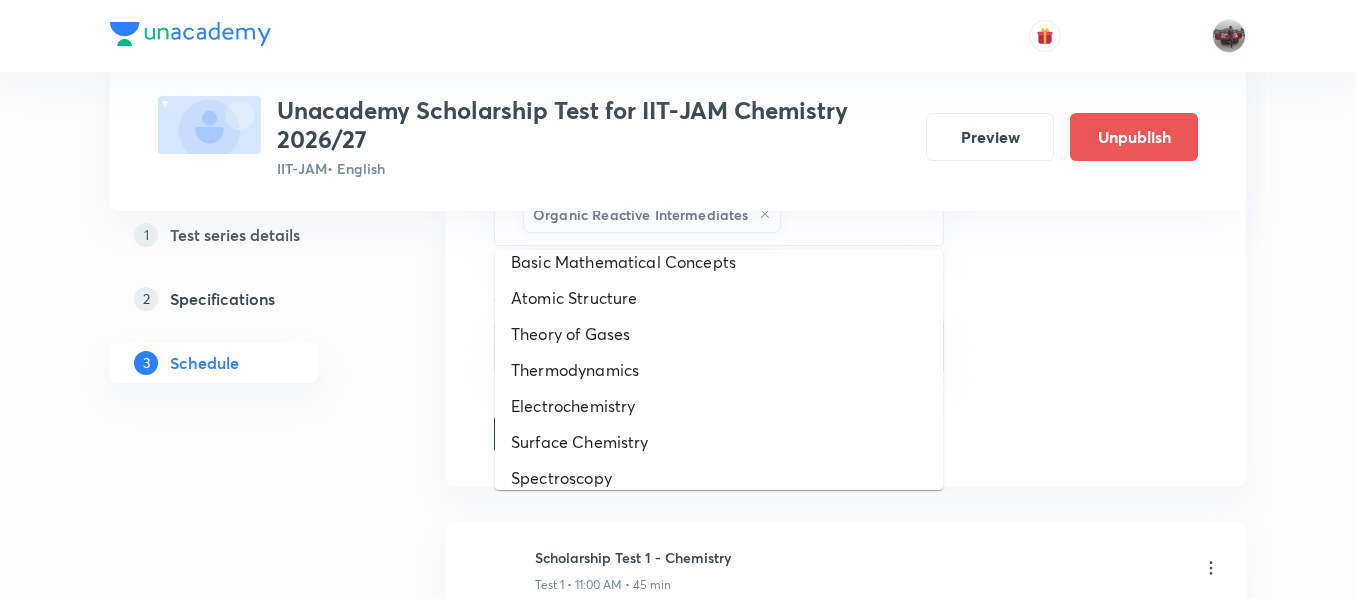 scroll, scrollTop: 1000, scrollLeft: 0, axis: vertical 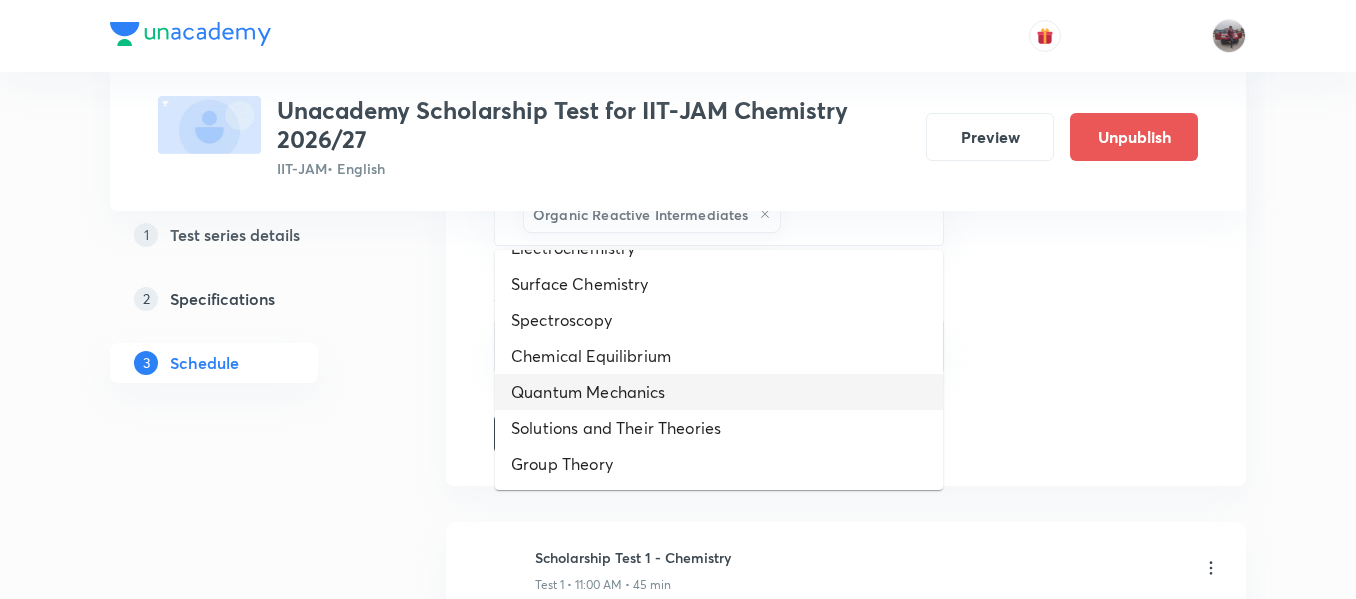 click on "Quantum Mechanics" at bounding box center (719, 392) 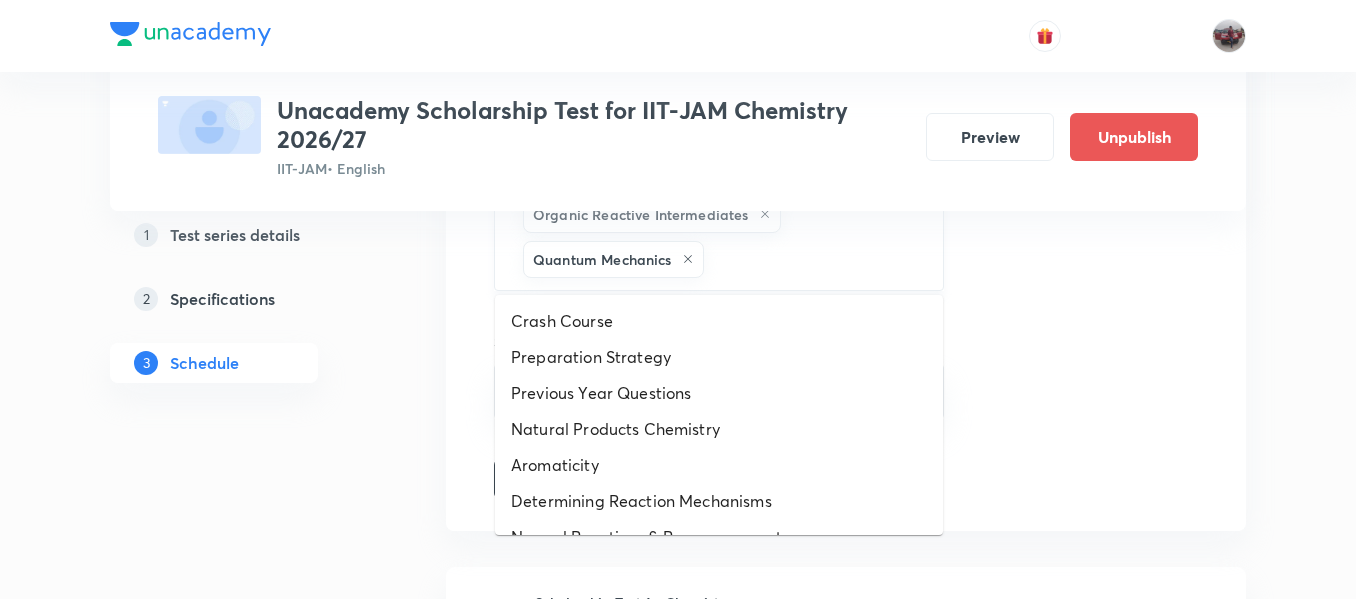 click at bounding box center (813, 259) 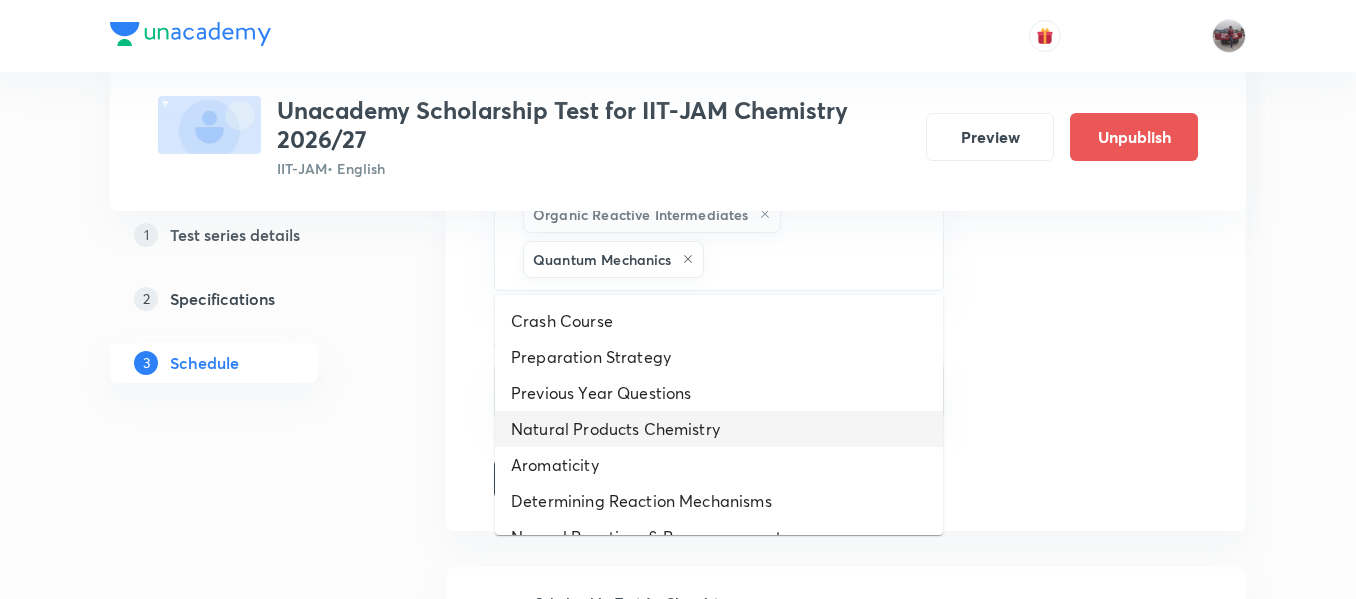 scroll, scrollTop: 964, scrollLeft: 0, axis: vertical 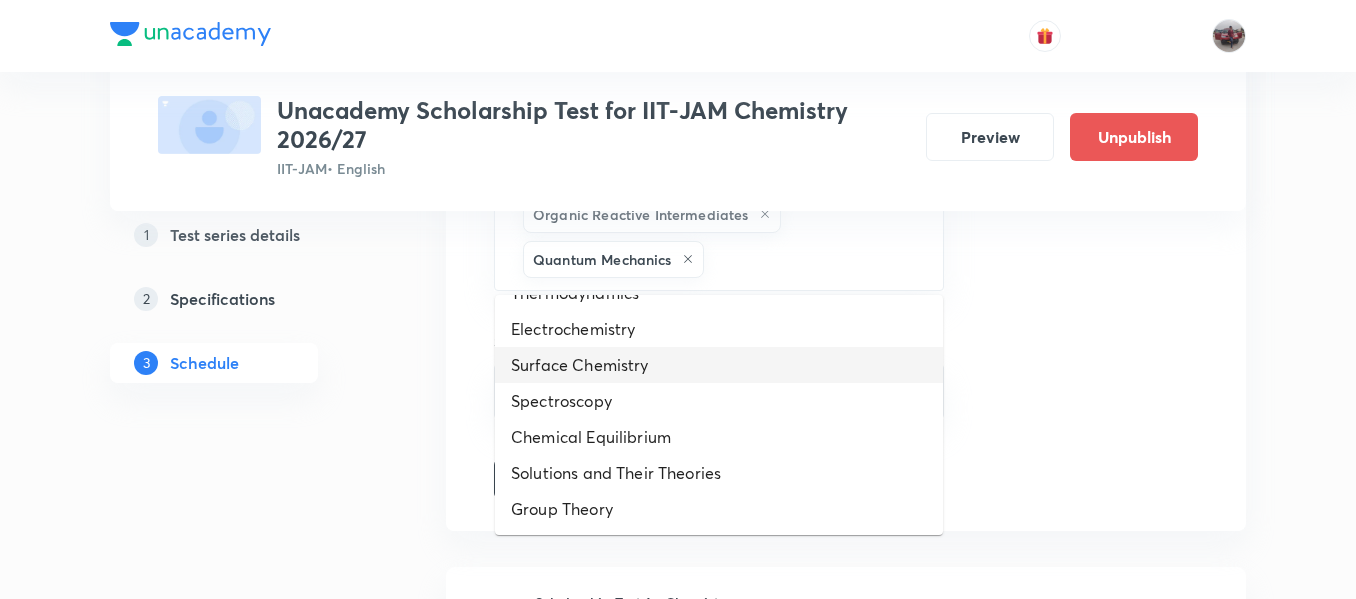 click on "Surface Chemistry" at bounding box center (719, 365) 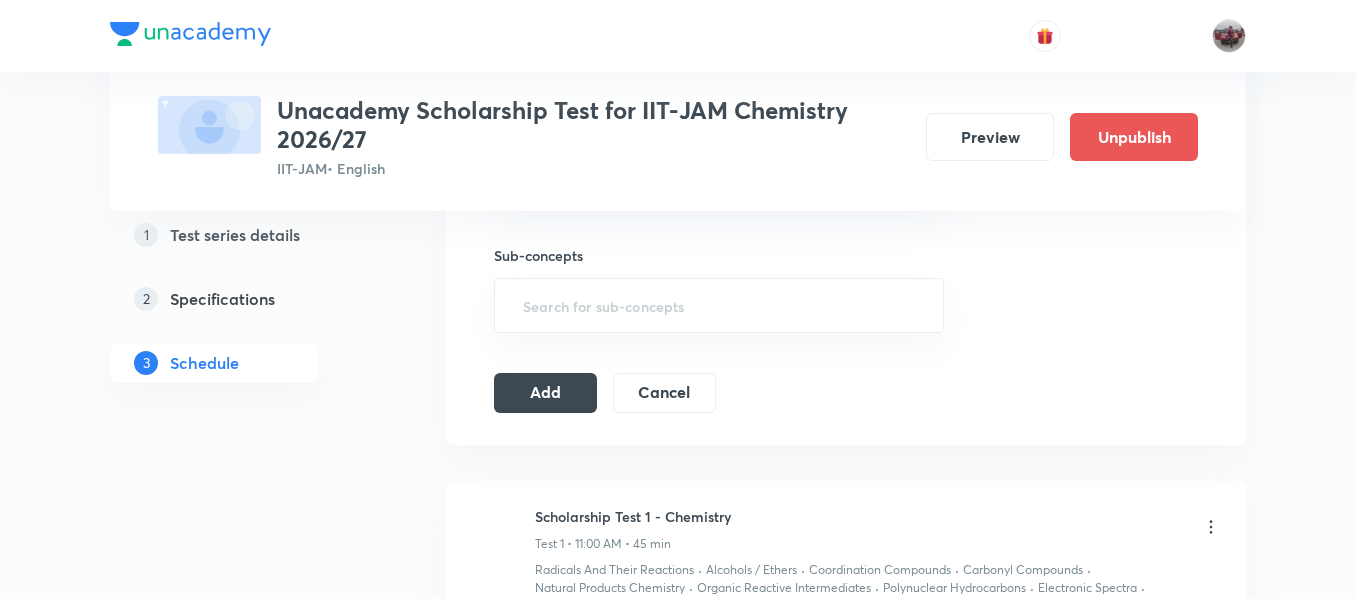 scroll, scrollTop: 1087, scrollLeft: 0, axis: vertical 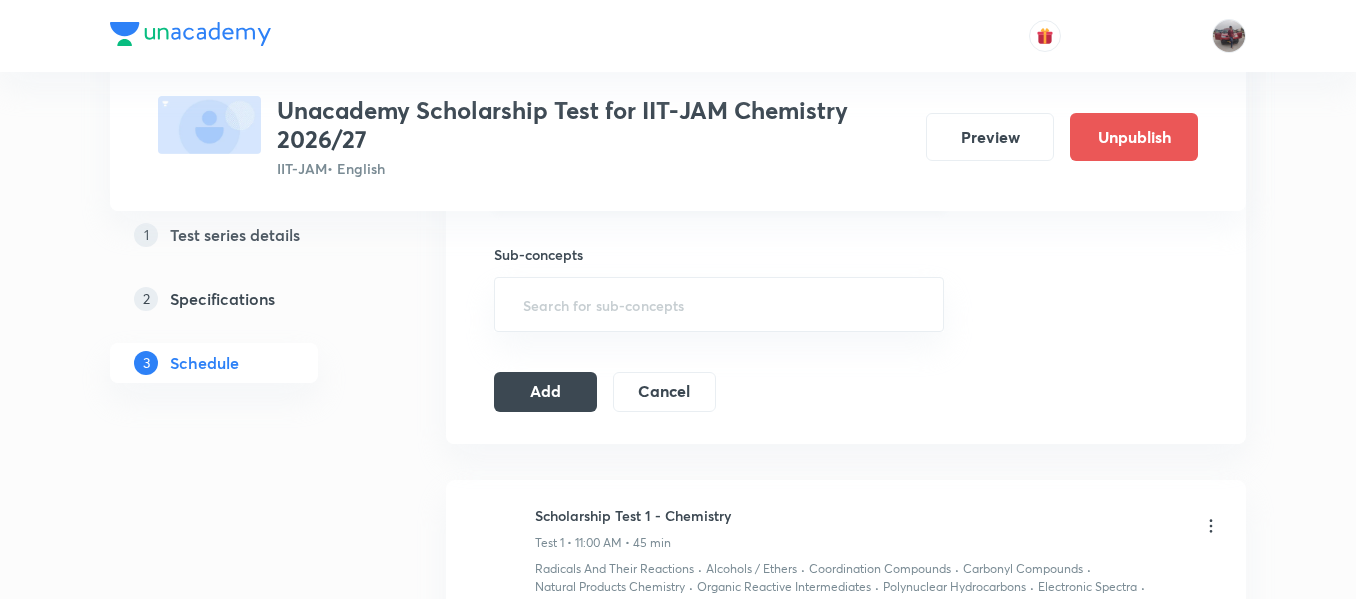 click at bounding box center [899, 172] 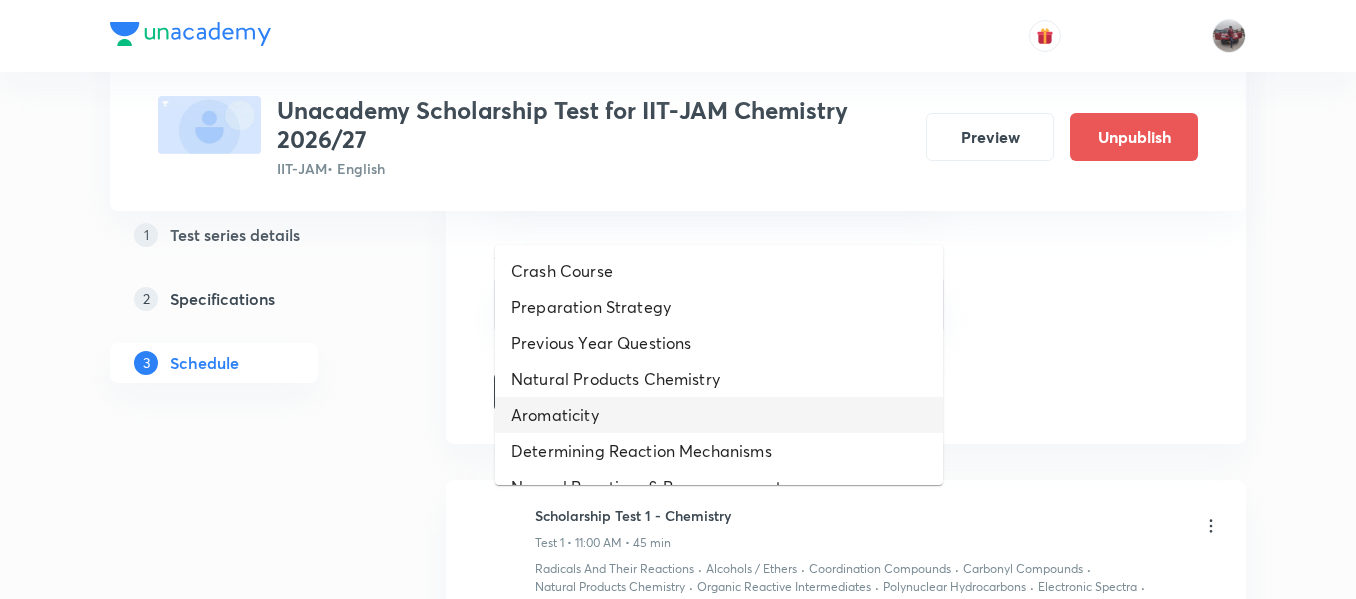 click on "Aromaticity" at bounding box center [719, 415] 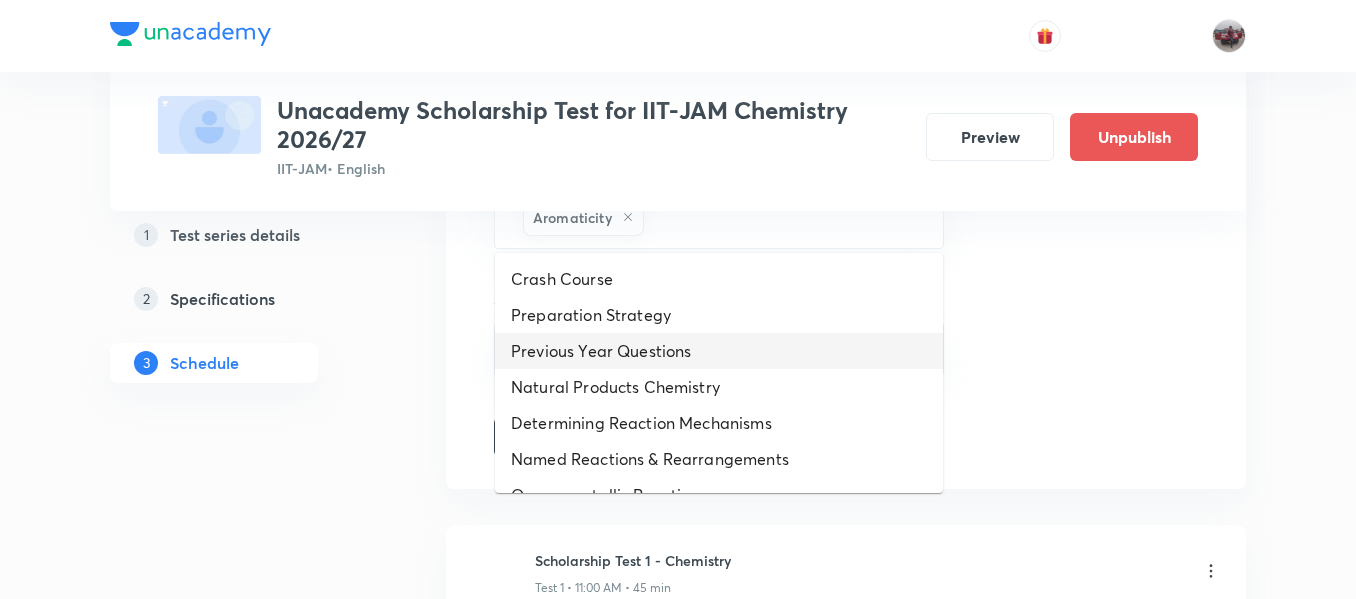 drag, startPoint x: 708, startPoint y: 228, endPoint x: 670, endPoint y: 425, distance: 200.6315 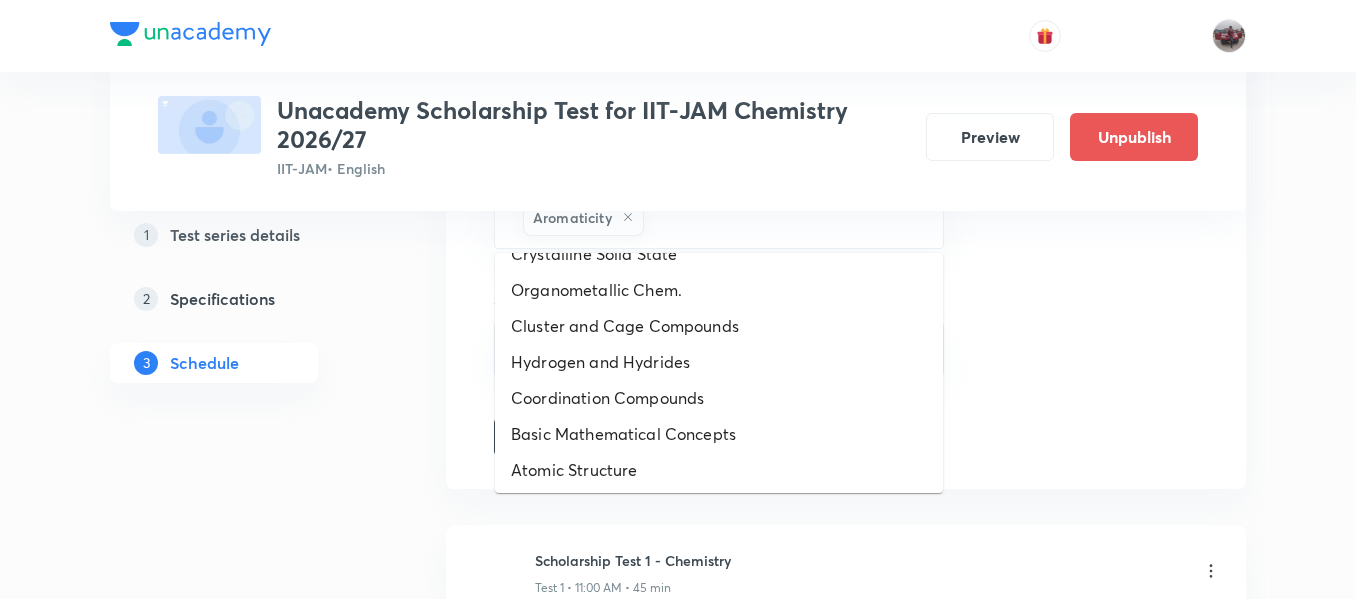 scroll, scrollTop: 892, scrollLeft: 0, axis: vertical 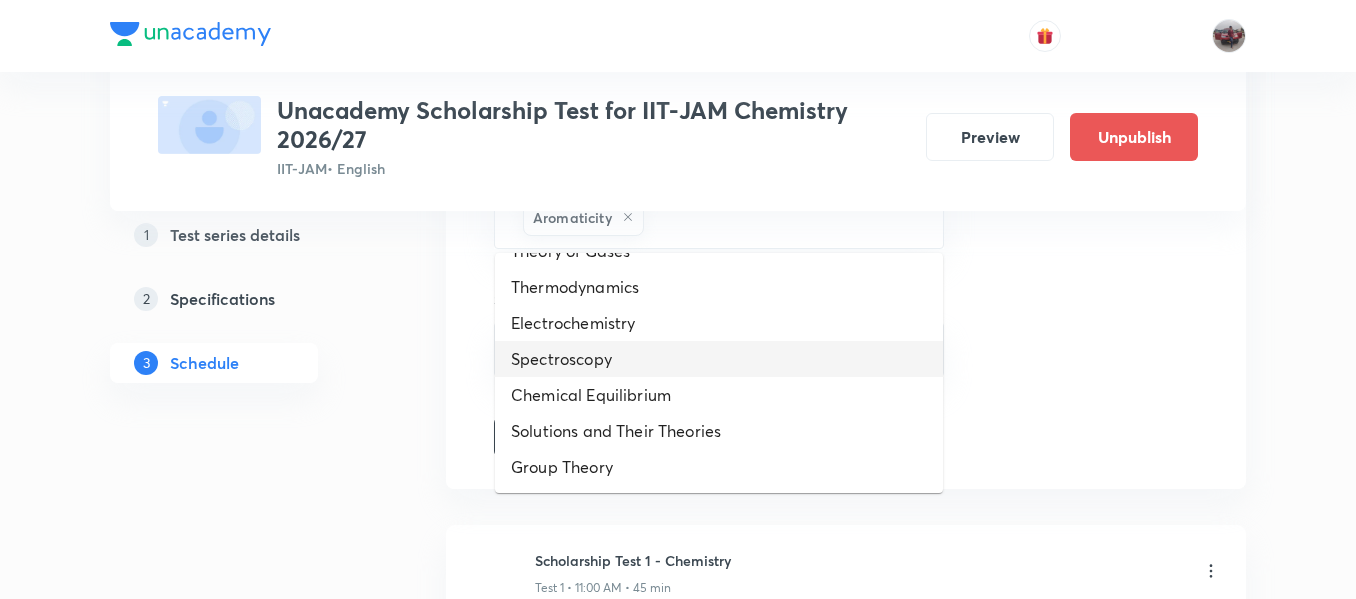 click on "Spectroscopy" at bounding box center [719, 359] 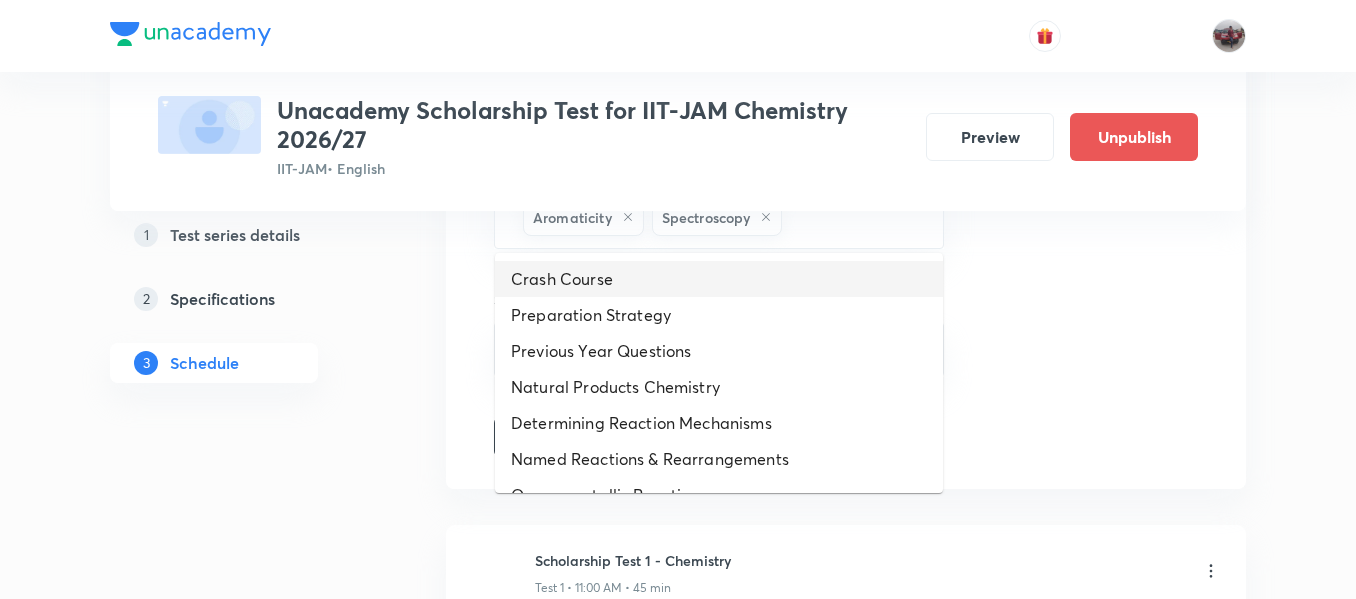 drag, startPoint x: 832, startPoint y: 221, endPoint x: 614, endPoint y: 379, distance: 269.23596 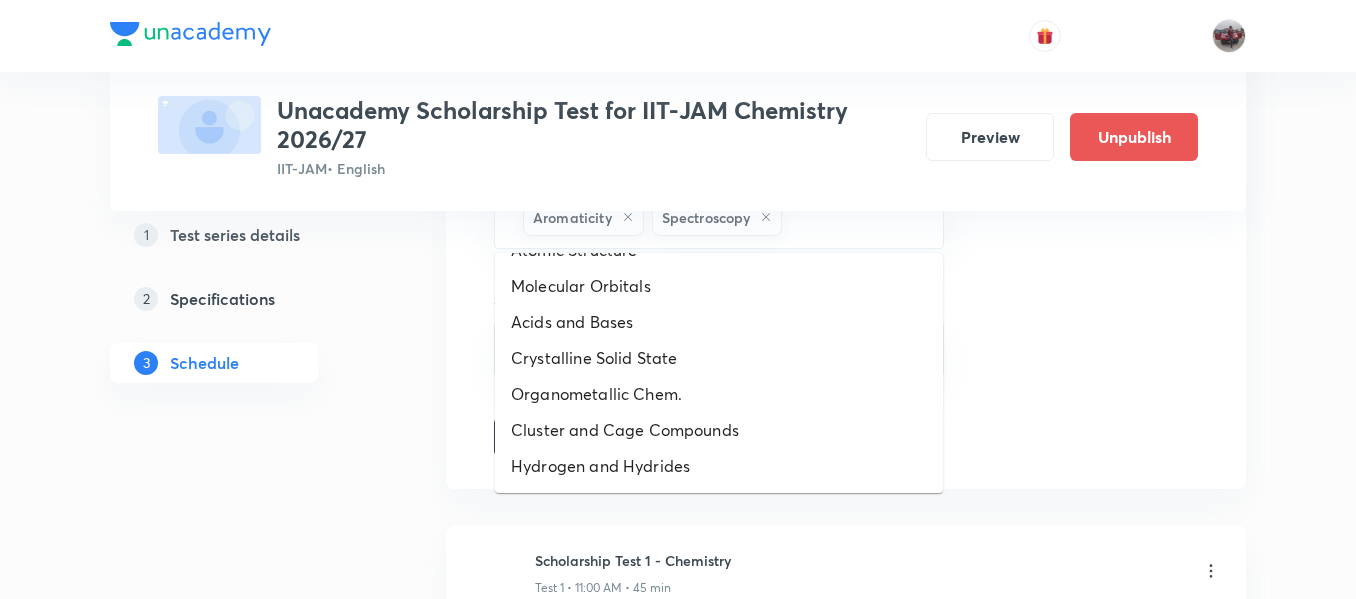 scroll, scrollTop: 856, scrollLeft: 0, axis: vertical 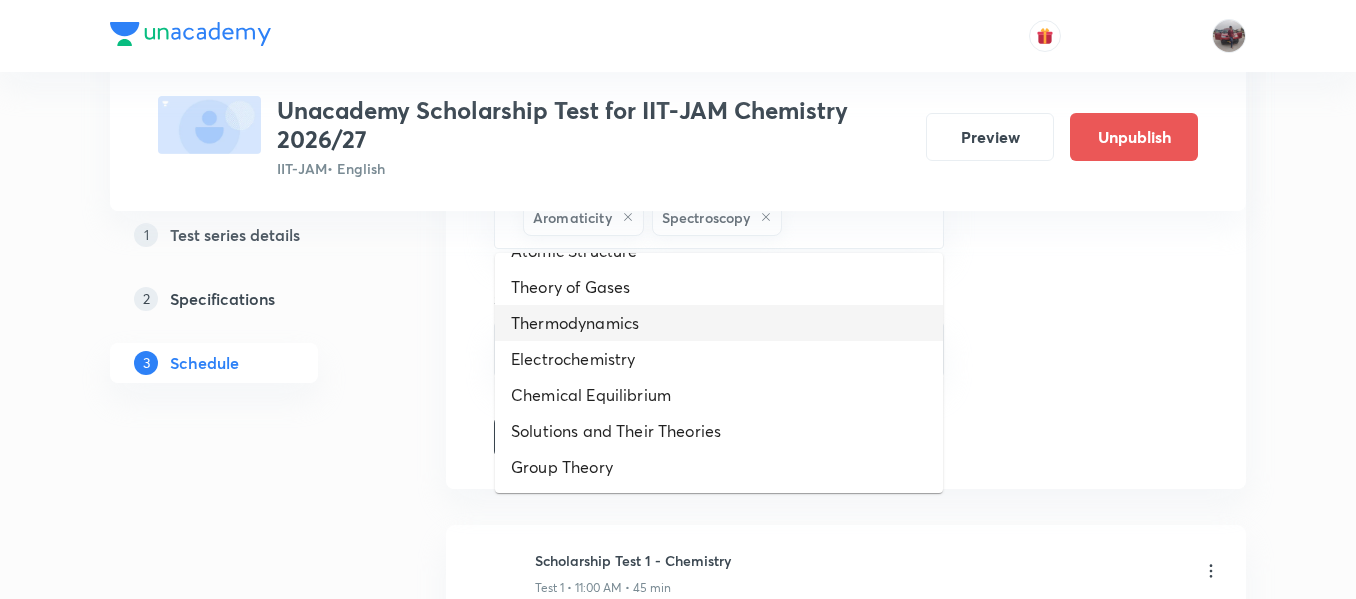 click on "Thermodynamics" at bounding box center [719, 323] 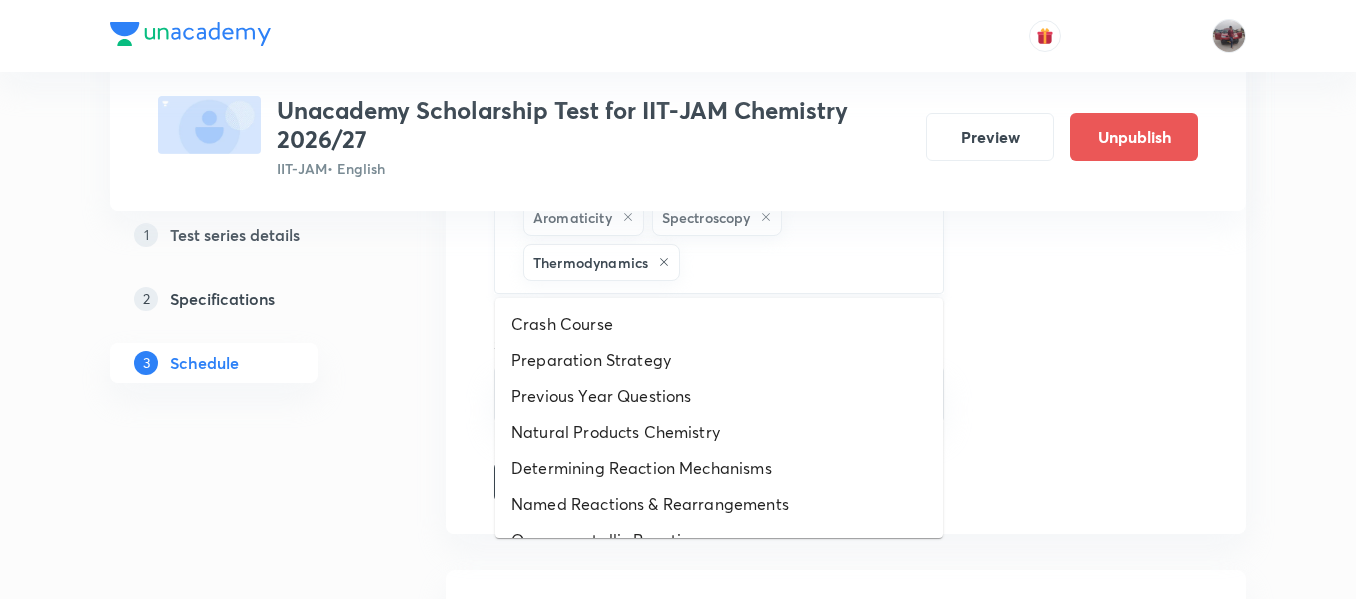 click at bounding box center (801, 262) 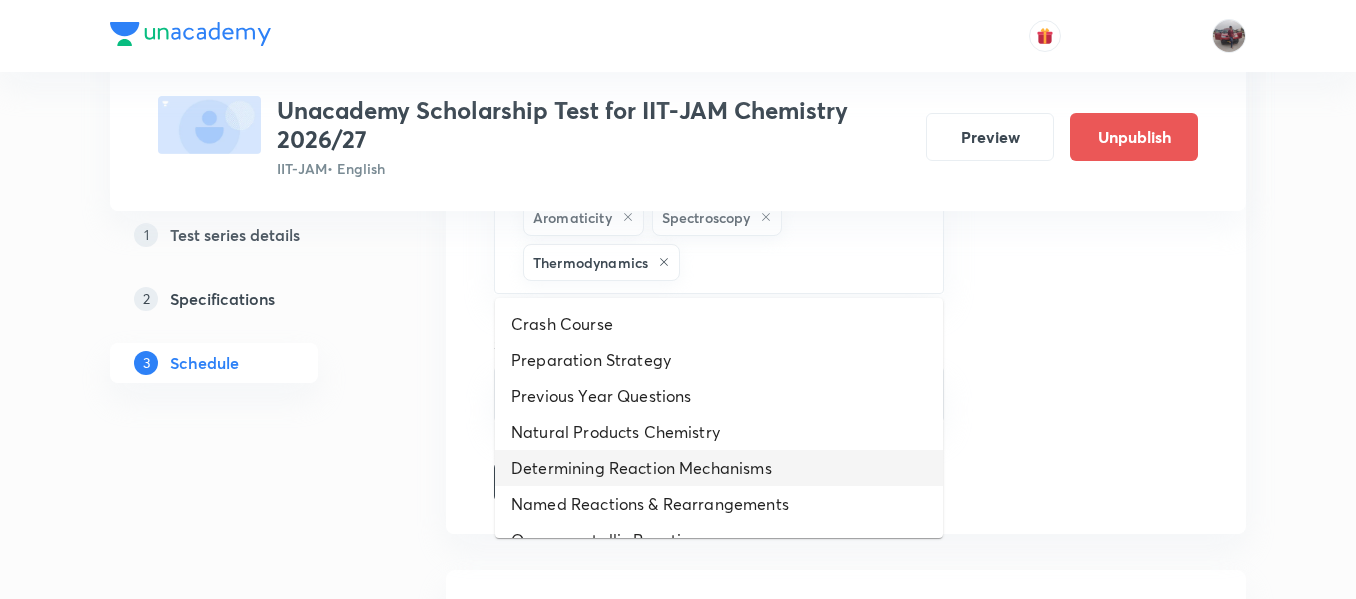scroll, scrollTop: 820, scrollLeft: 0, axis: vertical 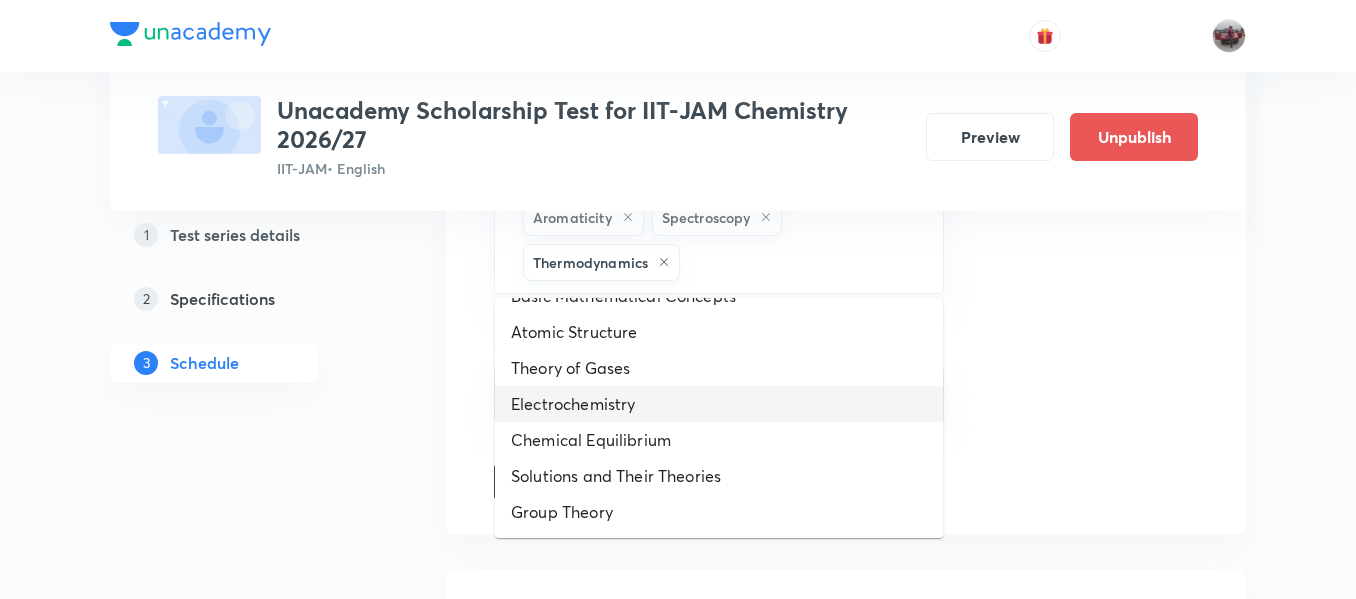 click on "Electrochemistry" at bounding box center [719, 404] 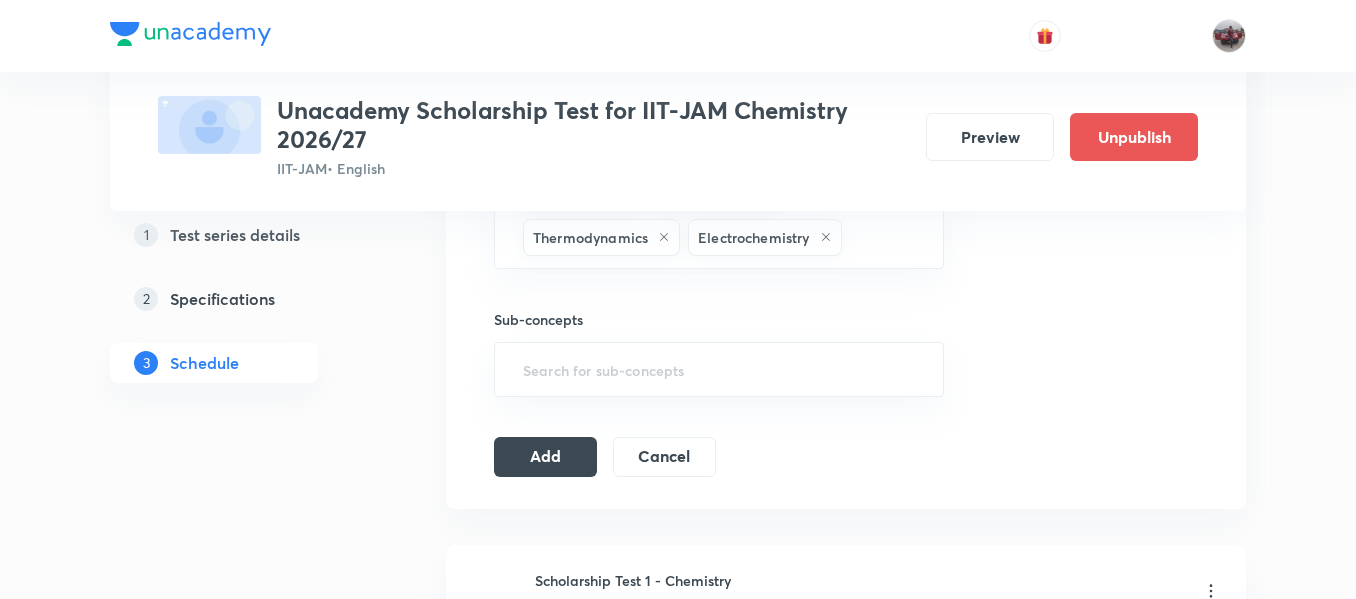 scroll, scrollTop: 1111, scrollLeft: 0, axis: vertical 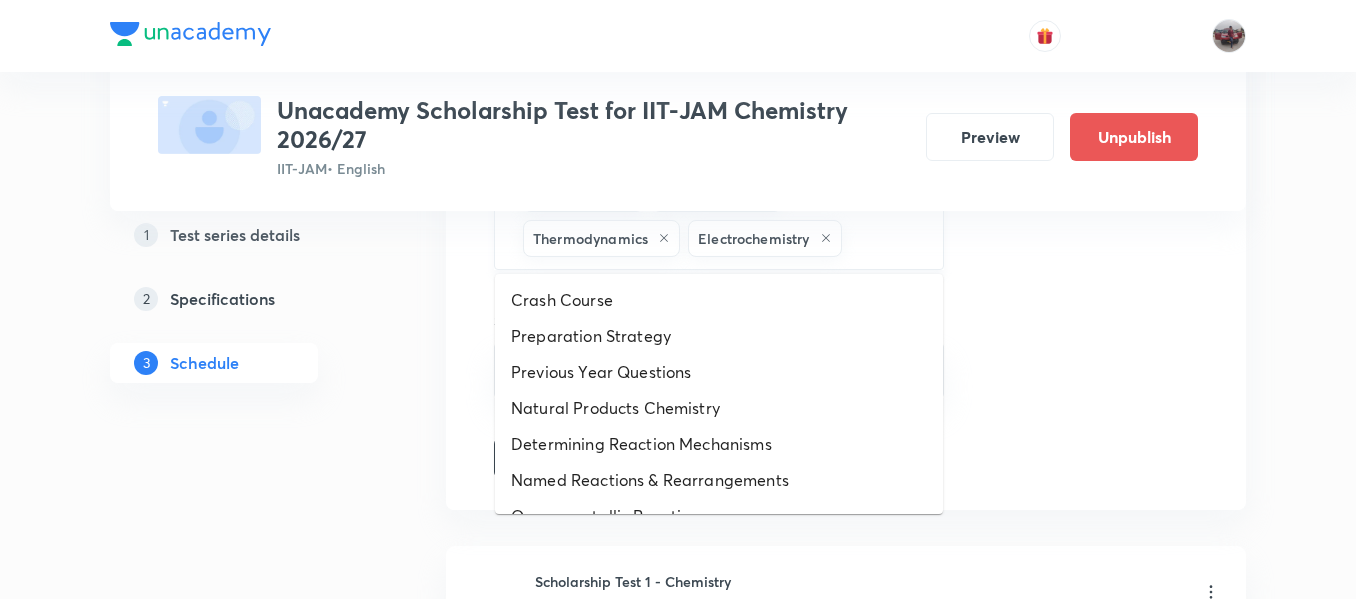 click at bounding box center [882, 238] 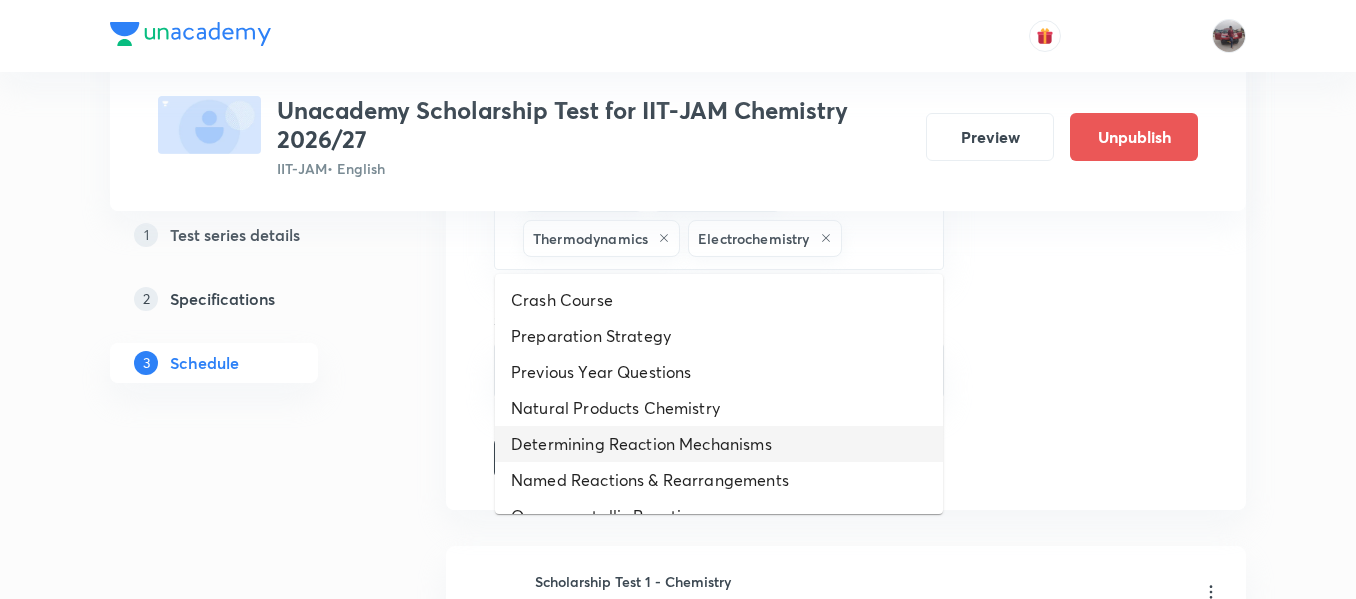 scroll, scrollTop: 784, scrollLeft: 0, axis: vertical 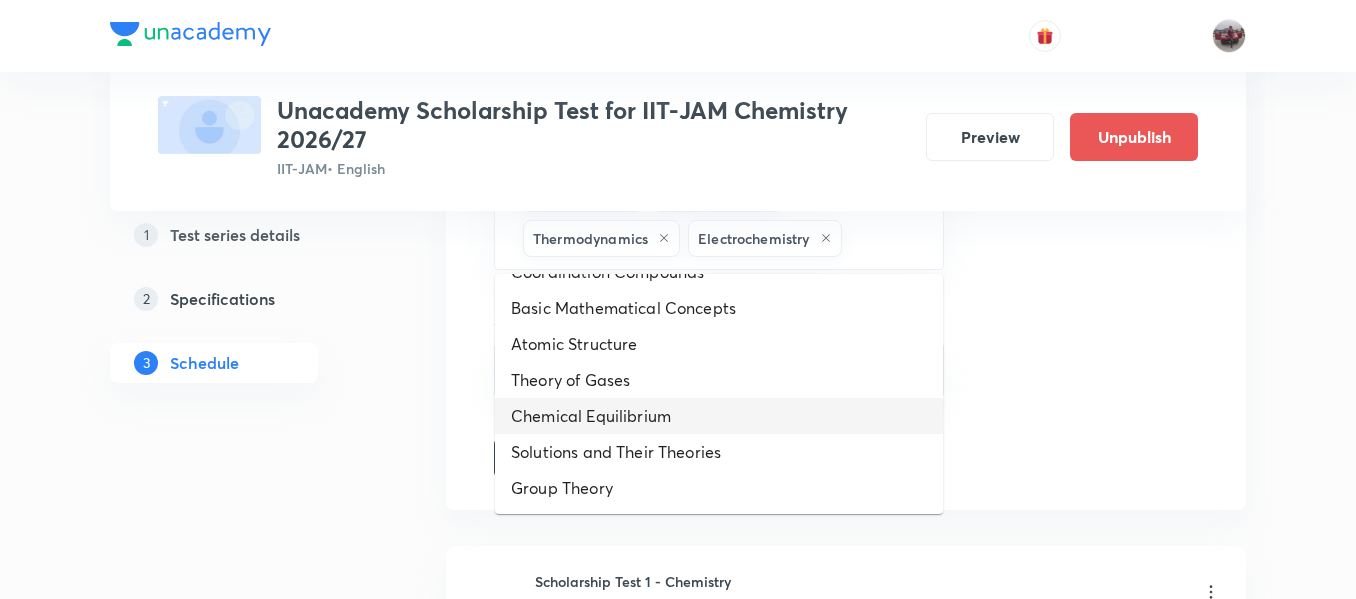 click on "Chemical Equilibrium" at bounding box center [719, 416] 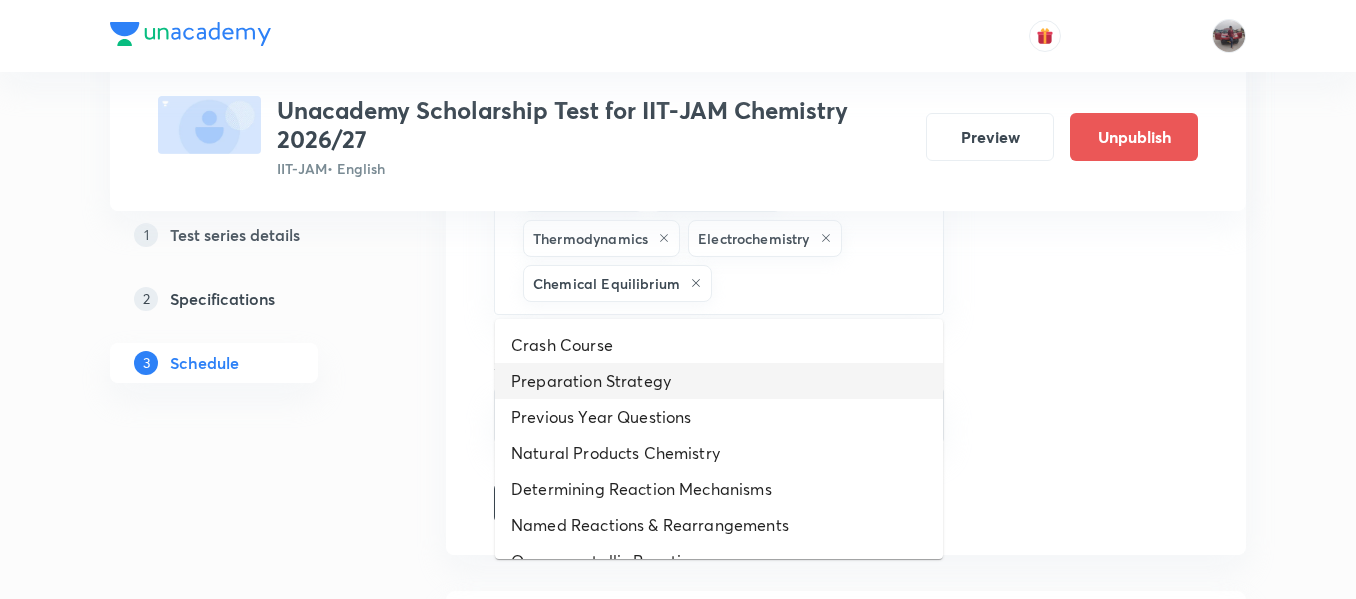 drag, startPoint x: 766, startPoint y: 280, endPoint x: 633, endPoint y: 484, distance: 243.52618 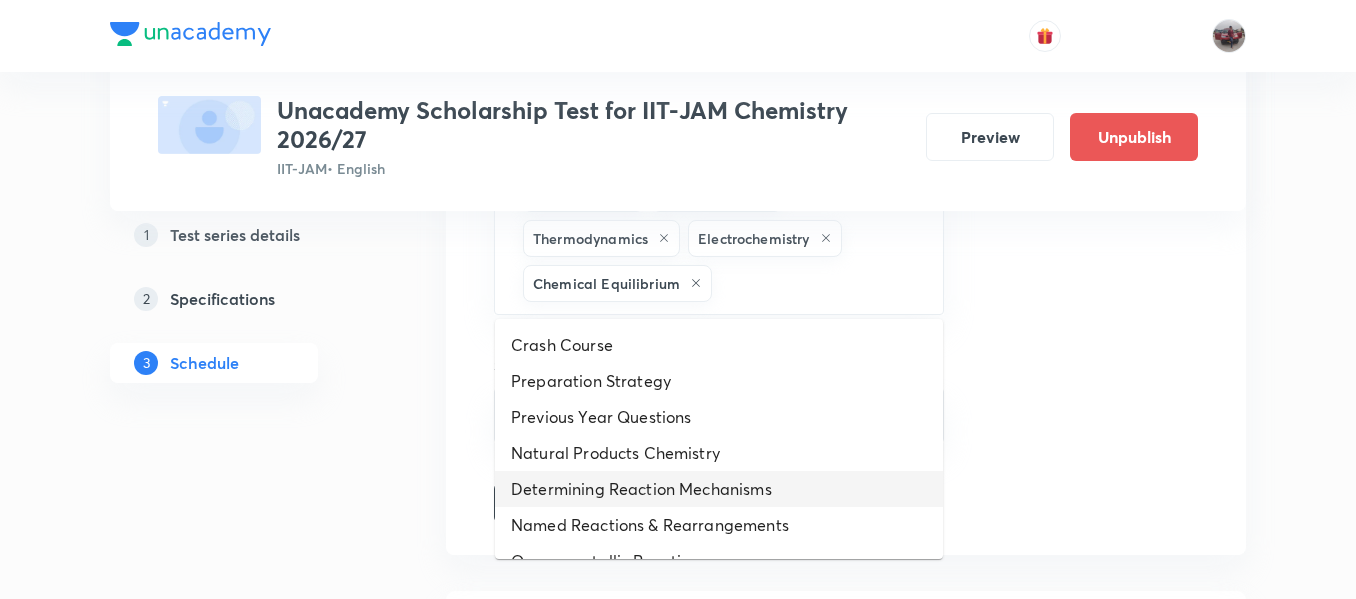 scroll, scrollTop: 748, scrollLeft: 0, axis: vertical 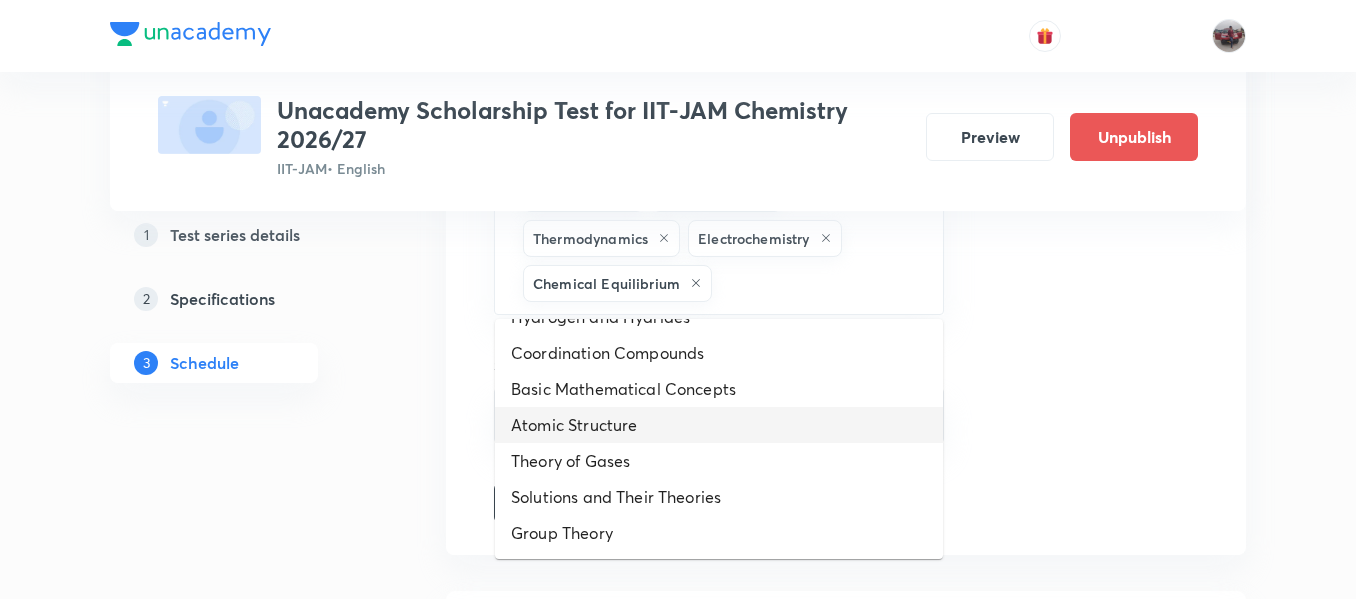 click on "Atomic Structure" at bounding box center [719, 425] 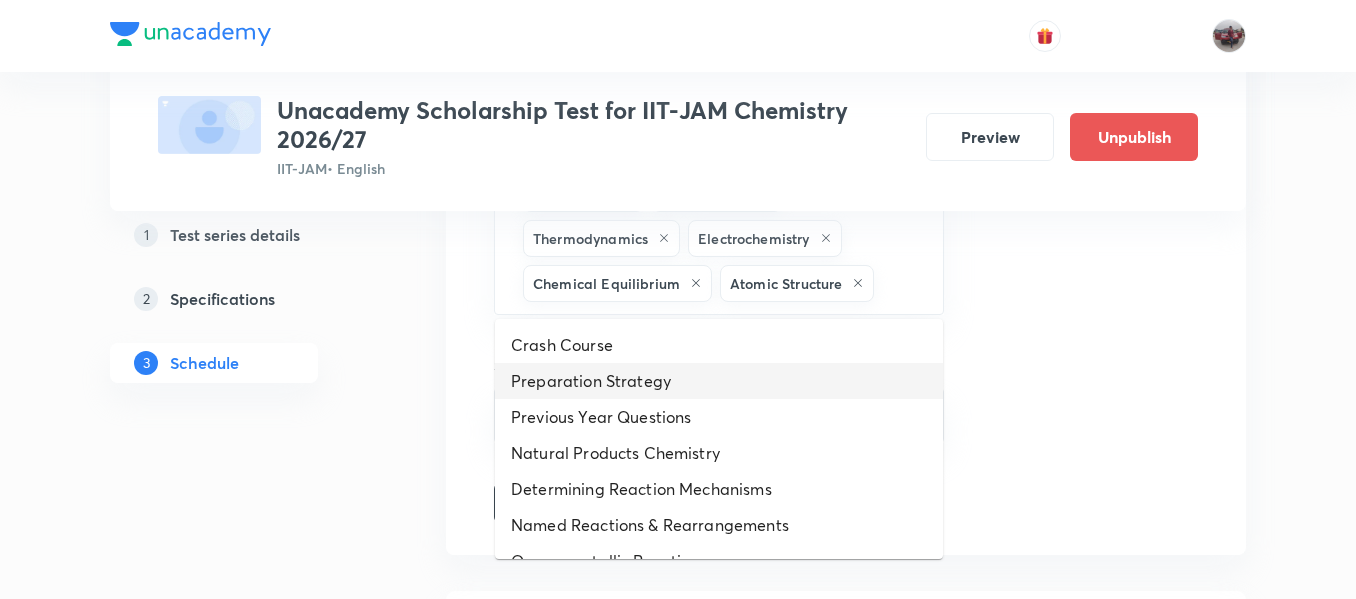 drag, startPoint x: 904, startPoint y: 284, endPoint x: 647, endPoint y: 425, distance: 293.13818 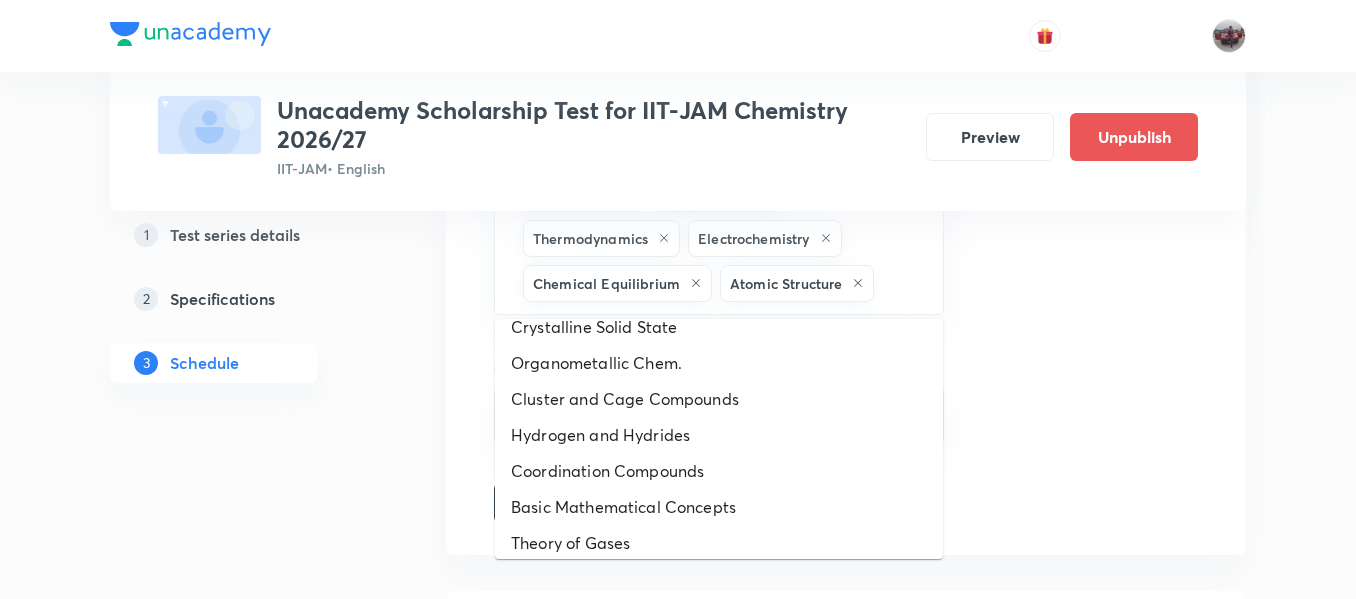 scroll, scrollTop: 712, scrollLeft: 0, axis: vertical 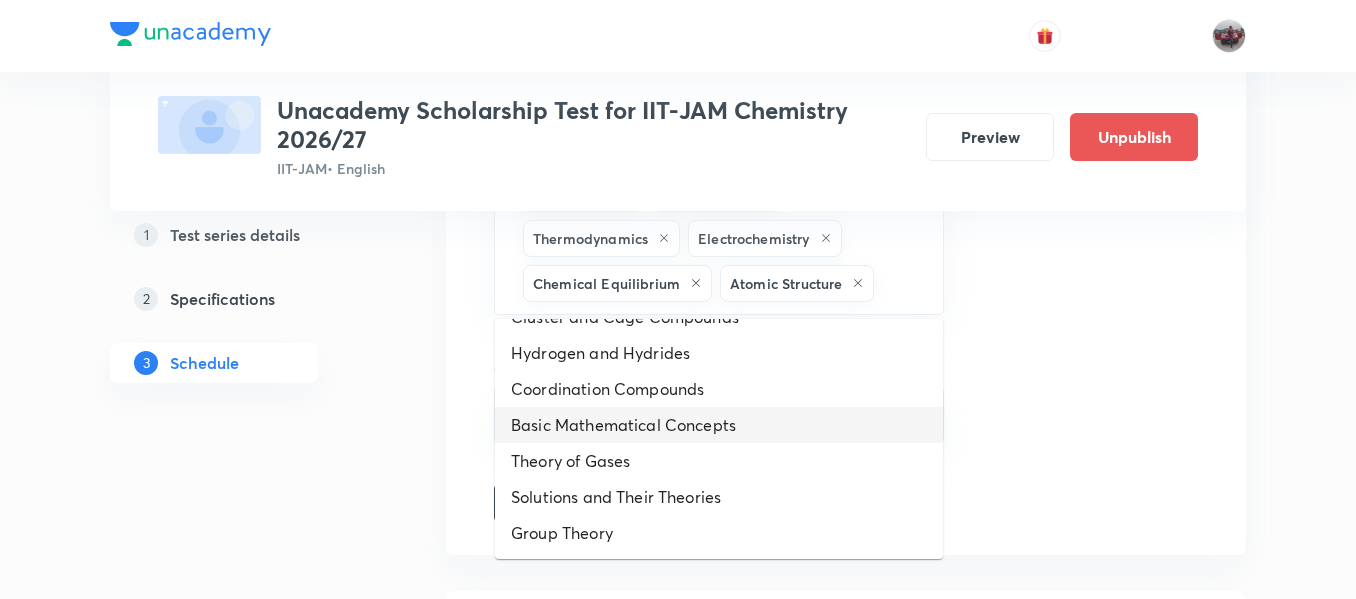 click on "Basic Mathematical Concepts" at bounding box center [719, 425] 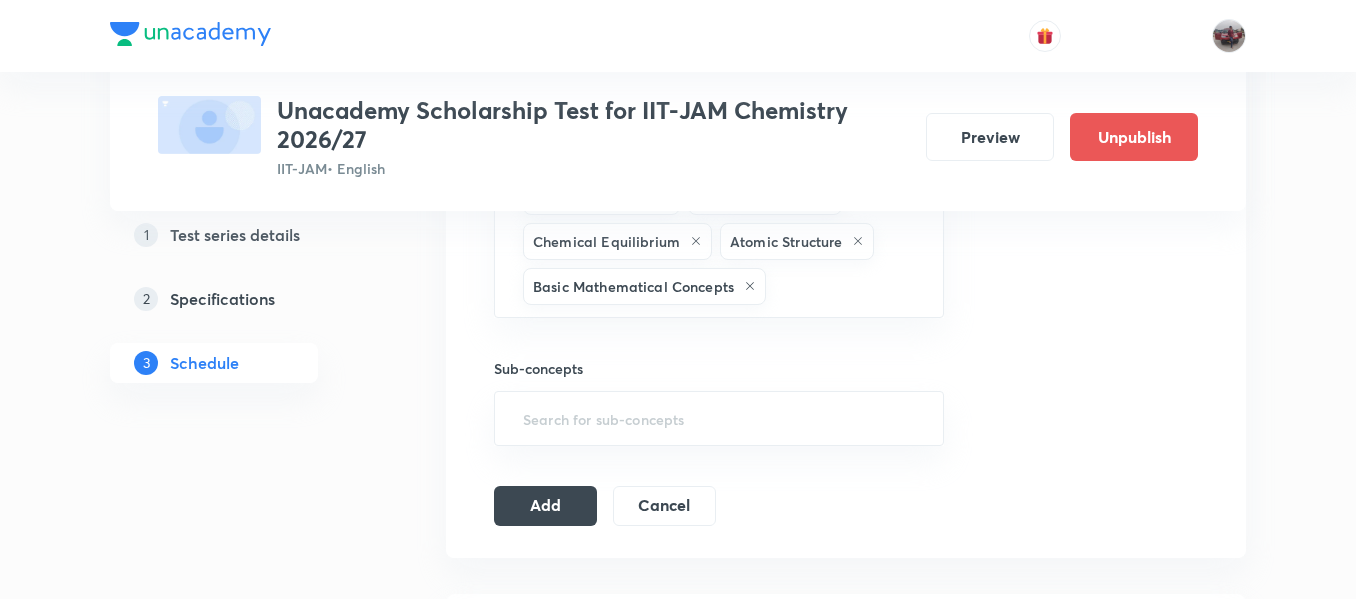 scroll, scrollTop: 1158, scrollLeft: 0, axis: vertical 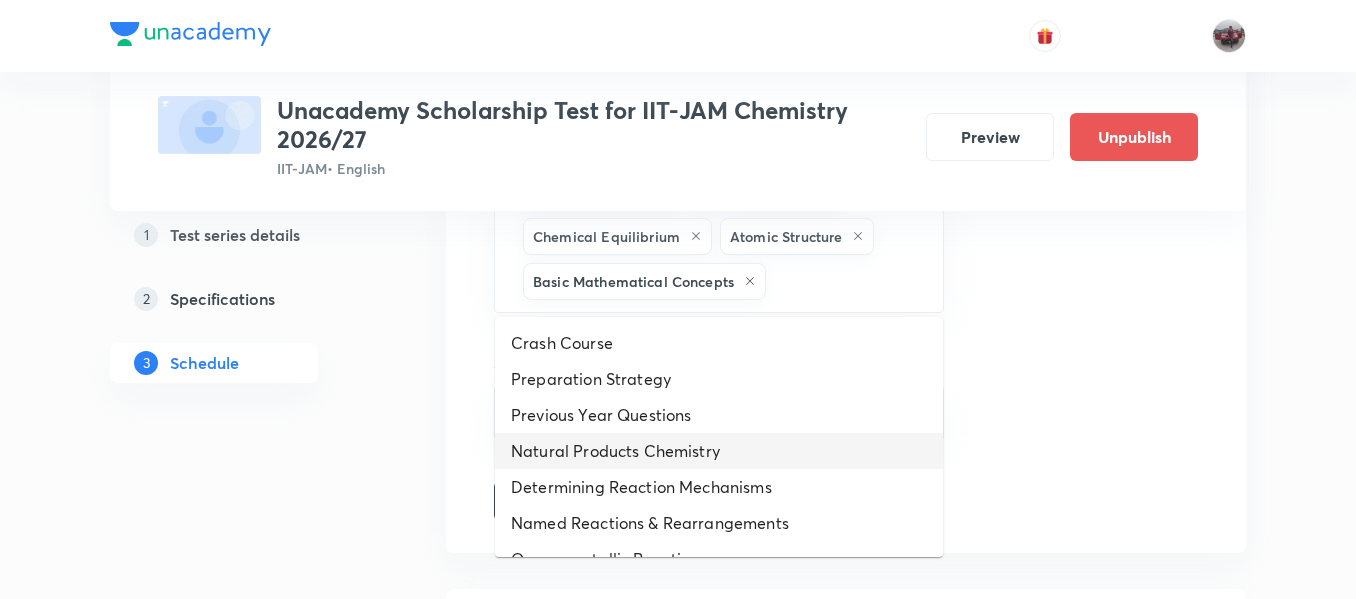 drag, startPoint x: 802, startPoint y: 285, endPoint x: 618, endPoint y: 469, distance: 260.2153 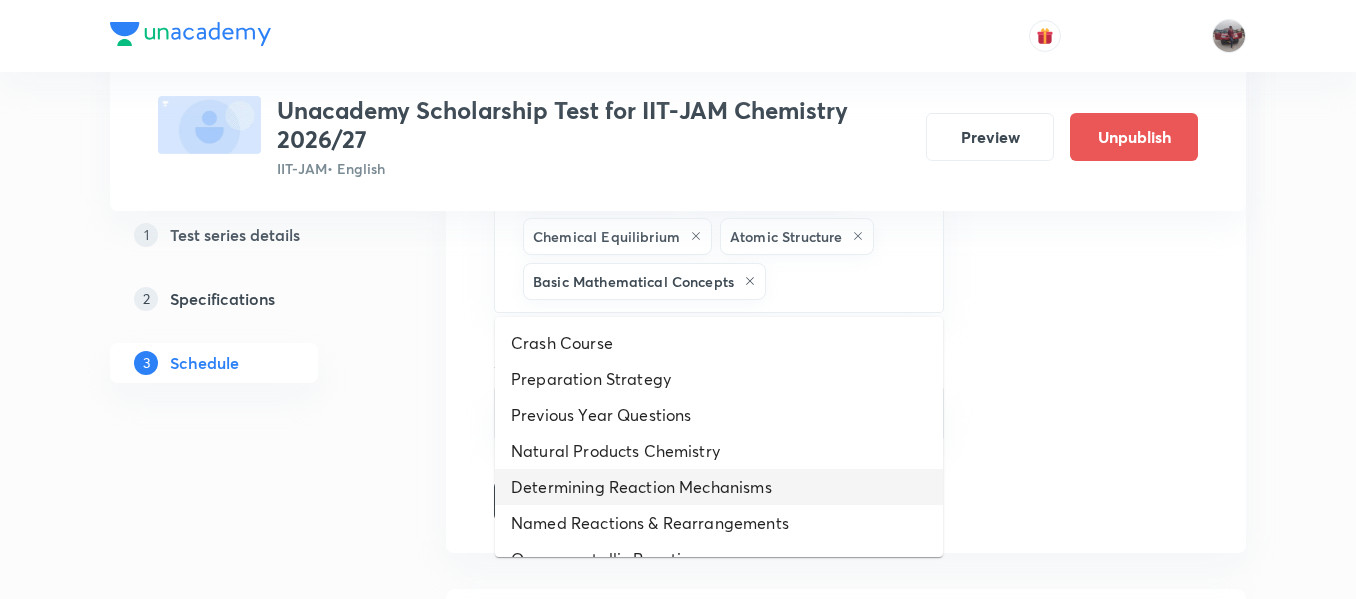scroll, scrollTop: 676, scrollLeft: 0, axis: vertical 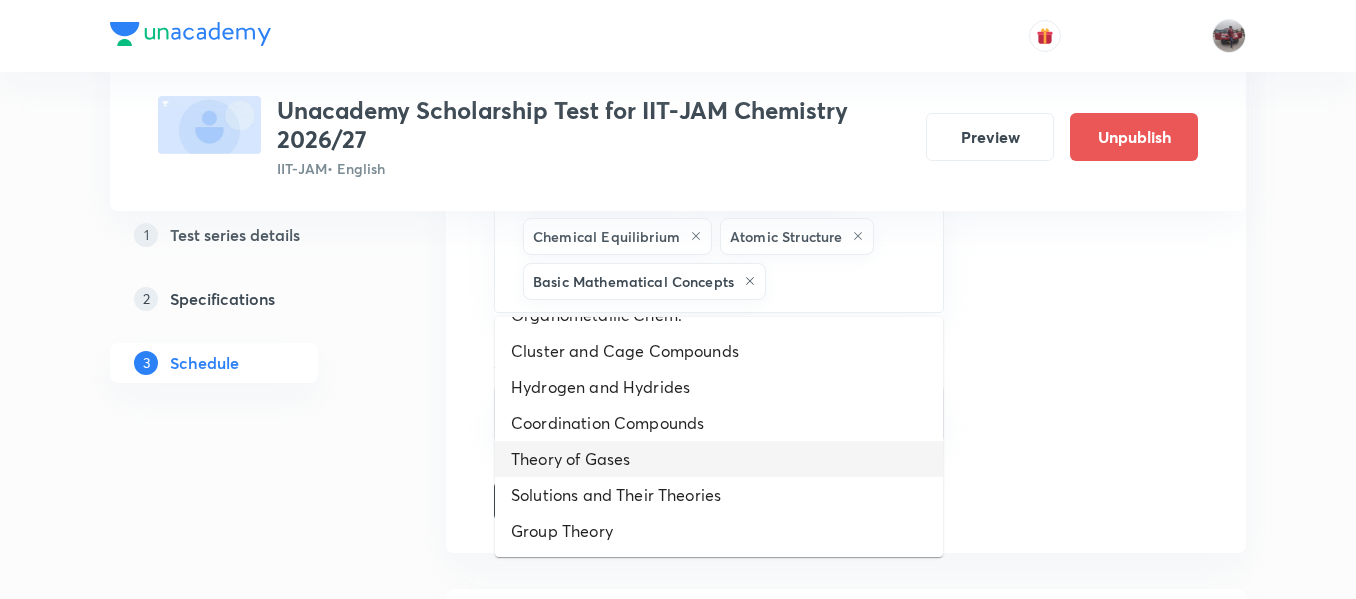 click on "Theory of Gases" at bounding box center [719, 459] 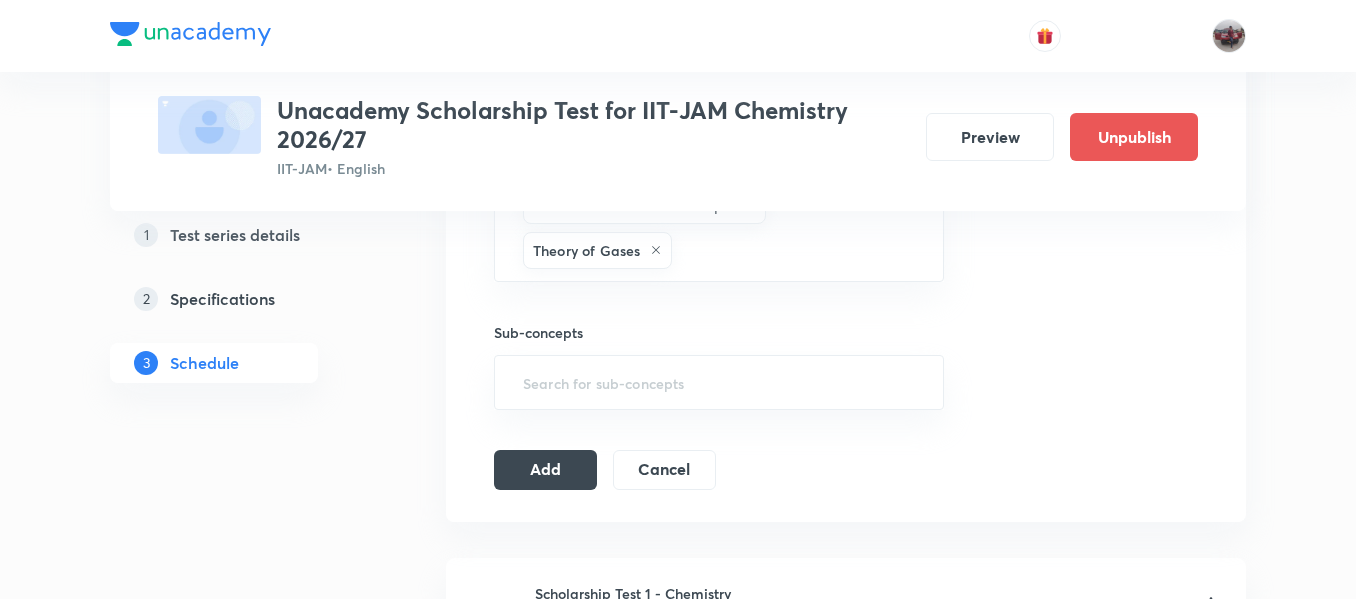 scroll, scrollTop: 1238, scrollLeft: 0, axis: vertical 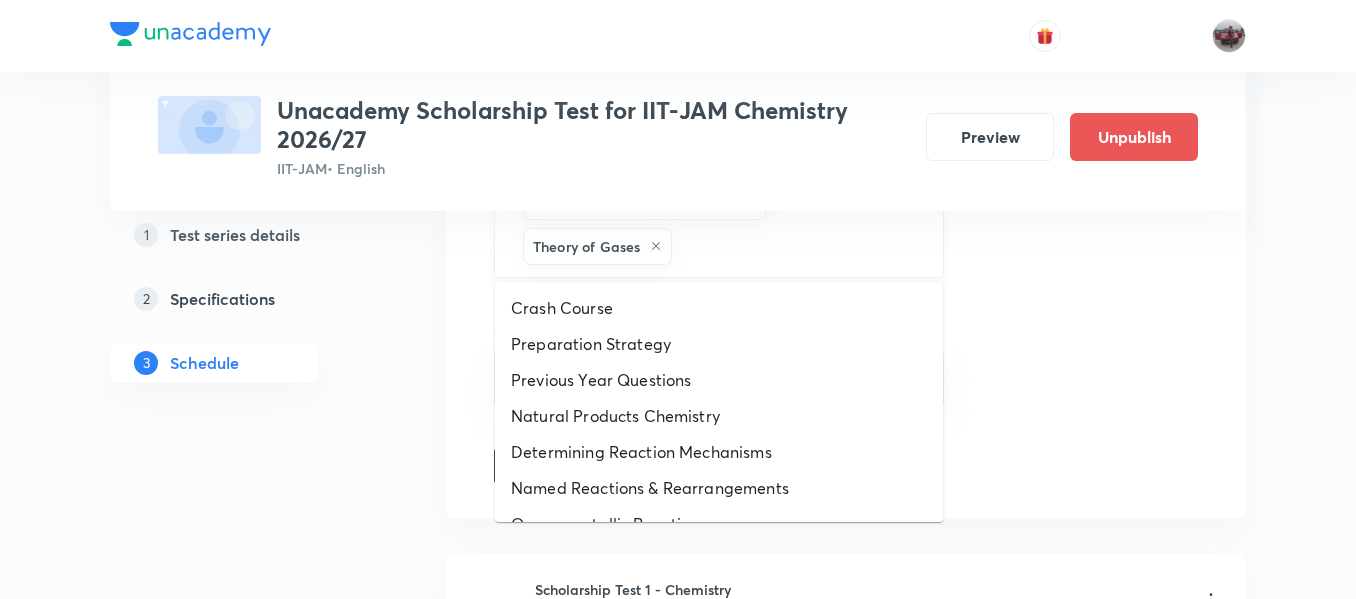 click at bounding box center (797, 246) 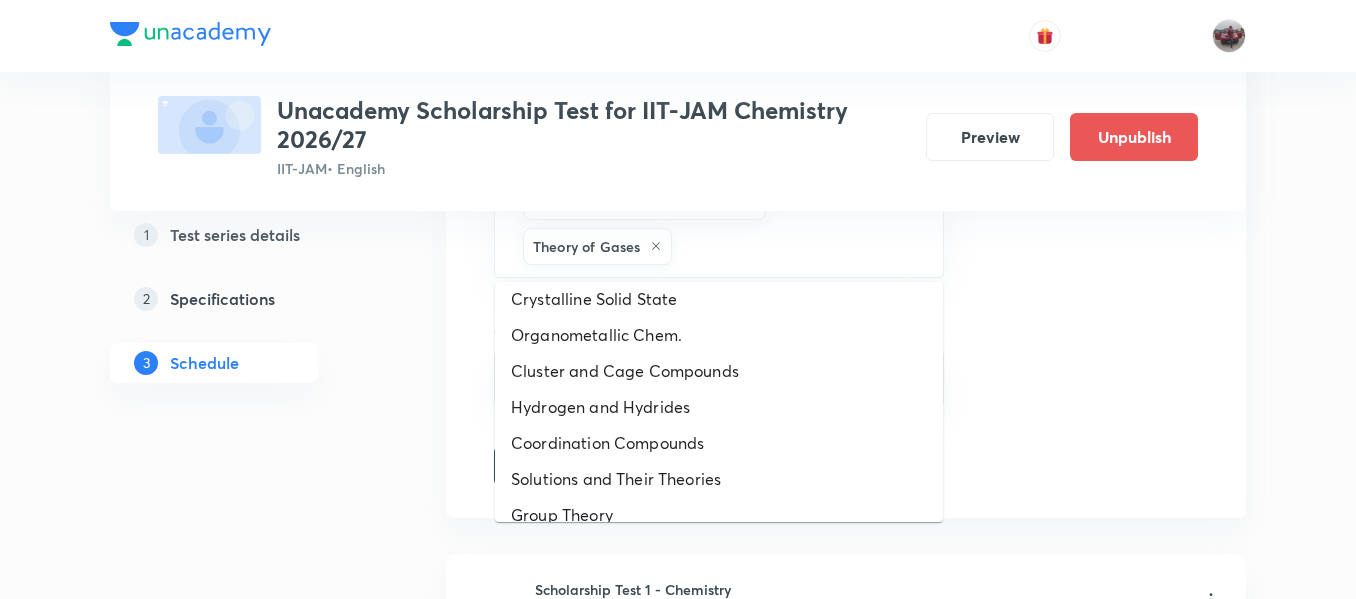 scroll, scrollTop: 640, scrollLeft: 0, axis: vertical 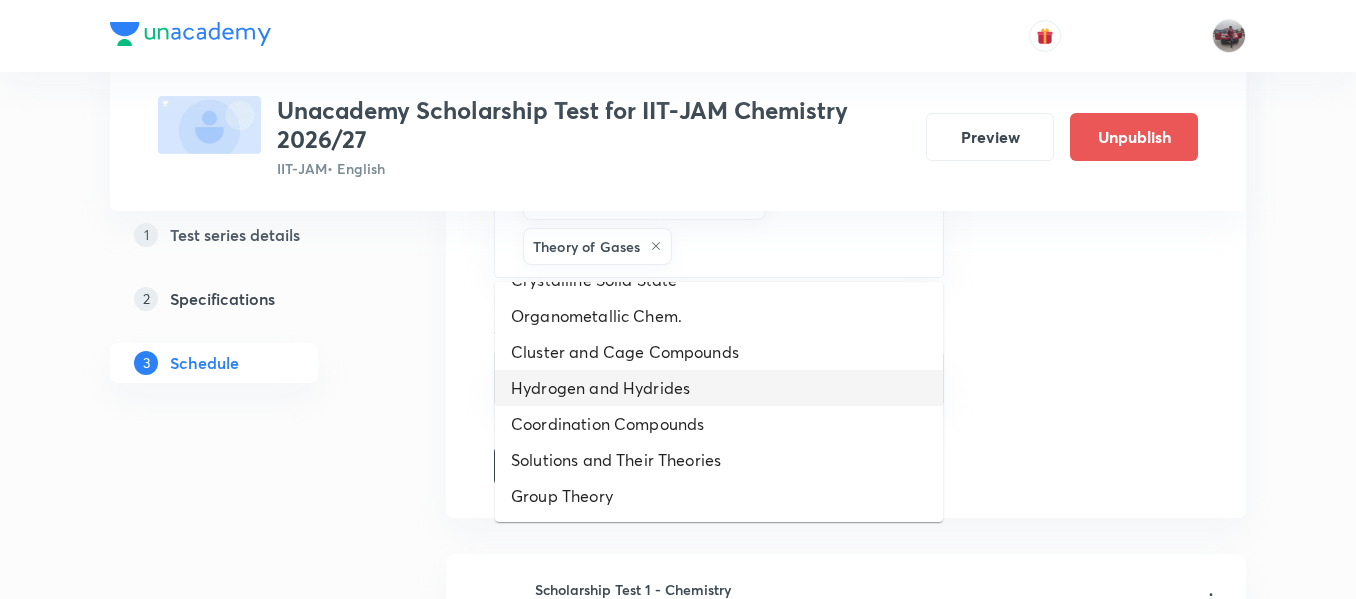 click on "Hydrogen and Hydrides" at bounding box center (719, 388) 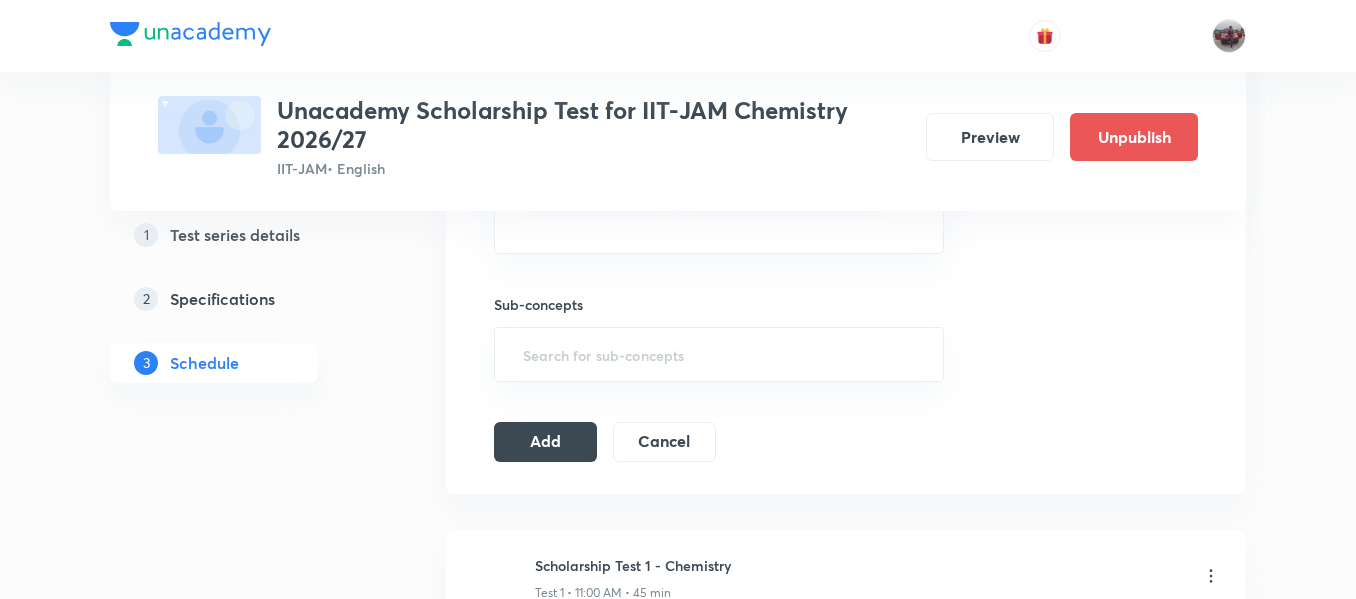 scroll, scrollTop: 1302, scrollLeft: 0, axis: vertical 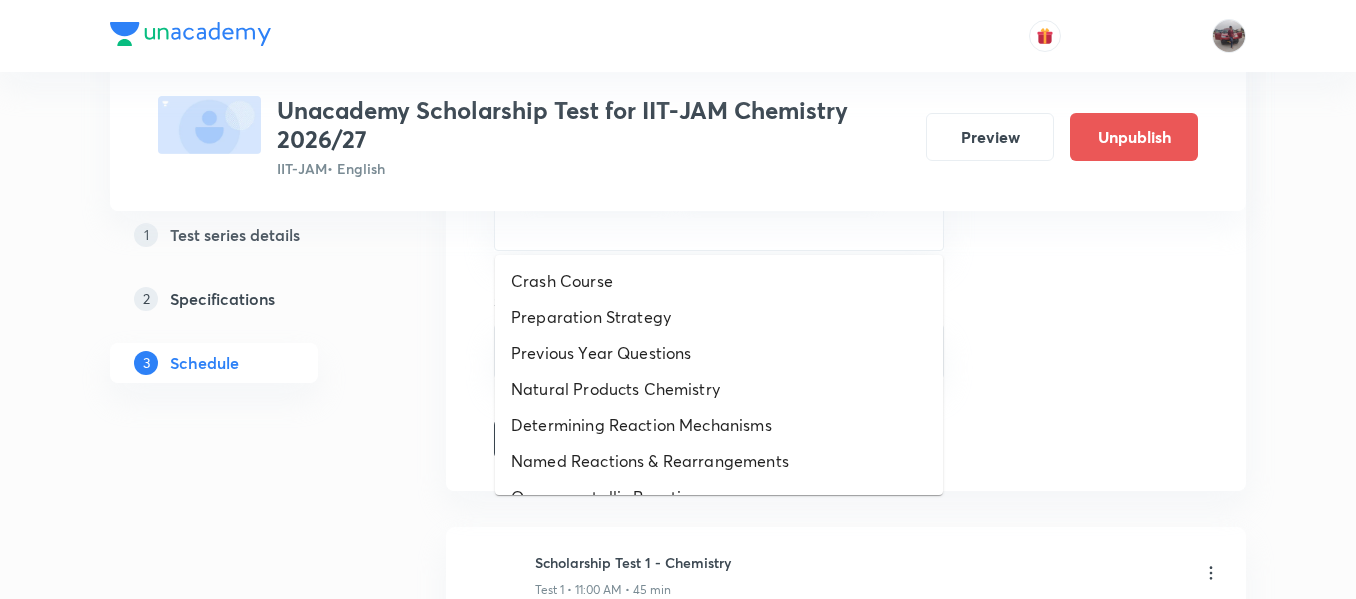 drag, startPoint x: 555, startPoint y: 230, endPoint x: 614, endPoint y: 438, distance: 216.20592 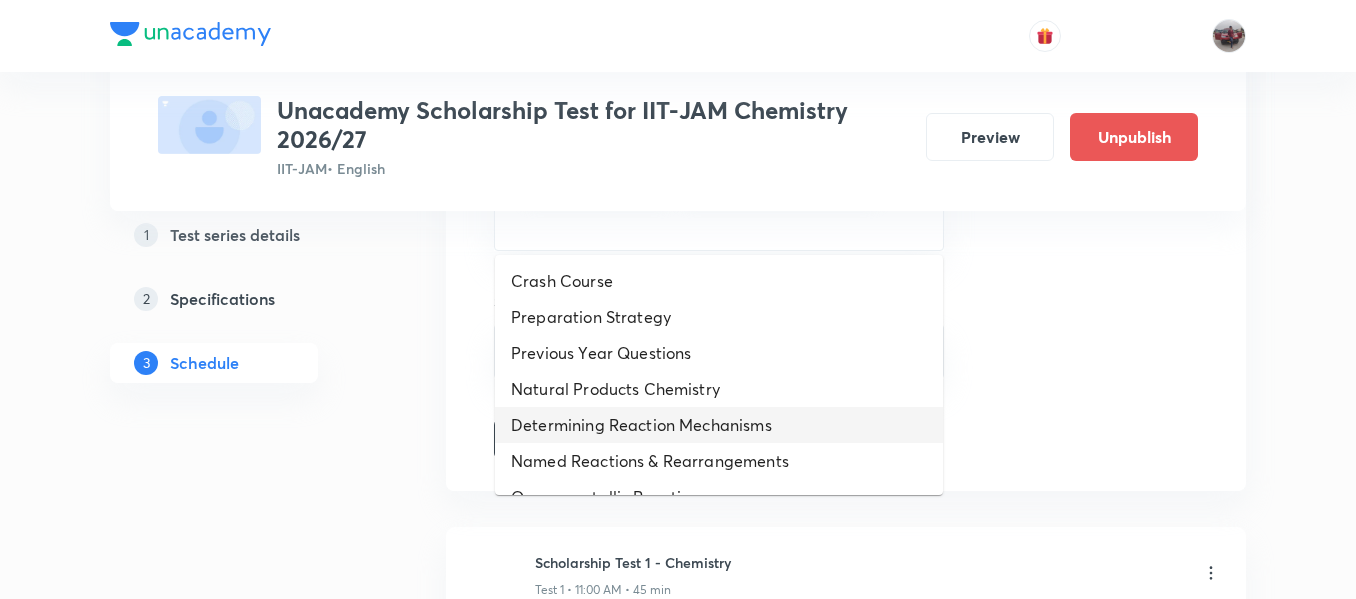 scroll, scrollTop: 604, scrollLeft: 0, axis: vertical 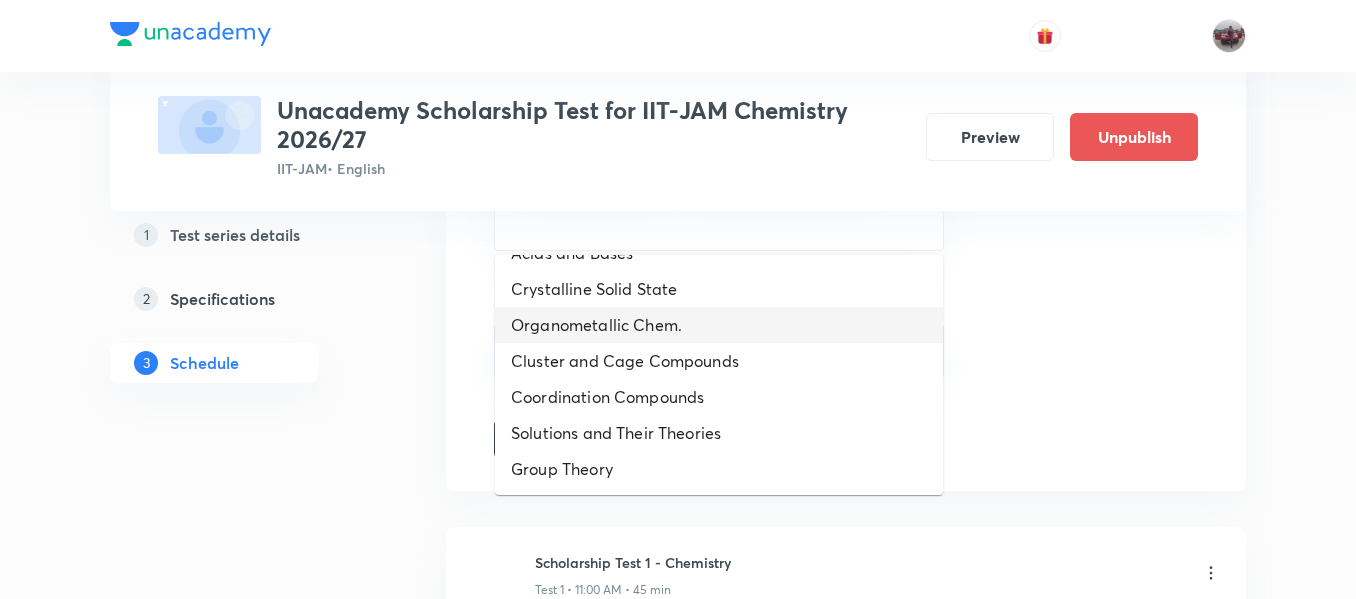 click on "Organometallic Chem." at bounding box center (719, 325) 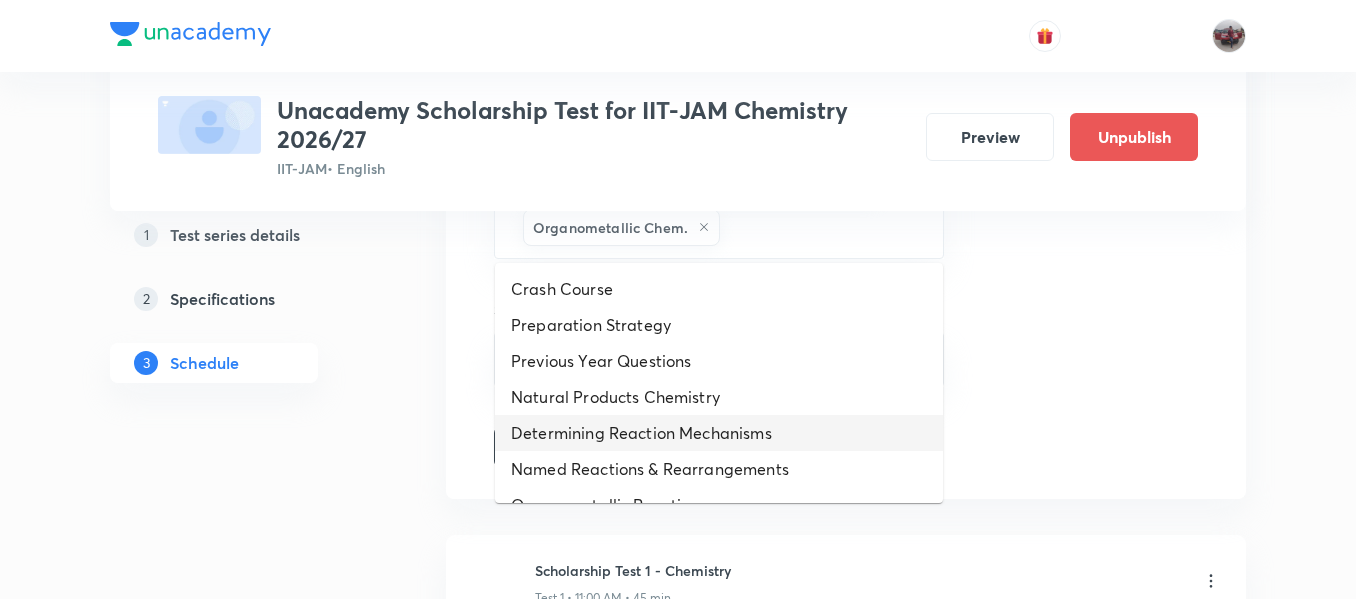 drag, startPoint x: 817, startPoint y: 228, endPoint x: 657, endPoint y: 446, distance: 270.4145 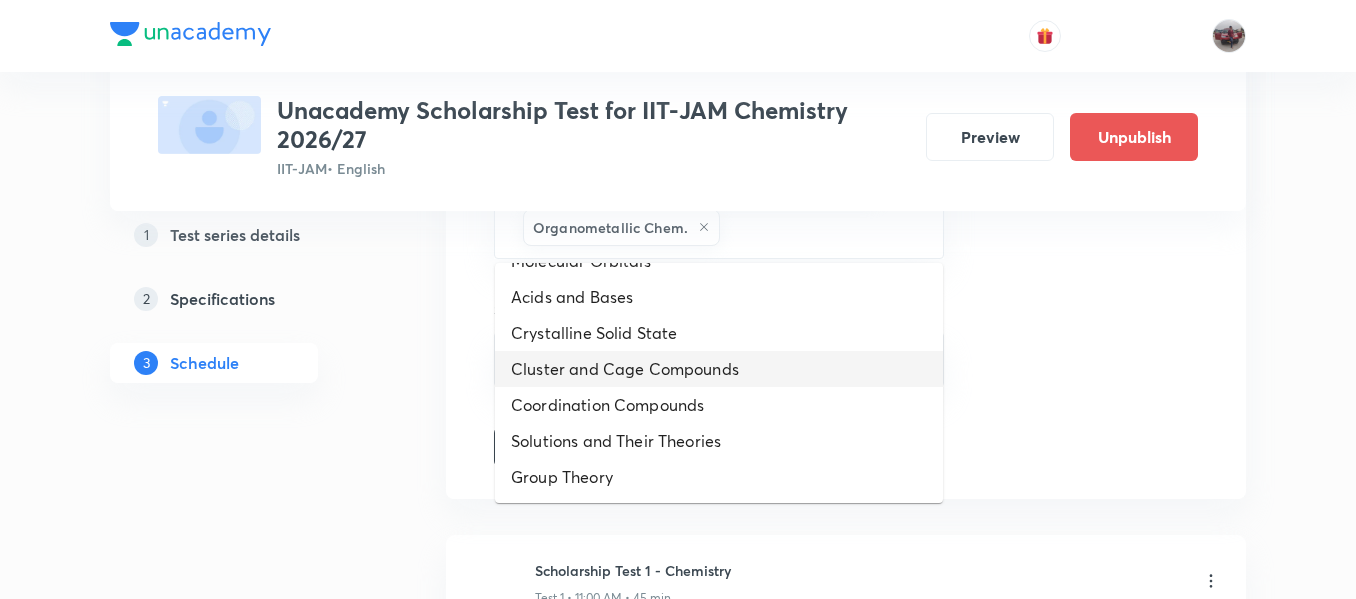 click on "Cluster and Cage Compounds" at bounding box center [719, 369] 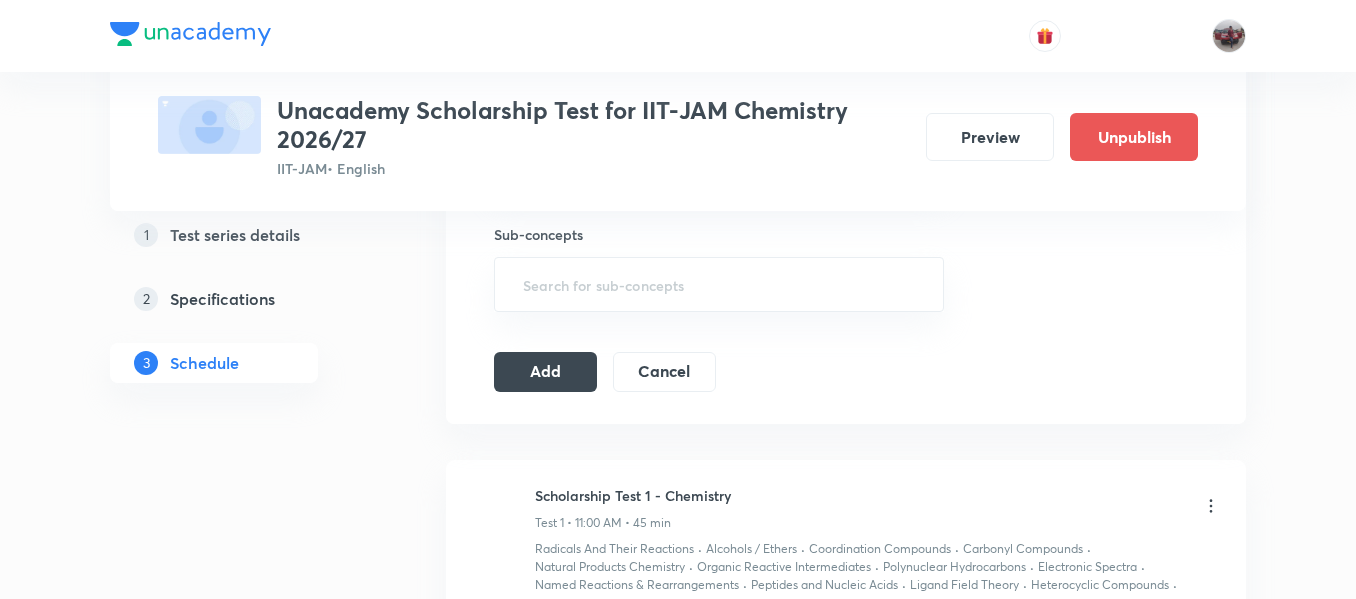scroll, scrollTop: 1428, scrollLeft: 0, axis: vertical 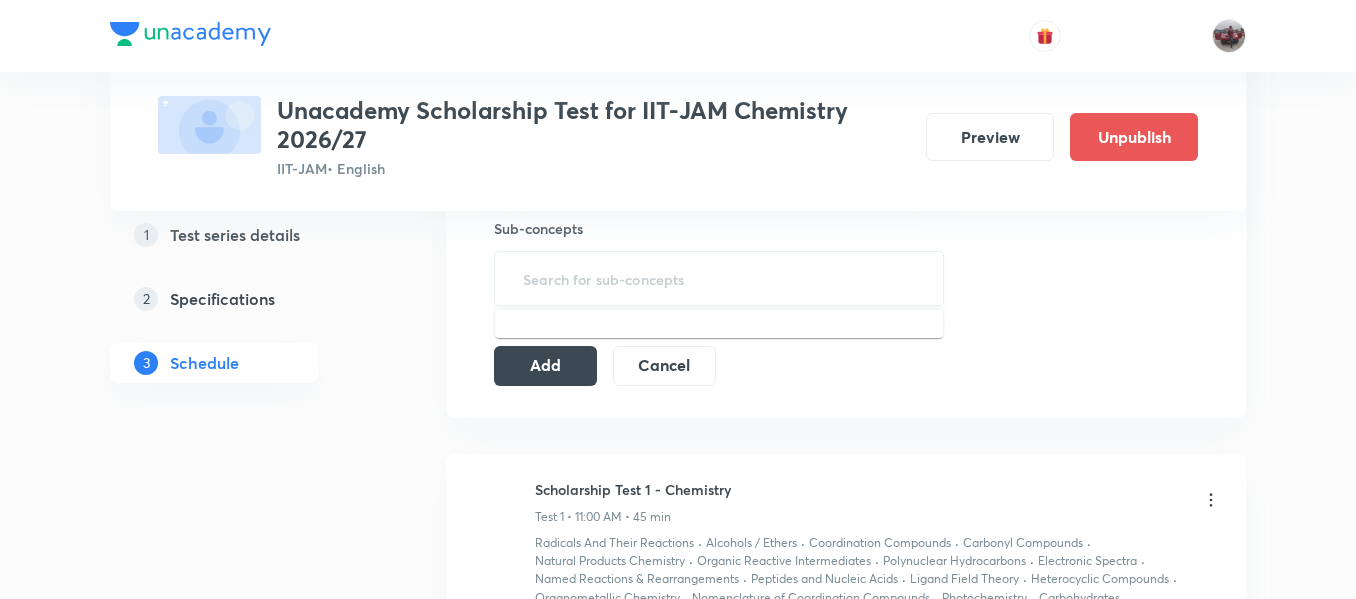 click at bounding box center [719, 278] 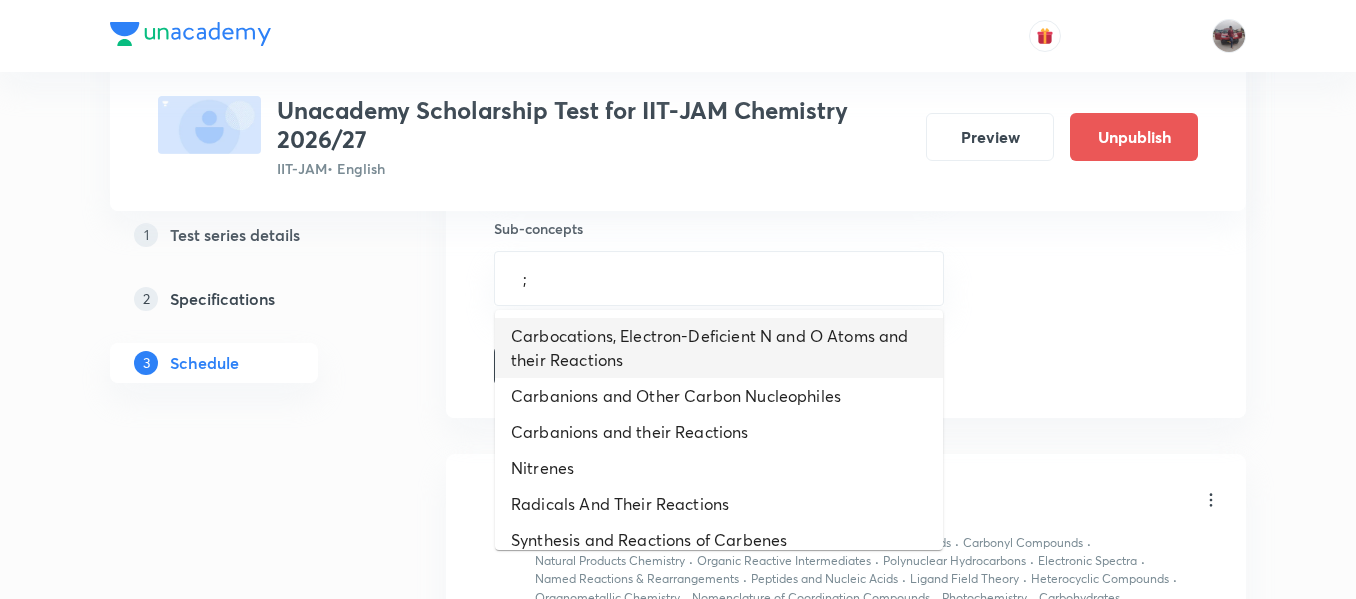 click on "Carbocations, Electron-Deficient N and O Atoms and their Reactions" at bounding box center [719, 348] 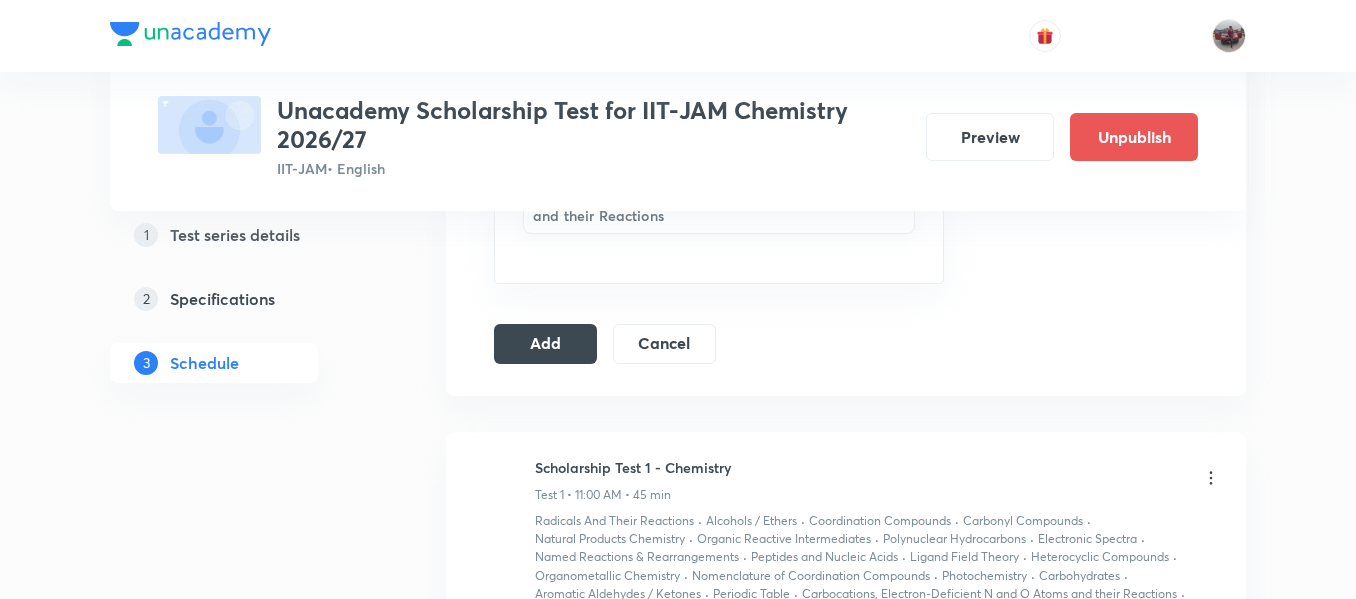 scroll, scrollTop: 1519, scrollLeft: 0, axis: vertical 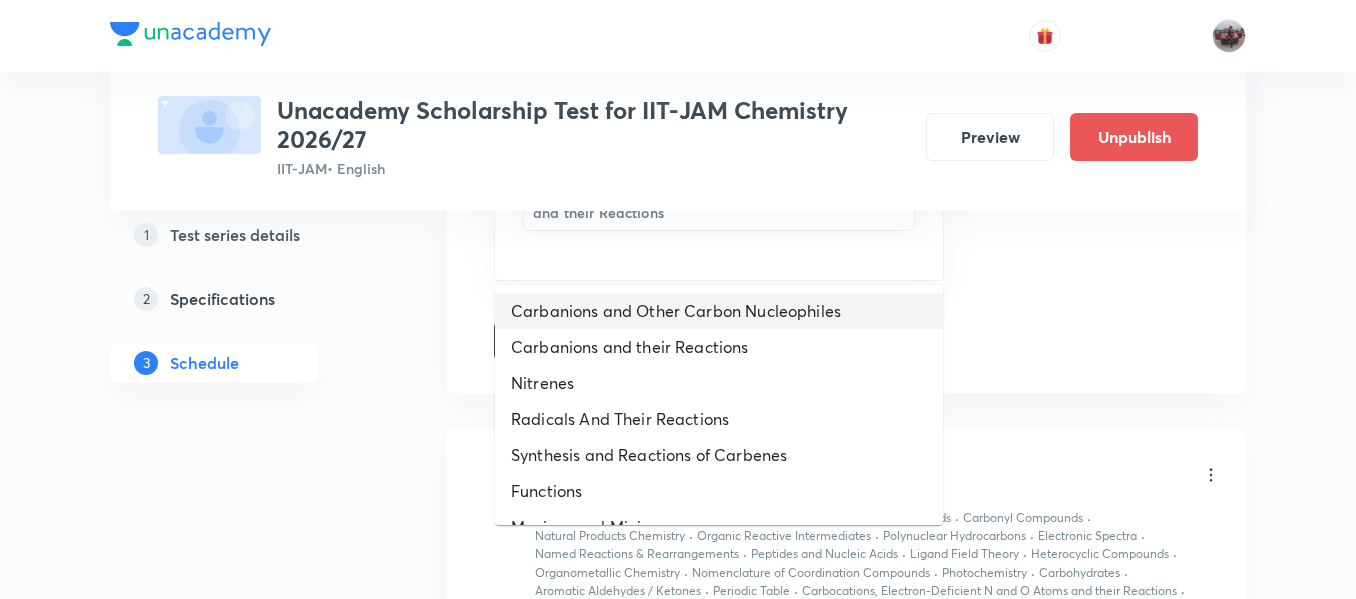 drag, startPoint x: 586, startPoint y: 251, endPoint x: 643, endPoint y: 327, distance: 95 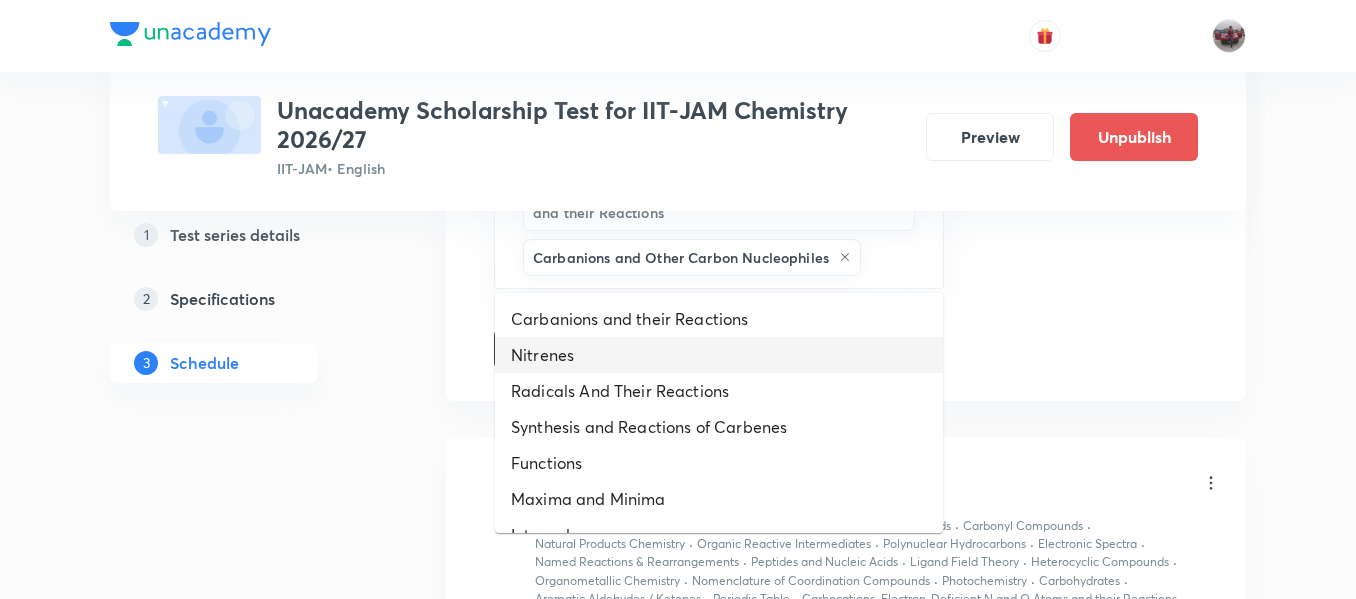 drag, startPoint x: 883, startPoint y: 266, endPoint x: 679, endPoint y: 337, distance: 216.00232 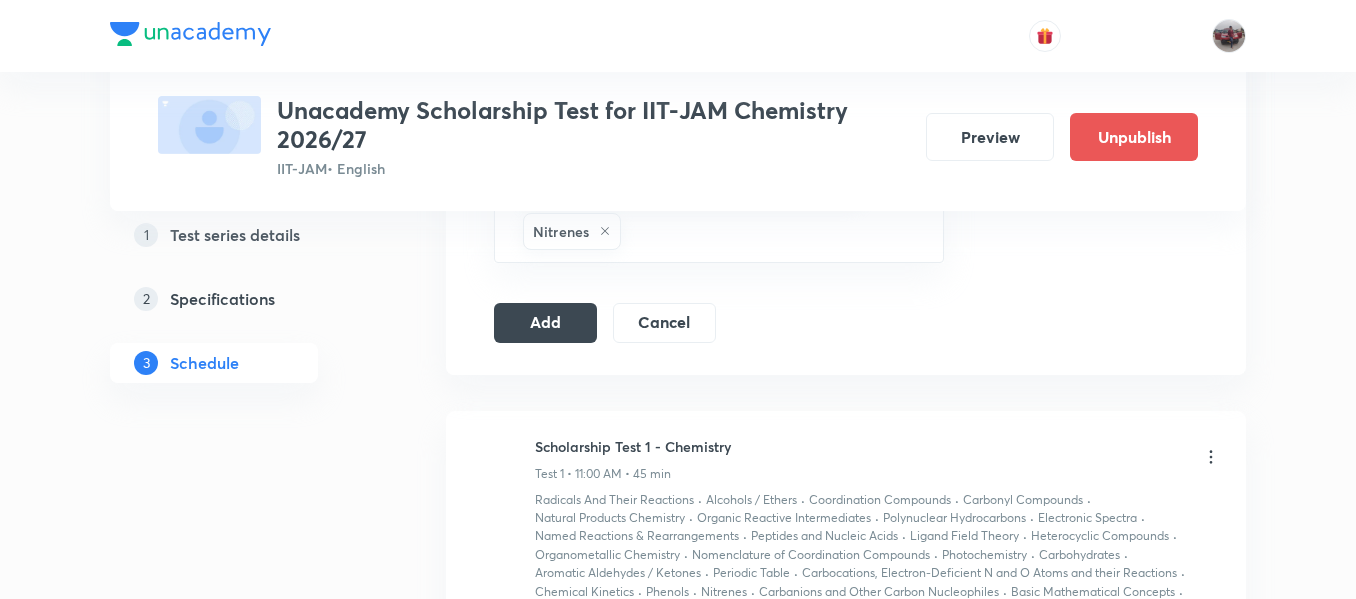 scroll, scrollTop: 1601, scrollLeft: 0, axis: vertical 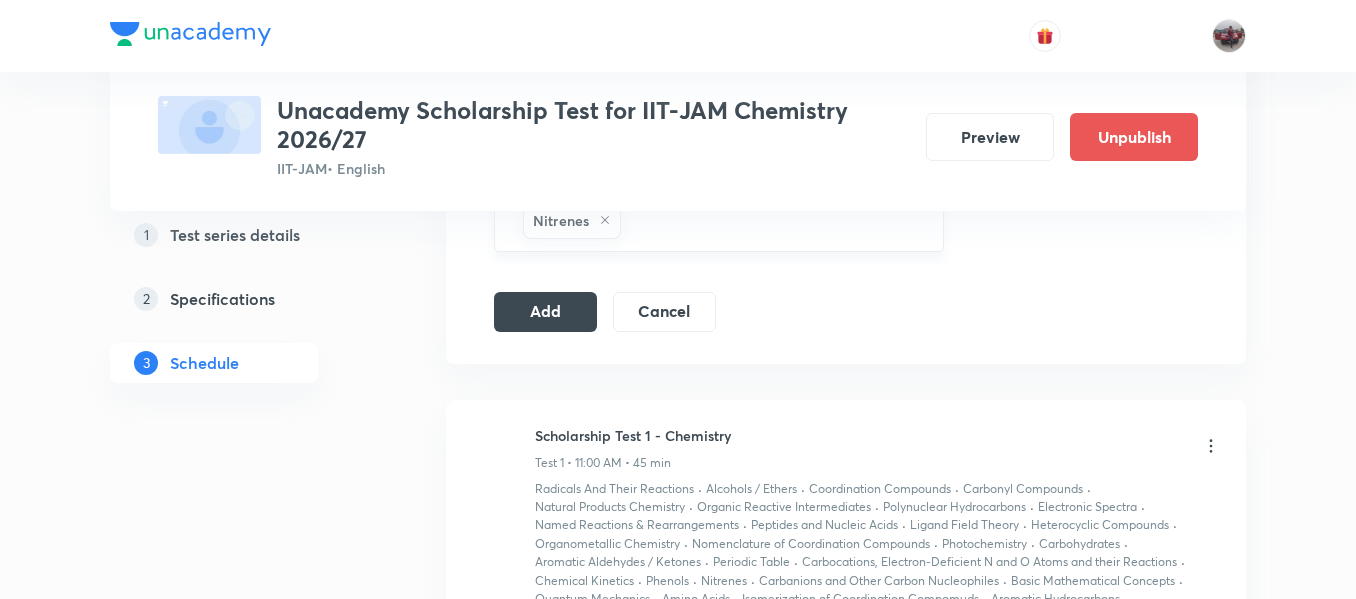 click at bounding box center (772, 220) 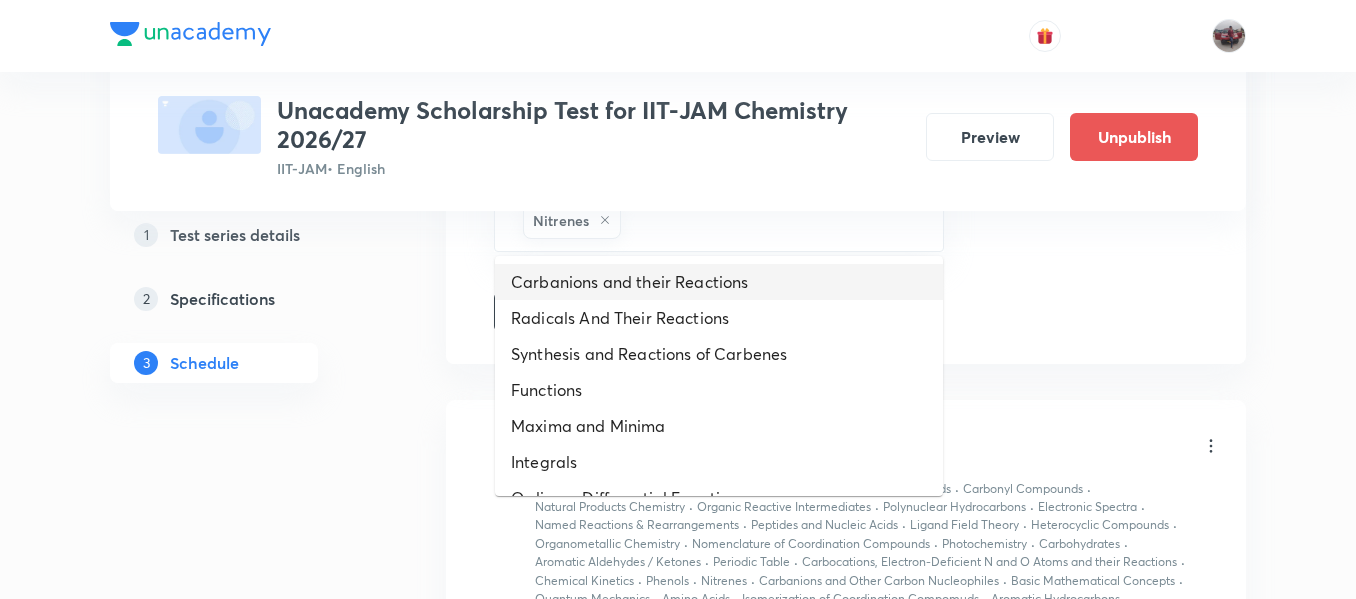 click on "Carbanions and their Reactions" at bounding box center (719, 282) 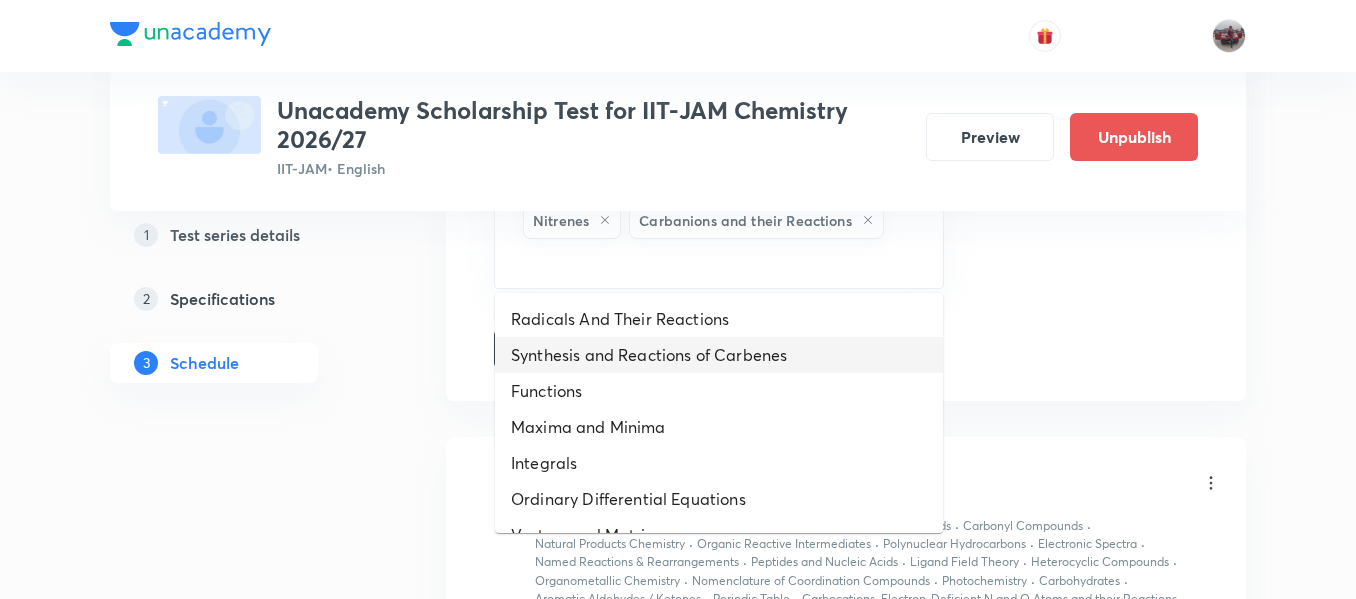 drag, startPoint x: 824, startPoint y: 256, endPoint x: 771, endPoint y: 350, distance: 107.912 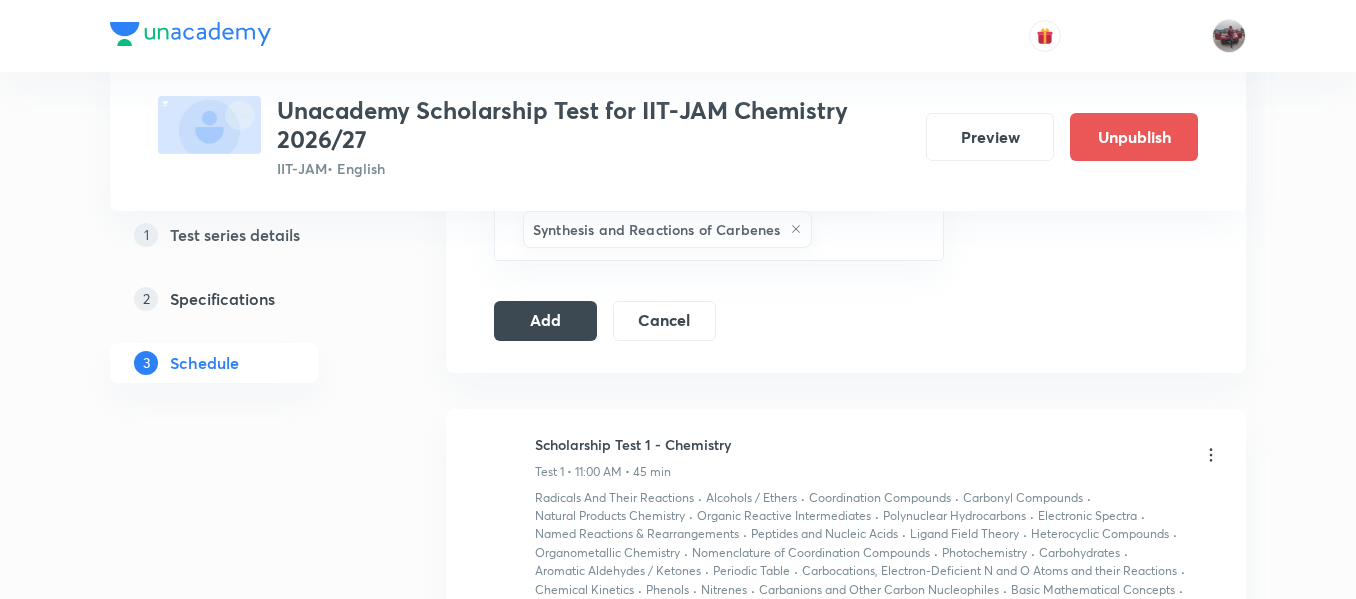 scroll, scrollTop: 1638, scrollLeft: 0, axis: vertical 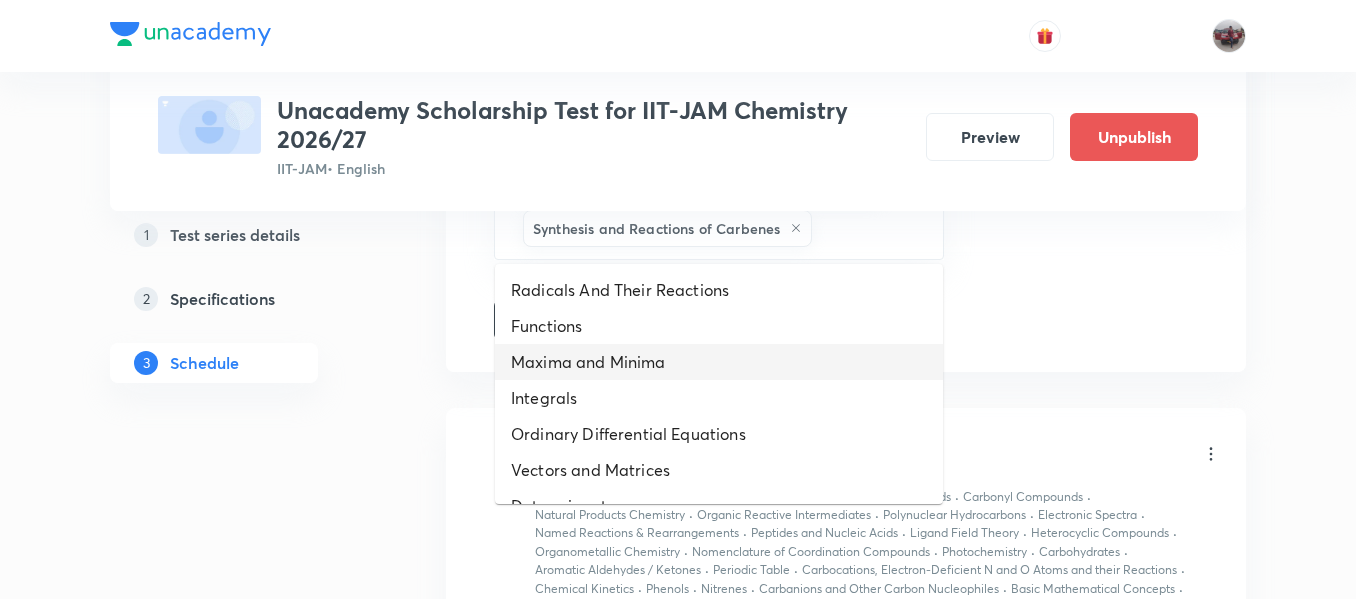 drag, startPoint x: 873, startPoint y: 222, endPoint x: 737, endPoint y: 349, distance: 186.07794 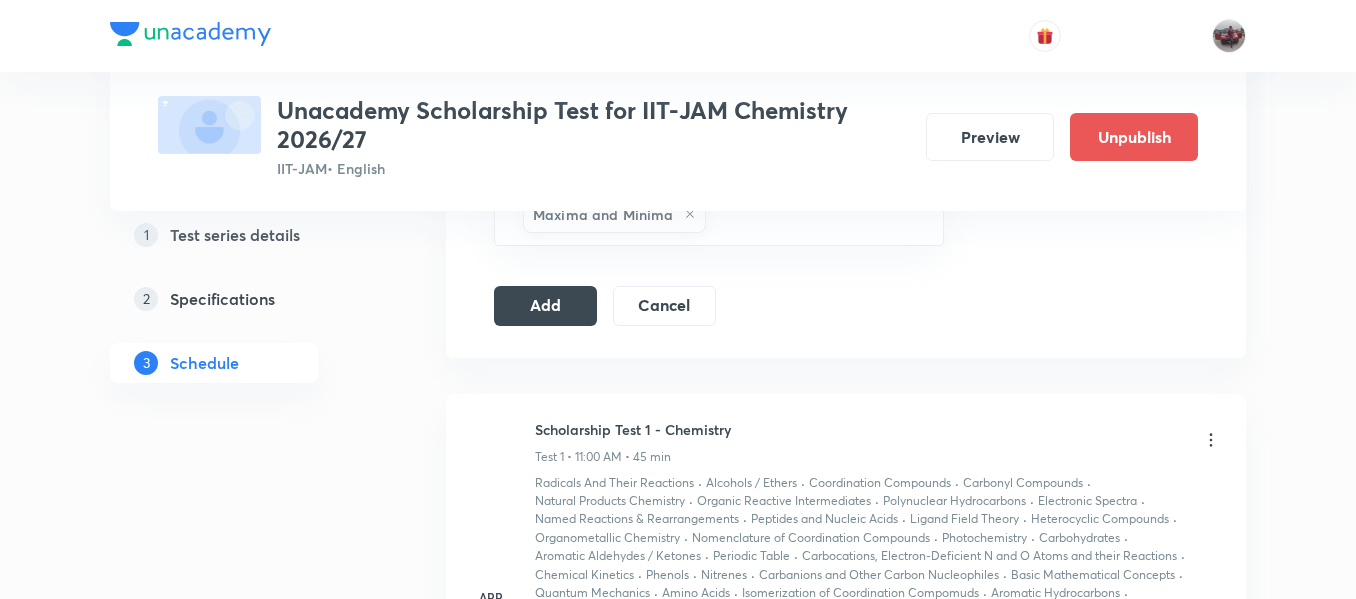 scroll, scrollTop: 1699, scrollLeft: 0, axis: vertical 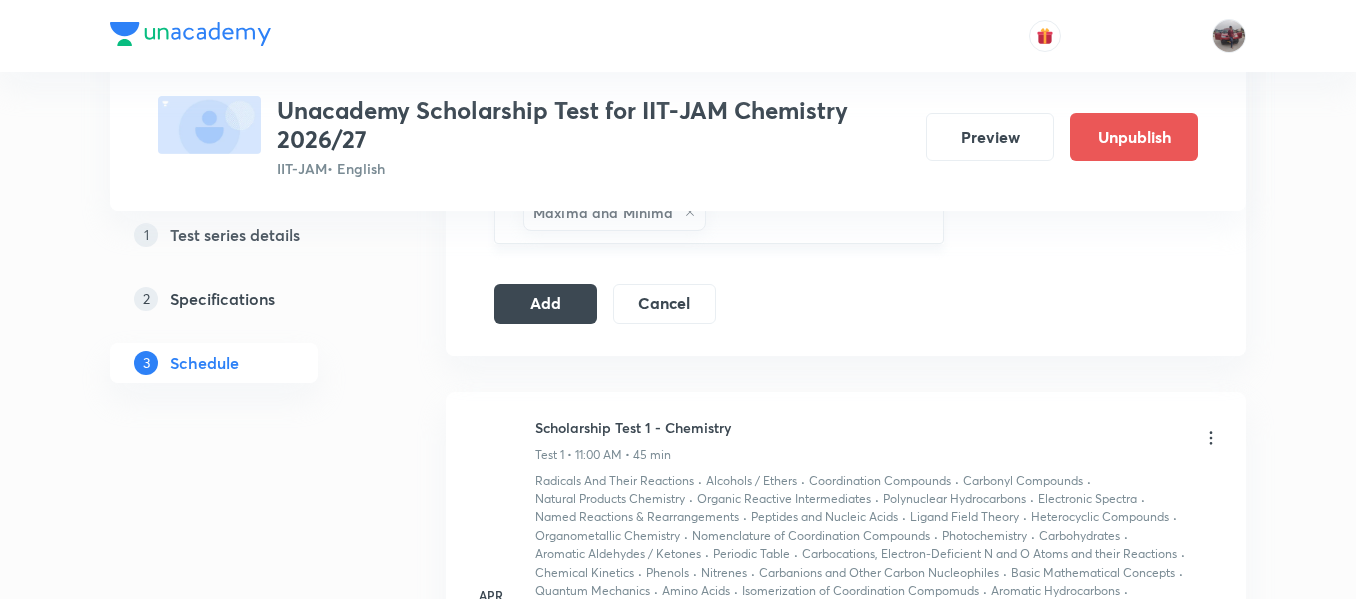 click on "Carbocations, Electron-Deficient N and O Atoms and their Reactions Carbanions and Other Carbon Nucleophiles Nitrenes Carbanions and their Reactions Synthesis and Reactions of Carbenes Maxima and Minima ​" at bounding box center (719, 112) 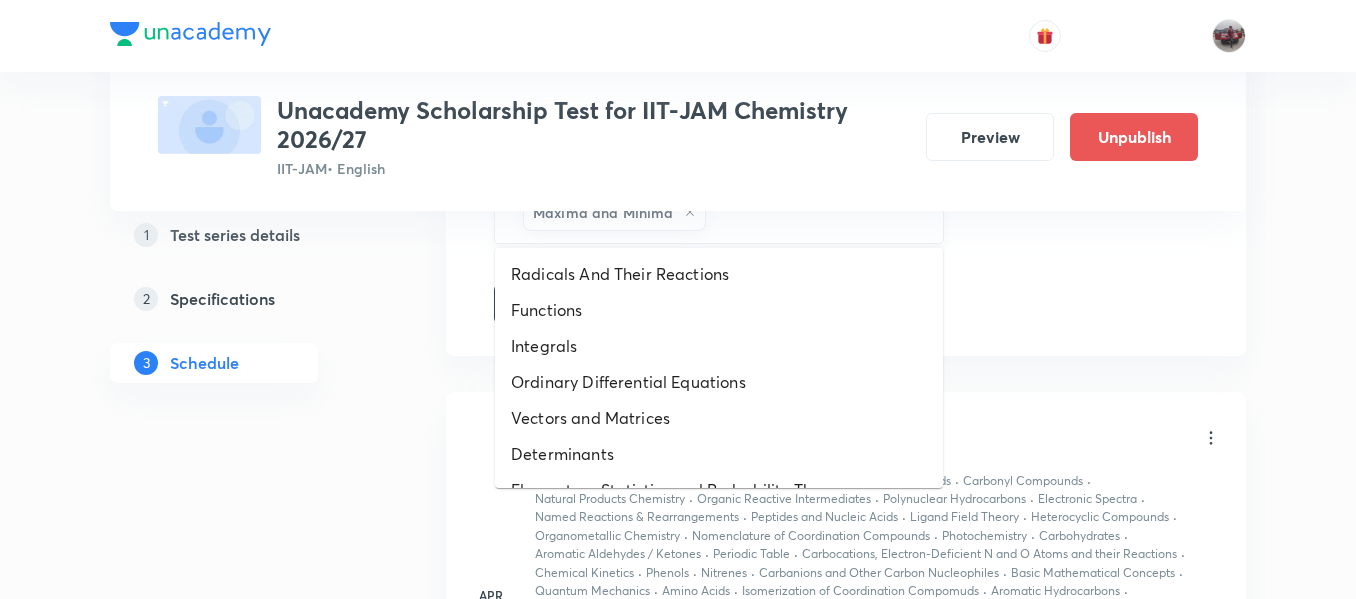 click at bounding box center (814, 212) 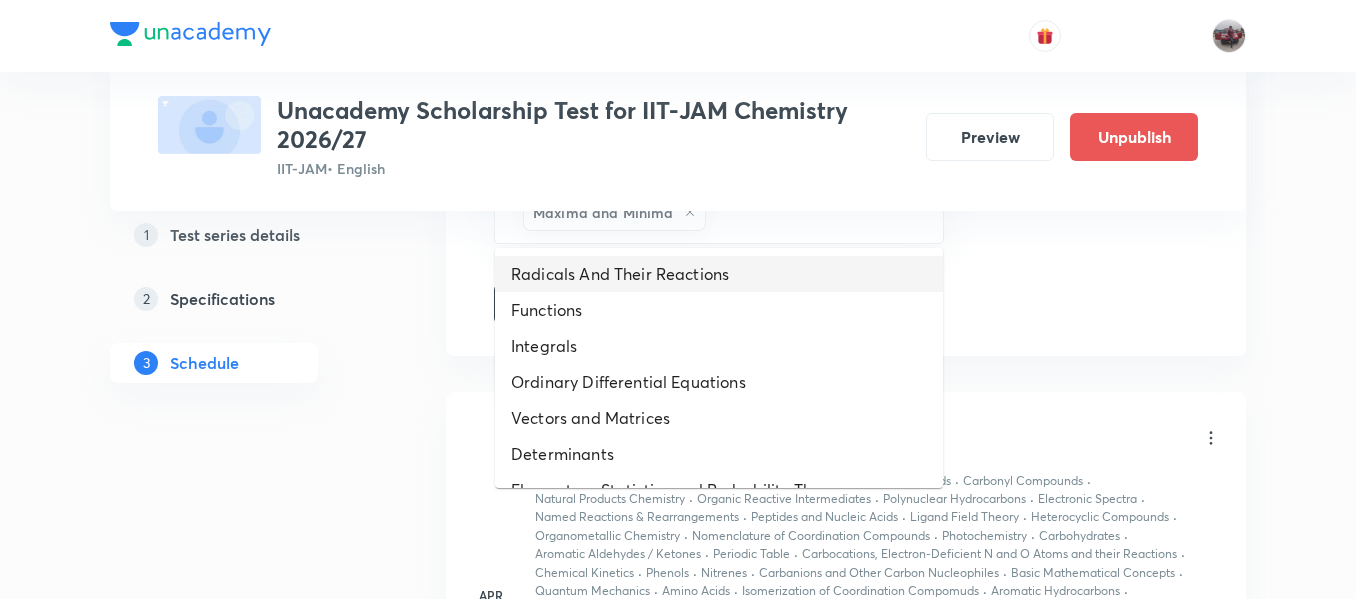 click on "Radicals And Their Reactions" at bounding box center (719, 274) 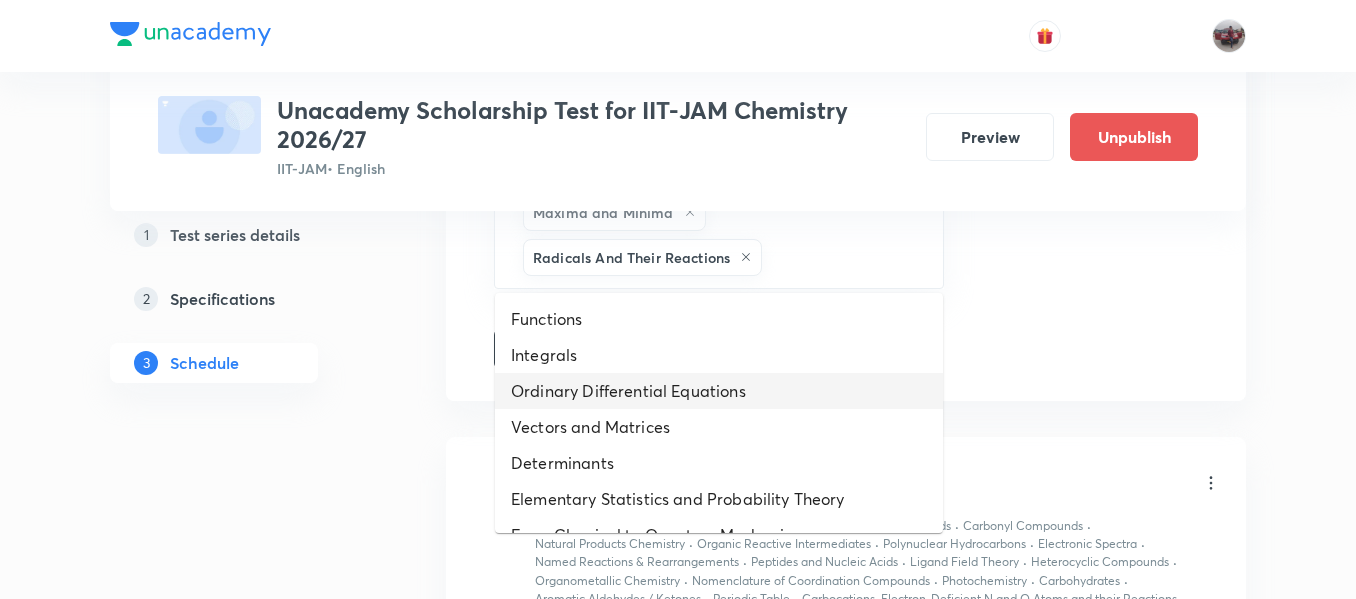 drag, startPoint x: 797, startPoint y: 261, endPoint x: 704, endPoint y: 392, distance: 160.6549 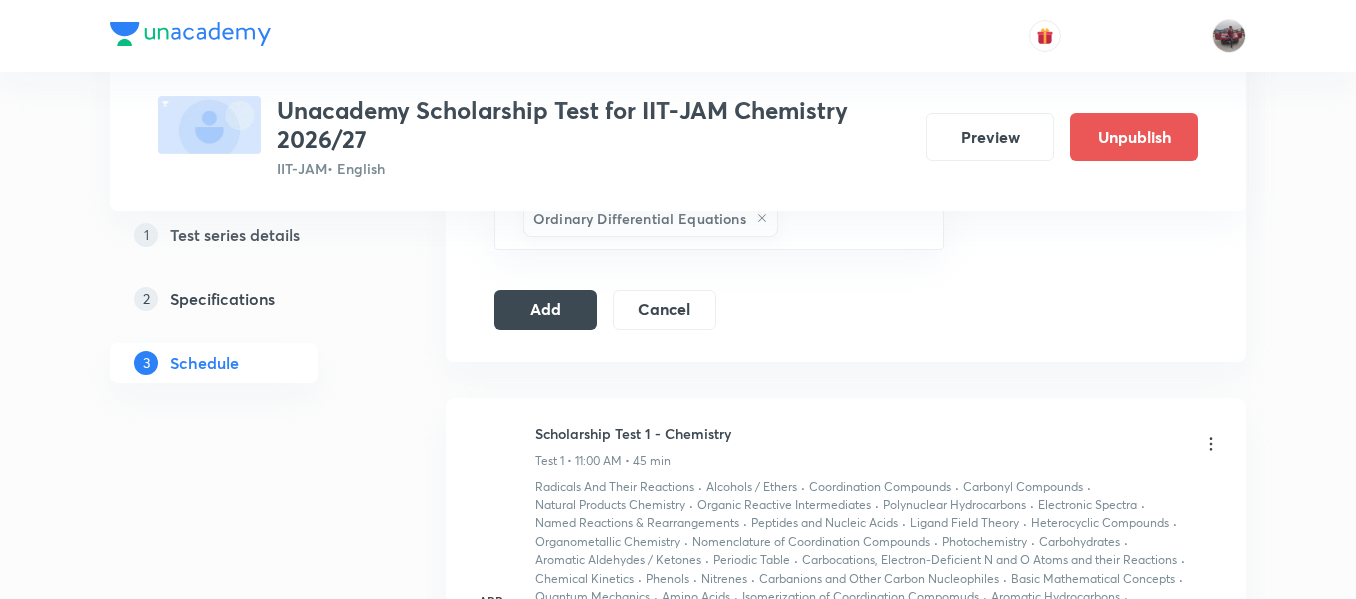scroll, scrollTop: 1786, scrollLeft: 0, axis: vertical 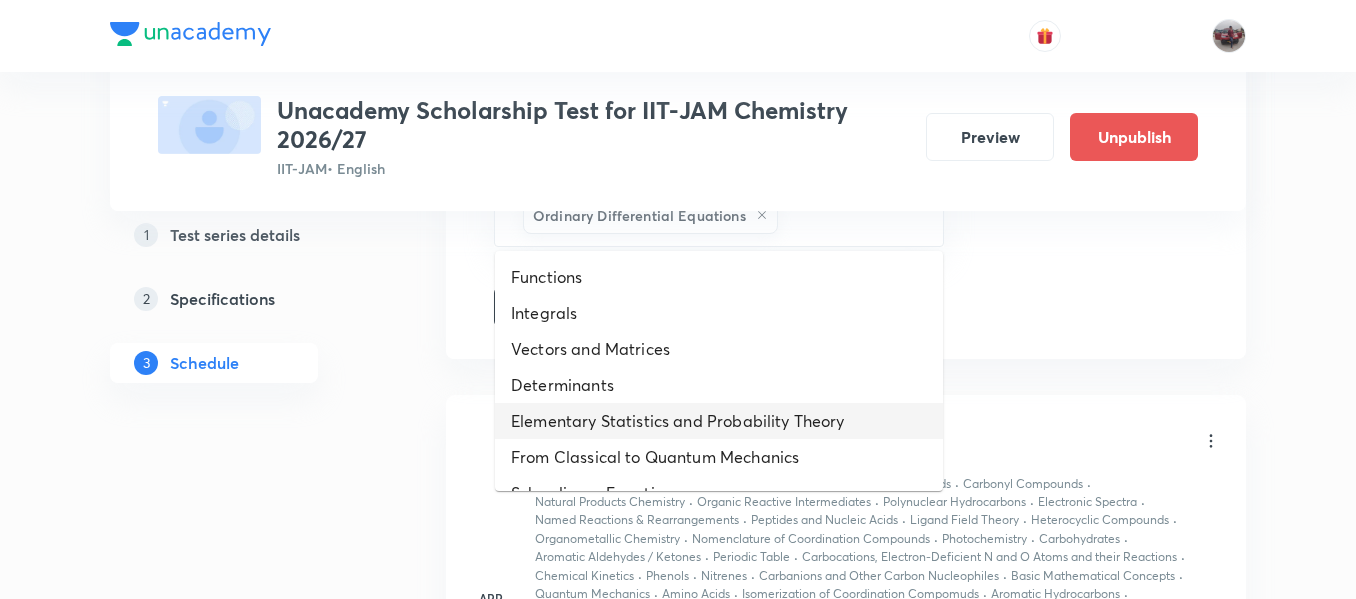 drag, startPoint x: 850, startPoint y: 222, endPoint x: 745, endPoint y: 422, distance: 225.88715 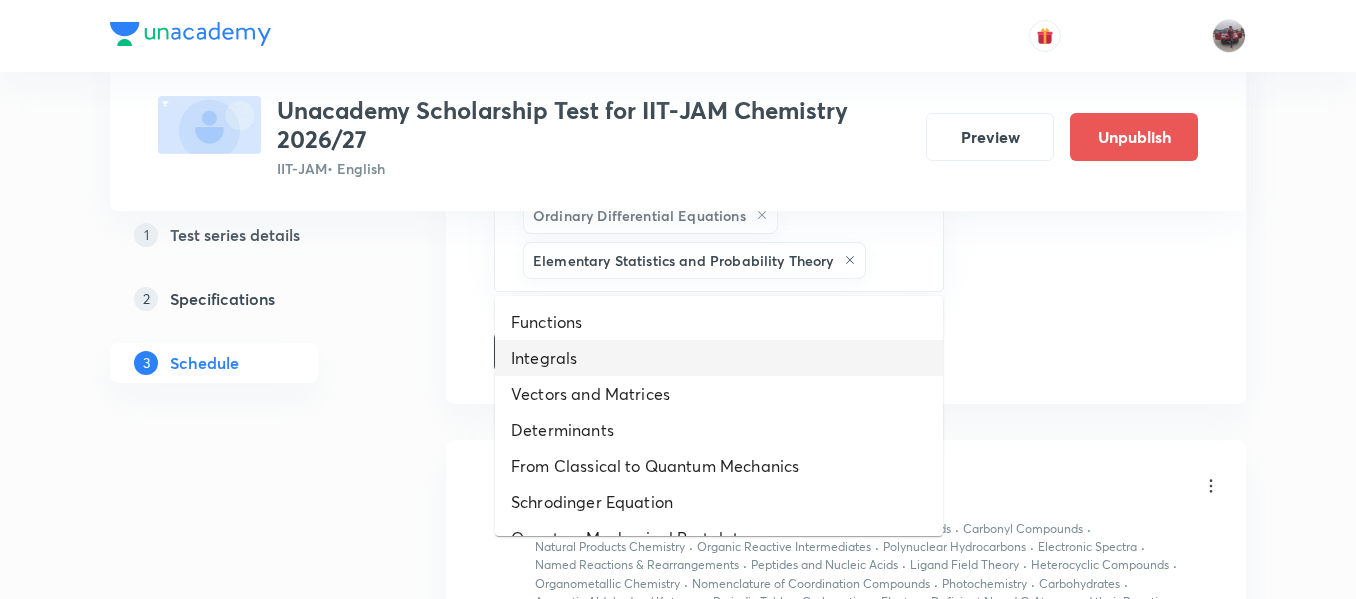 drag, startPoint x: 906, startPoint y: 254, endPoint x: 735, endPoint y: 370, distance: 206.63252 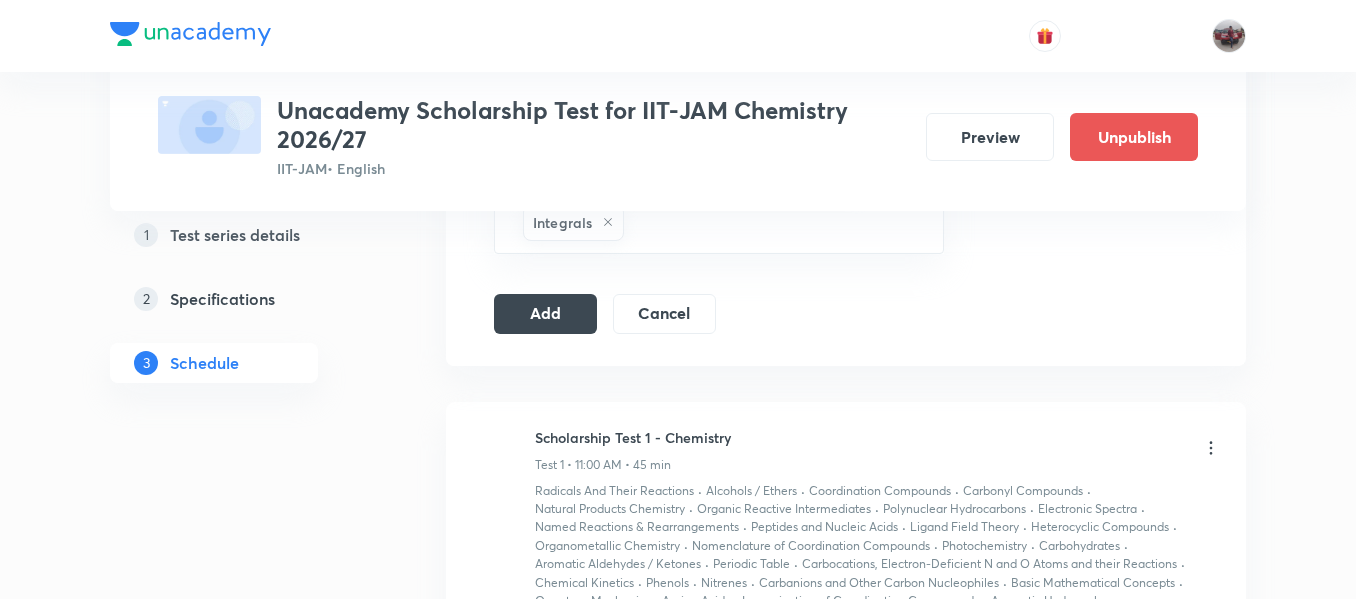 scroll, scrollTop: 1870, scrollLeft: 0, axis: vertical 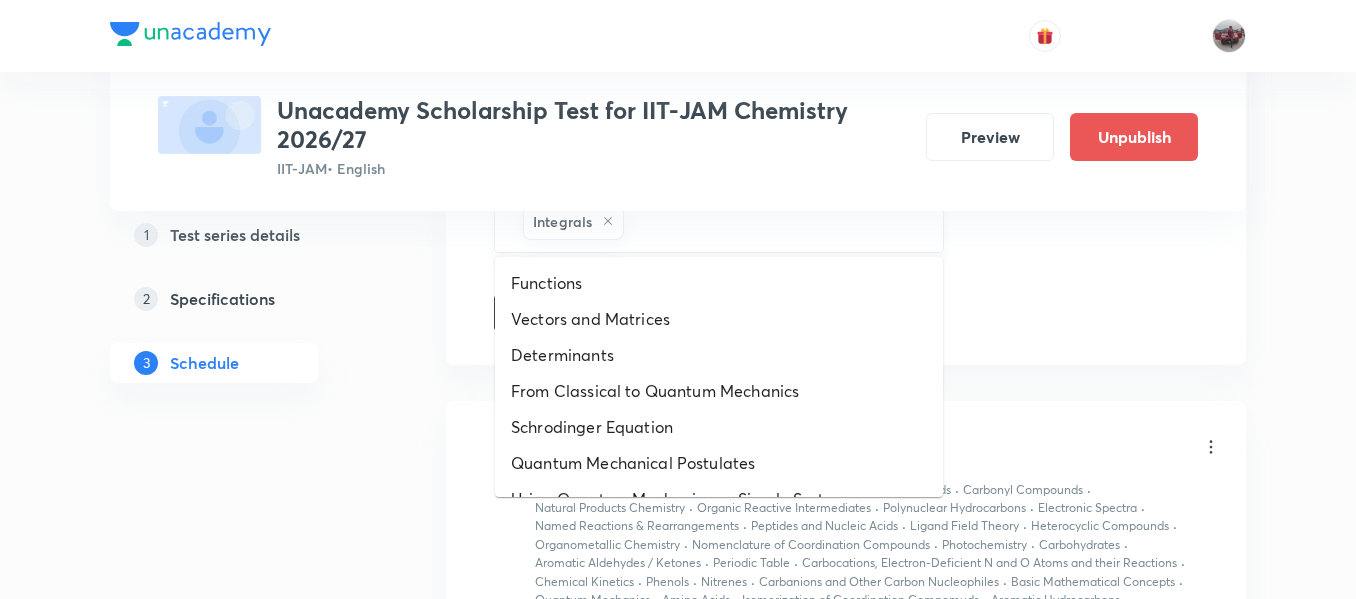 click at bounding box center [773, 221] 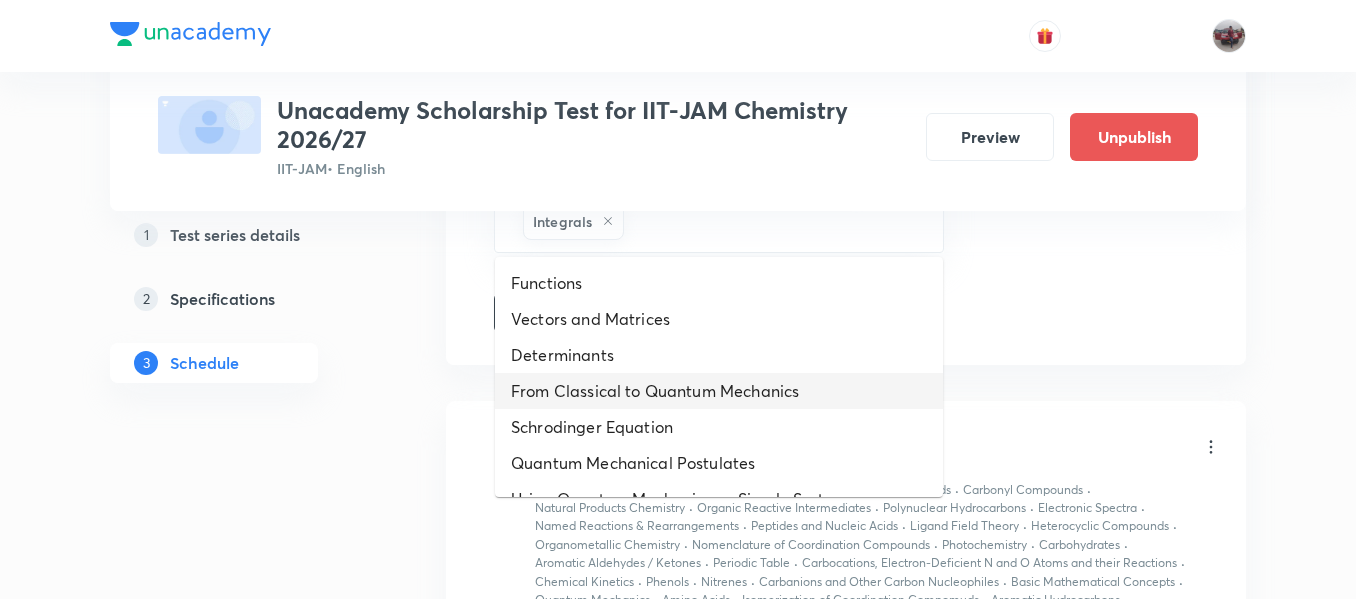 click on "From Classical to Quantum Mechanics" at bounding box center (719, 391) 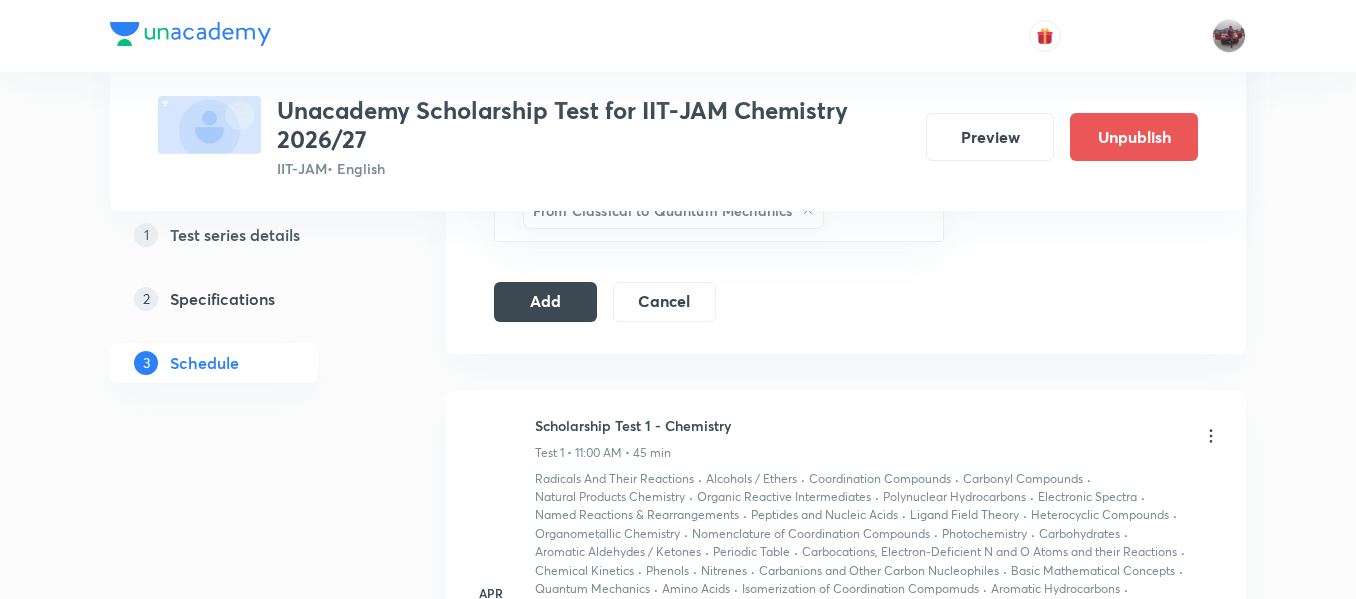 scroll, scrollTop: 1928, scrollLeft: 0, axis: vertical 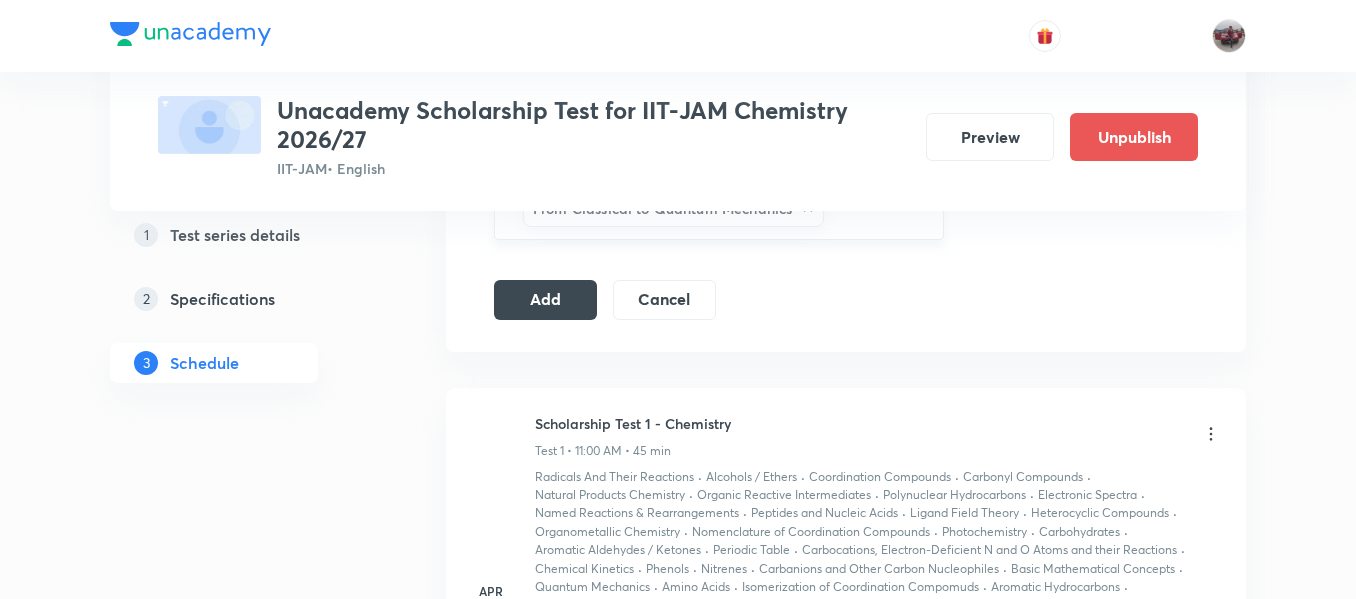 click at bounding box center [873, 208] 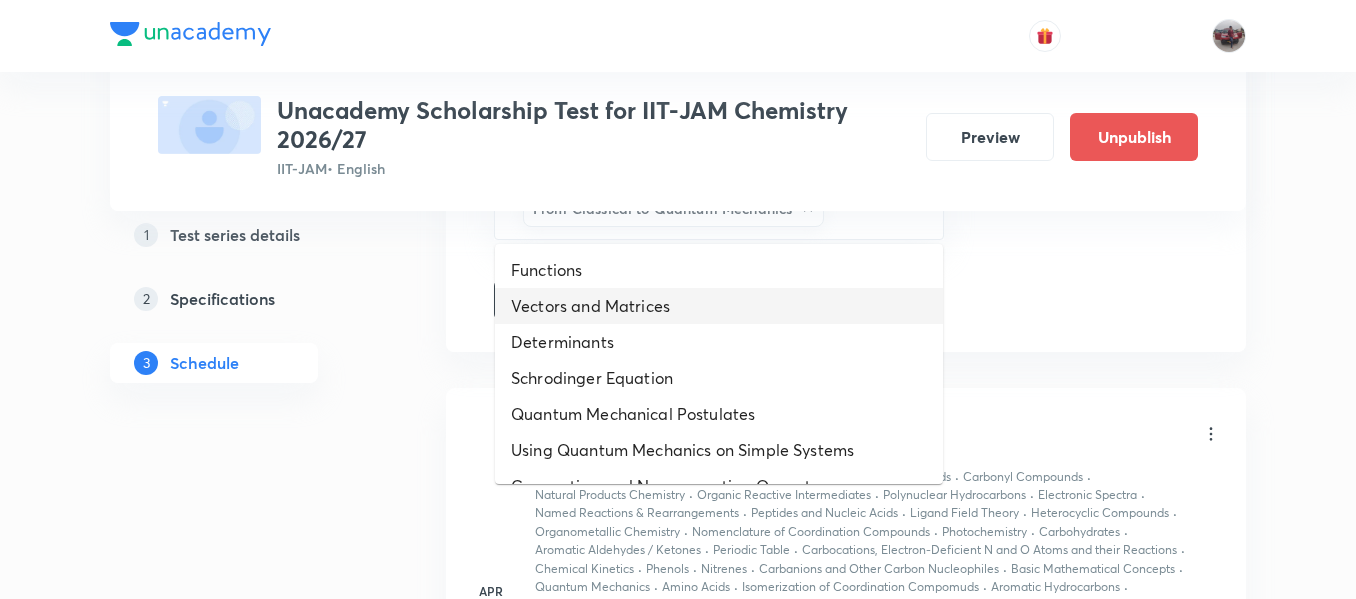 click on "Vectors and Matrices" at bounding box center (719, 306) 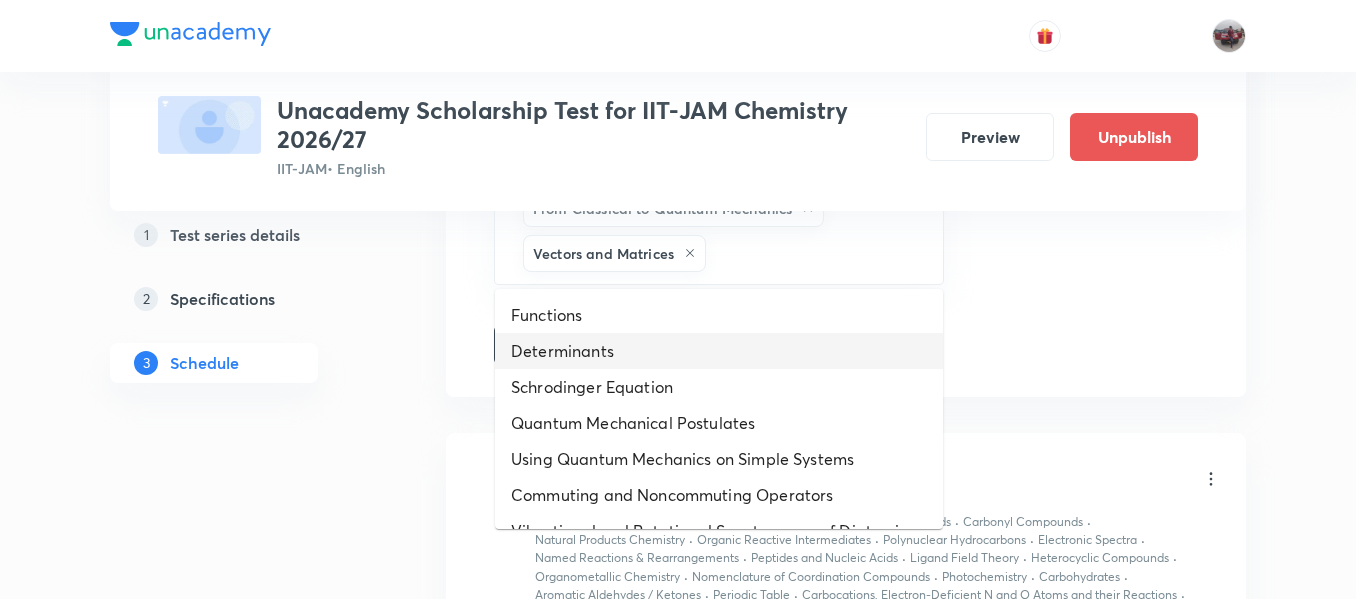 drag, startPoint x: 801, startPoint y: 253, endPoint x: 685, endPoint y: 383, distance: 174.22974 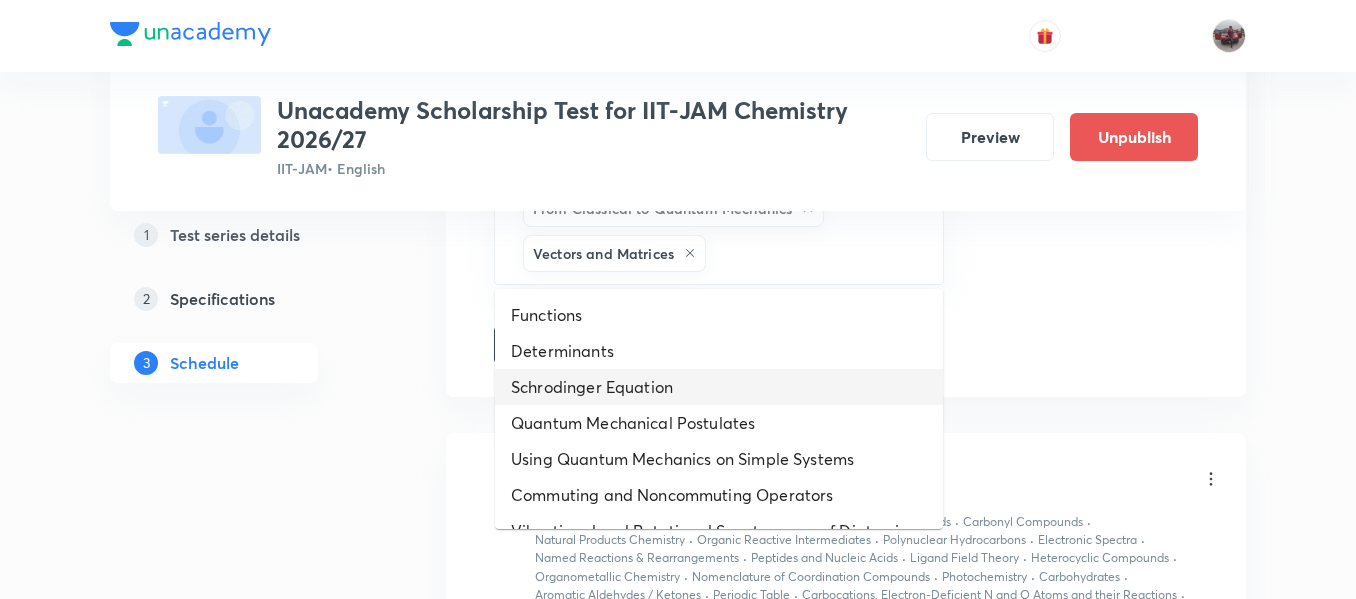 click on "Schrodinger Equation" at bounding box center (719, 387) 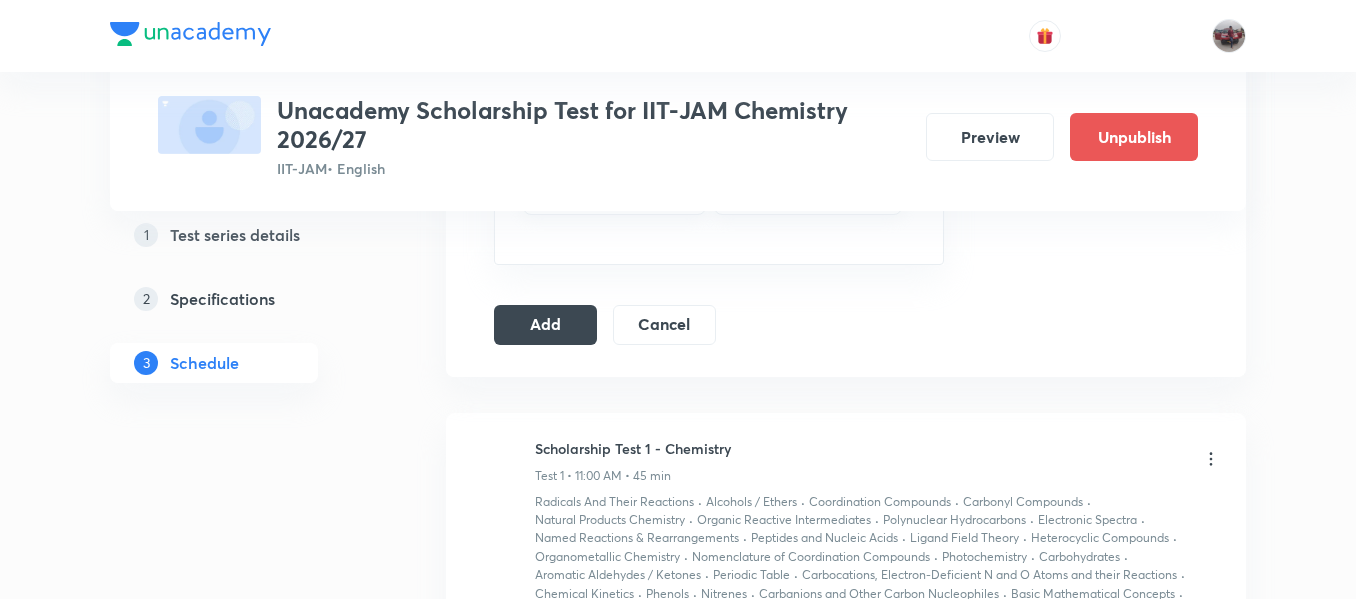 scroll, scrollTop: 1988, scrollLeft: 0, axis: vertical 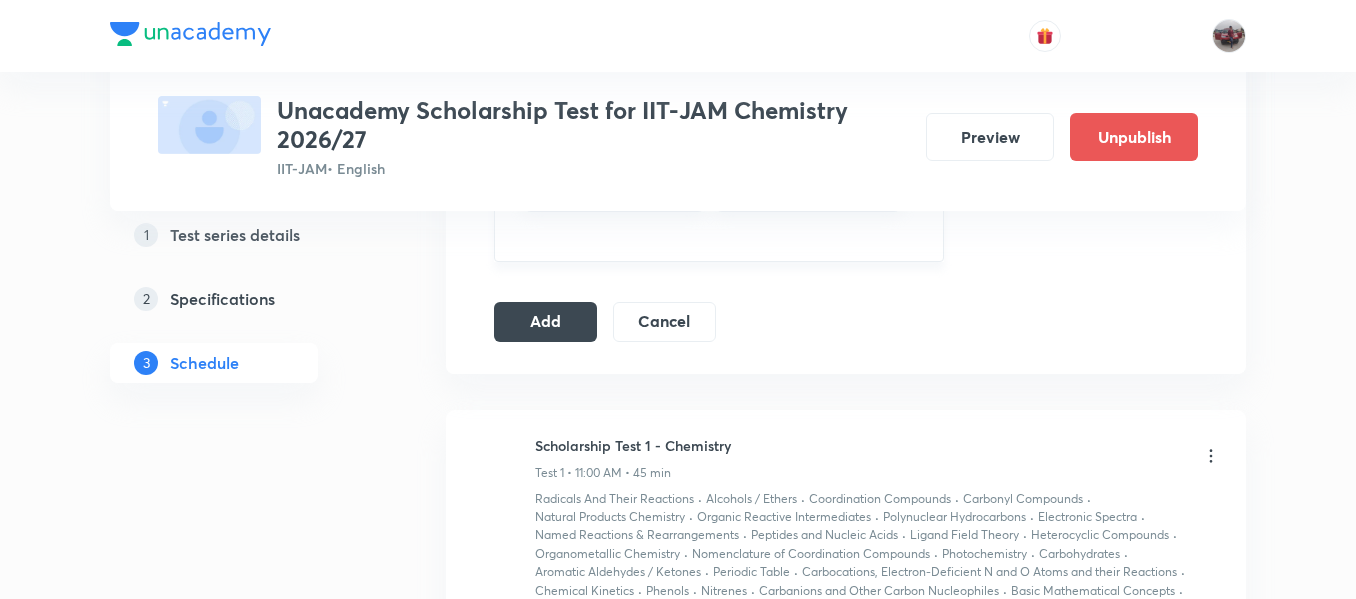 click at bounding box center (719, 234) 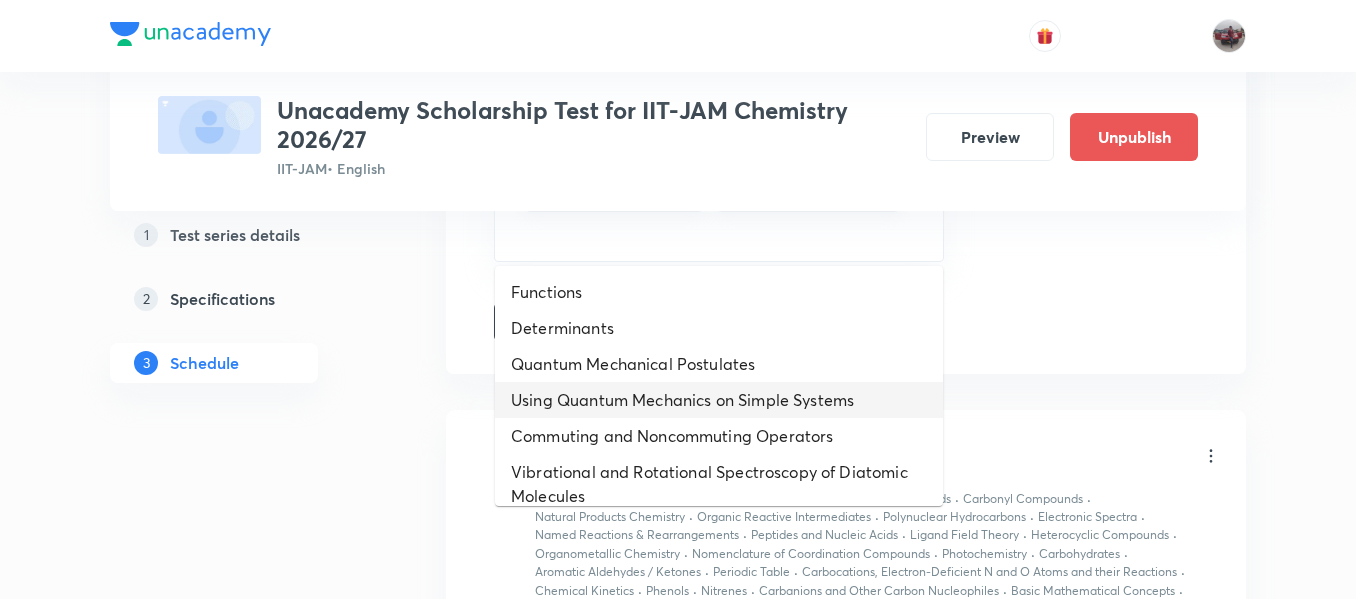 click on "Using Quantum Mechanics on Simple Systems" at bounding box center (719, 400) 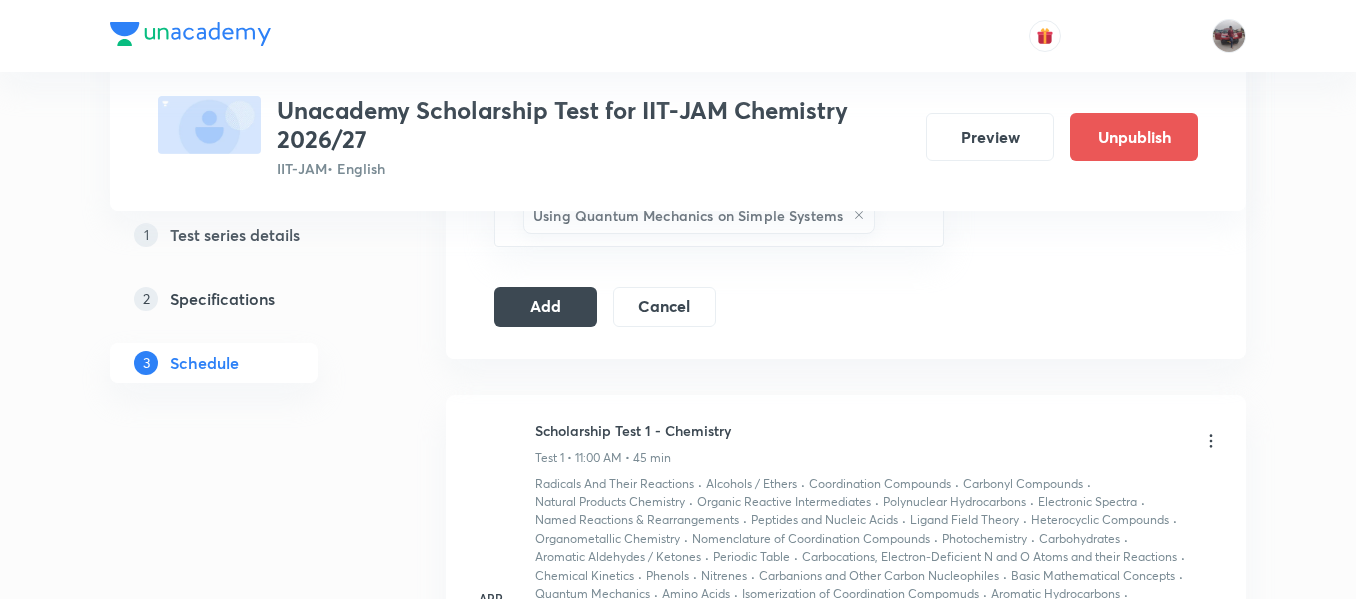scroll, scrollTop: 2013, scrollLeft: 0, axis: vertical 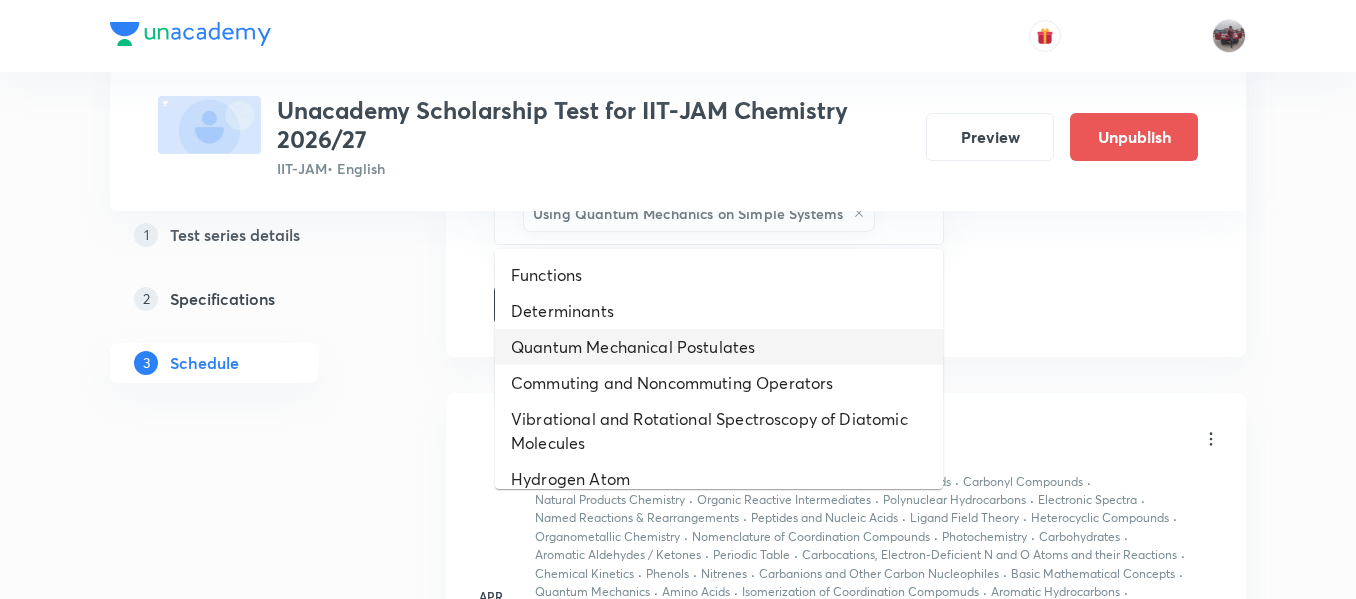 drag, startPoint x: 906, startPoint y: 225, endPoint x: 749, endPoint y: 370, distance: 213.71477 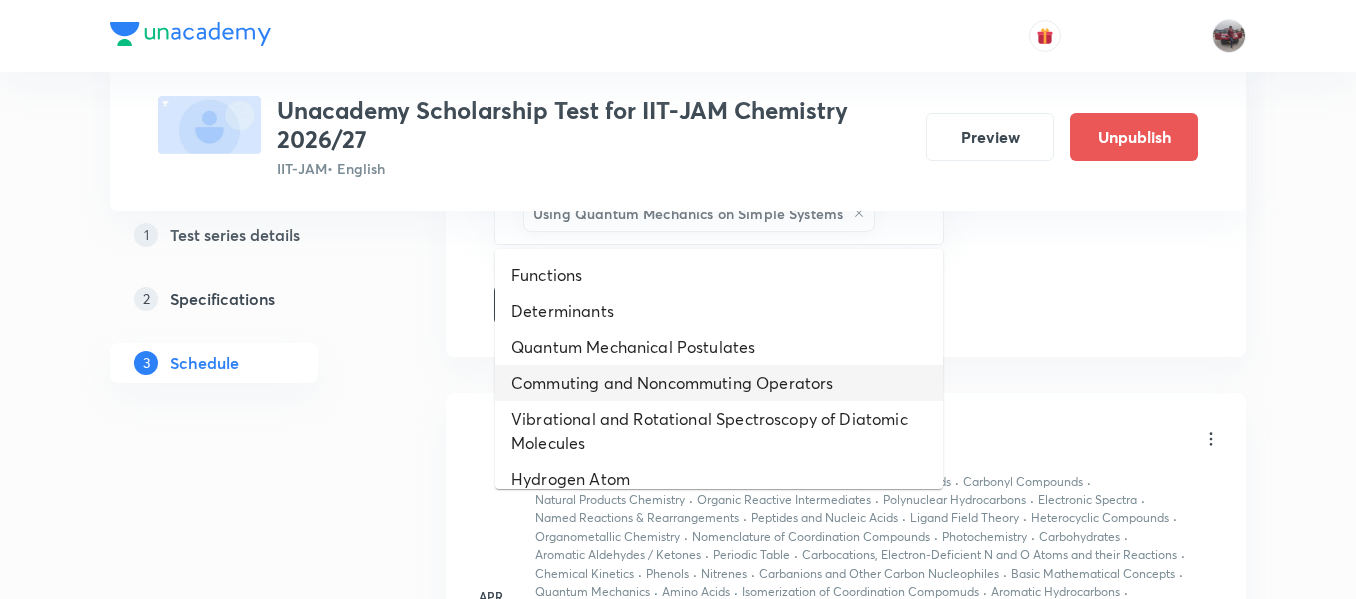 click on "Commuting and Noncommuting Operators" at bounding box center [719, 383] 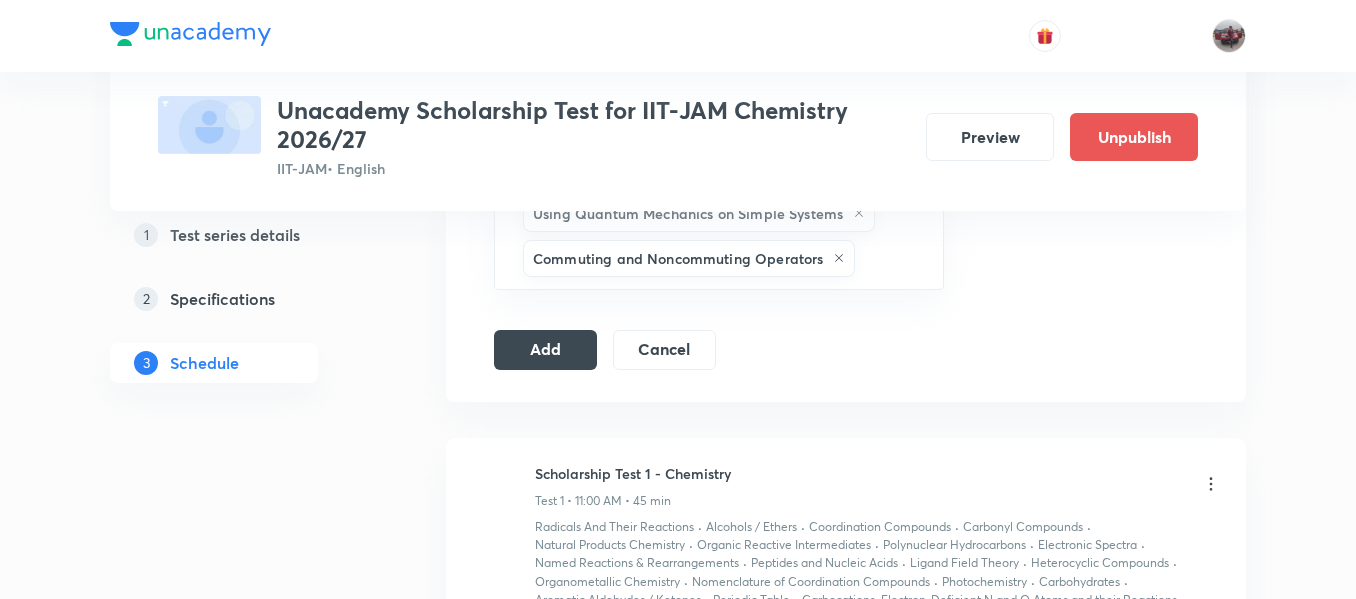 scroll, scrollTop: 2049, scrollLeft: 0, axis: vertical 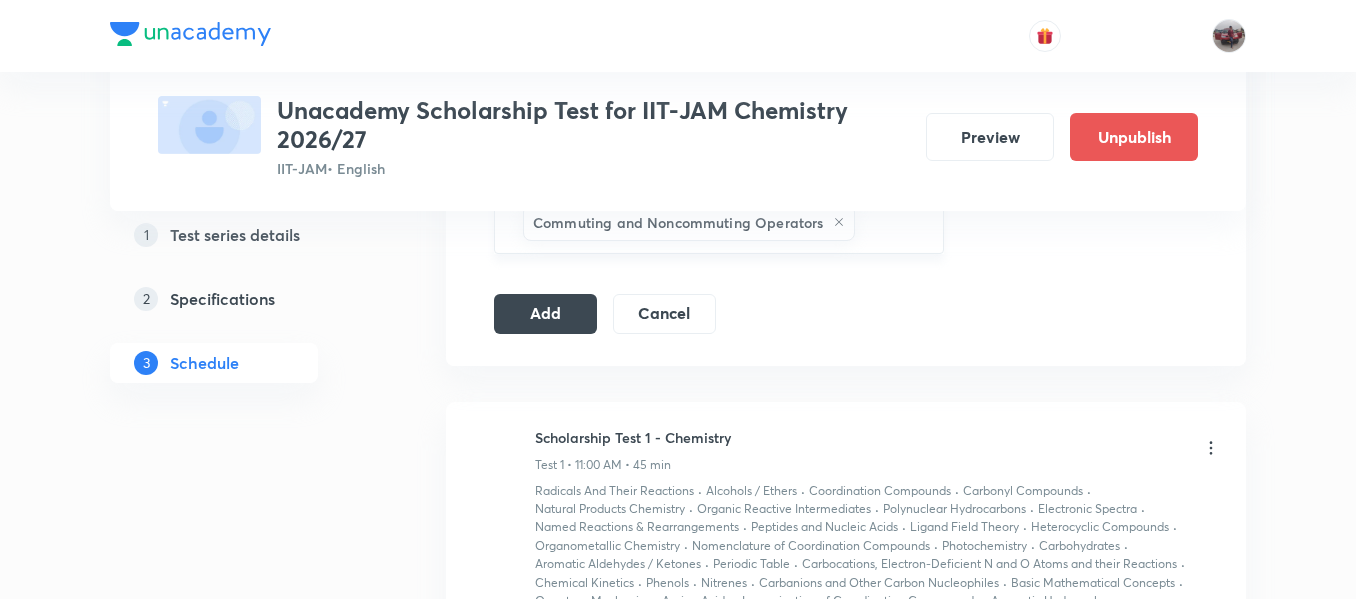 click at bounding box center [888, 222] 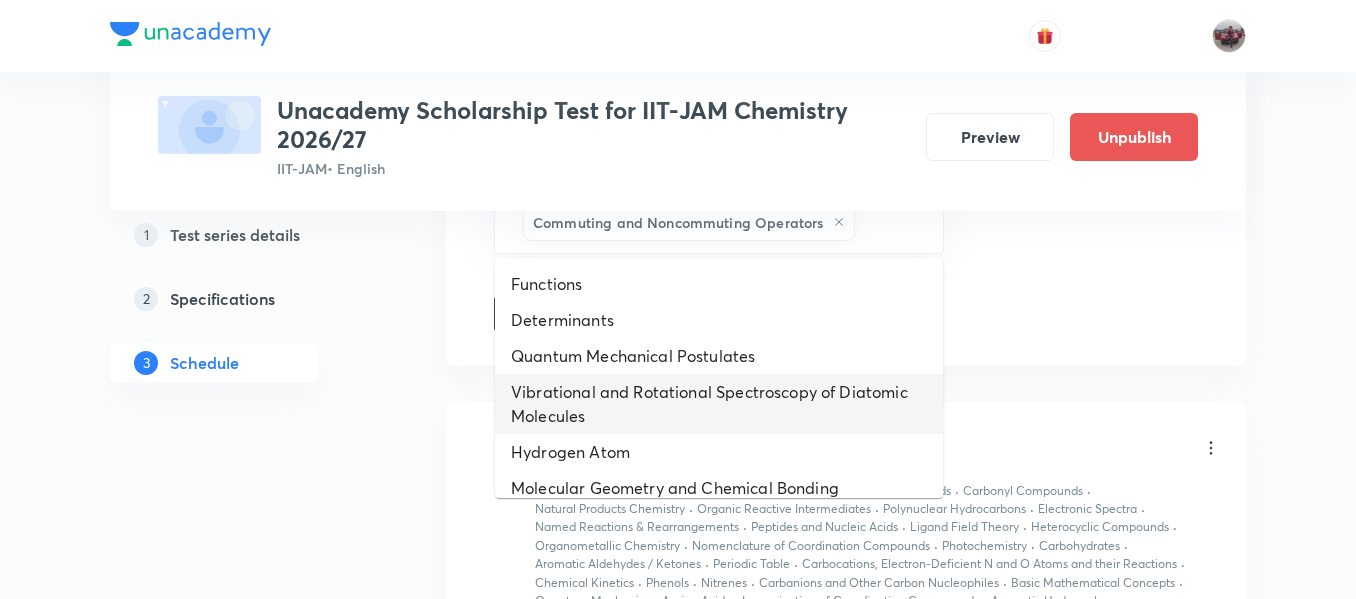 click on "Vibrational and Rotational Spectroscopy of Diatomic Molecules" at bounding box center [719, 404] 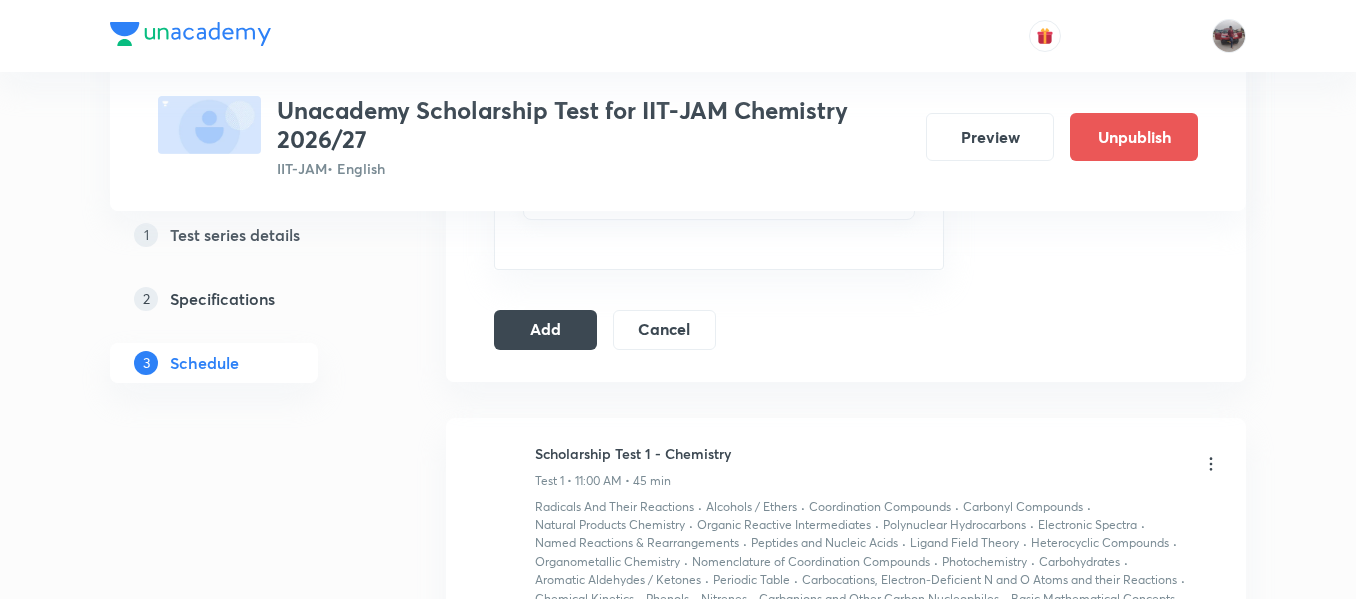 scroll, scrollTop: 2141, scrollLeft: 0, axis: vertical 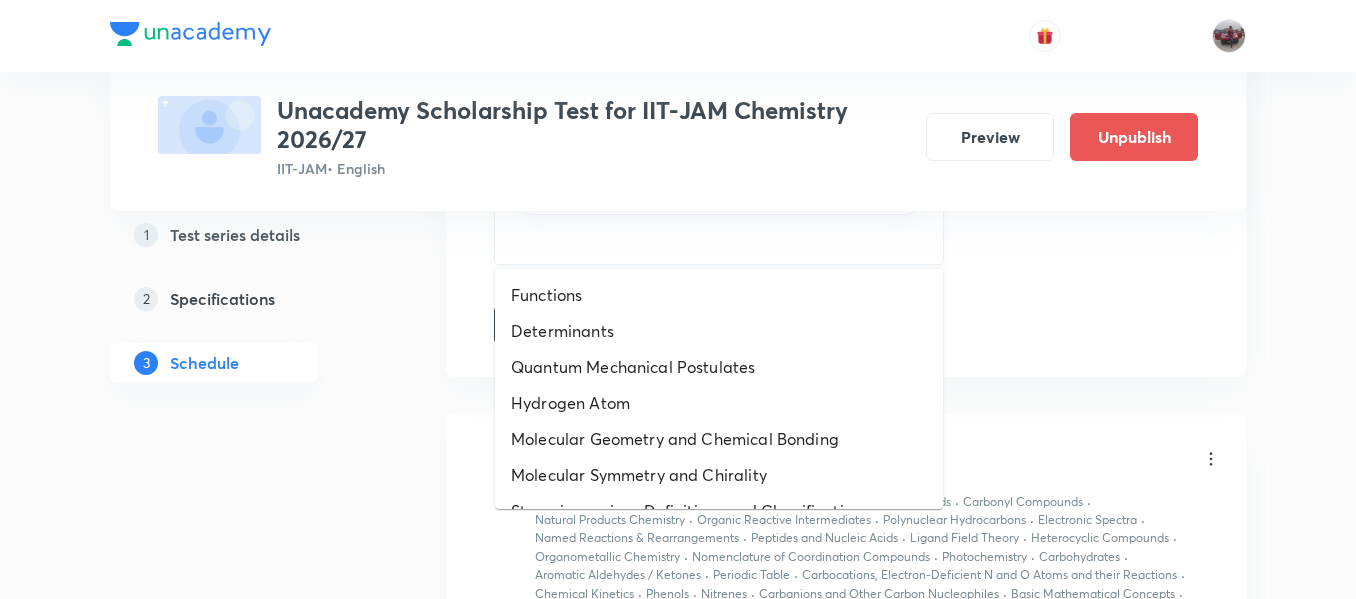 click at bounding box center [719, 237] 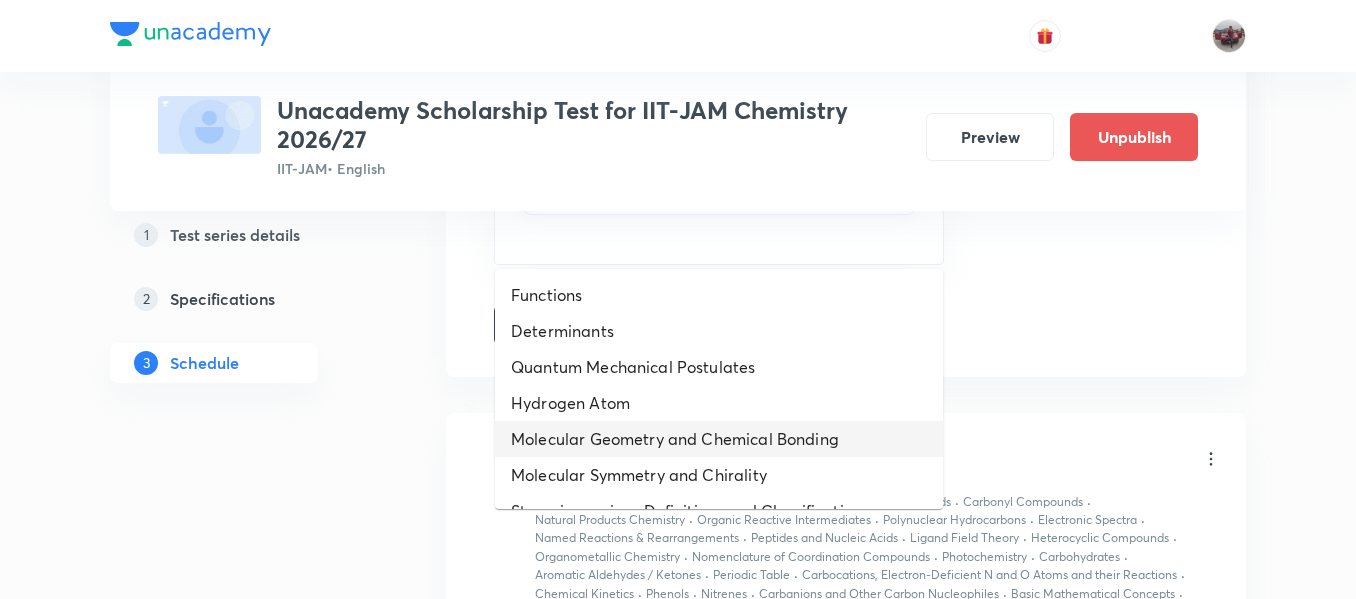 click on "Molecular Geometry and Chemical Bonding" at bounding box center (719, 439) 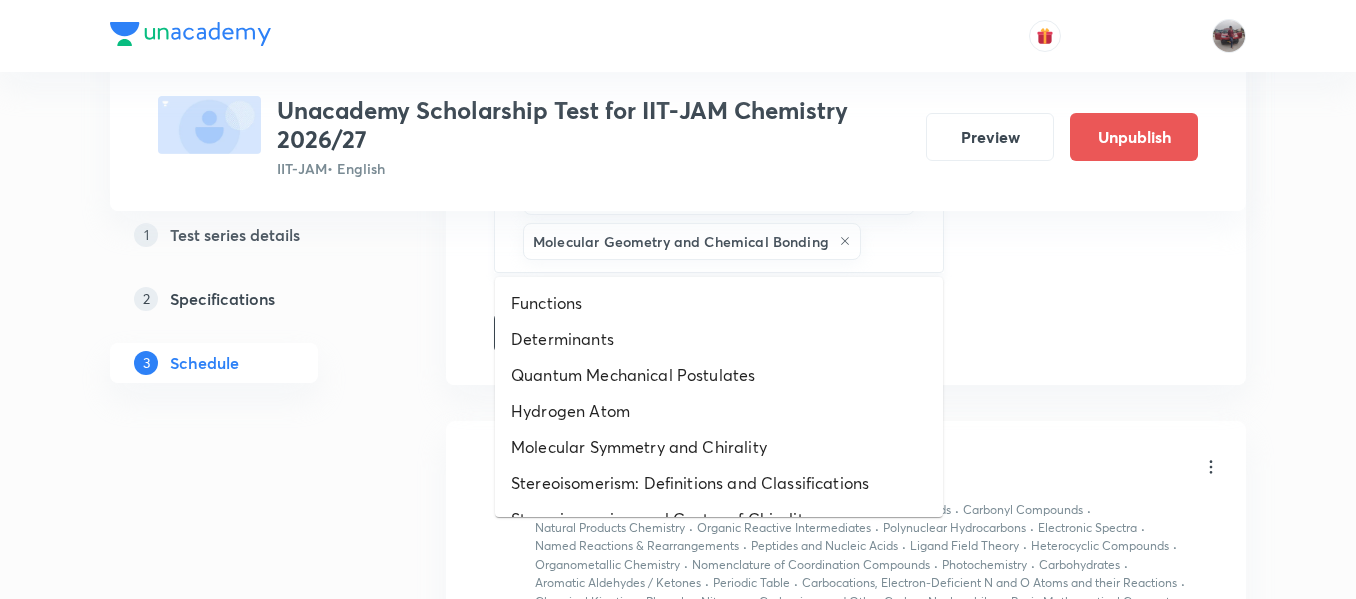 click at bounding box center (892, 241) 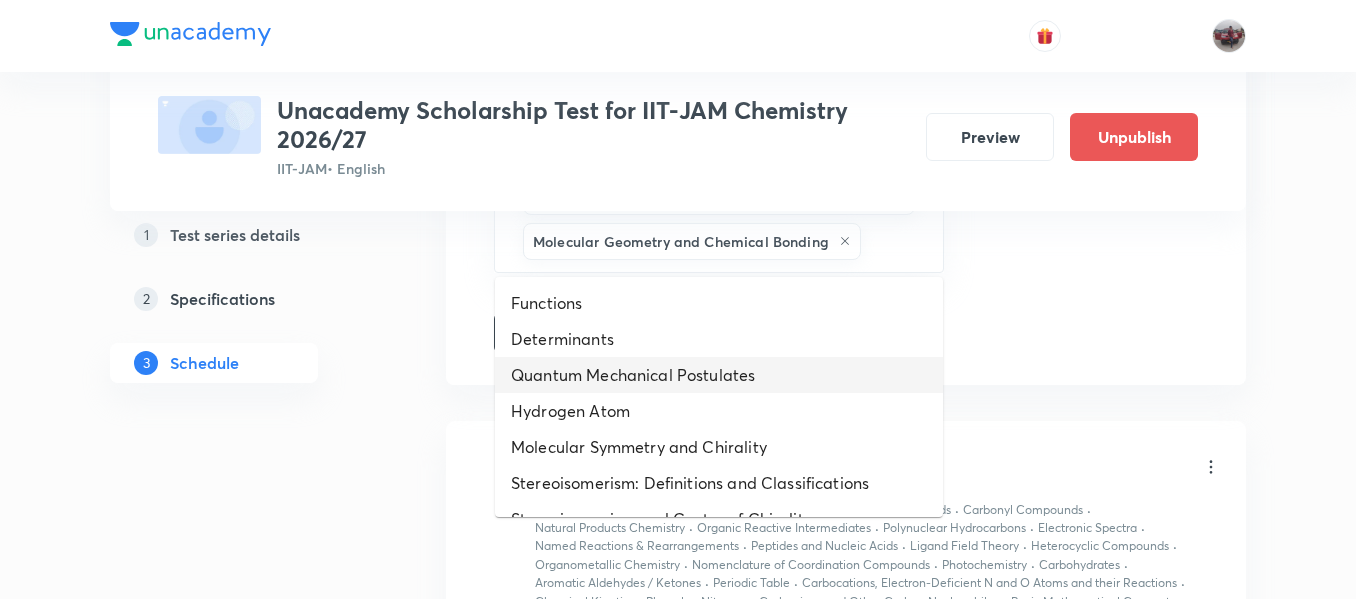 click on "Quantum Mechanical Postulates" at bounding box center [719, 375] 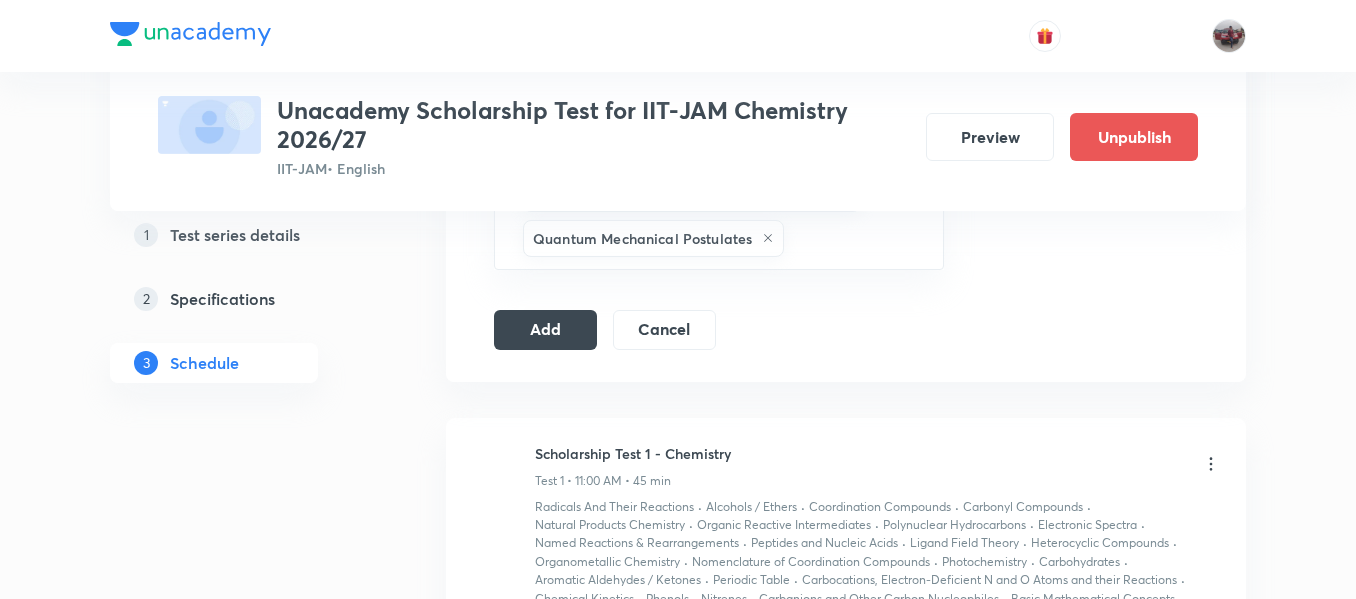 scroll, scrollTop: 2197, scrollLeft: 0, axis: vertical 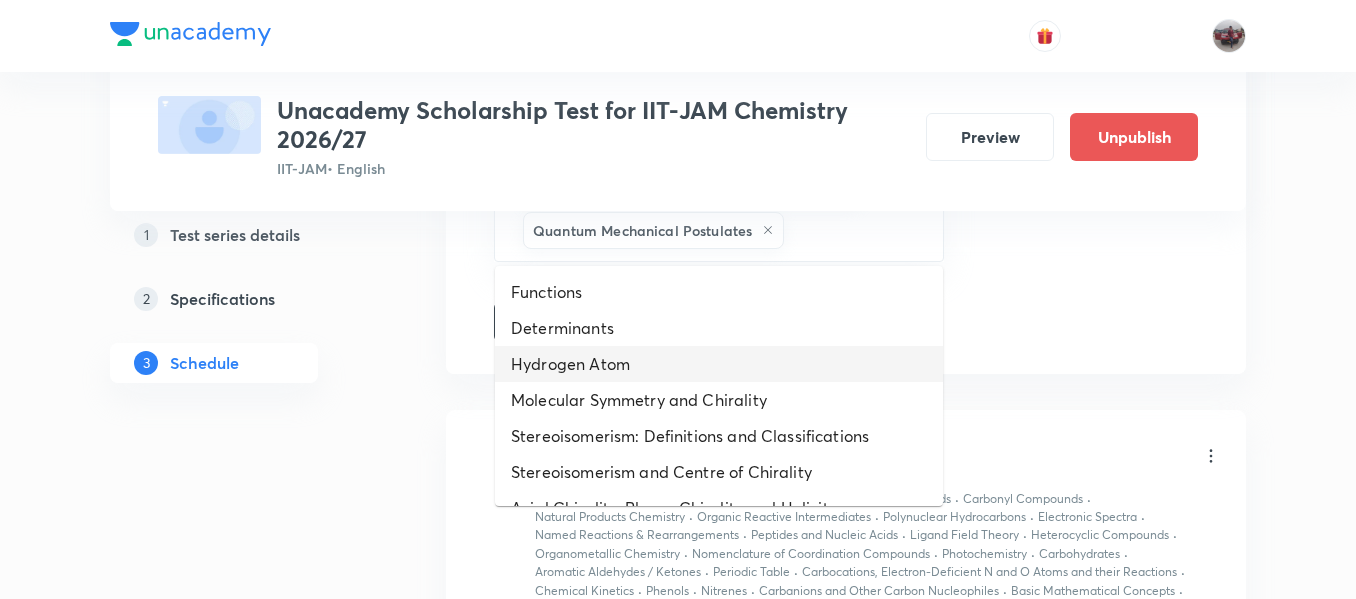 drag, startPoint x: 847, startPoint y: 227, endPoint x: 715, endPoint y: 379, distance: 201.31567 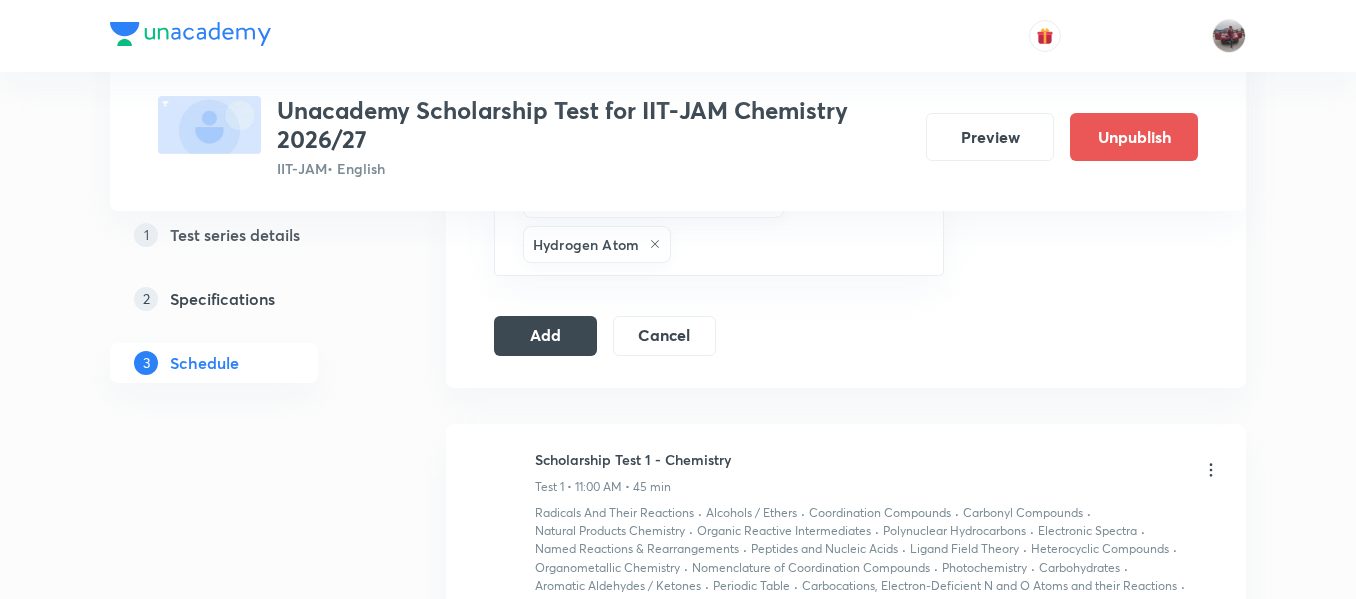scroll, scrollTop: 2256, scrollLeft: 0, axis: vertical 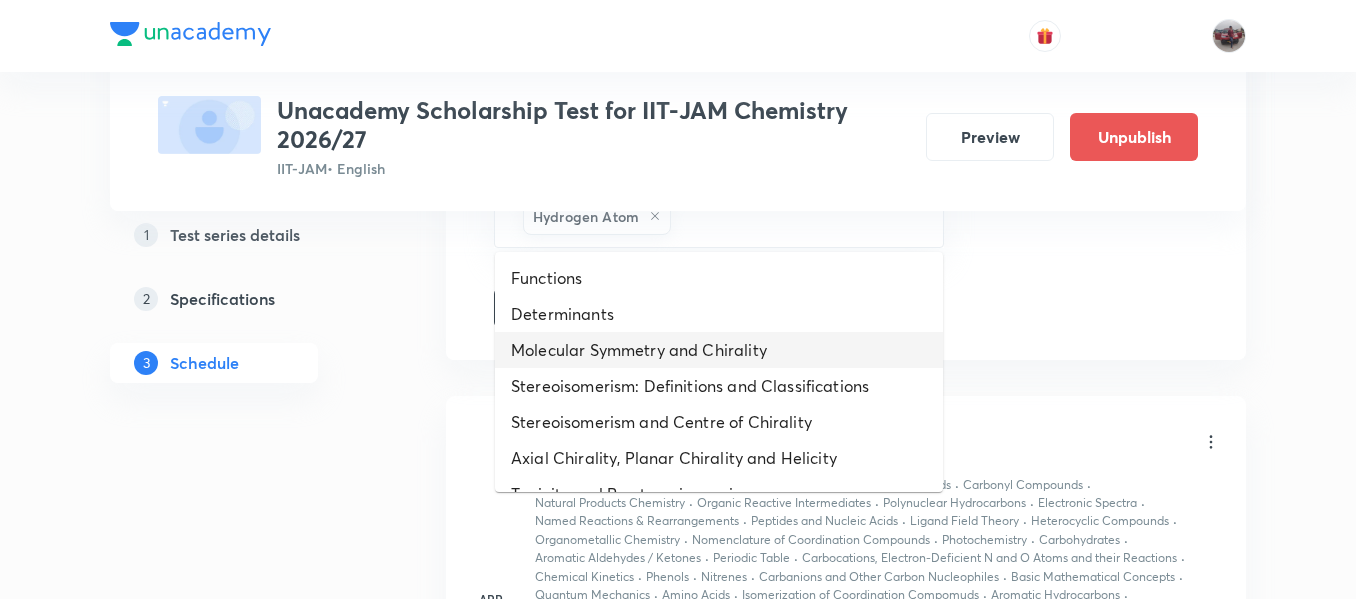 drag, startPoint x: 746, startPoint y: 217, endPoint x: 749, endPoint y: 349, distance: 132.03409 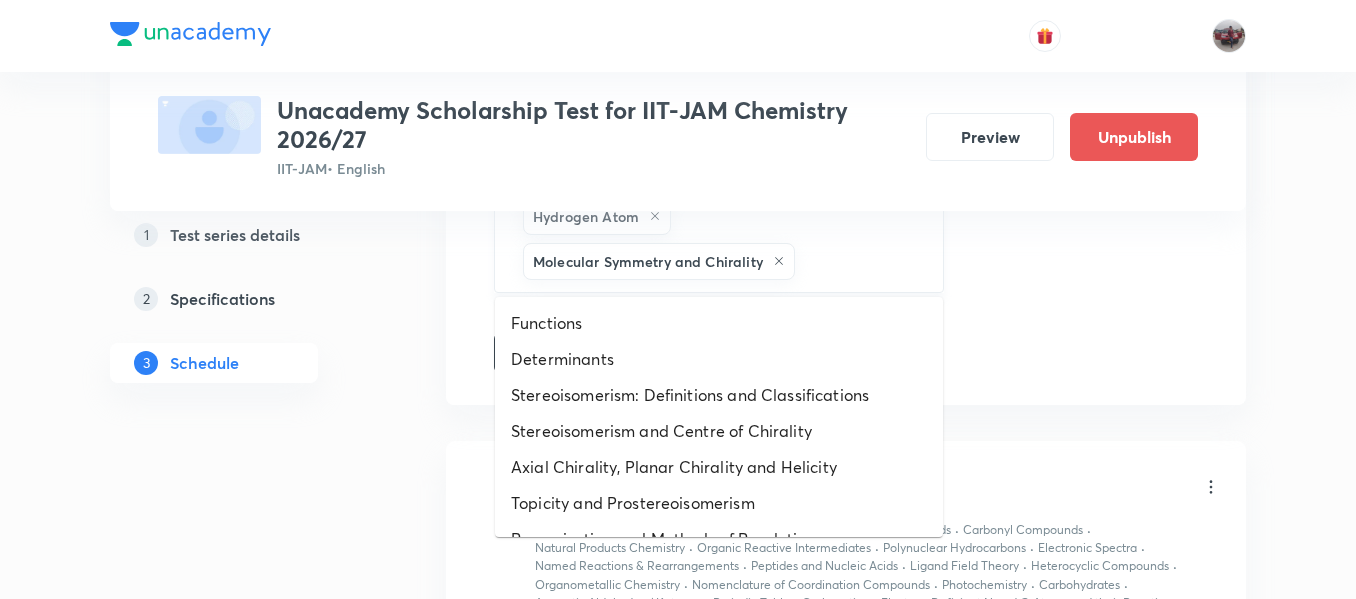 click at bounding box center (859, 261) 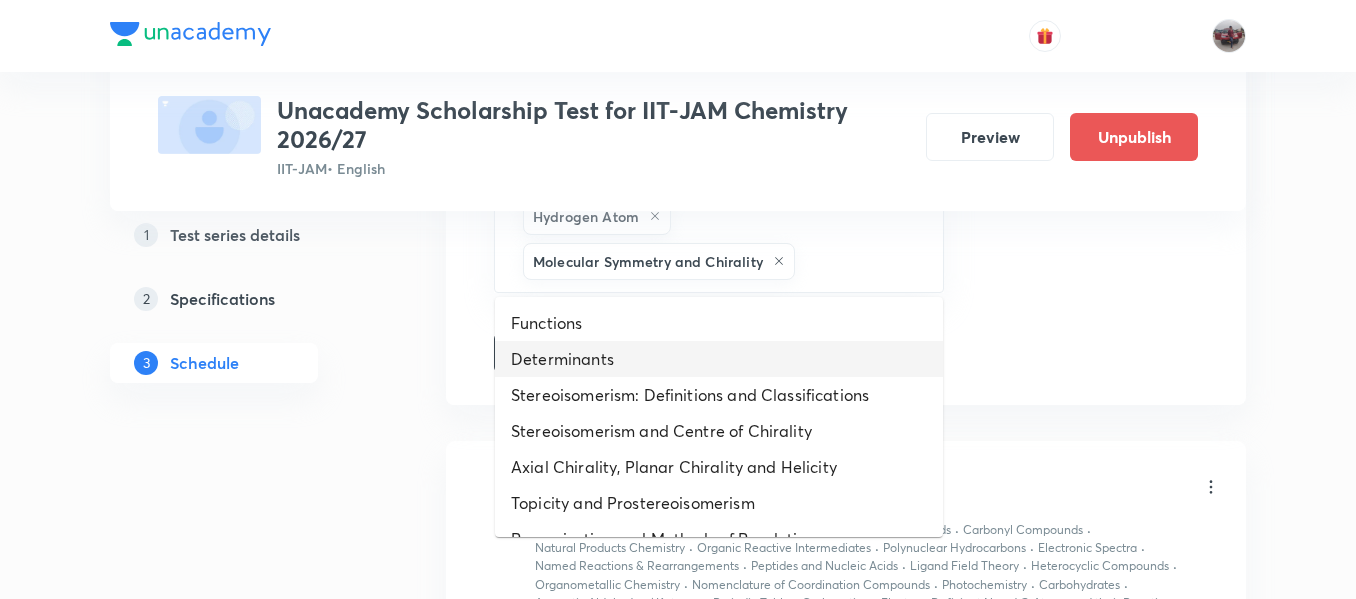 click on "Determinants" at bounding box center [719, 359] 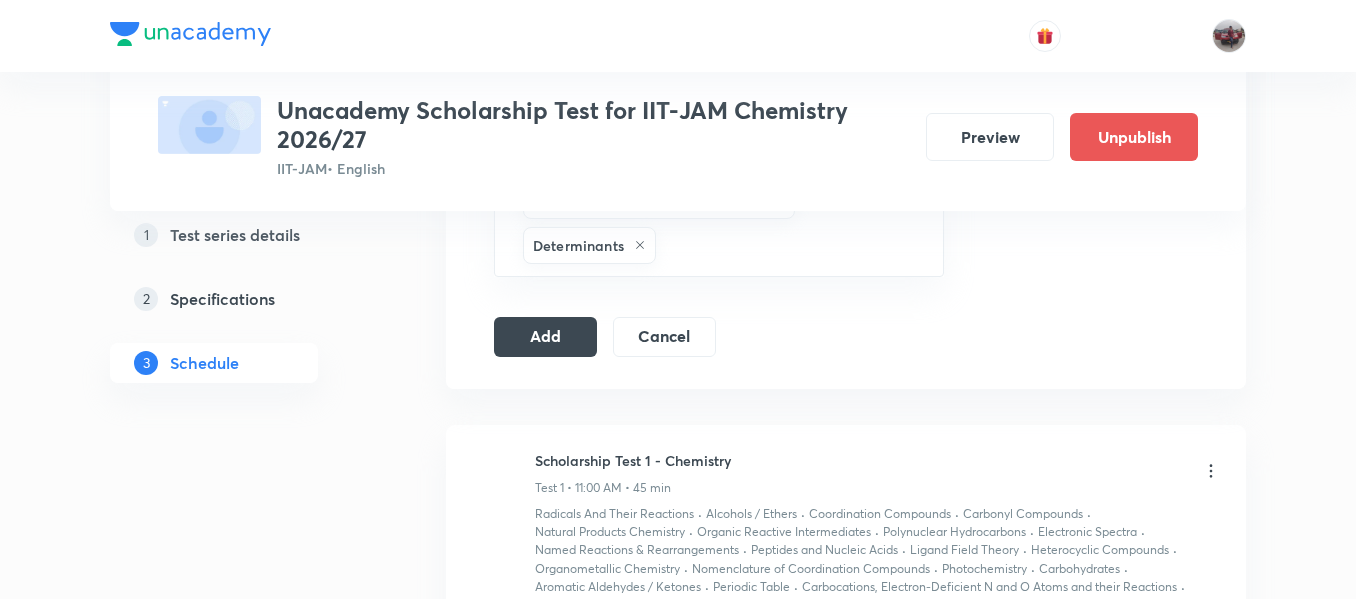 scroll, scrollTop: 2322, scrollLeft: 0, axis: vertical 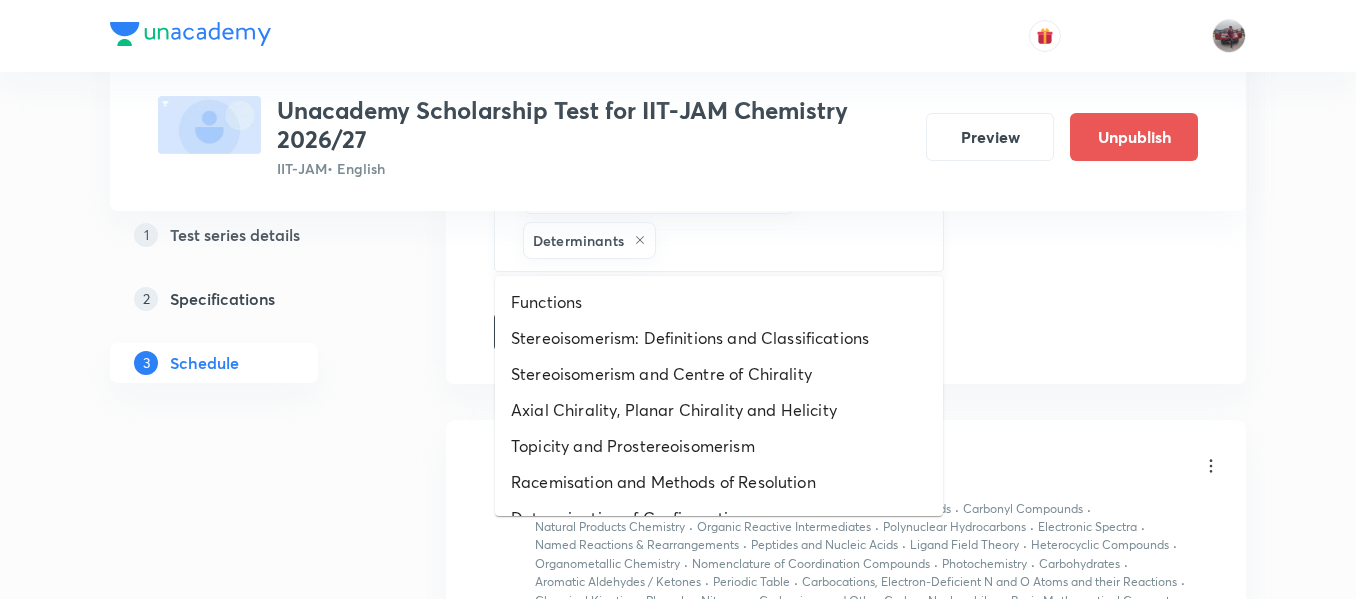 click at bounding box center [789, 240] 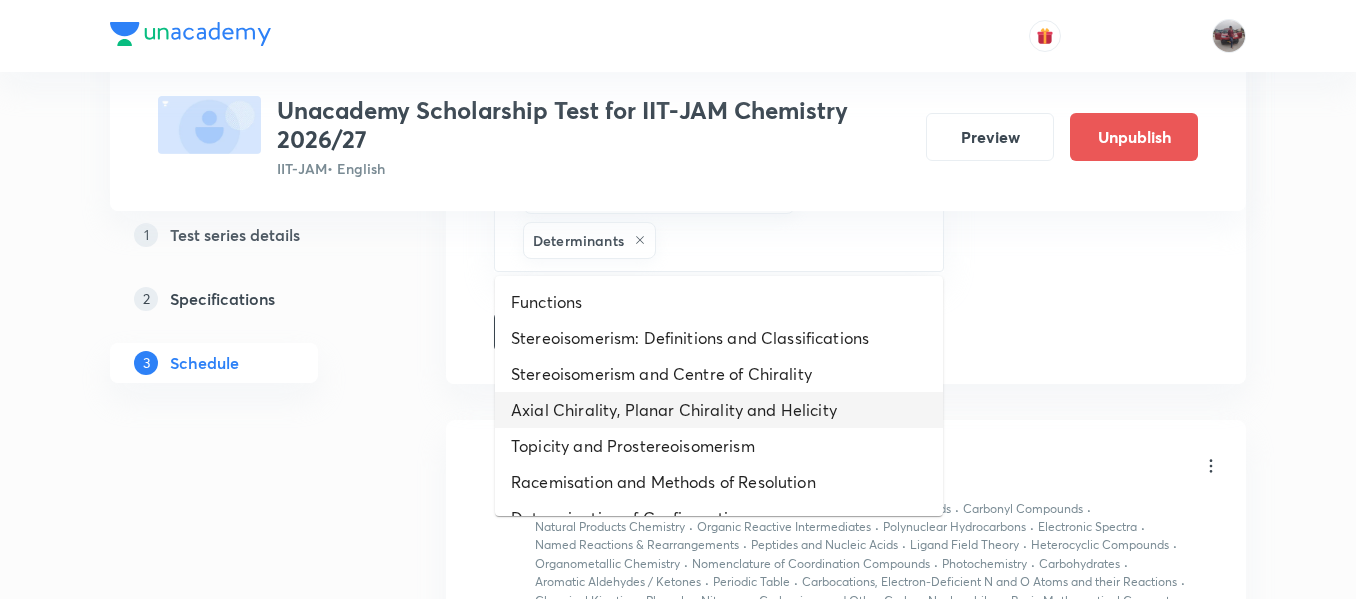 click on "Axial Chirality, Planar Chirality and Helicity" at bounding box center [719, 410] 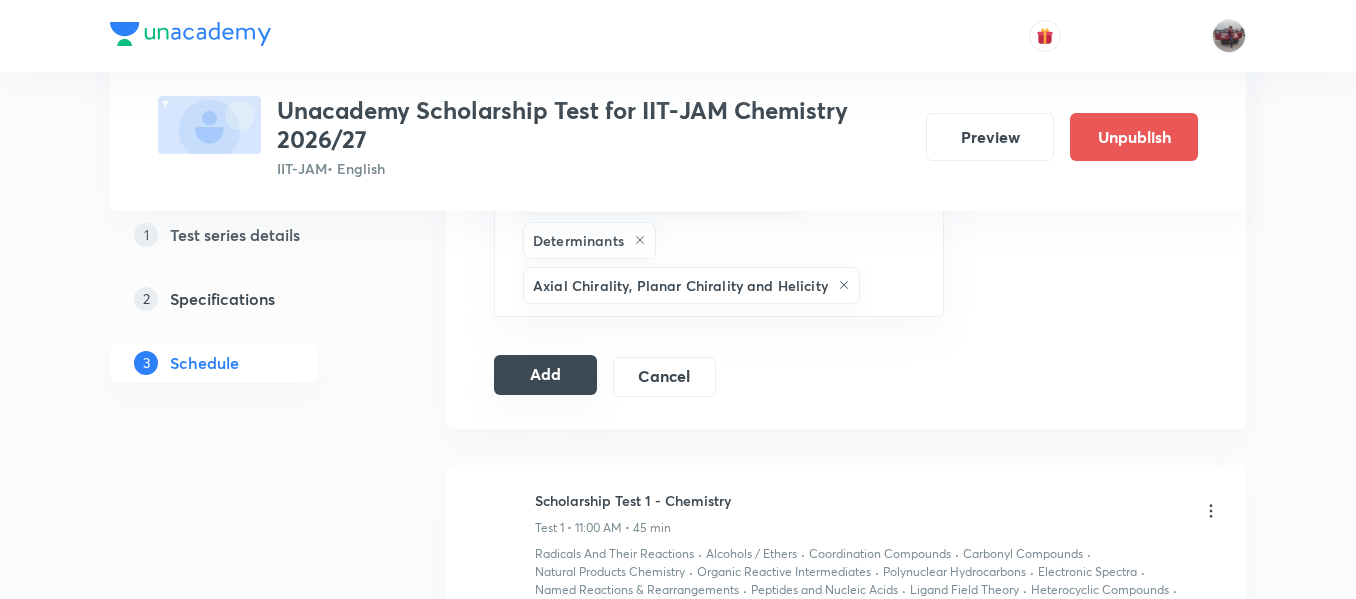 click on "Add" at bounding box center [545, 375] 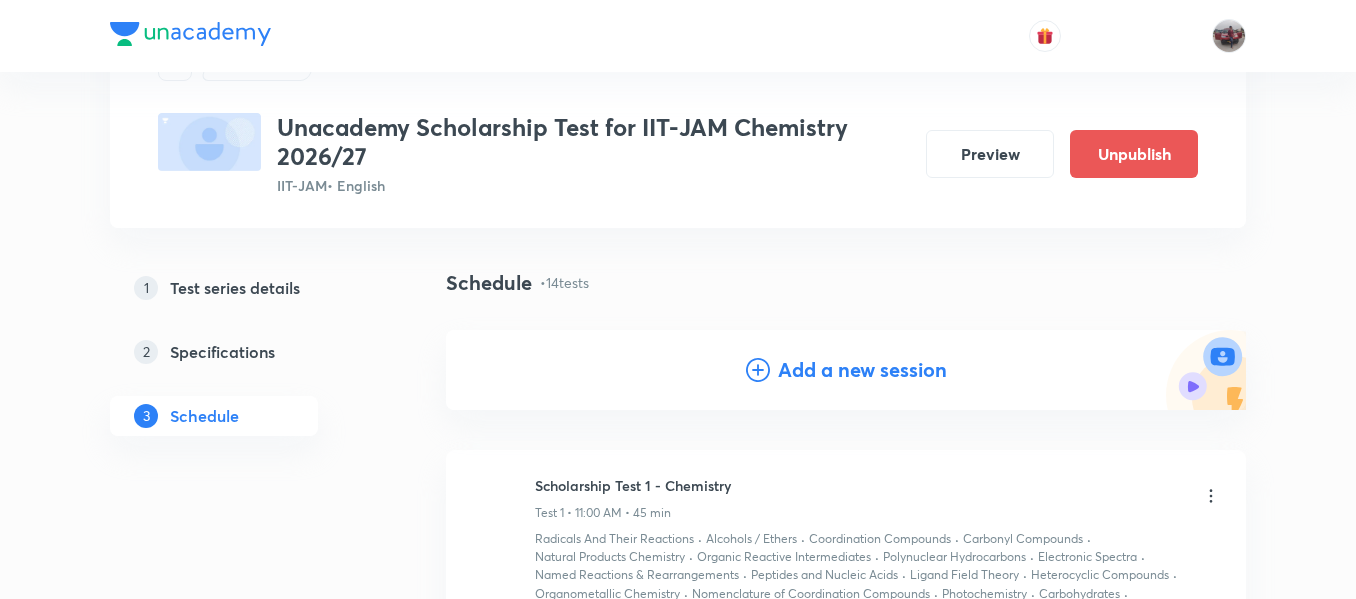 scroll, scrollTop: 0, scrollLeft: 0, axis: both 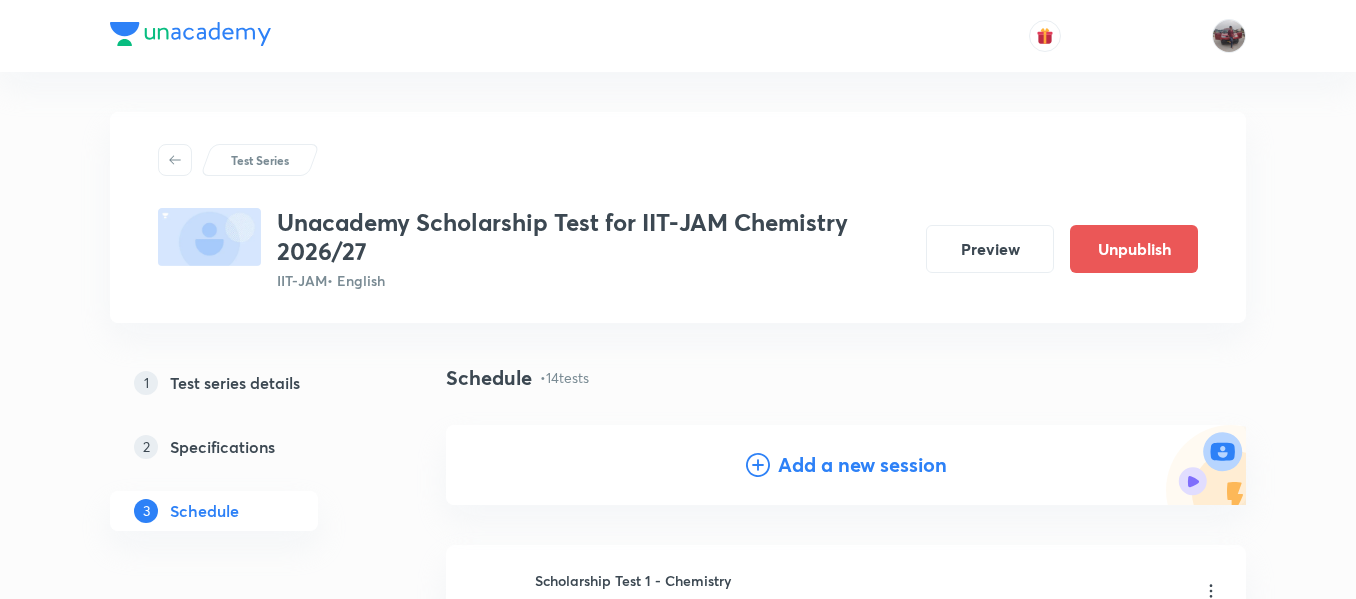 click on "Add a new session" at bounding box center [862, 465] 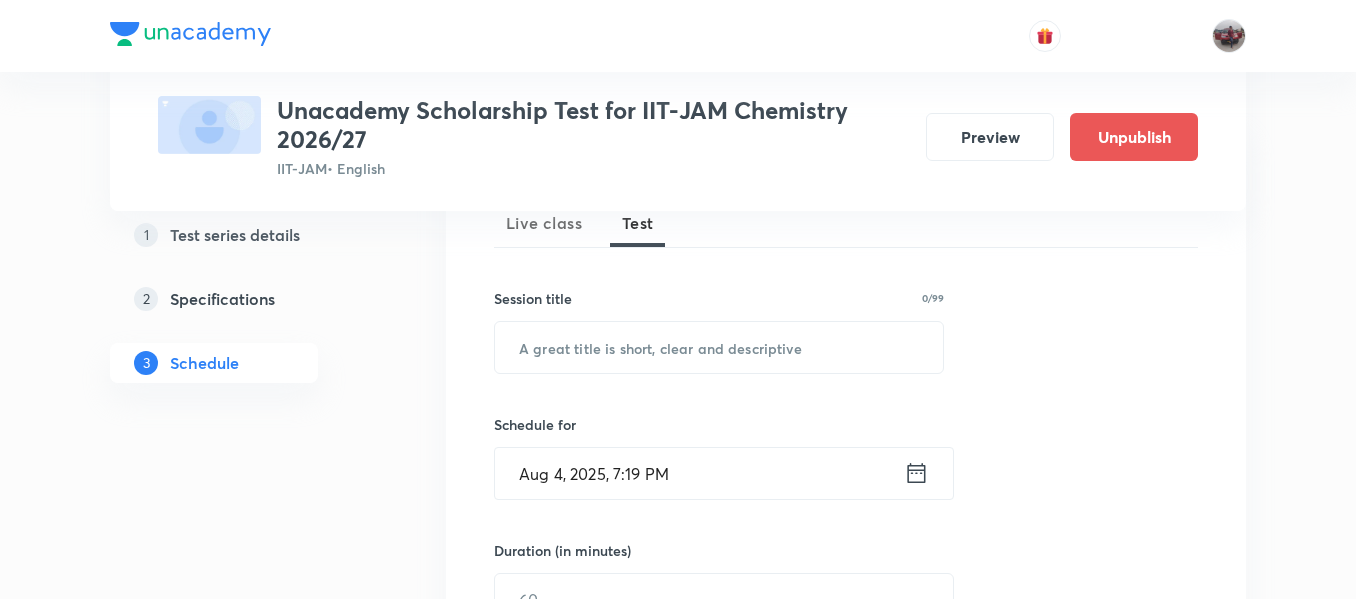 scroll, scrollTop: 305, scrollLeft: 0, axis: vertical 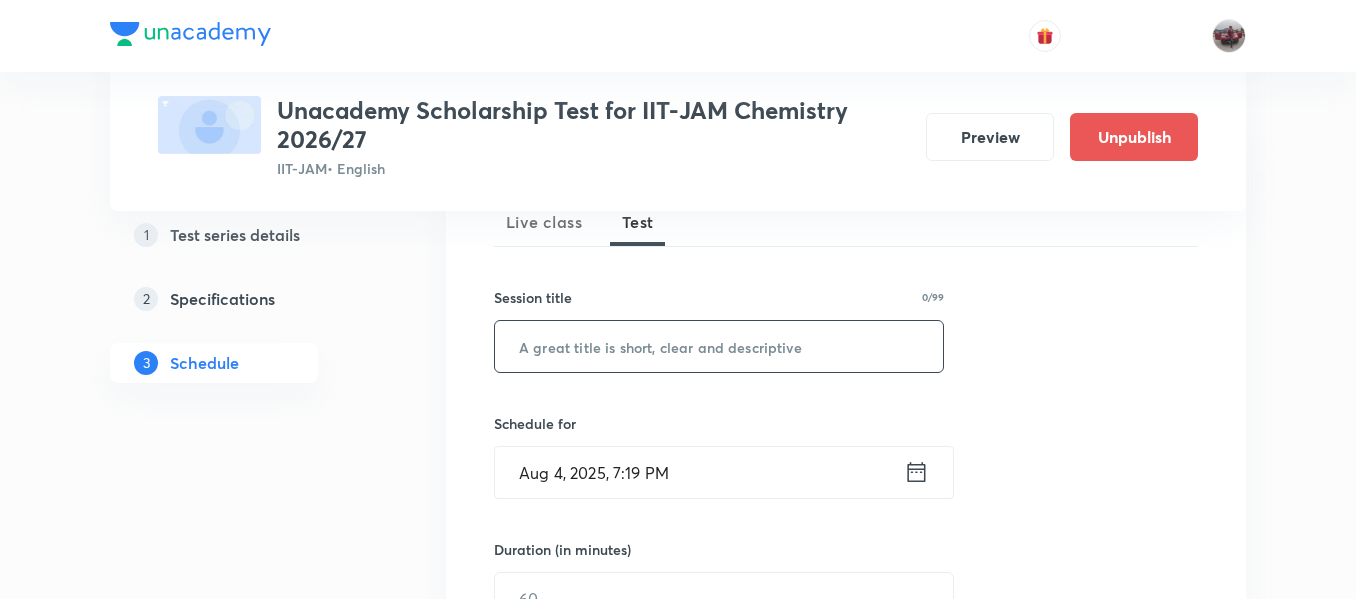 click at bounding box center [719, 346] 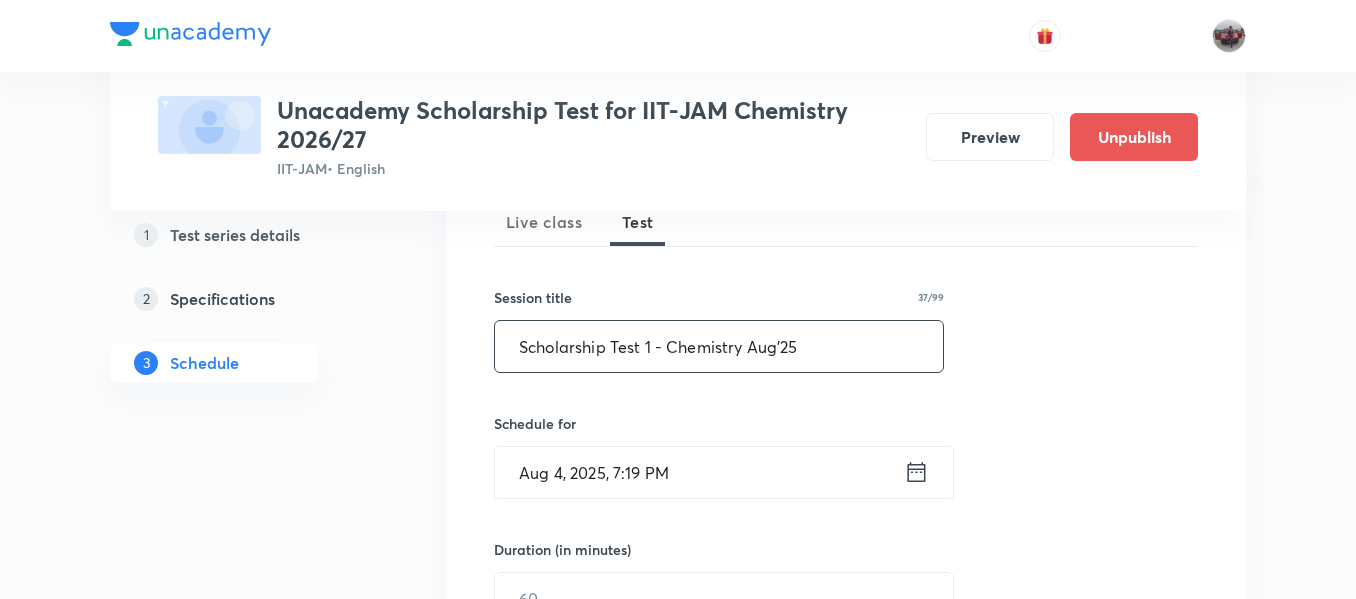 click on "Scholarship Test 1 - Chemistry Aug'25" at bounding box center [719, 346] 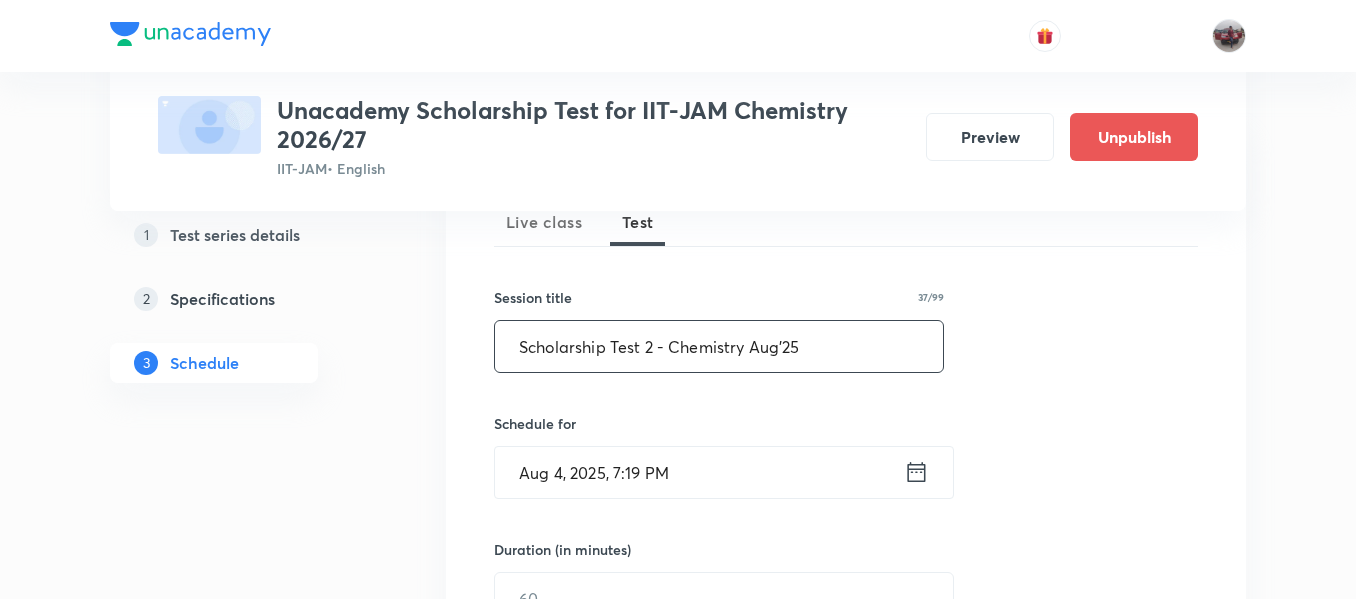 type on "Scholarship Test 2 - Chemistry Aug'25" 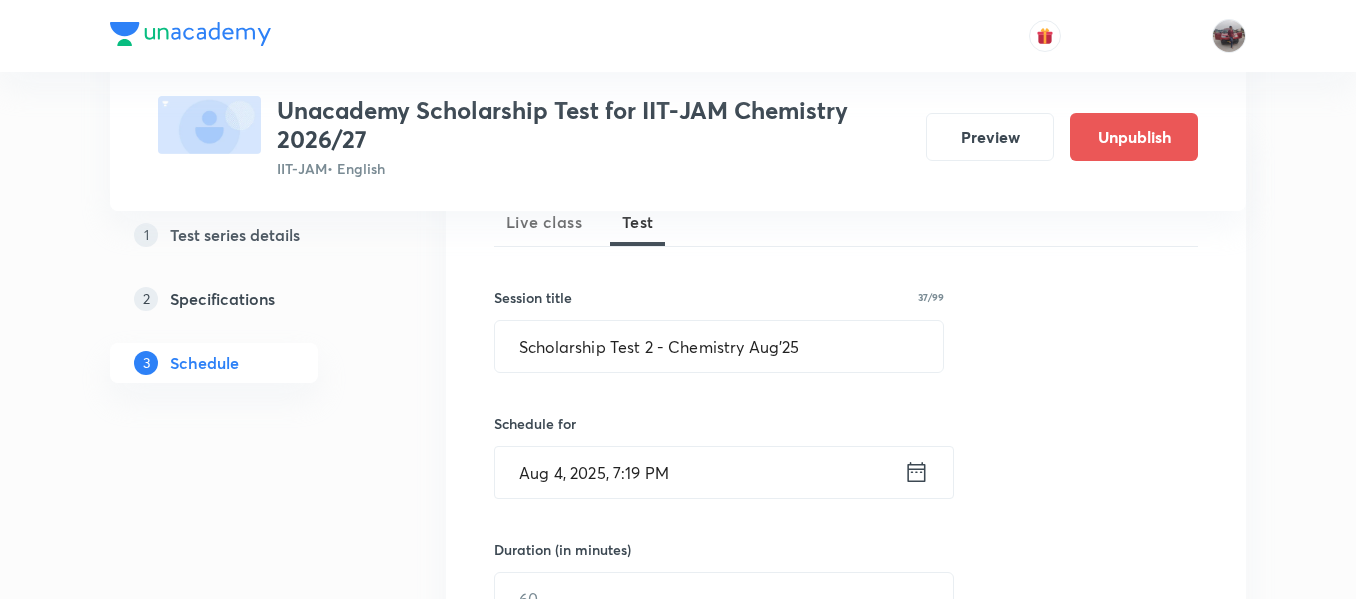 click 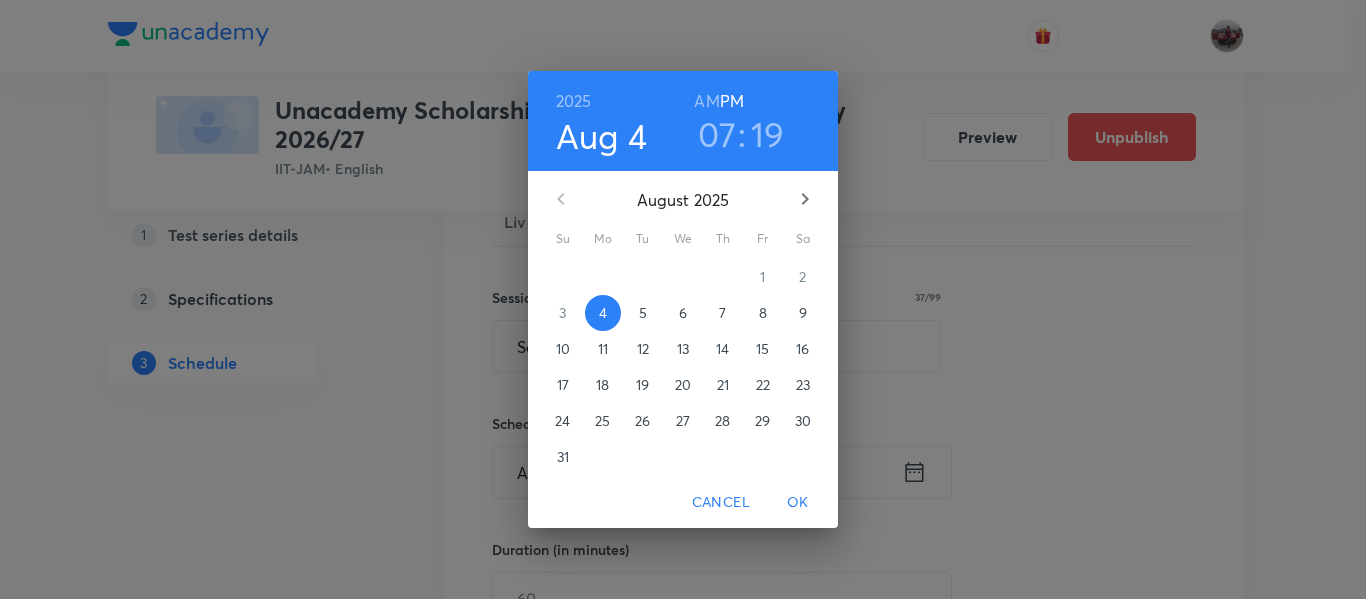 click on "10" at bounding box center [563, 349] 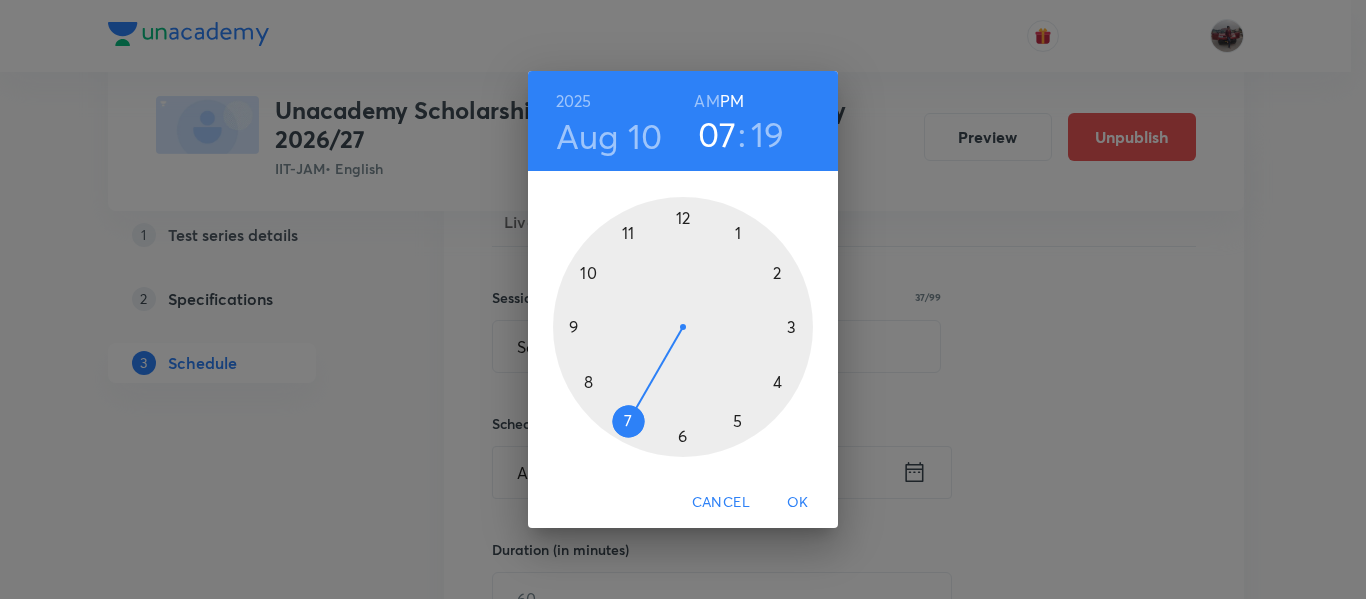 click at bounding box center [683, 327] 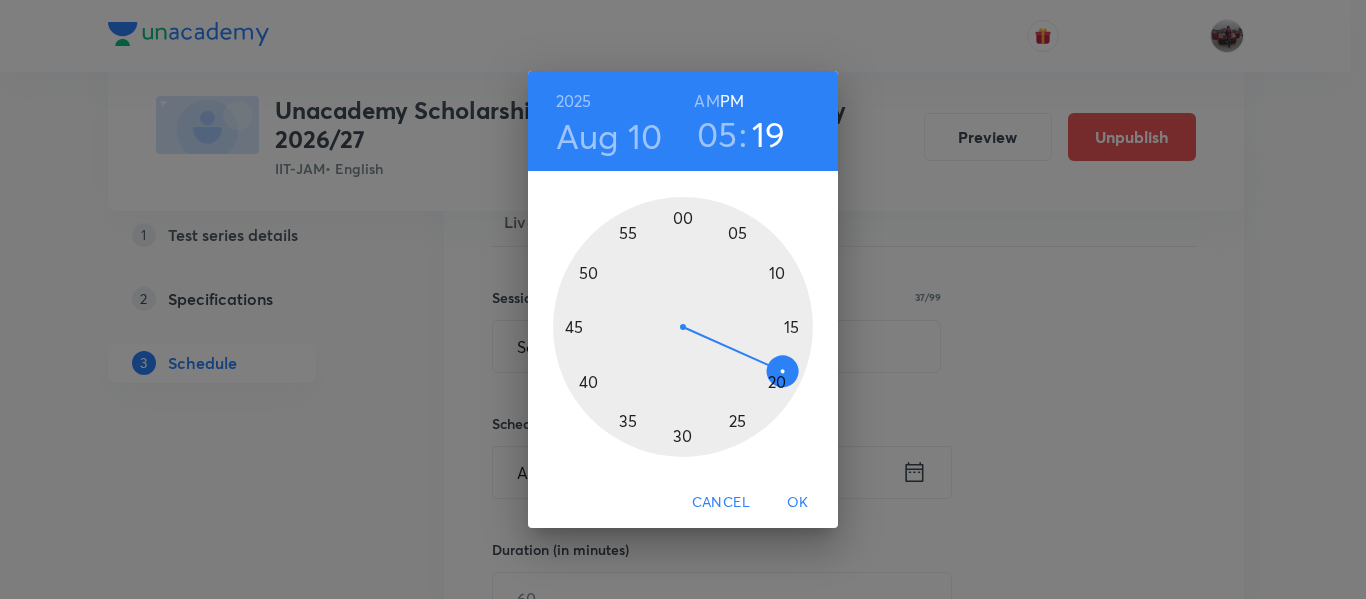 click at bounding box center [683, 327] 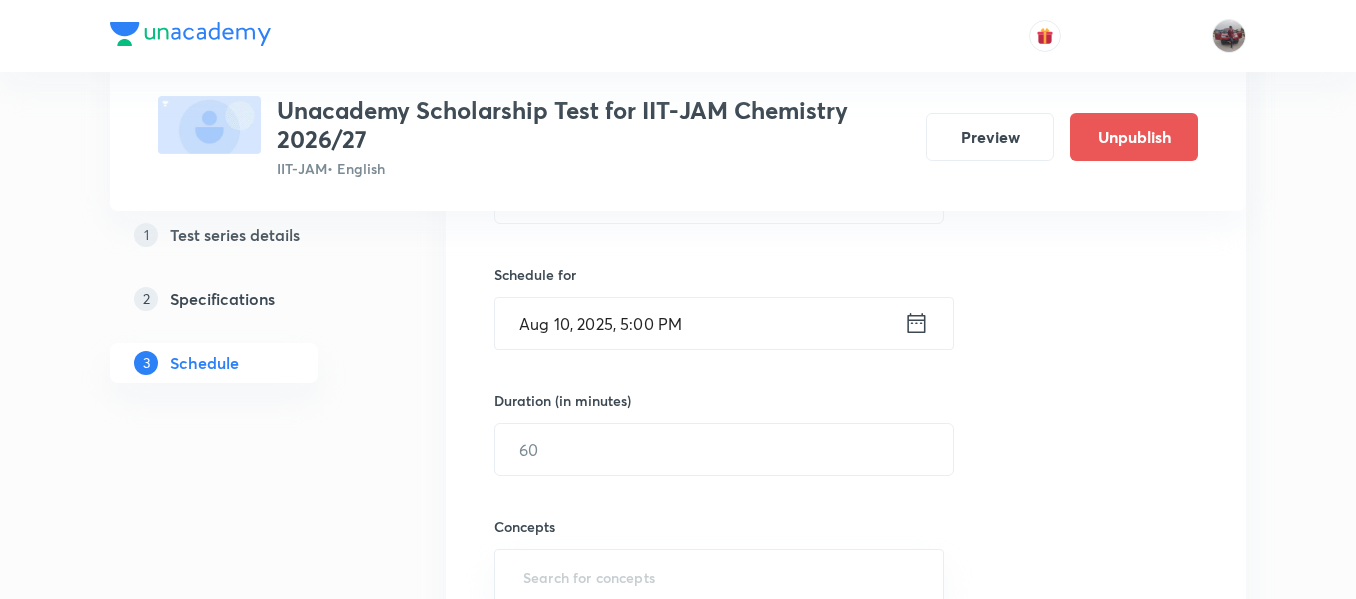 scroll, scrollTop: 487, scrollLeft: 0, axis: vertical 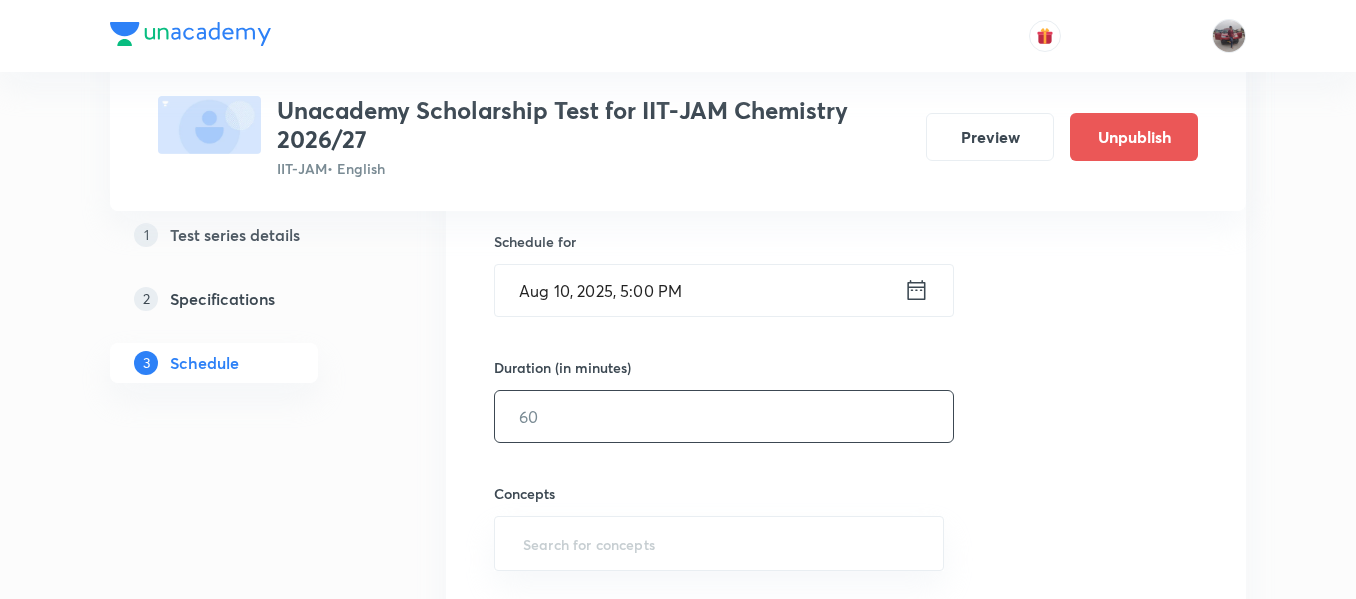 click at bounding box center (724, 416) 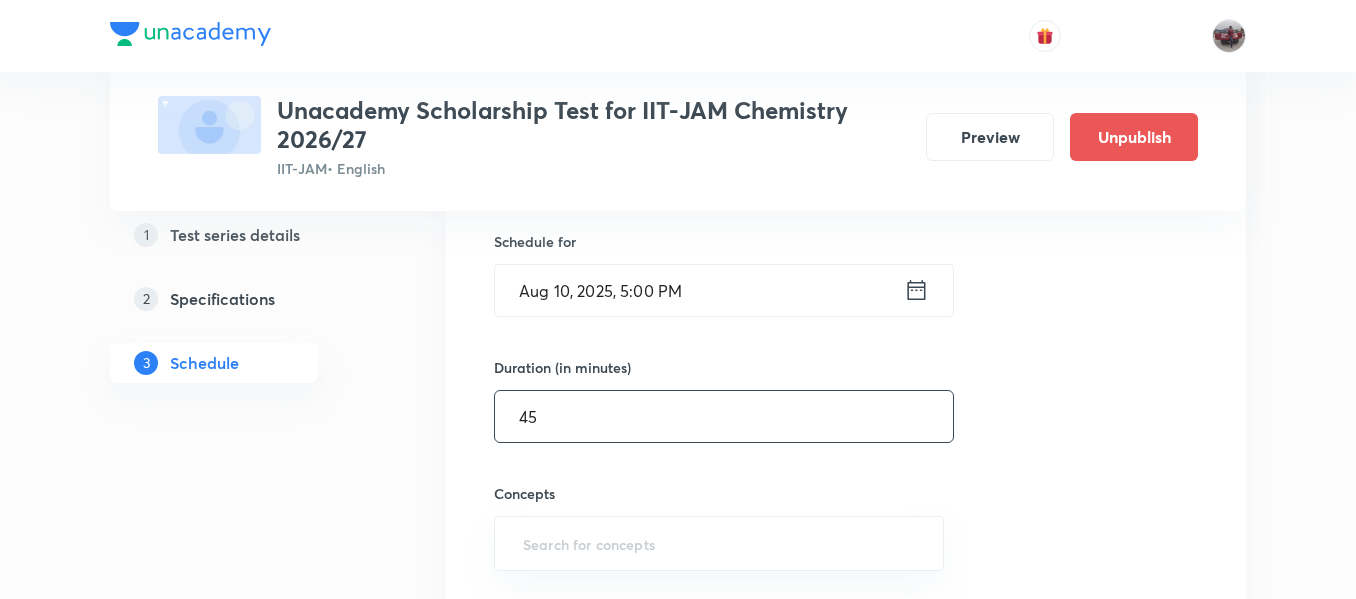 scroll, scrollTop: 717, scrollLeft: 0, axis: vertical 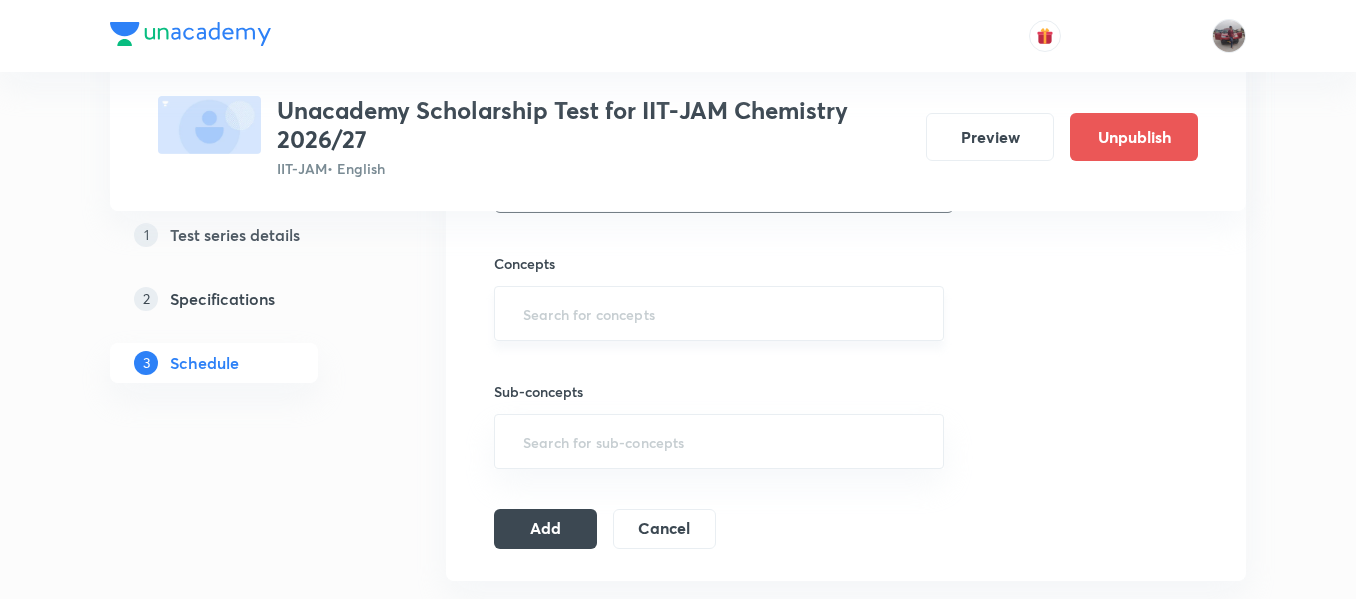 type on "45" 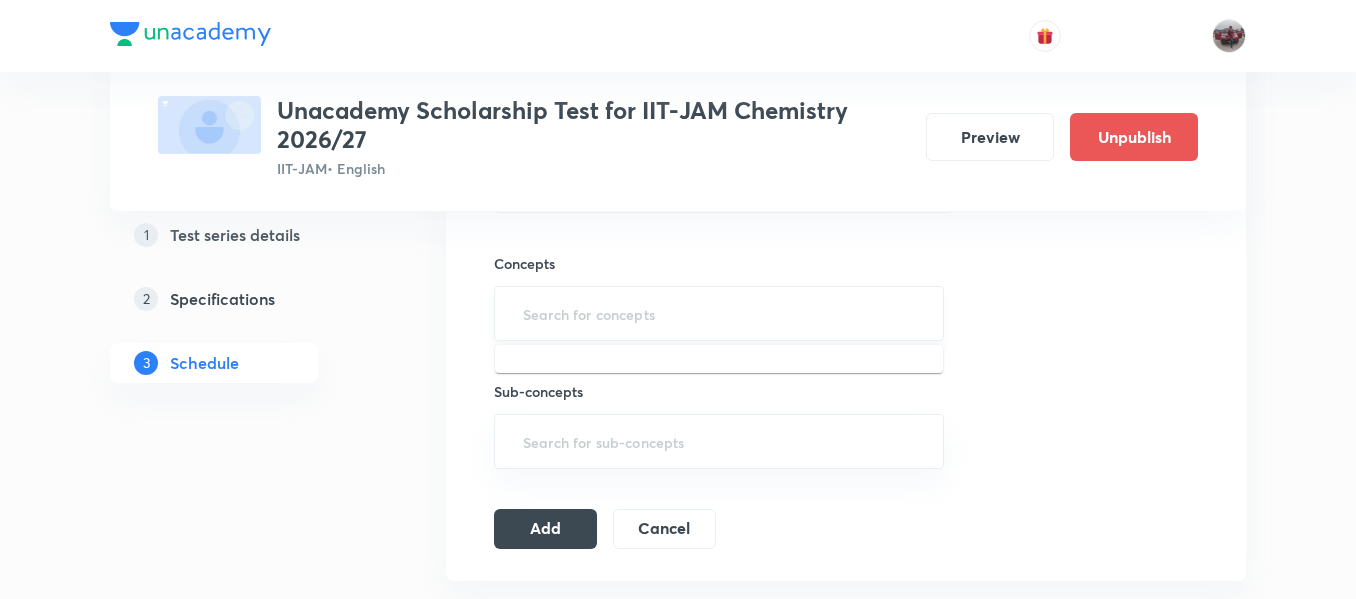 click at bounding box center (719, 313) 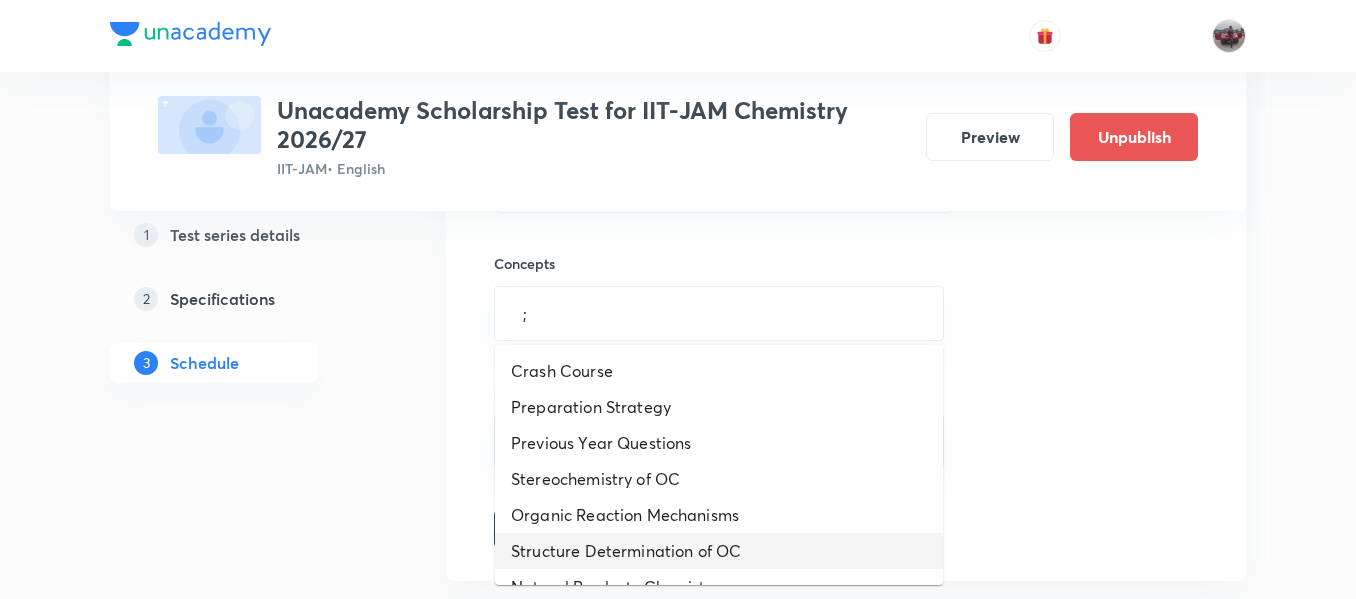 click on "Structure Determination of OC" at bounding box center (719, 551) 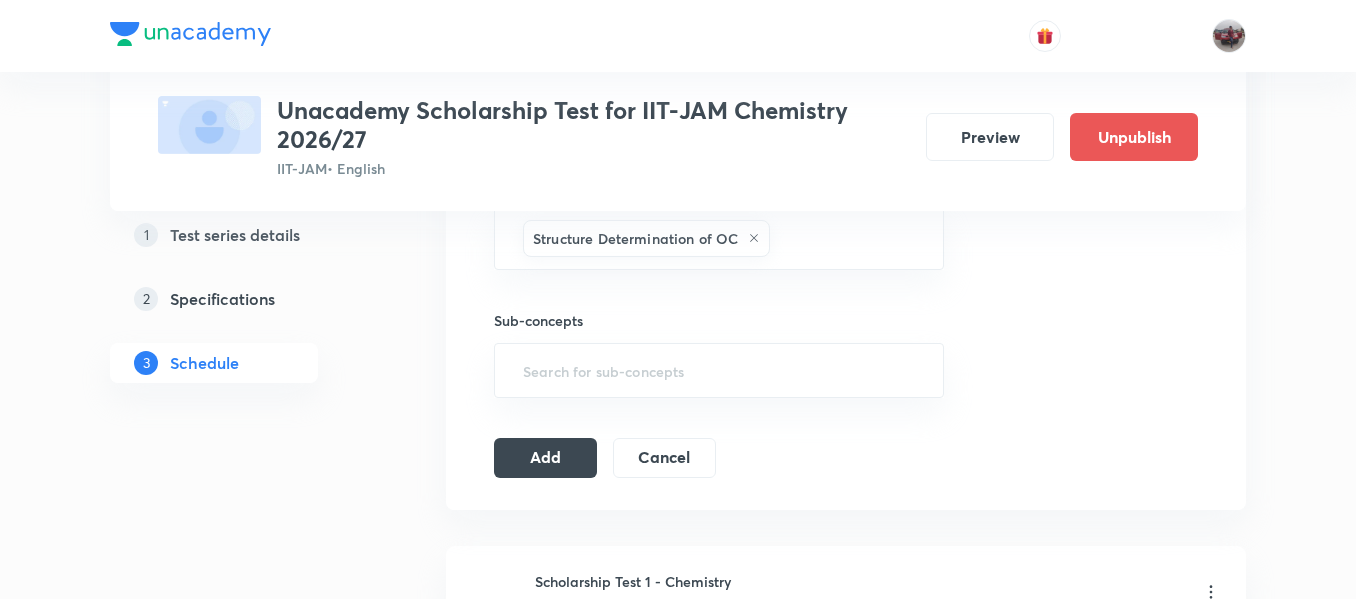 scroll, scrollTop: 798, scrollLeft: 0, axis: vertical 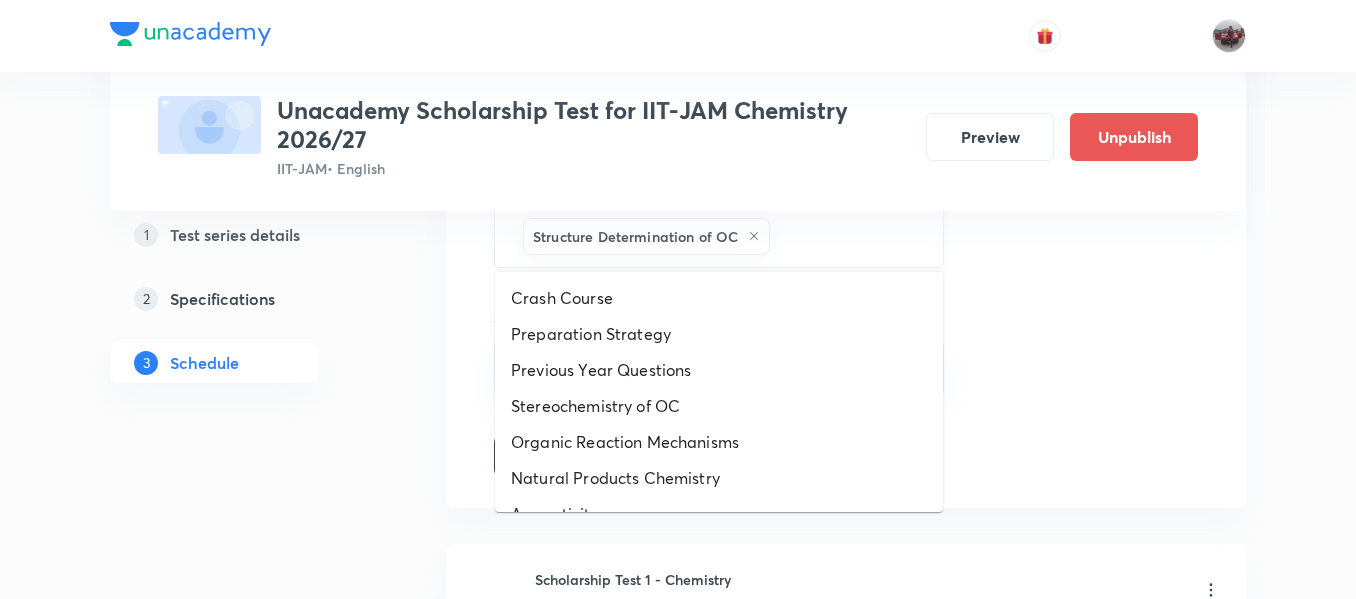 click at bounding box center [846, 236] 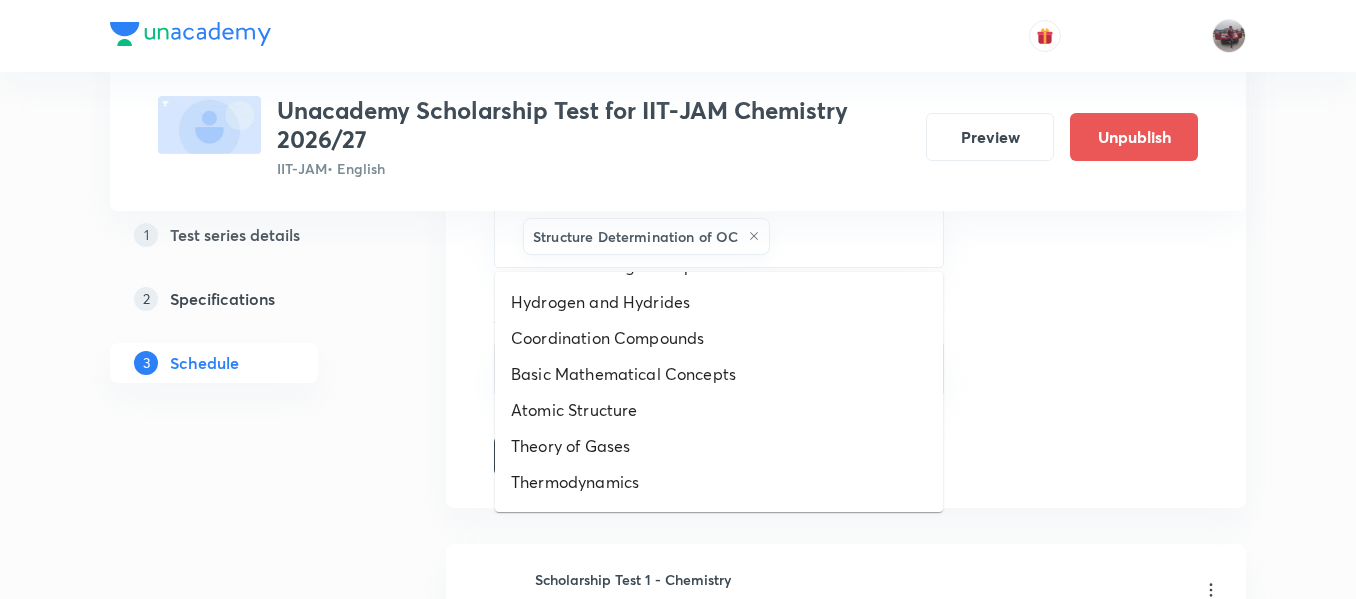 scroll, scrollTop: 1180, scrollLeft: 0, axis: vertical 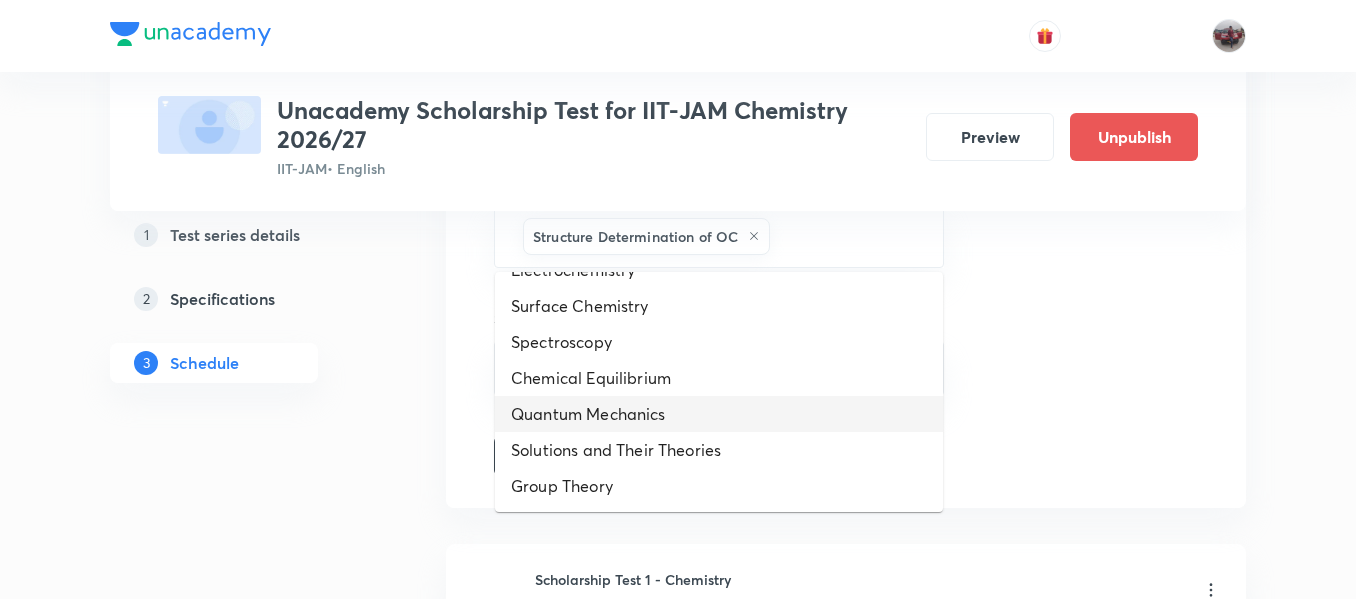 click on "Quantum Mechanics" at bounding box center (719, 414) 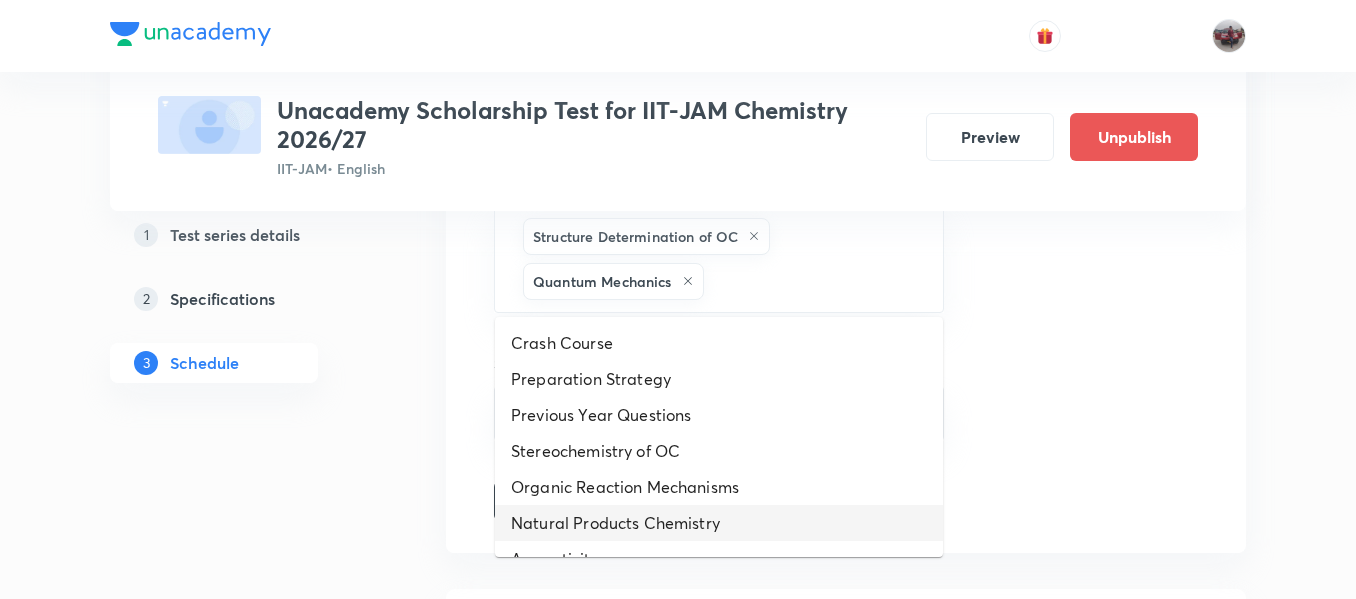 drag, startPoint x: 773, startPoint y: 275, endPoint x: 617, endPoint y: 528, distance: 297.22888 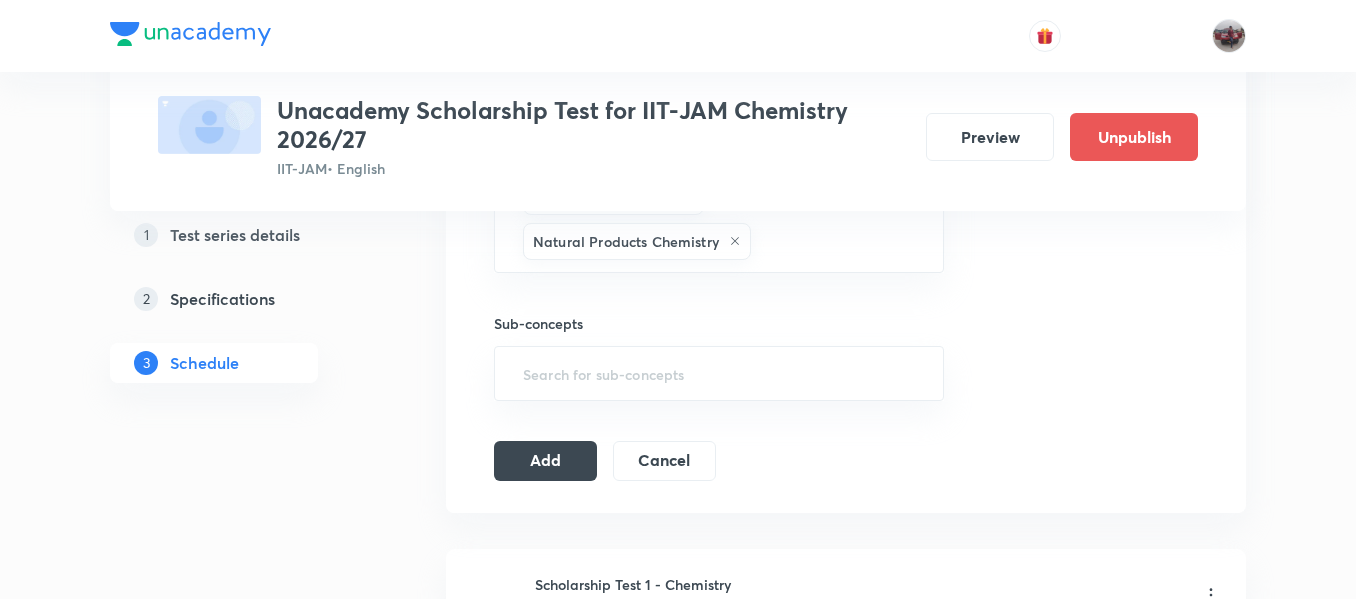 scroll, scrollTop: 892, scrollLeft: 0, axis: vertical 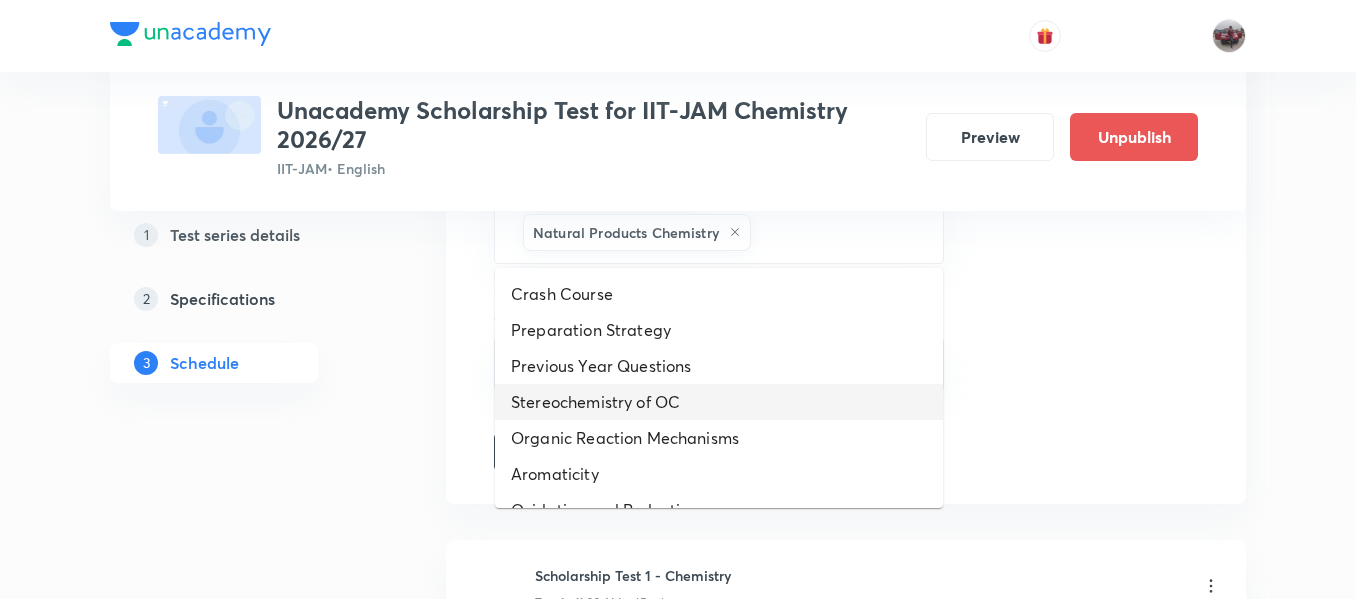 drag, startPoint x: 779, startPoint y: 228, endPoint x: 693, endPoint y: 426, distance: 215.87033 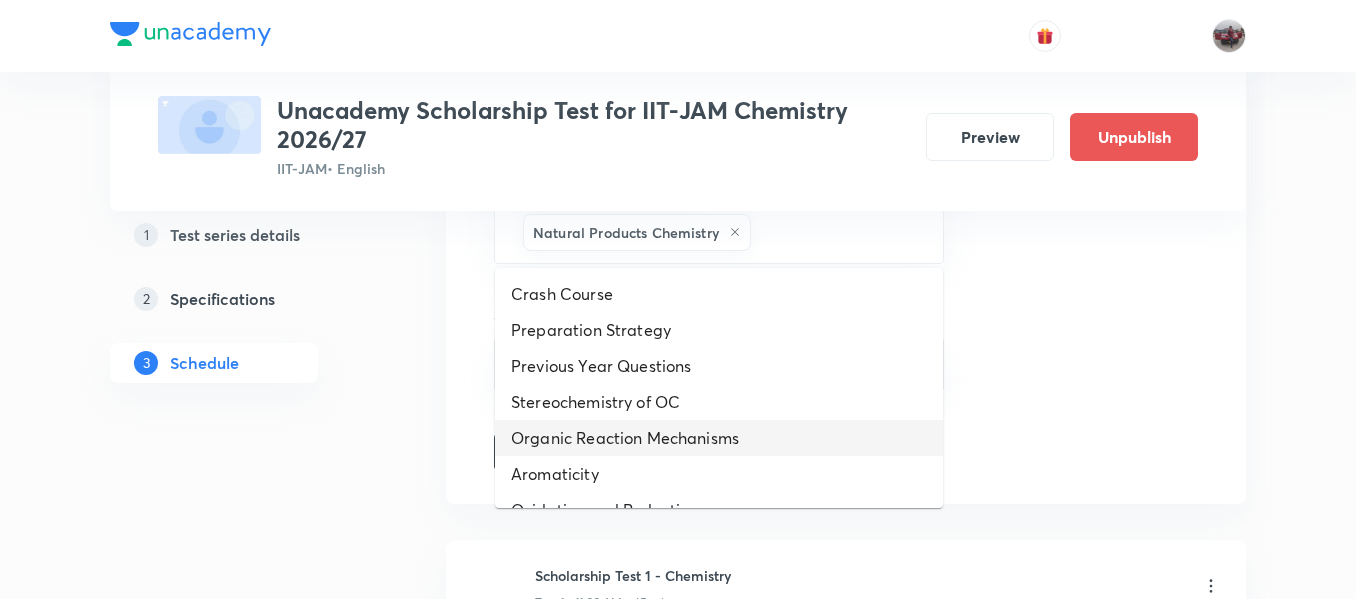 click on "Organic Reaction Mechanisms" at bounding box center [719, 438] 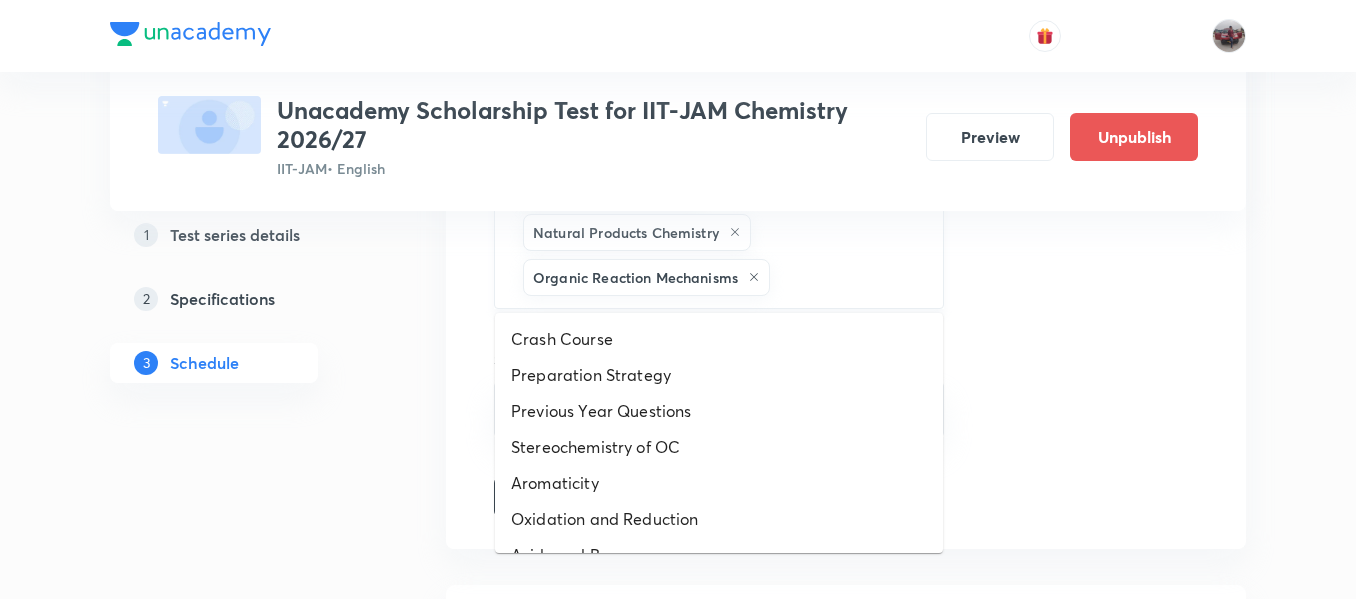click at bounding box center [846, 277] 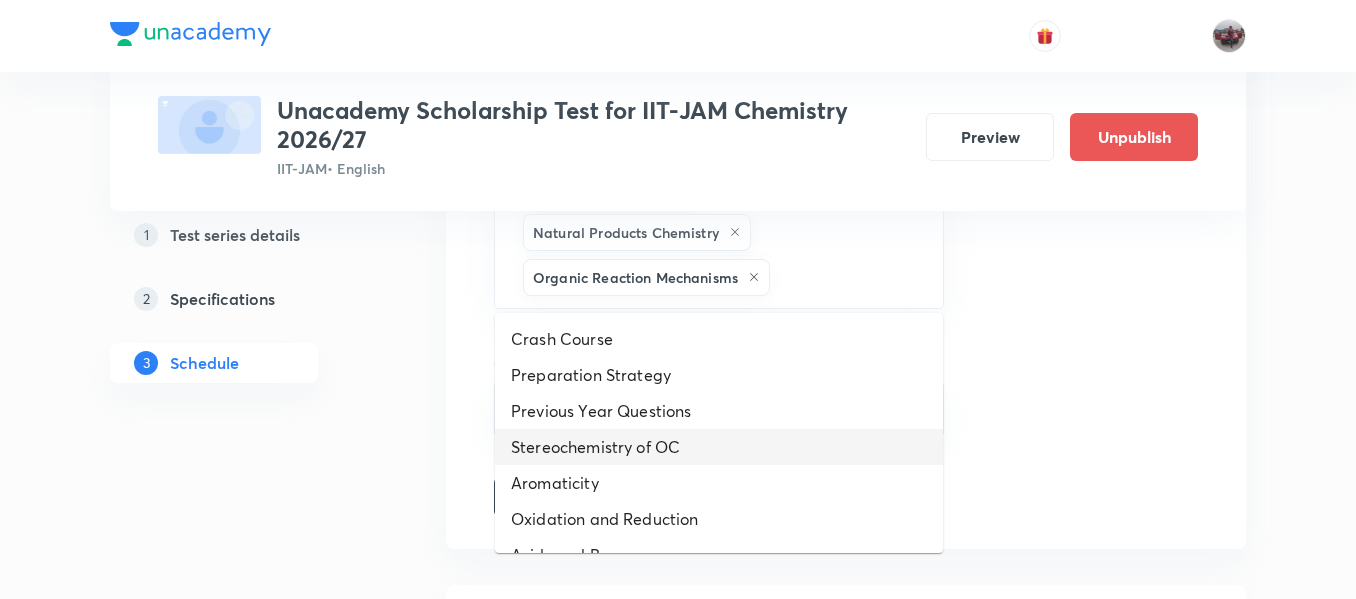 click on "Stereochemistry of OC" at bounding box center (719, 447) 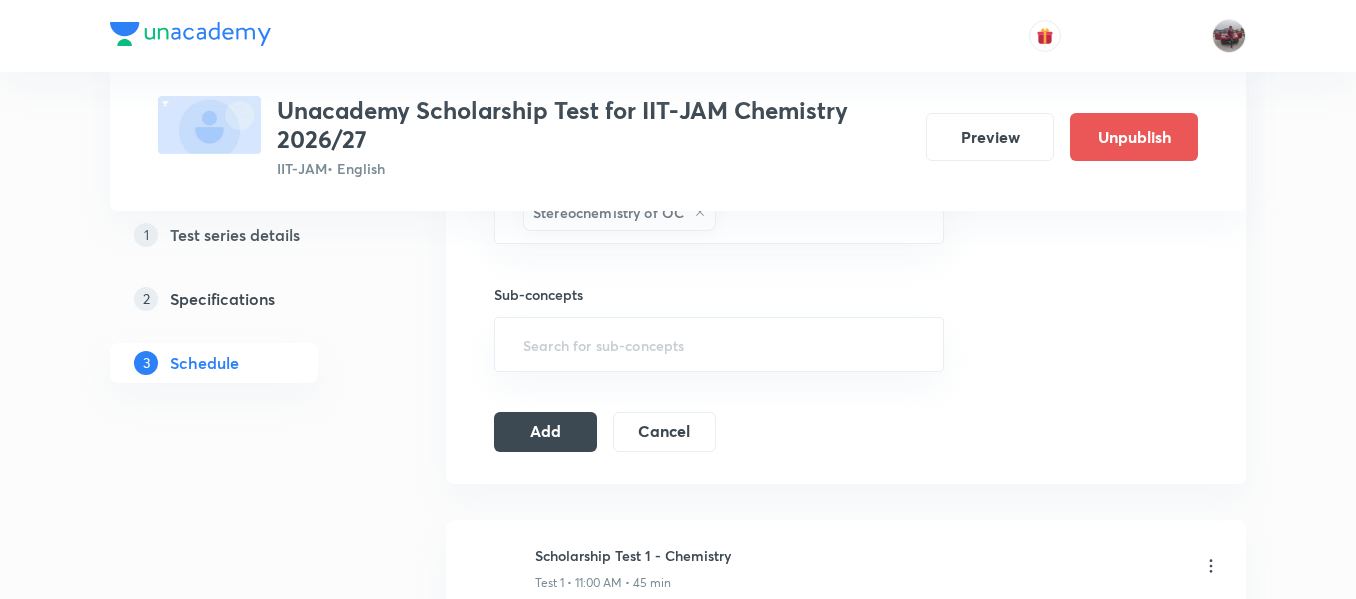 scroll, scrollTop: 1005, scrollLeft: 0, axis: vertical 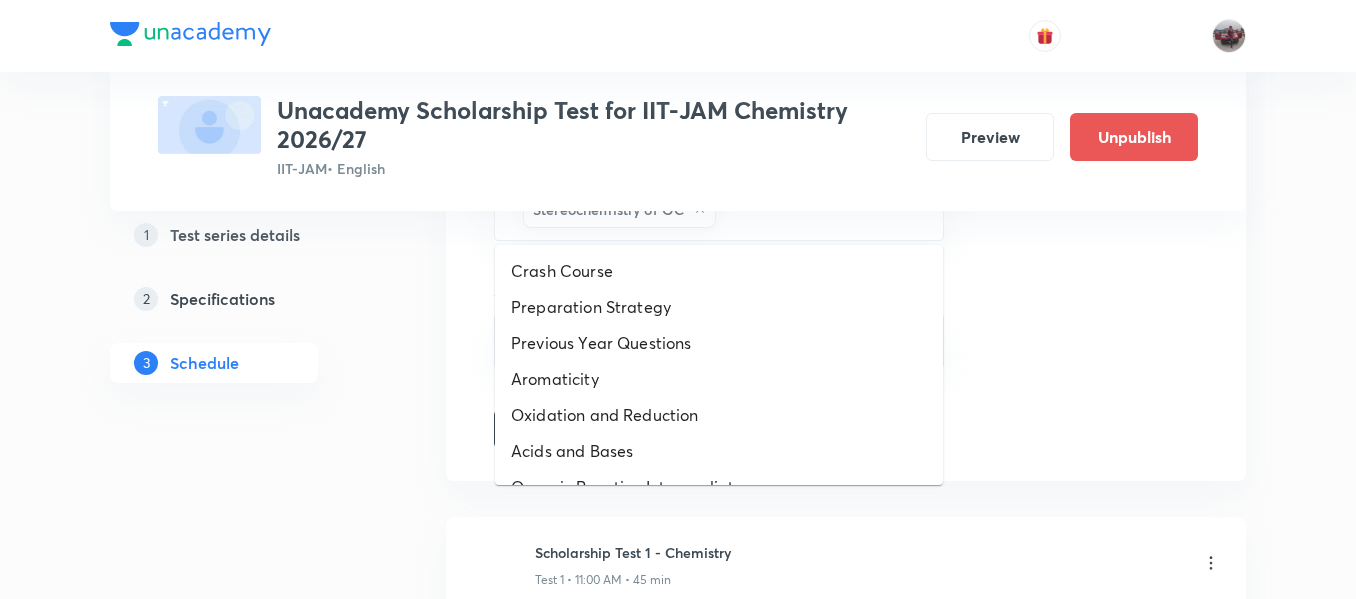 drag, startPoint x: 781, startPoint y: 224, endPoint x: 667, endPoint y: 398, distance: 208.01923 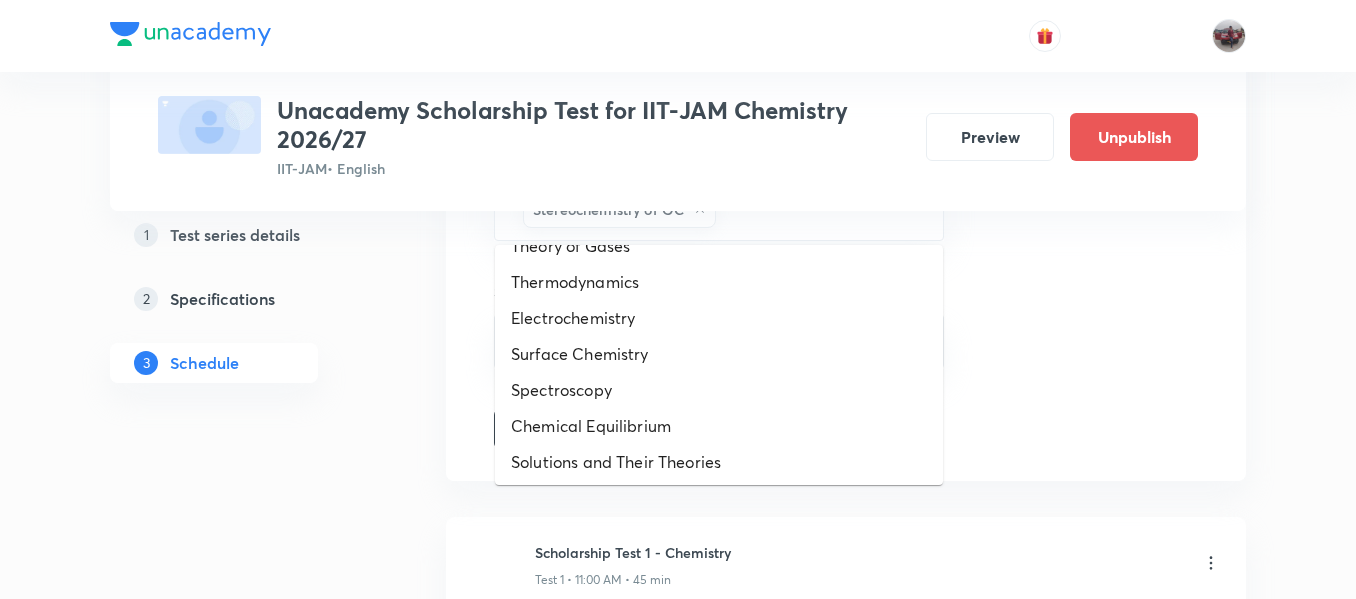 scroll, scrollTop: 1036, scrollLeft: 0, axis: vertical 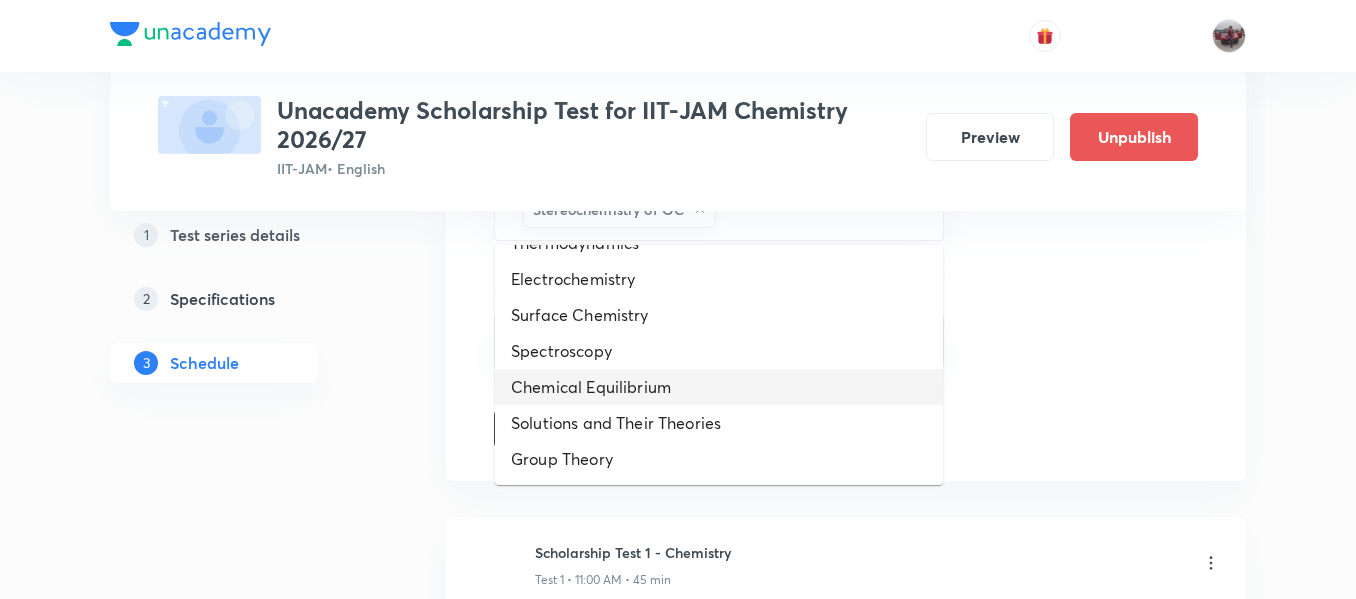 click on "Chemical Equilibrium" at bounding box center [719, 387] 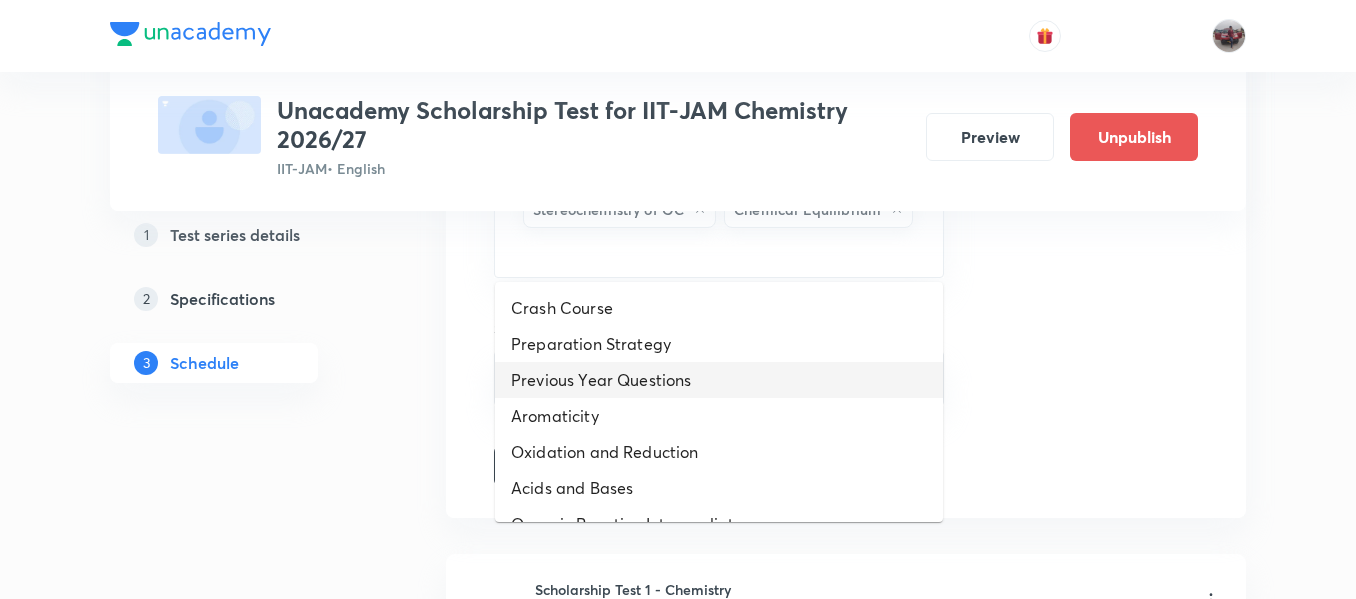 drag, startPoint x: 805, startPoint y: 251, endPoint x: 662, endPoint y: 455, distance: 249.12848 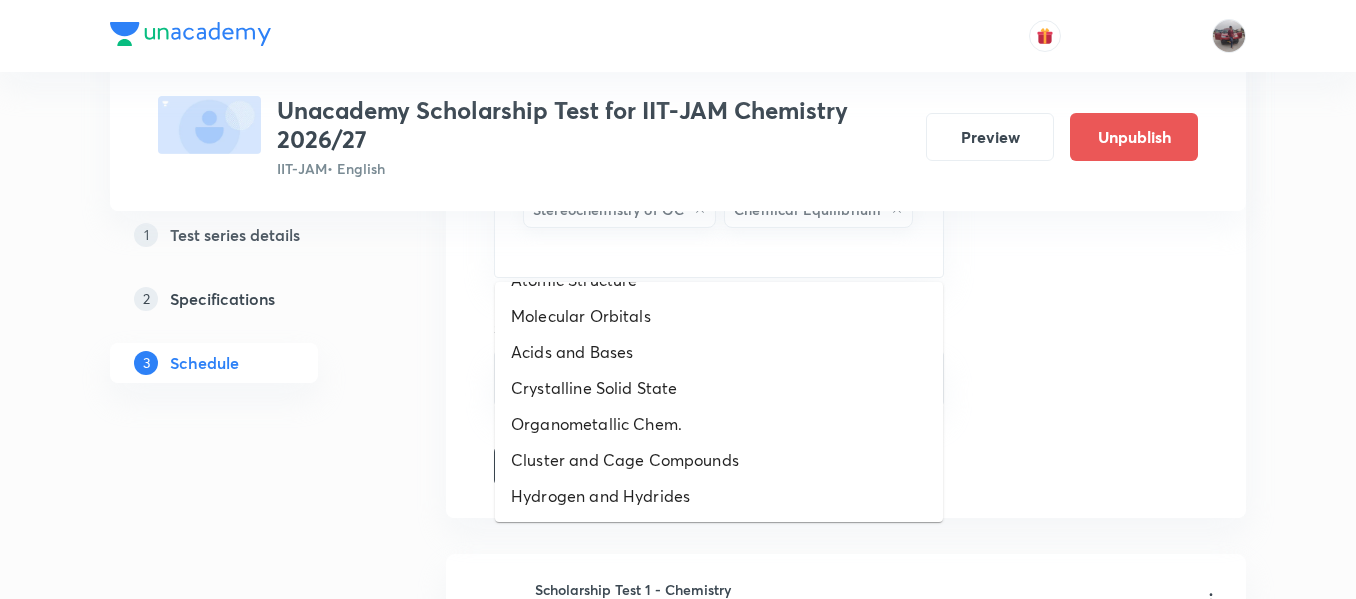 scroll, scrollTop: 1000, scrollLeft: 0, axis: vertical 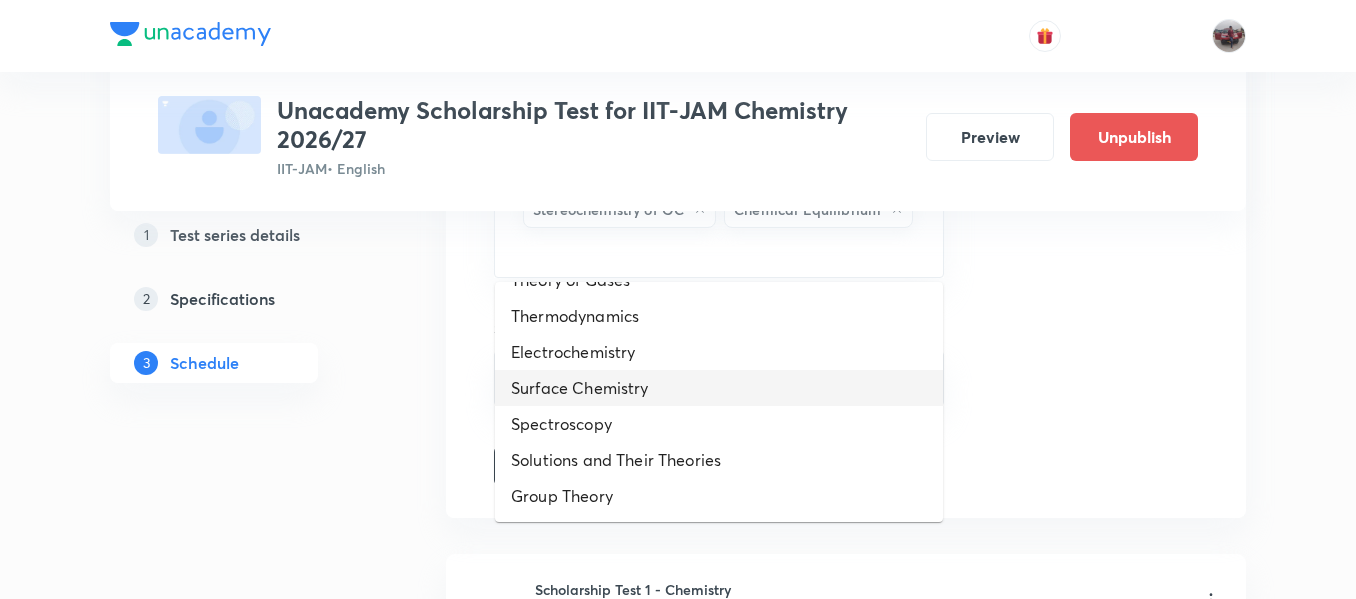 click on "Surface Chemistry" at bounding box center [719, 388] 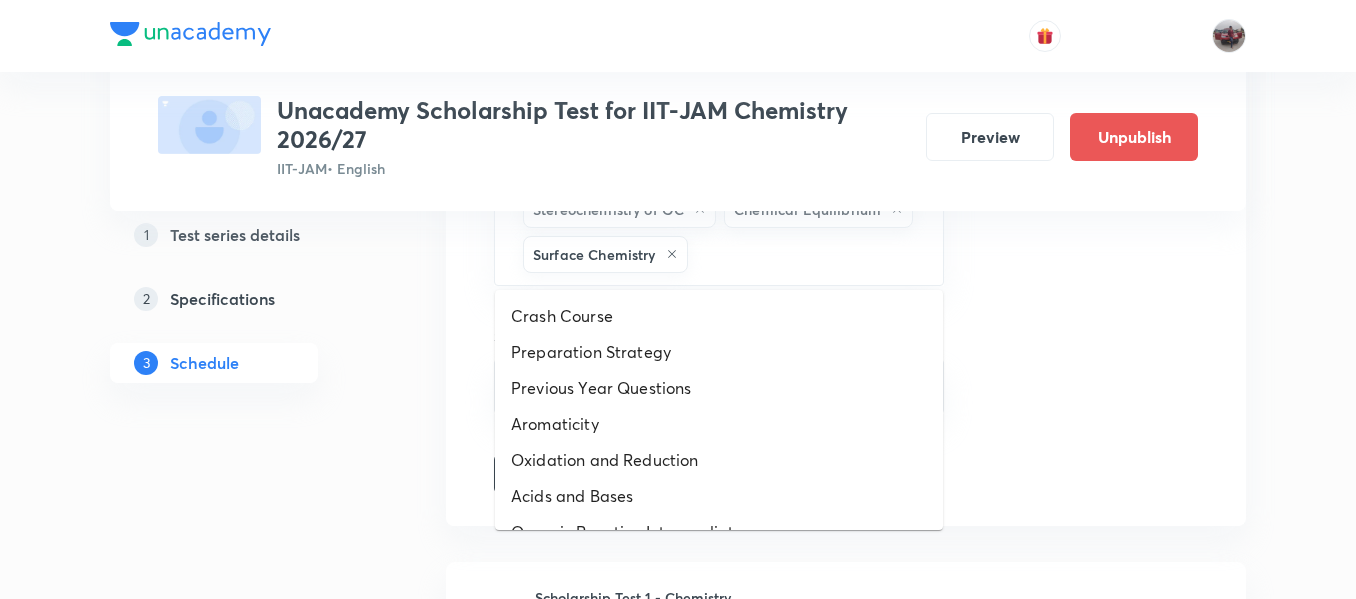 drag, startPoint x: 746, startPoint y: 245, endPoint x: 655, endPoint y: 408, distance: 186.68155 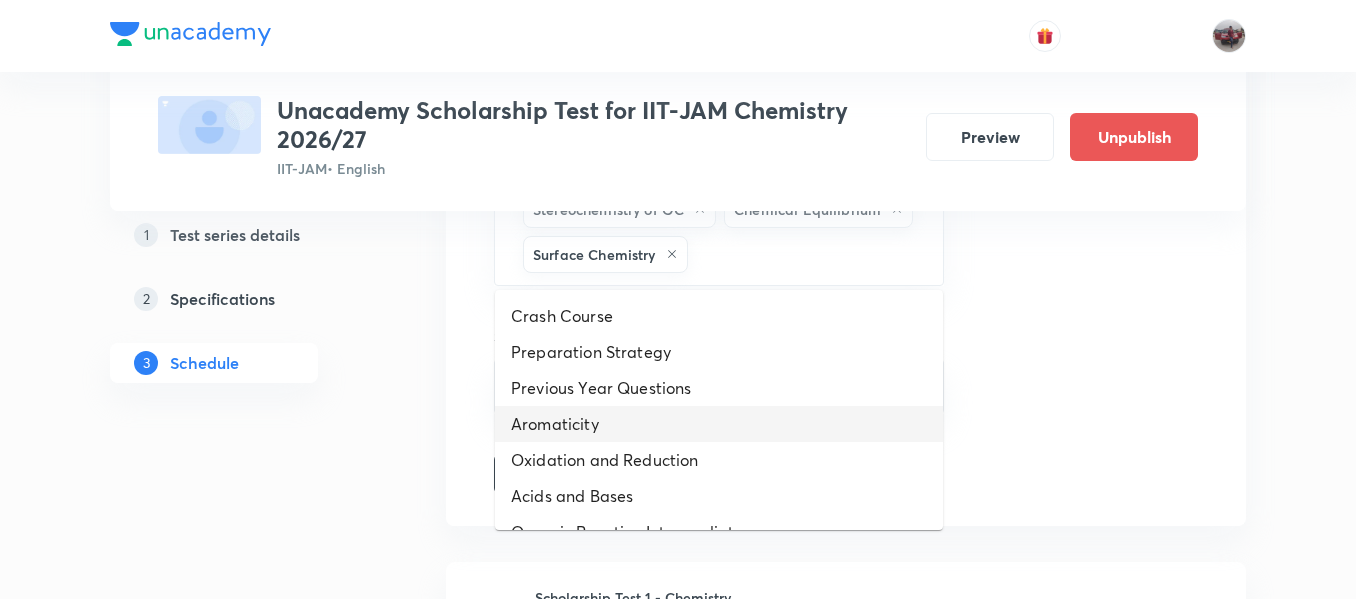 scroll, scrollTop: 964, scrollLeft: 0, axis: vertical 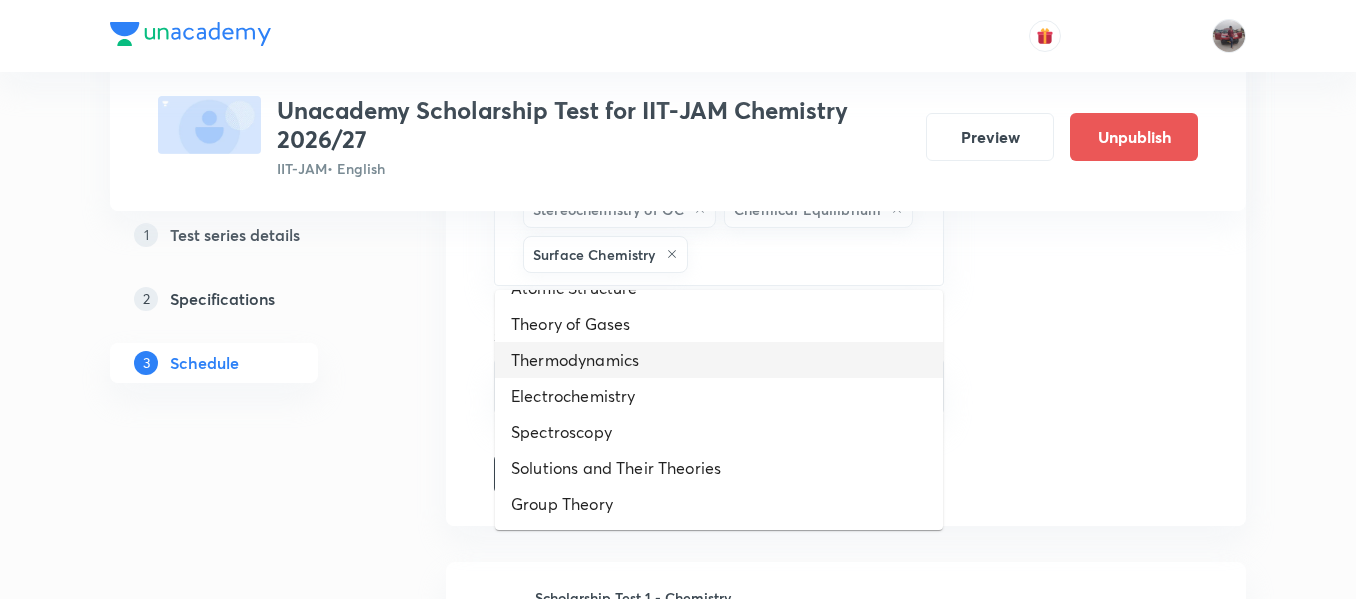 click on "Thermodynamics" at bounding box center (719, 360) 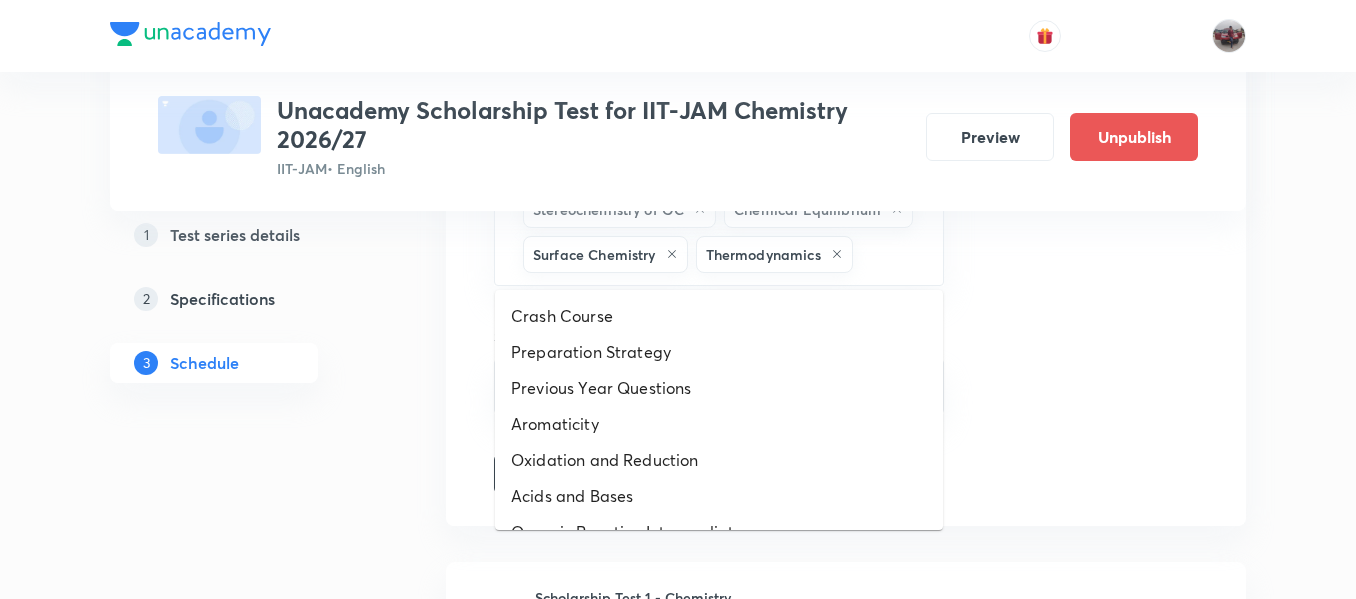 drag, startPoint x: 894, startPoint y: 267, endPoint x: 690, endPoint y: 419, distance: 254.40126 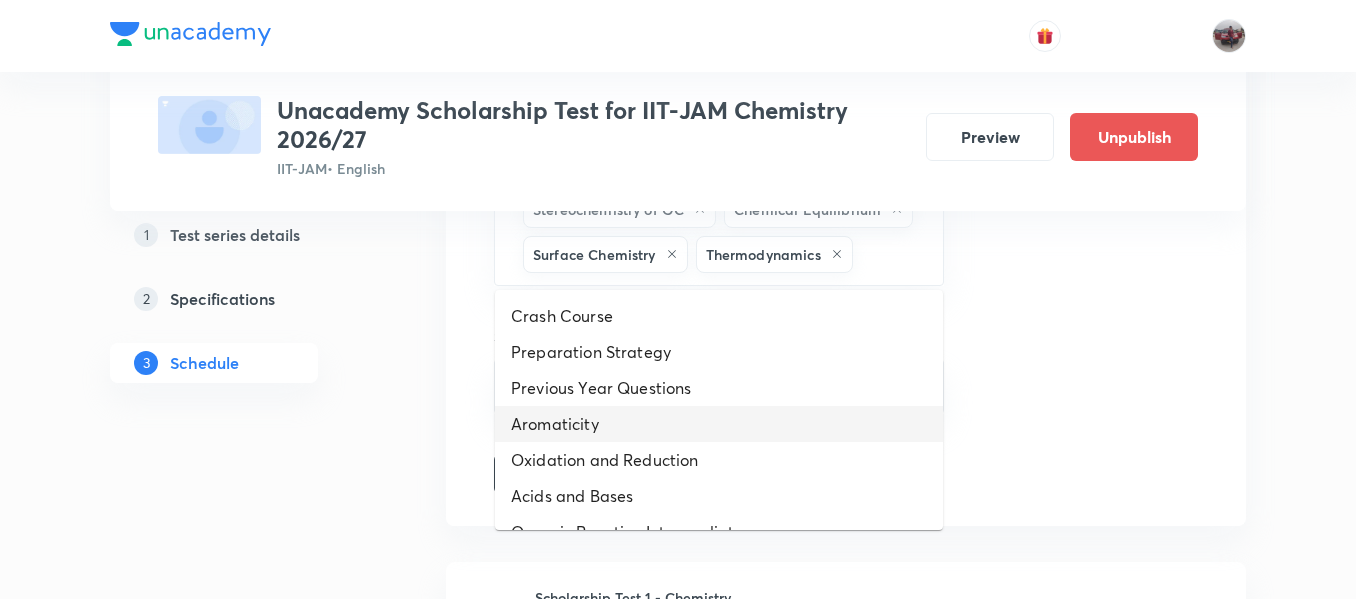 scroll, scrollTop: 928, scrollLeft: 0, axis: vertical 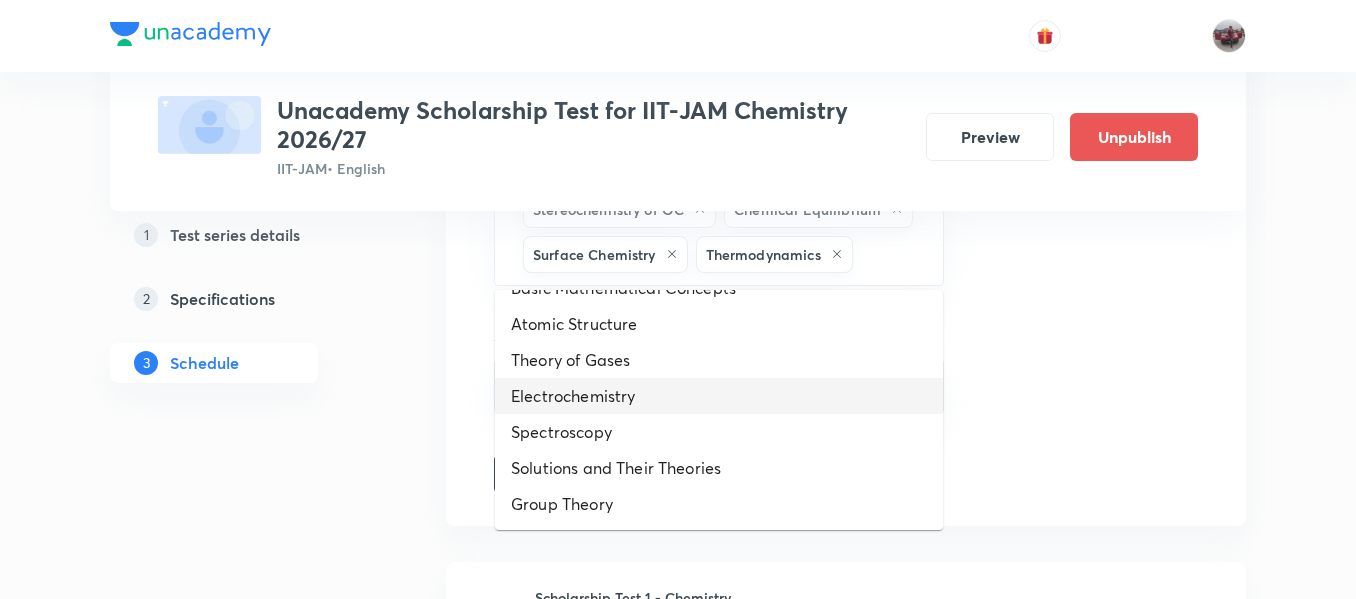 click on "Electrochemistry" at bounding box center (719, 396) 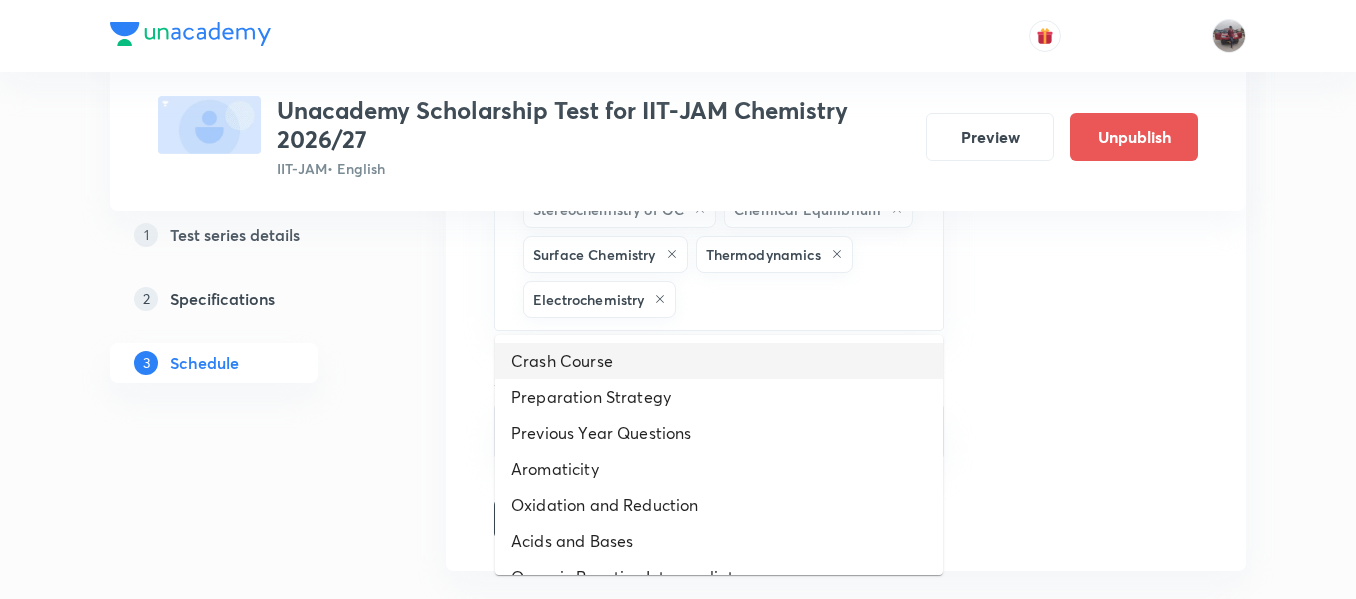 drag, startPoint x: 729, startPoint y: 310, endPoint x: 702, endPoint y: 485, distance: 177.0706 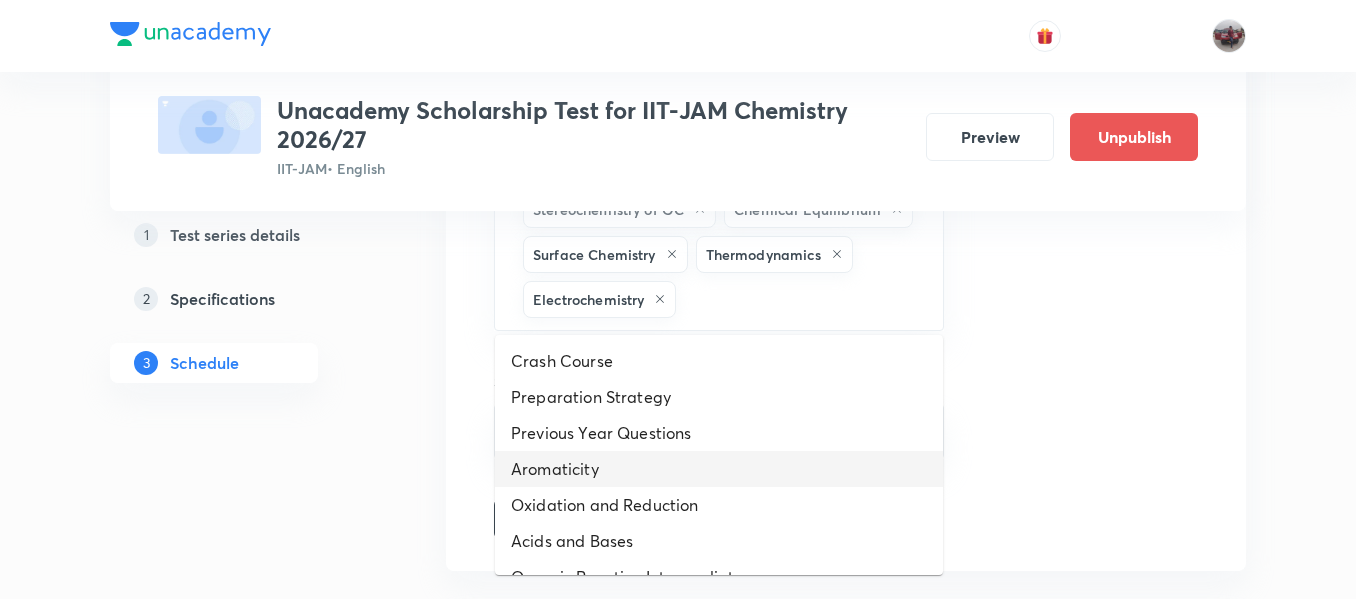 scroll, scrollTop: 892, scrollLeft: 0, axis: vertical 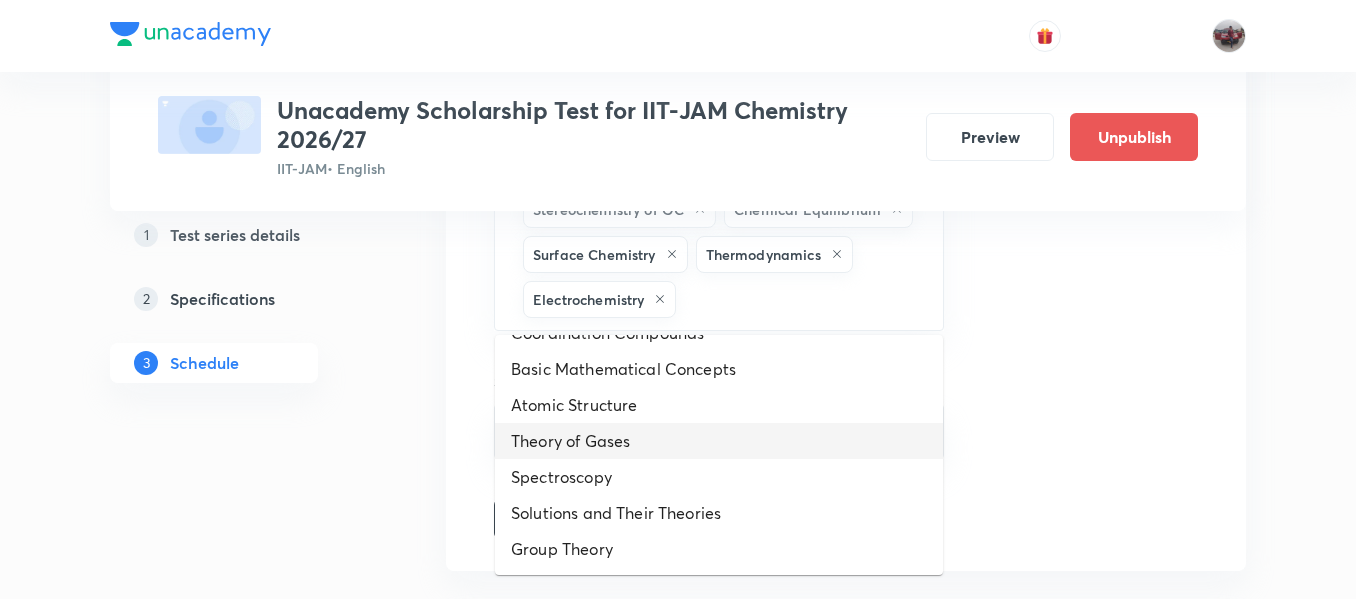 click on "Theory of Gases" at bounding box center (719, 441) 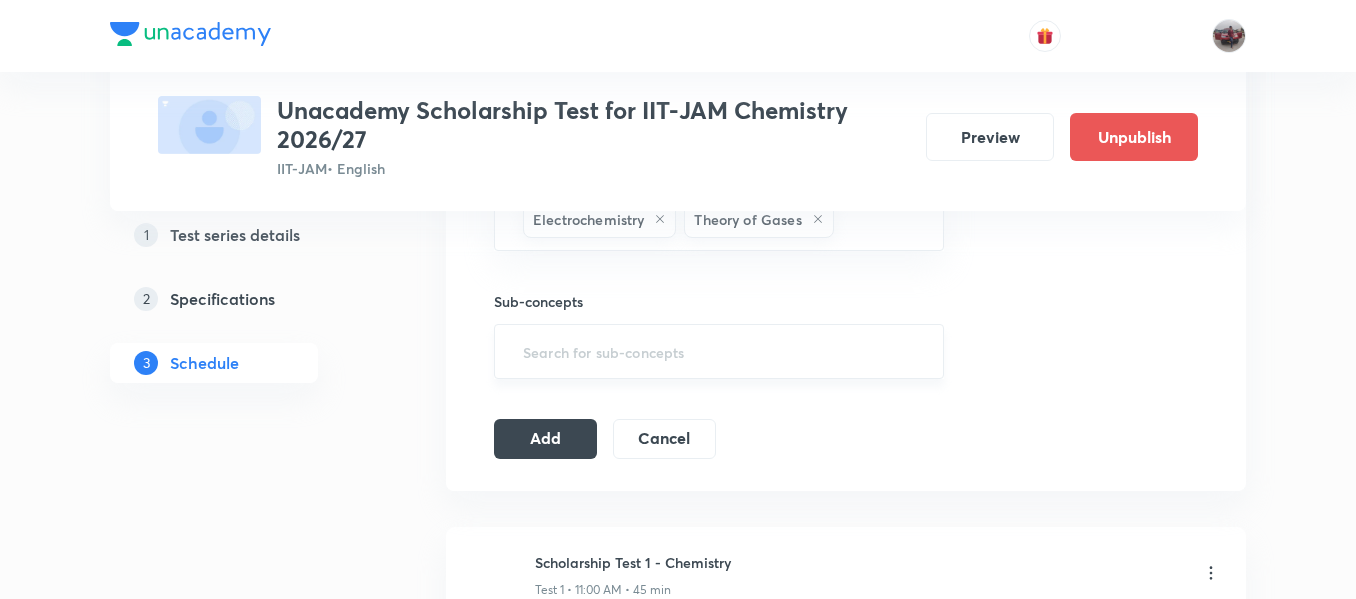 scroll, scrollTop: 1087, scrollLeft: 0, axis: vertical 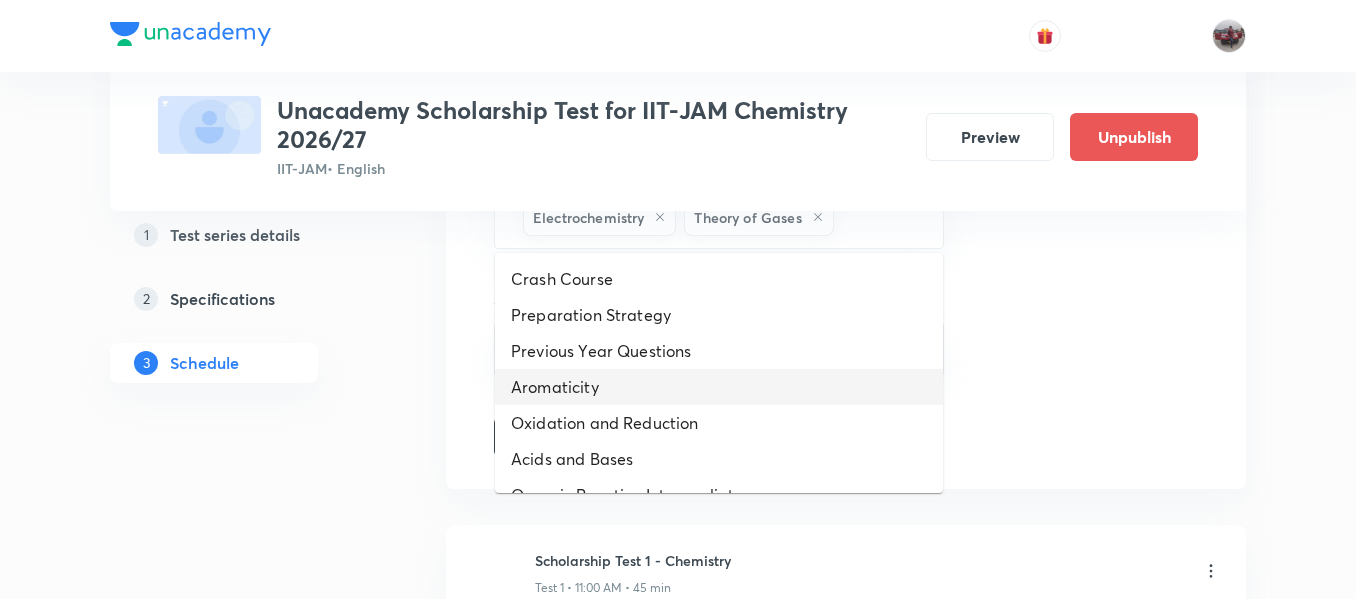 drag, startPoint x: 871, startPoint y: 228, endPoint x: 700, endPoint y: 408, distance: 248.27606 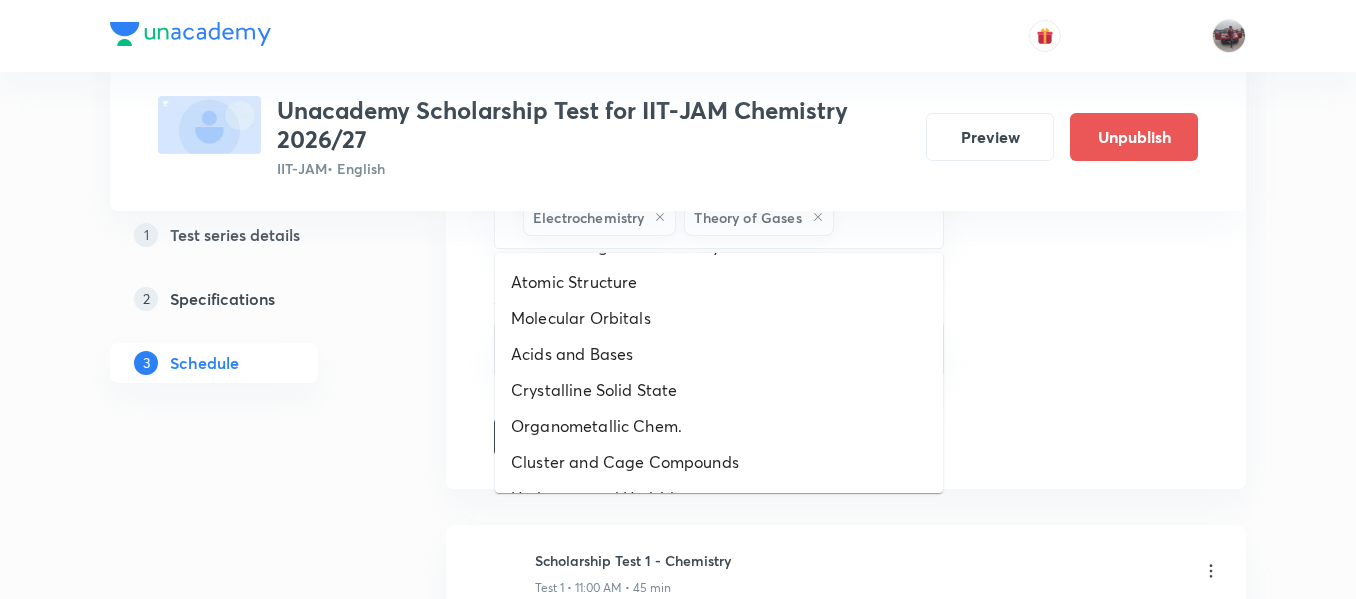 scroll, scrollTop: 856, scrollLeft: 0, axis: vertical 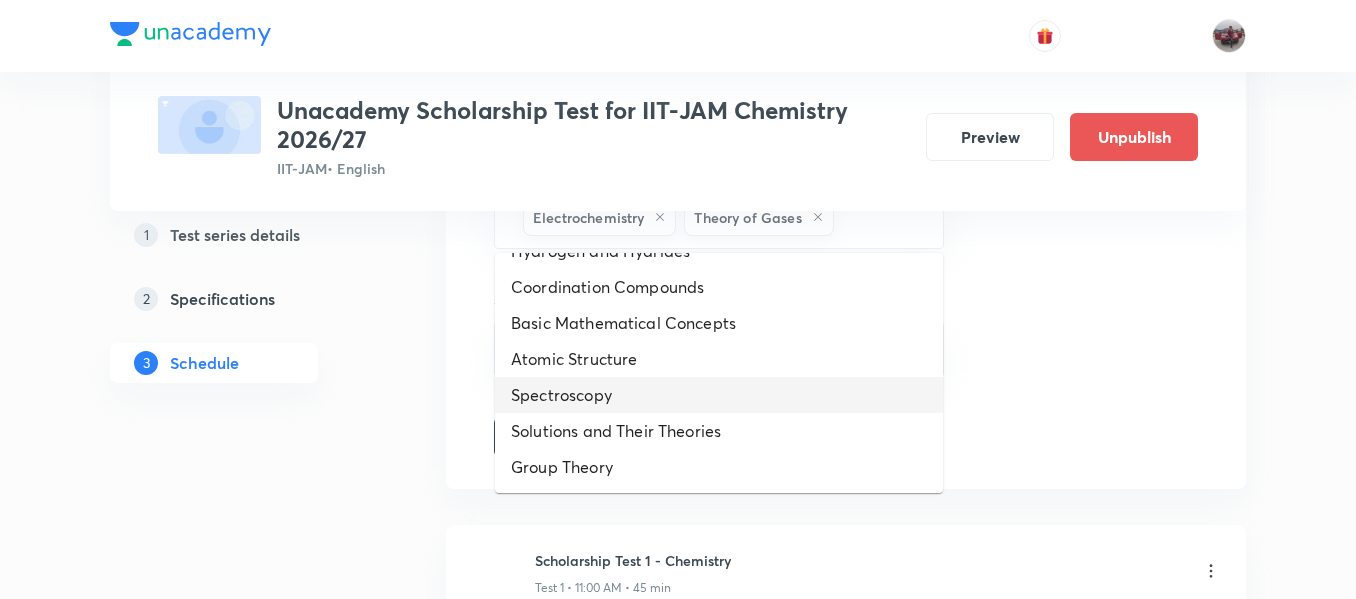 click on "Spectroscopy" at bounding box center (719, 395) 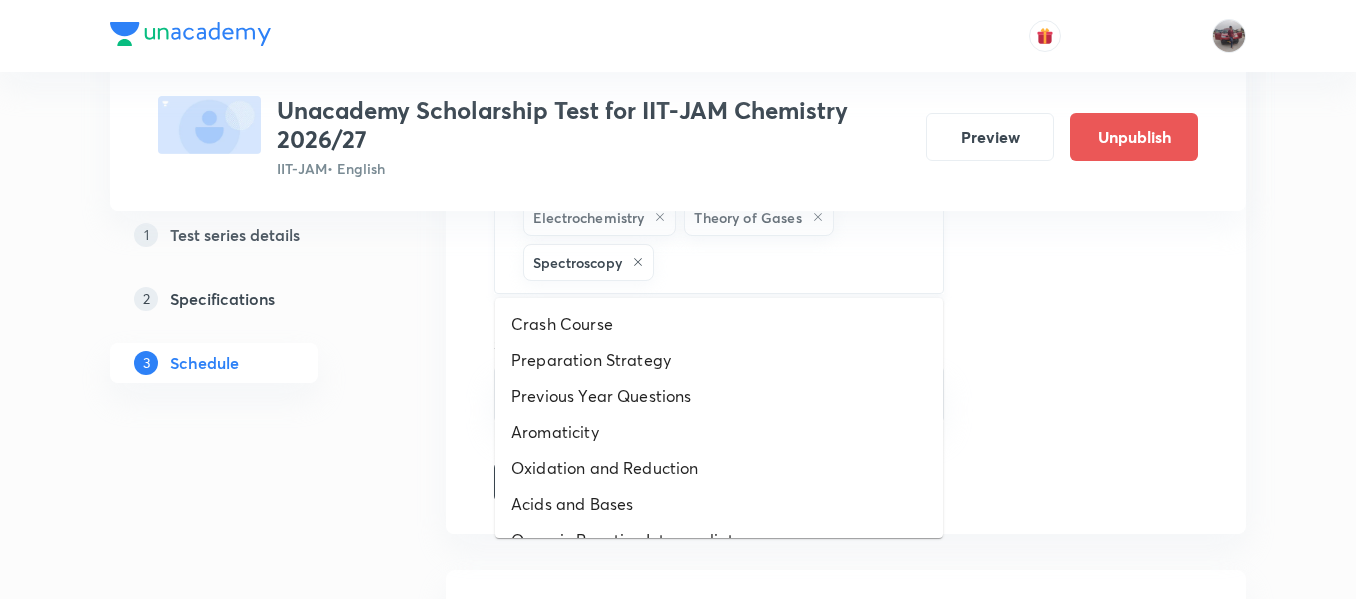 click at bounding box center [788, 262] 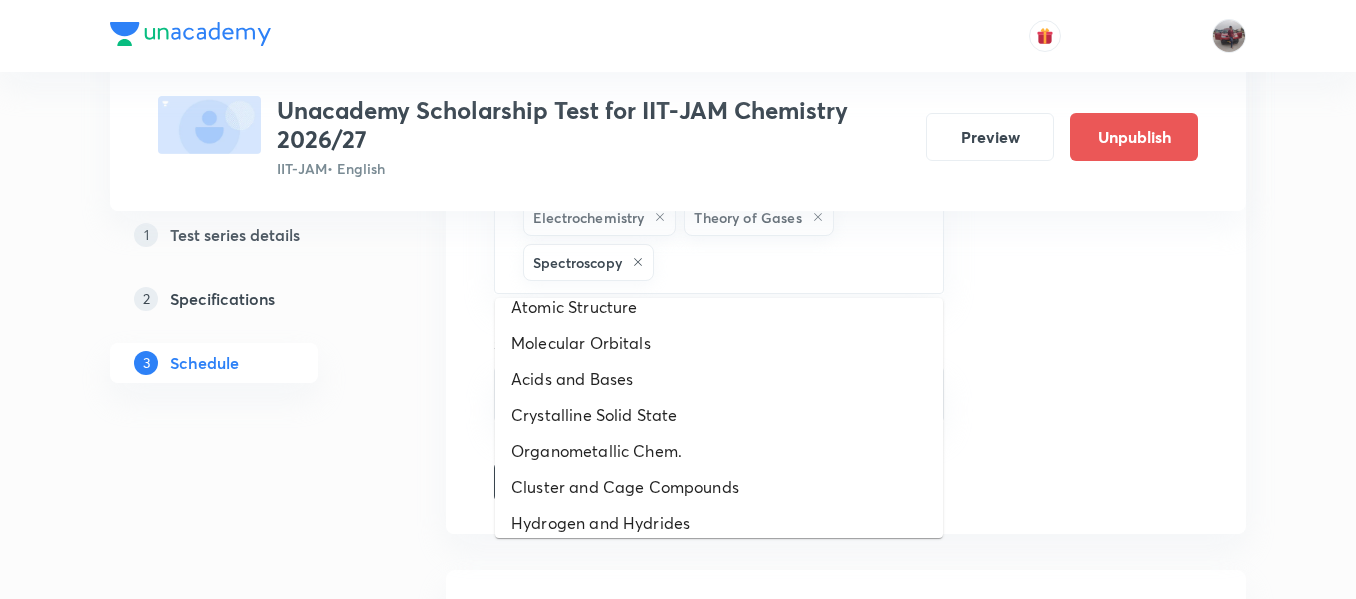 scroll, scrollTop: 820, scrollLeft: 0, axis: vertical 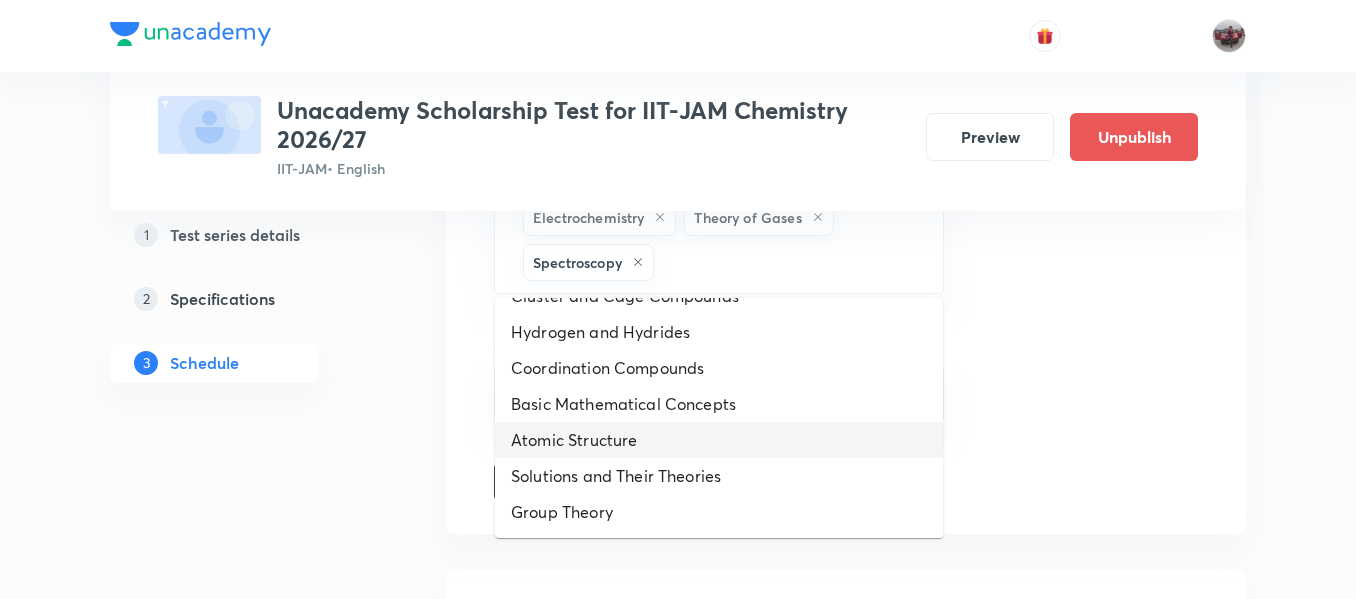 click on "Atomic Structure" at bounding box center (719, 440) 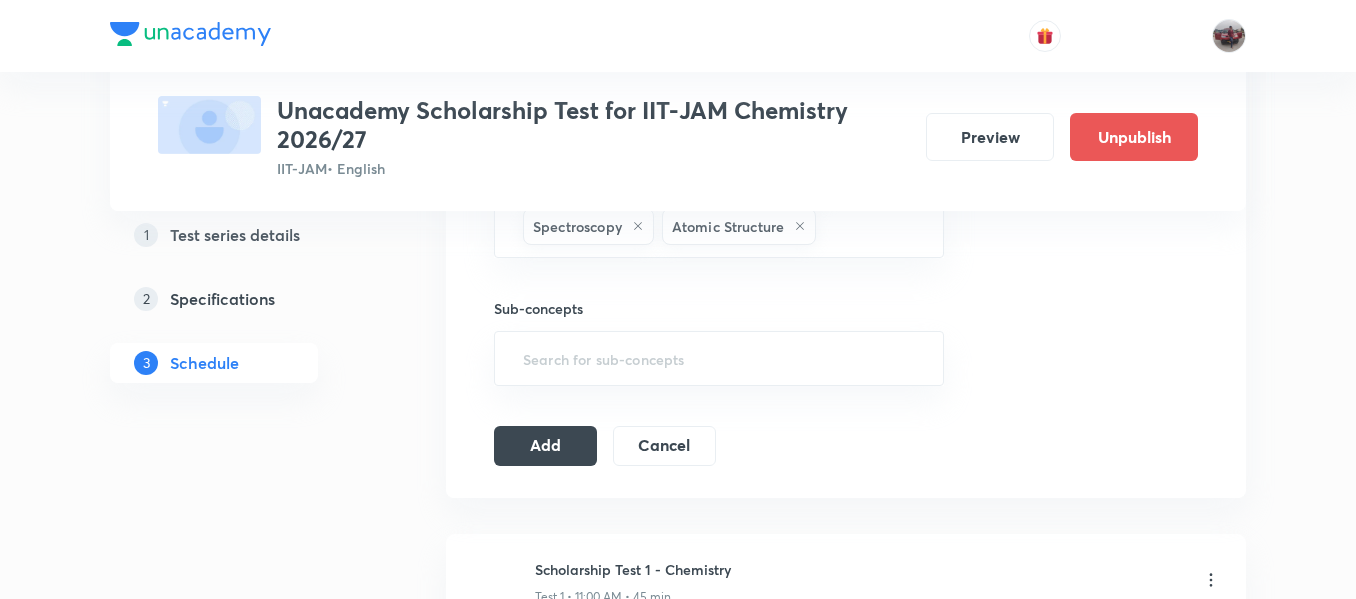 scroll, scrollTop: 1130, scrollLeft: 0, axis: vertical 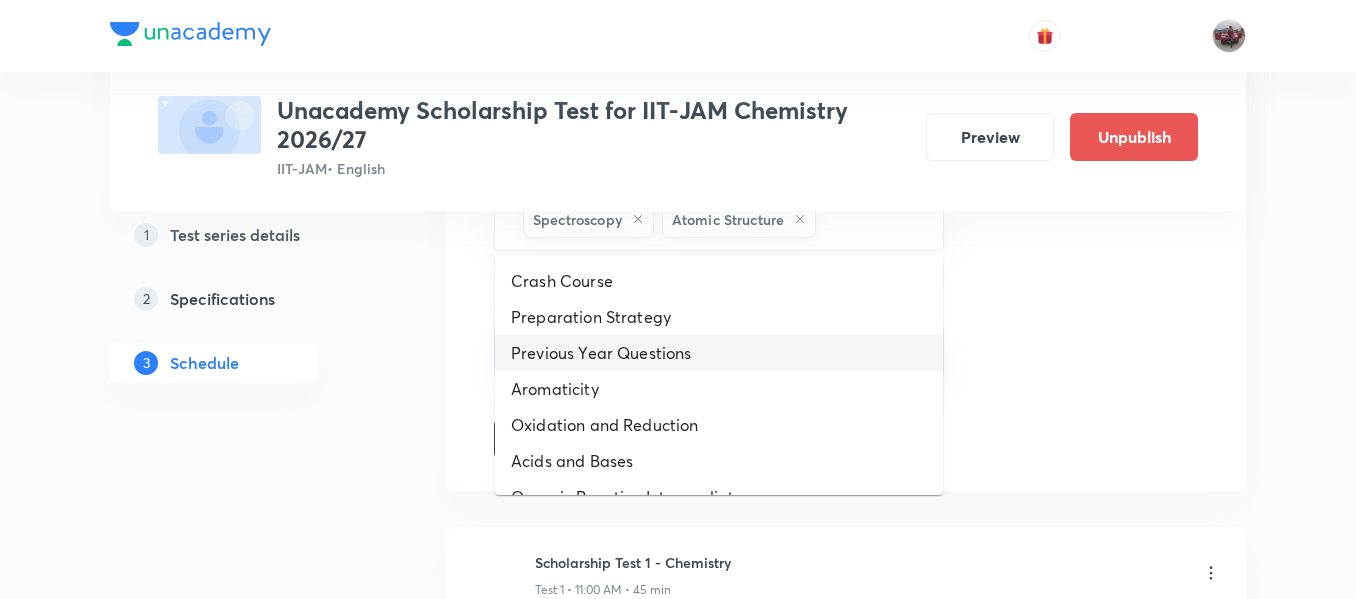drag, startPoint x: 909, startPoint y: 236, endPoint x: 718, endPoint y: 345, distance: 219.91362 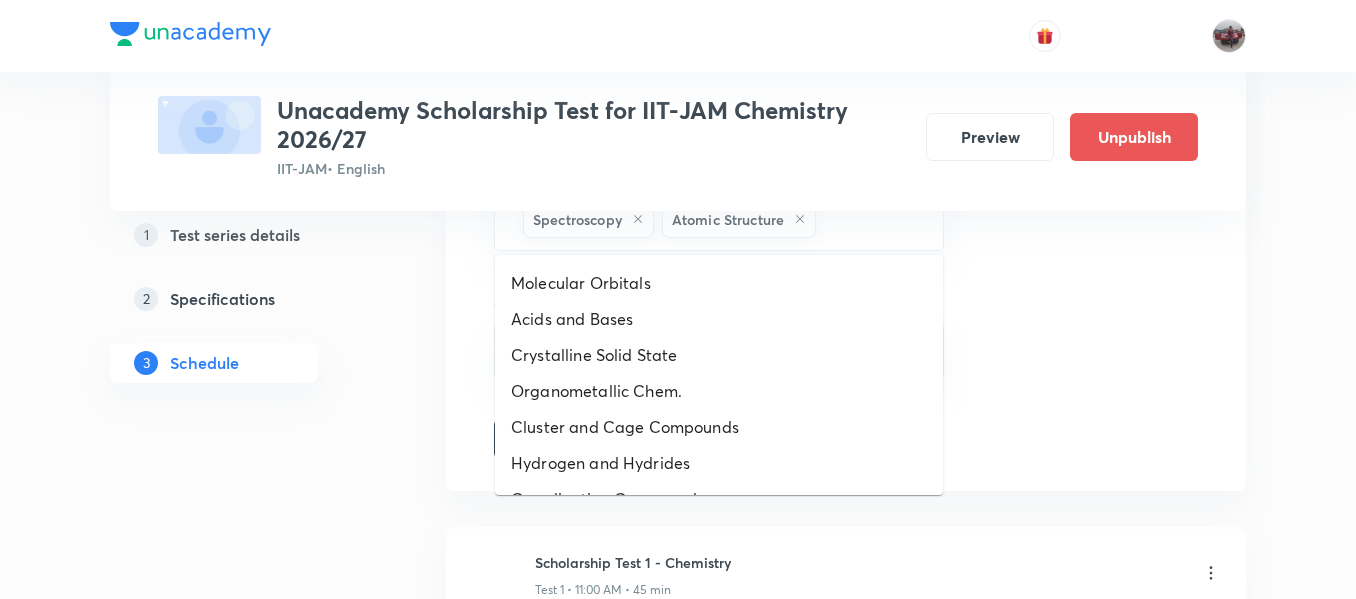 scroll, scrollTop: 784, scrollLeft: 0, axis: vertical 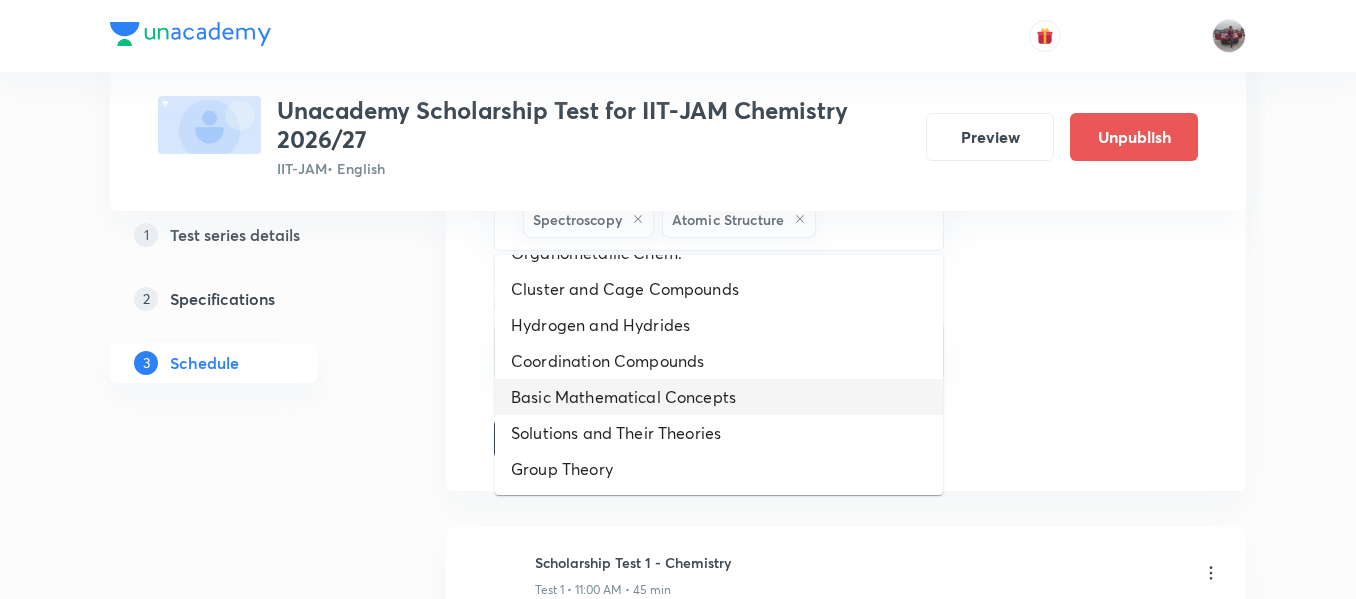 click on "Basic Mathematical Concepts" at bounding box center (719, 397) 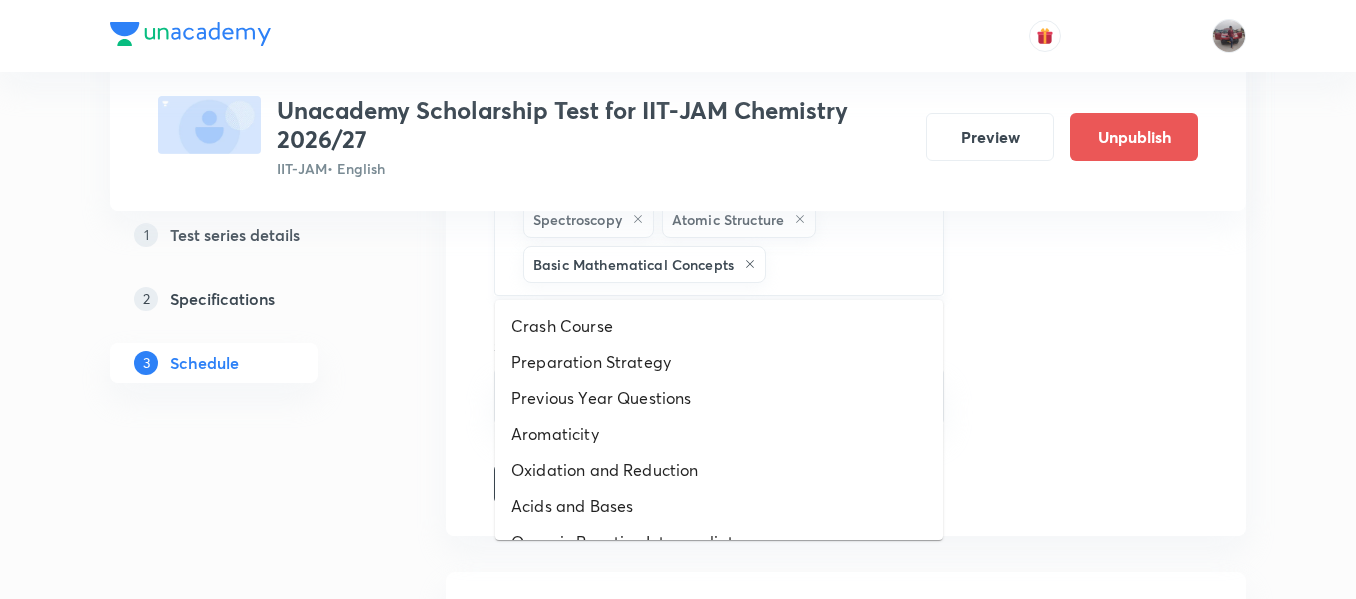 click at bounding box center (844, 264) 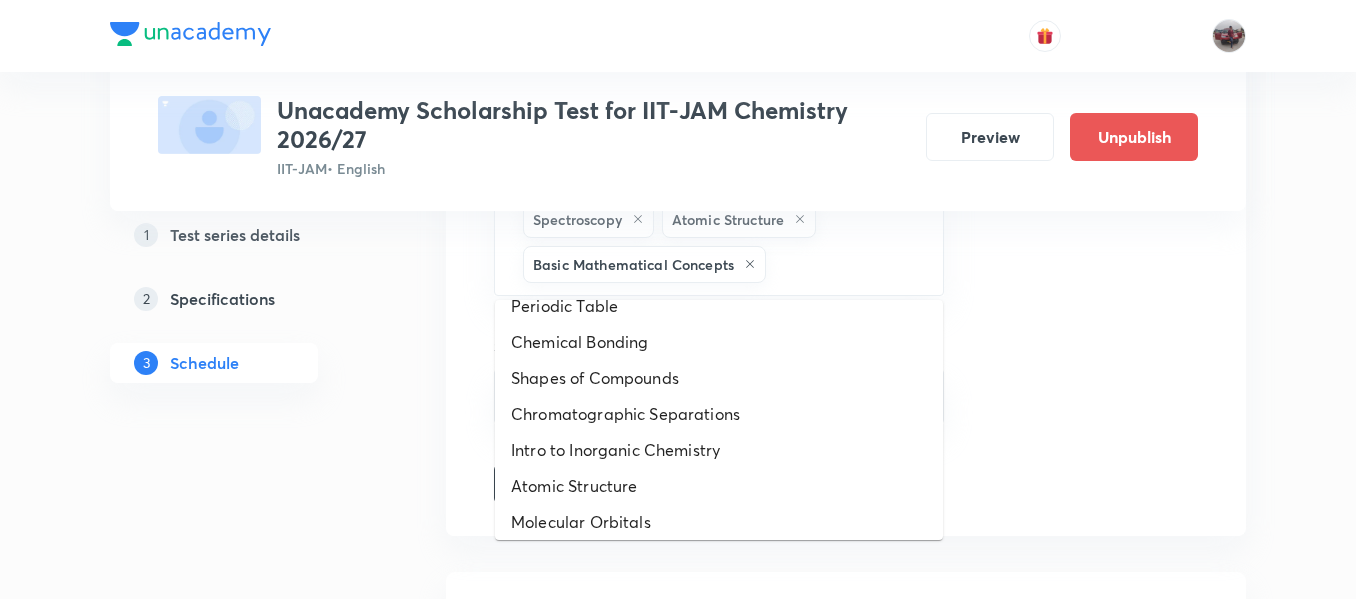 scroll, scrollTop: 748, scrollLeft: 0, axis: vertical 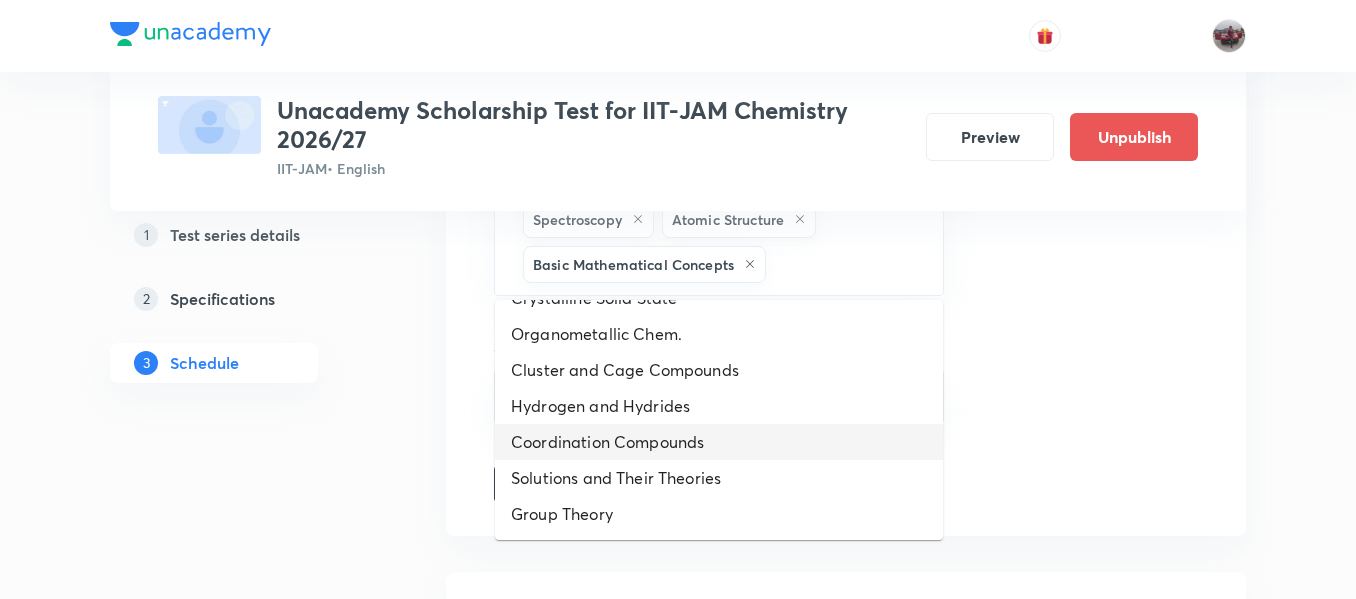 click on "Coordination Compounds" at bounding box center (719, 442) 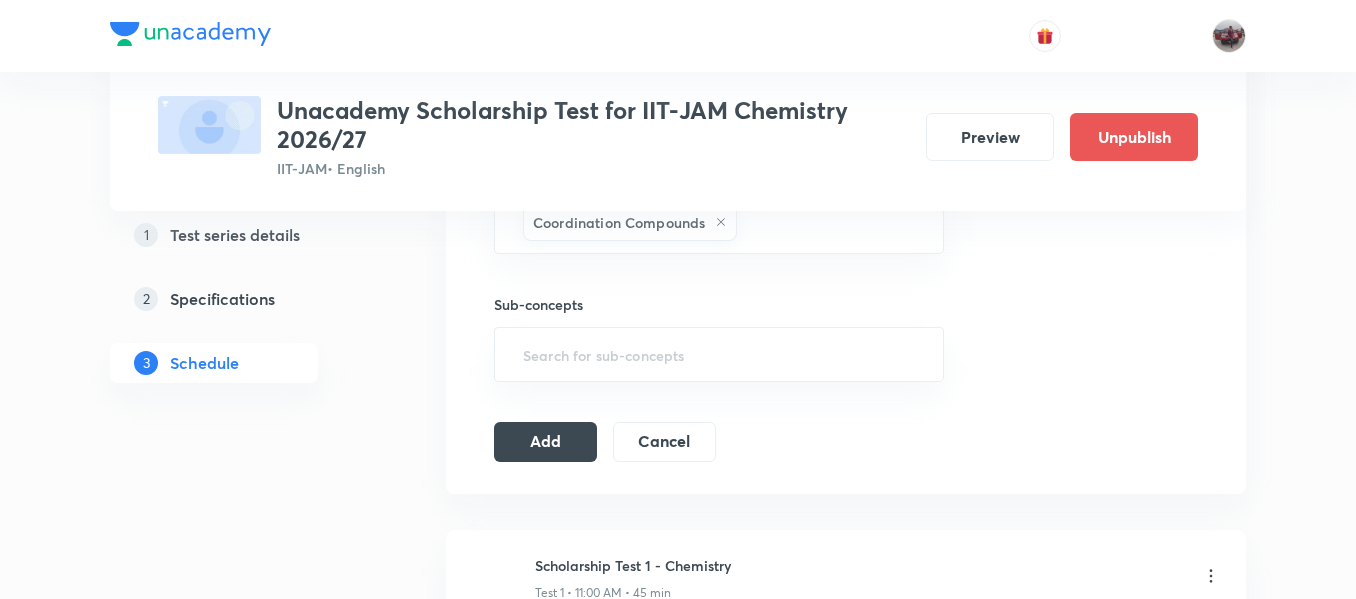 scroll, scrollTop: 1218, scrollLeft: 0, axis: vertical 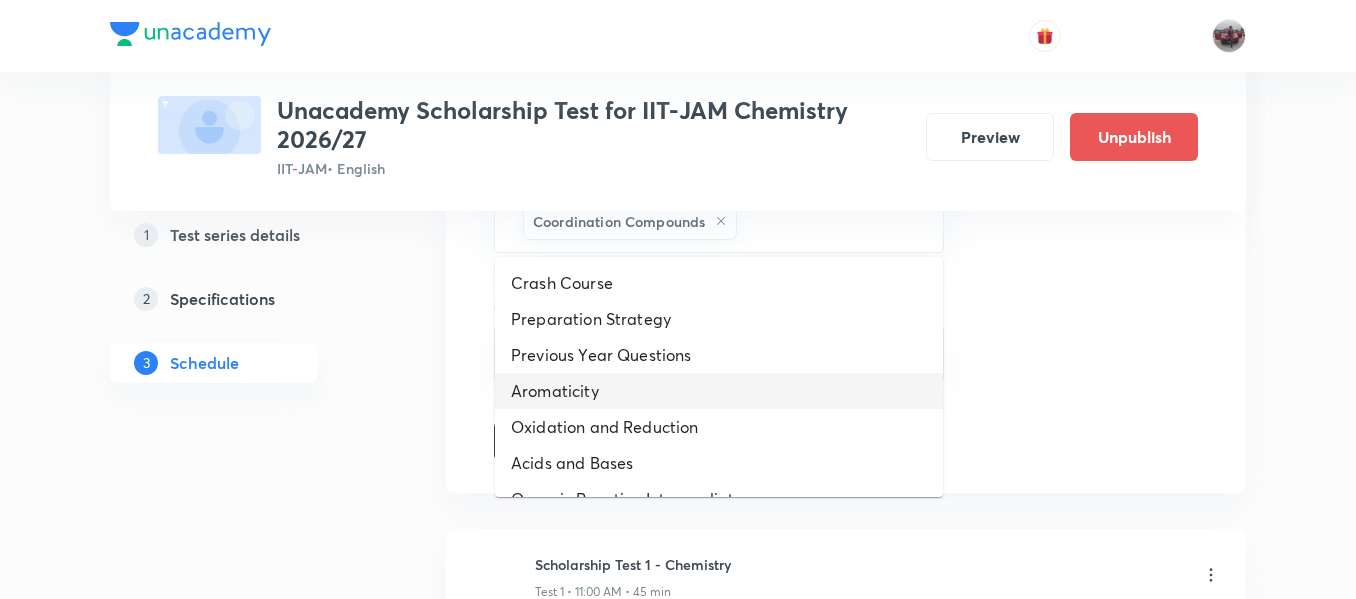drag, startPoint x: 815, startPoint y: 229, endPoint x: 698, endPoint y: 410, distance: 215.52261 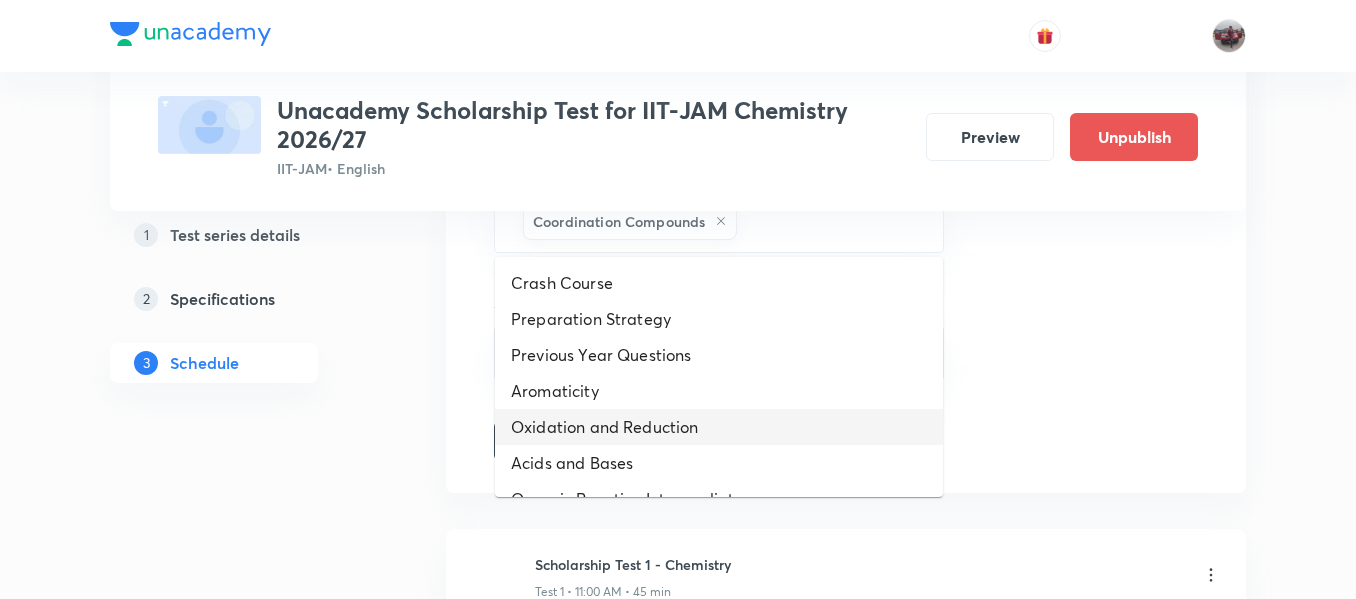 scroll, scrollTop: 712, scrollLeft: 0, axis: vertical 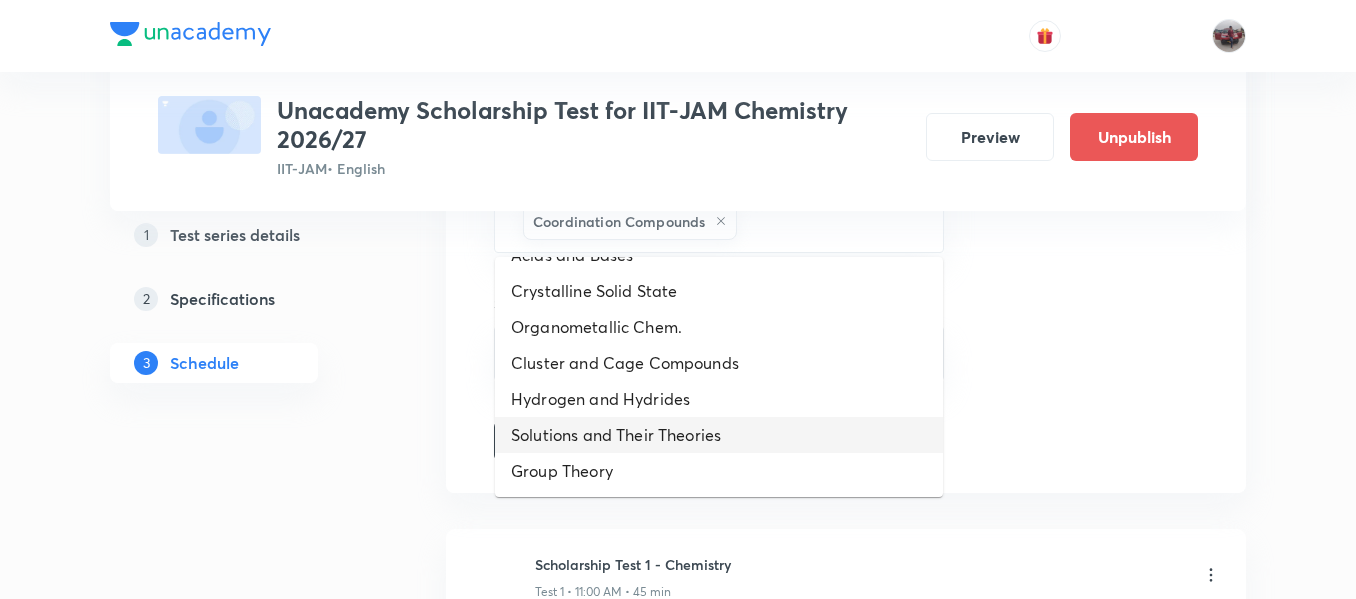 click on "Solutions and Their Theories" at bounding box center [719, 435] 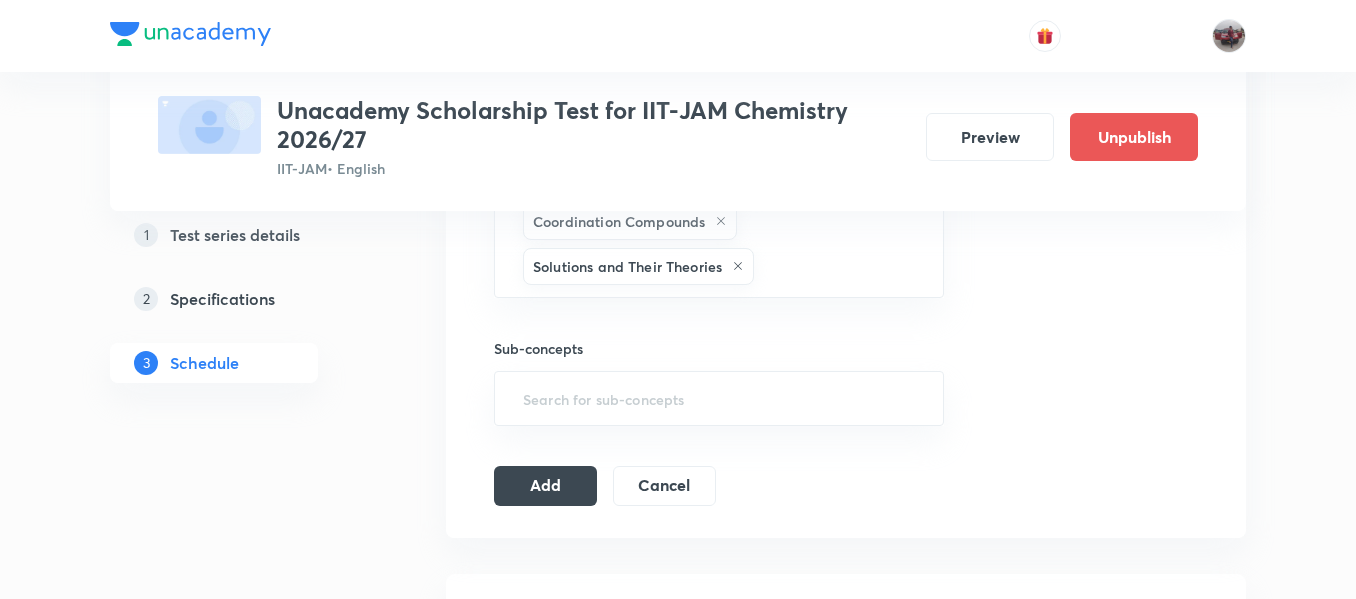 scroll, scrollTop: 1294, scrollLeft: 0, axis: vertical 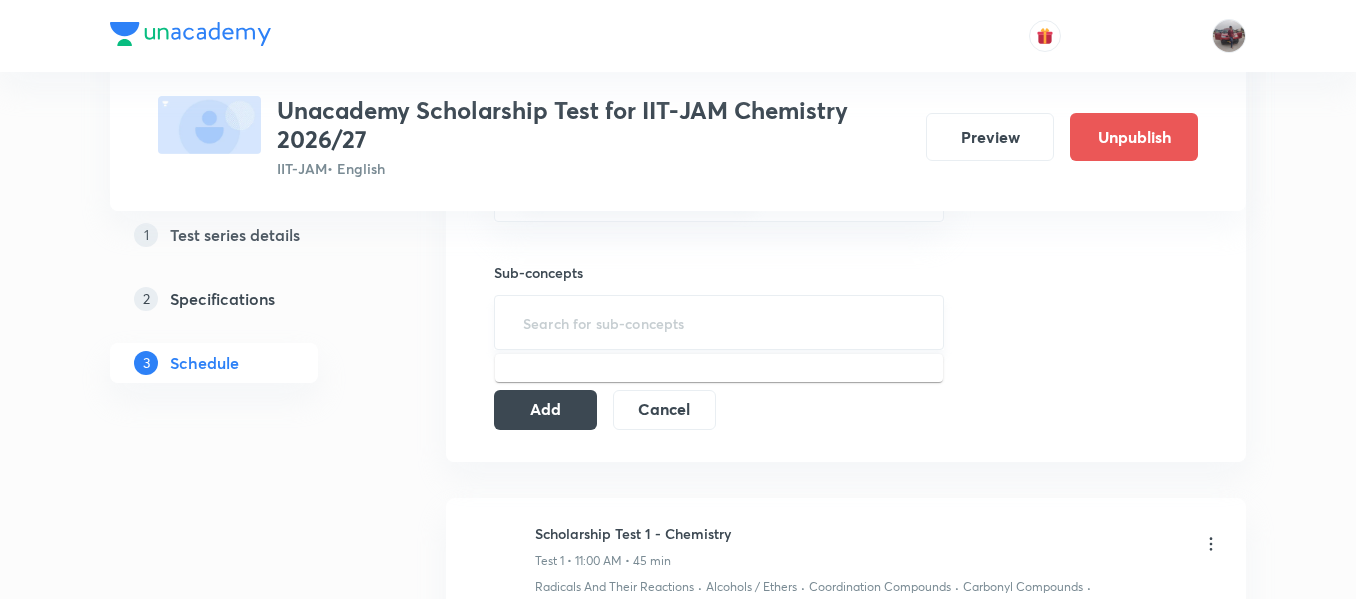 click at bounding box center [719, 322] 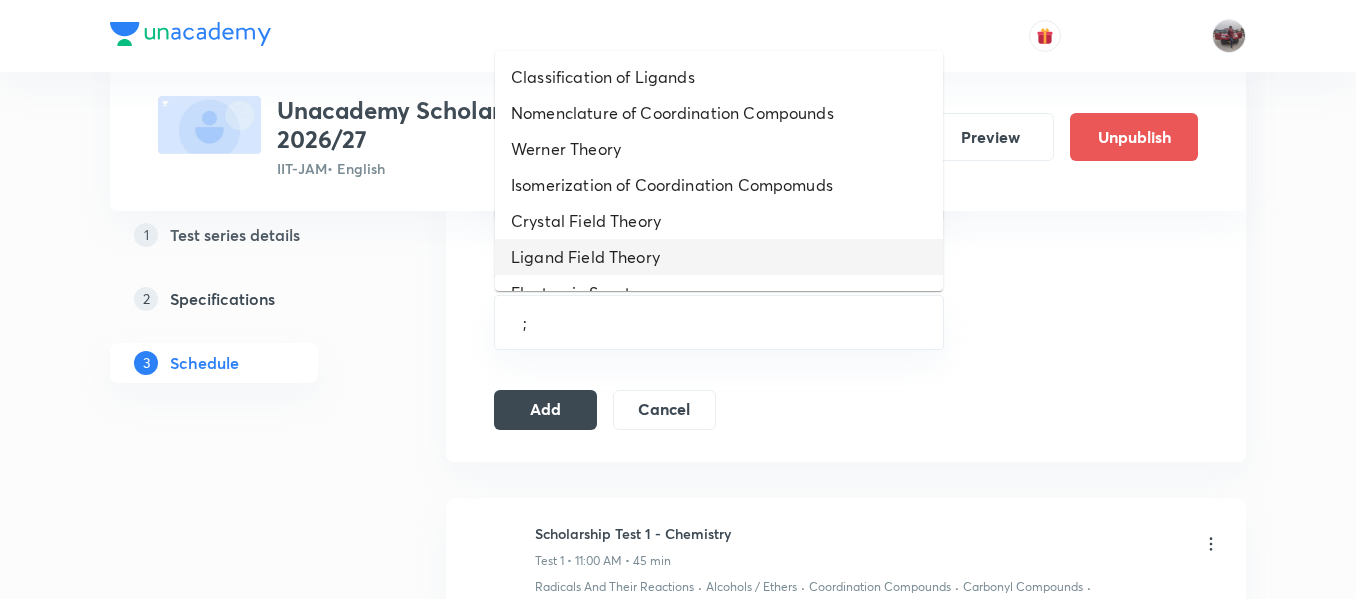 click on "Ligand Field Theory" at bounding box center [719, 257] 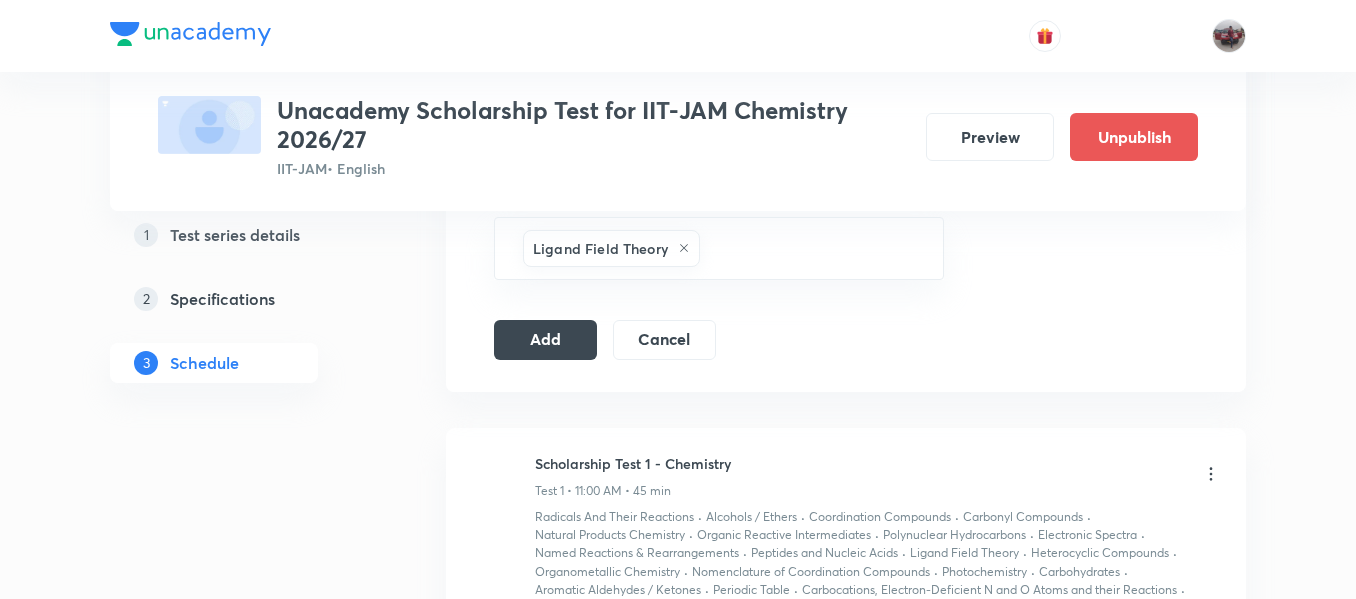 scroll, scrollTop: 1384, scrollLeft: 0, axis: vertical 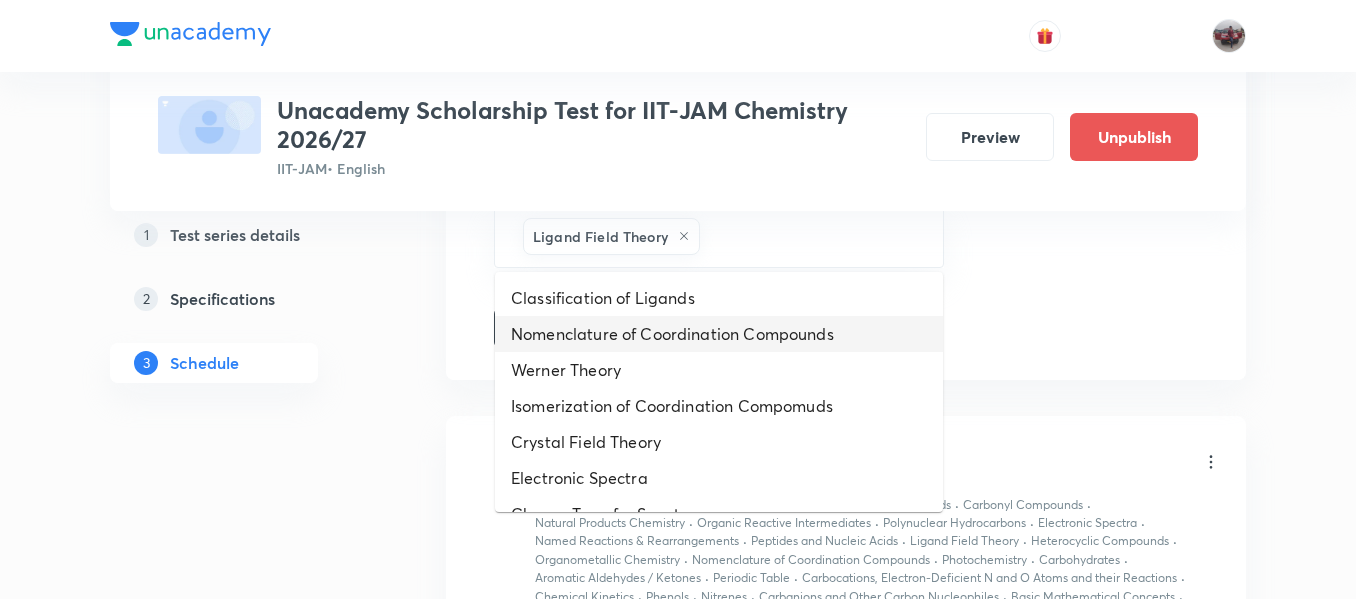 drag, startPoint x: 800, startPoint y: 230, endPoint x: 726, endPoint y: 318, distance: 114.97826 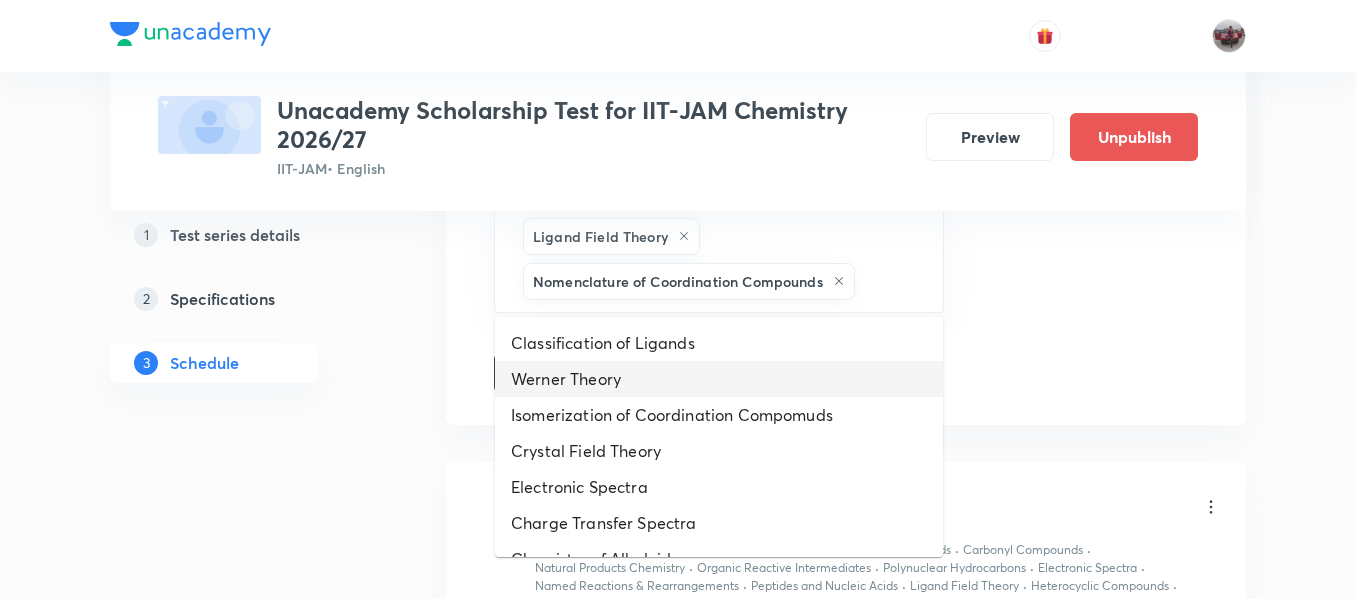 drag, startPoint x: 886, startPoint y: 285, endPoint x: 736, endPoint y: 396, distance: 186.60385 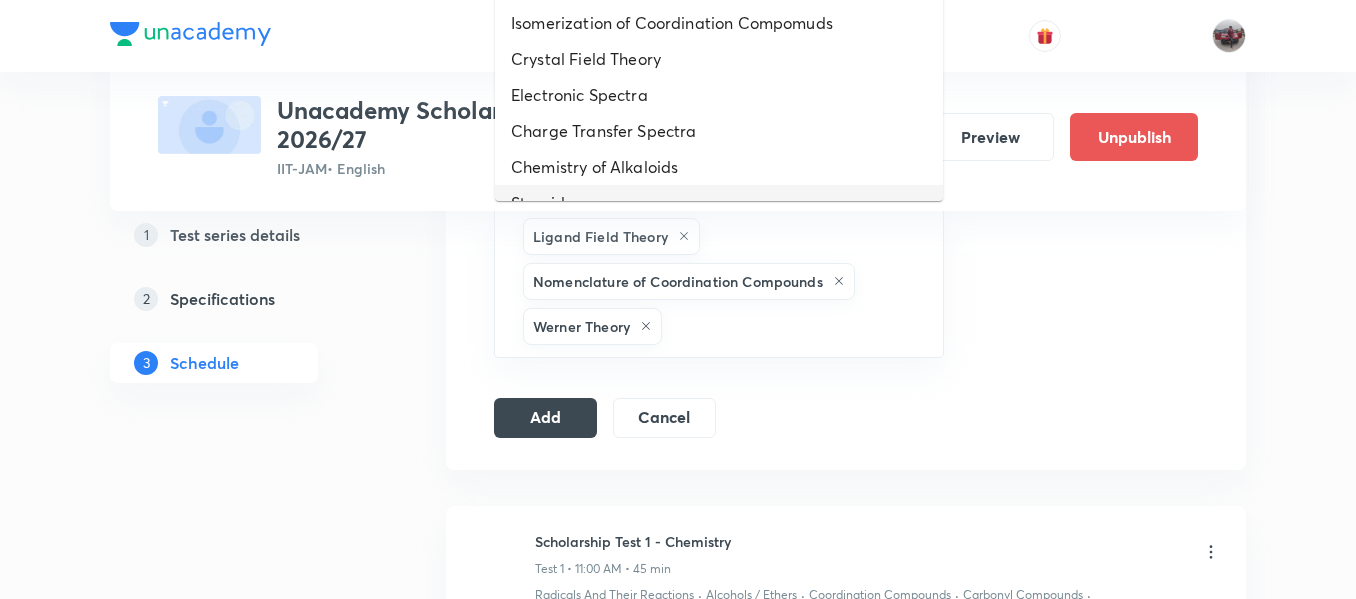 drag, startPoint x: 826, startPoint y: 324, endPoint x: 613, endPoint y: 174, distance: 260.51678 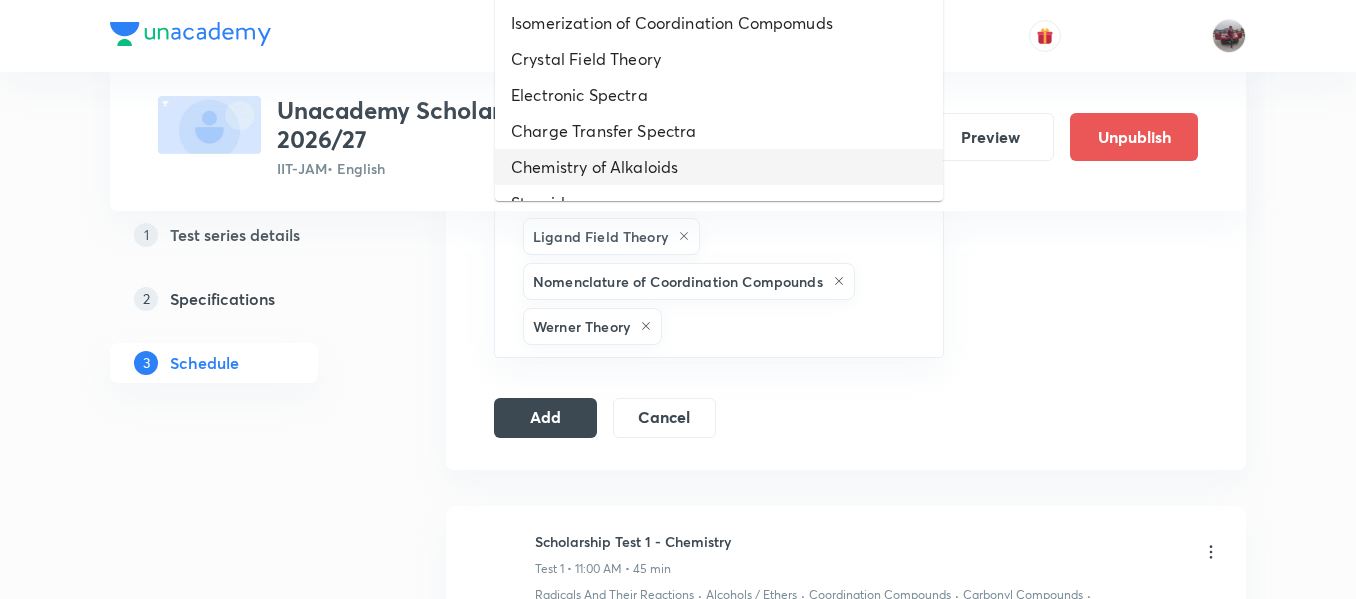 click on "Chemistry of Alkaloids" at bounding box center (719, 167) 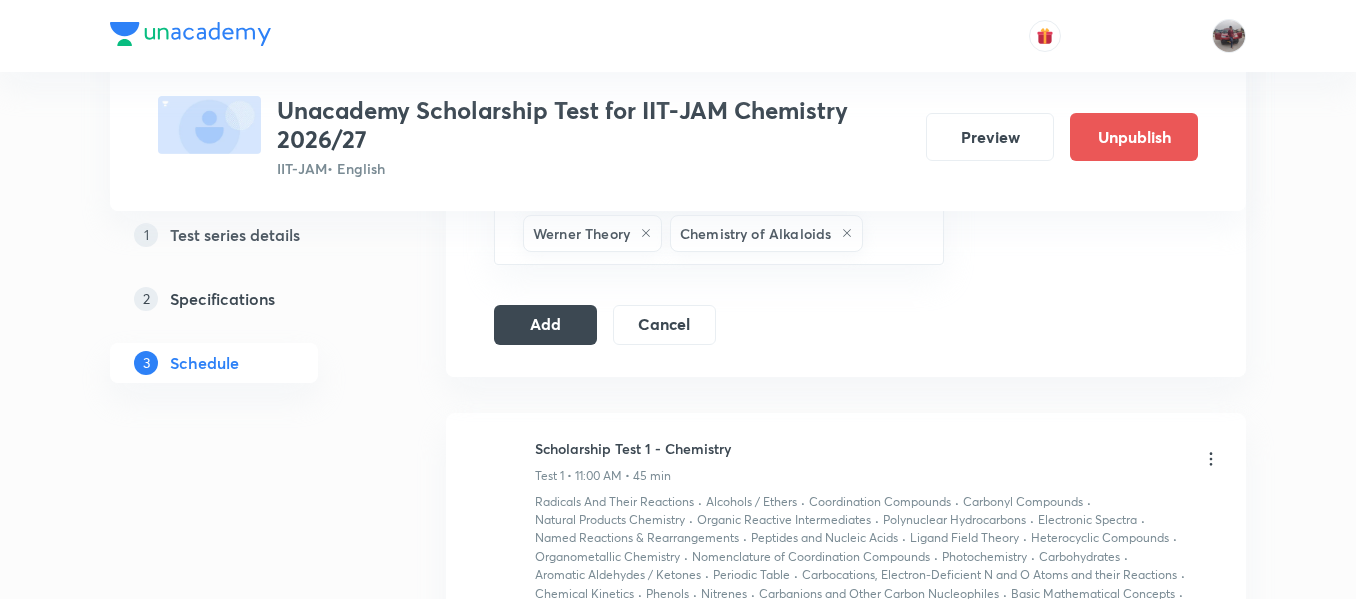 scroll, scrollTop: 1478, scrollLeft: 0, axis: vertical 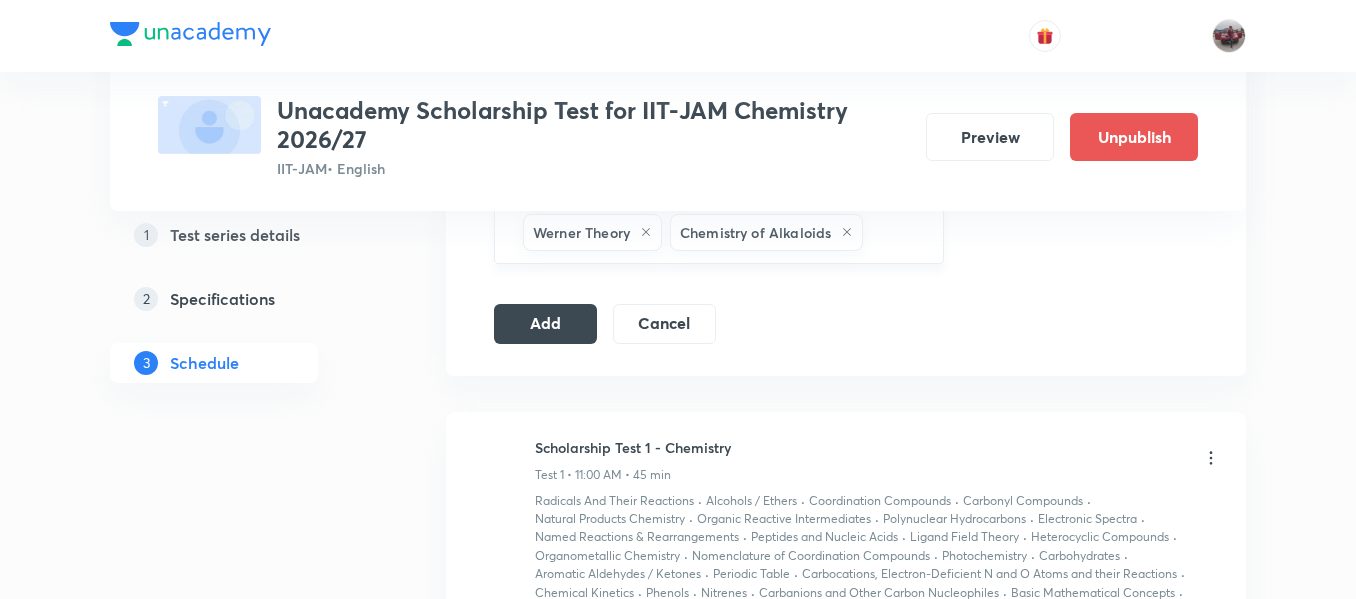 click on "Ligand Field Theory Nomenclature of Coordination Compounds Werner Theory Chemistry of Alkaloids ​" at bounding box center (719, 187) 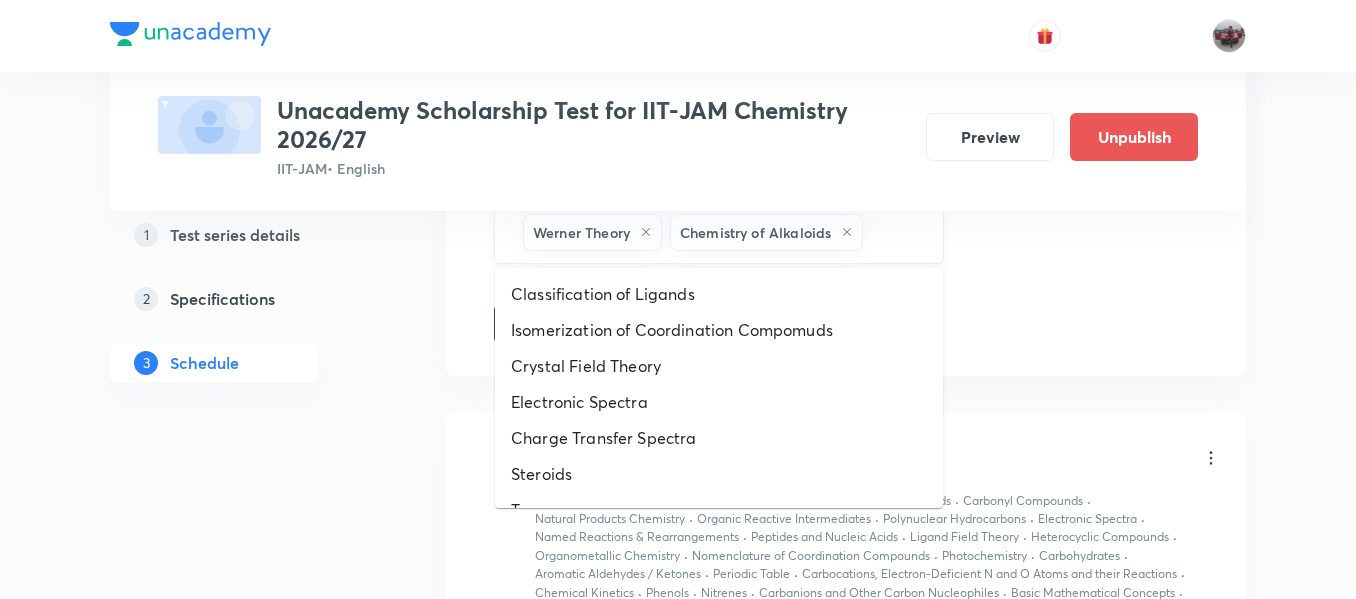 click at bounding box center [893, 232] 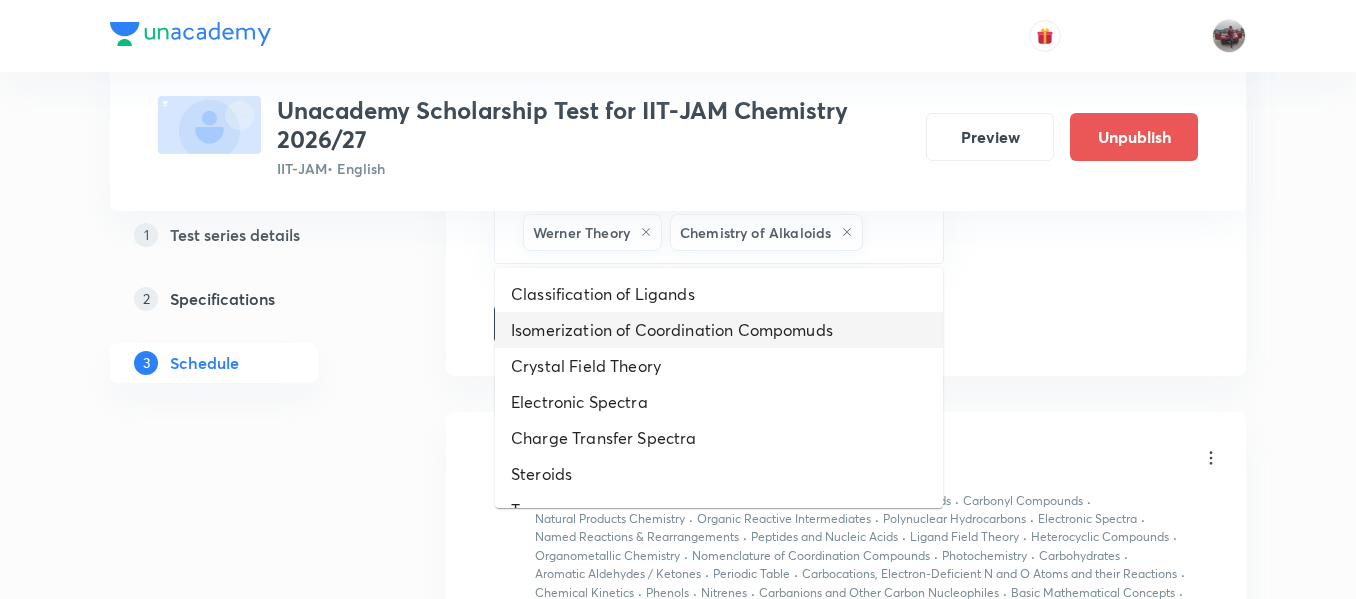 click on "Isomerization of Coordination Compomuds" at bounding box center (719, 330) 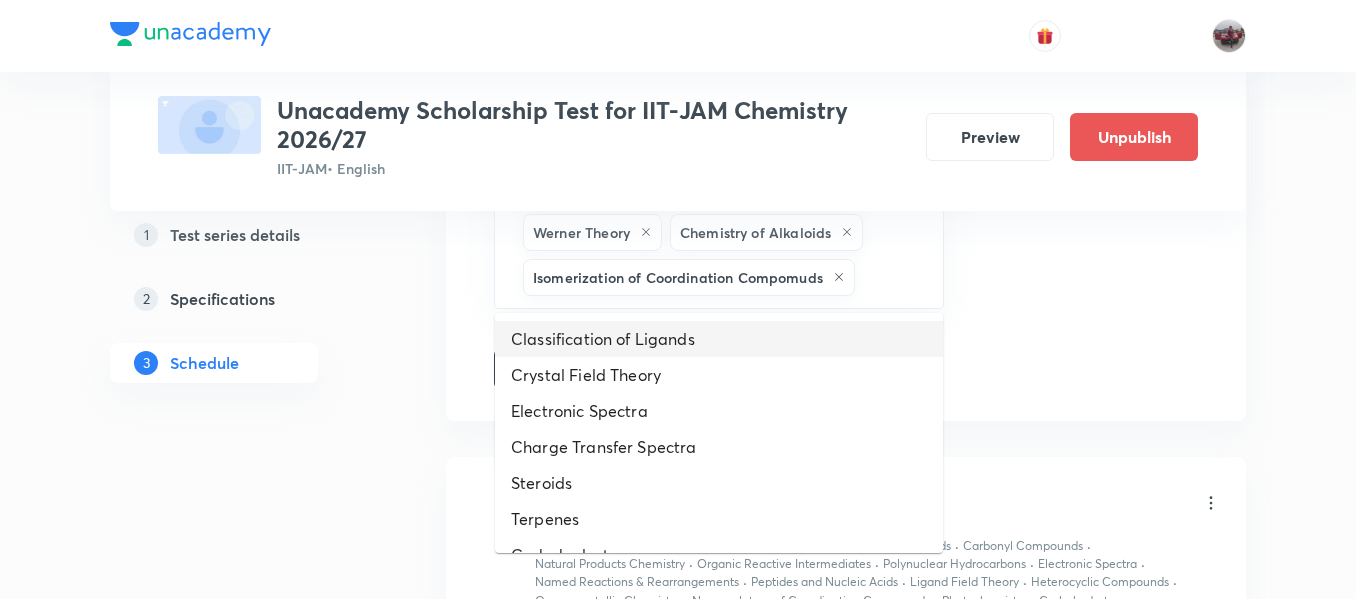 drag, startPoint x: 895, startPoint y: 273, endPoint x: 714, endPoint y: 343, distance: 194.06442 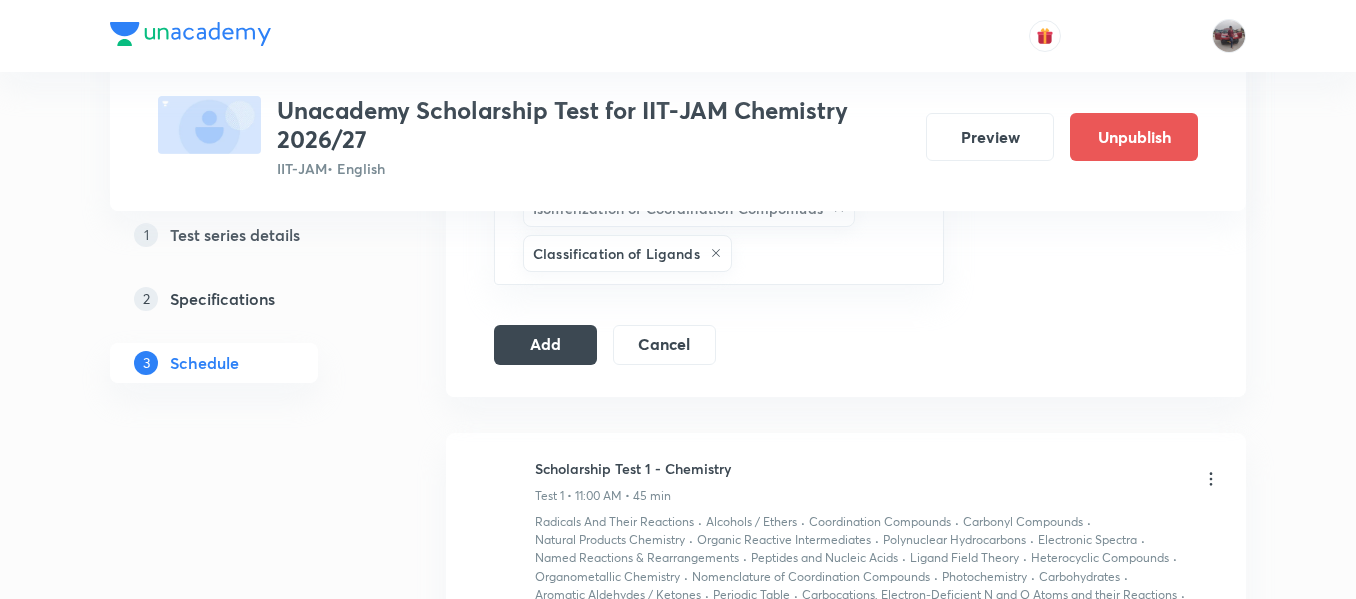 scroll, scrollTop: 1550, scrollLeft: 0, axis: vertical 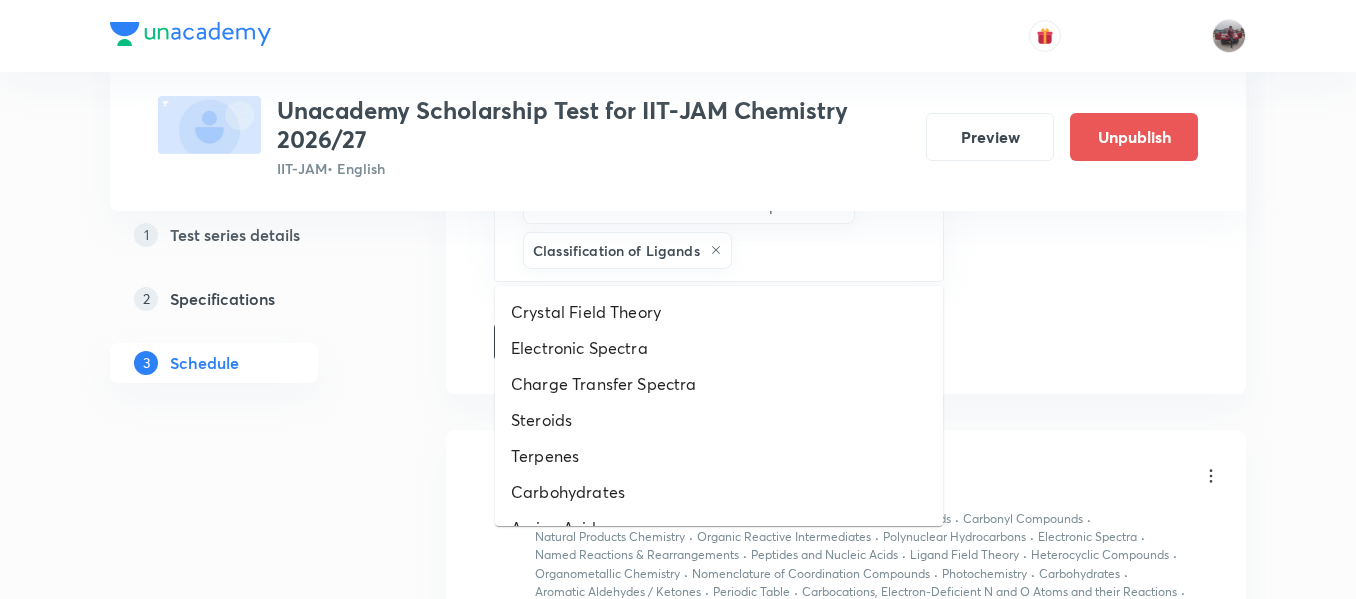 drag, startPoint x: 763, startPoint y: 247, endPoint x: 723, endPoint y: 344, distance: 104.92378 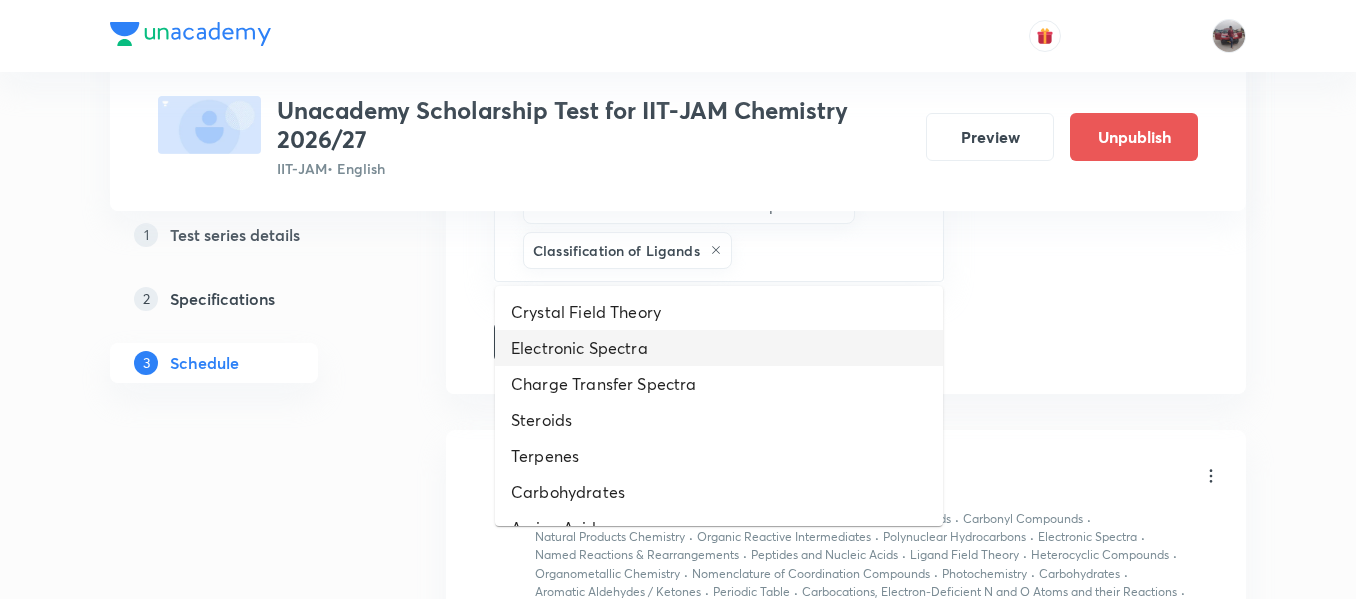 click on "Electronic Spectra" at bounding box center [719, 348] 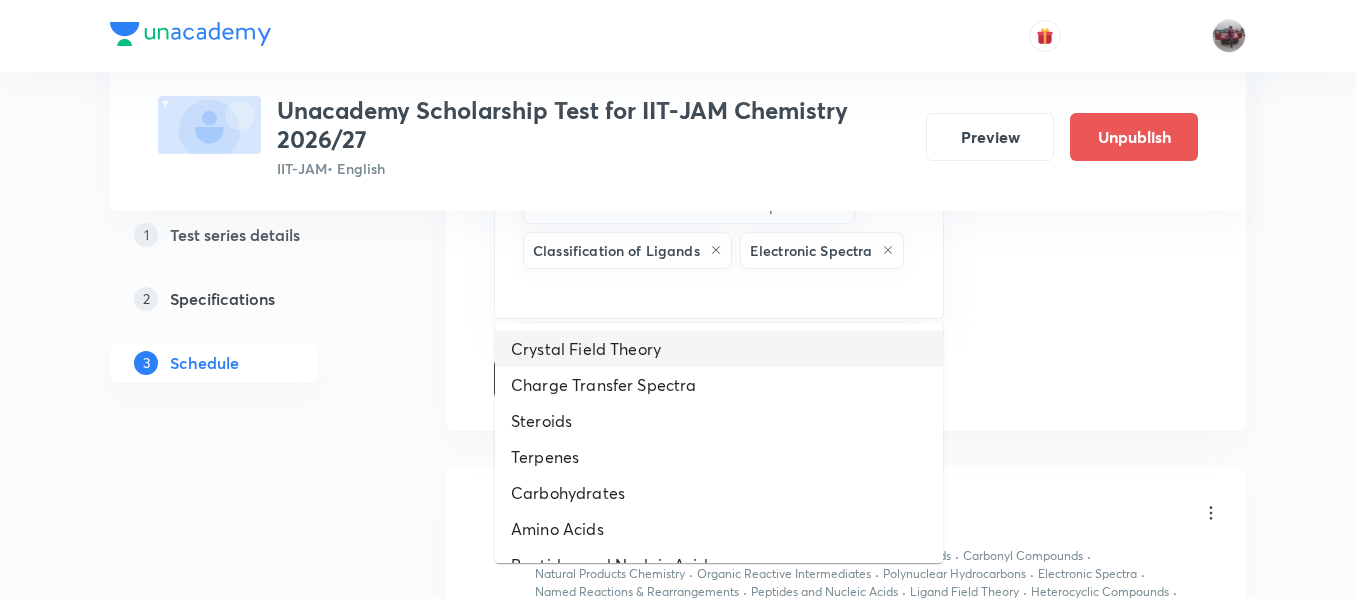 drag, startPoint x: 850, startPoint y: 284, endPoint x: 691, endPoint y: 349, distance: 171.7731 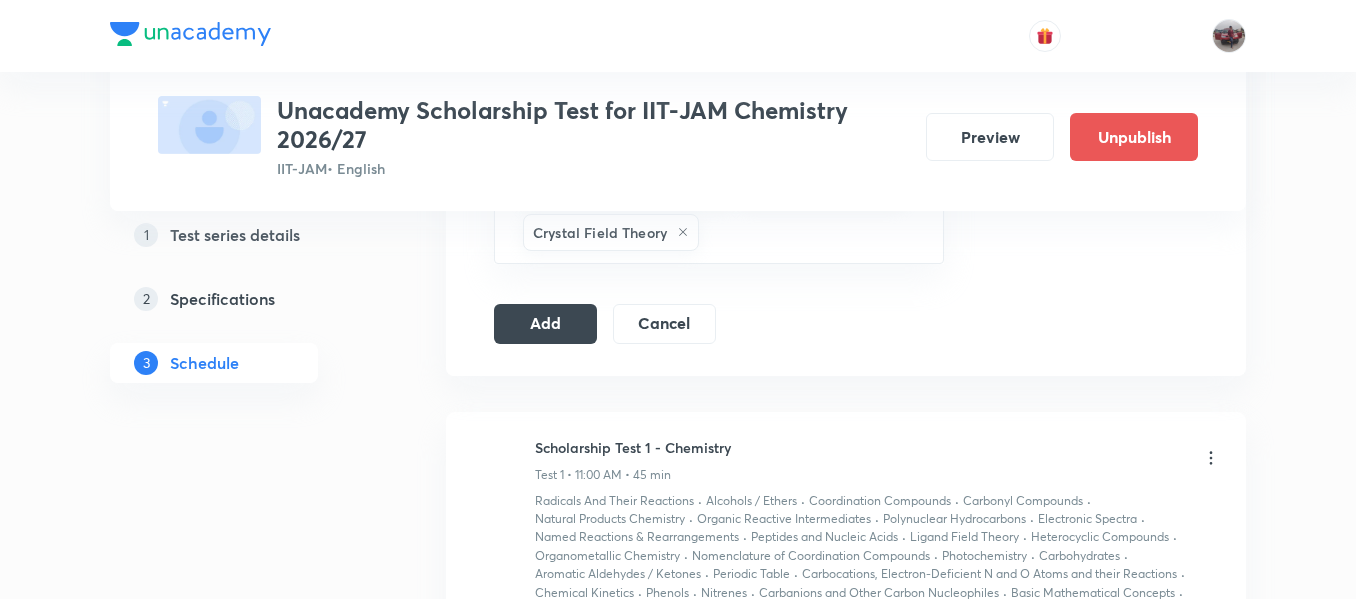 scroll, scrollTop: 1614, scrollLeft: 0, axis: vertical 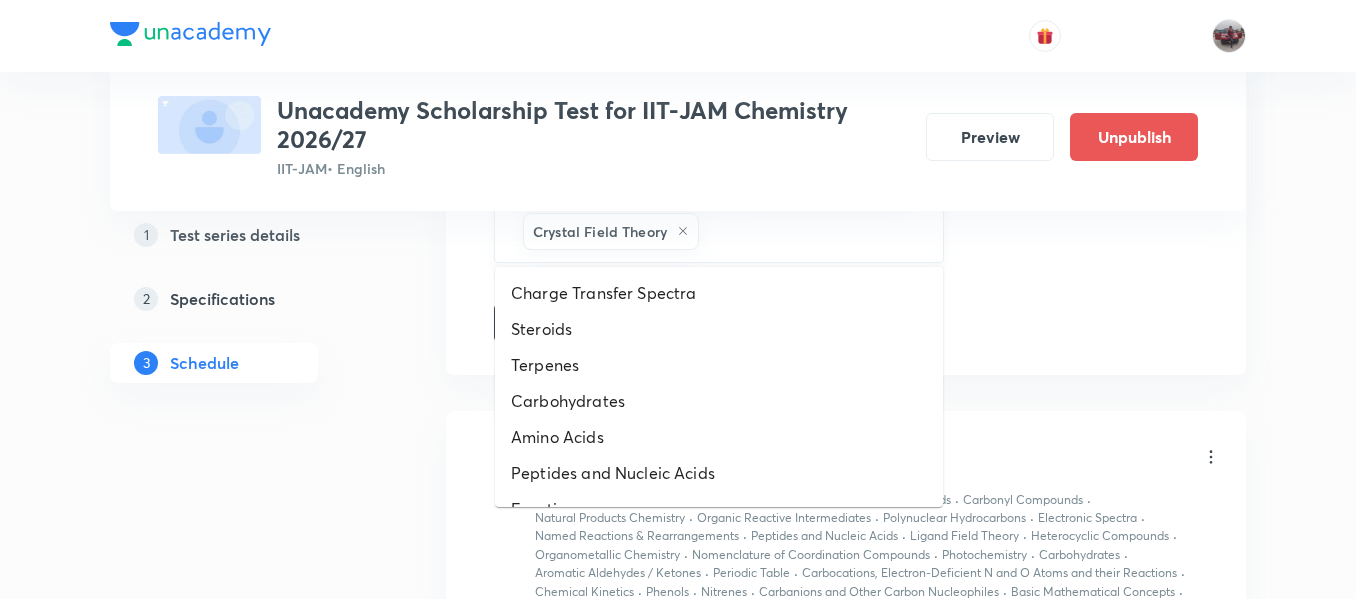 click at bounding box center (811, 231) 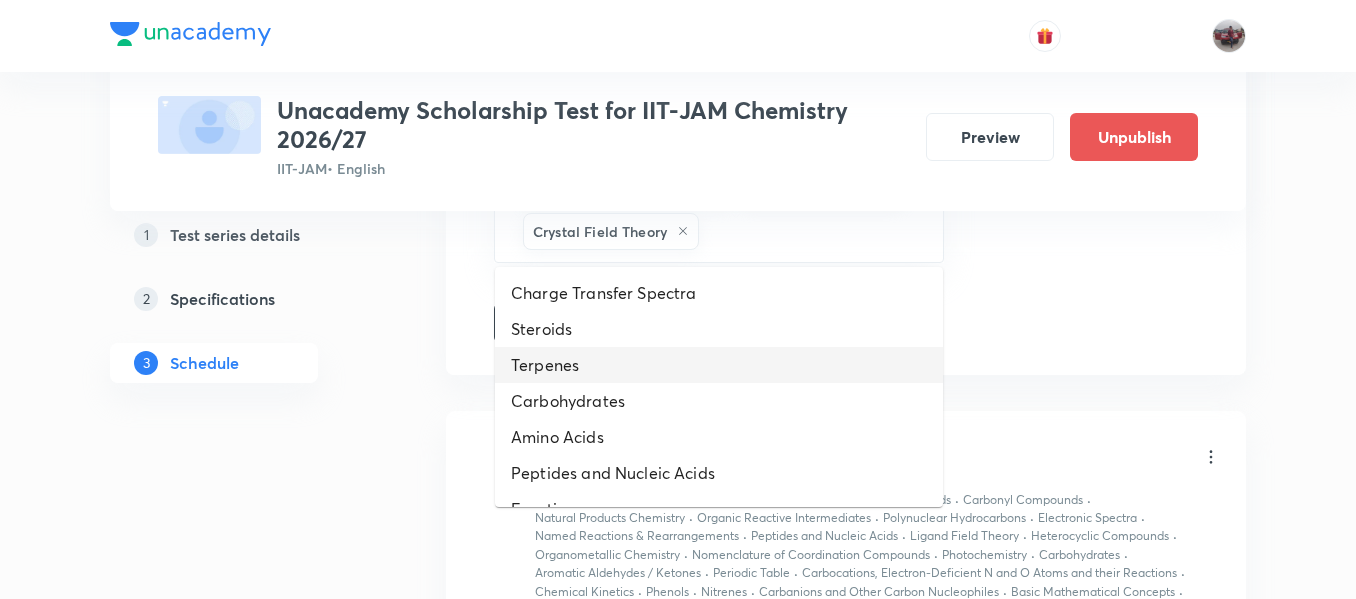 click on "Terpenes" at bounding box center [719, 365] 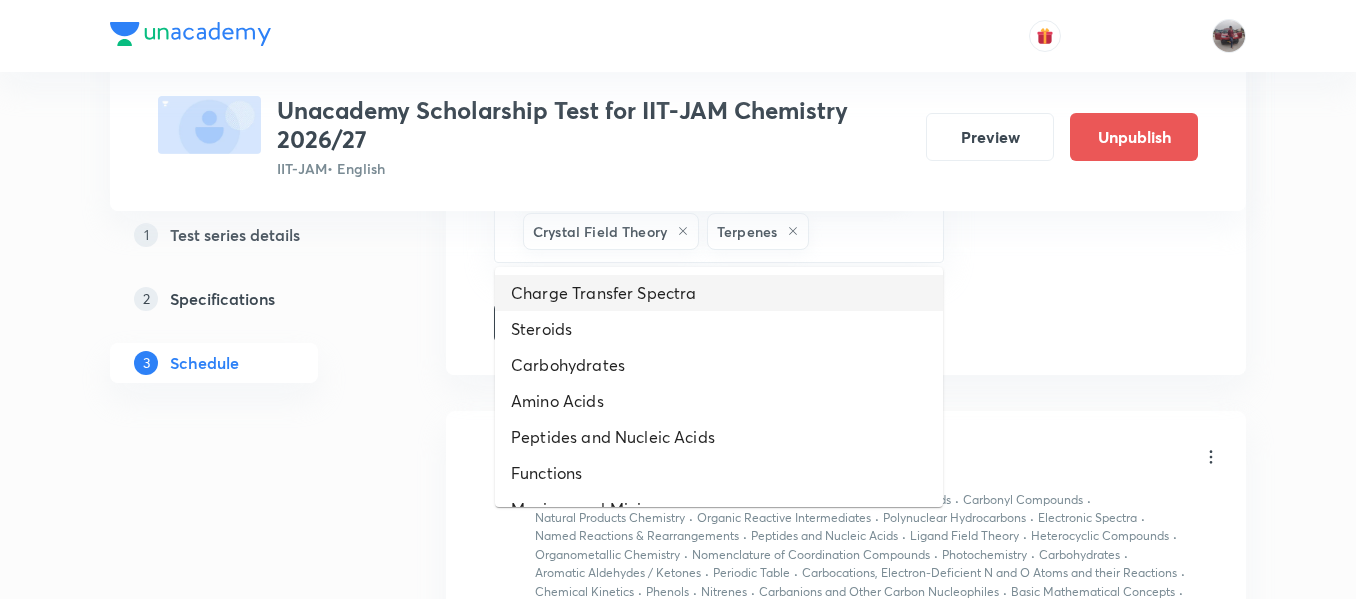 drag, startPoint x: 864, startPoint y: 227, endPoint x: 684, endPoint y: 315, distance: 200.35968 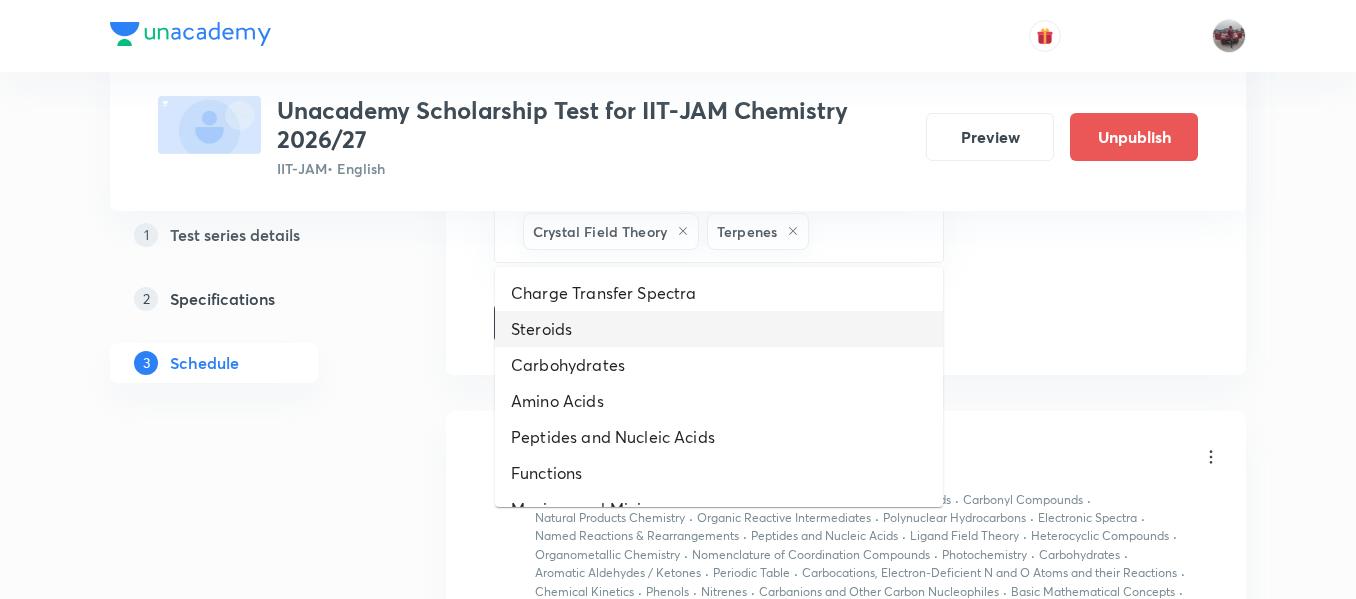 click on "Steroids" at bounding box center [719, 329] 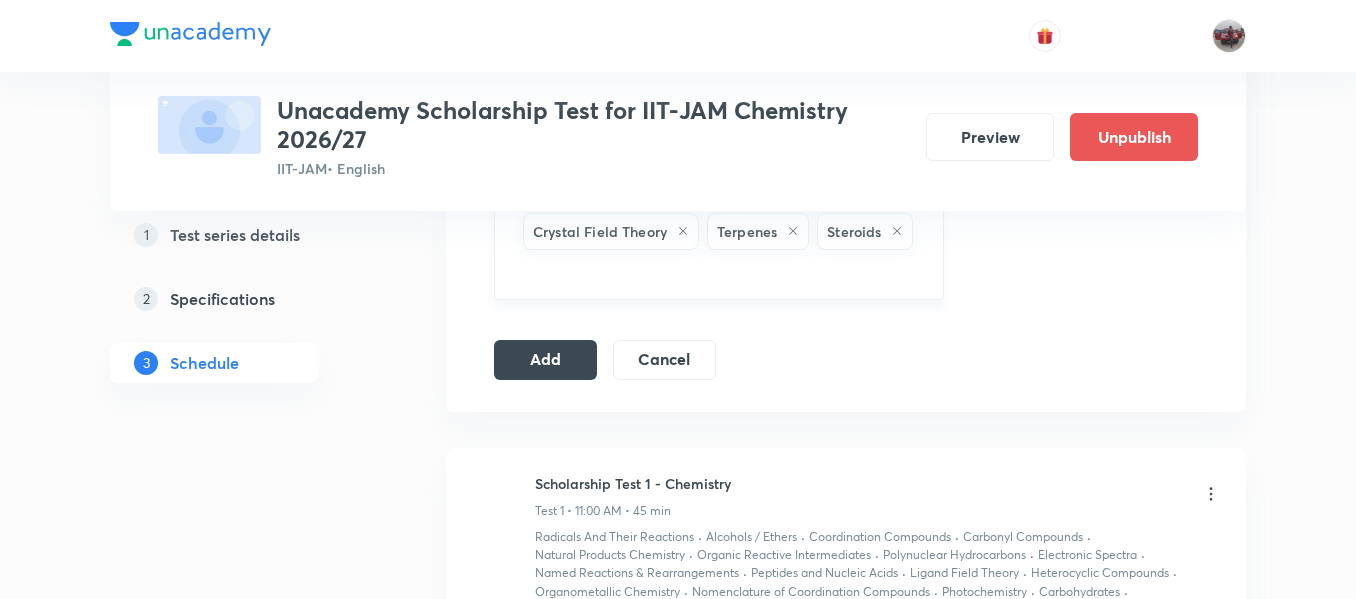 click at bounding box center [719, 272] 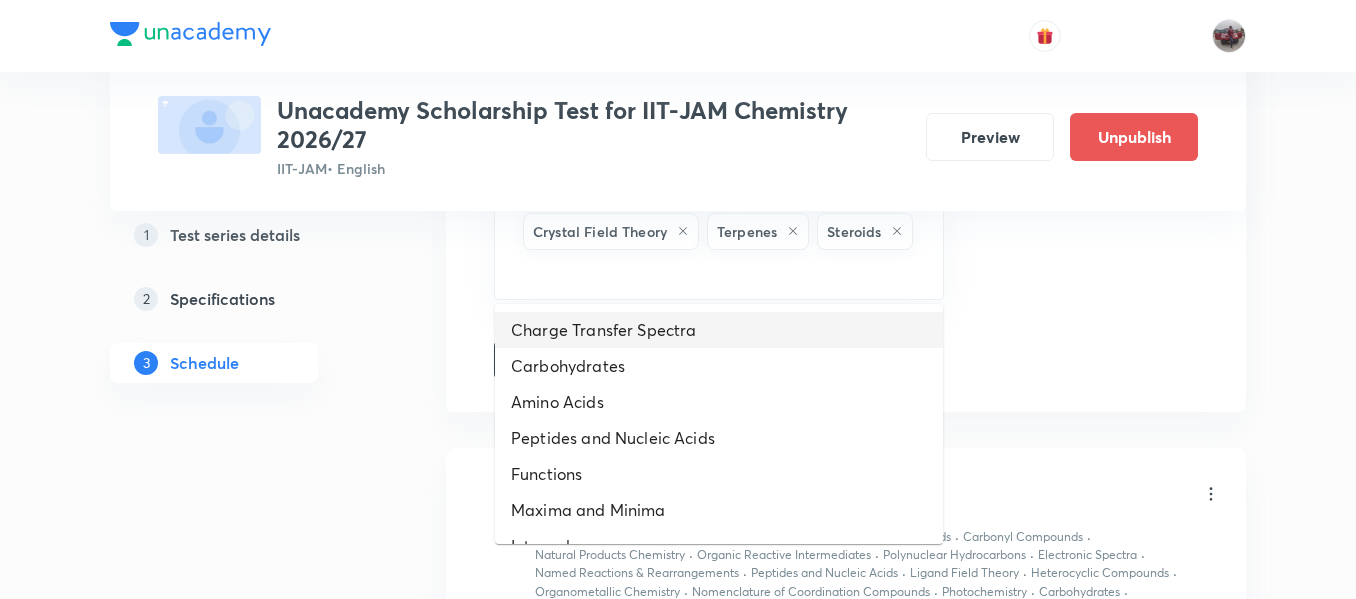 click on "Charge Transfer Spectra" at bounding box center [719, 330] 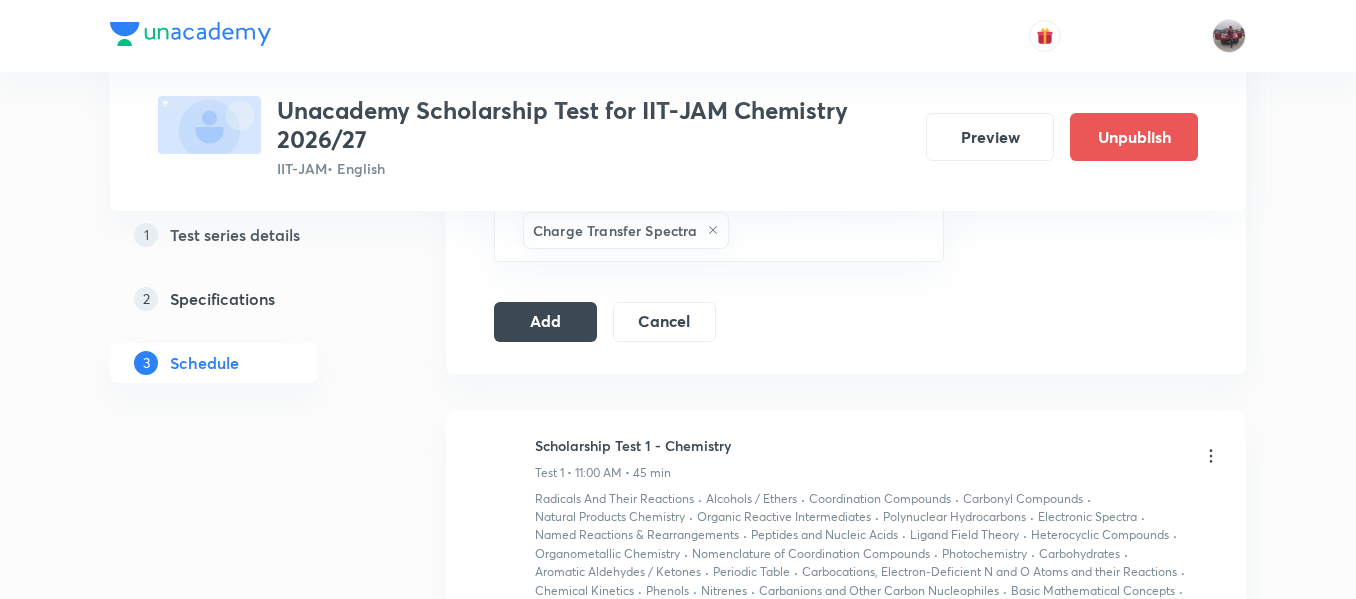 scroll, scrollTop: 1662, scrollLeft: 0, axis: vertical 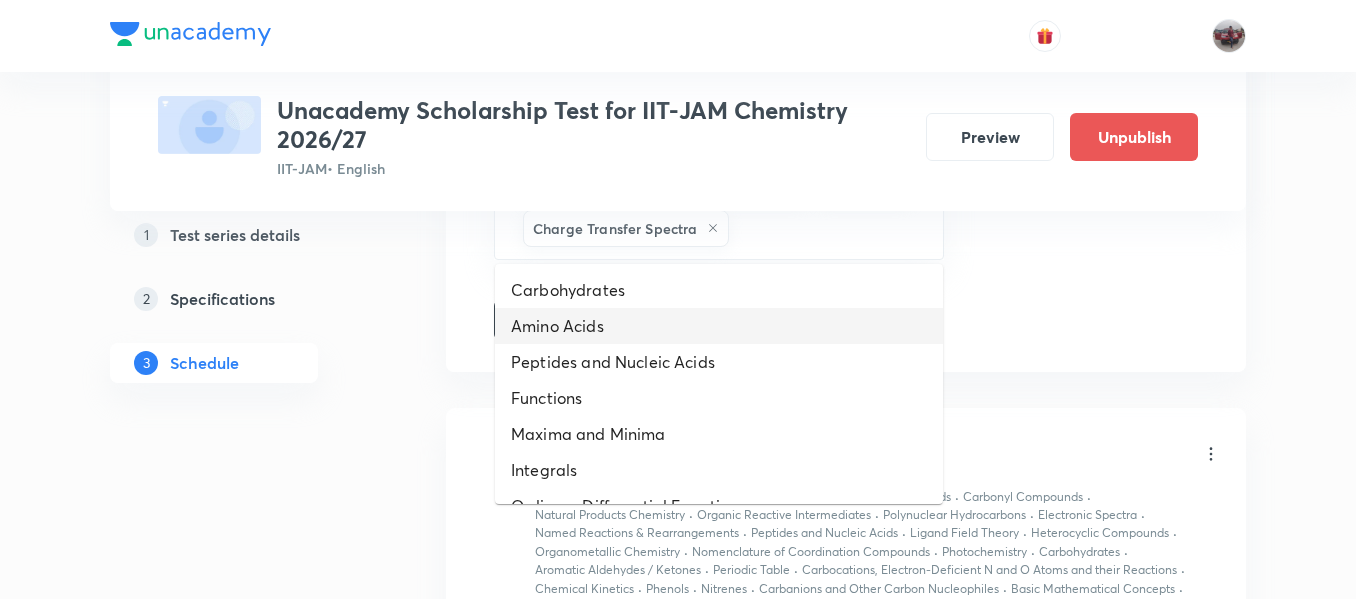 drag, startPoint x: 795, startPoint y: 223, endPoint x: 705, endPoint y: 342, distance: 149.2012 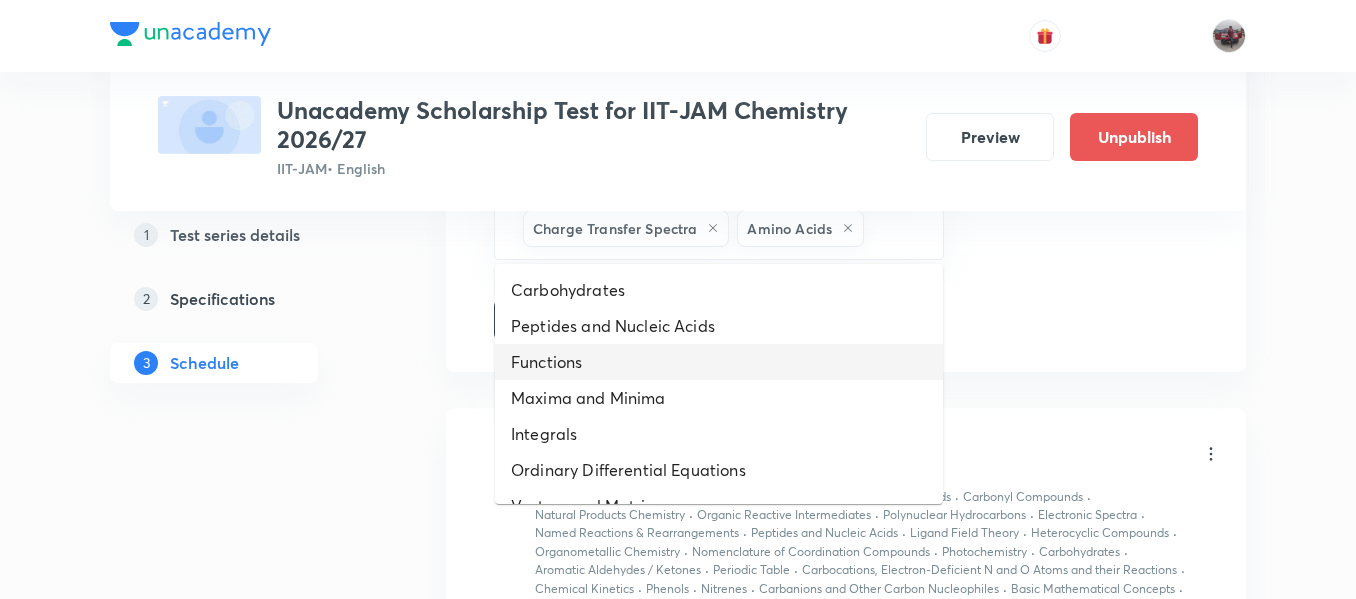 drag, startPoint x: 893, startPoint y: 241, endPoint x: 773, endPoint y: 359, distance: 168.29736 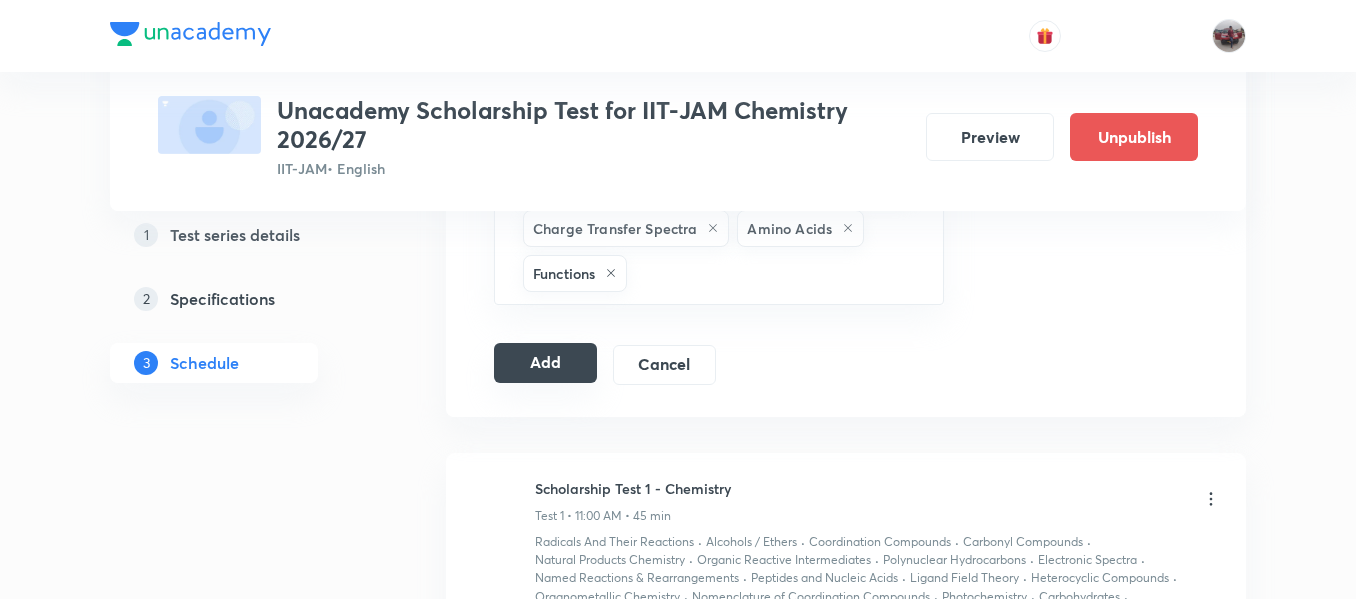 click on "Add" at bounding box center (545, 363) 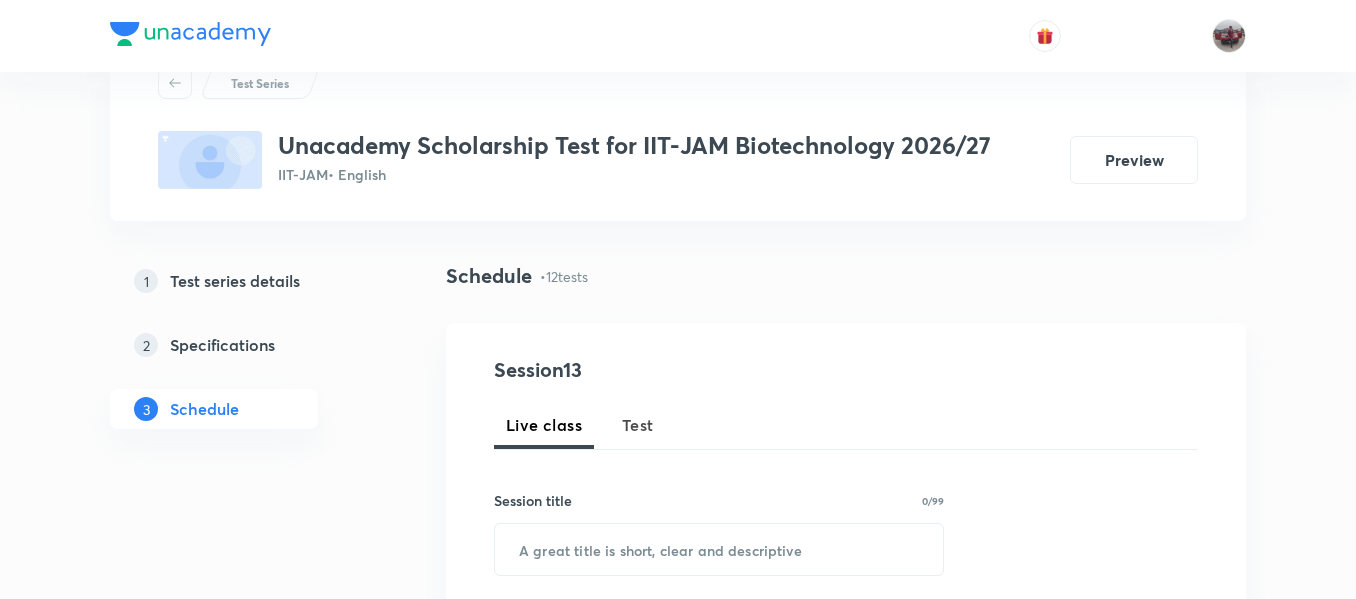 scroll, scrollTop: 0, scrollLeft: 0, axis: both 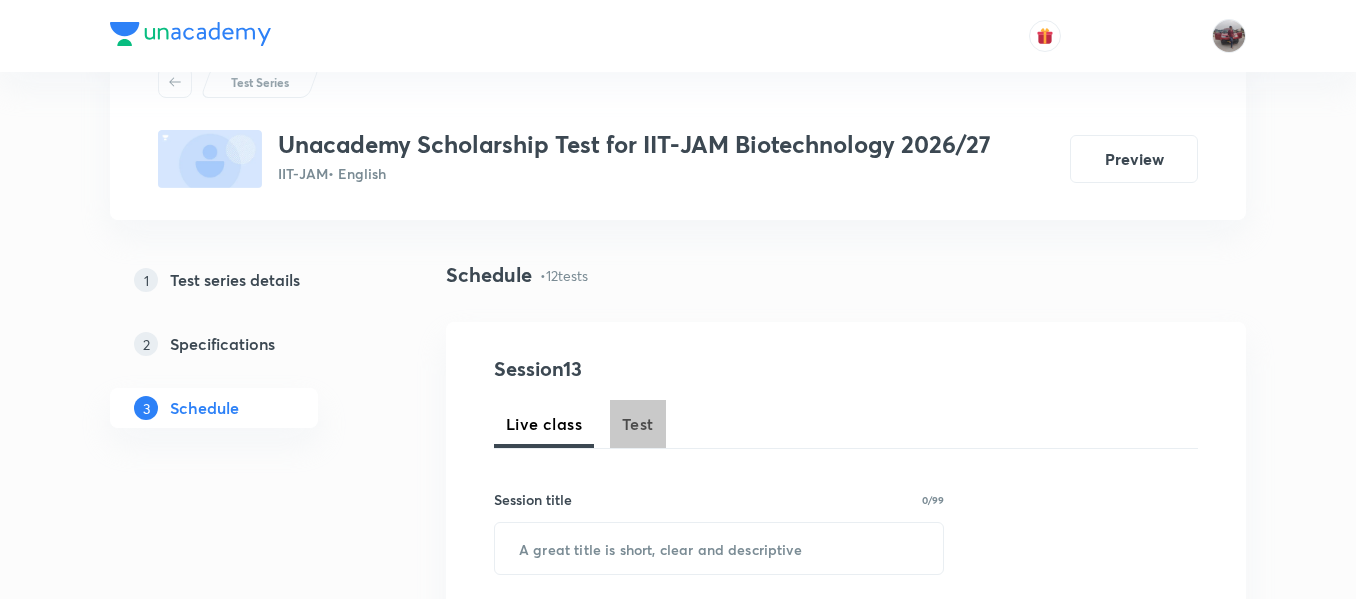 click on "Test" at bounding box center (638, 424) 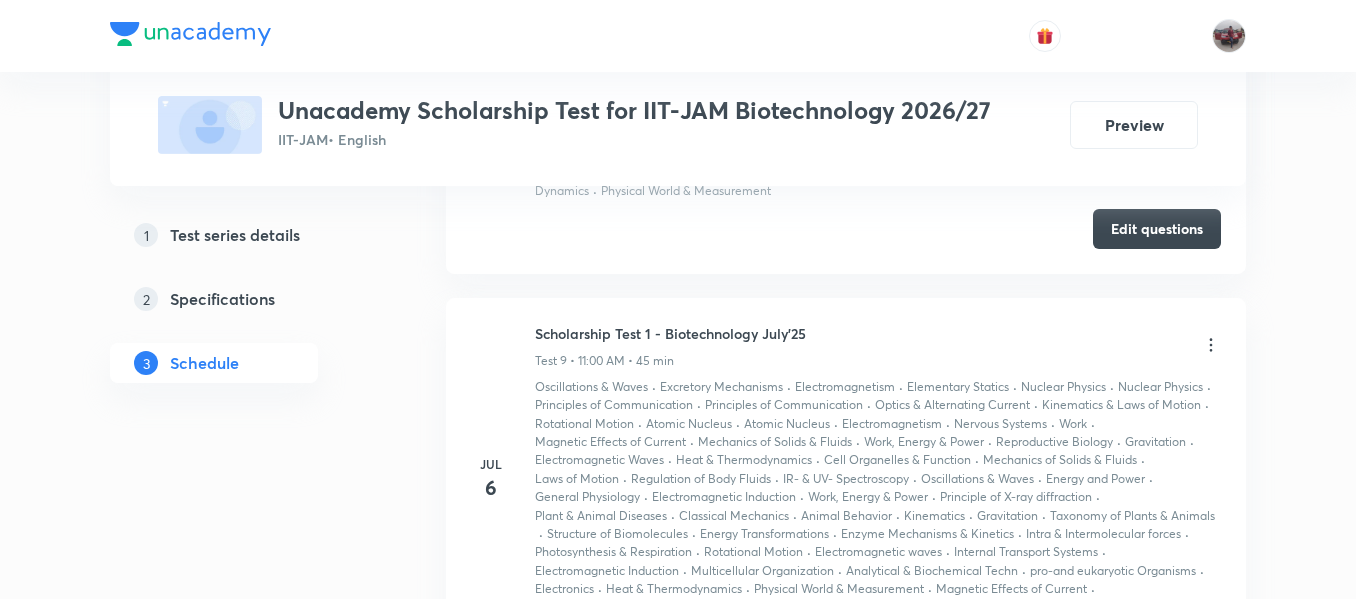 scroll, scrollTop: 4349, scrollLeft: 0, axis: vertical 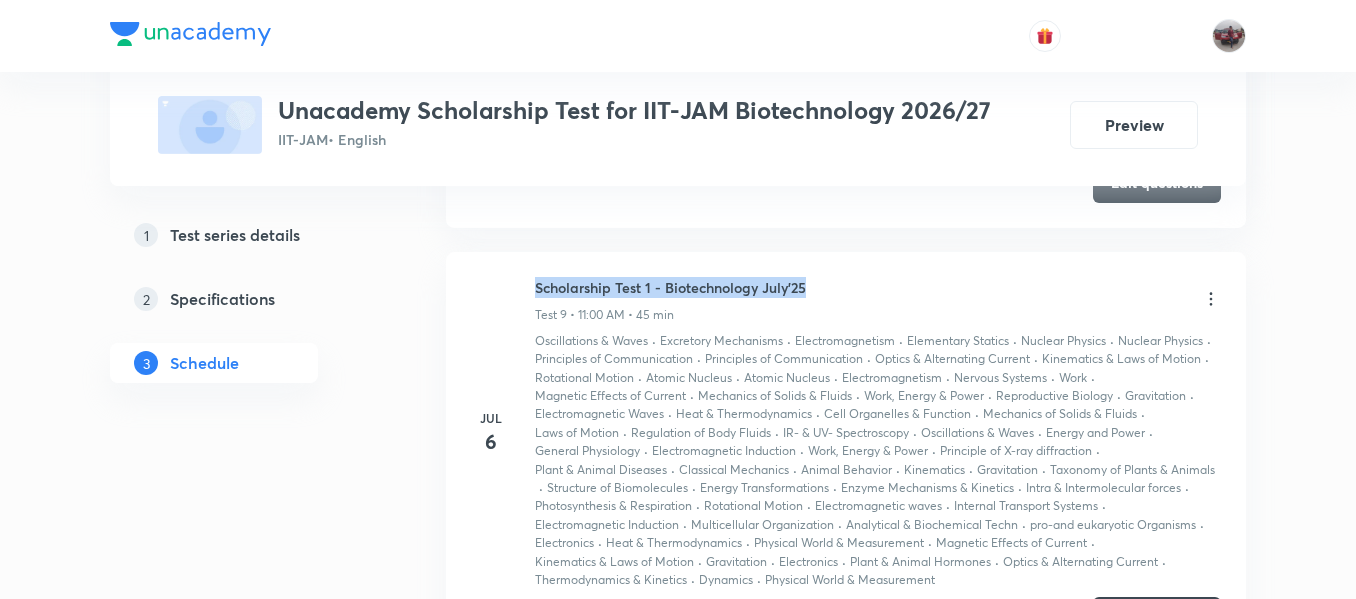 drag, startPoint x: 532, startPoint y: 287, endPoint x: 806, endPoint y: 293, distance: 274.06567 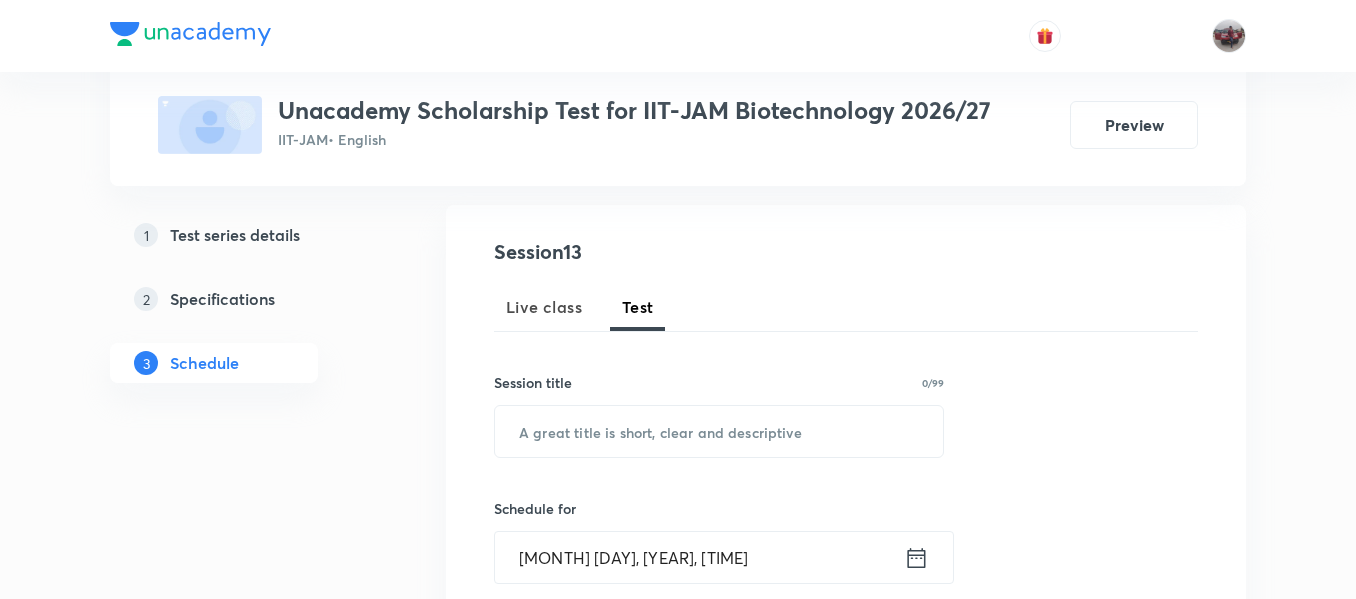 scroll, scrollTop: 199, scrollLeft: 0, axis: vertical 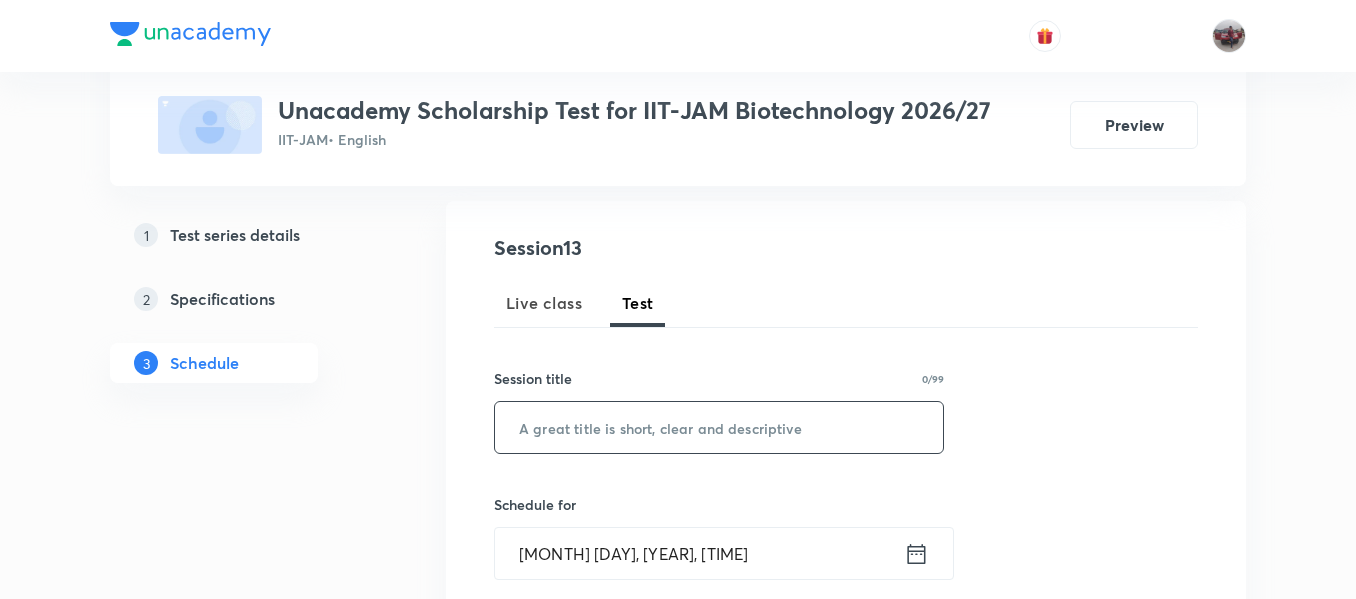 click at bounding box center [719, 427] 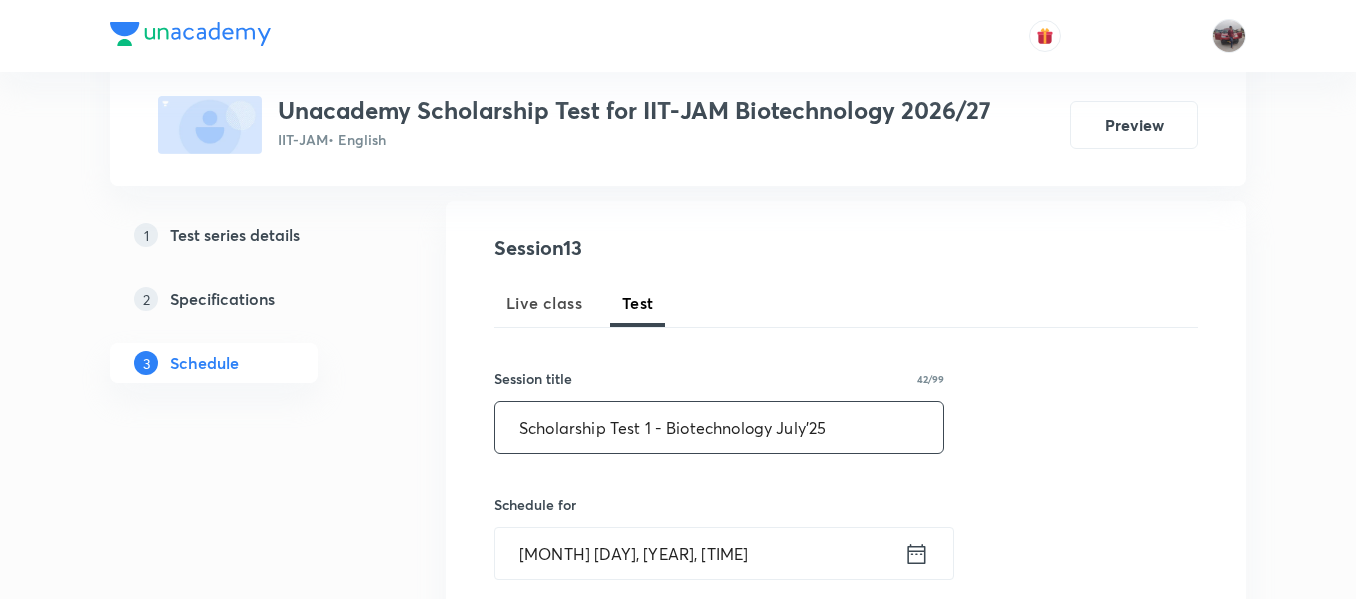 click on "Scholarship Test 1 - Biotechnology July'25" at bounding box center (719, 427) 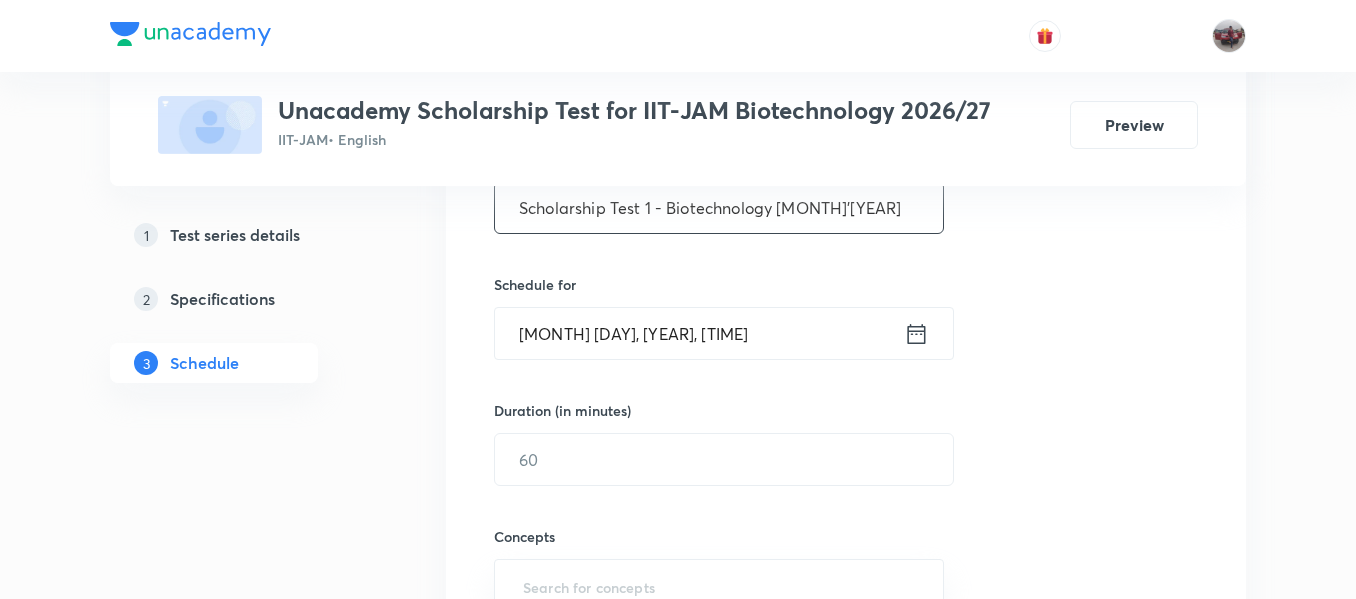 scroll, scrollTop: 420, scrollLeft: 0, axis: vertical 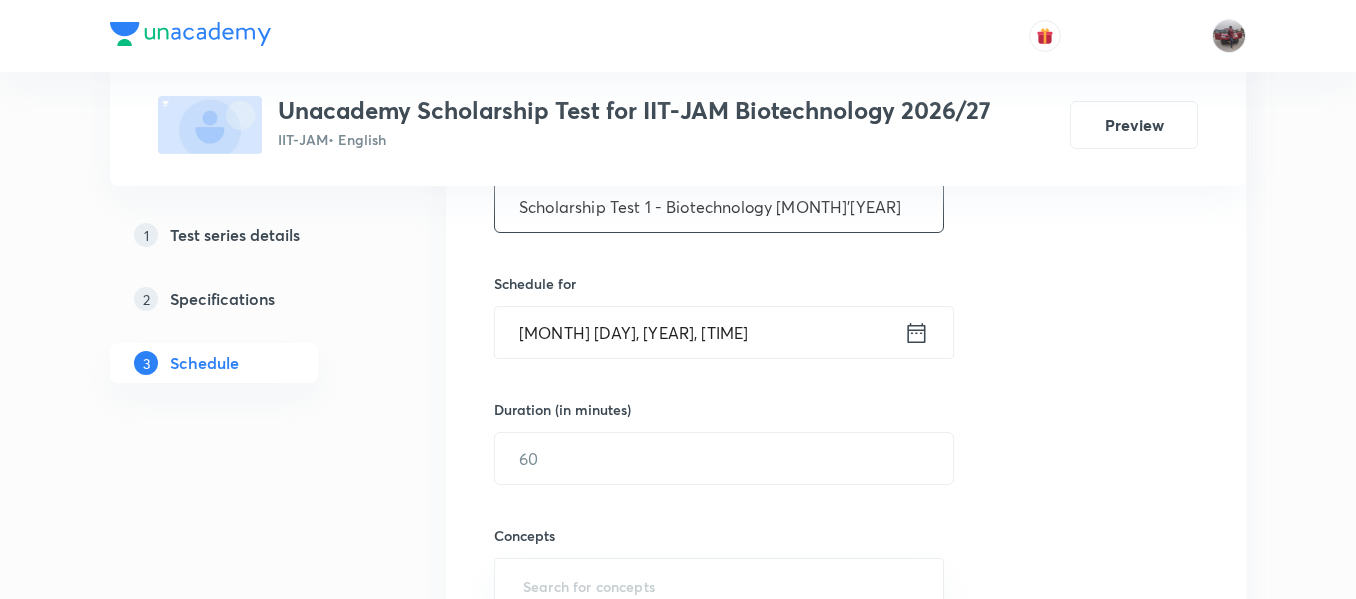 type on "Scholarship Test 1 - Biotechnology Aug'25" 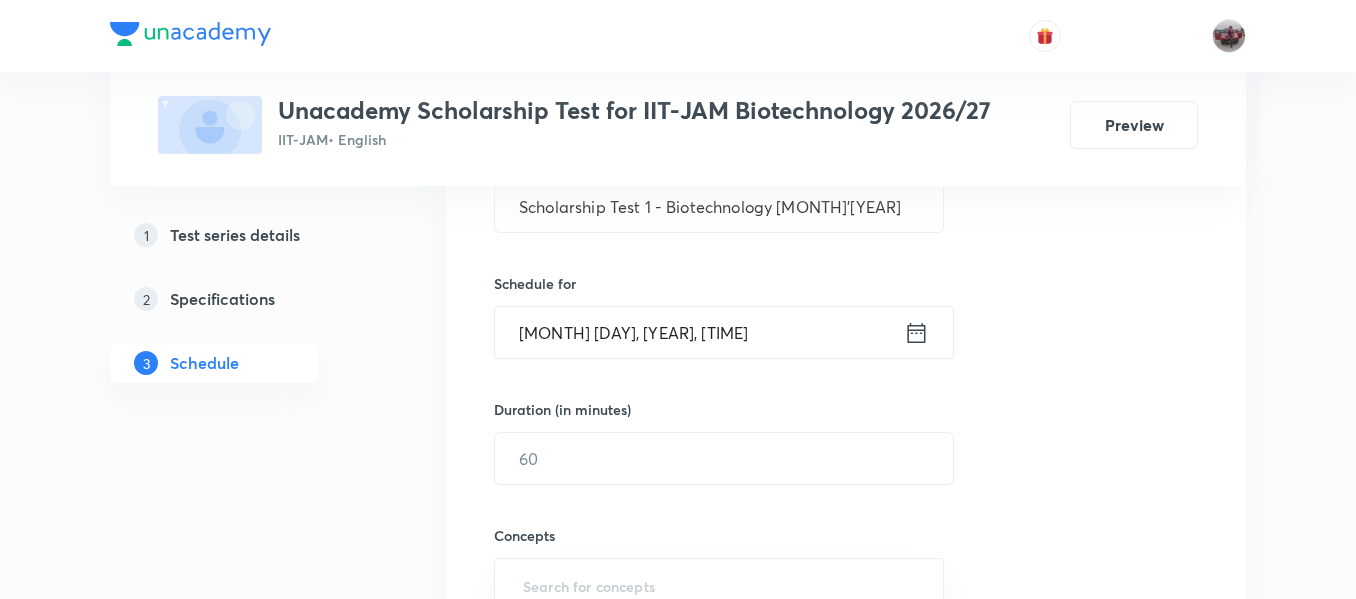 click 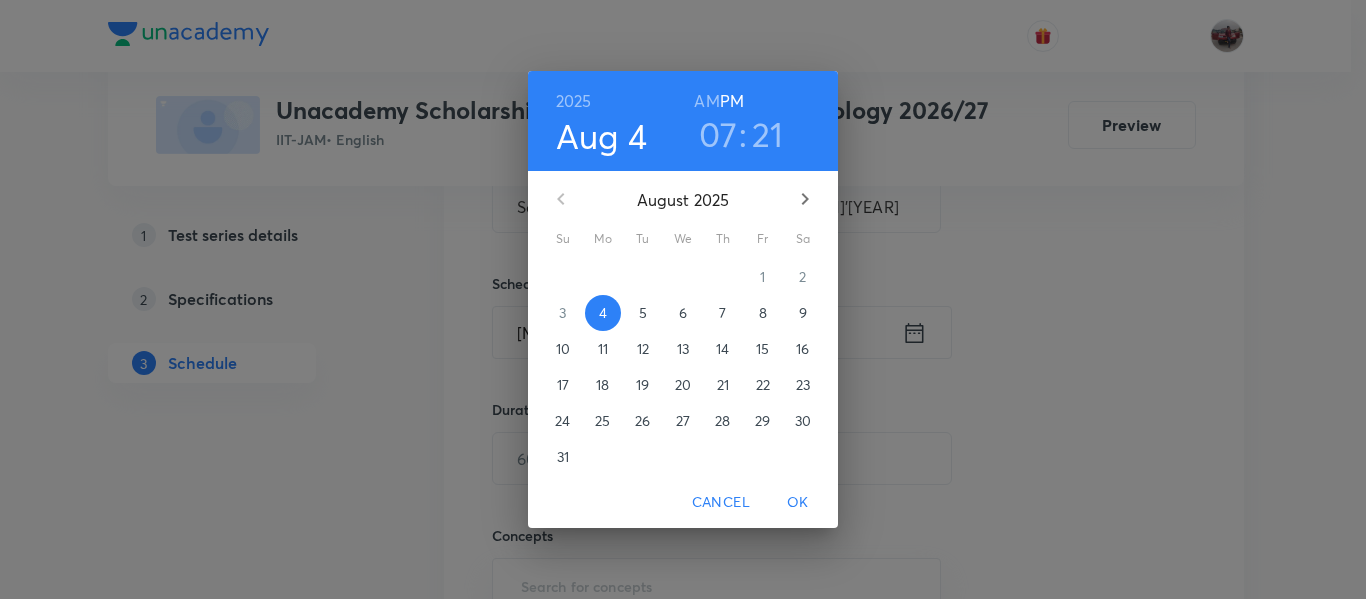 click on "10" at bounding box center [563, 349] 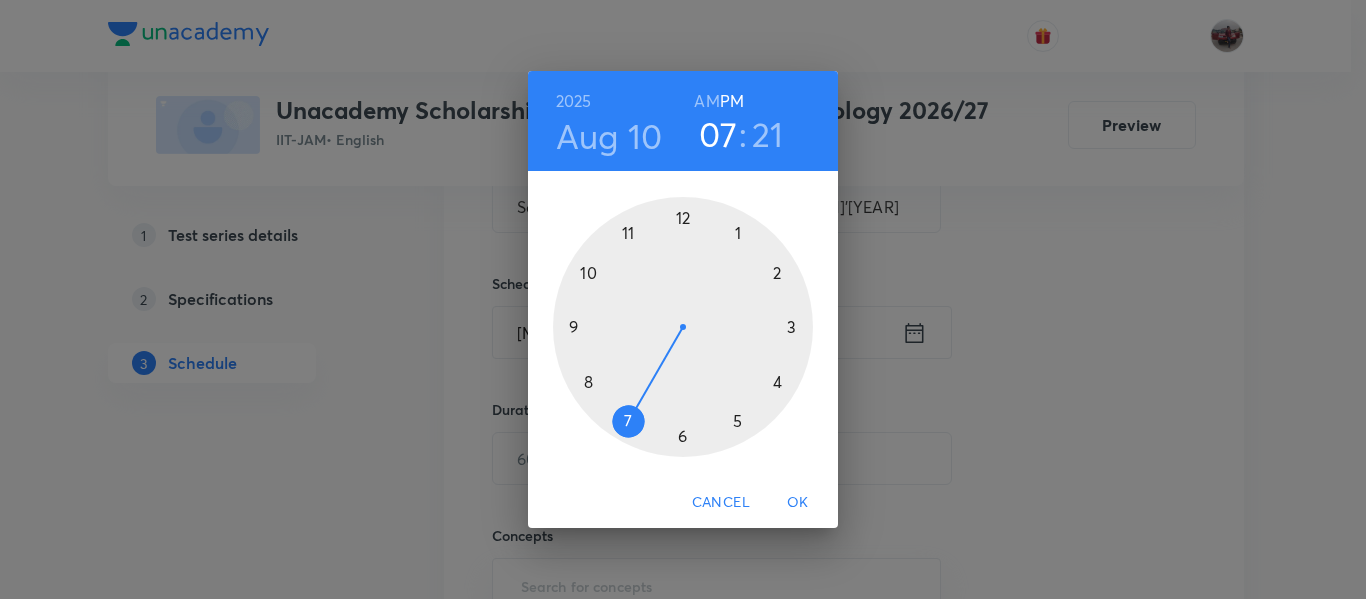click at bounding box center [683, 327] 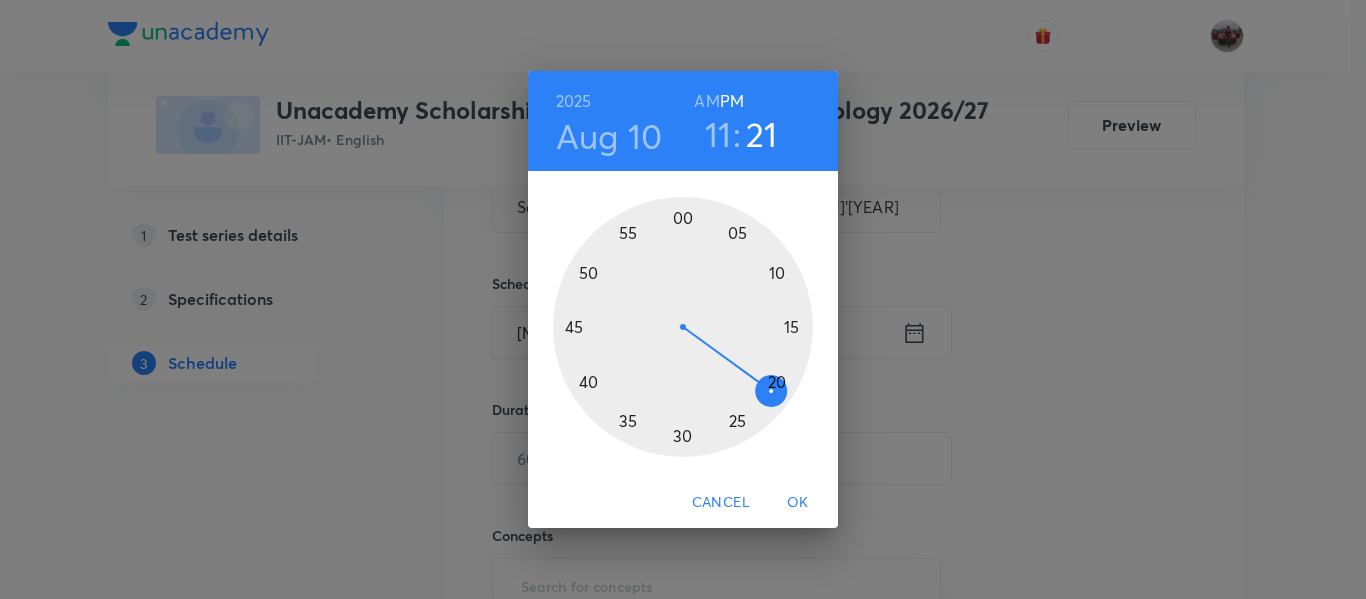 click on "AM" at bounding box center (706, 101) 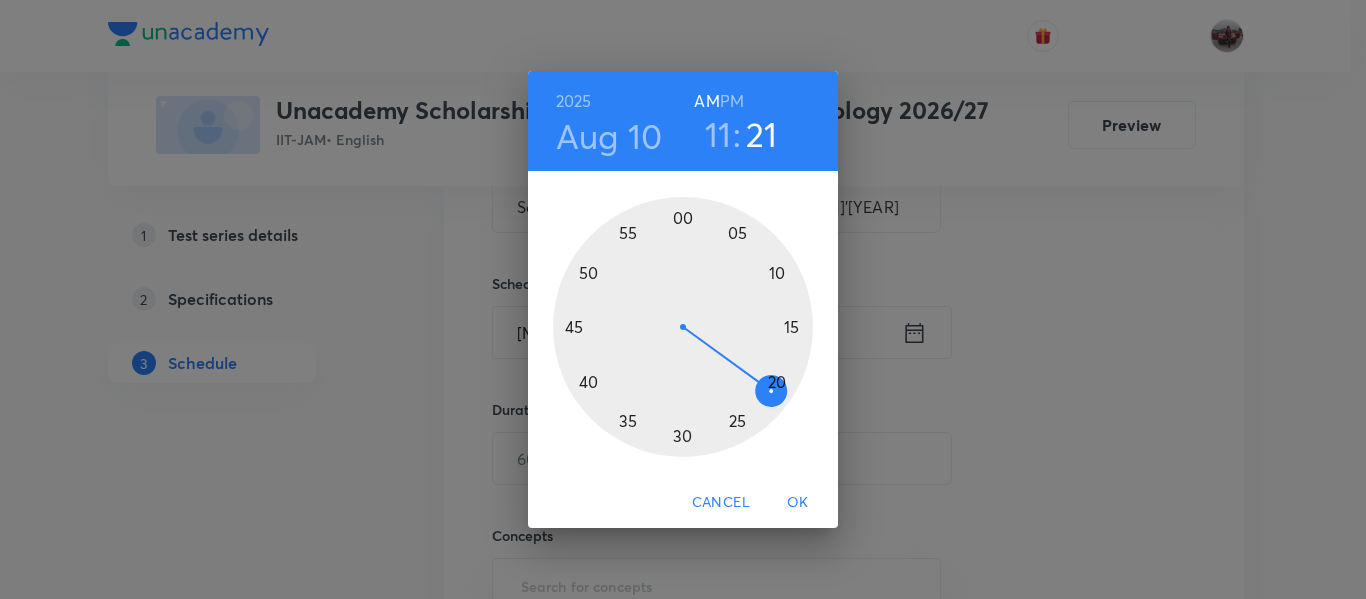 click at bounding box center (683, 327) 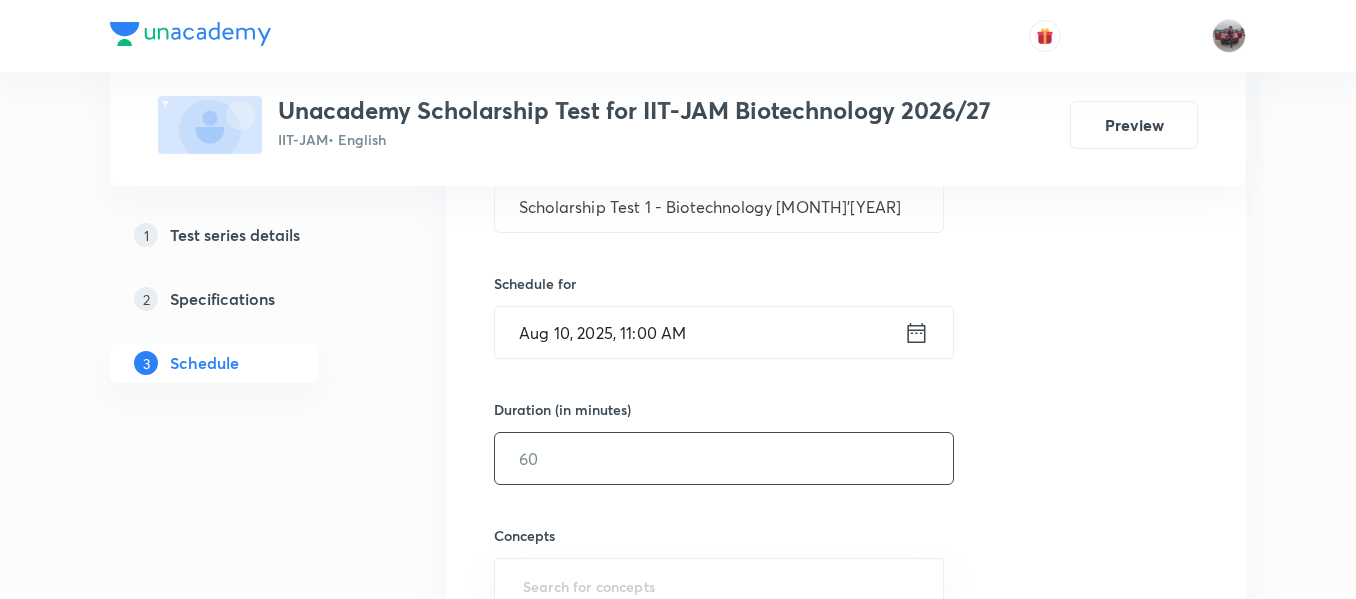 click at bounding box center [724, 458] 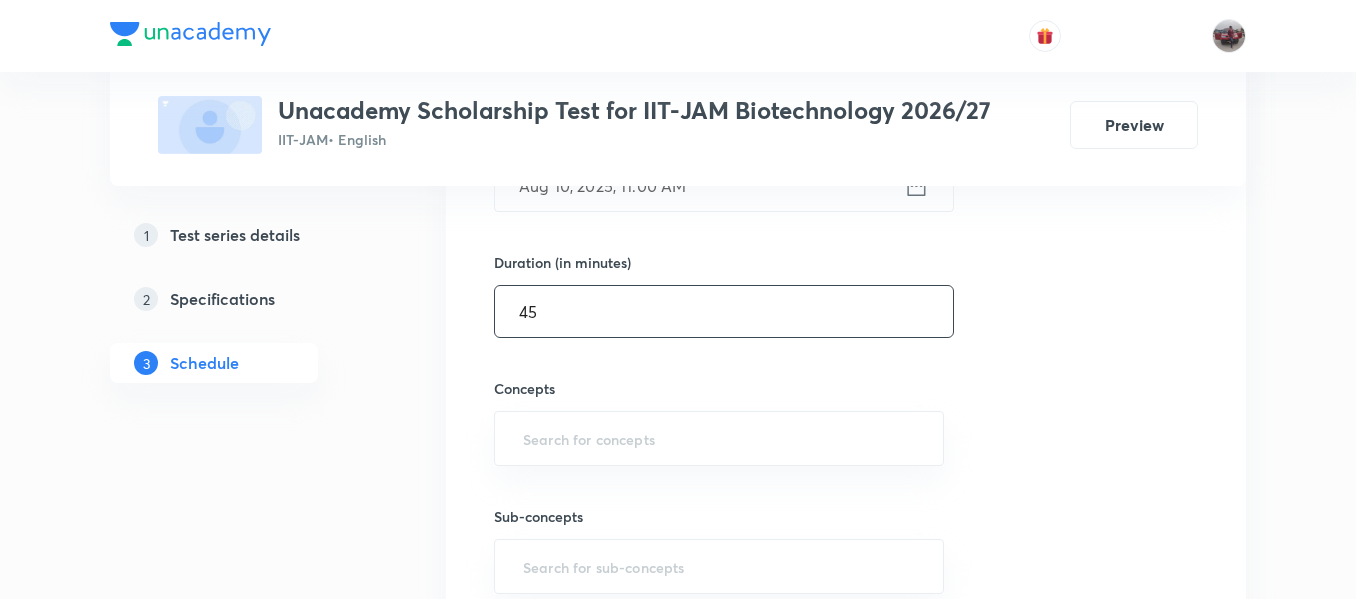 scroll, scrollTop: 657, scrollLeft: 0, axis: vertical 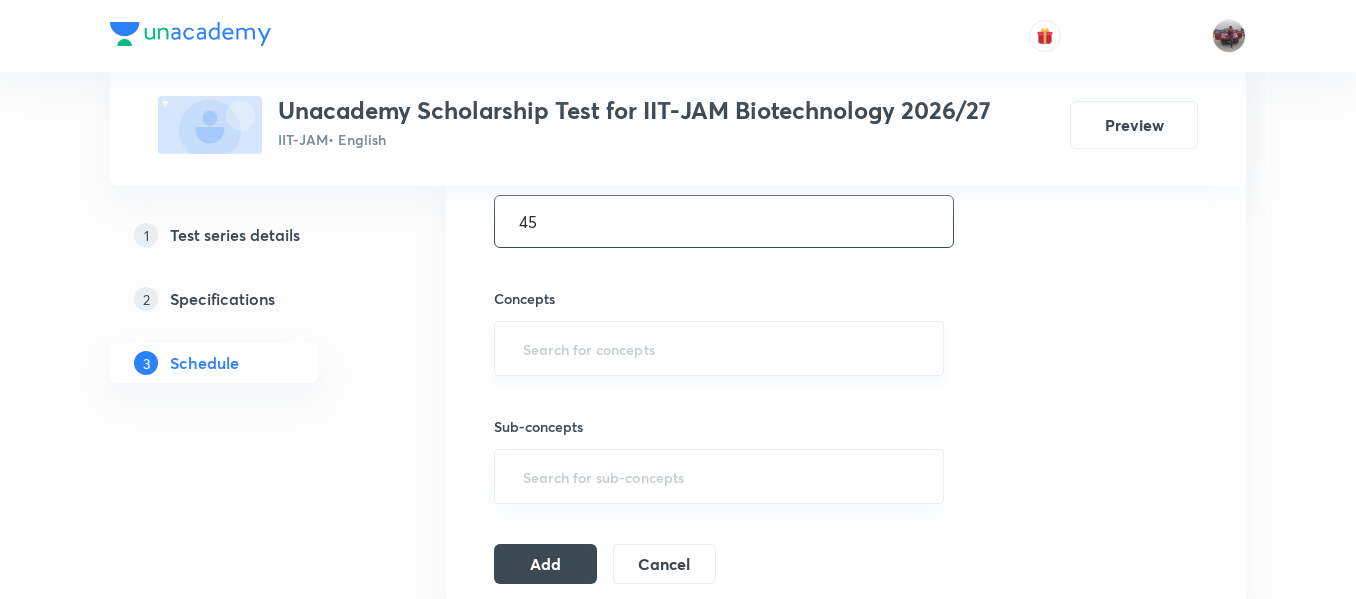 type on "45" 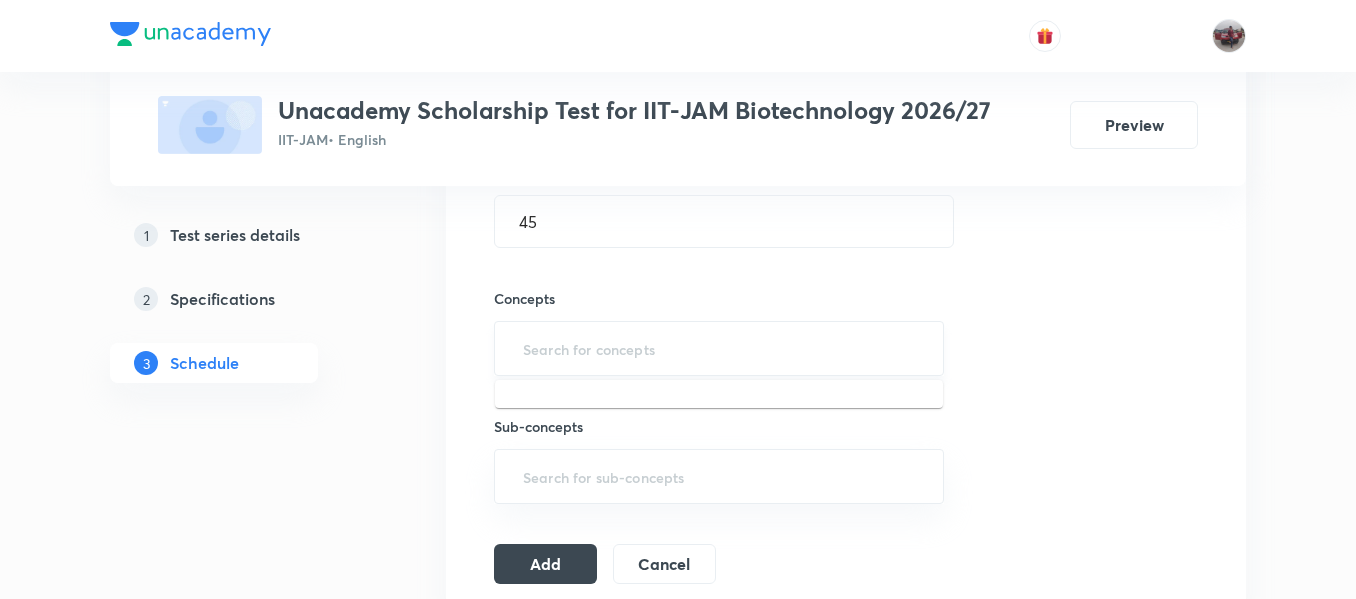 click at bounding box center (719, 348) 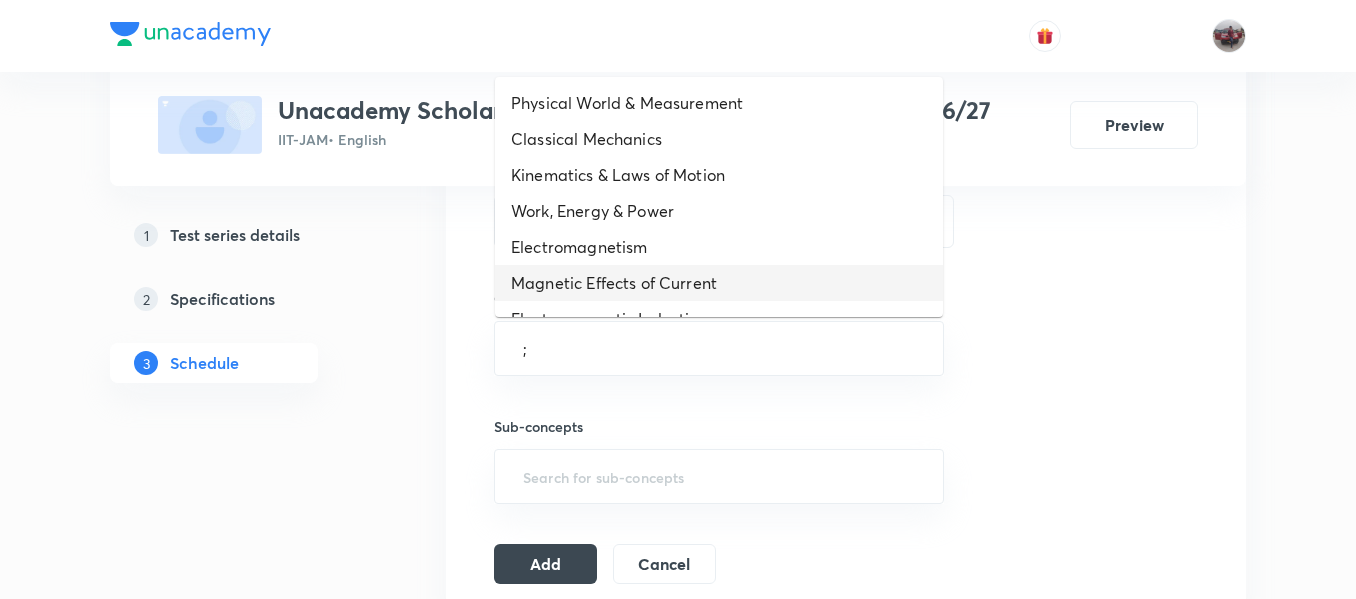 click on "Magnetic Effects of Current" at bounding box center [719, 283] 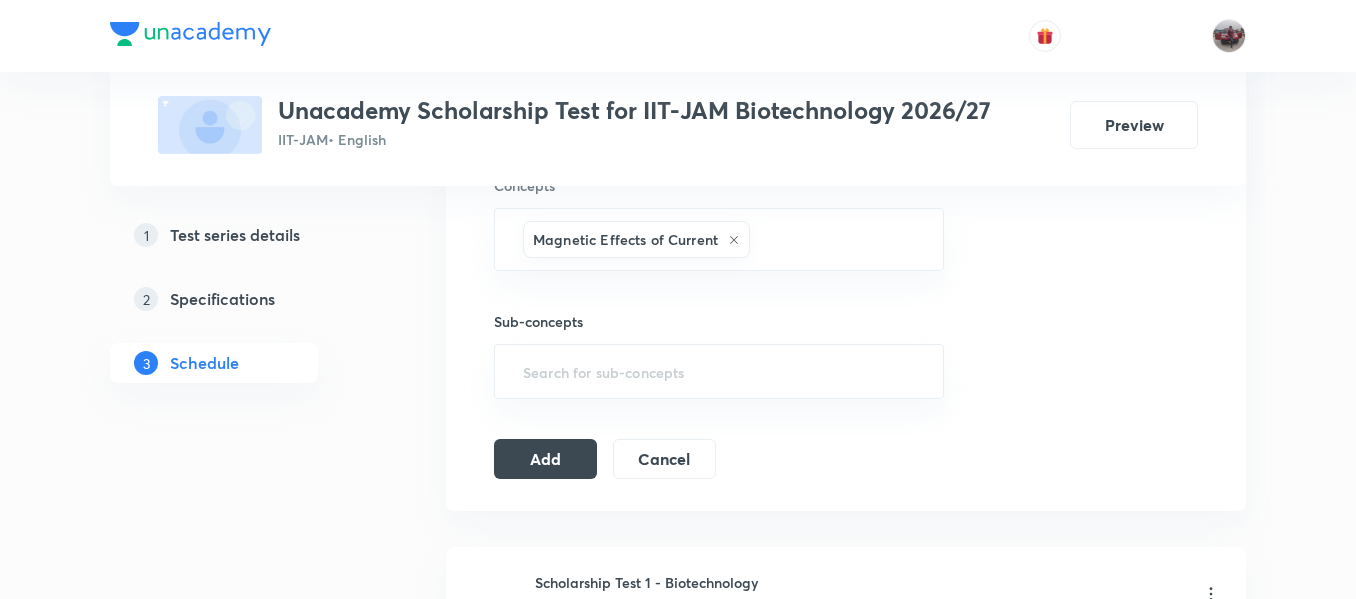 scroll, scrollTop: 773, scrollLeft: 0, axis: vertical 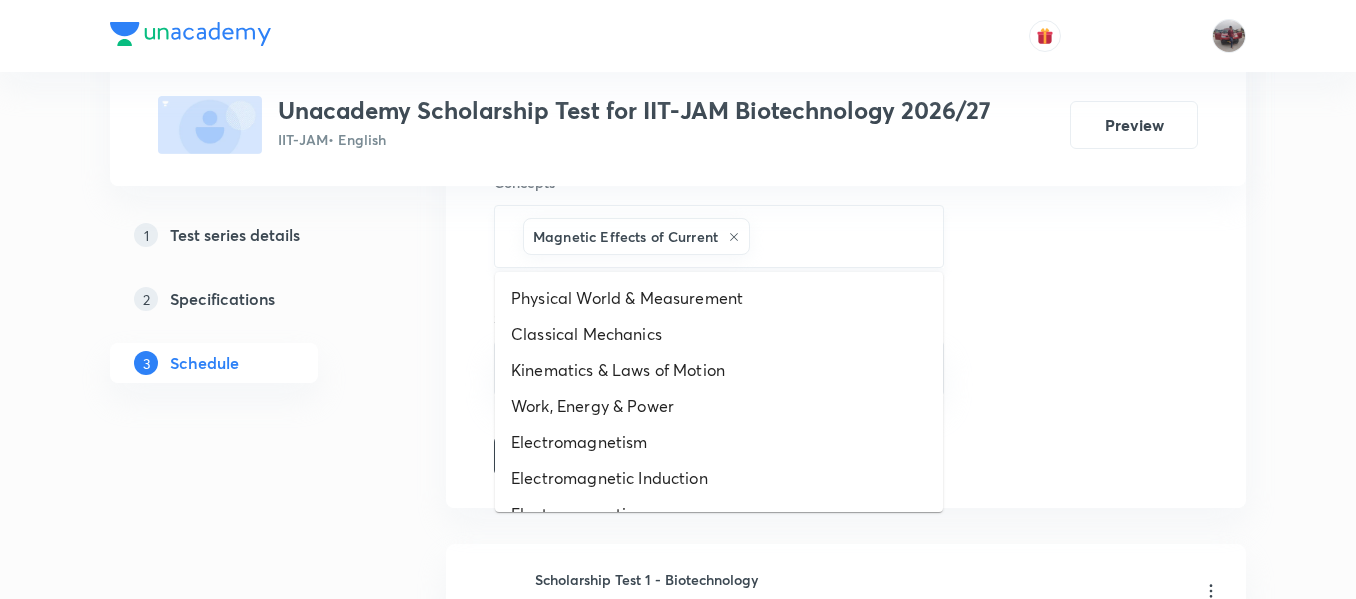 click at bounding box center [836, 236] 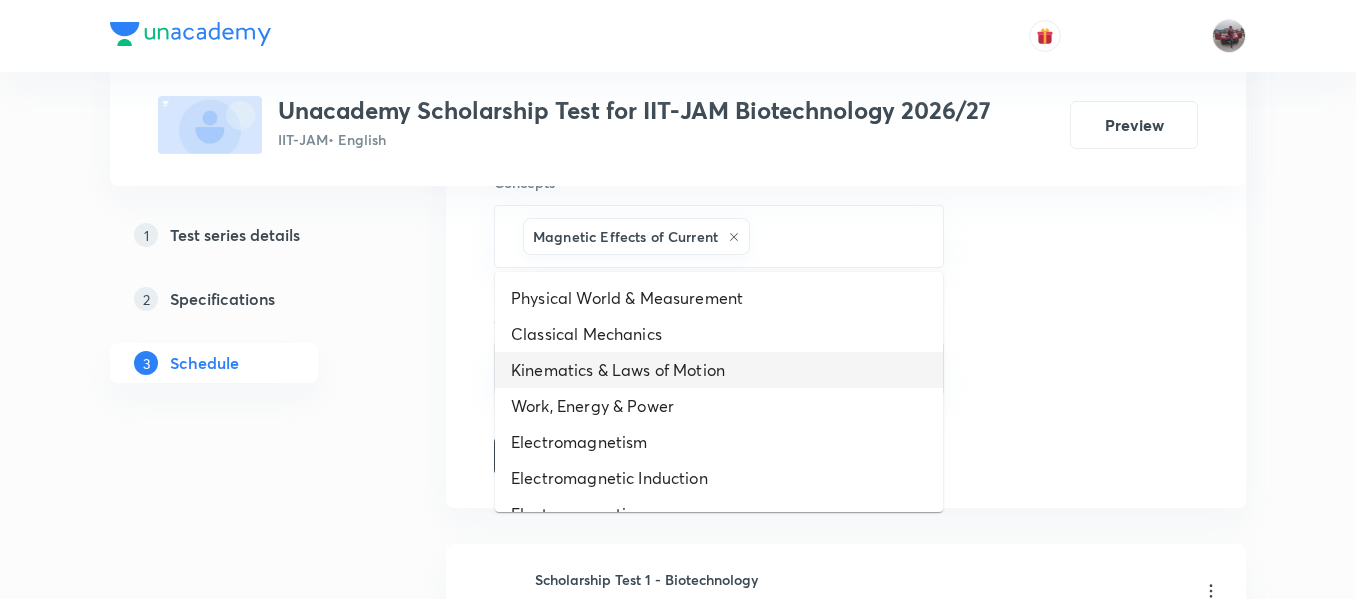 click on "Kinematics & Laws of Motion" at bounding box center (719, 370) 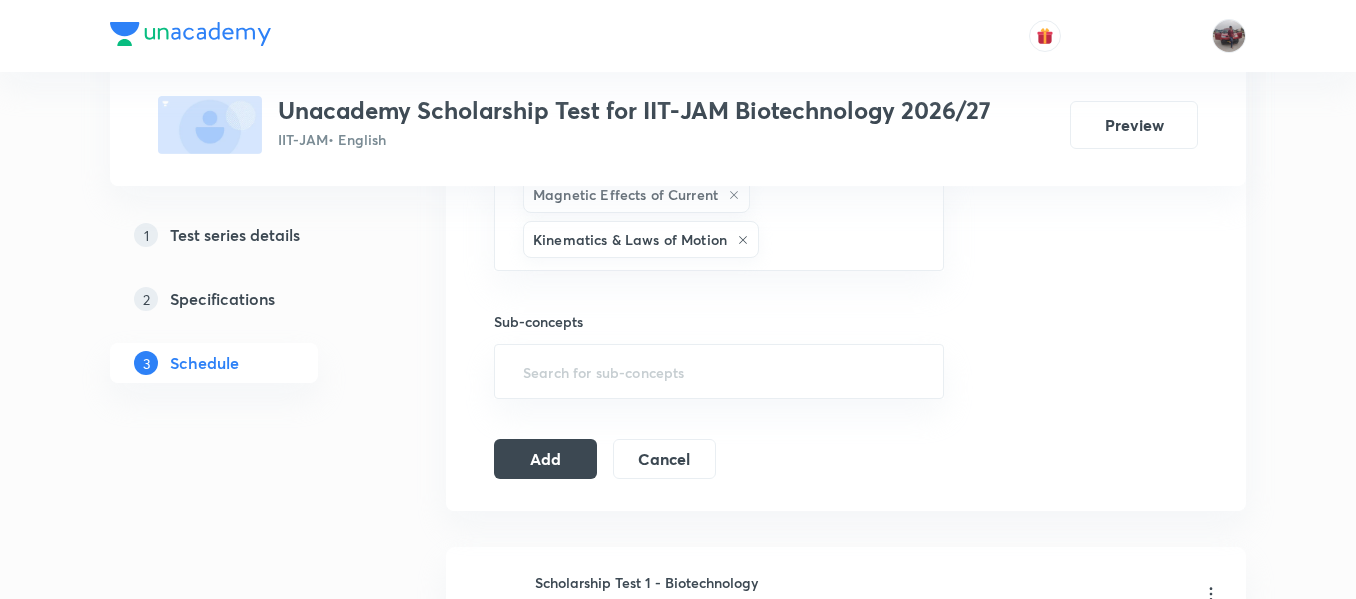 scroll, scrollTop: 820, scrollLeft: 0, axis: vertical 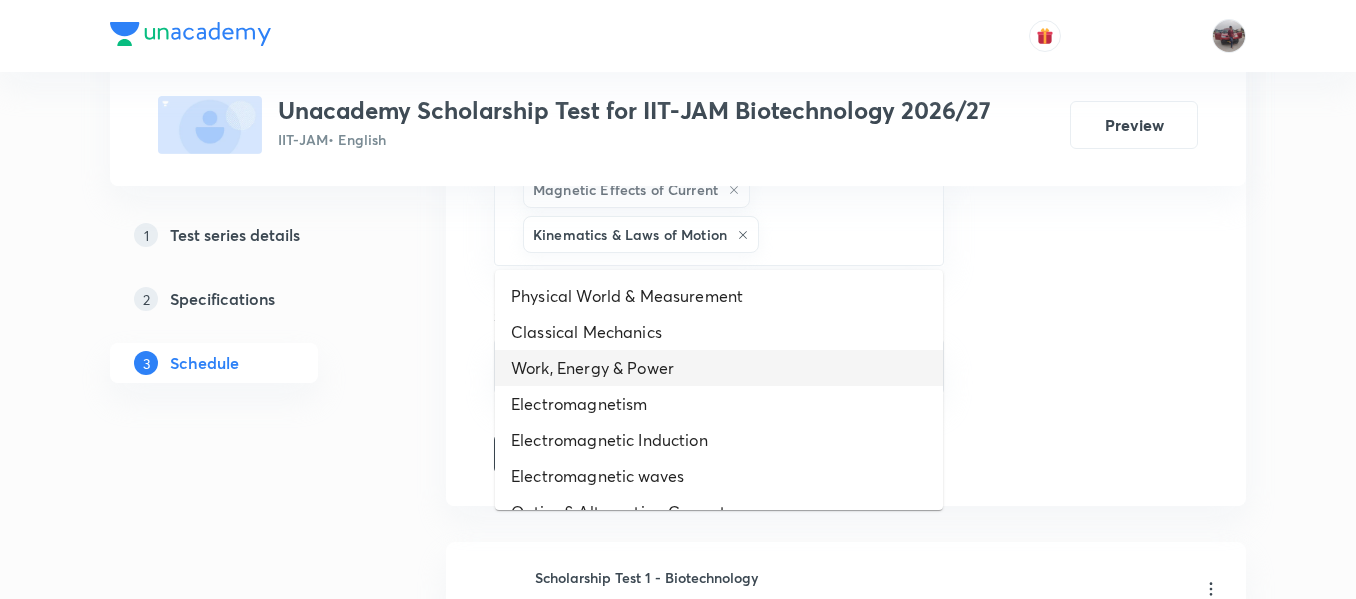drag, startPoint x: 792, startPoint y: 246, endPoint x: 637, endPoint y: 355, distance: 189.48878 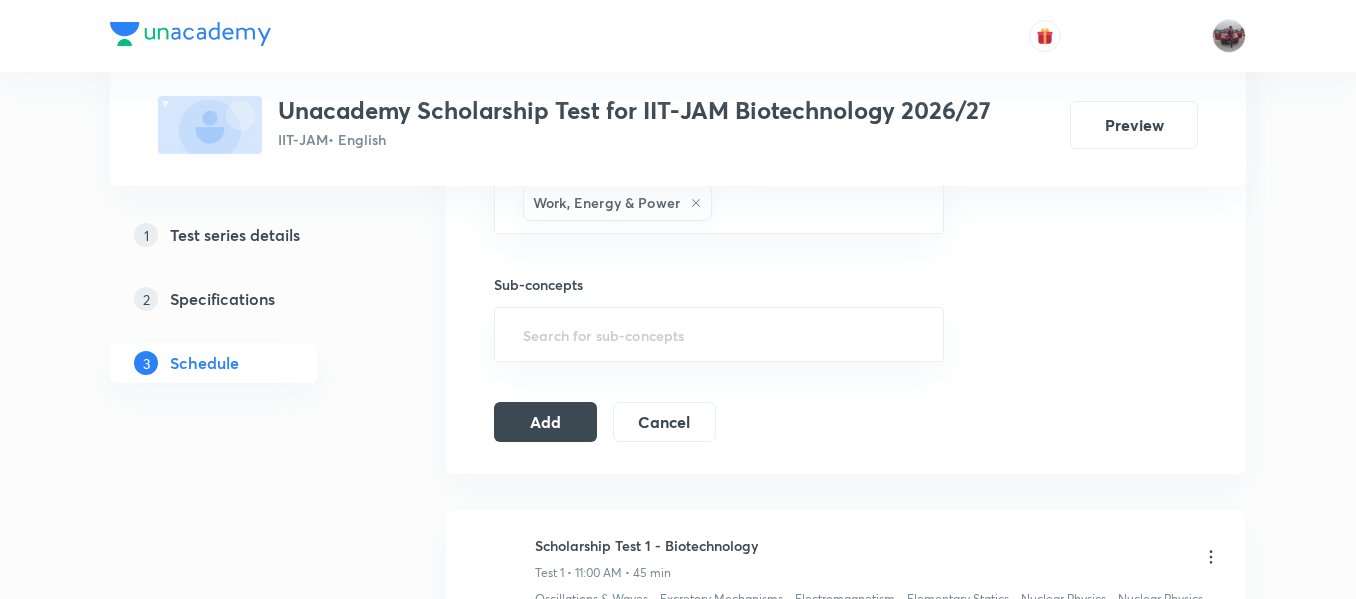 scroll, scrollTop: 898, scrollLeft: 0, axis: vertical 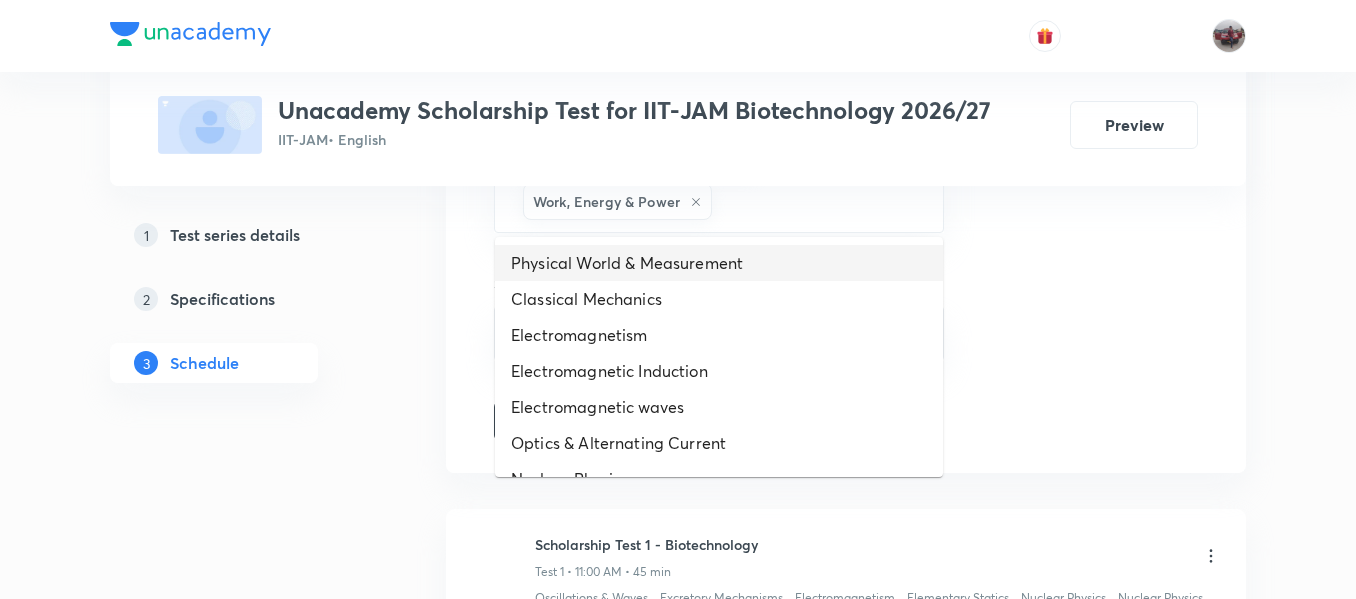 drag, startPoint x: 755, startPoint y: 205, endPoint x: 687, endPoint y: 272, distance: 95.462036 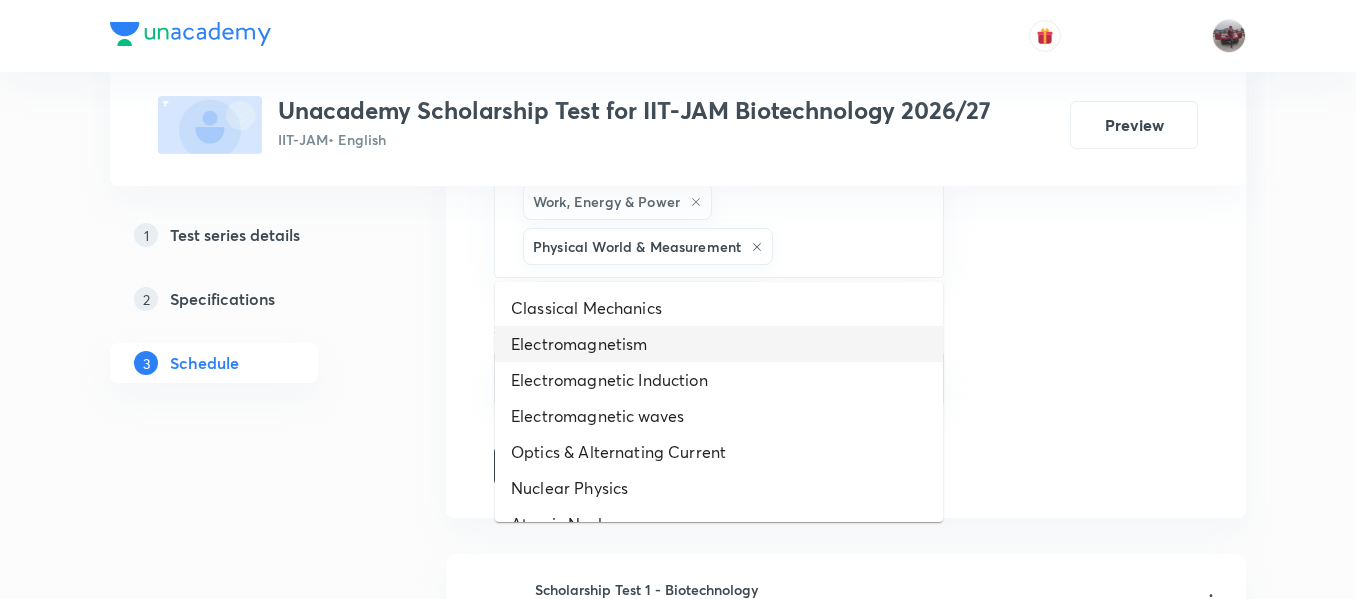 drag, startPoint x: 828, startPoint y: 246, endPoint x: 648, endPoint y: 338, distance: 202.14845 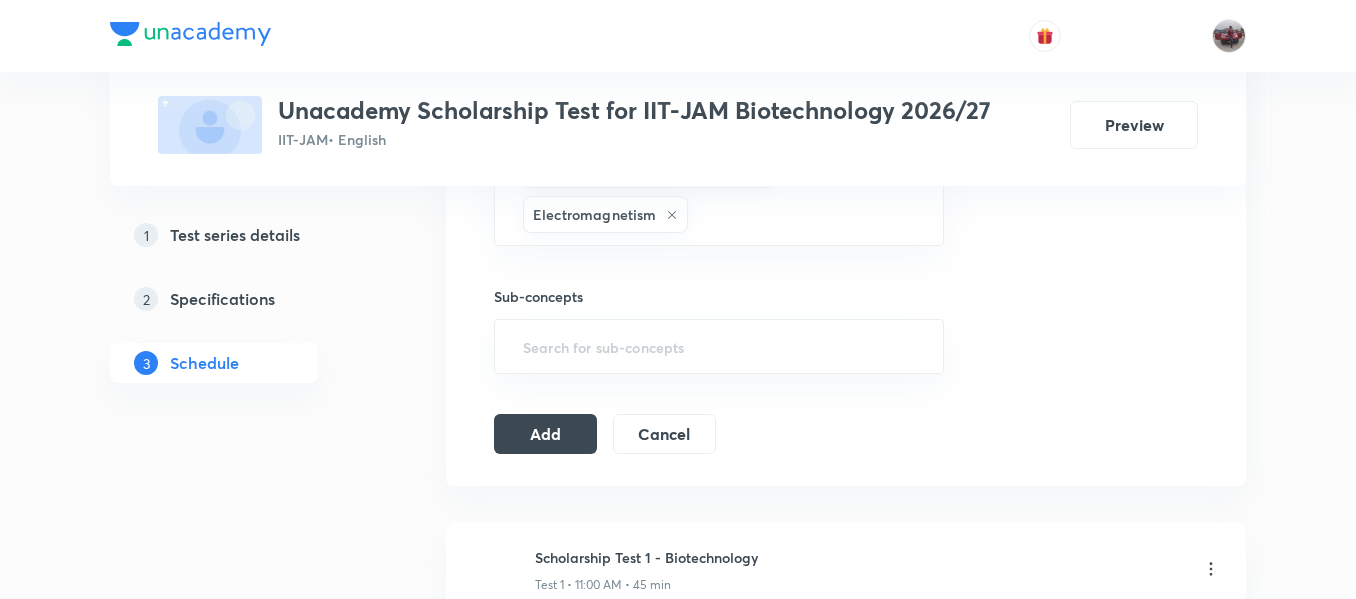 scroll, scrollTop: 977, scrollLeft: 0, axis: vertical 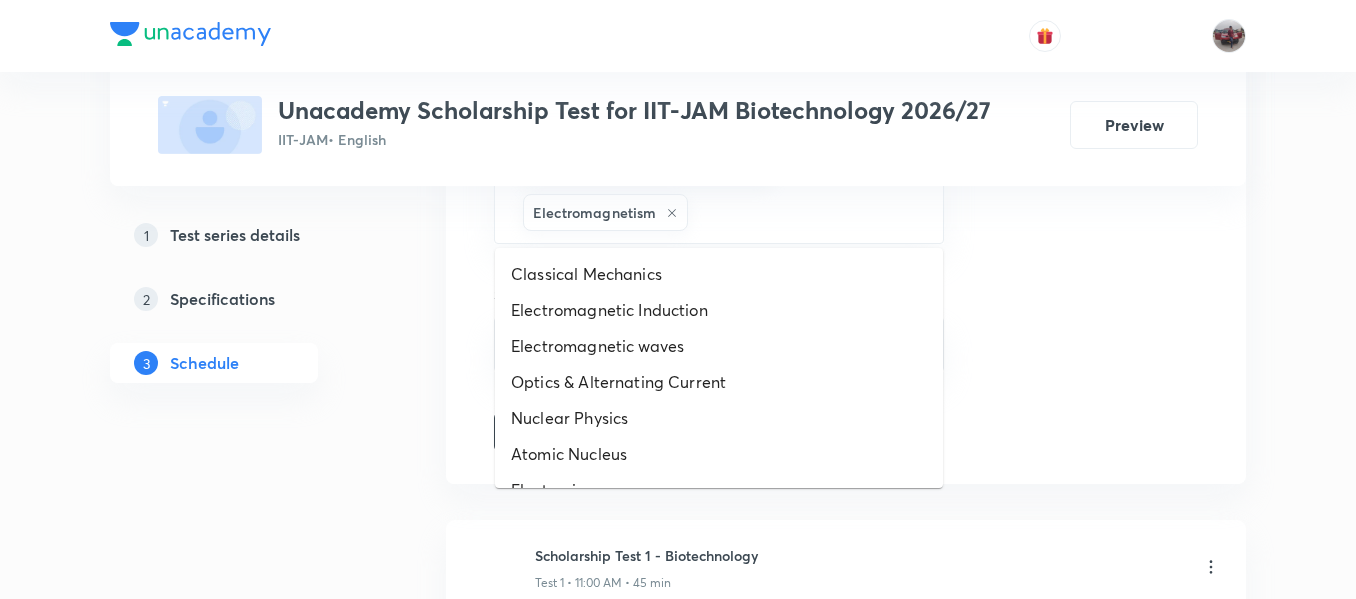 drag, startPoint x: 738, startPoint y: 224, endPoint x: 714, endPoint y: 302, distance: 81.608826 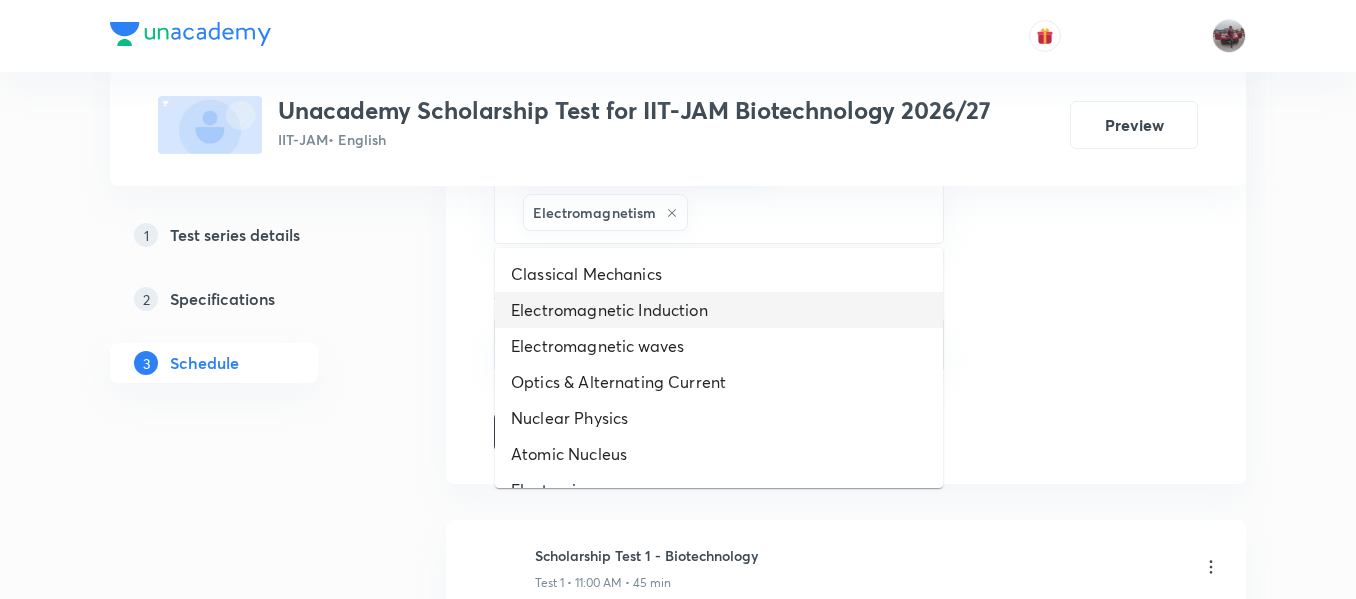 click on "Electromagnetic Induction" at bounding box center [719, 310] 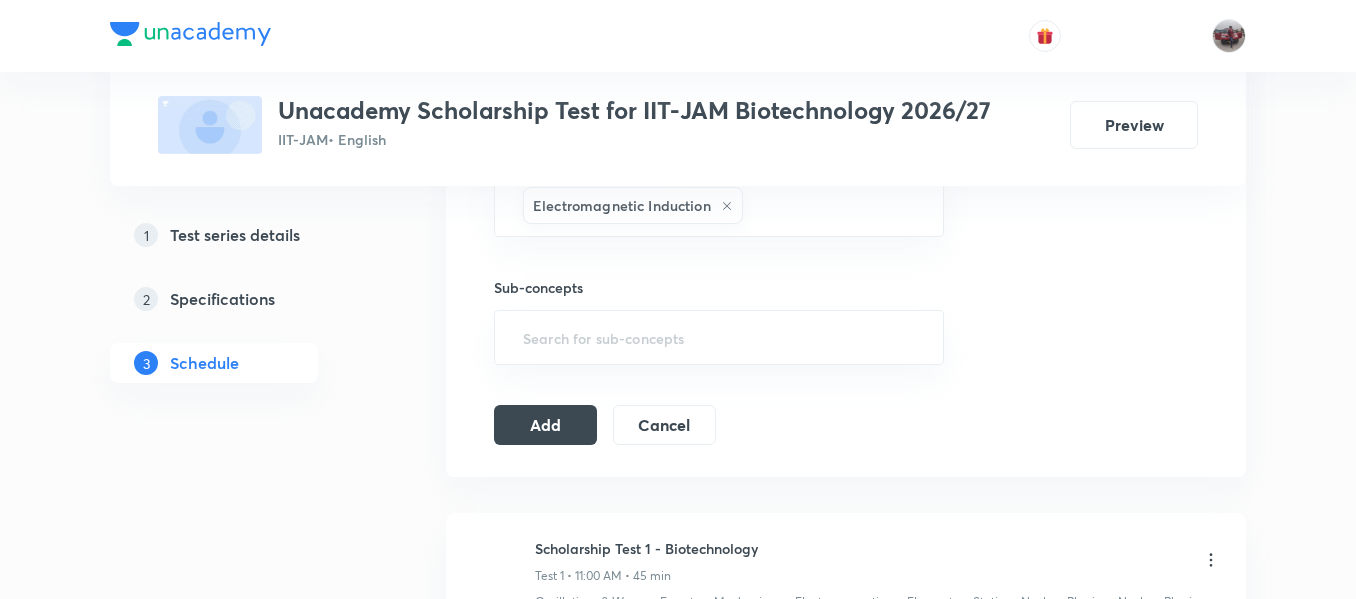 scroll, scrollTop: 1031, scrollLeft: 0, axis: vertical 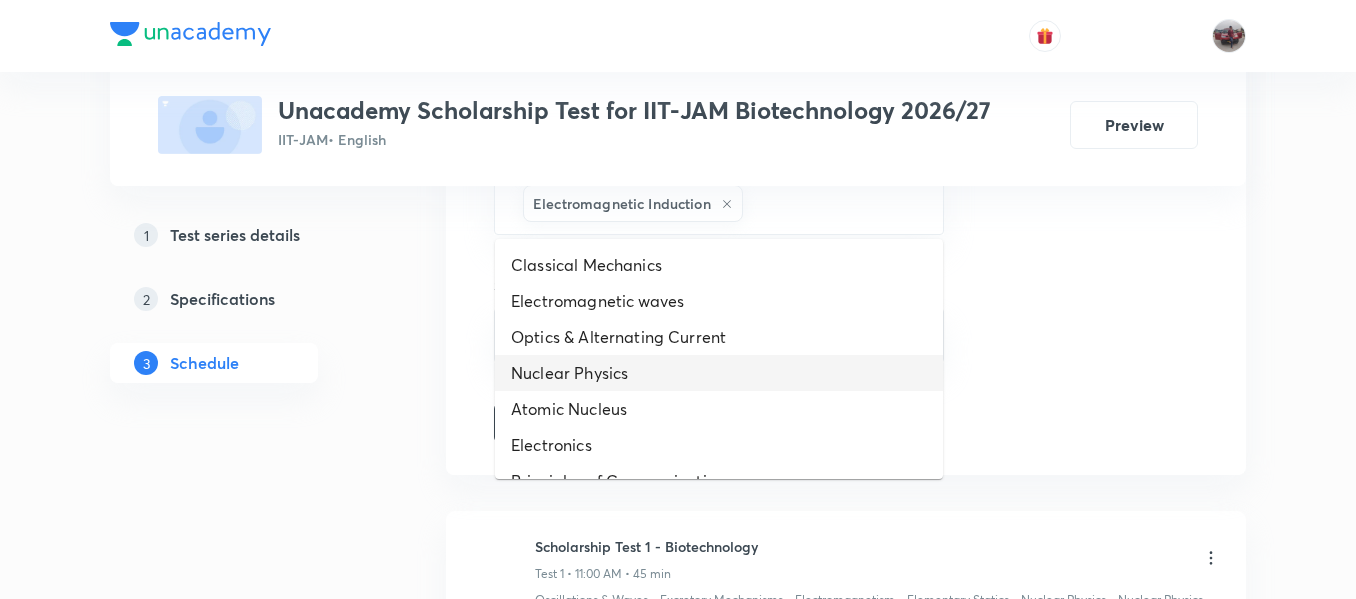 drag, startPoint x: 797, startPoint y: 201, endPoint x: 686, endPoint y: 374, distance: 205.54805 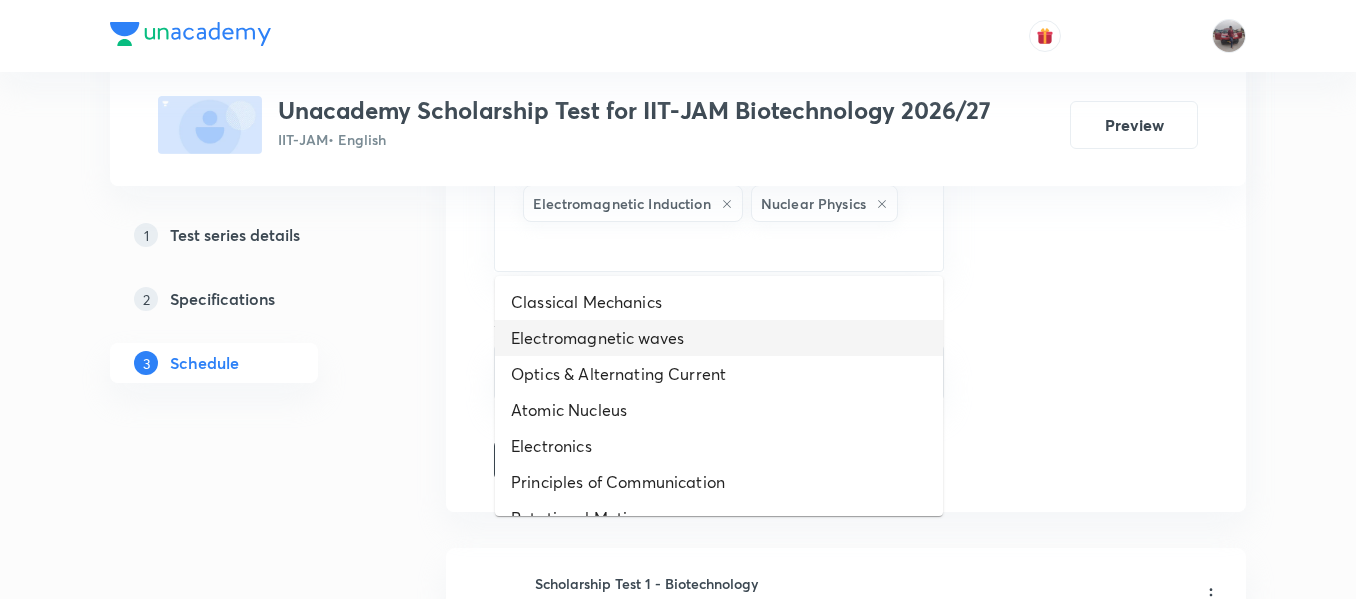 drag, startPoint x: 822, startPoint y: 249, endPoint x: 650, endPoint y: 324, distance: 187.64061 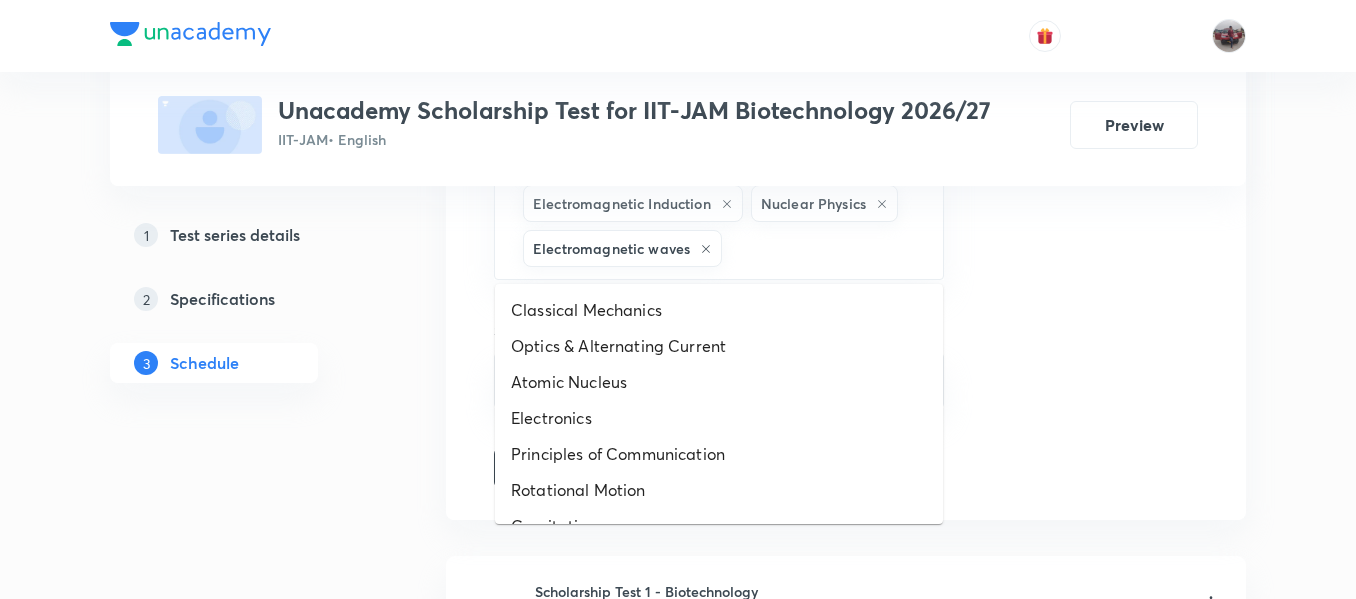 drag, startPoint x: 766, startPoint y: 252, endPoint x: 656, endPoint y: 319, distance: 128.7983 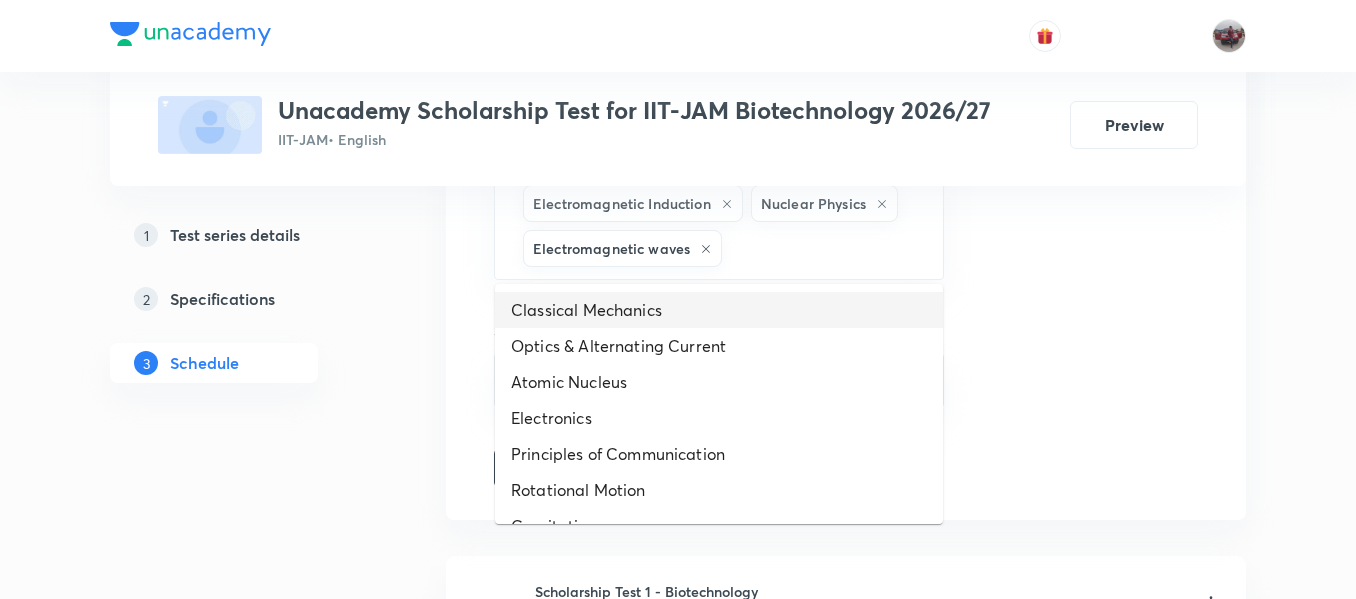 click on "Classical Mechanics" at bounding box center [719, 310] 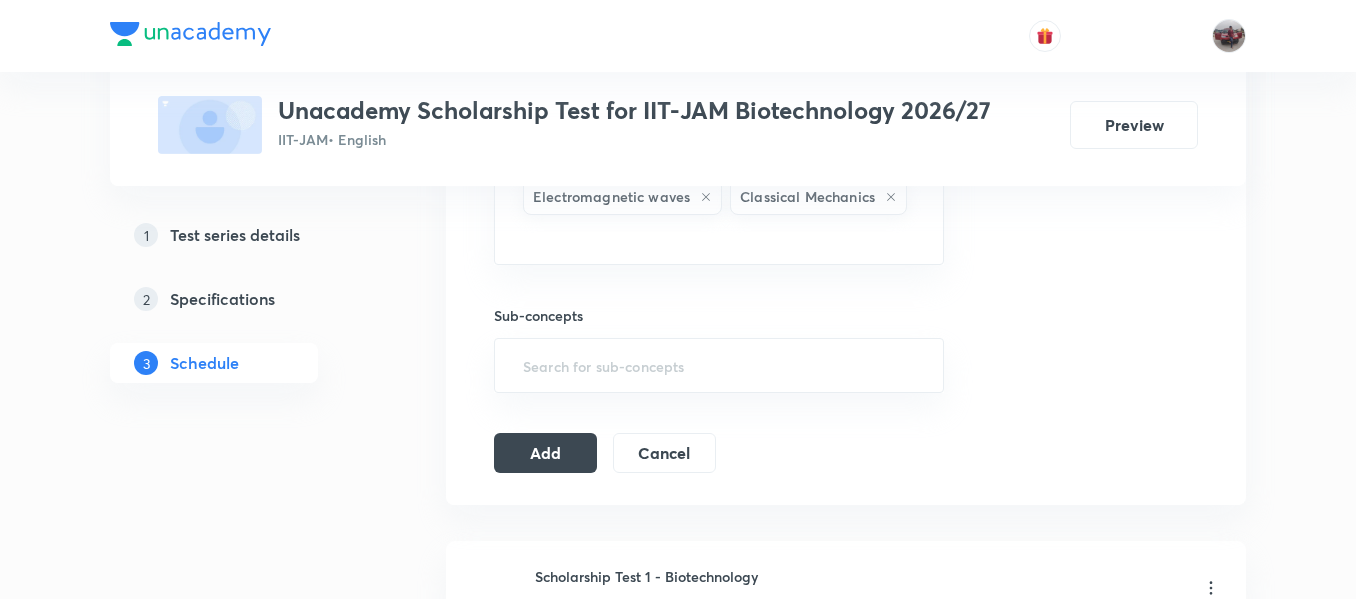 scroll, scrollTop: 1086, scrollLeft: 0, axis: vertical 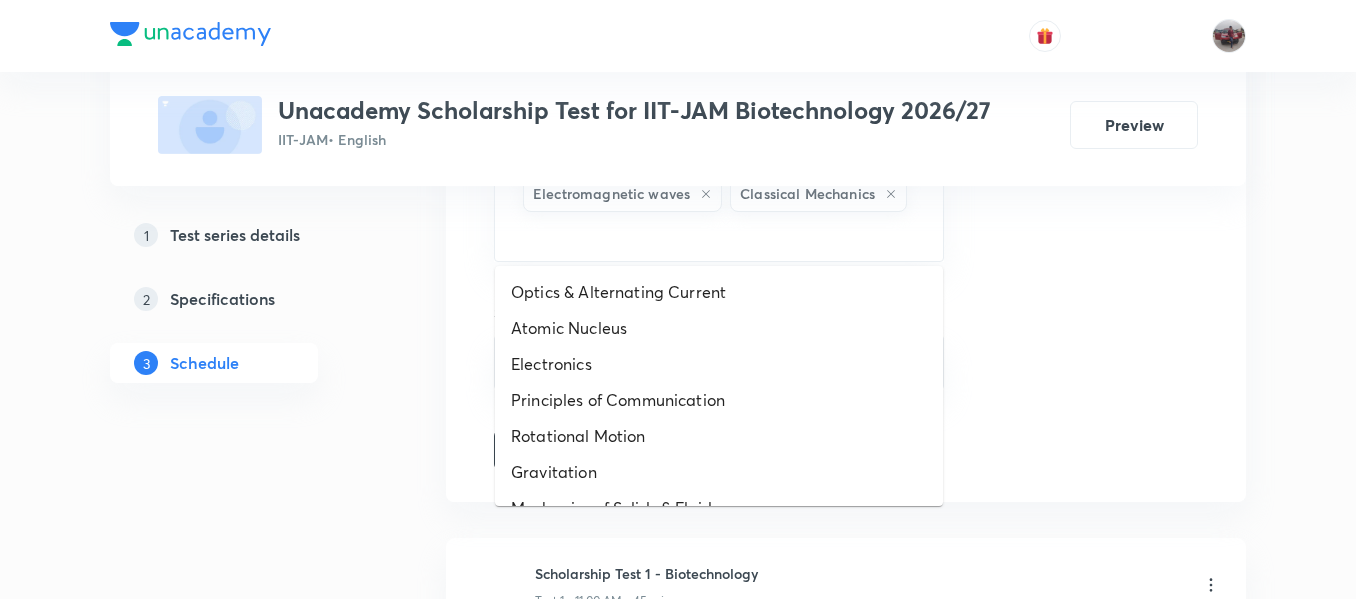 drag, startPoint x: 596, startPoint y: 231, endPoint x: 628, endPoint y: 393, distance: 165.13025 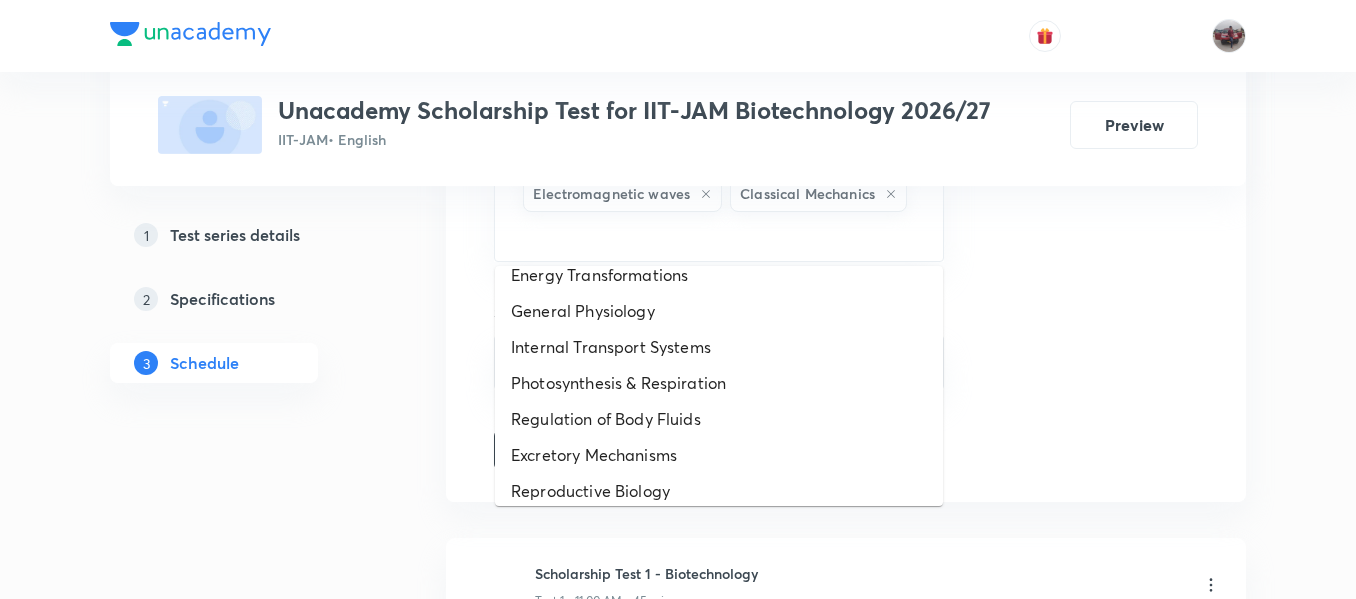 scroll, scrollTop: 892, scrollLeft: 0, axis: vertical 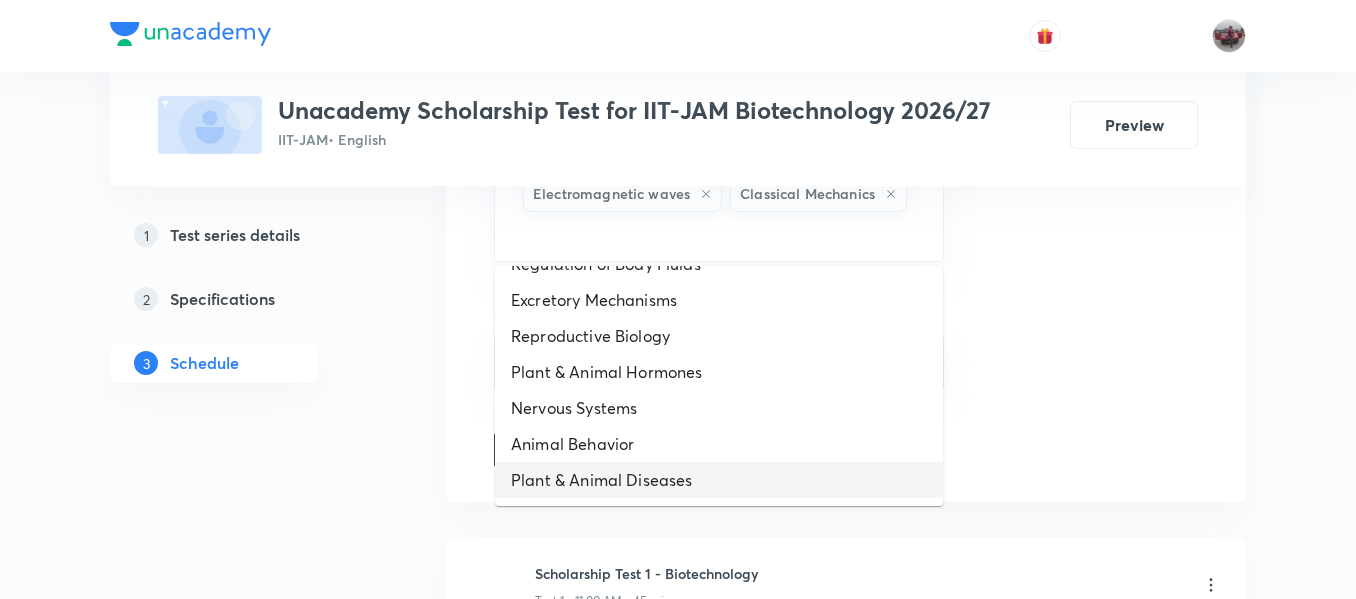click on "Plant & Animal Diseases" at bounding box center (719, 480) 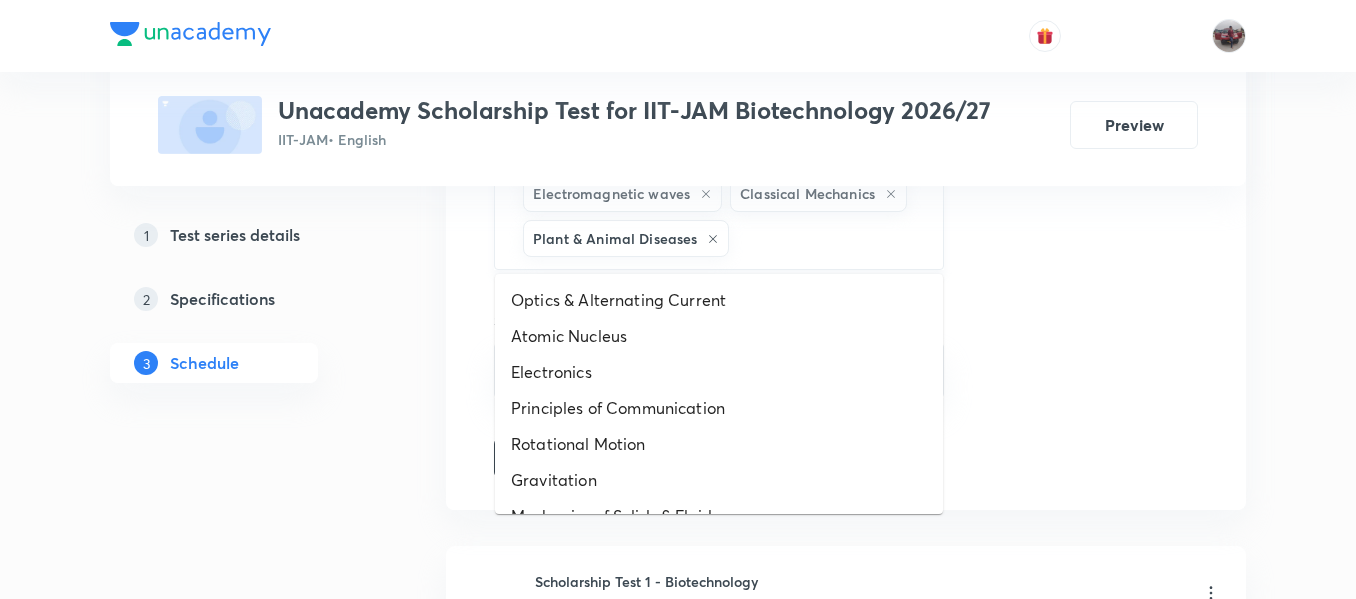 click at bounding box center (825, 238) 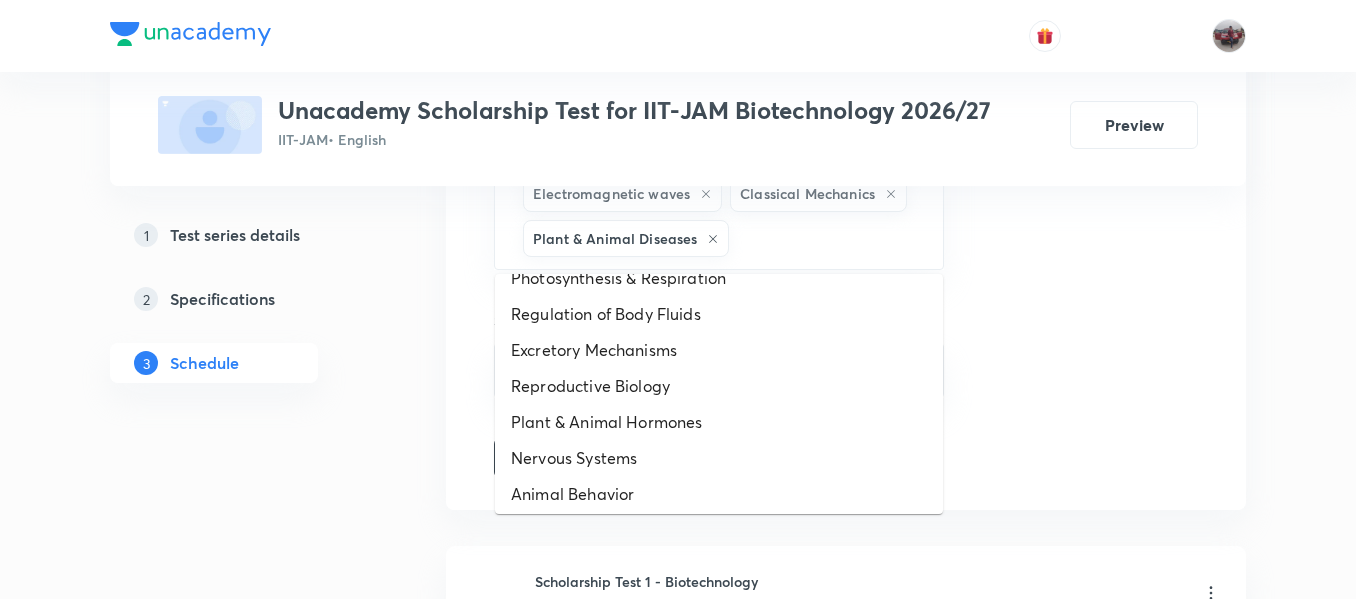 scroll, scrollTop: 856, scrollLeft: 0, axis: vertical 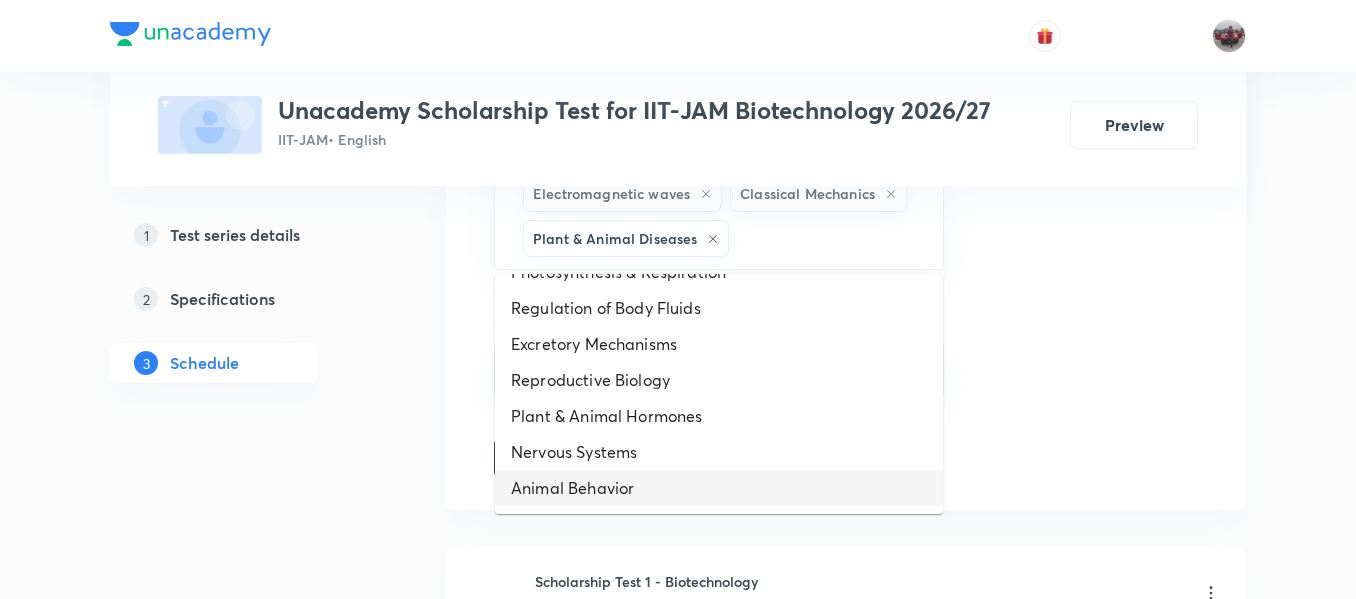 click on "Animal Behavior" at bounding box center (719, 488) 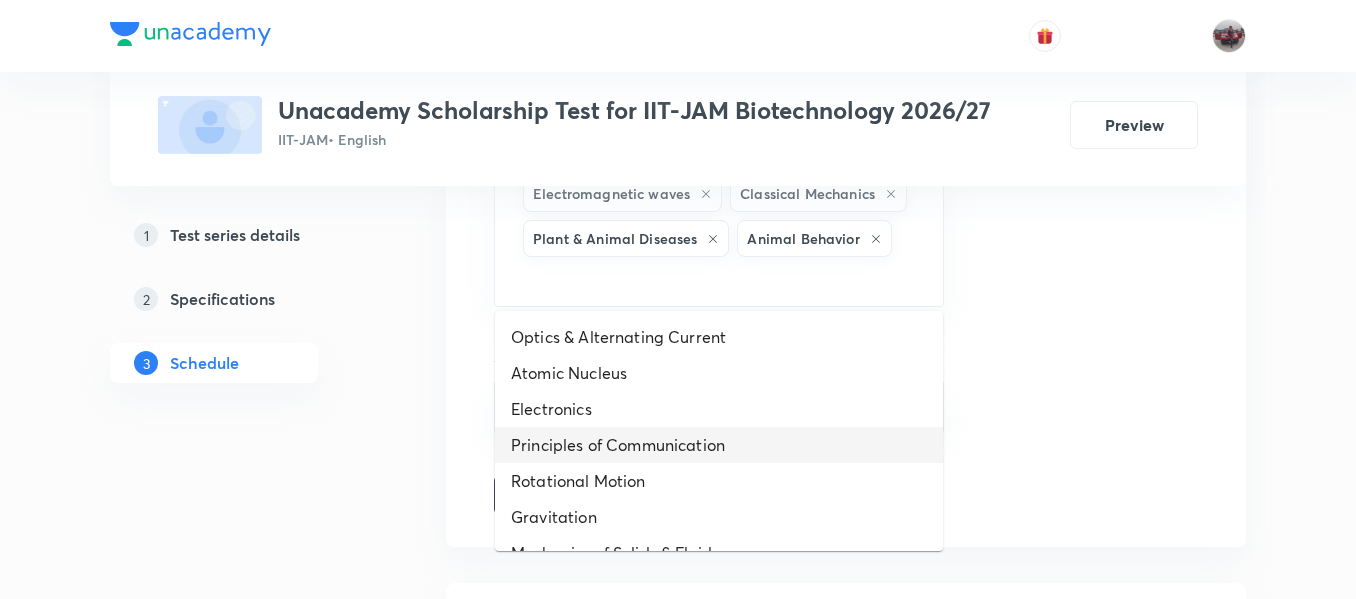 drag, startPoint x: 738, startPoint y: 268, endPoint x: 677, endPoint y: 470, distance: 211.00948 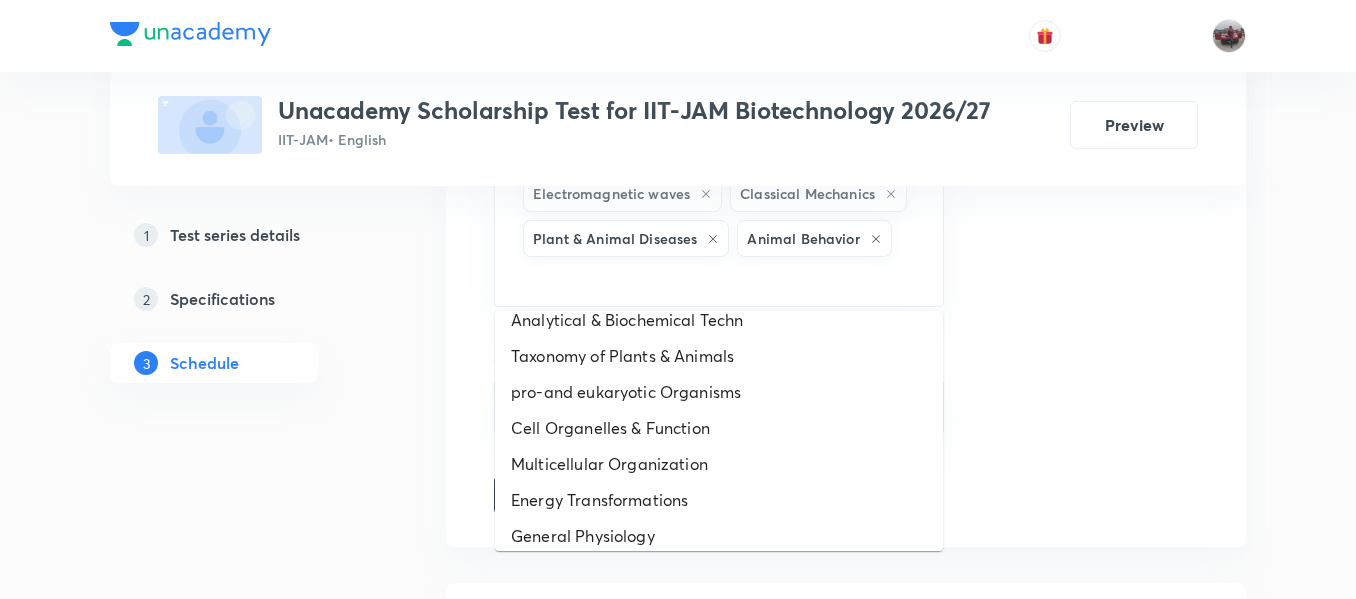 scroll, scrollTop: 820, scrollLeft: 0, axis: vertical 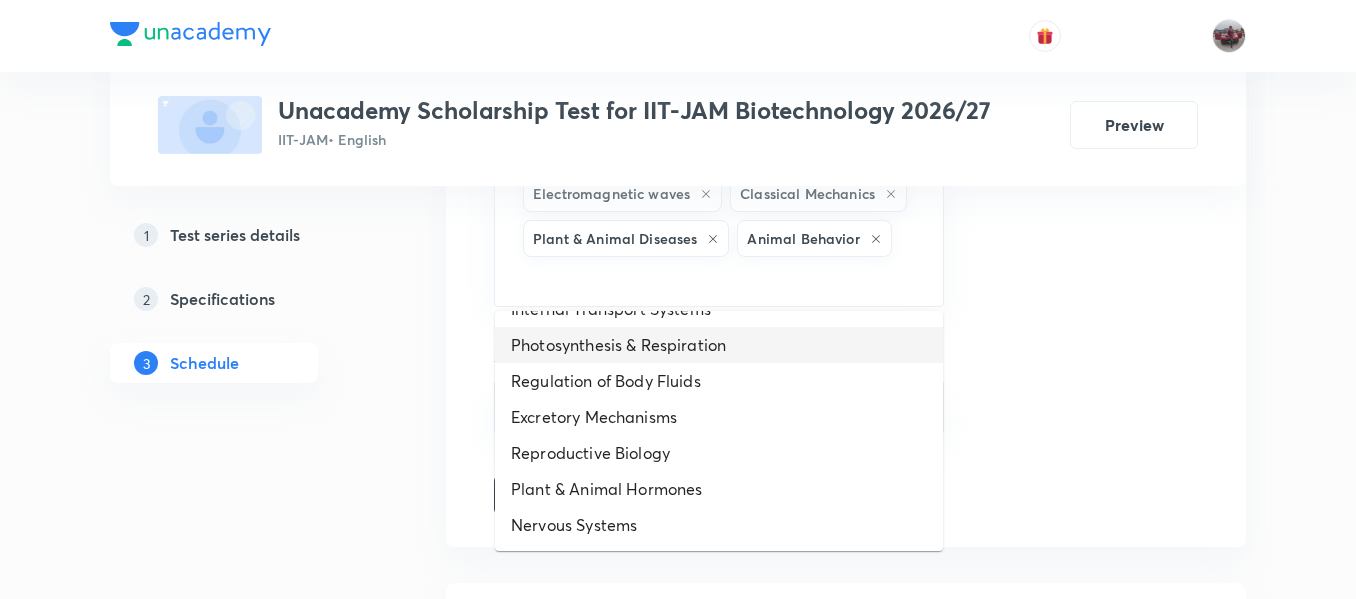 click on "Photosynthesis & Respiration" at bounding box center (719, 345) 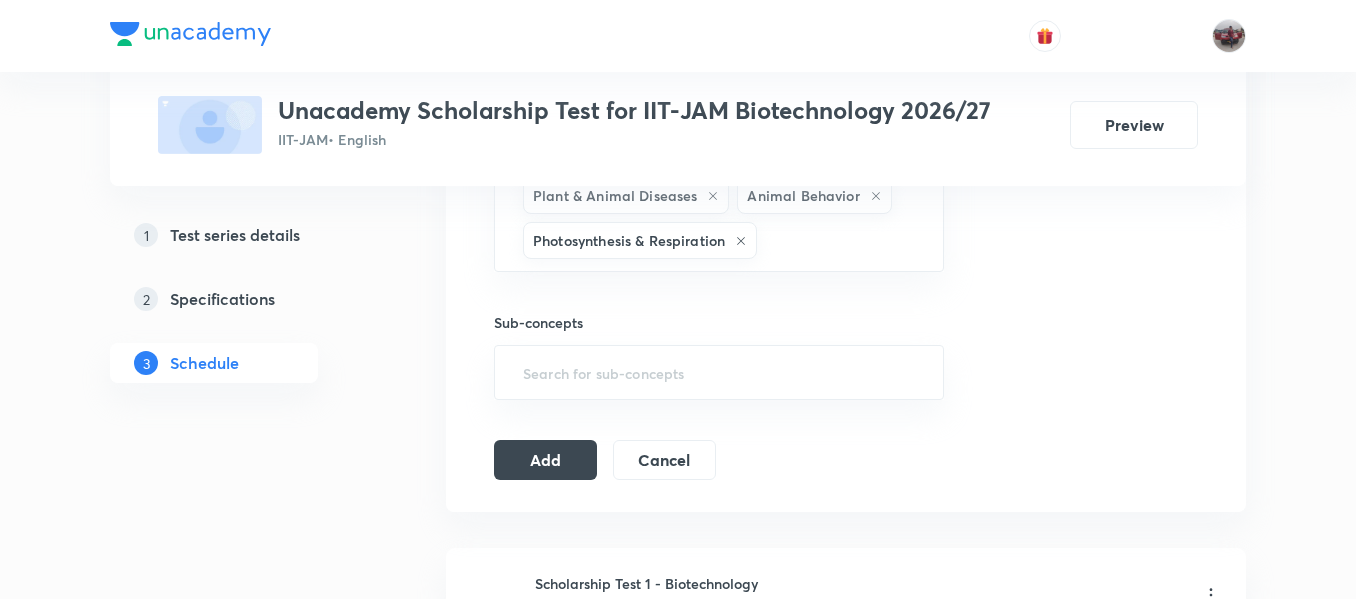 scroll, scrollTop: 1134, scrollLeft: 0, axis: vertical 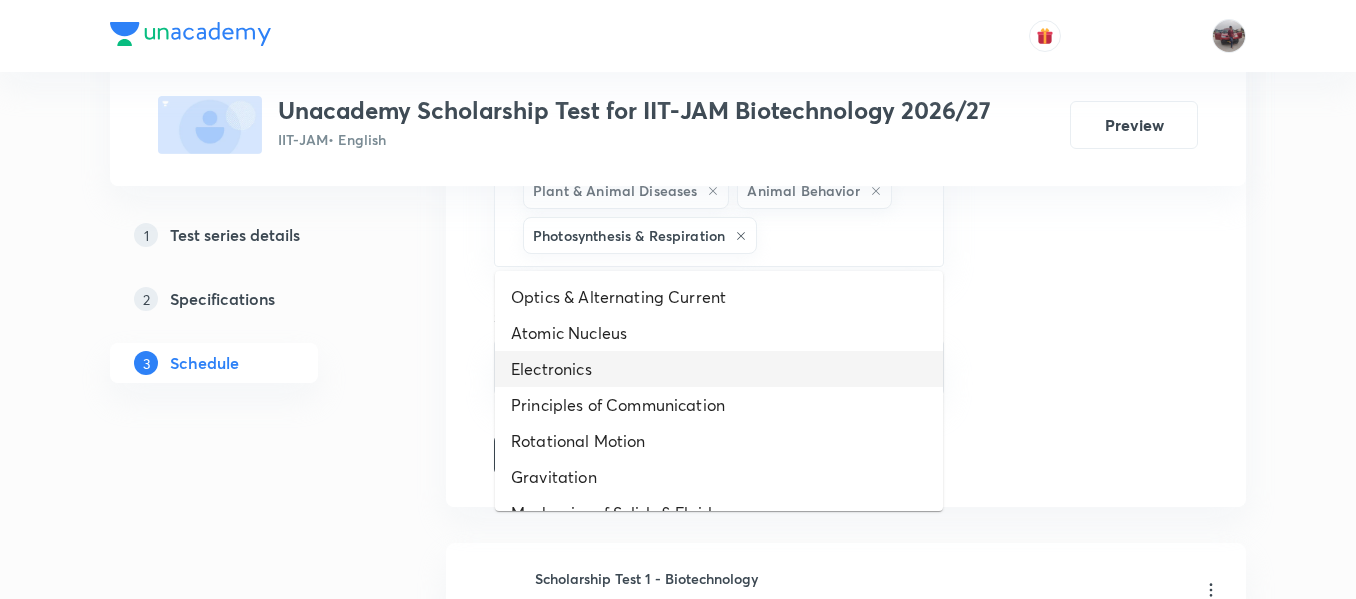 drag, startPoint x: 800, startPoint y: 220, endPoint x: 765, endPoint y: 414, distance: 197.13194 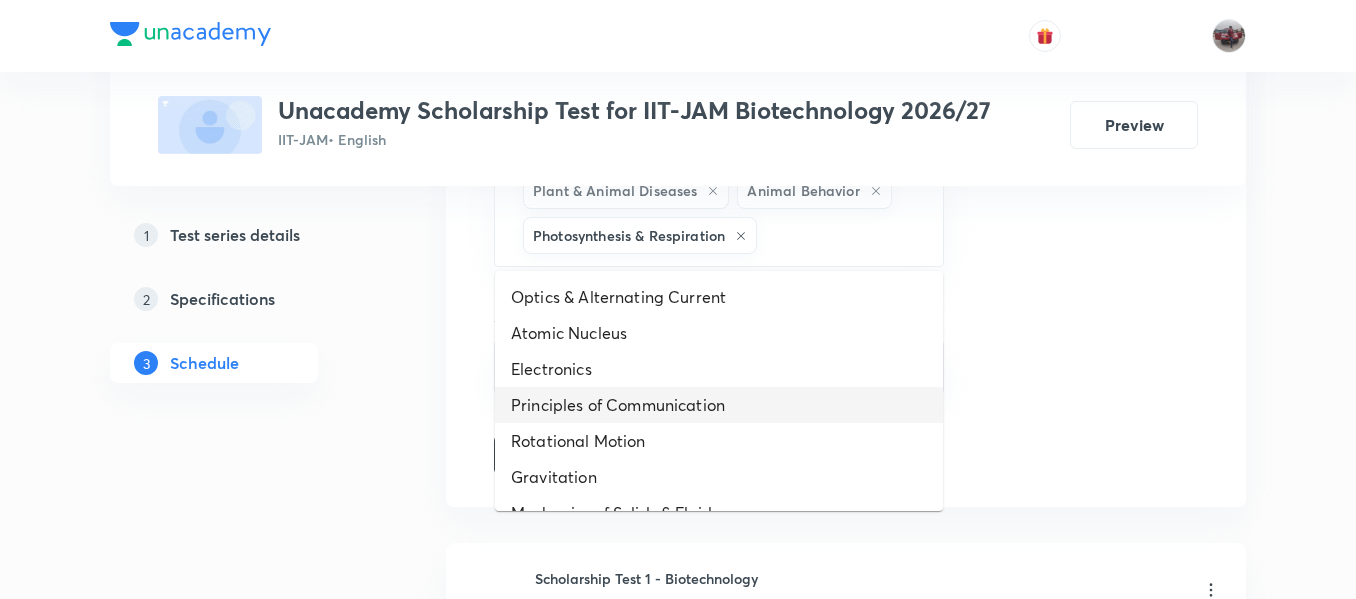 scroll, scrollTop: 784, scrollLeft: 0, axis: vertical 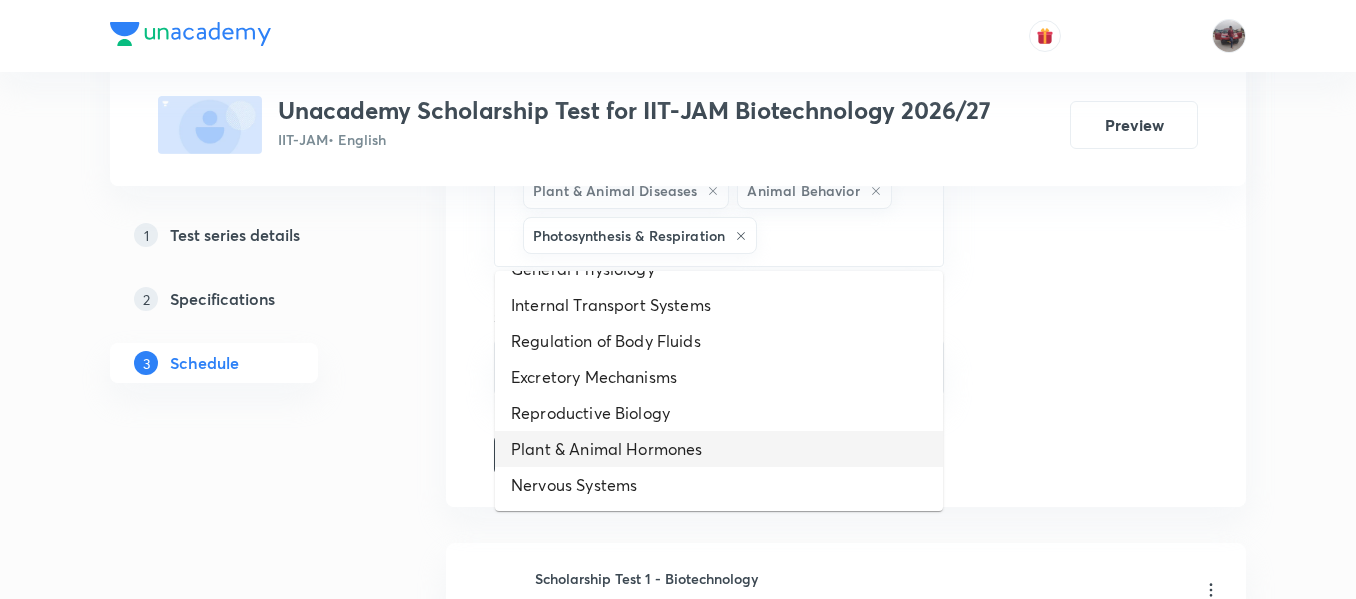 click on "Plant & Animal Hormones" at bounding box center (719, 449) 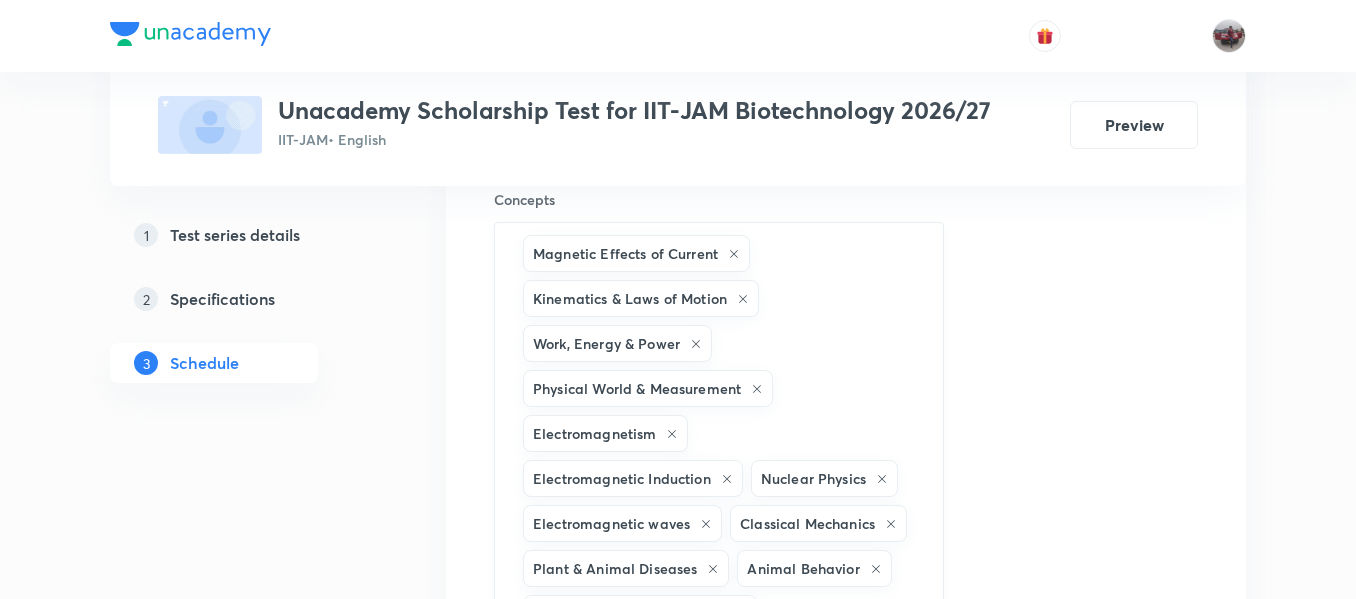scroll, scrollTop: 754, scrollLeft: 0, axis: vertical 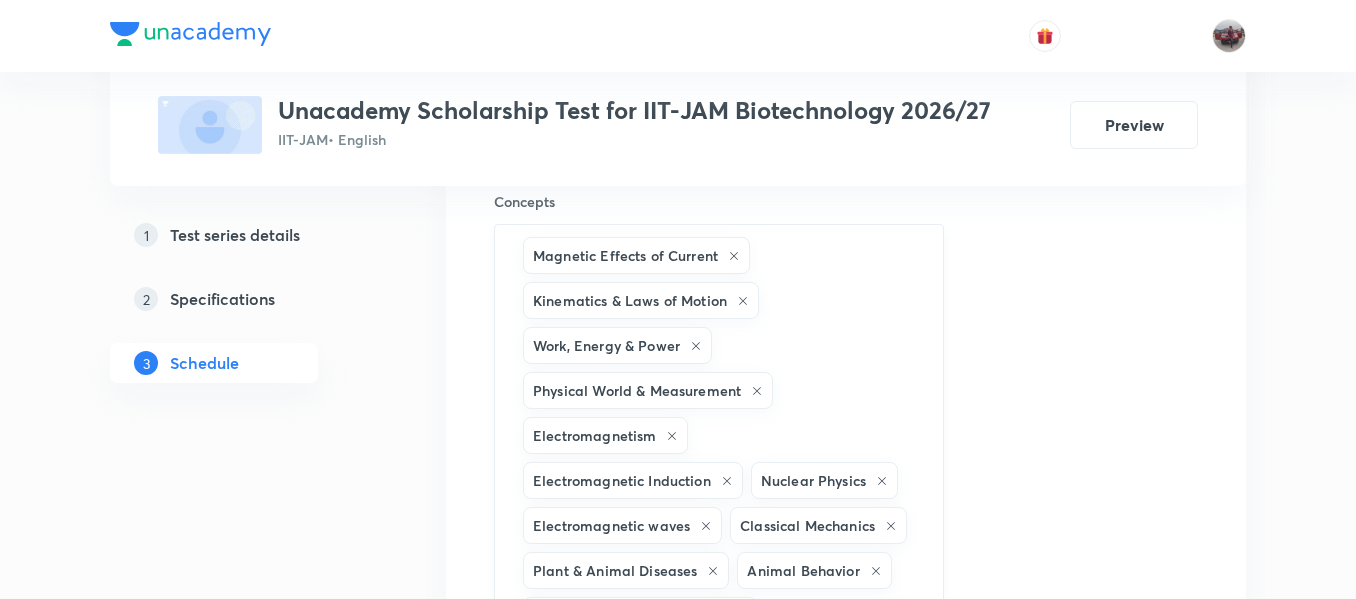 click 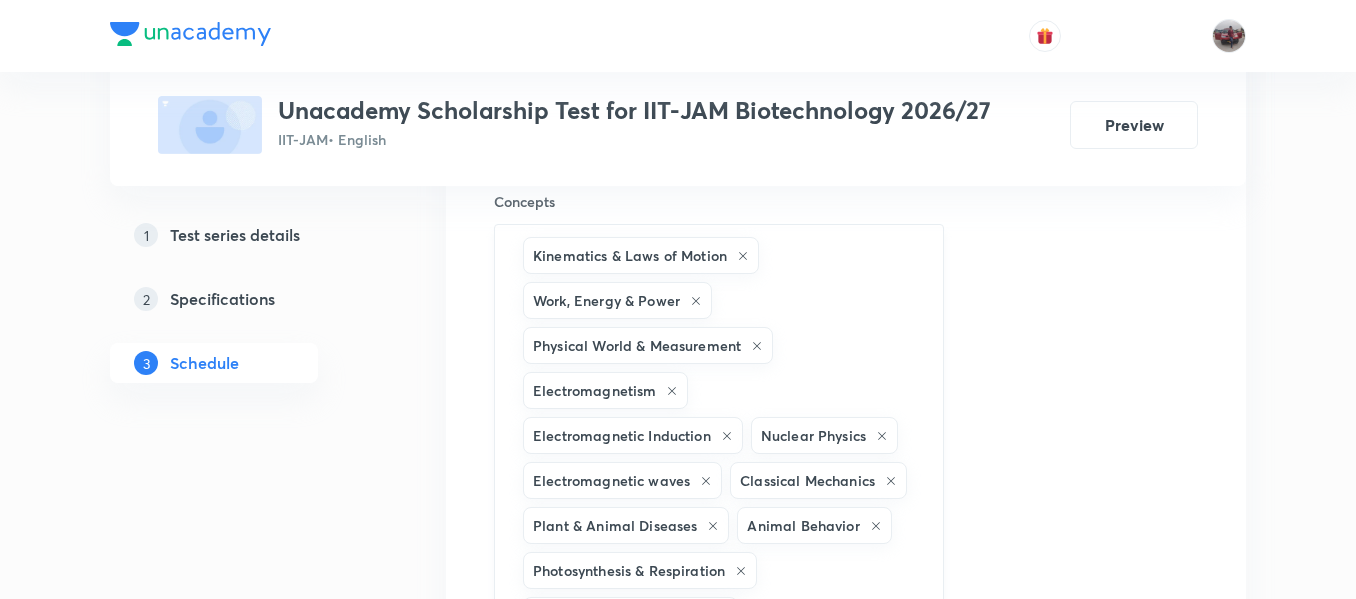 click 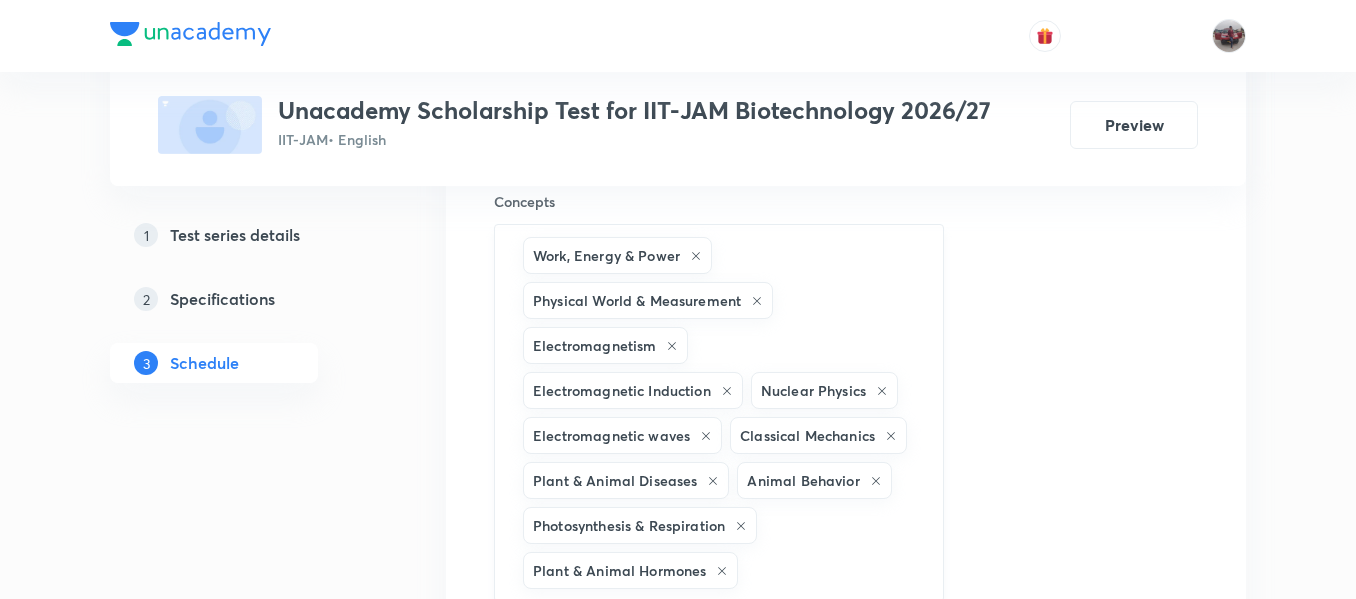 click 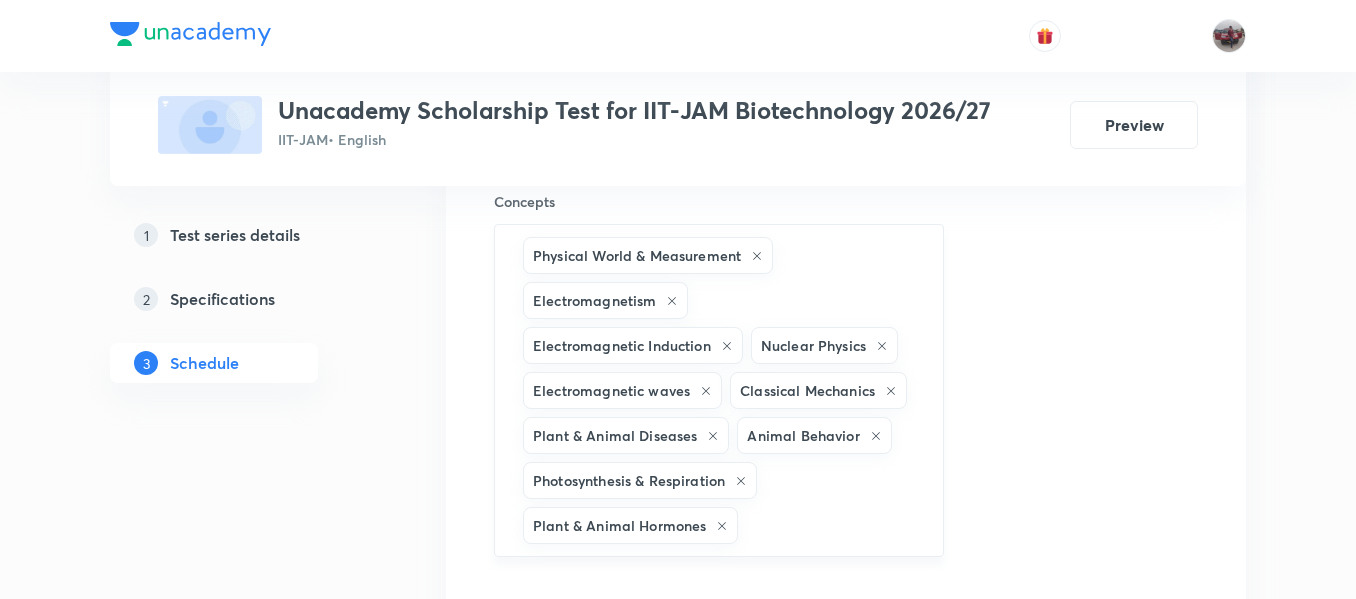 click 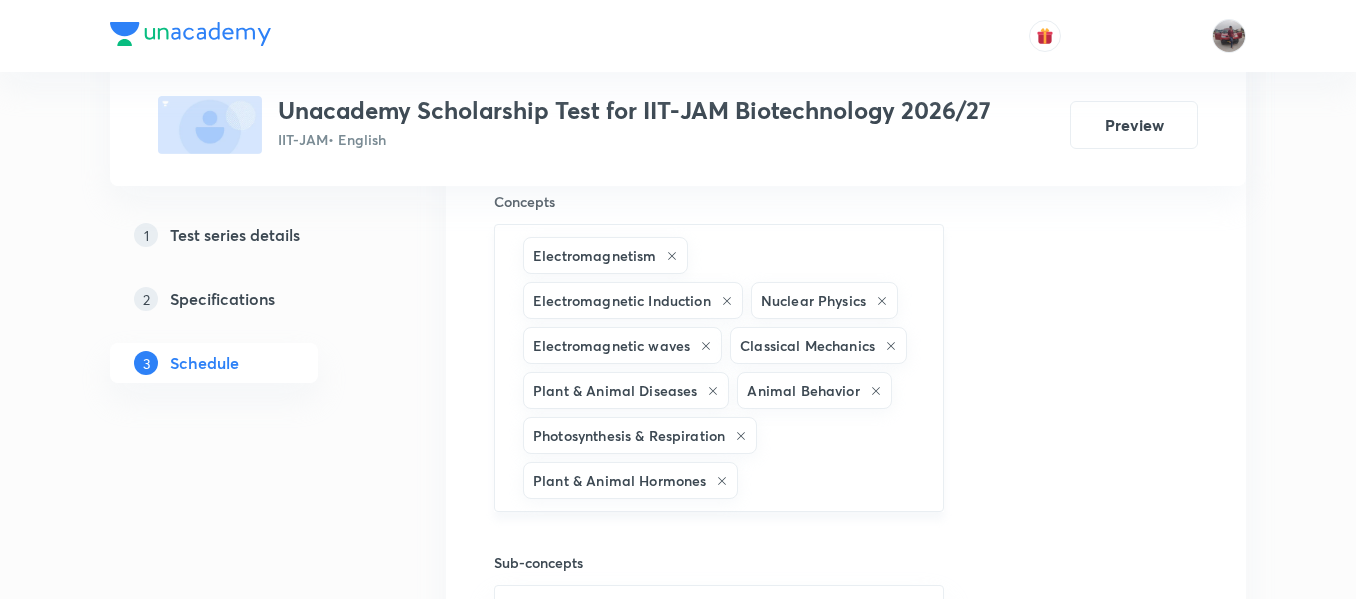 click 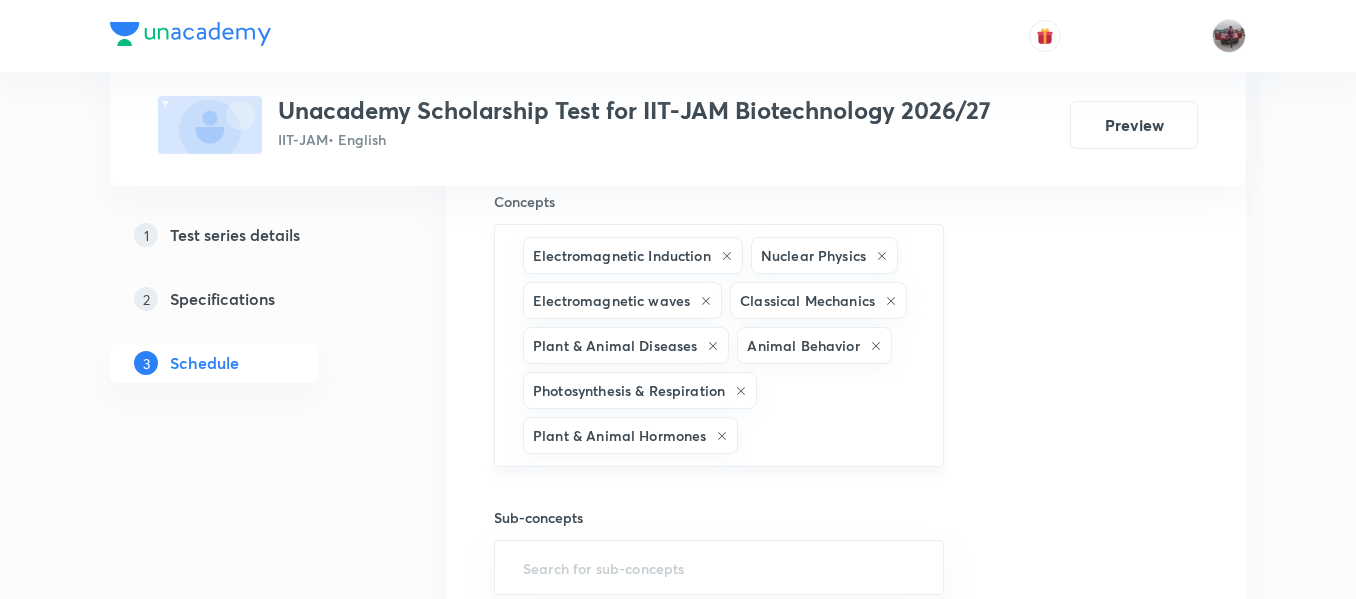 click 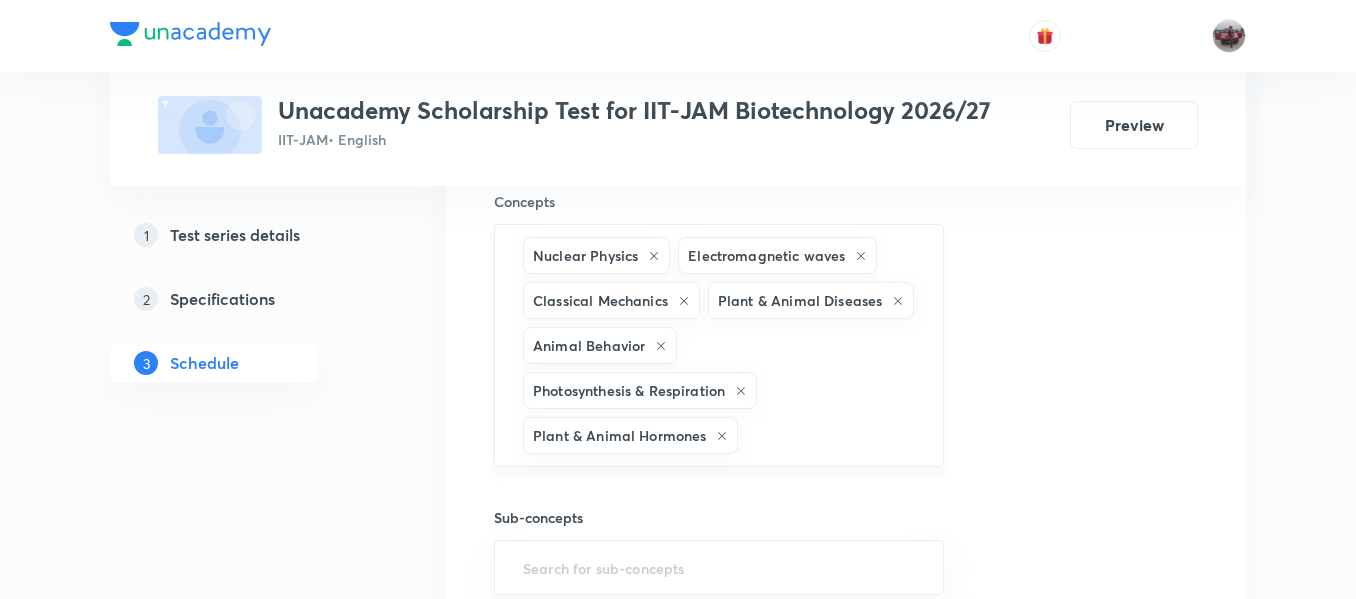 click 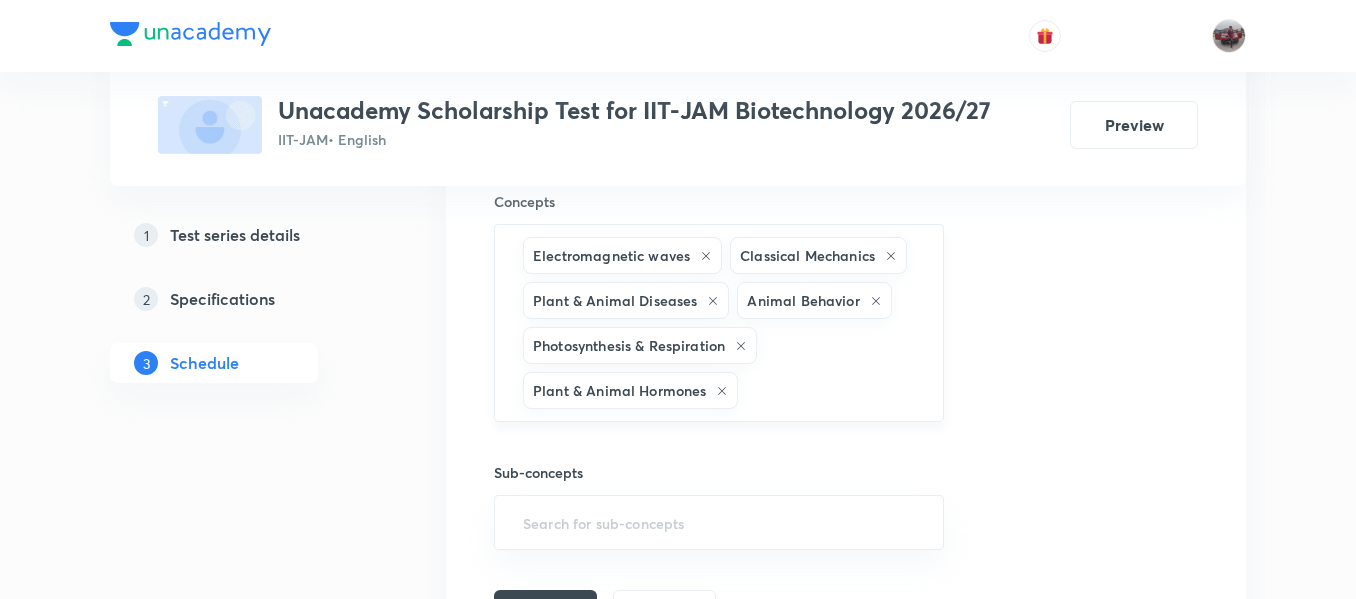 click 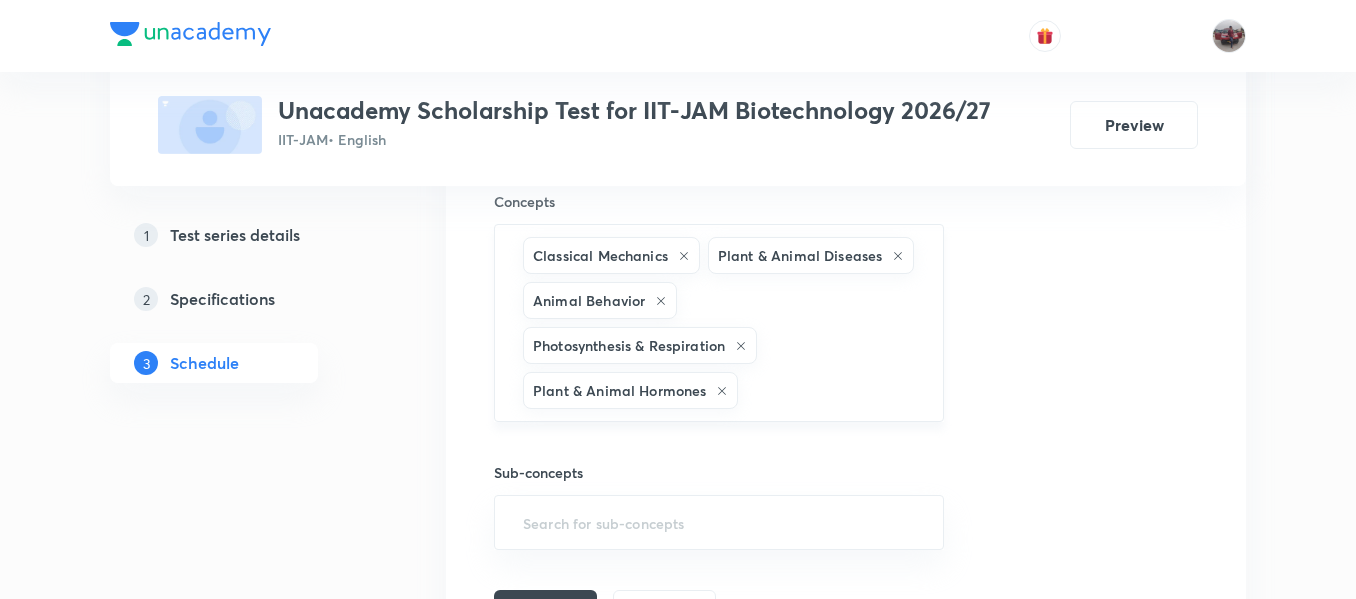 click 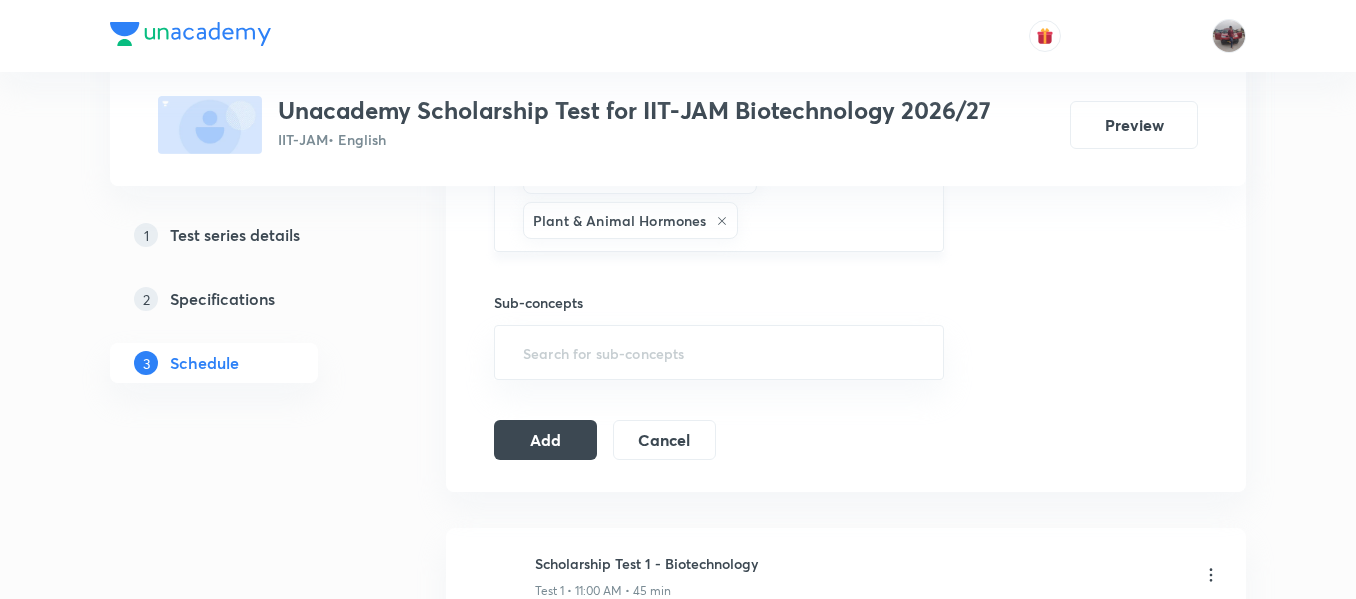 scroll, scrollTop: 882, scrollLeft: 0, axis: vertical 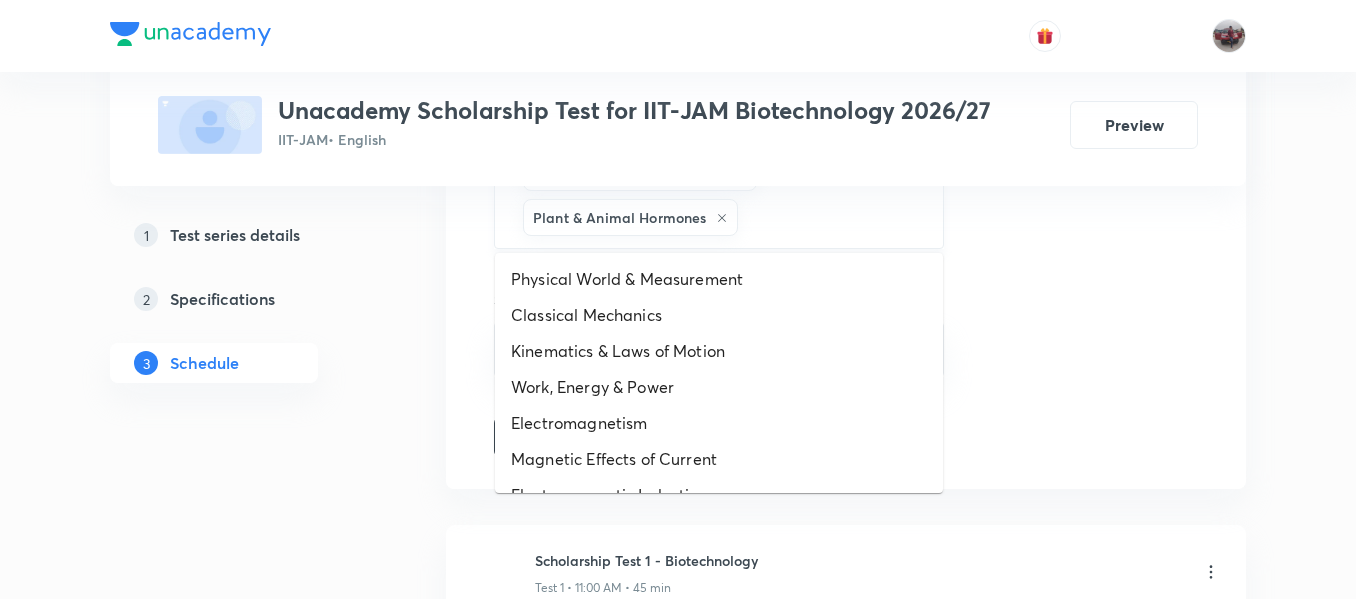 click at bounding box center (830, 217) 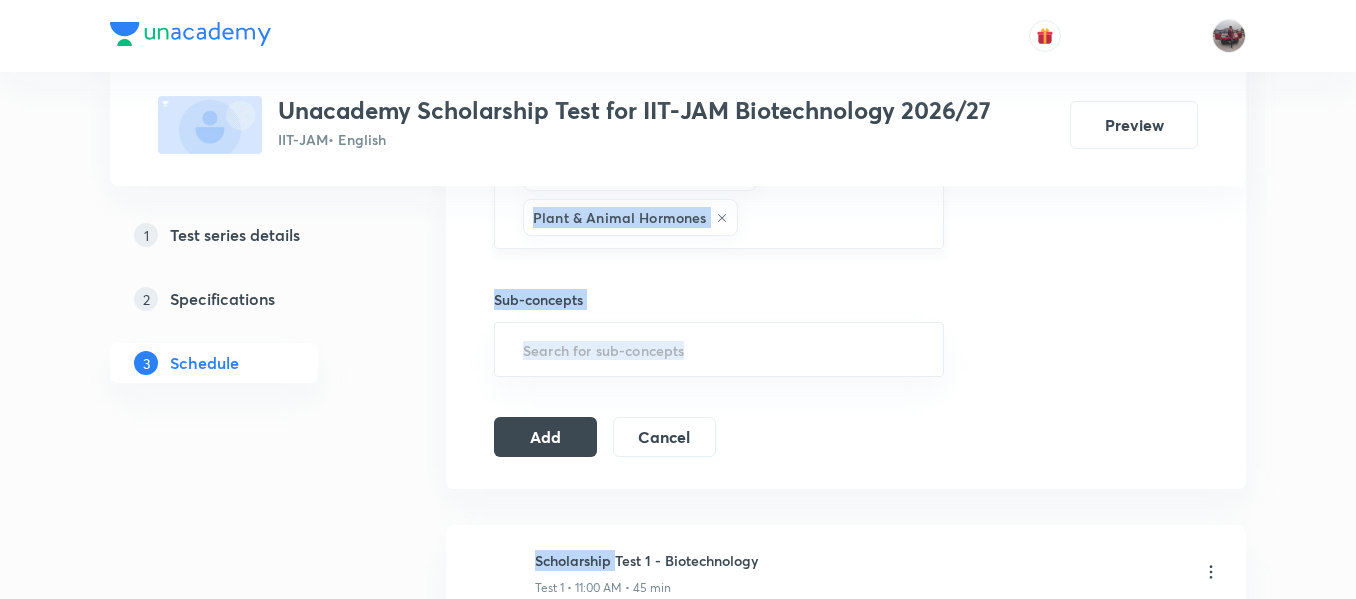 drag, startPoint x: 618, startPoint y: 517, endPoint x: 777, endPoint y: 217, distance: 339.53055 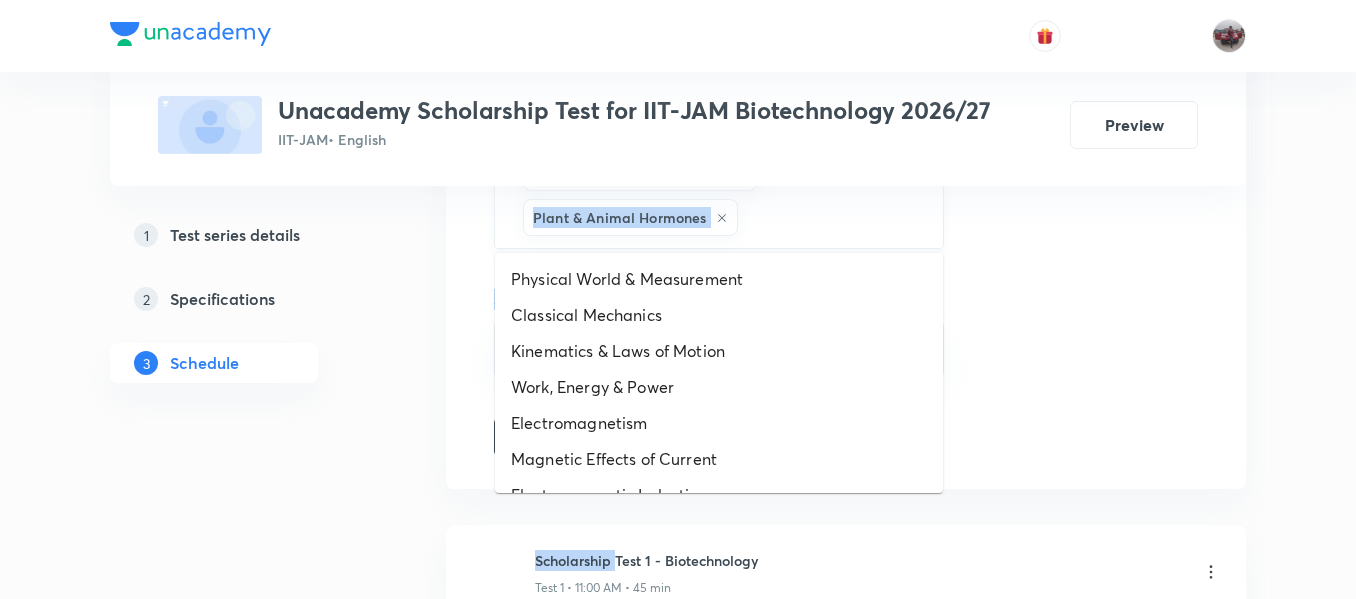 click at bounding box center (830, 217) 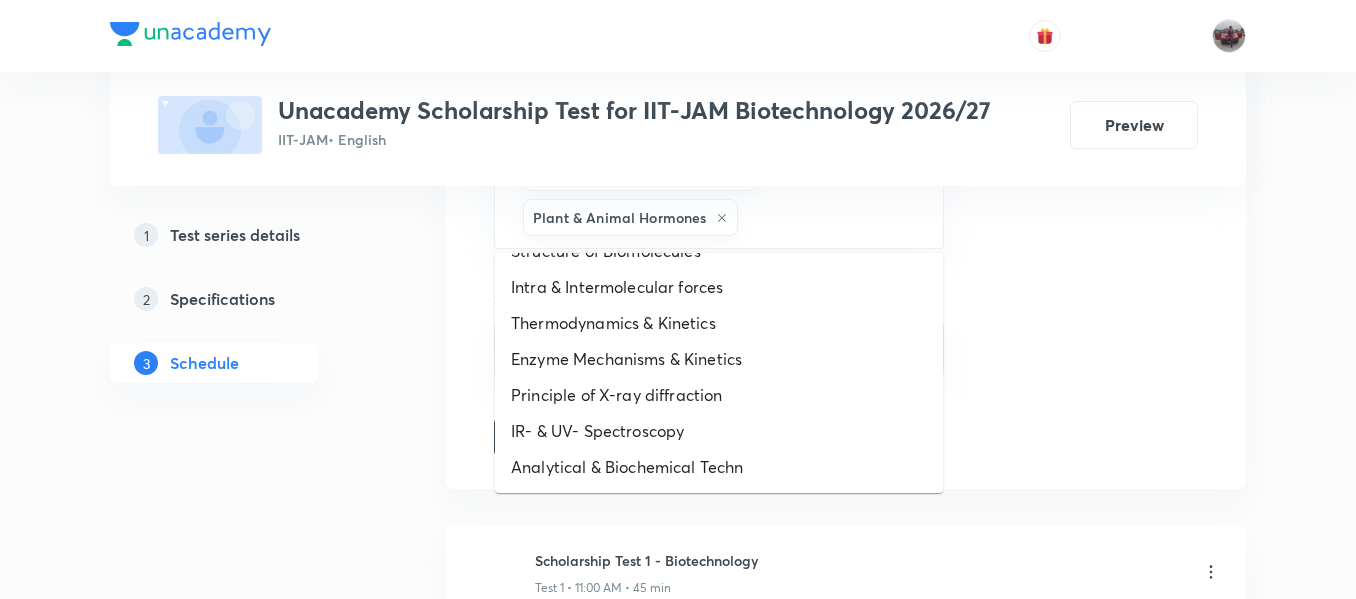 scroll, scrollTop: 1072, scrollLeft: 0, axis: vertical 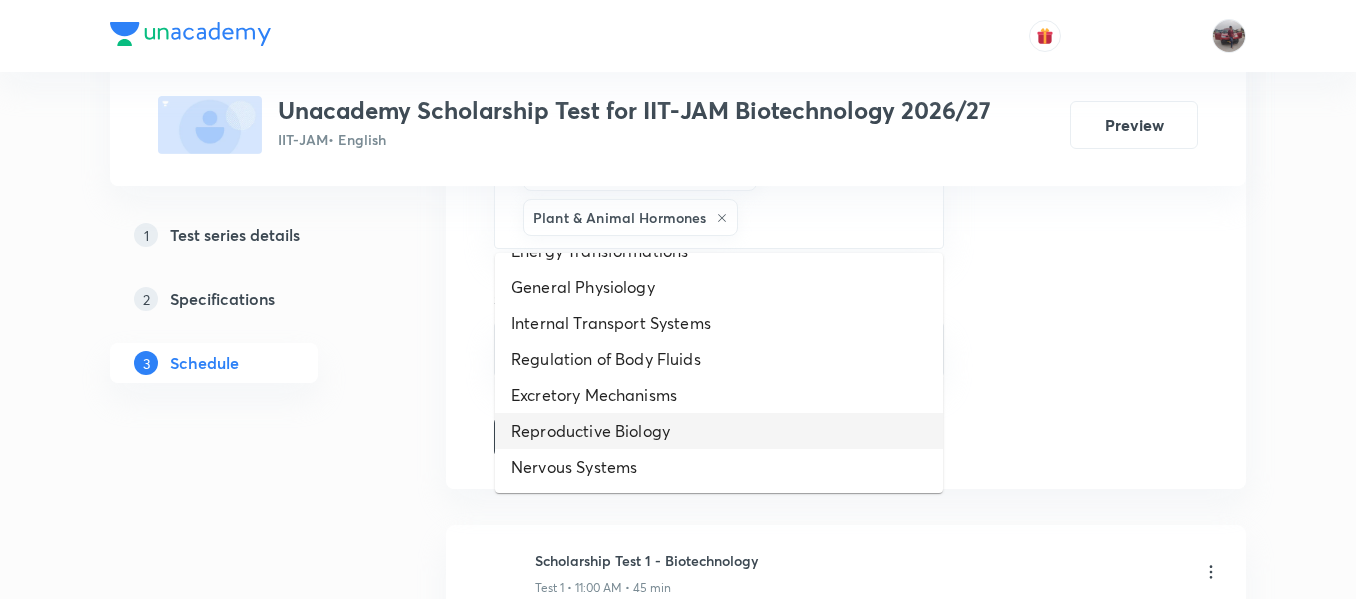 click on "Reproductive Biology" at bounding box center (719, 431) 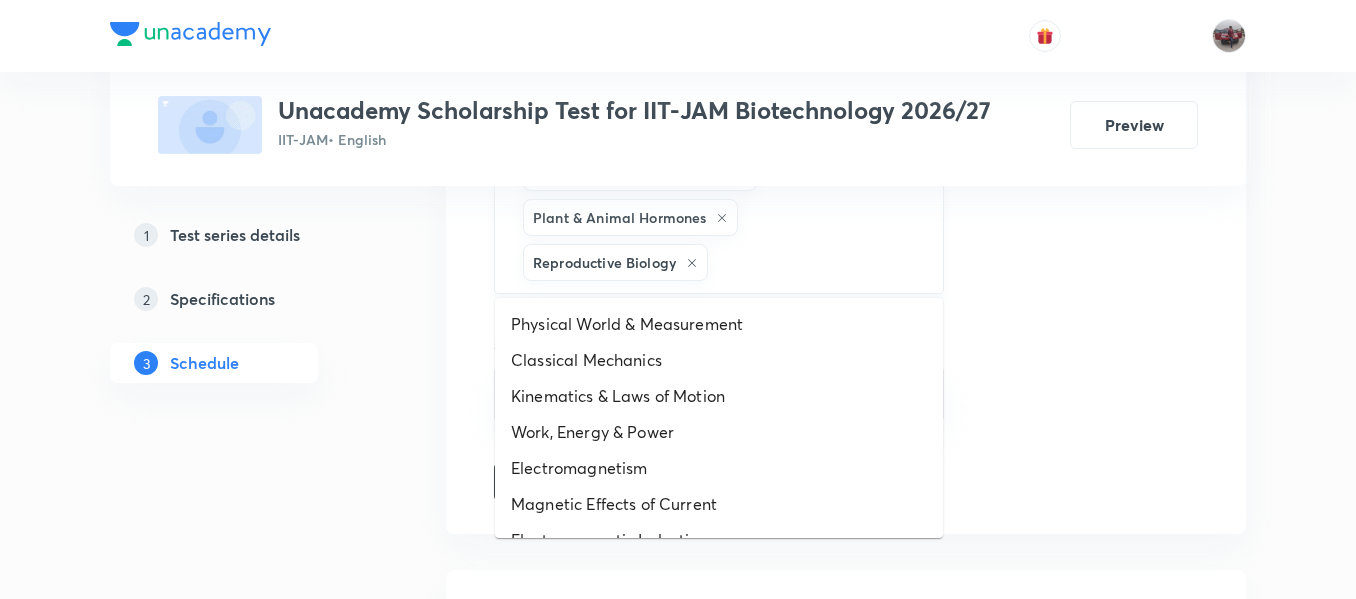 click at bounding box center [815, 262] 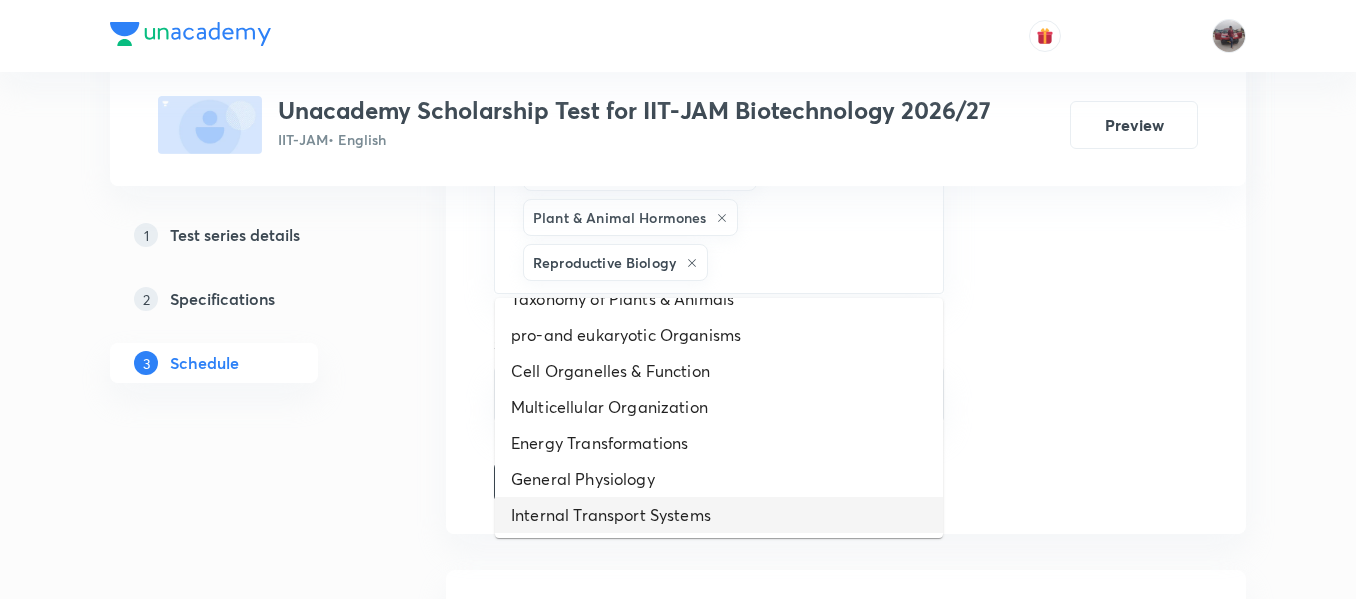 scroll, scrollTop: 926, scrollLeft: 0, axis: vertical 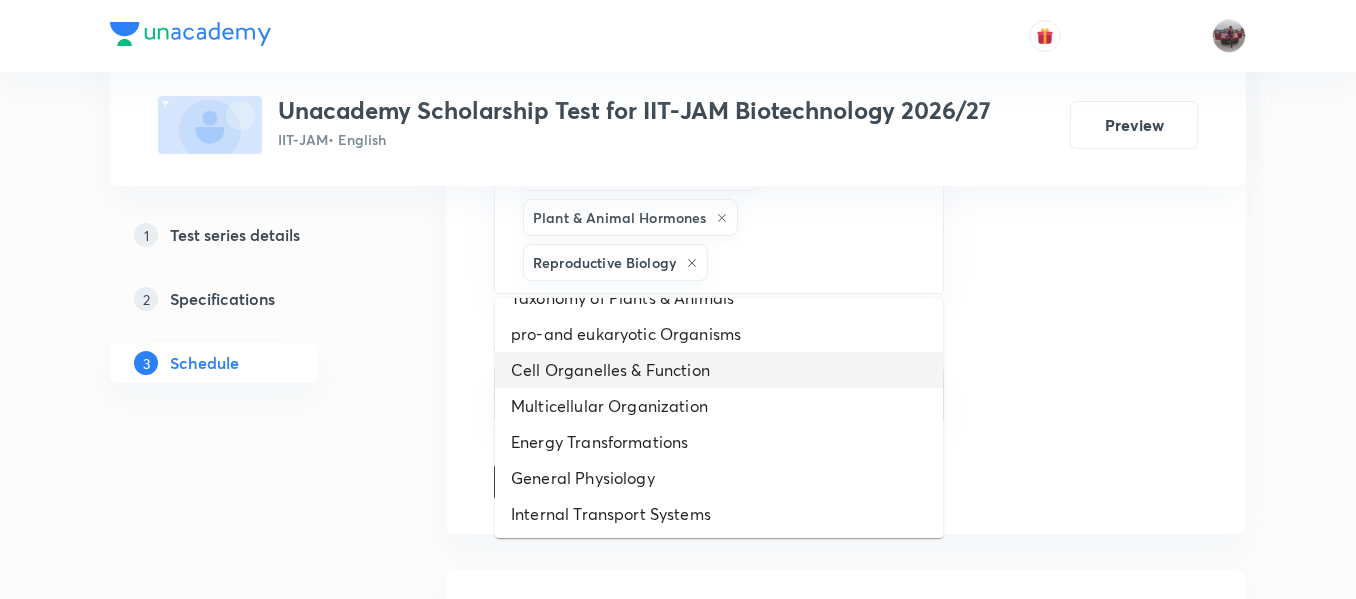 click on "Cell Organelles & Function" at bounding box center [719, 370] 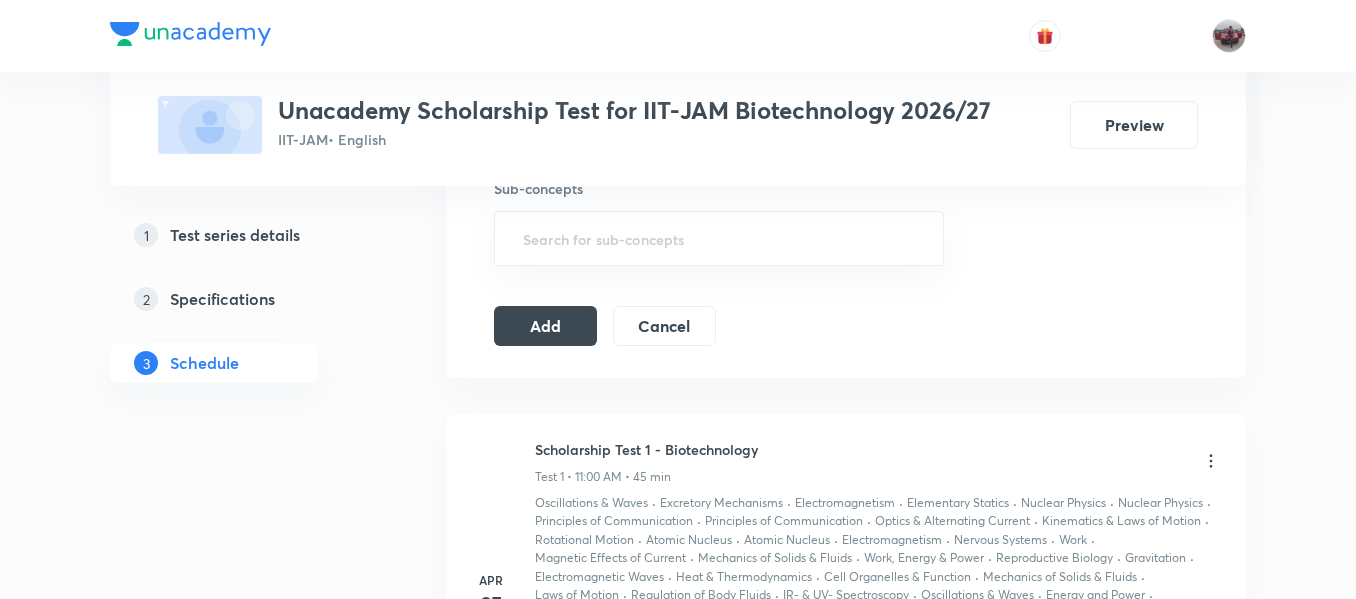 scroll, scrollTop: 1111, scrollLeft: 0, axis: vertical 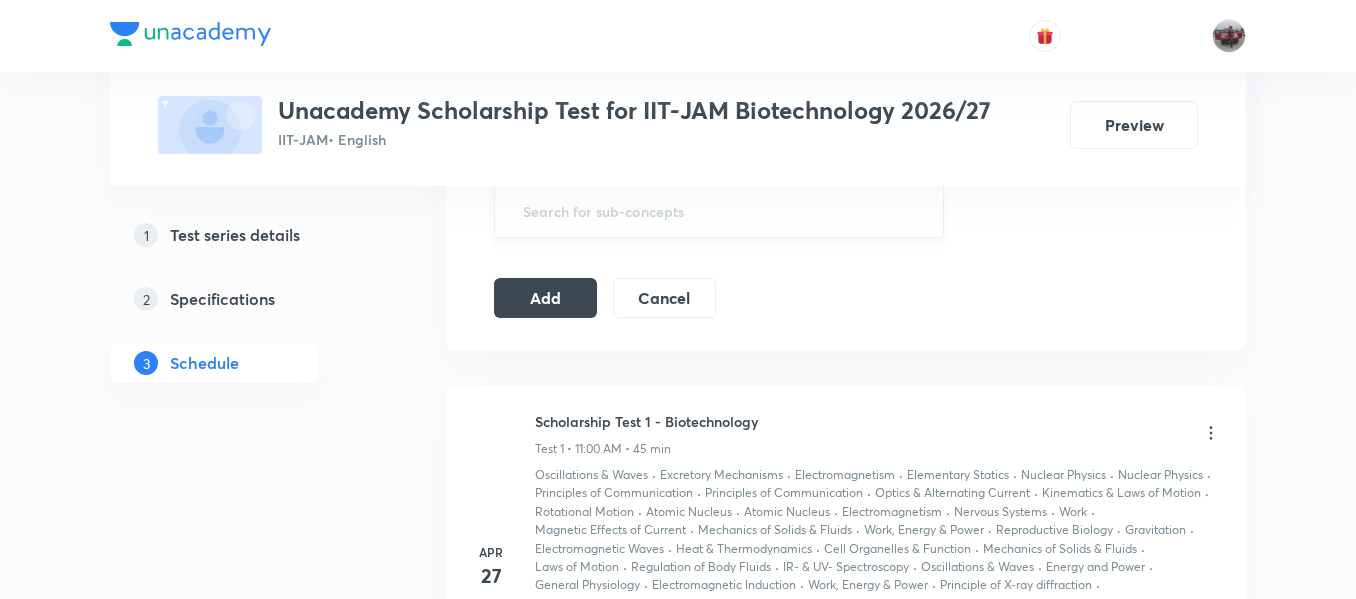 click at bounding box center [719, 210] 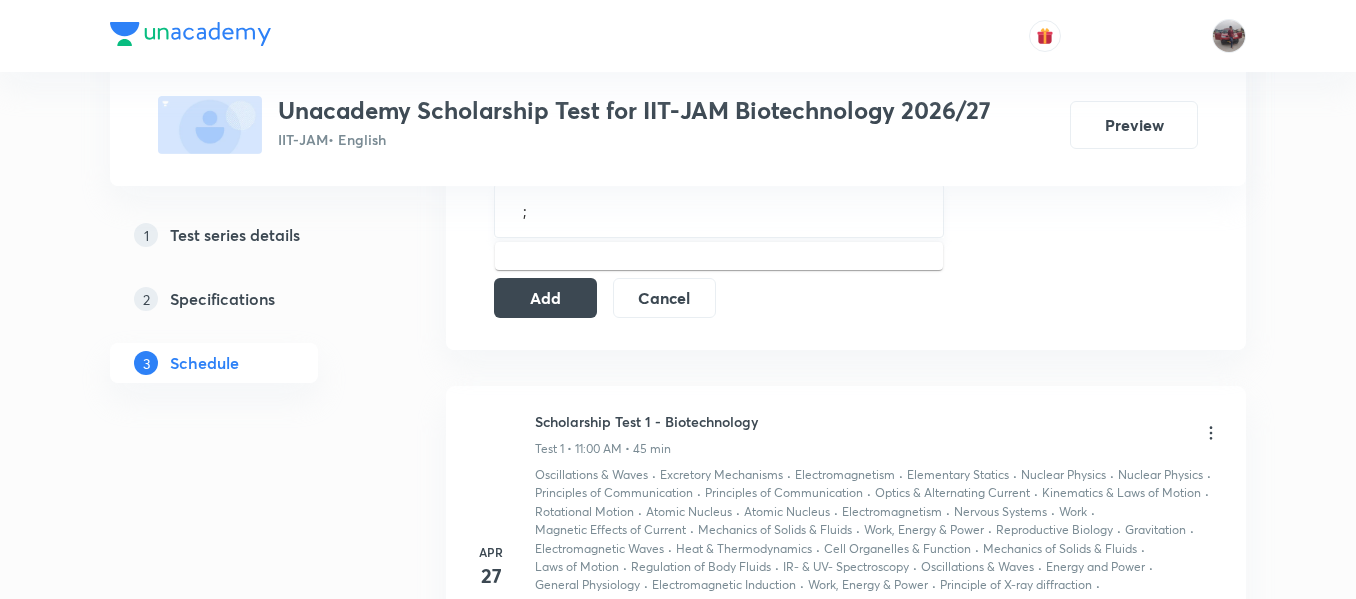 type on ";" 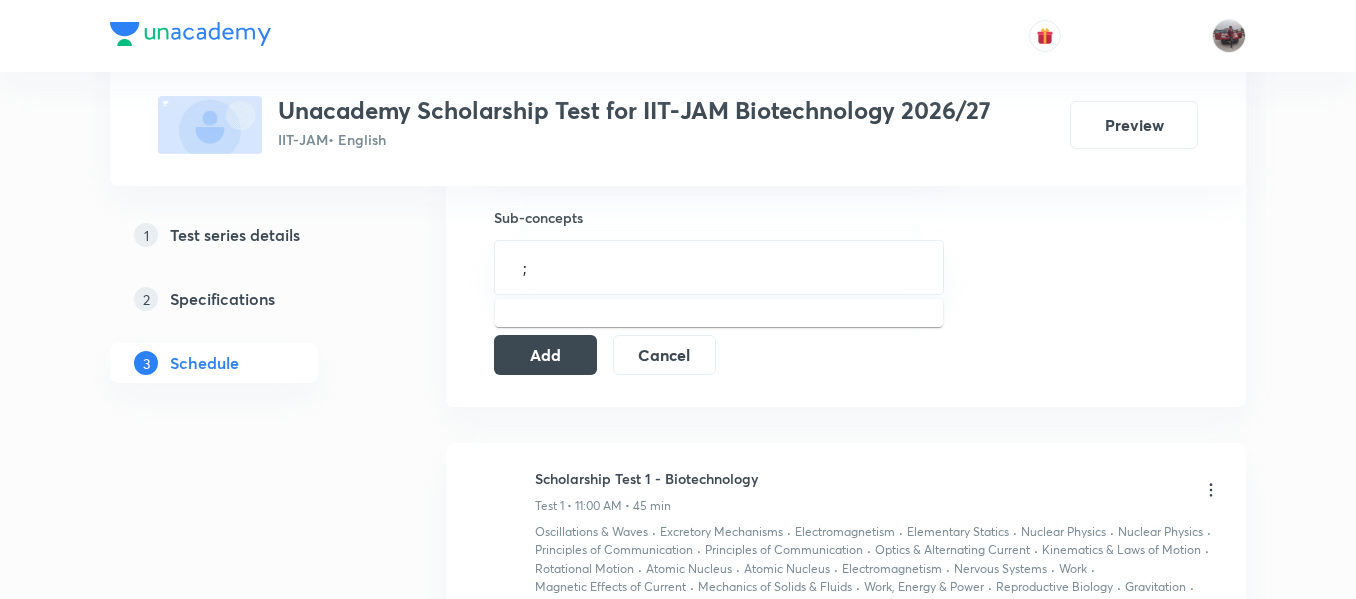 scroll, scrollTop: 1053, scrollLeft: 0, axis: vertical 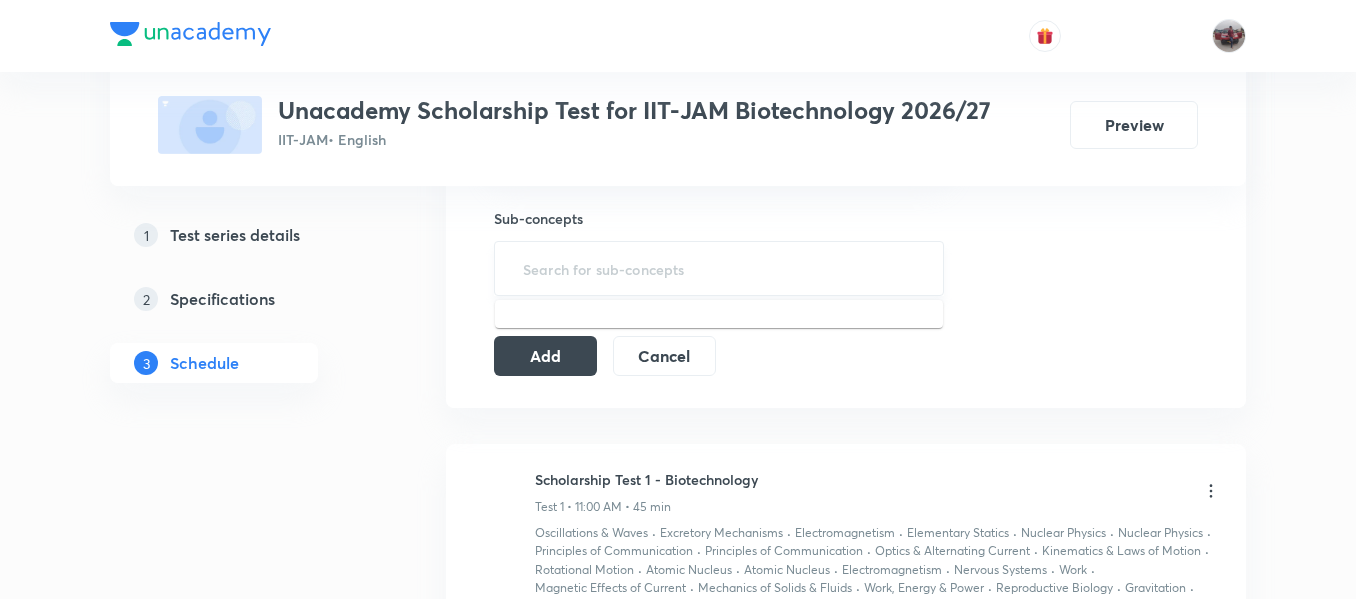click at bounding box center (719, 268) 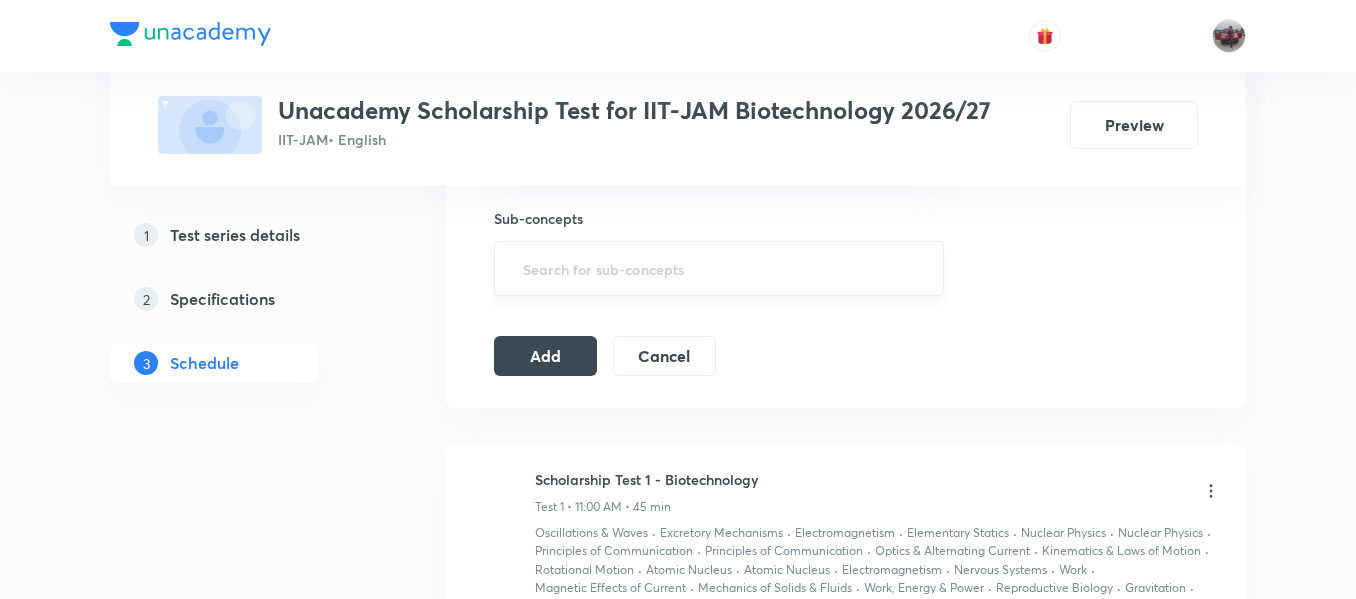 type on ";" 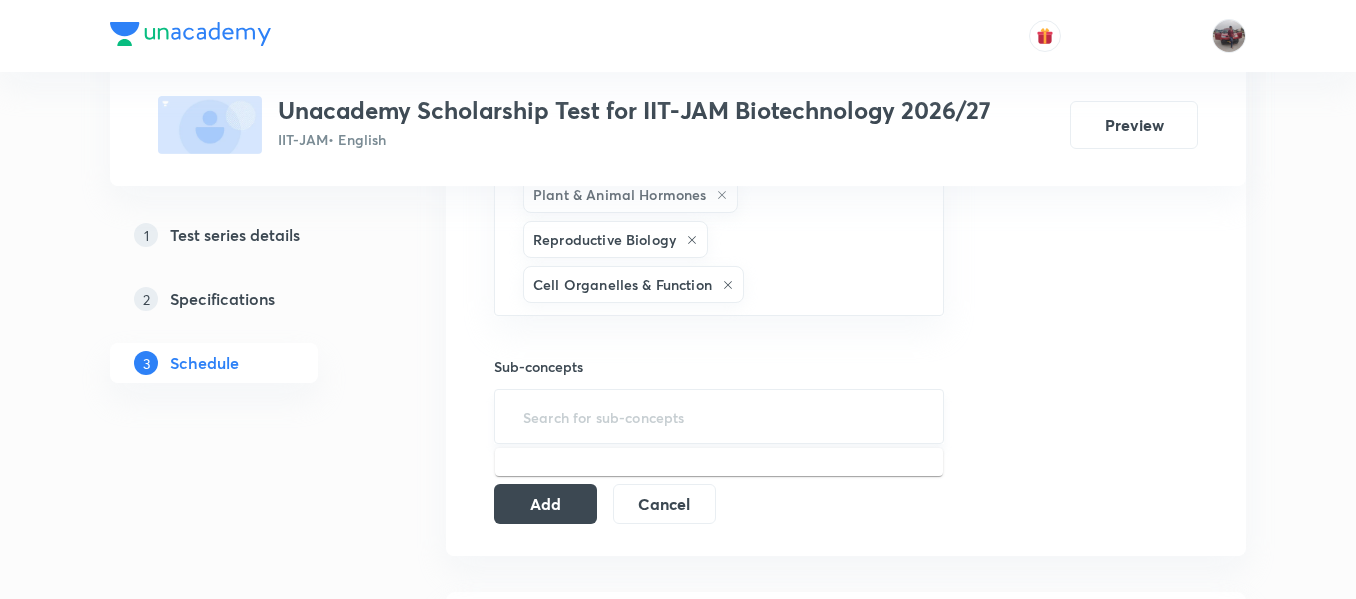 scroll, scrollTop: 885, scrollLeft: 0, axis: vertical 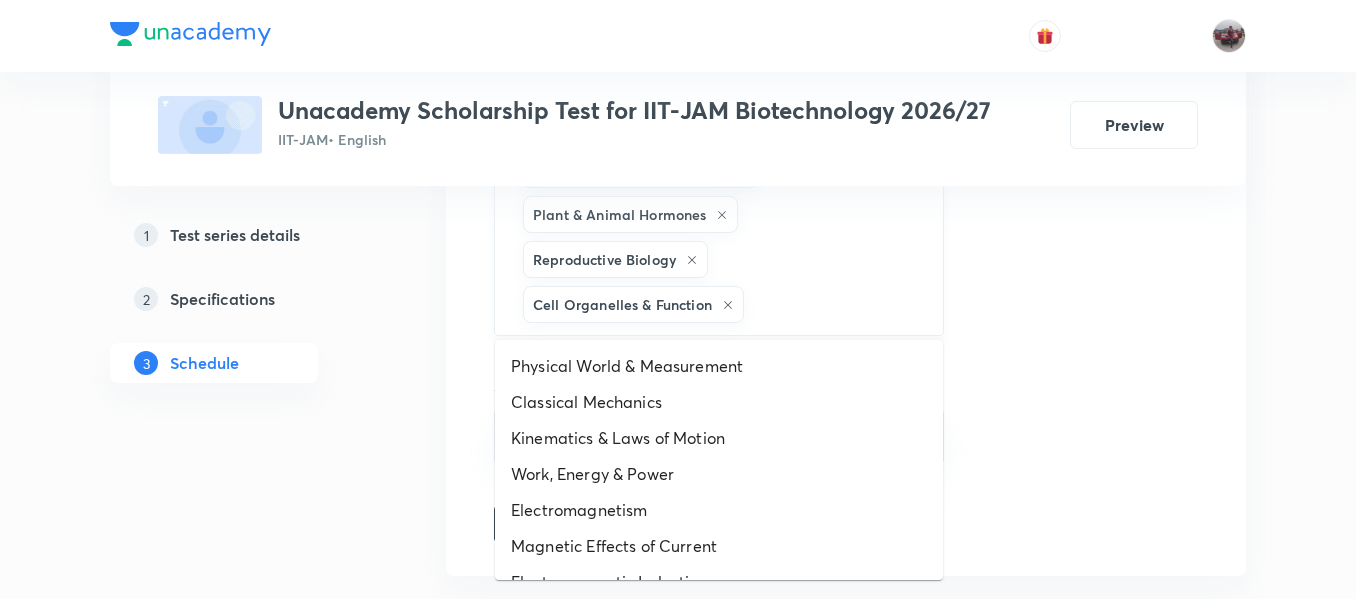 click at bounding box center [833, 304] 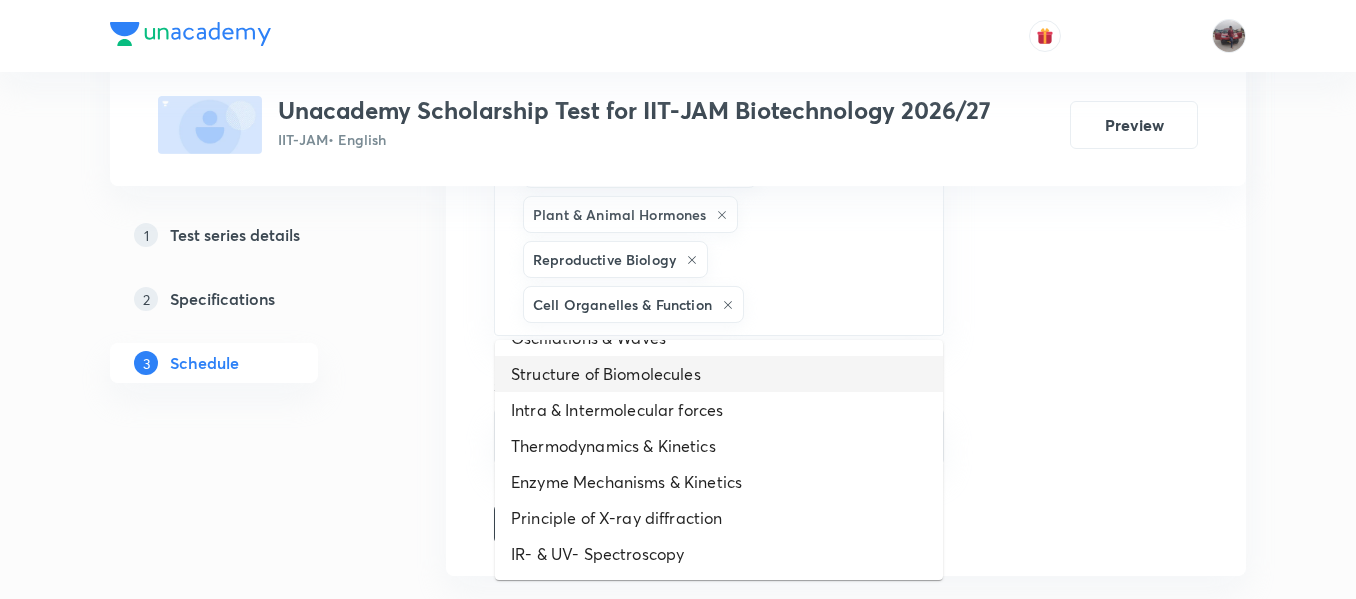 scroll, scrollTop: 644, scrollLeft: 0, axis: vertical 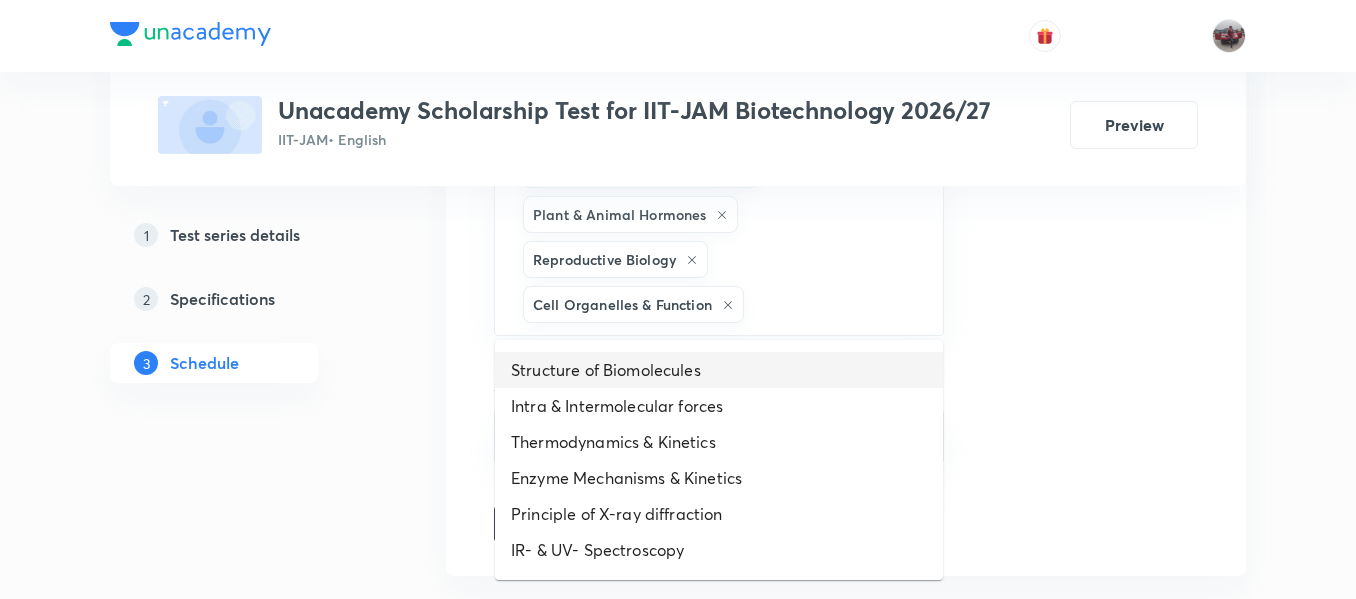 click on "Structure of Biomolecules" at bounding box center [719, 370] 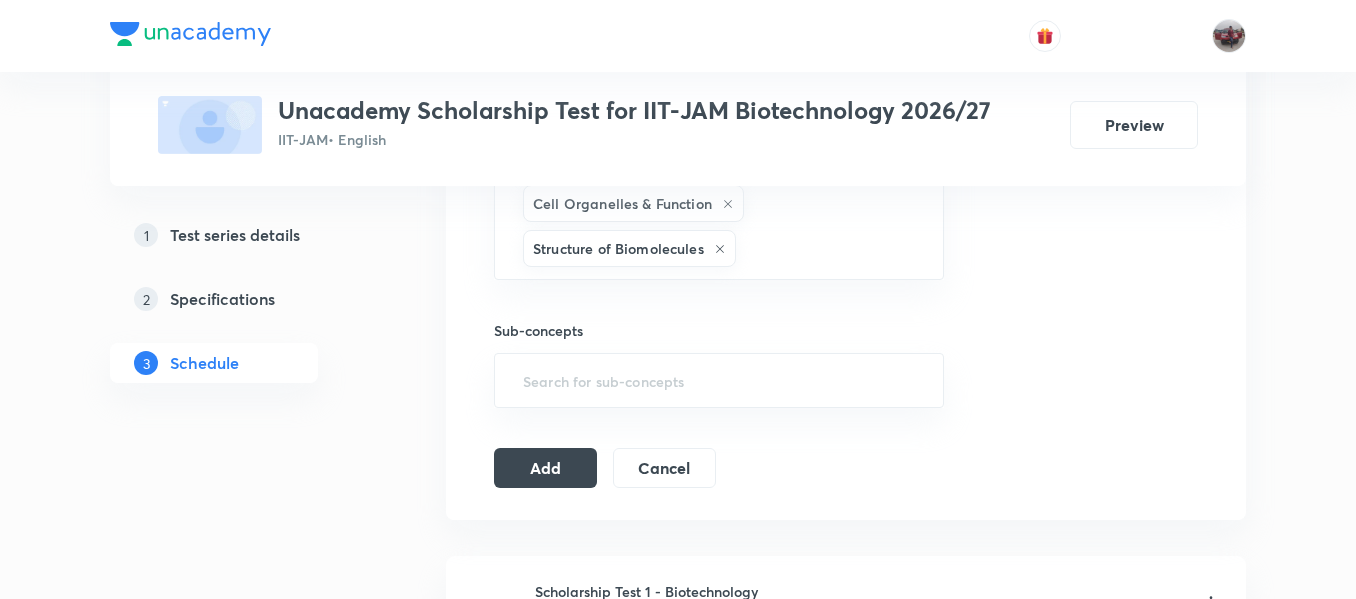 scroll, scrollTop: 988, scrollLeft: 0, axis: vertical 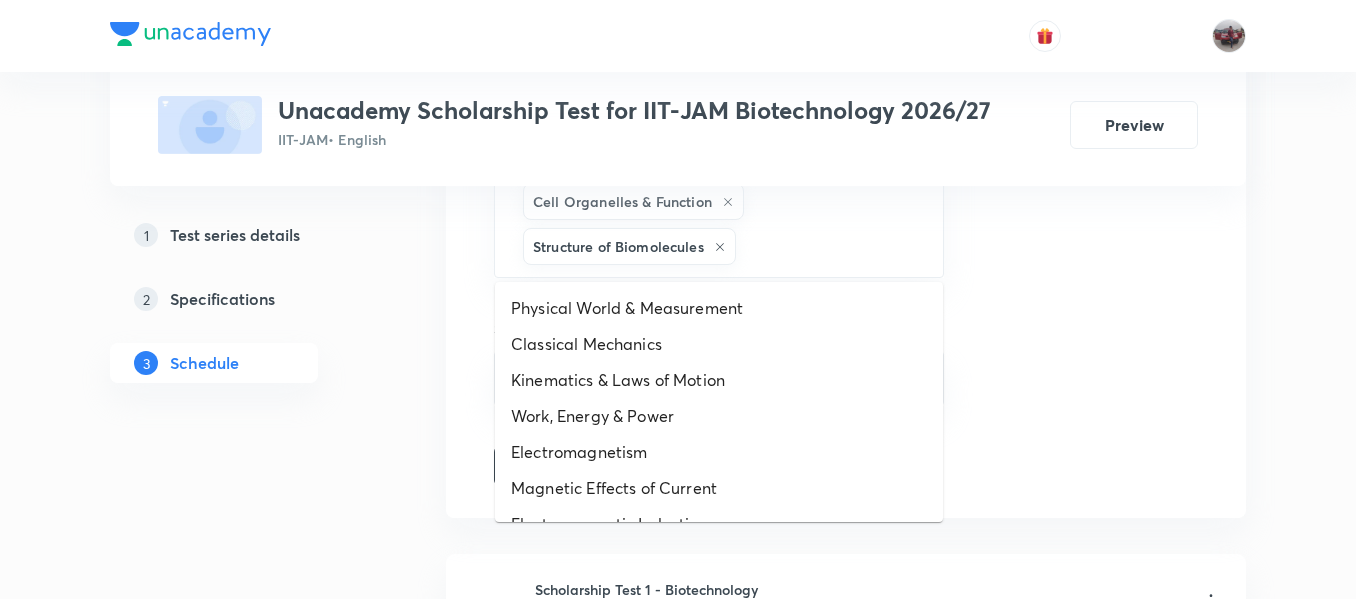 drag, startPoint x: 787, startPoint y: 239, endPoint x: 617, endPoint y: 444, distance: 266.31747 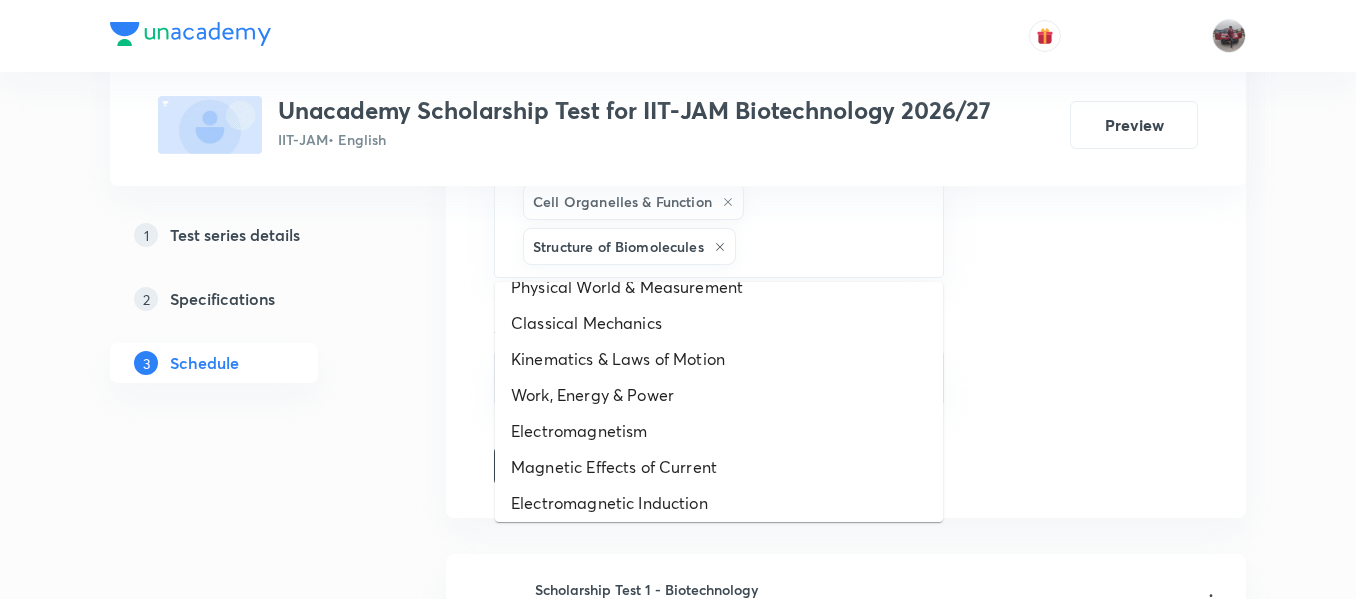 scroll, scrollTop: 0, scrollLeft: 0, axis: both 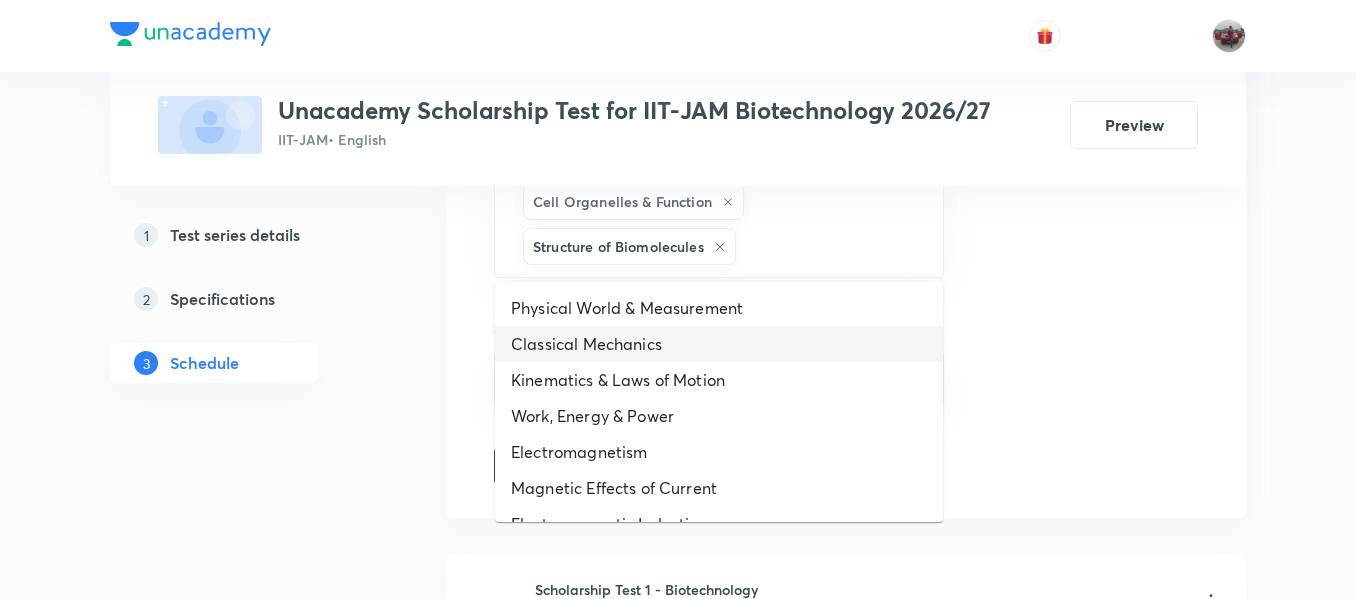click on "Classical Mechanics" at bounding box center (719, 344) 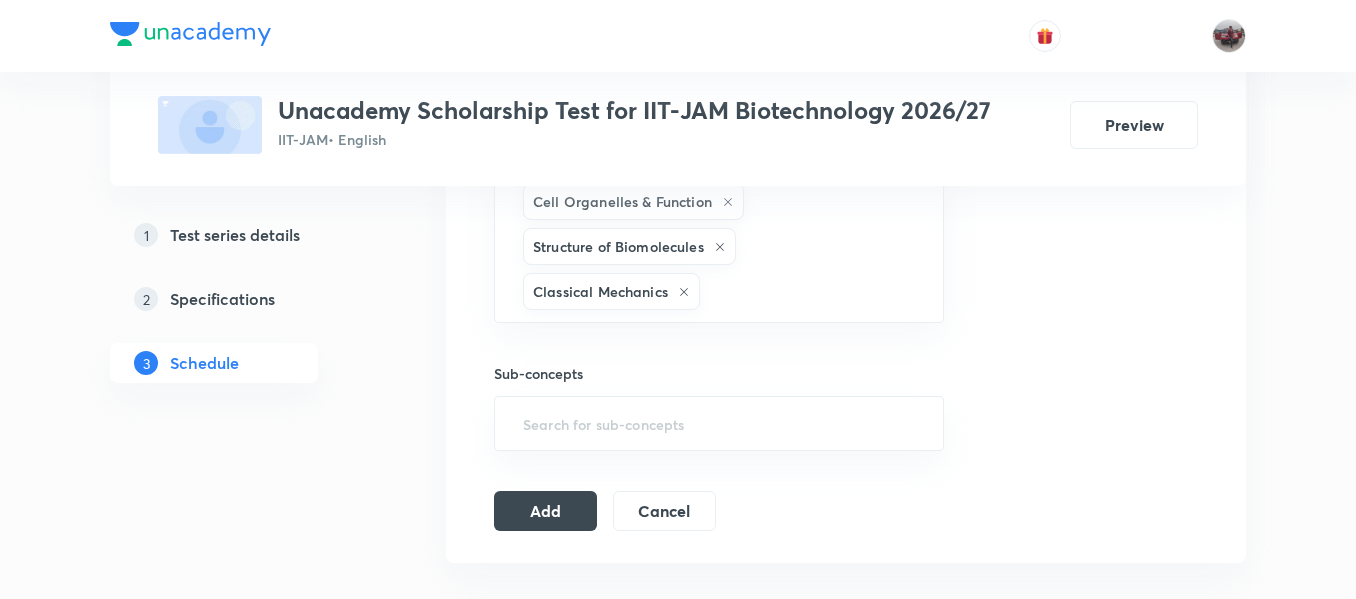 scroll, scrollTop: 1091, scrollLeft: 0, axis: vertical 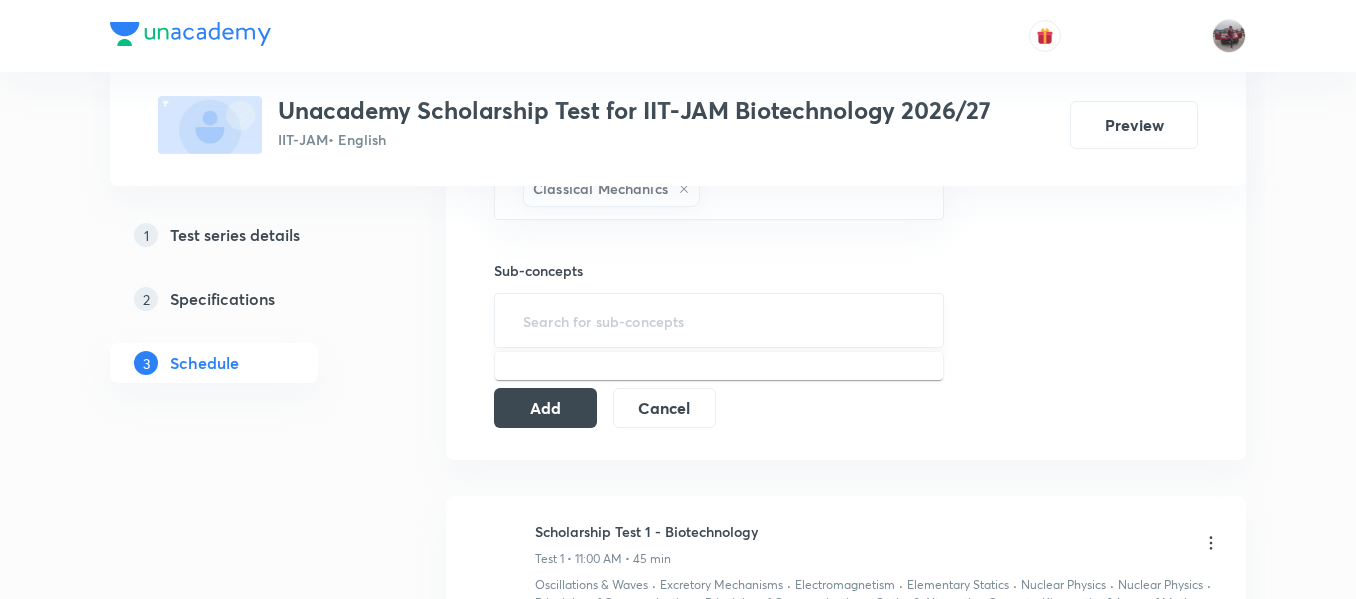click at bounding box center [719, 320] 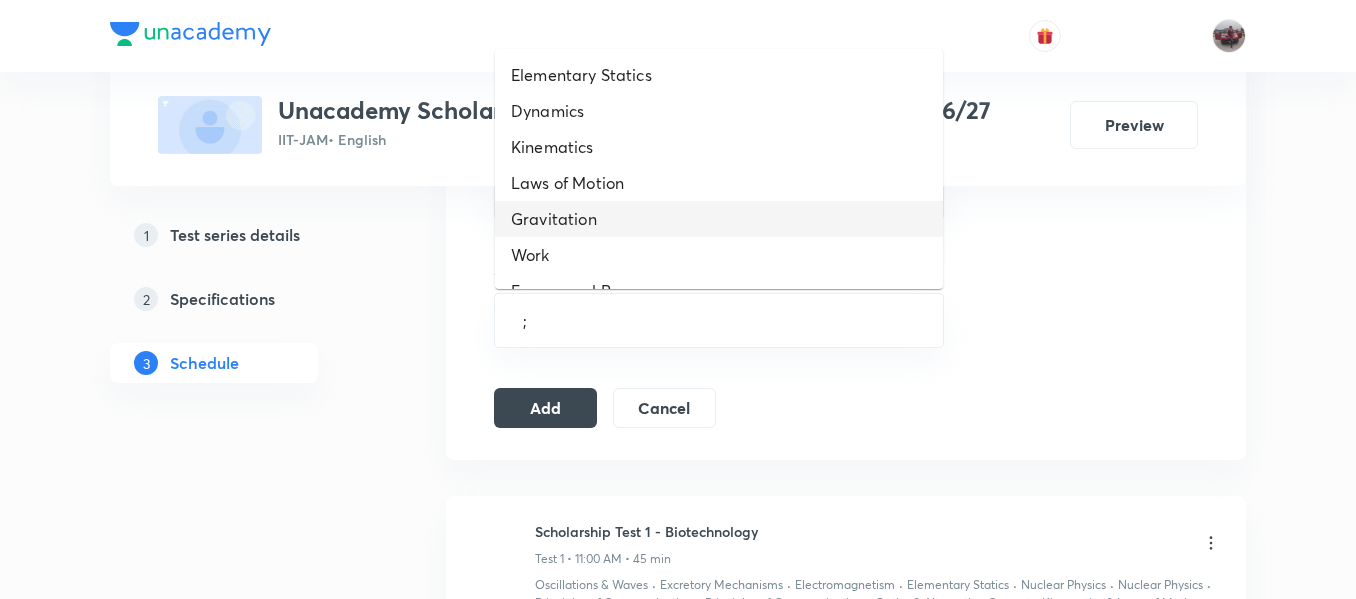 scroll, scrollTop: 28, scrollLeft: 0, axis: vertical 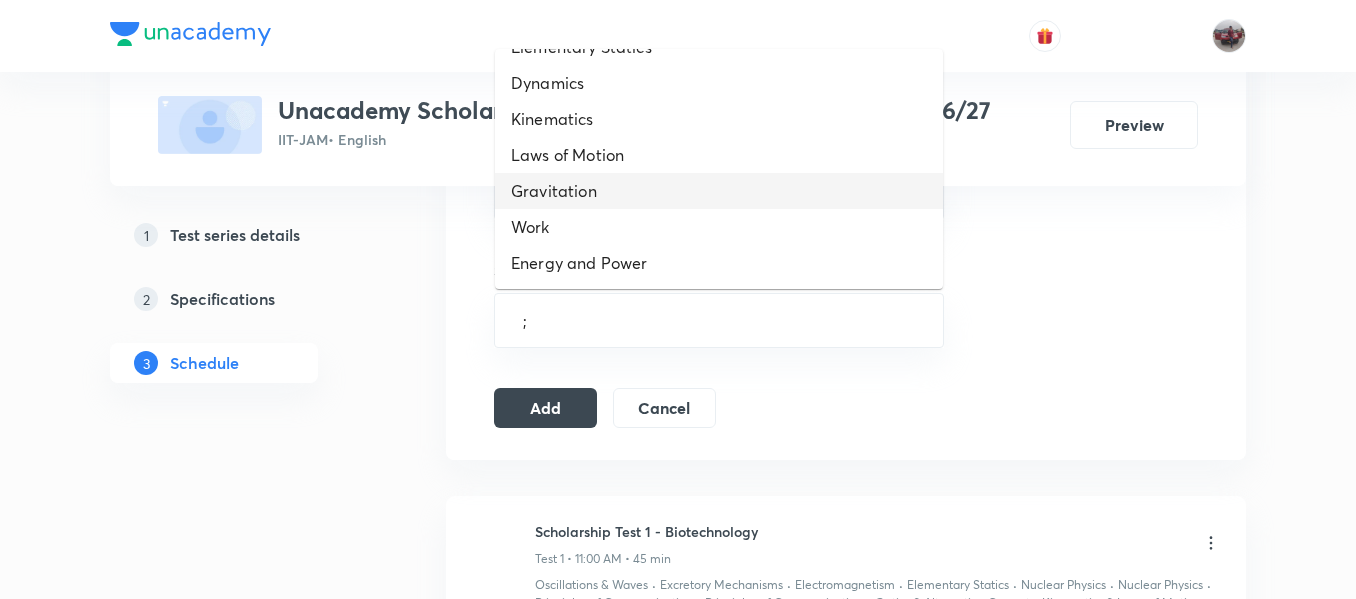 type on ";" 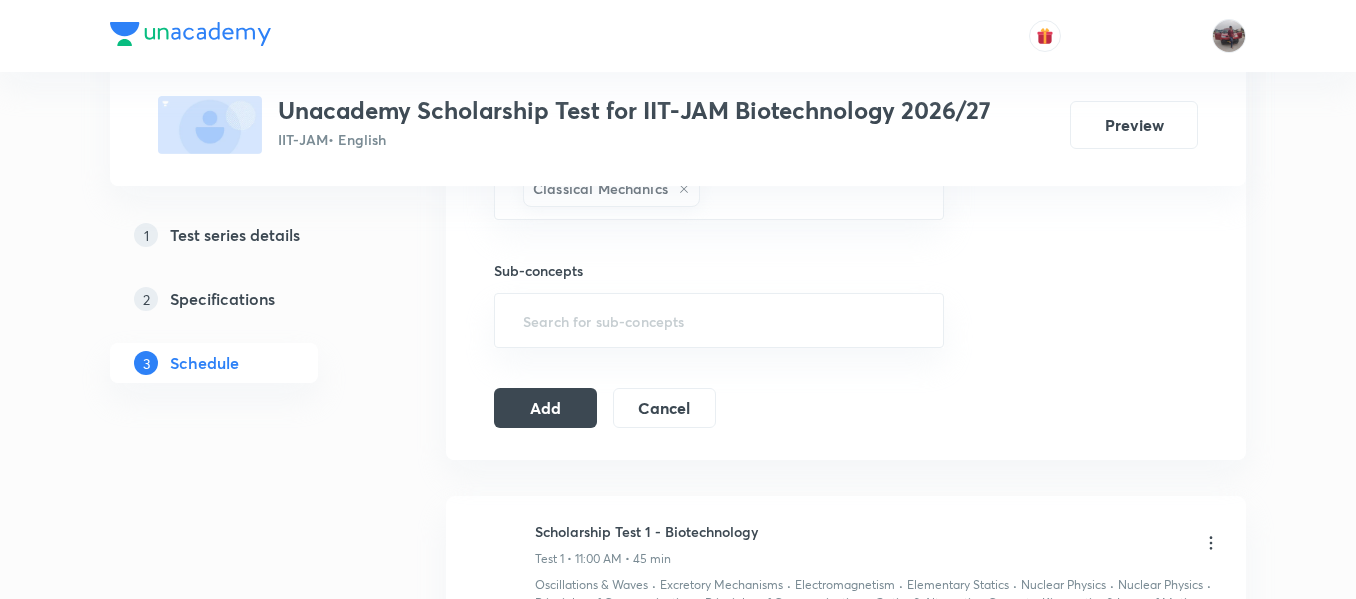 type on ";" 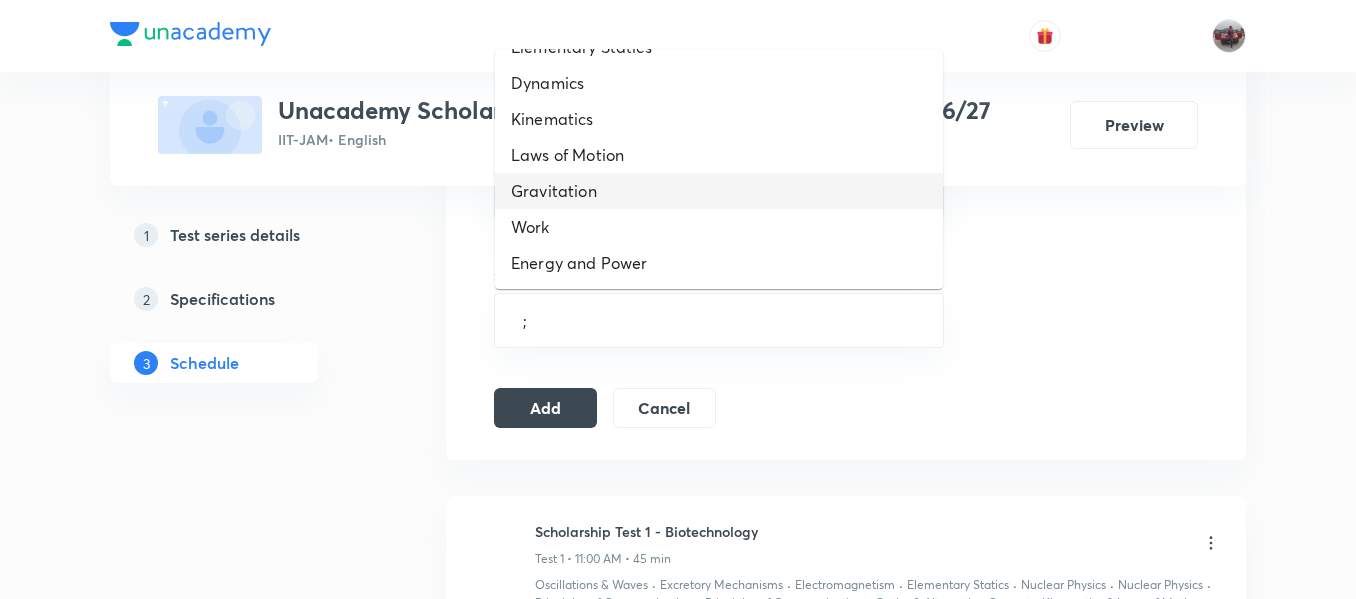 scroll, scrollTop: 0, scrollLeft: 0, axis: both 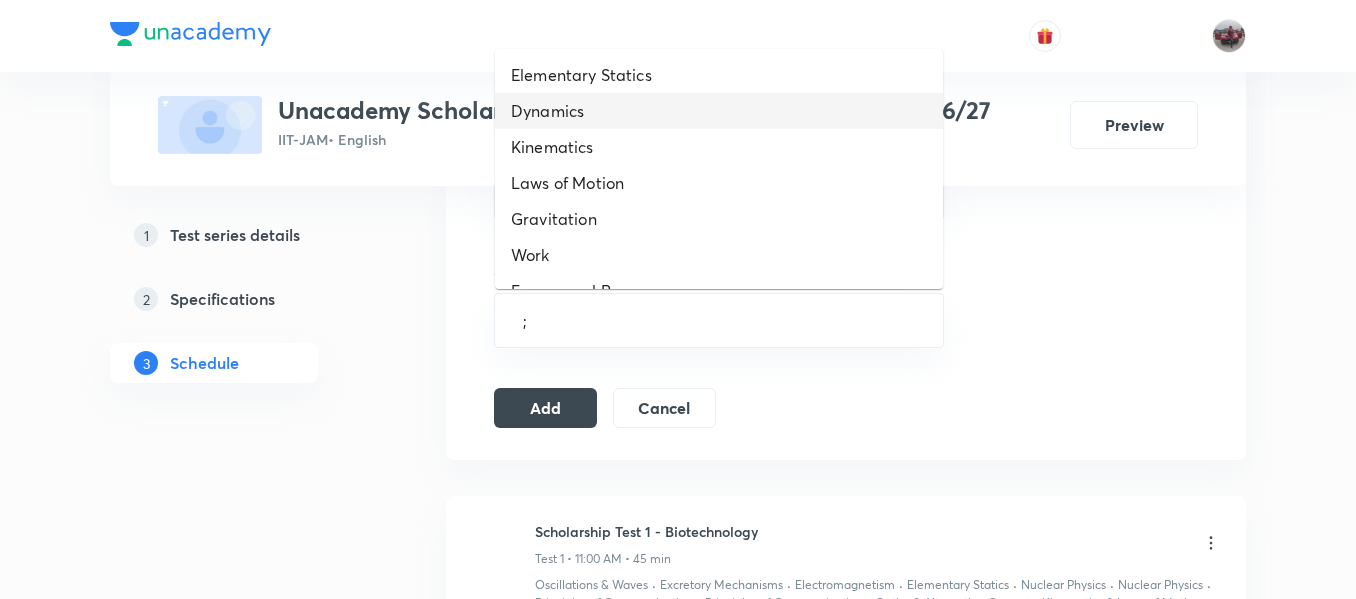 click on "Dynamics" at bounding box center (719, 111) 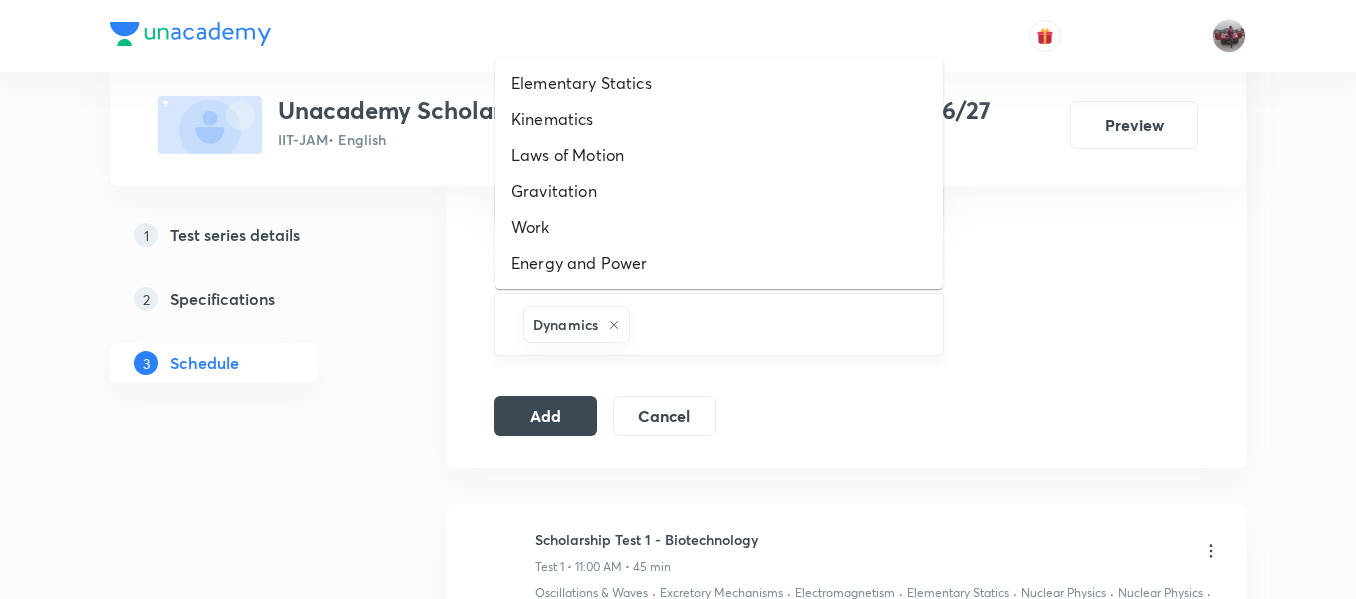 click at bounding box center [776, 324] 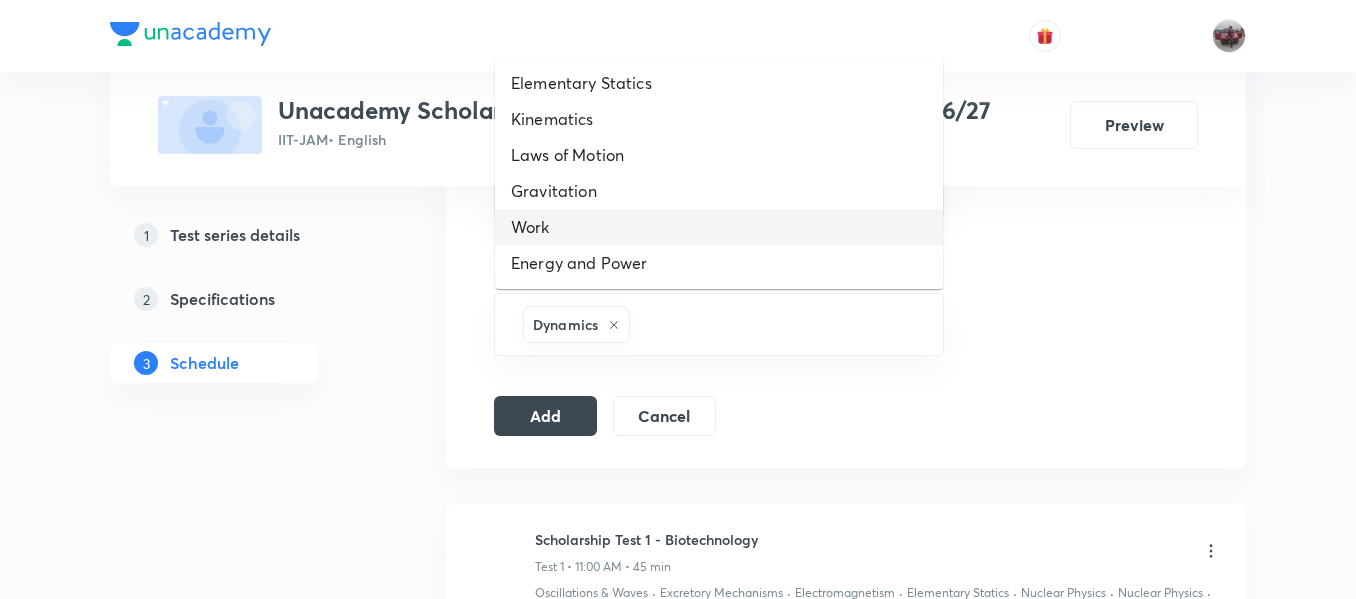 click on "Work" at bounding box center [719, 227] 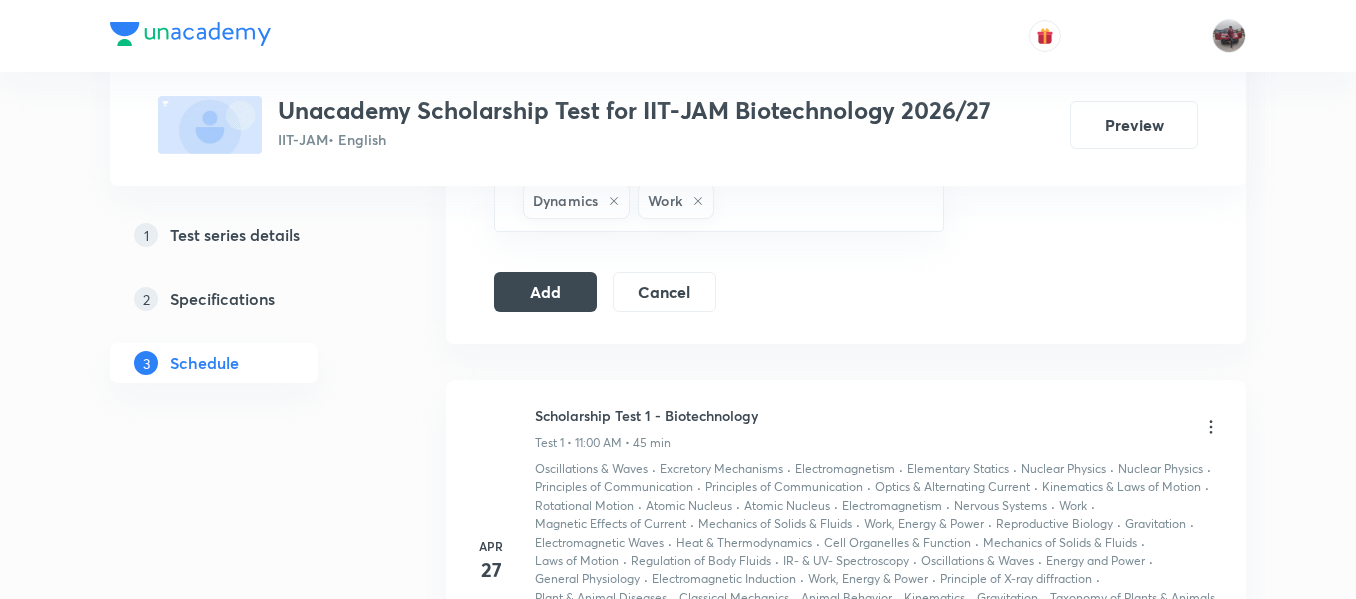 scroll, scrollTop: 1217, scrollLeft: 0, axis: vertical 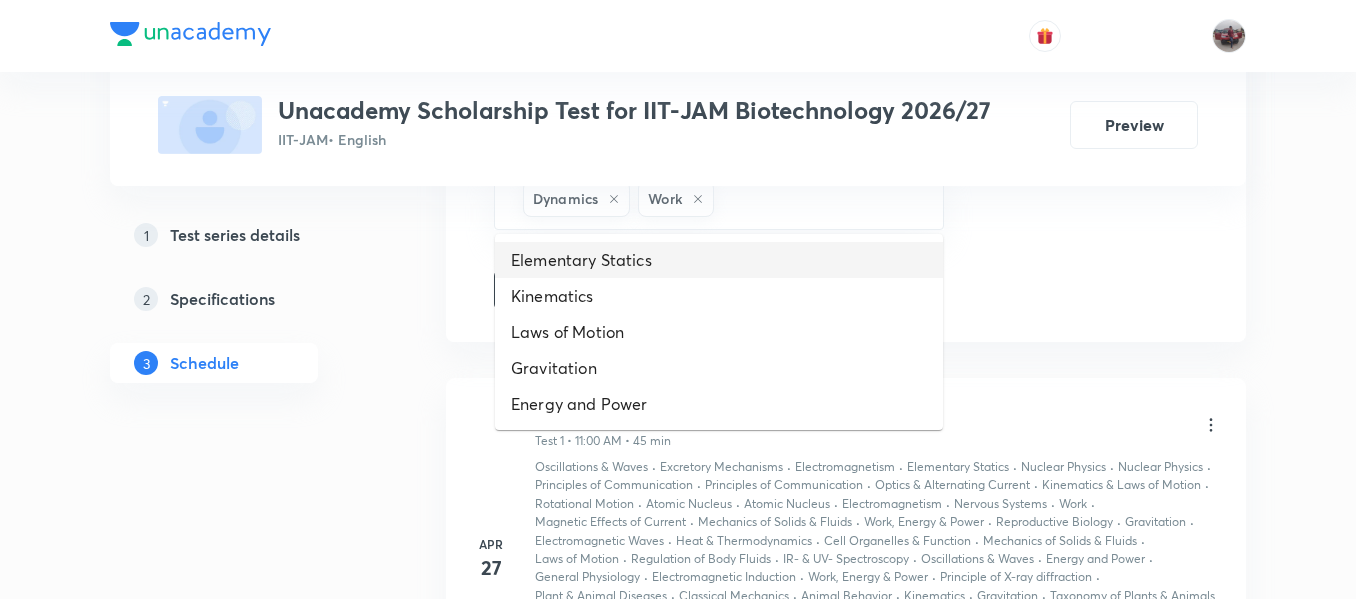 drag, startPoint x: 751, startPoint y: 200, endPoint x: 650, endPoint y: 248, distance: 111.82576 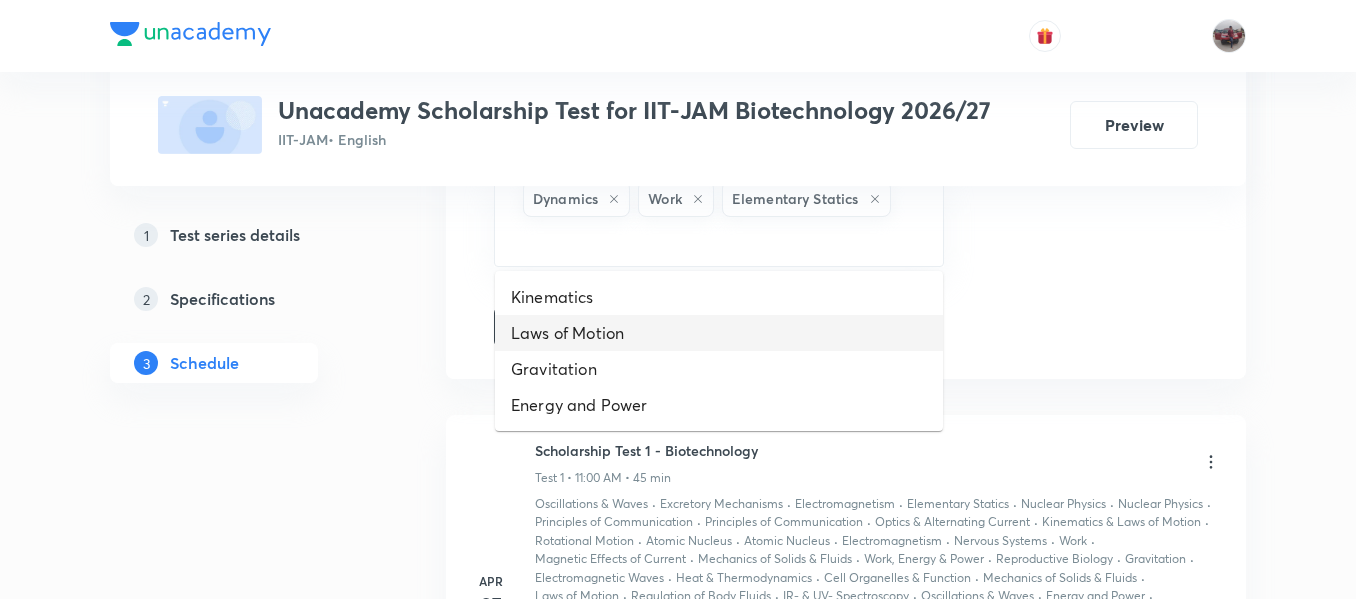 drag, startPoint x: 785, startPoint y: 242, endPoint x: 654, endPoint y: 316, distance: 150.45598 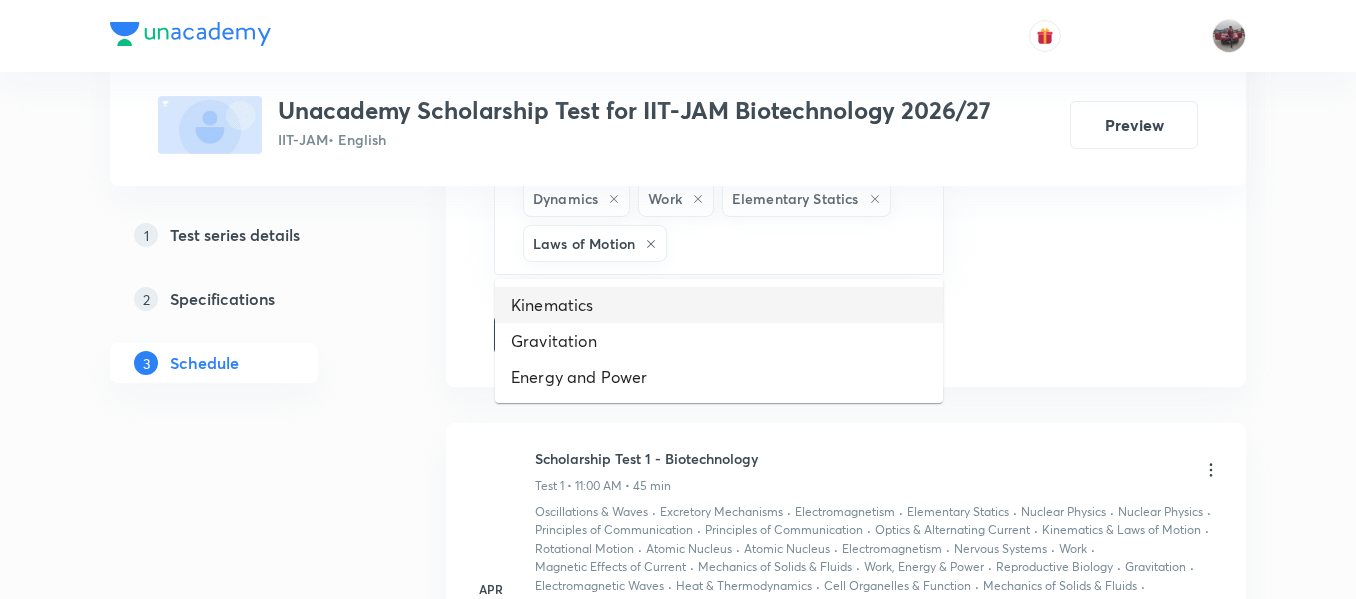 drag, startPoint x: 754, startPoint y: 256, endPoint x: 666, endPoint y: 330, distance: 114.97826 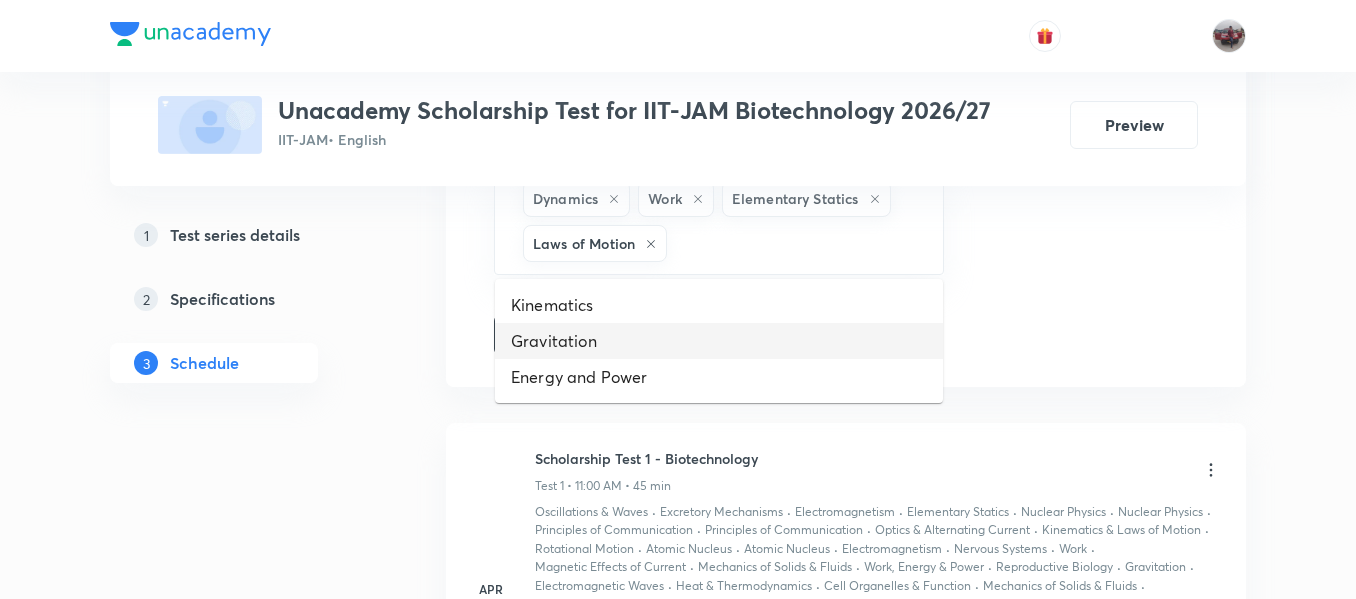 click on "Gravitation" at bounding box center [719, 341] 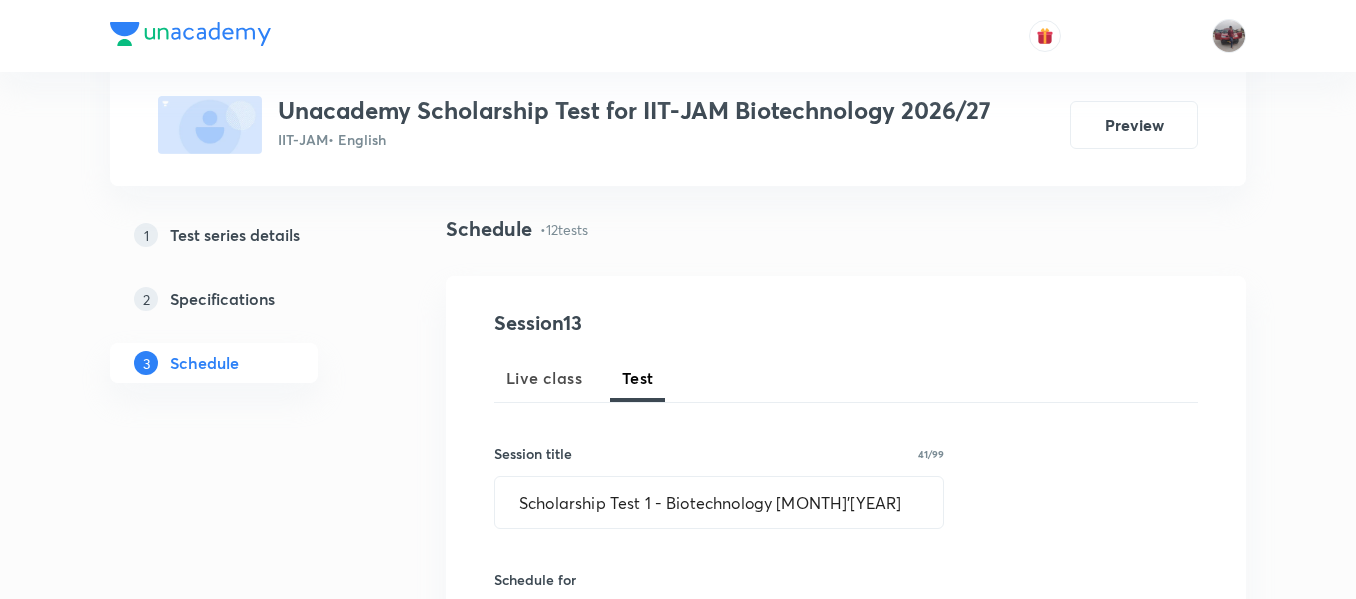 scroll, scrollTop: 110, scrollLeft: 0, axis: vertical 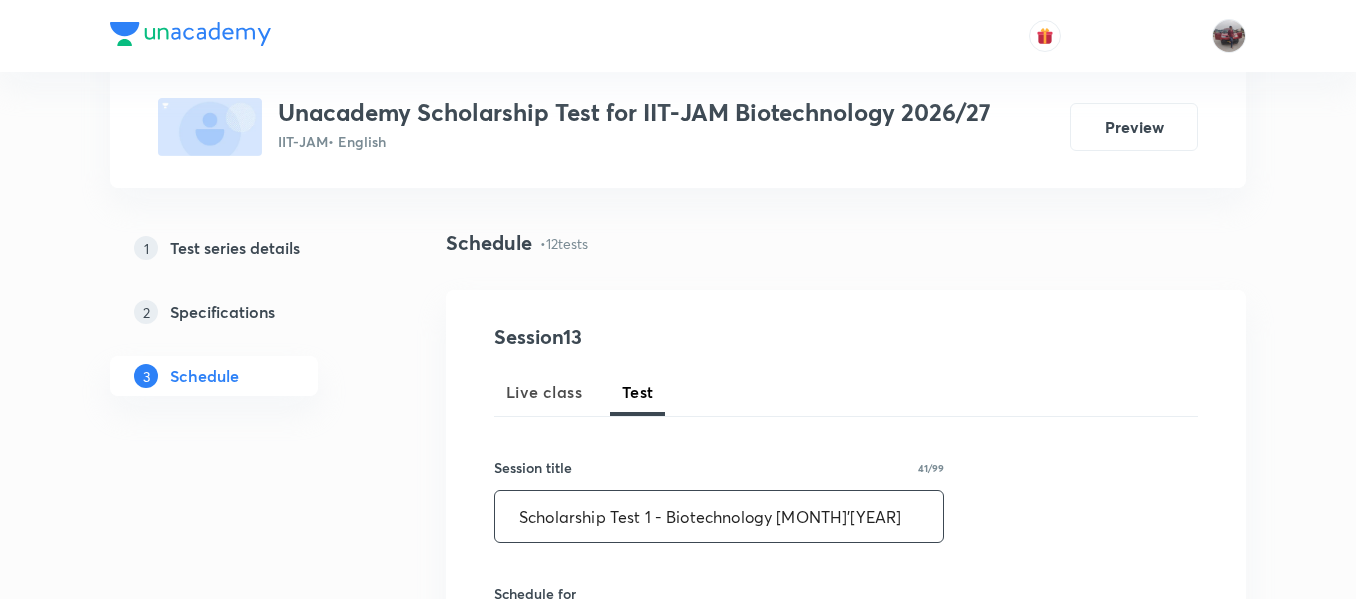 click on "Scholarship Test 1 - Biotechnology Aug'25" at bounding box center [719, 516] 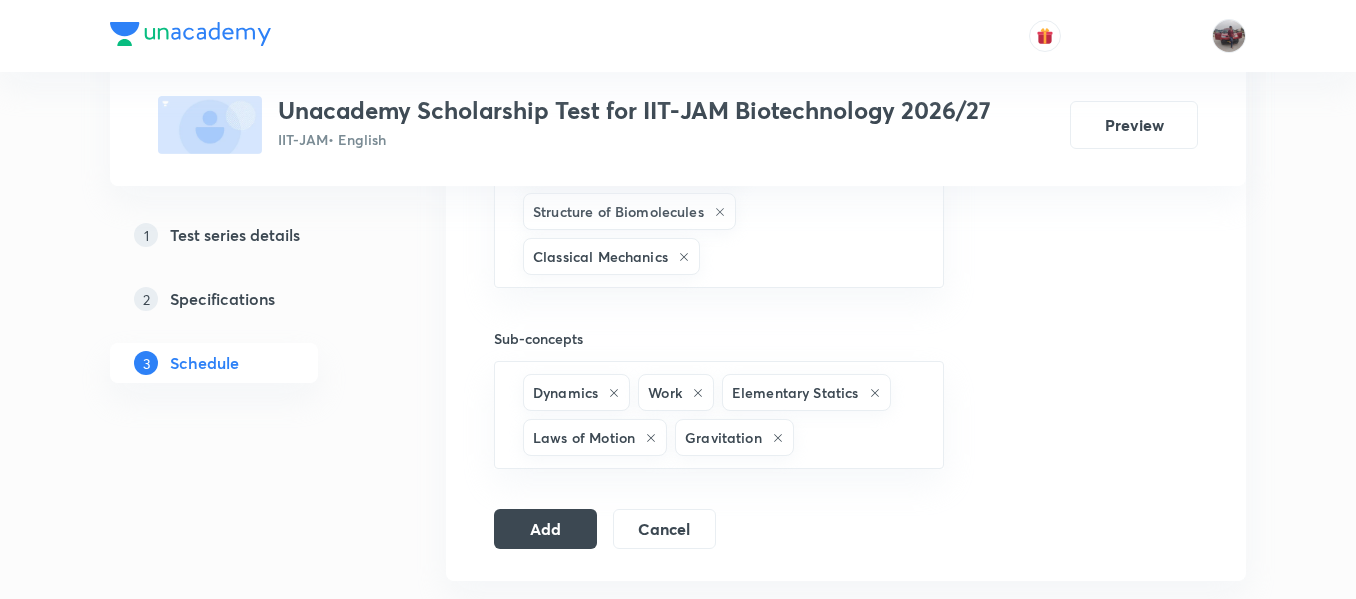 scroll, scrollTop: 1280, scrollLeft: 0, axis: vertical 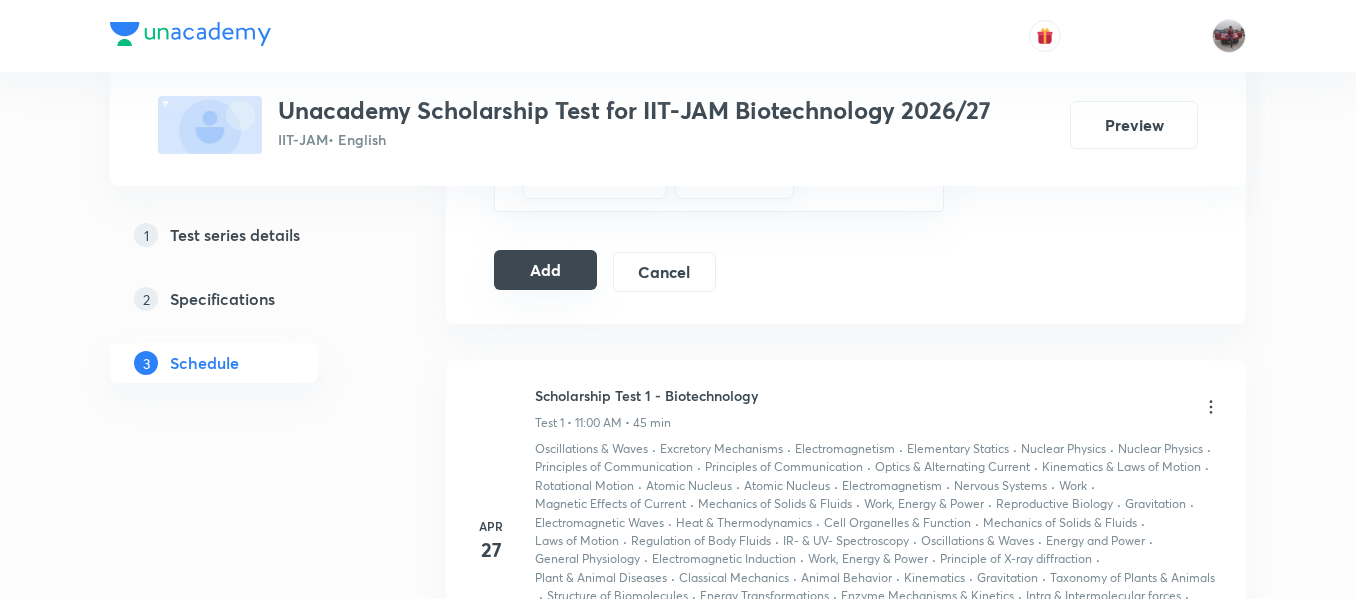 click on "Add" at bounding box center [545, 270] 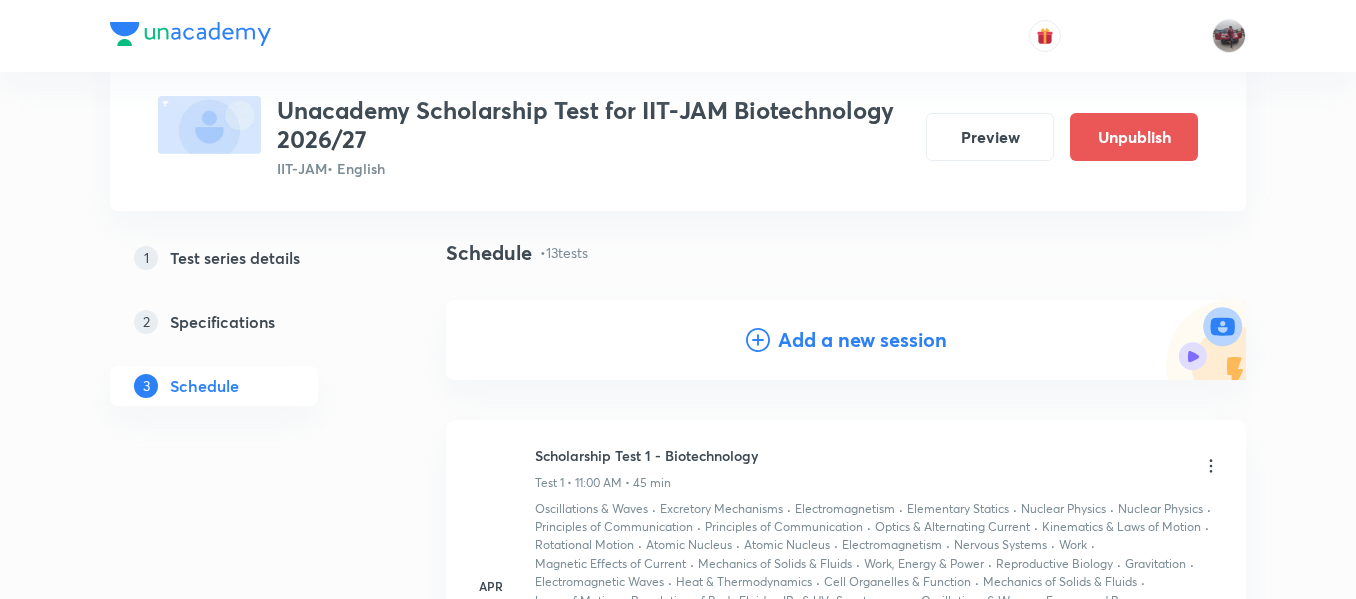 scroll, scrollTop: 128, scrollLeft: 0, axis: vertical 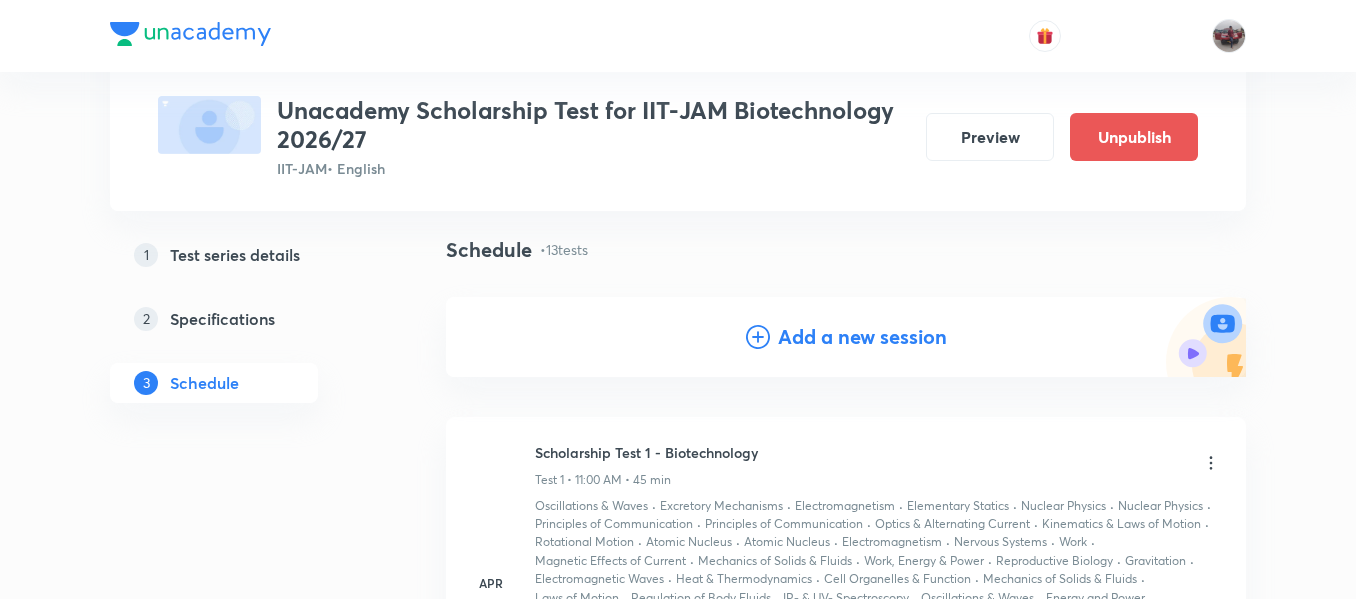 click on "Add a new session" at bounding box center (862, 337) 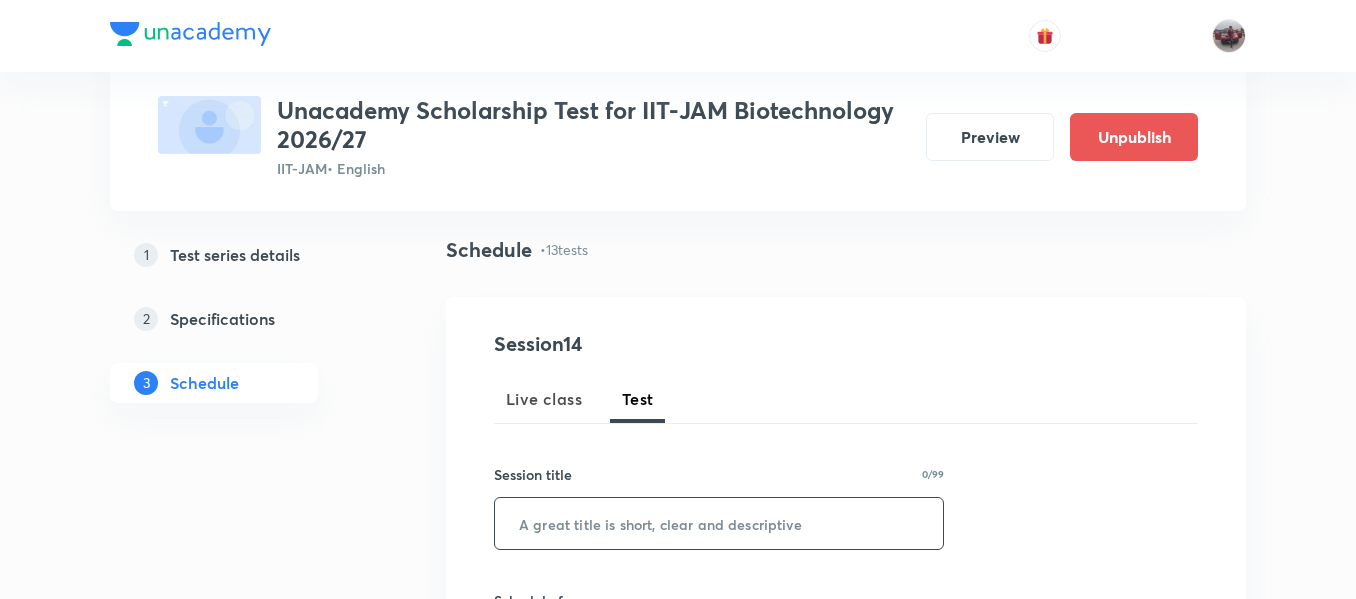click at bounding box center (719, 523) 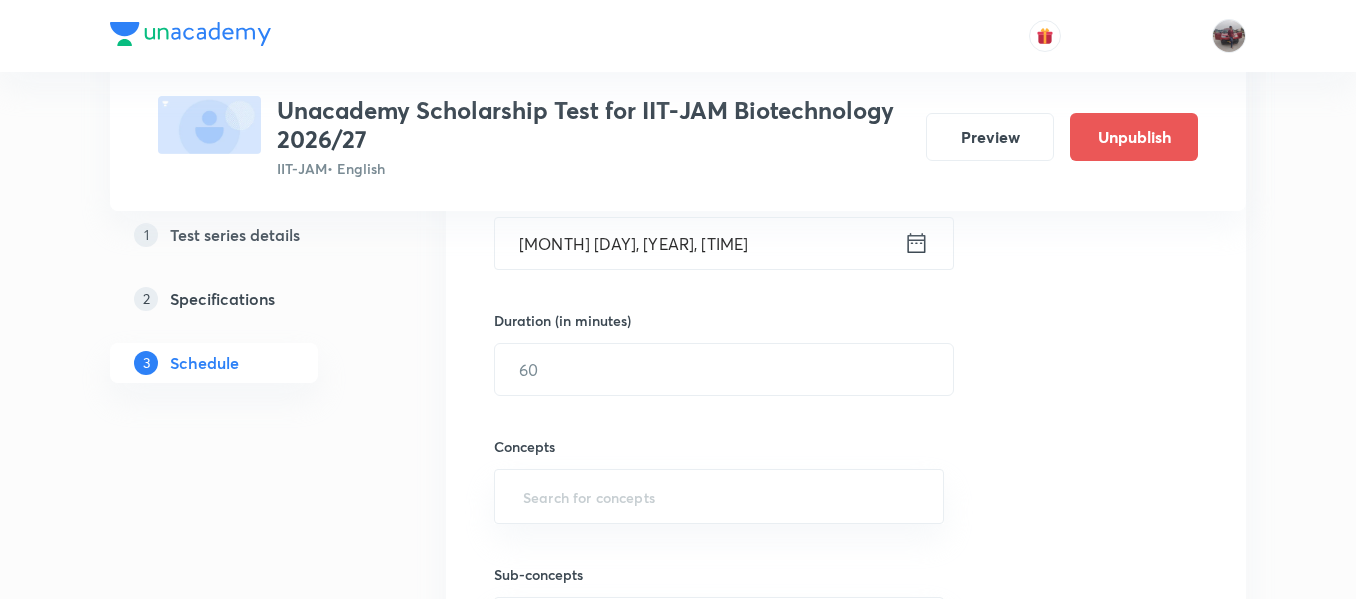 scroll, scrollTop: 535, scrollLeft: 0, axis: vertical 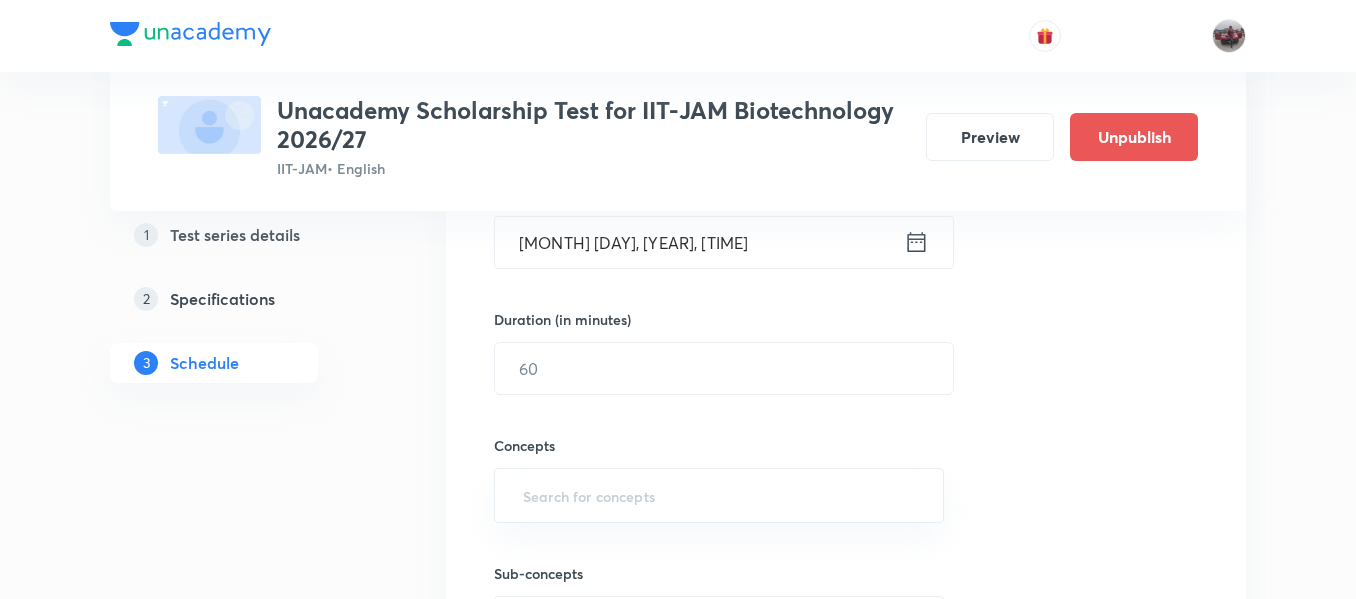 type on "Scholarship Test 2 - Biotechnology Aug'25" 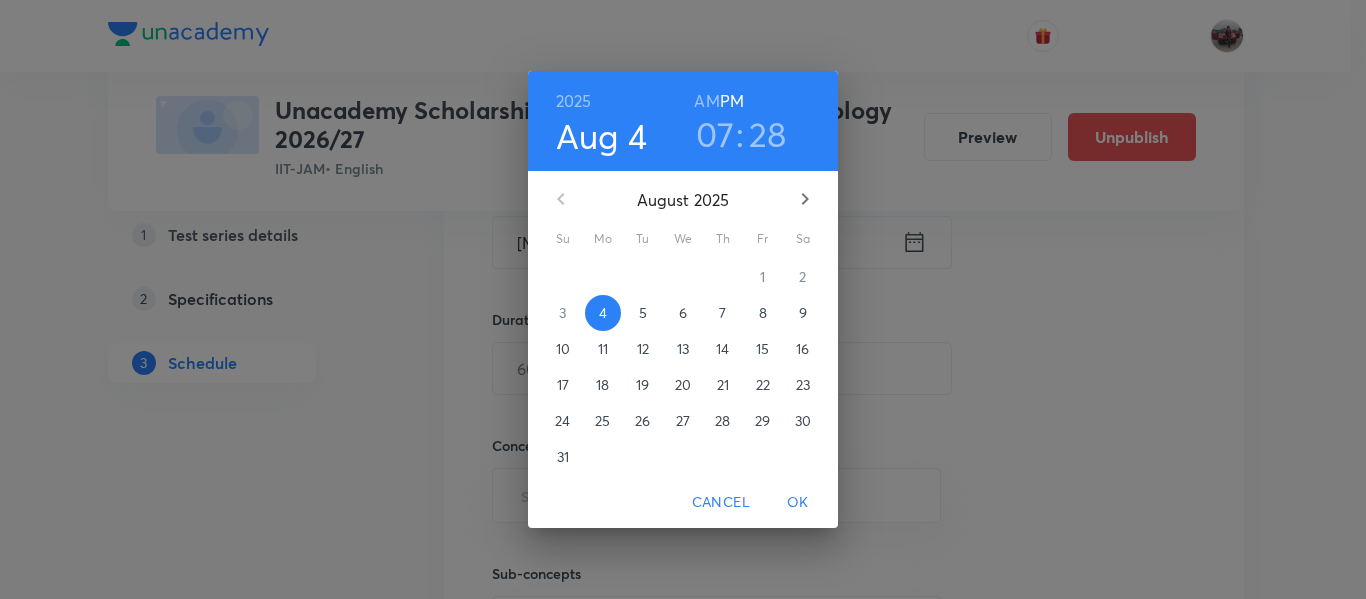 click on "10" at bounding box center (563, 349) 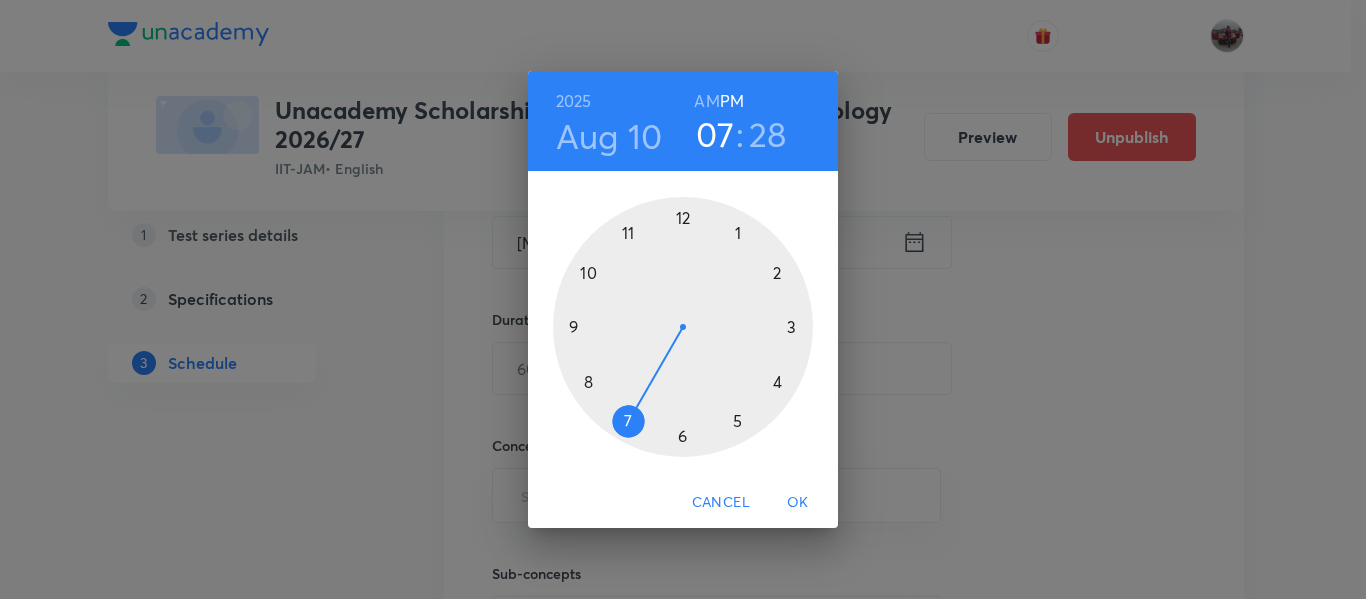click at bounding box center (683, 327) 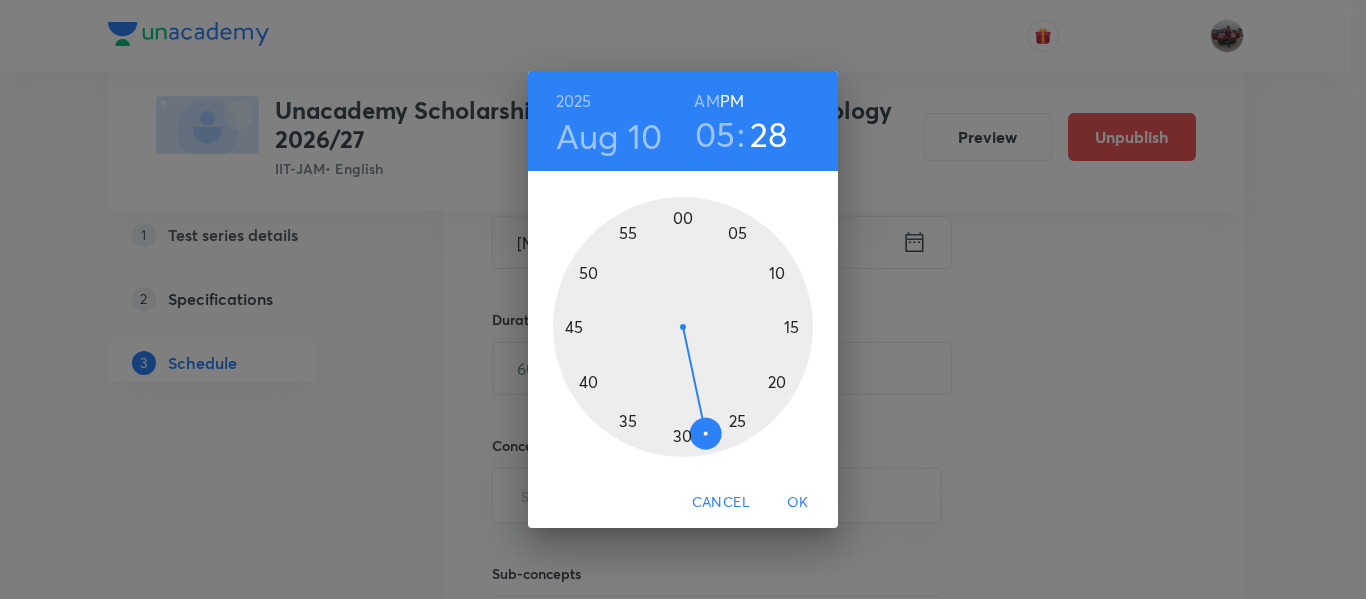 click at bounding box center (683, 327) 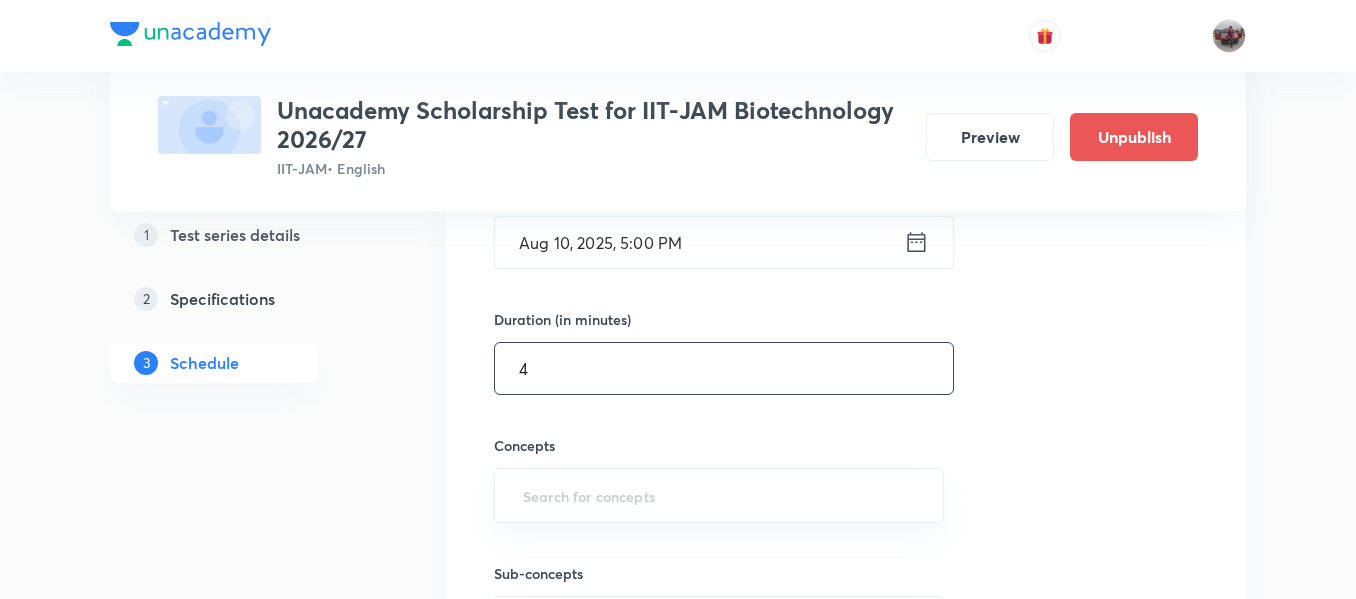 click on "4" at bounding box center [724, 368] 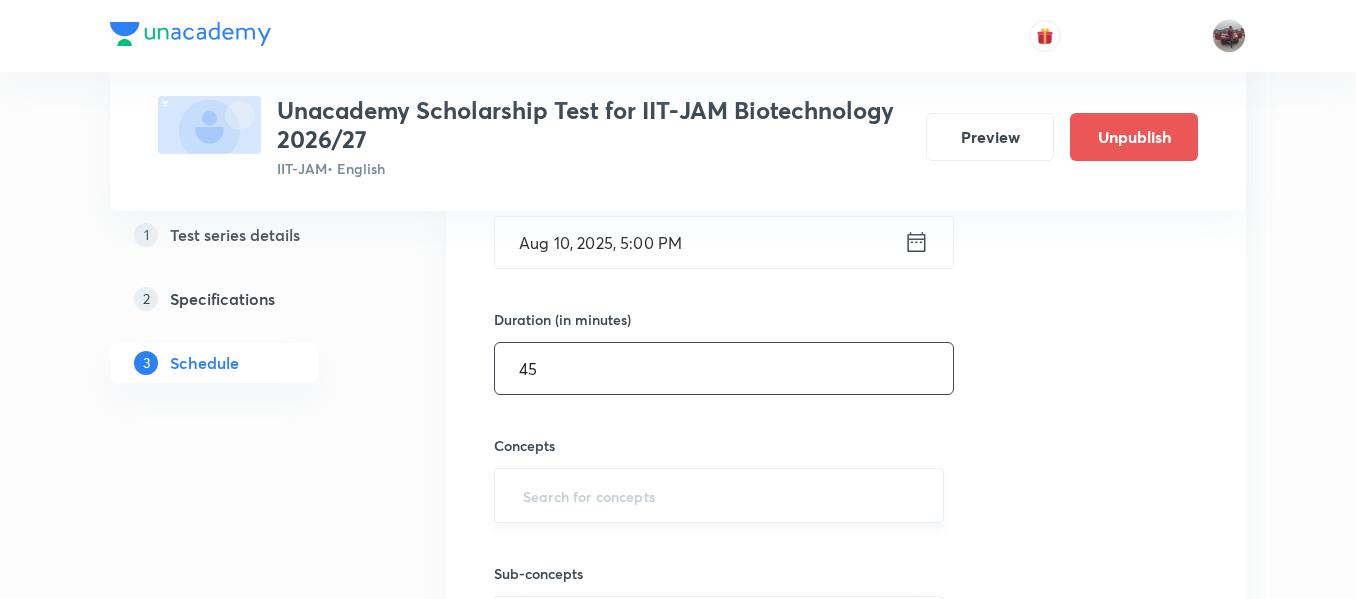 type on "45" 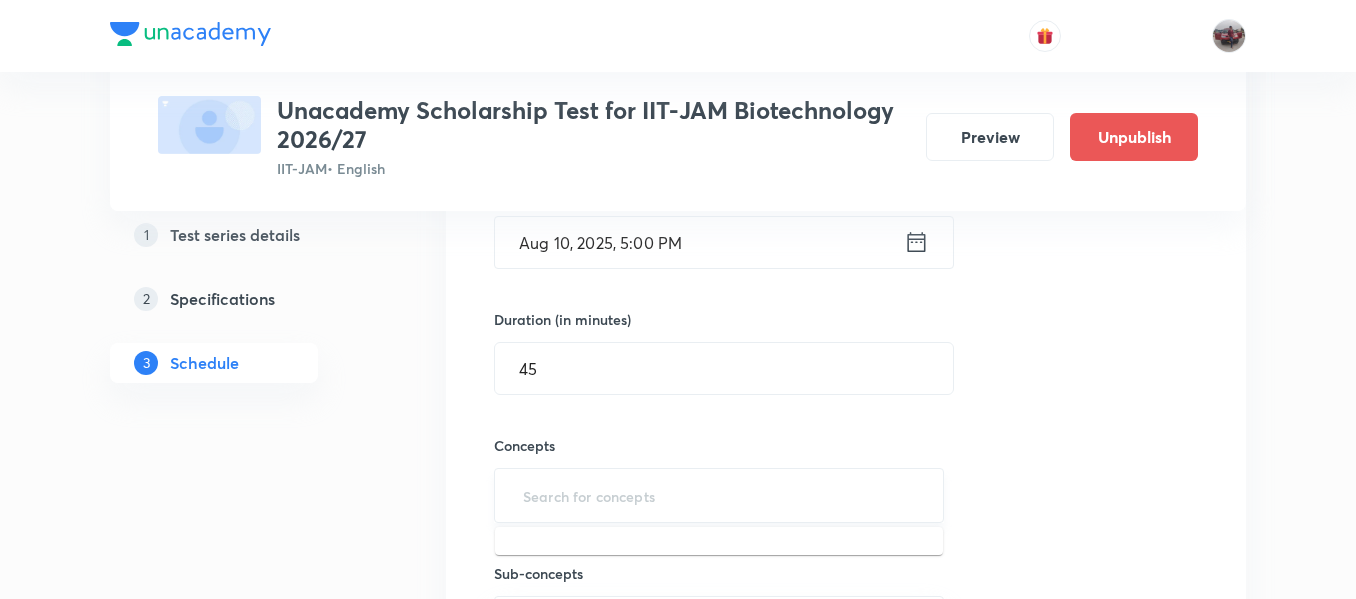 click at bounding box center (719, 495) 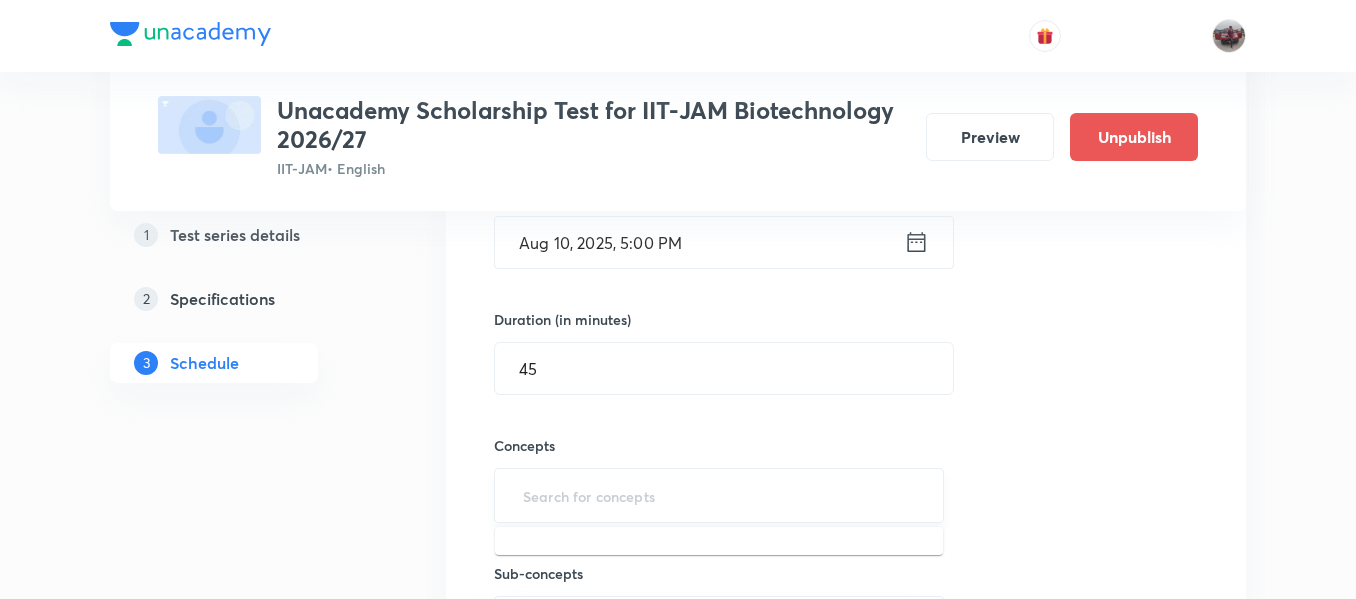 type on ";" 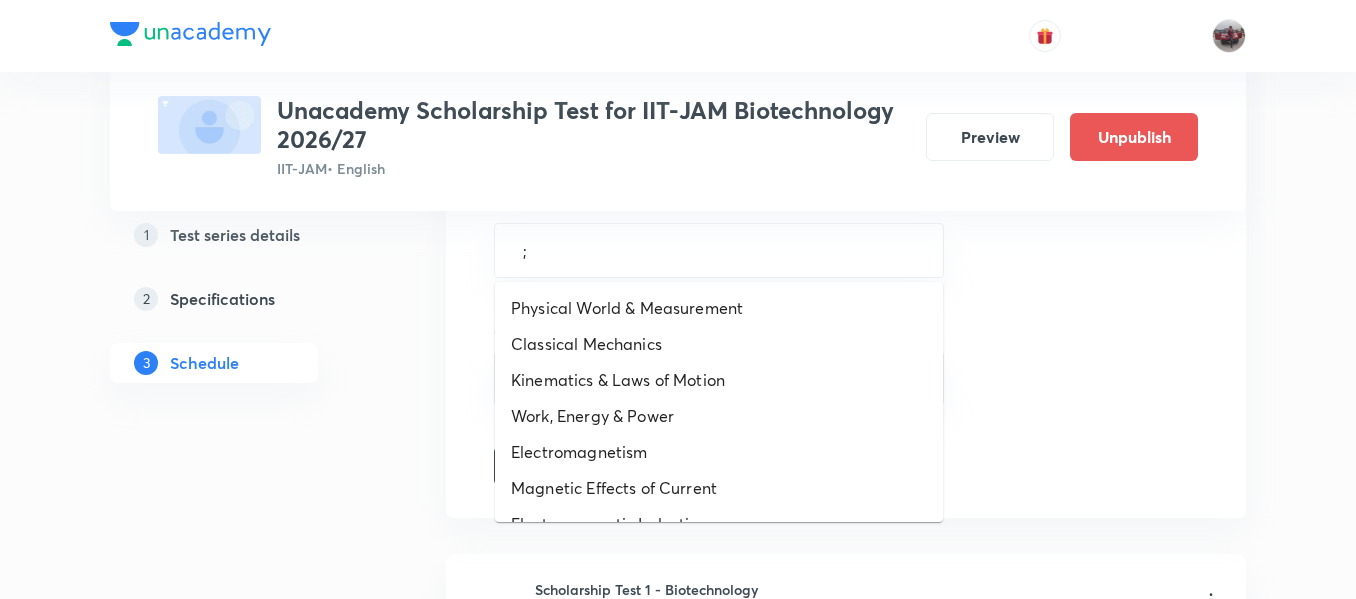 scroll, scrollTop: 781, scrollLeft: 0, axis: vertical 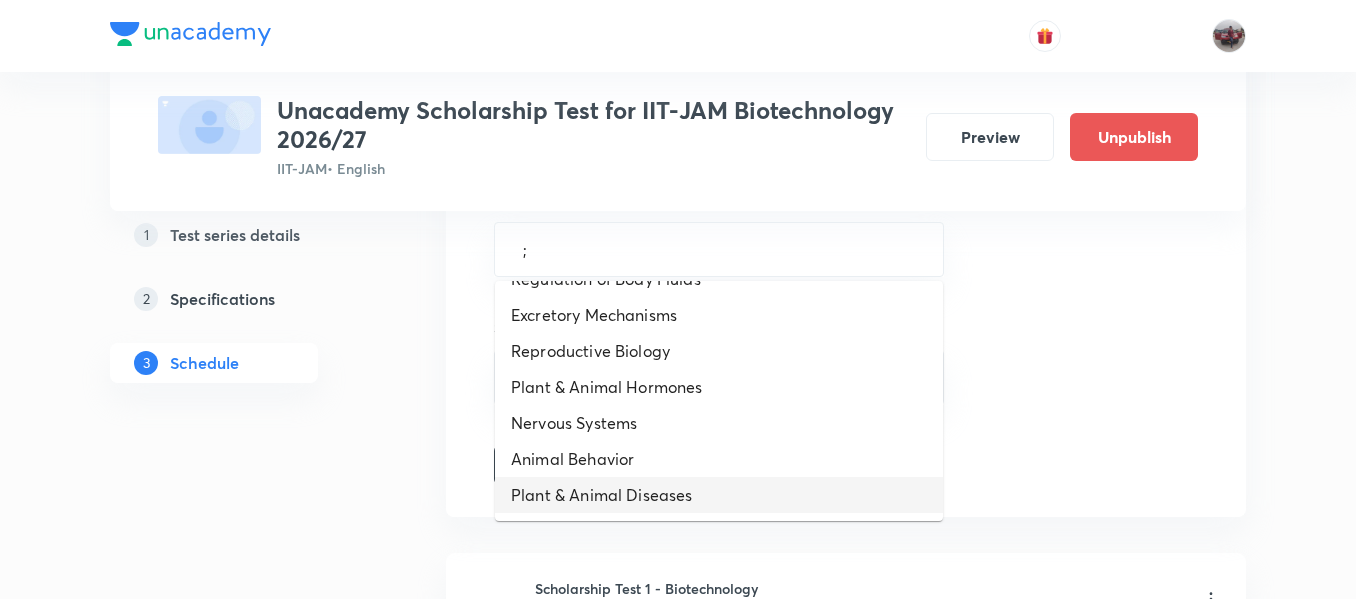 click on "Plant & Animal Diseases" at bounding box center [719, 495] 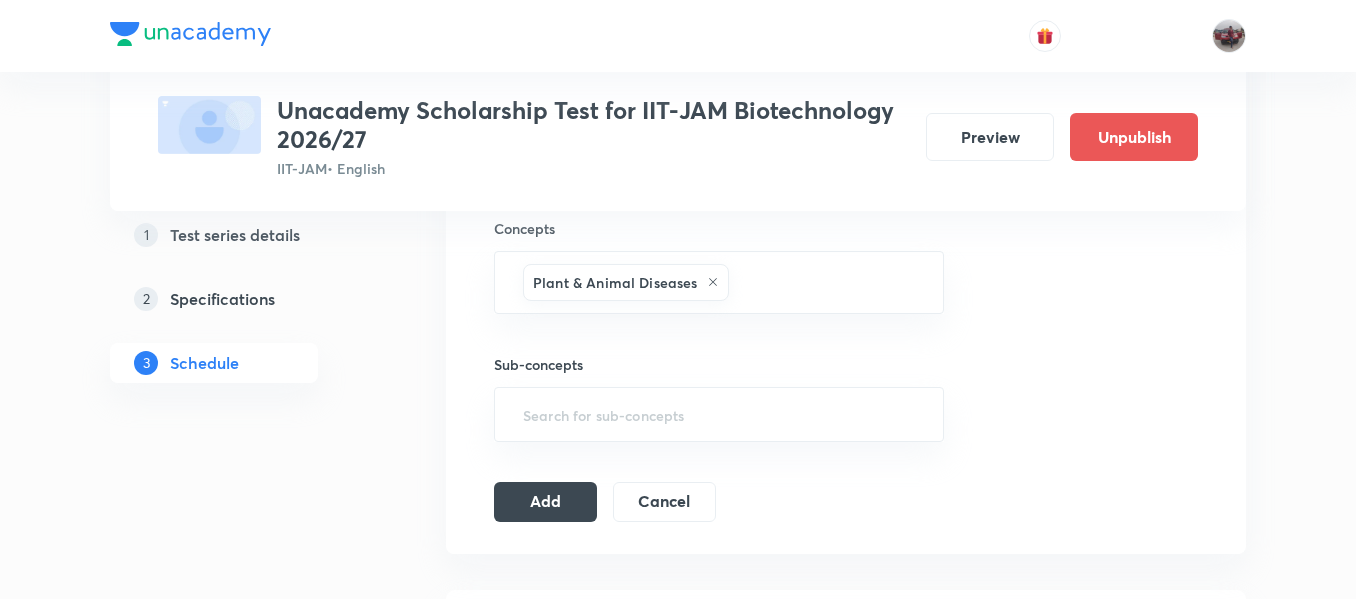 scroll, scrollTop: 745, scrollLeft: 0, axis: vertical 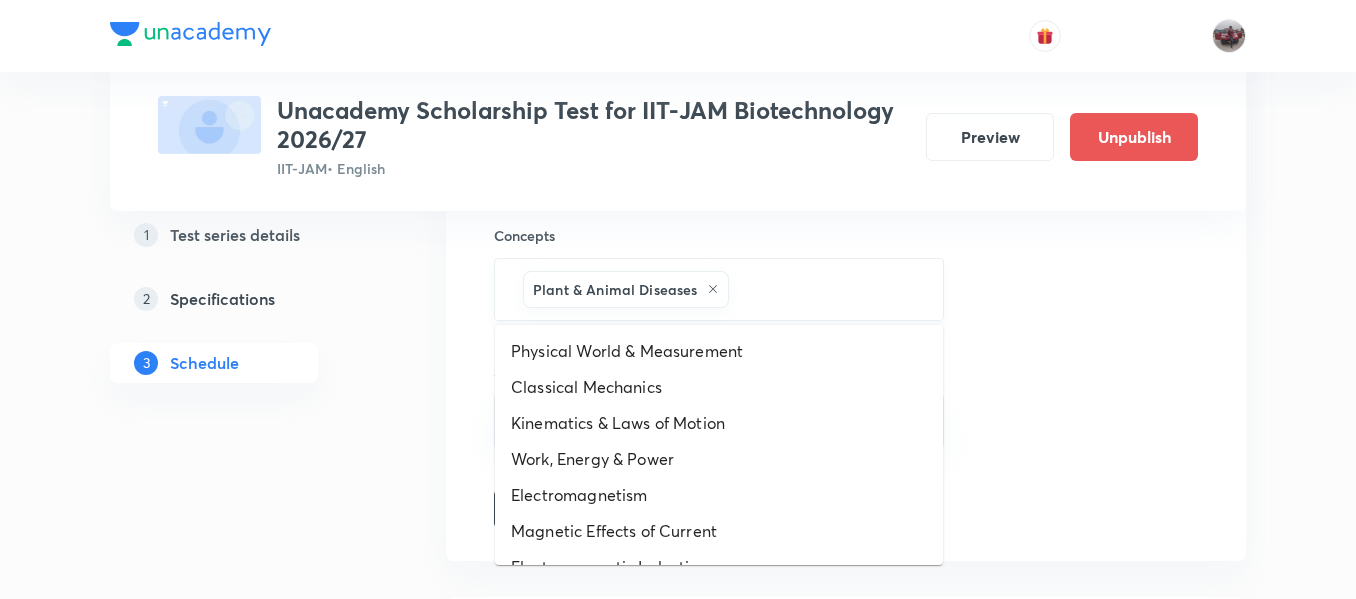 click at bounding box center [825, 289] 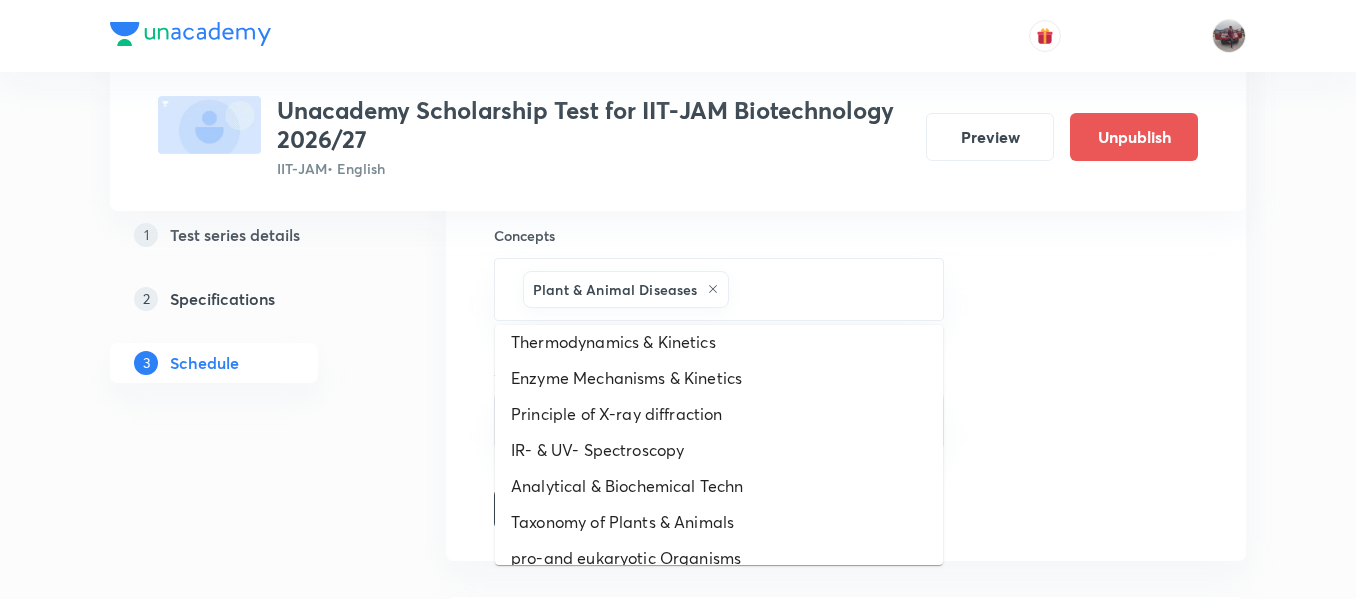 scroll, scrollTop: 1180, scrollLeft: 0, axis: vertical 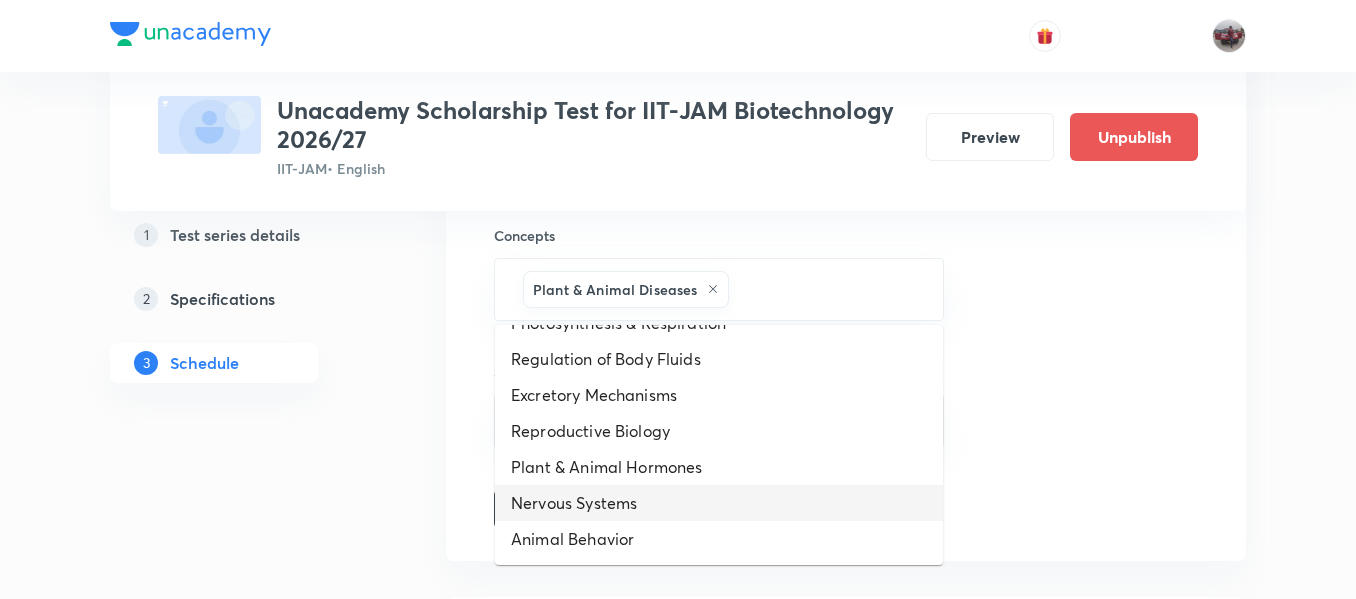 click on "Nervous Systems" at bounding box center (719, 503) 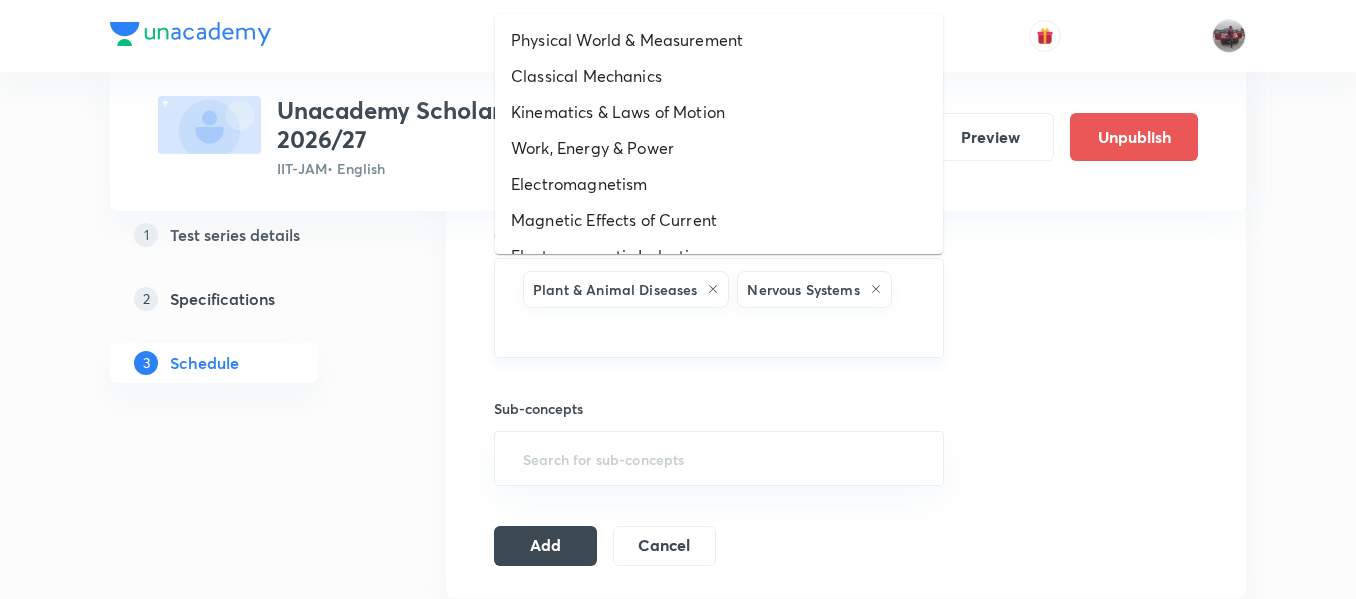 click at bounding box center [719, 330] 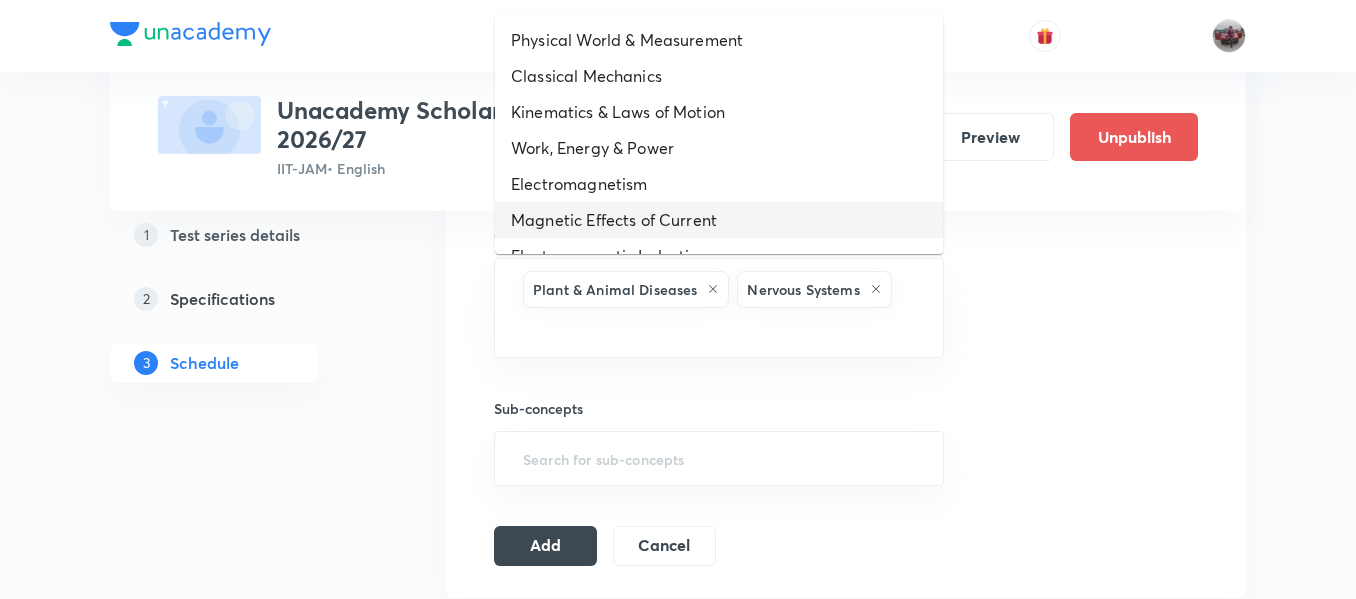 scroll, scrollTop: 1144, scrollLeft: 0, axis: vertical 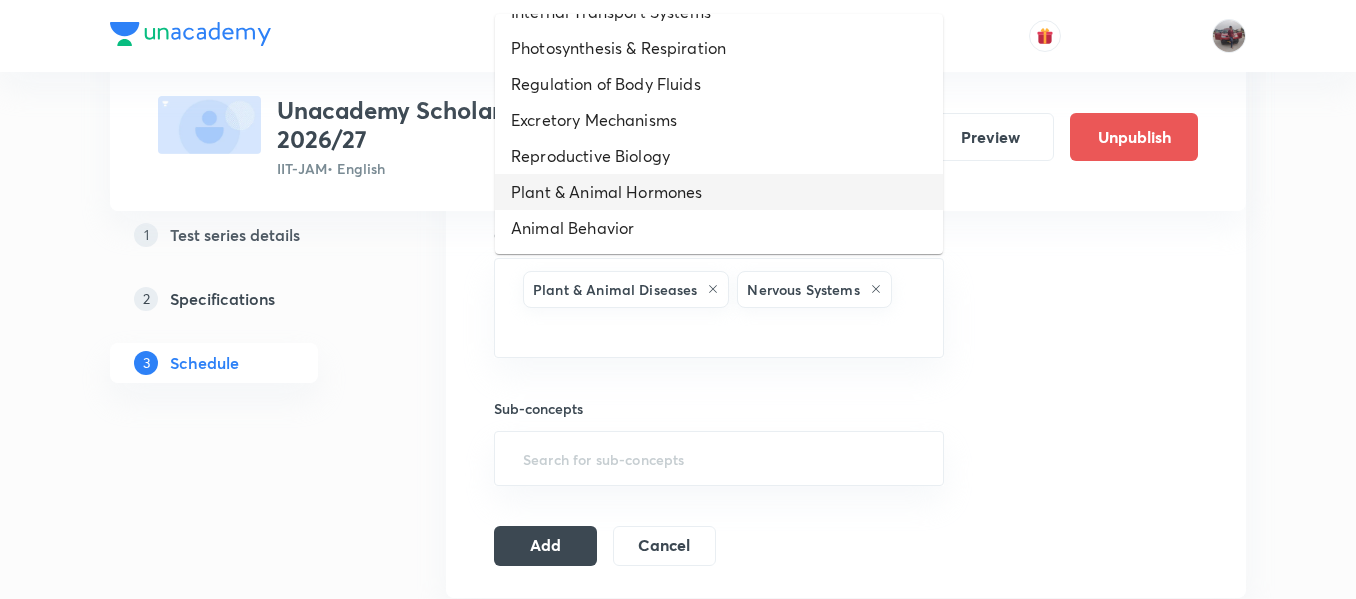 click on "Plant & Animal Hormones" at bounding box center [719, 192] 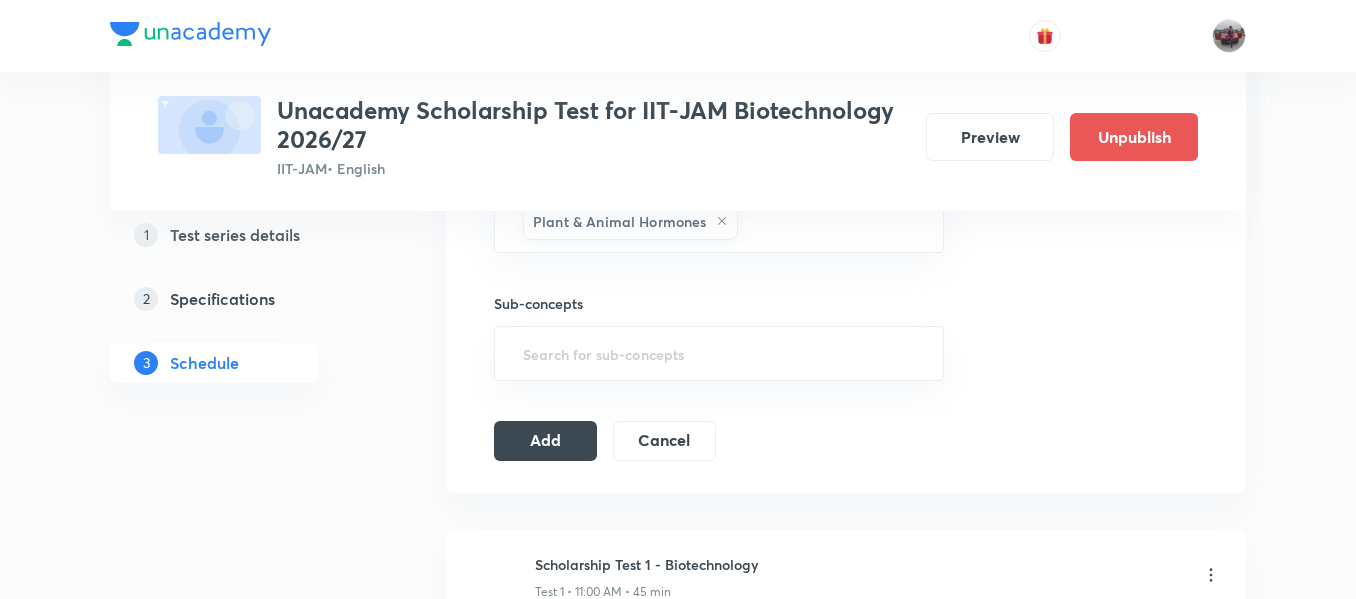 scroll, scrollTop: 859, scrollLeft: 0, axis: vertical 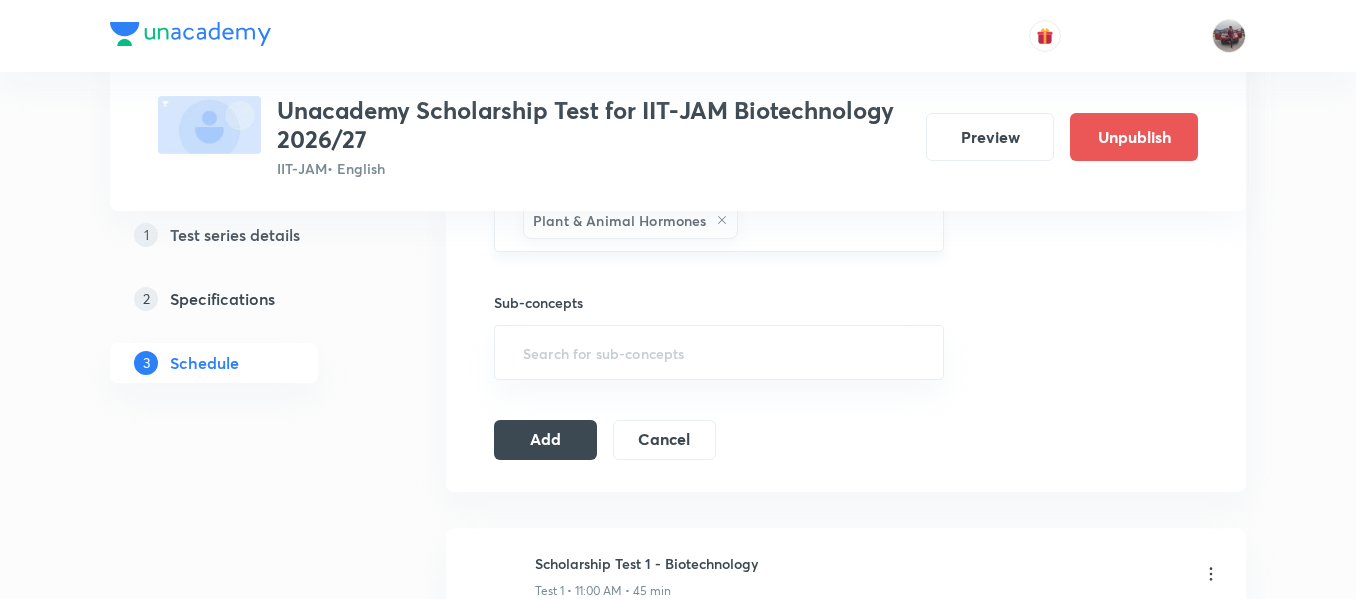 click at bounding box center [830, 220] 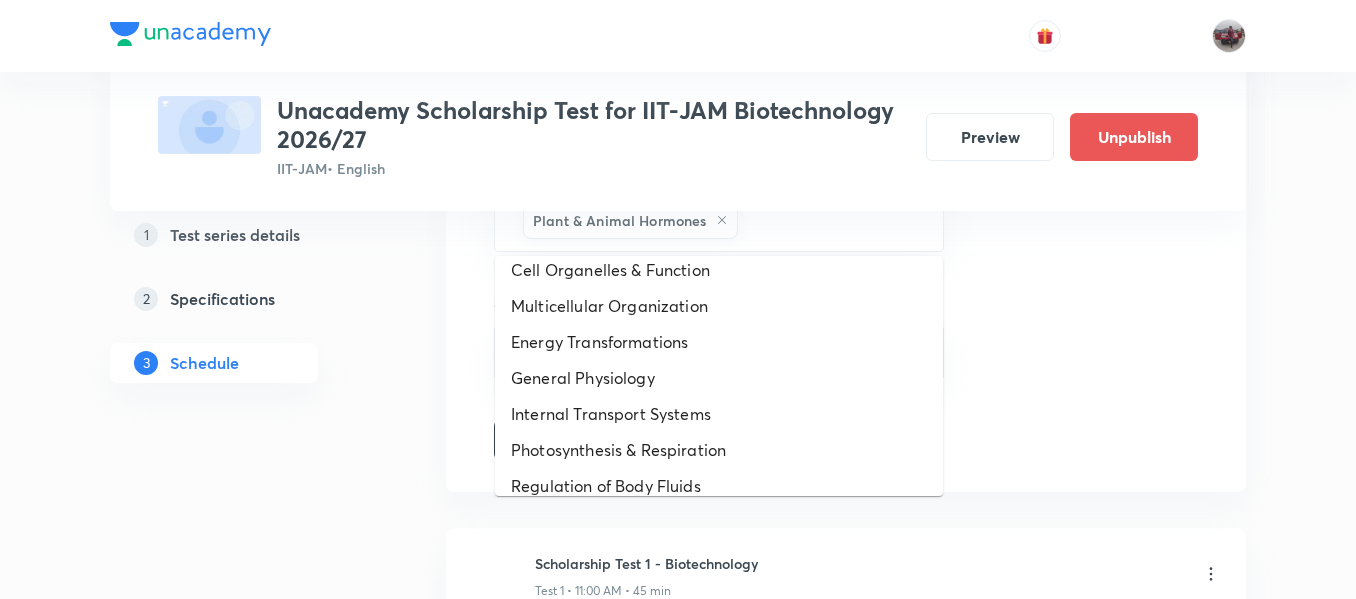 scroll, scrollTop: 1108, scrollLeft: 0, axis: vertical 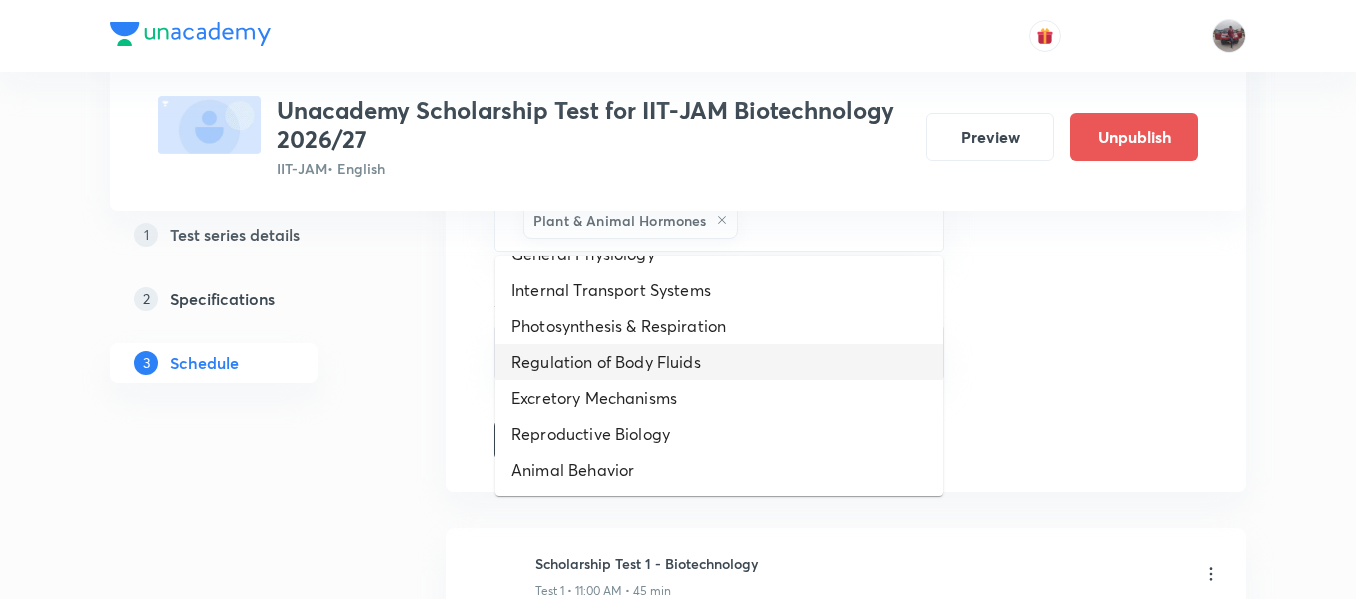 click on "Regulation of Body Fluids" at bounding box center [719, 362] 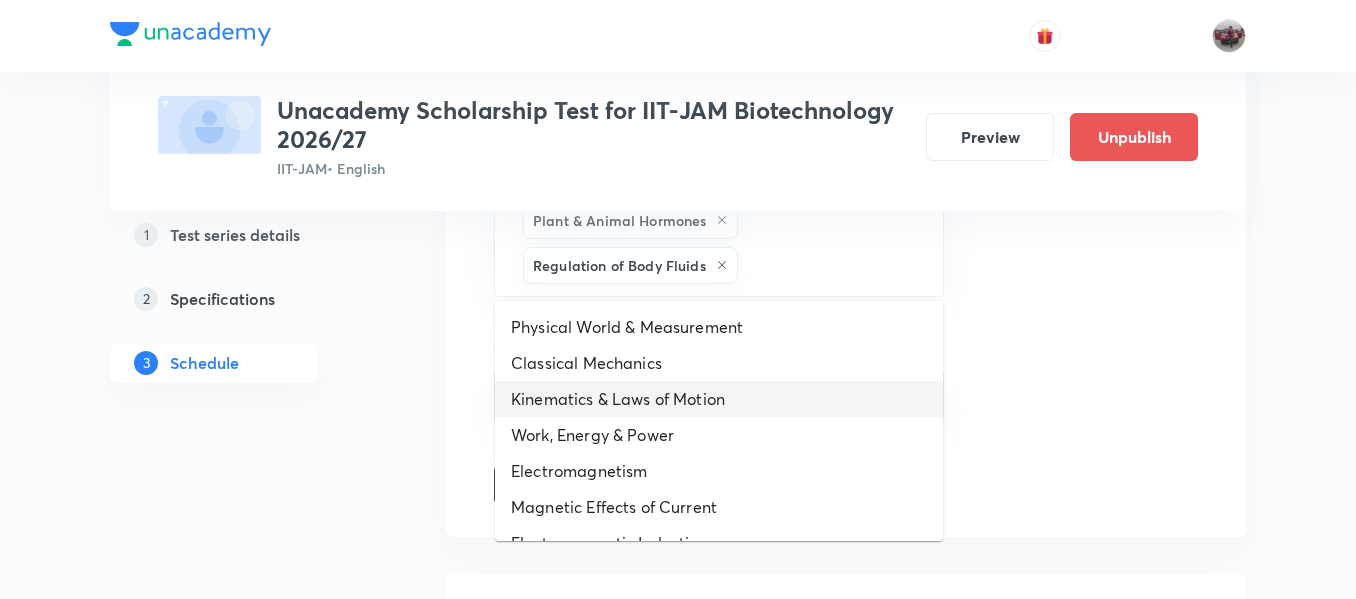 drag, startPoint x: 814, startPoint y: 277, endPoint x: 629, endPoint y: 426, distance: 237.54158 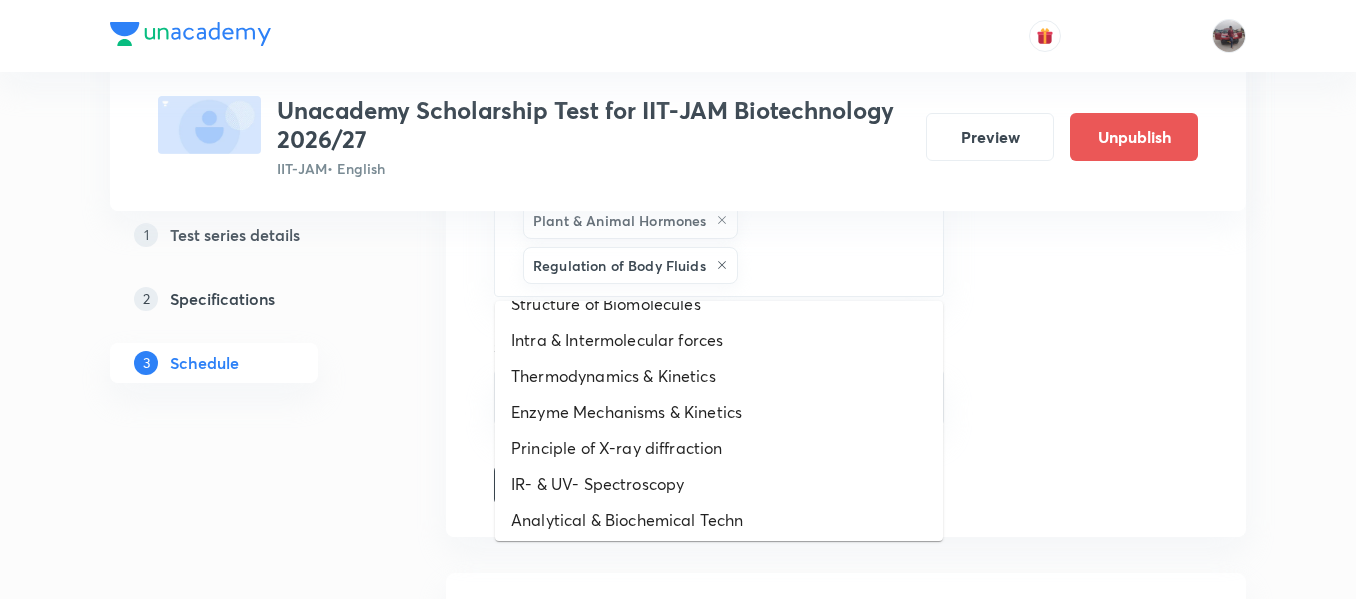 scroll, scrollTop: 1072, scrollLeft: 0, axis: vertical 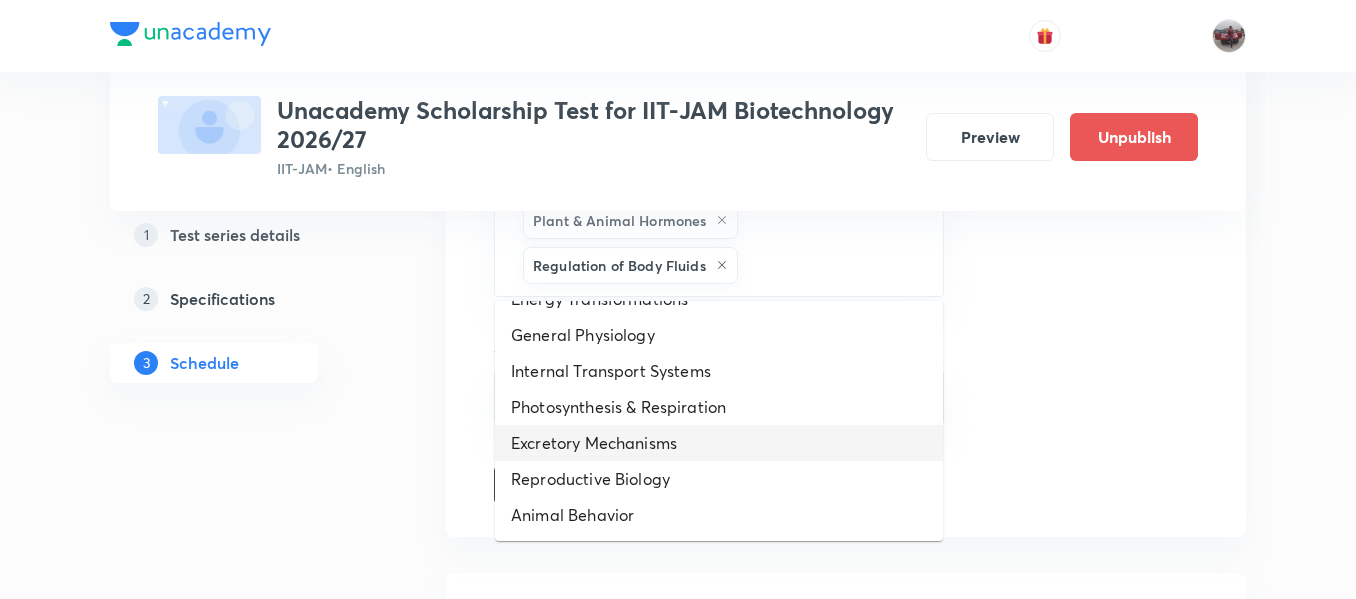 click on "Excretory Mechanisms" at bounding box center (719, 443) 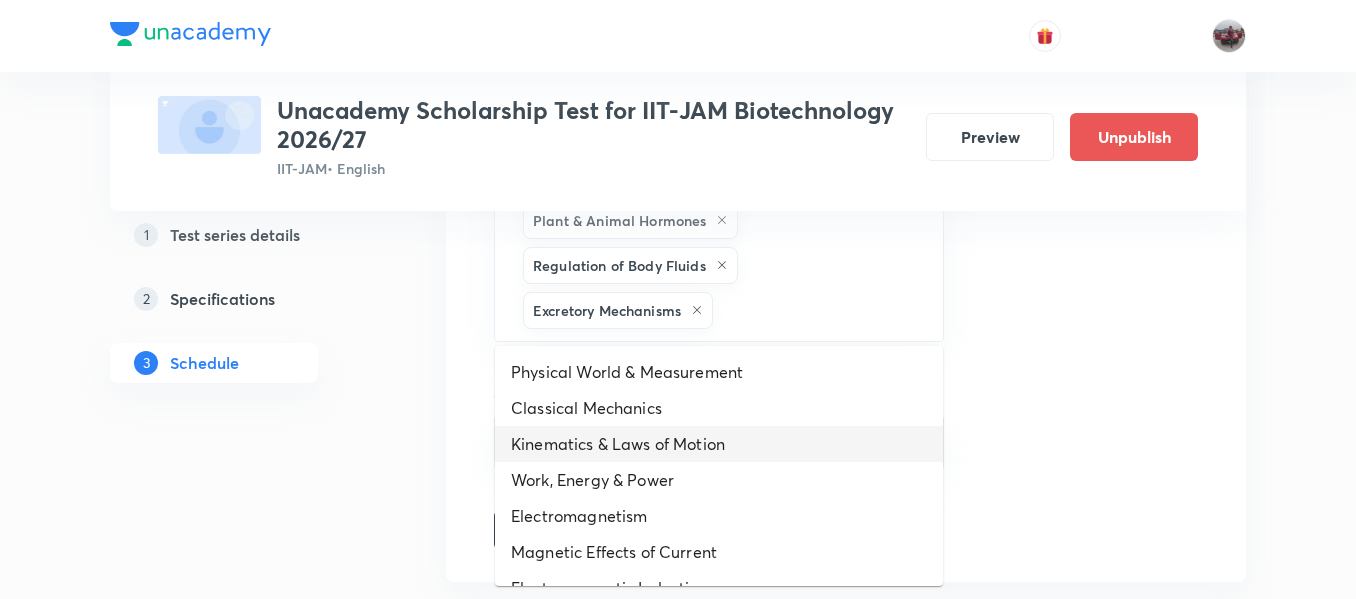 drag, startPoint x: 762, startPoint y: 316, endPoint x: 686, endPoint y: 440, distance: 145.43727 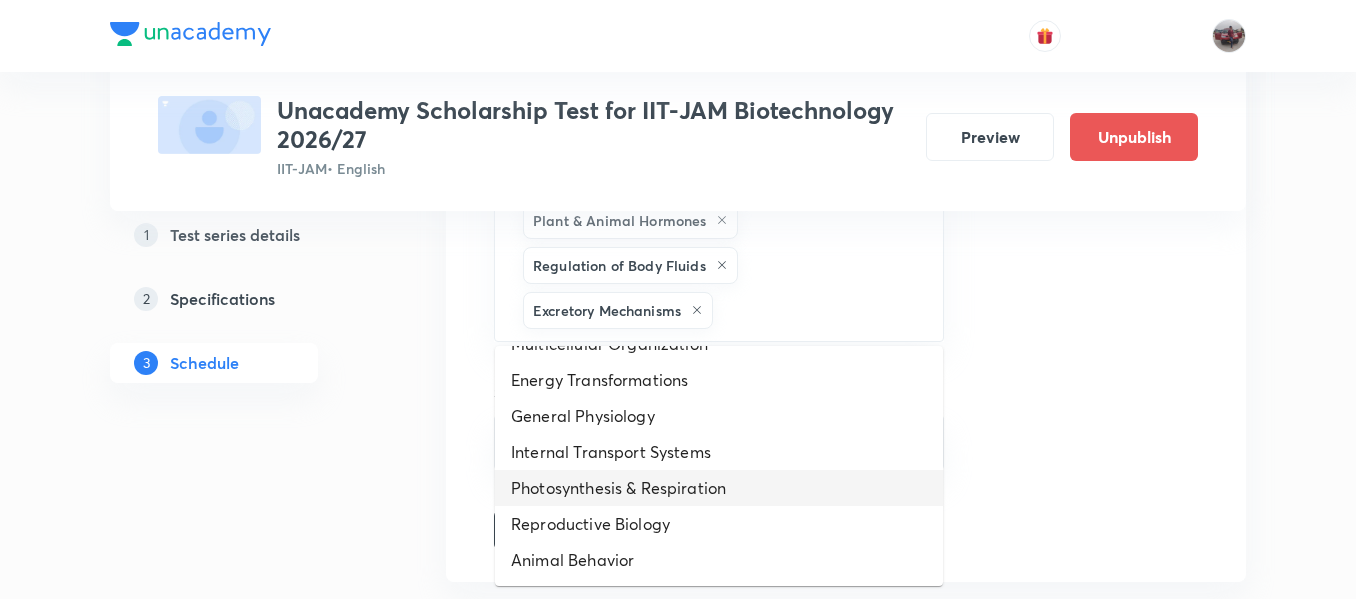 click on "Photosynthesis & Respiration" at bounding box center [719, 488] 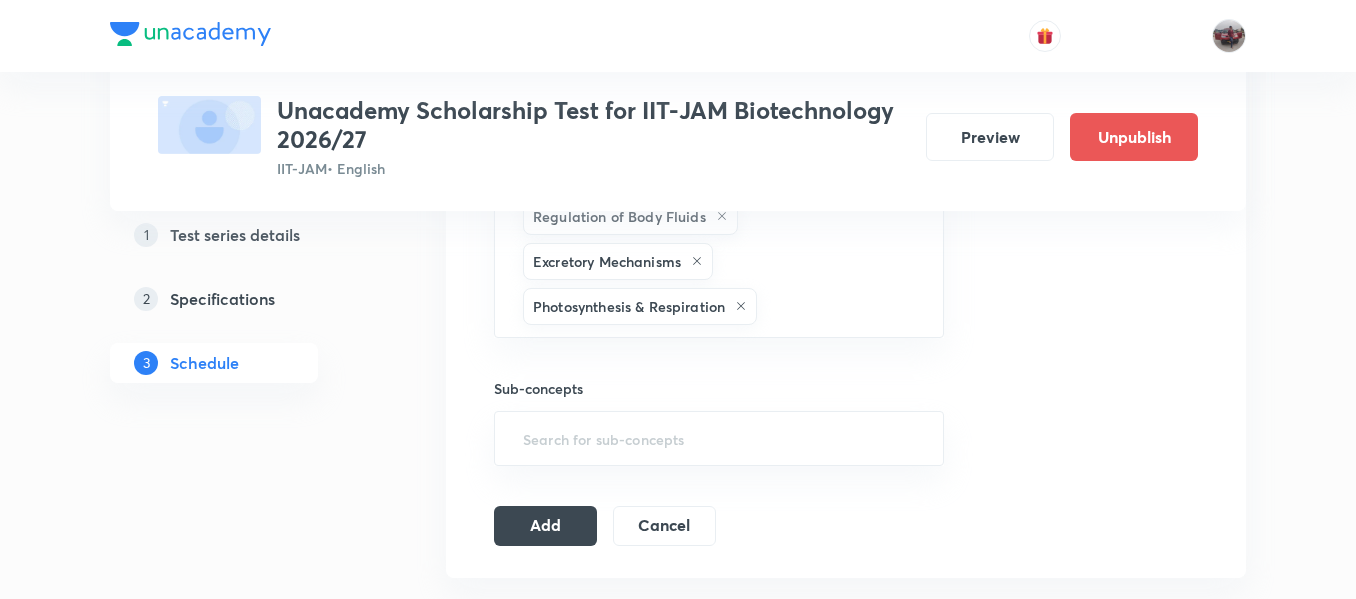 scroll, scrollTop: 948, scrollLeft: 0, axis: vertical 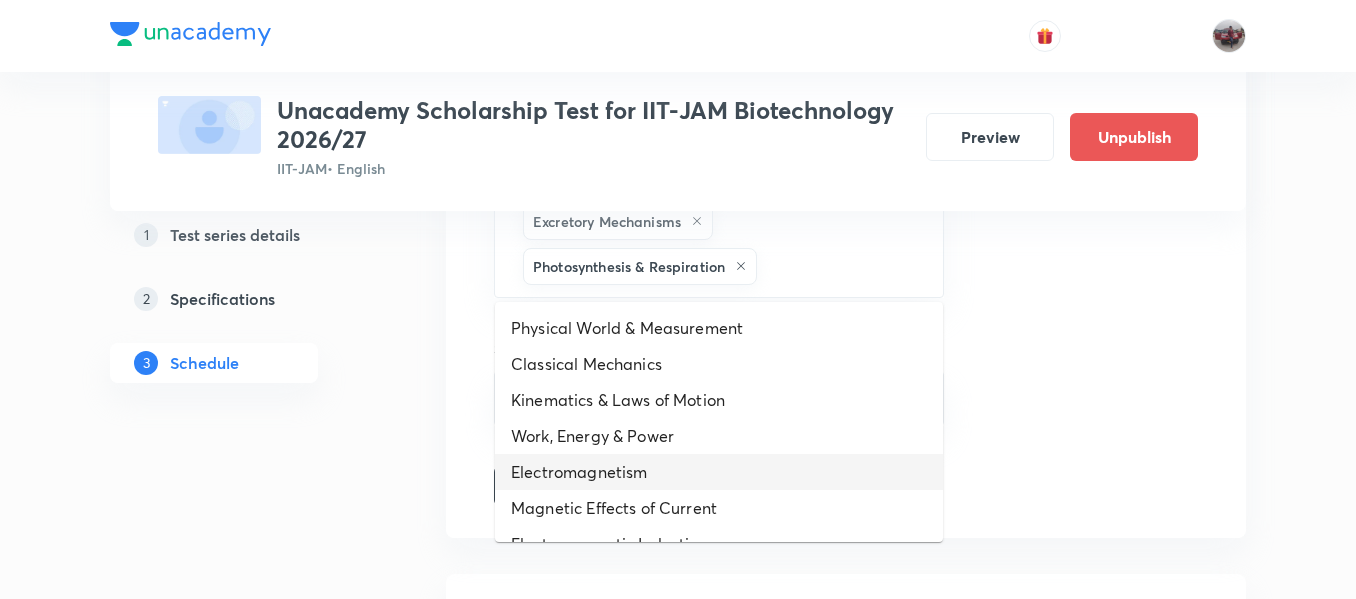 drag, startPoint x: 816, startPoint y: 262, endPoint x: 641, endPoint y: 468, distance: 270.29797 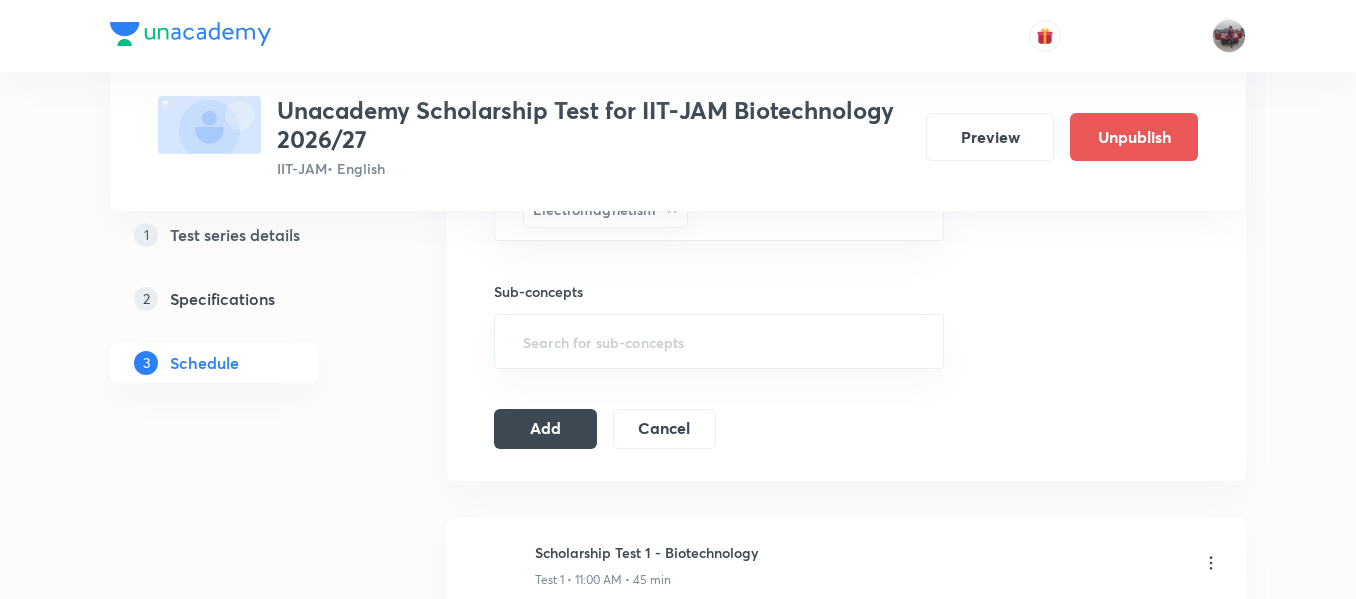 scroll, scrollTop: 1056, scrollLeft: 0, axis: vertical 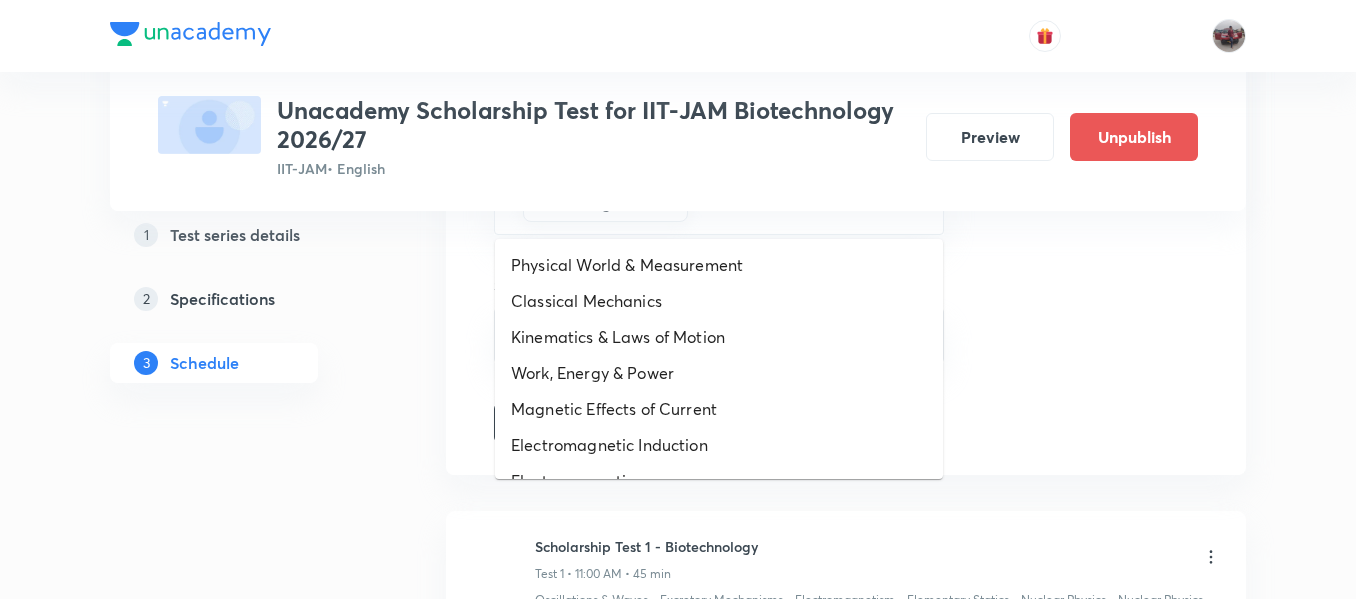 drag, startPoint x: 758, startPoint y: 218, endPoint x: 686, endPoint y: 402, distance: 197.58542 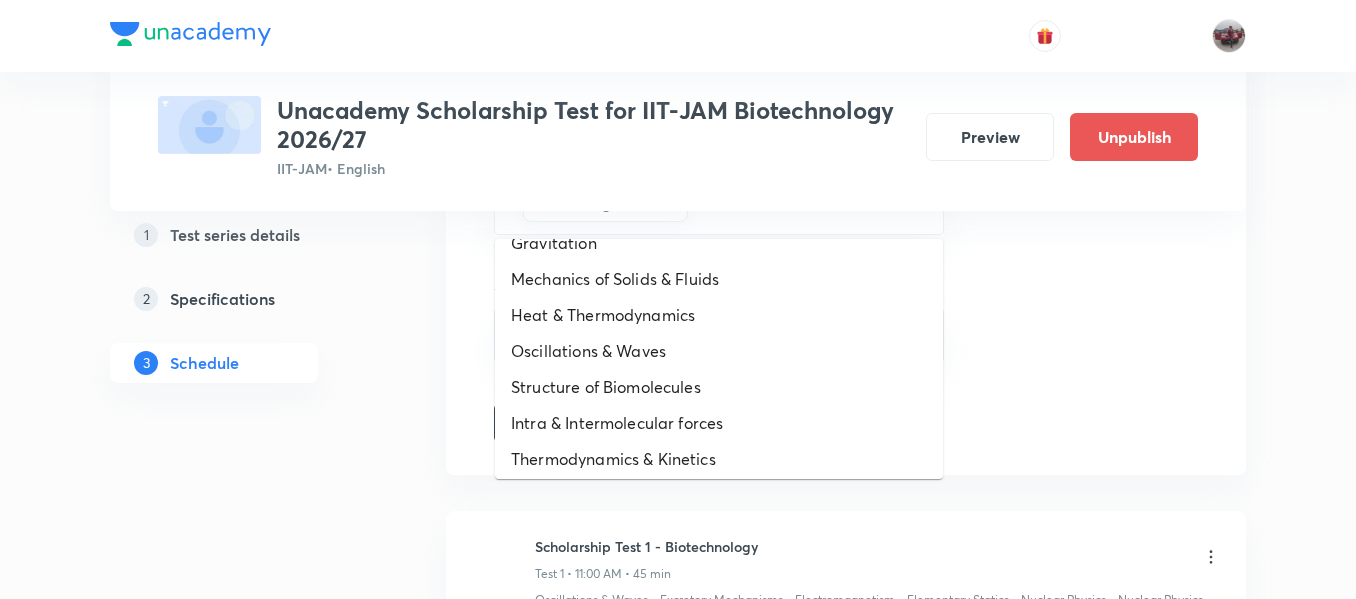 scroll, scrollTop: 489, scrollLeft: 0, axis: vertical 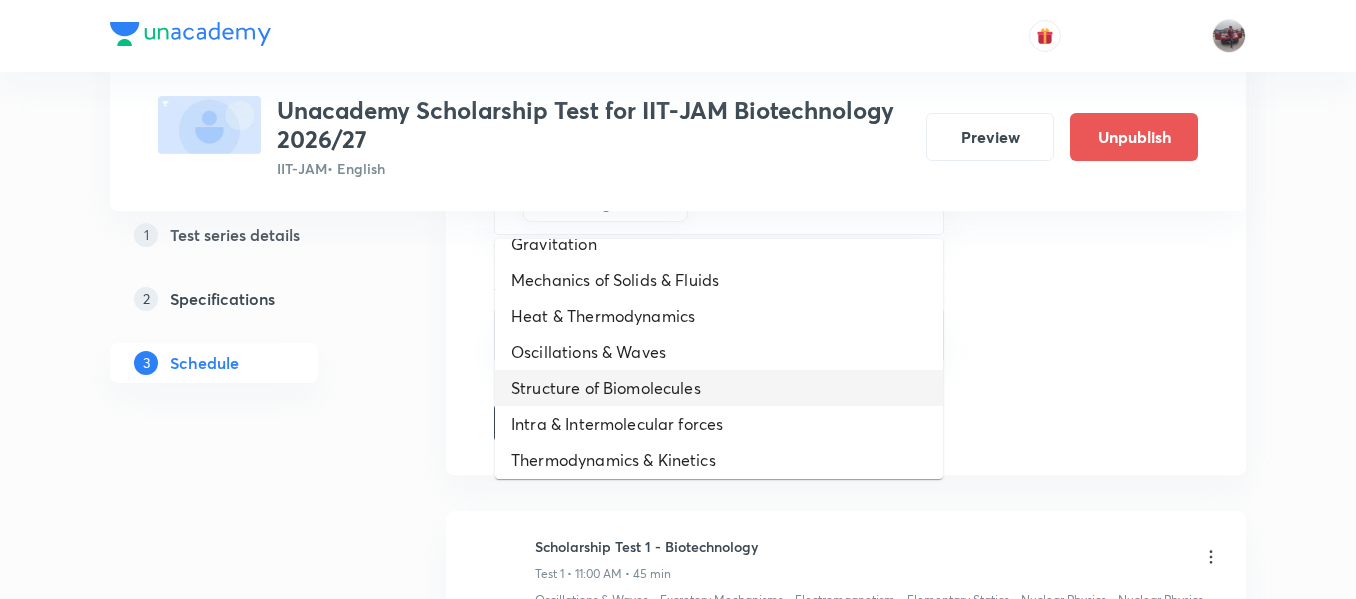 click on "Structure of Biomolecules" at bounding box center [719, 388] 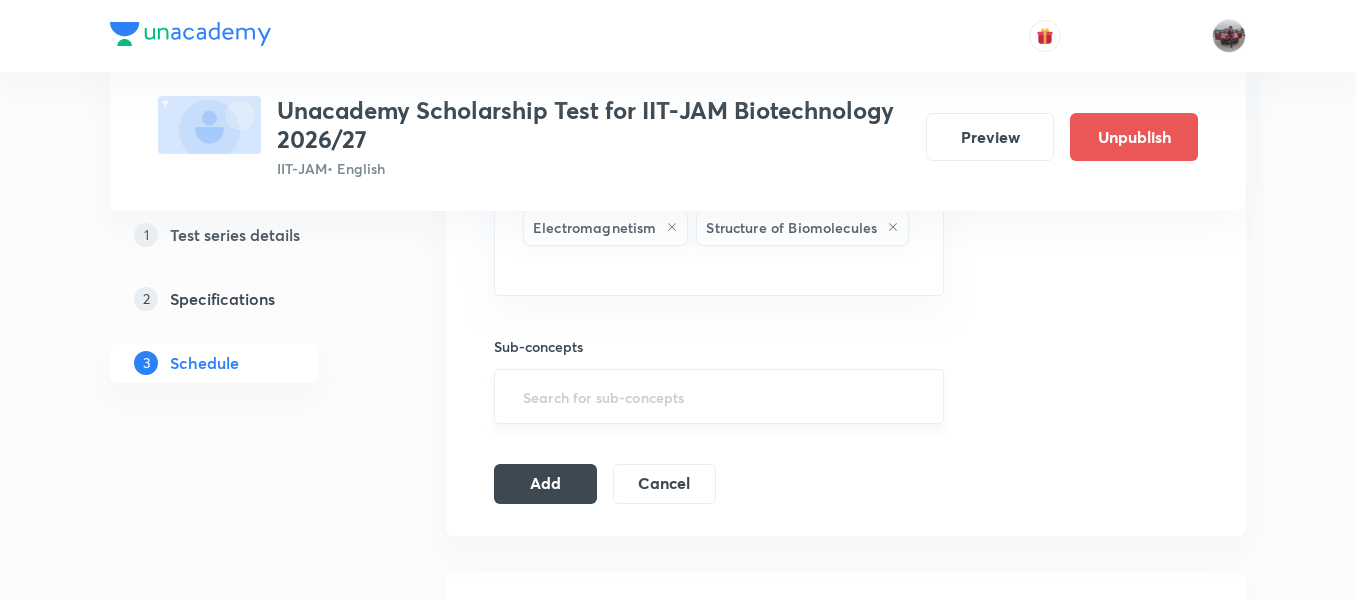 scroll, scrollTop: 1031, scrollLeft: 0, axis: vertical 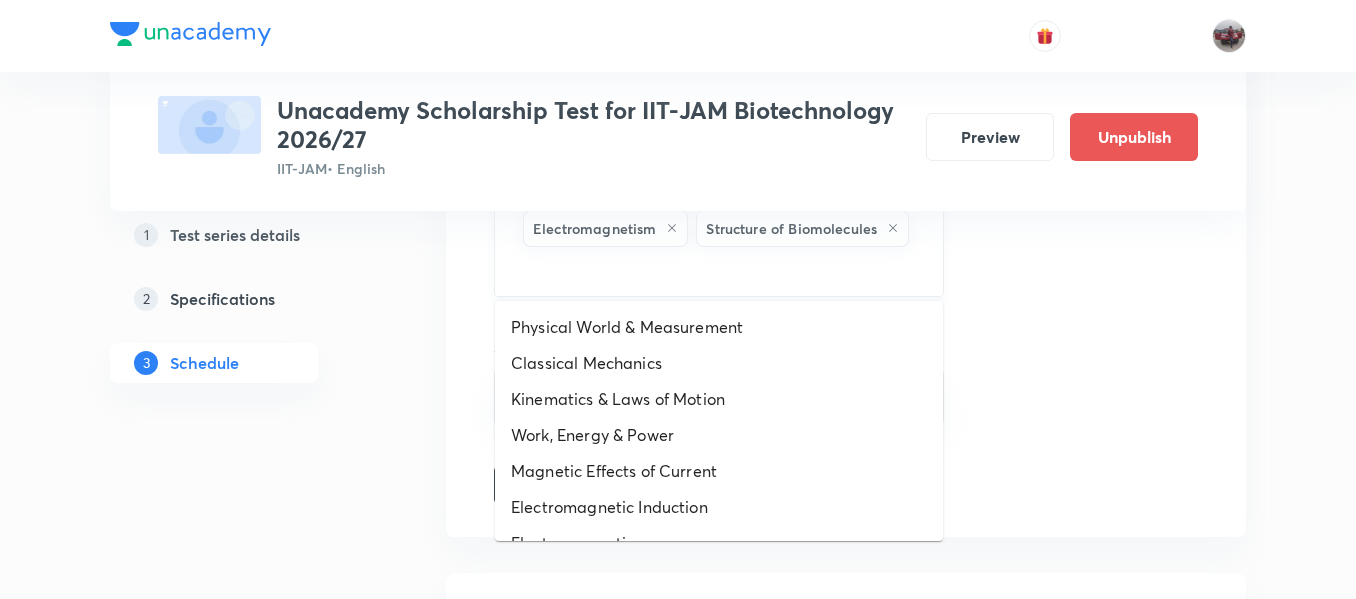 click at bounding box center [719, 269] 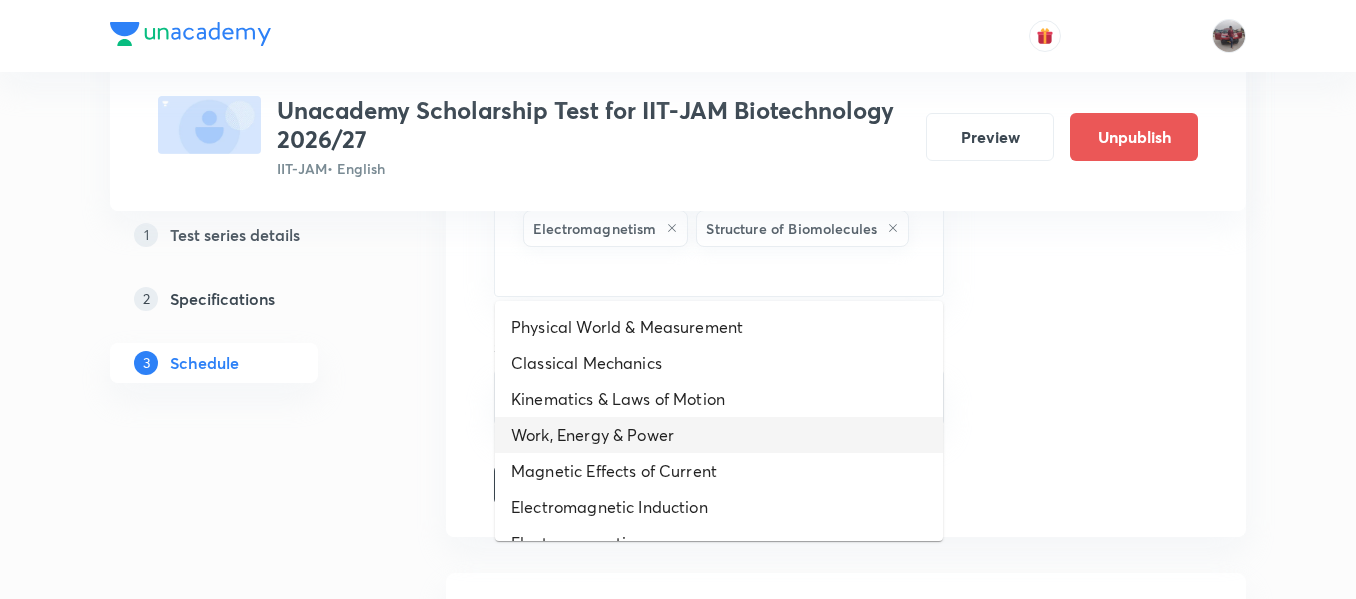 scroll, scrollTop: 928, scrollLeft: 0, axis: vertical 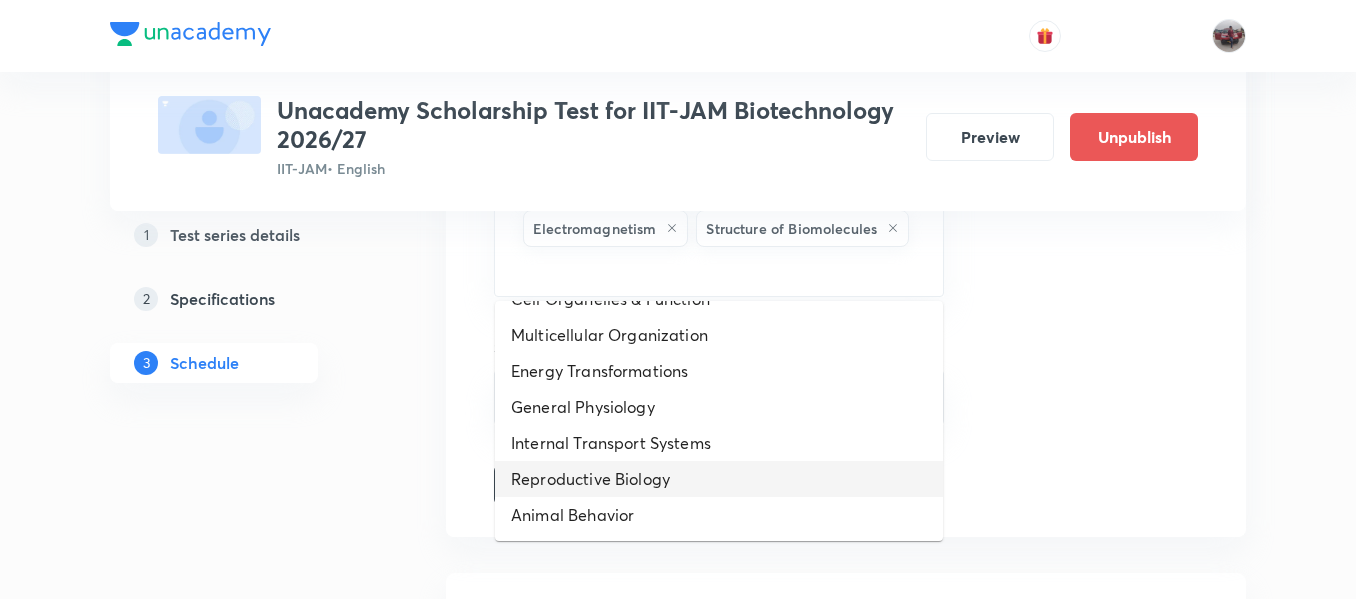 click on "Reproductive Biology" at bounding box center (719, 479) 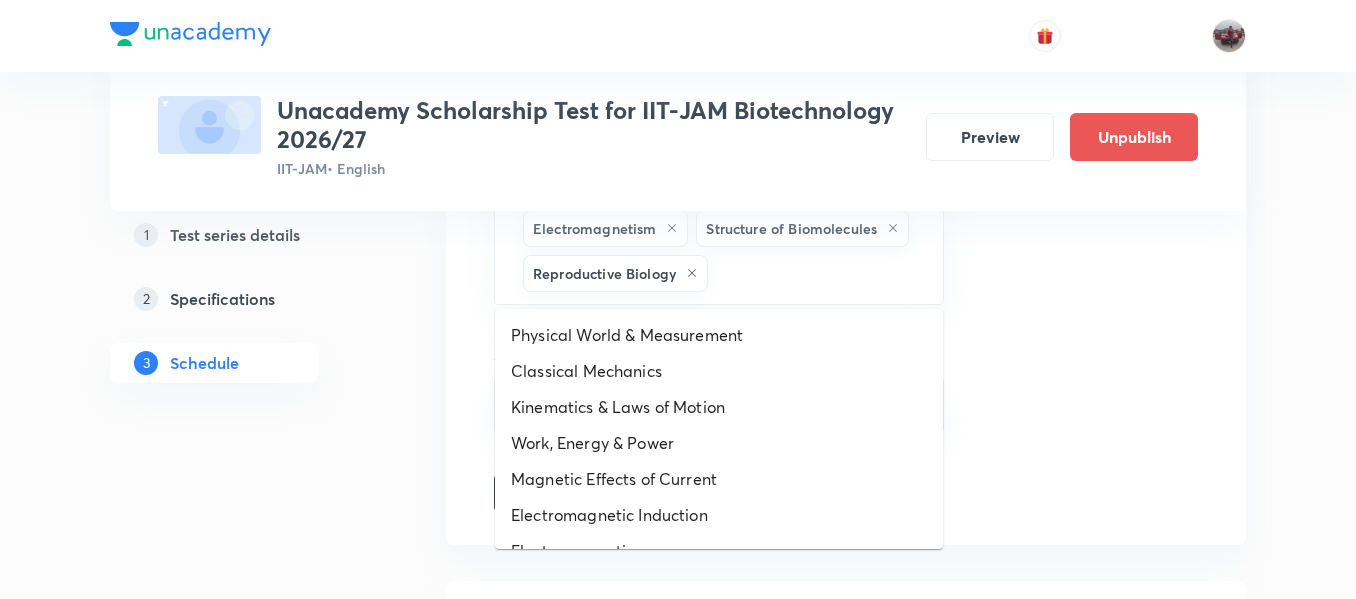 drag, startPoint x: 752, startPoint y: 266, endPoint x: 646, endPoint y: 479, distance: 237.91806 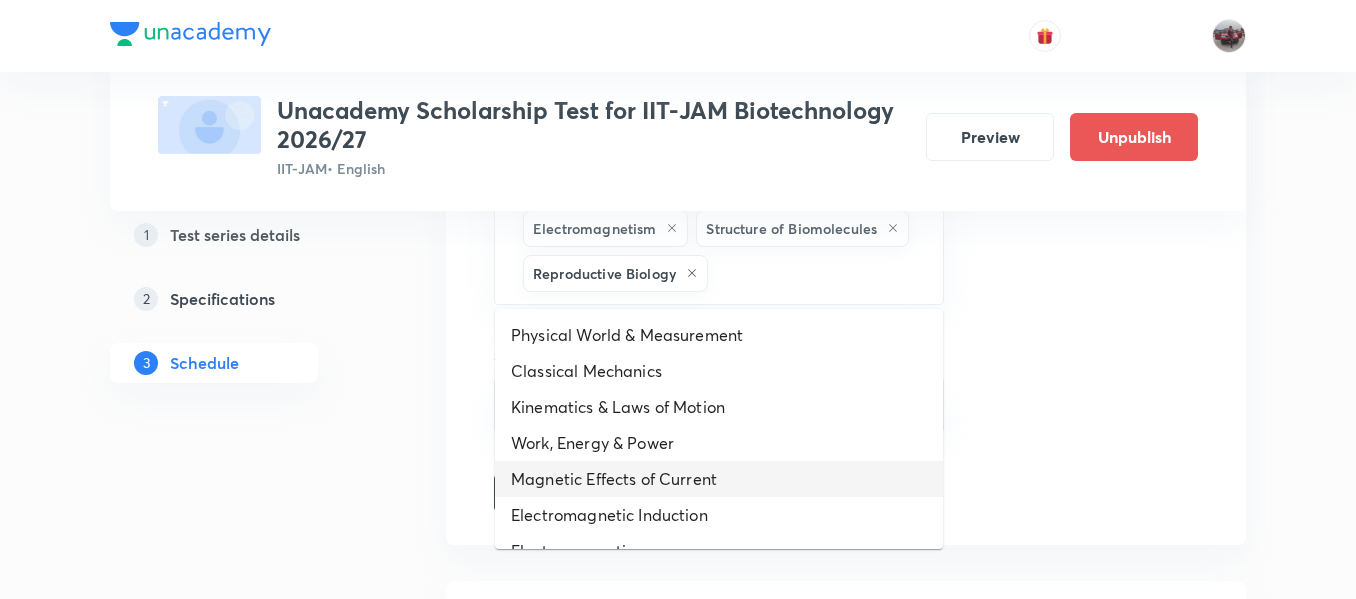 scroll, scrollTop: 892, scrollLeft: 0, axis: vertical 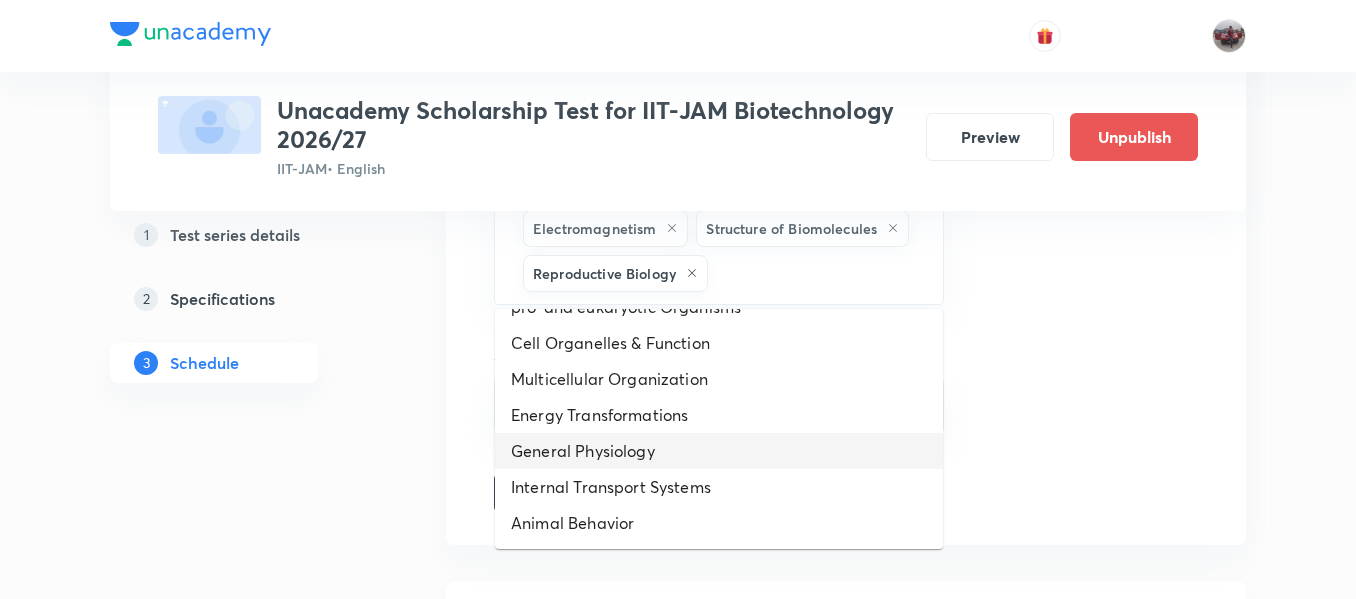 click on "General Physiology" at bounding box center [719, 451] 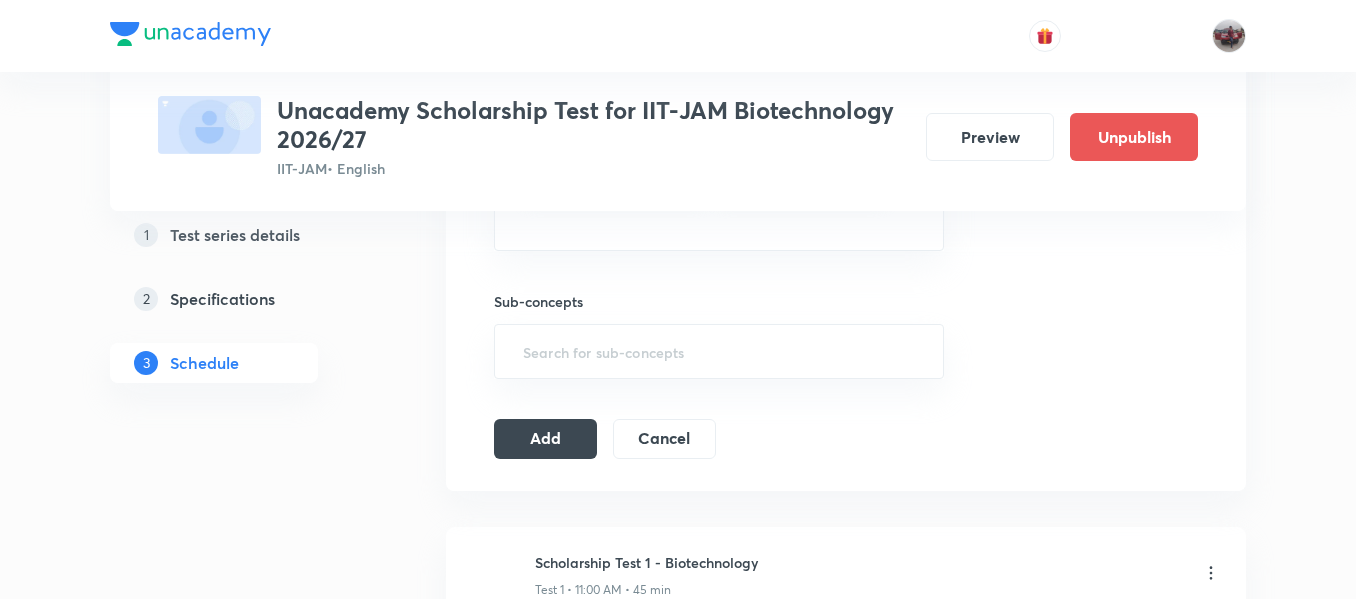 scroll, scrollTop: 1123, scrollLeft: 0, axis: vertical 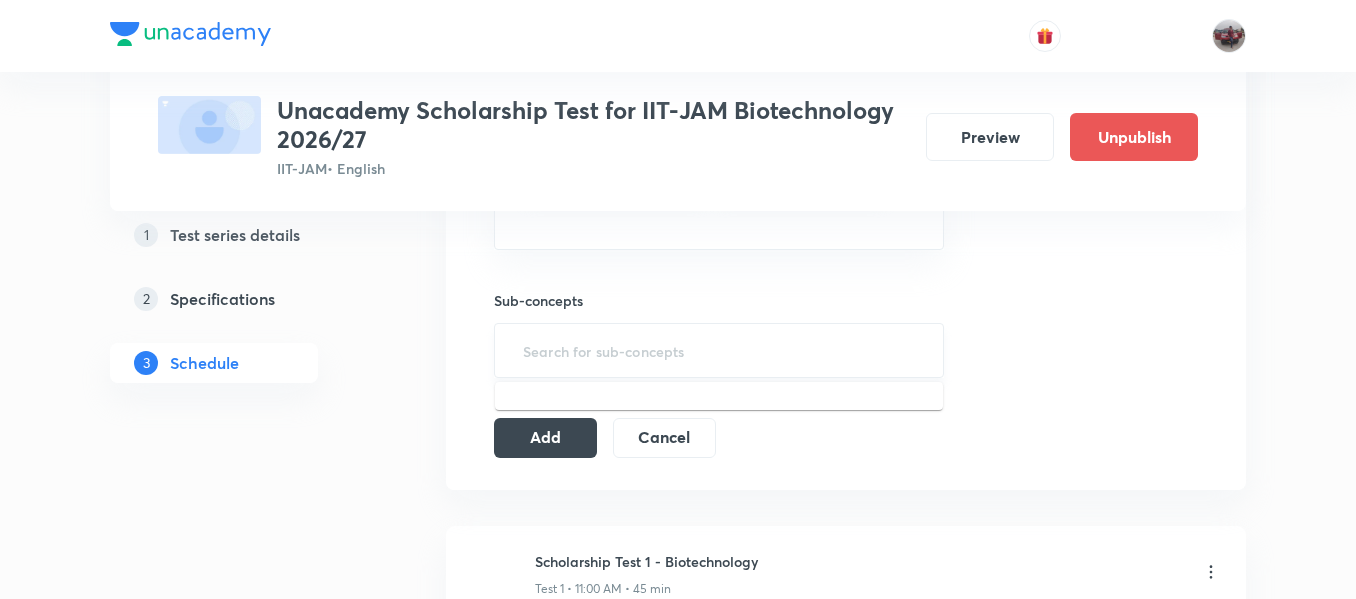 click at bounding box center (719, 350) 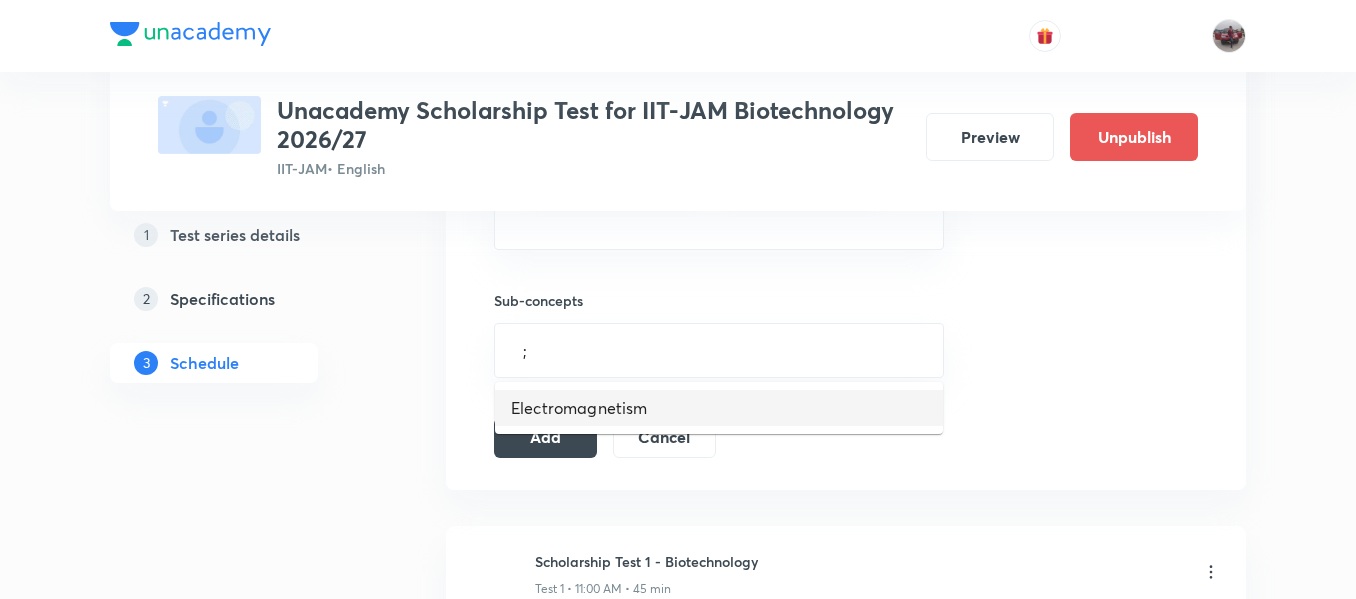 click on "Electromagnetism" at bounding box center [719, 408] 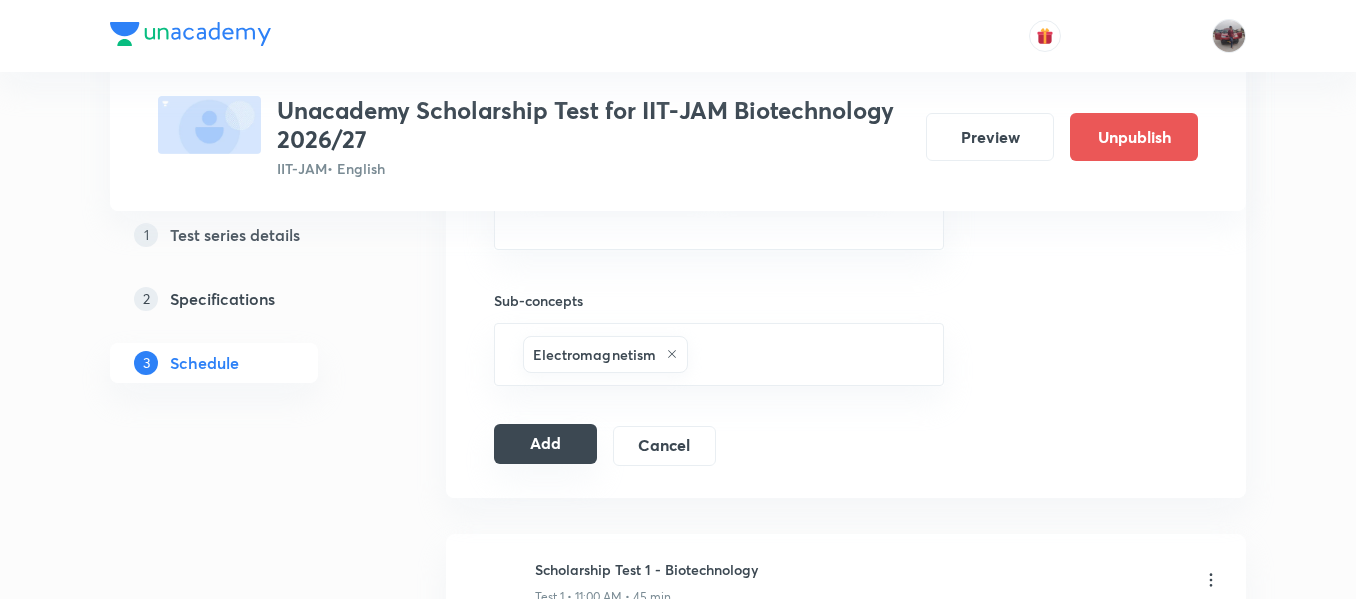 click on "Add" at bounding box center [545, 444] 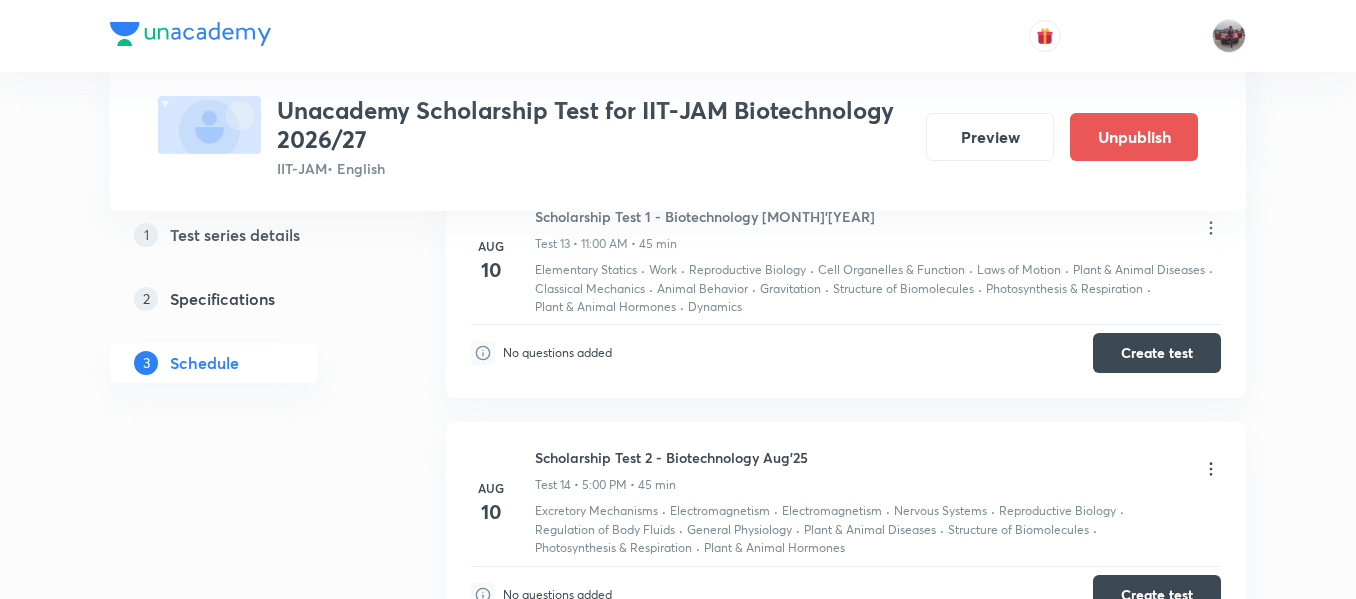 scroll, scrollTop: 5622, scrollLeft: 0, axis: vertical 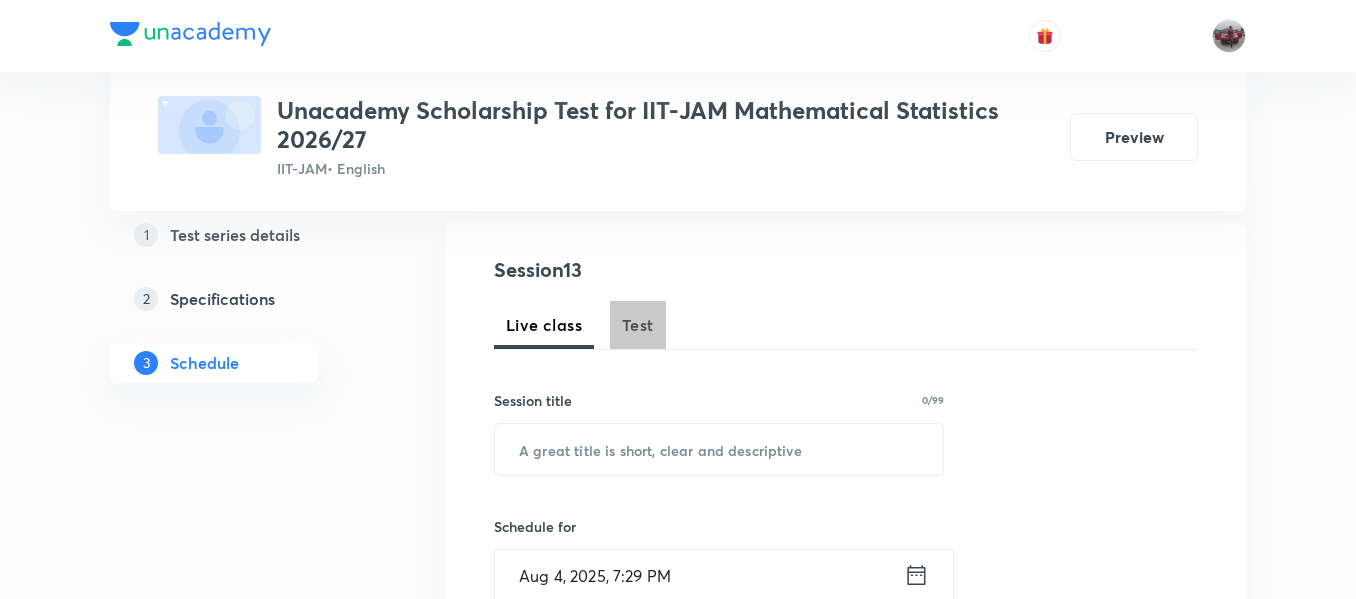 click on "Test" at bounding box center (638, 325) 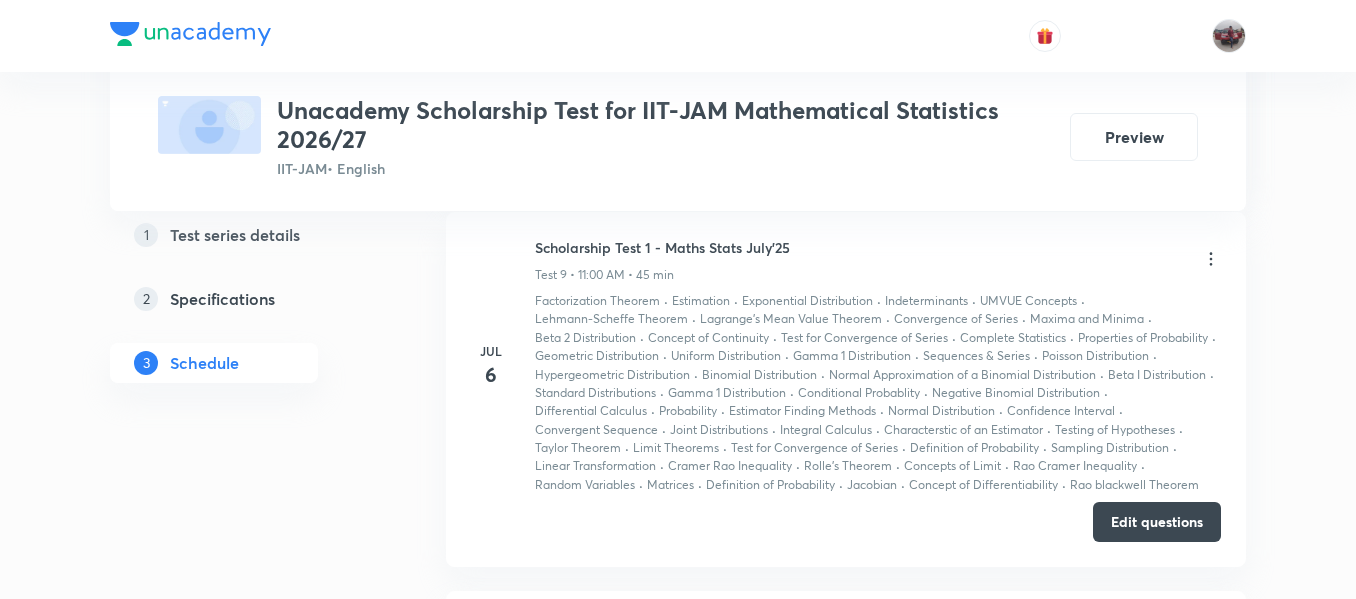 scroll, scrollTop: 4157, scrollLeft: 0, axis: vertical 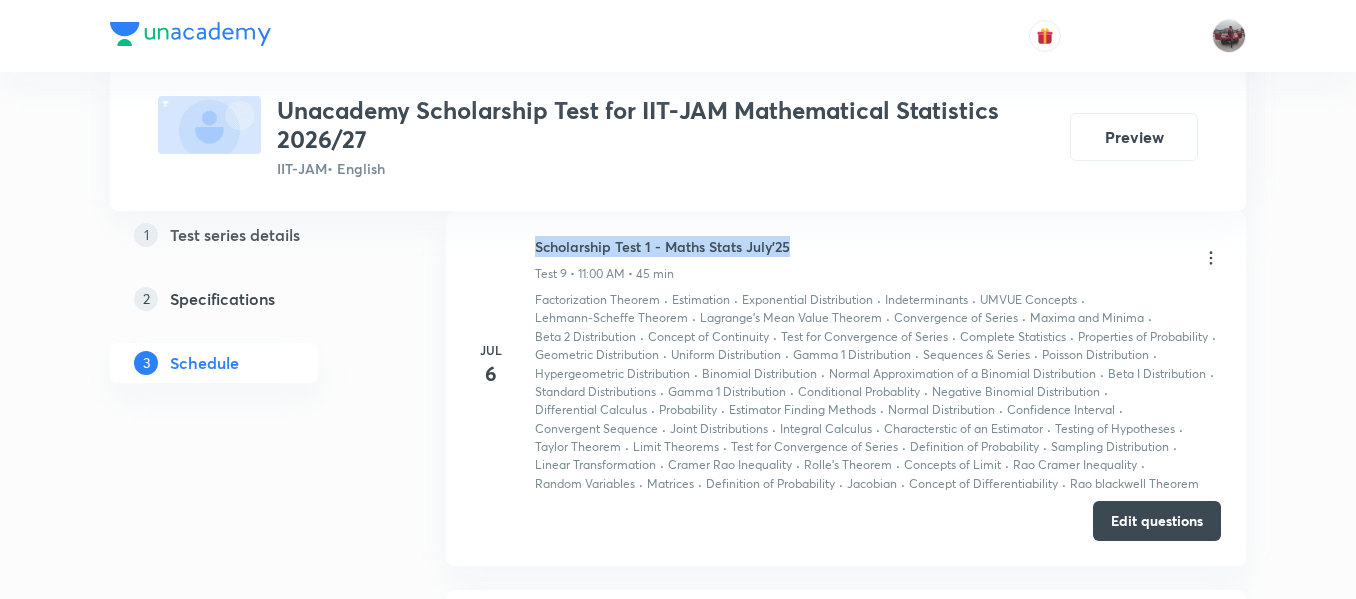 drag, startPoint x: 534, startPoint y: 245, endPoint x: 791, endPoint y: 249, distance: 257.03113 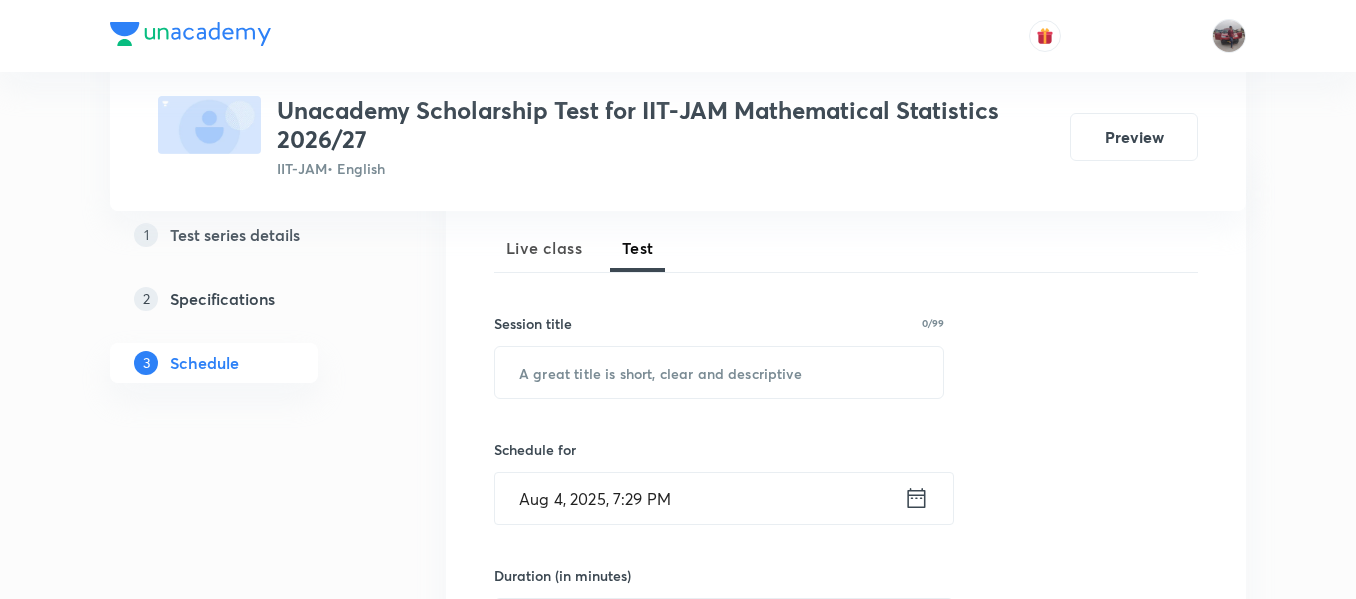 scroll, scrollTop: 278, scrollLeft: 0, axis: vertical 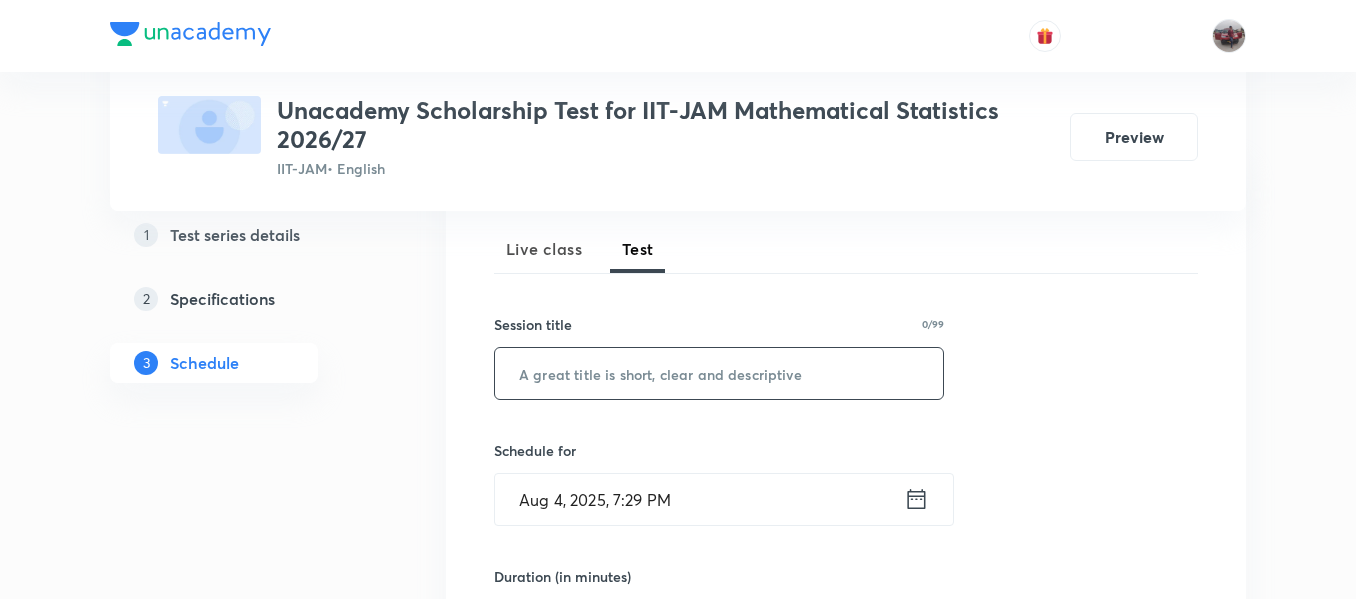 click at bounding box center [719, 373] 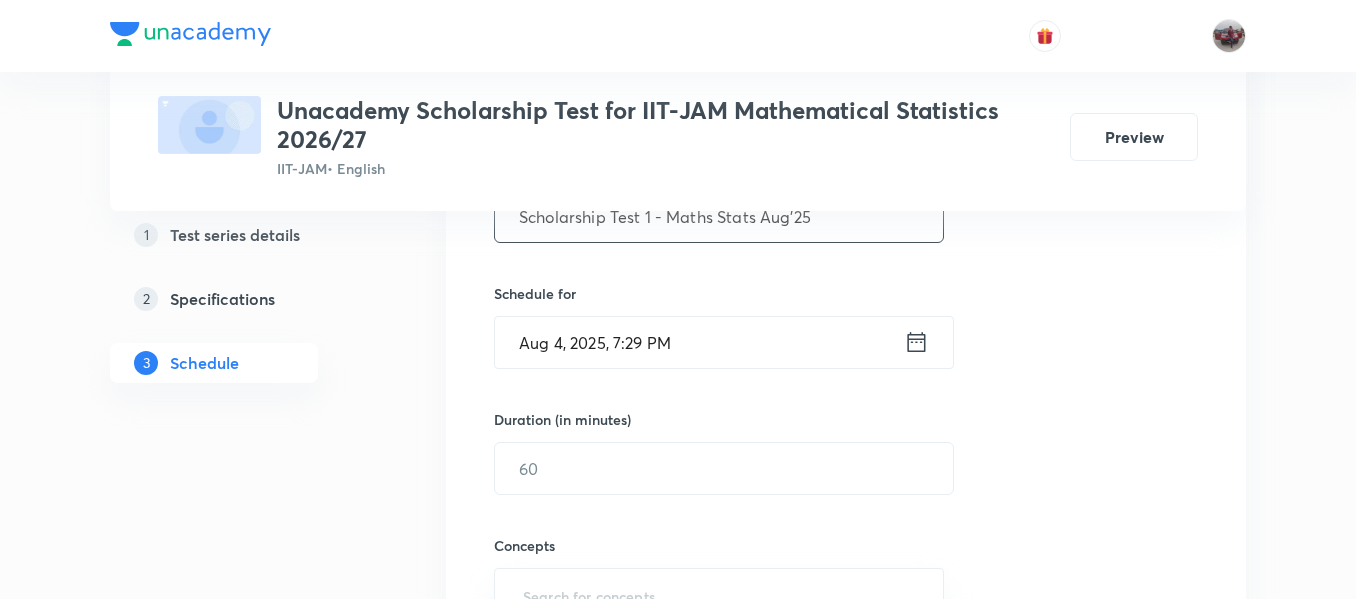 scroll, scrollTop: 436, scrollLeft: 0, axis: vertical 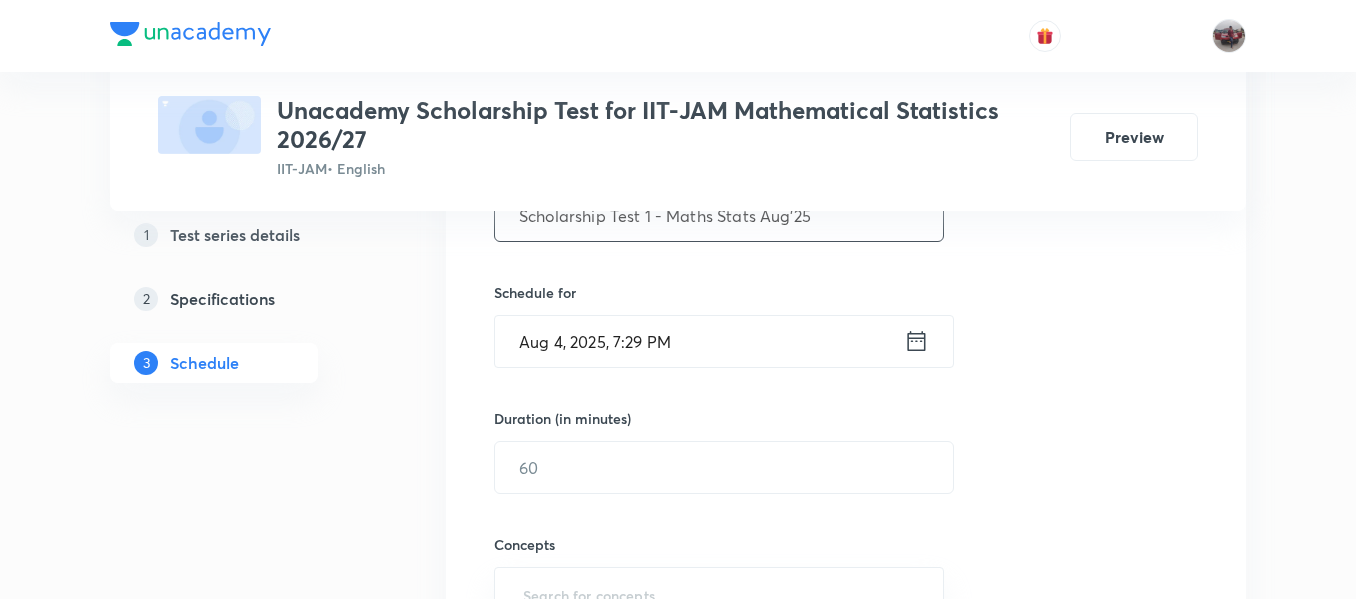 type on "Scholarship Test 1 - Maths Stats Aug'25" 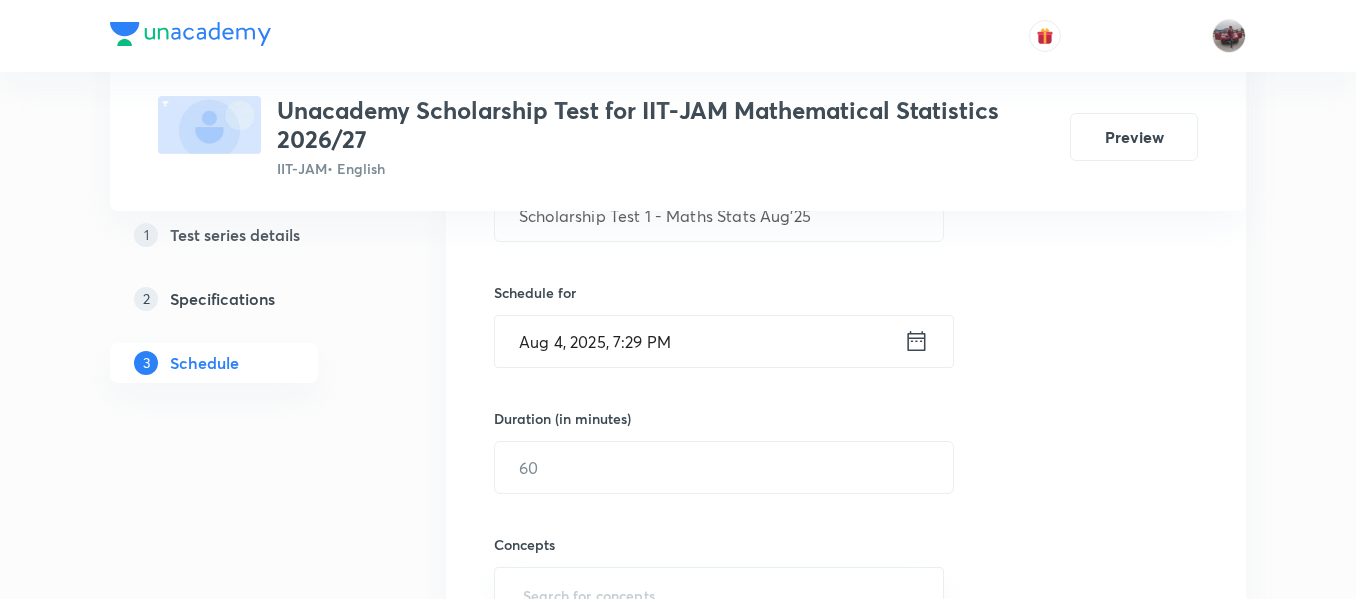 click 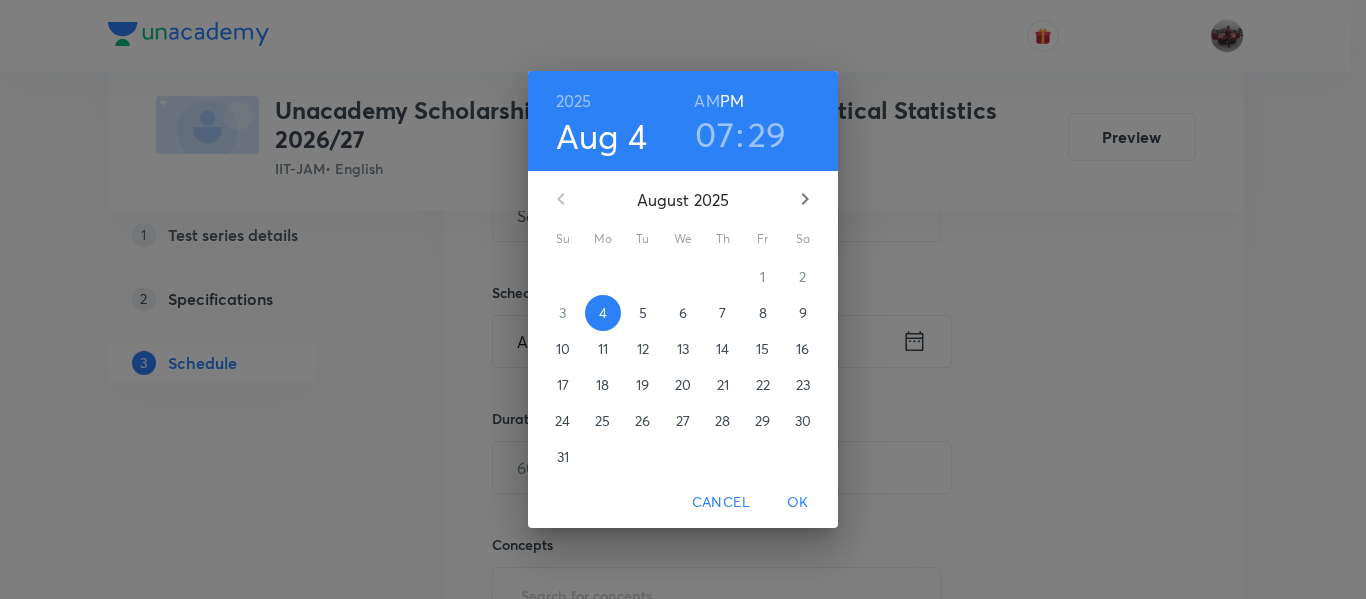 click on "10" at bounding box center (563, 349) 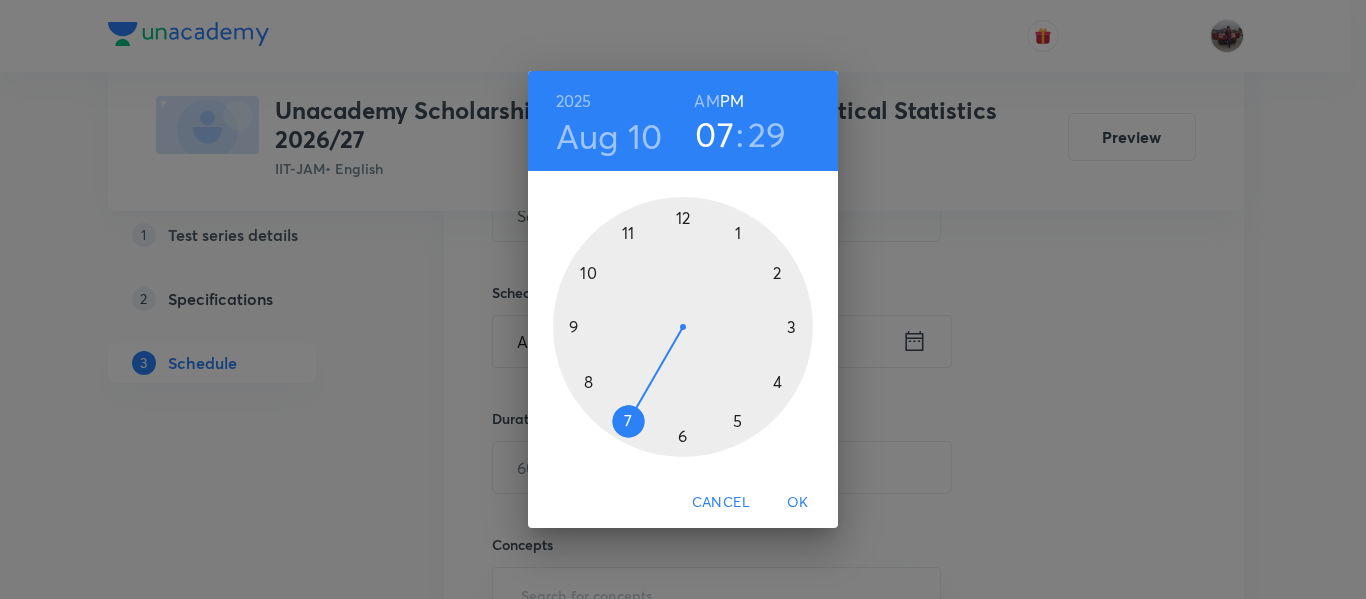 click at bounding box center (683, 327) 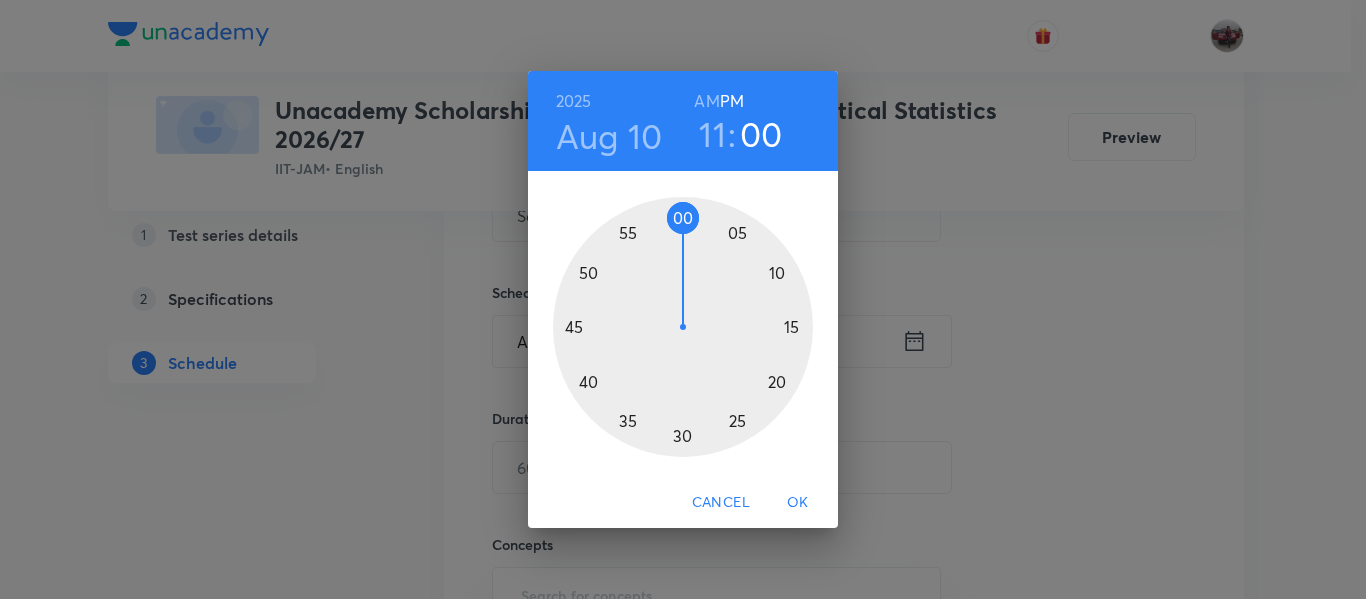 drag, startPoint x: 710, startPoint y: 103, endPoint x: 684, endPoint y: 211, distance: 111.085556 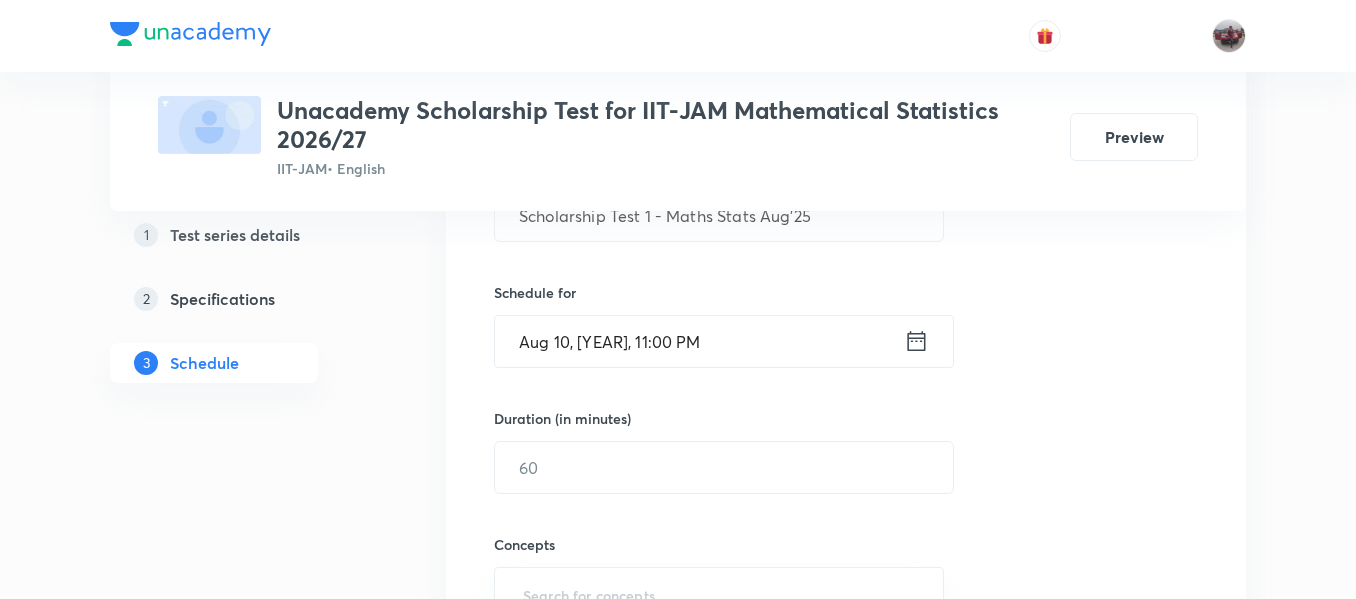 click 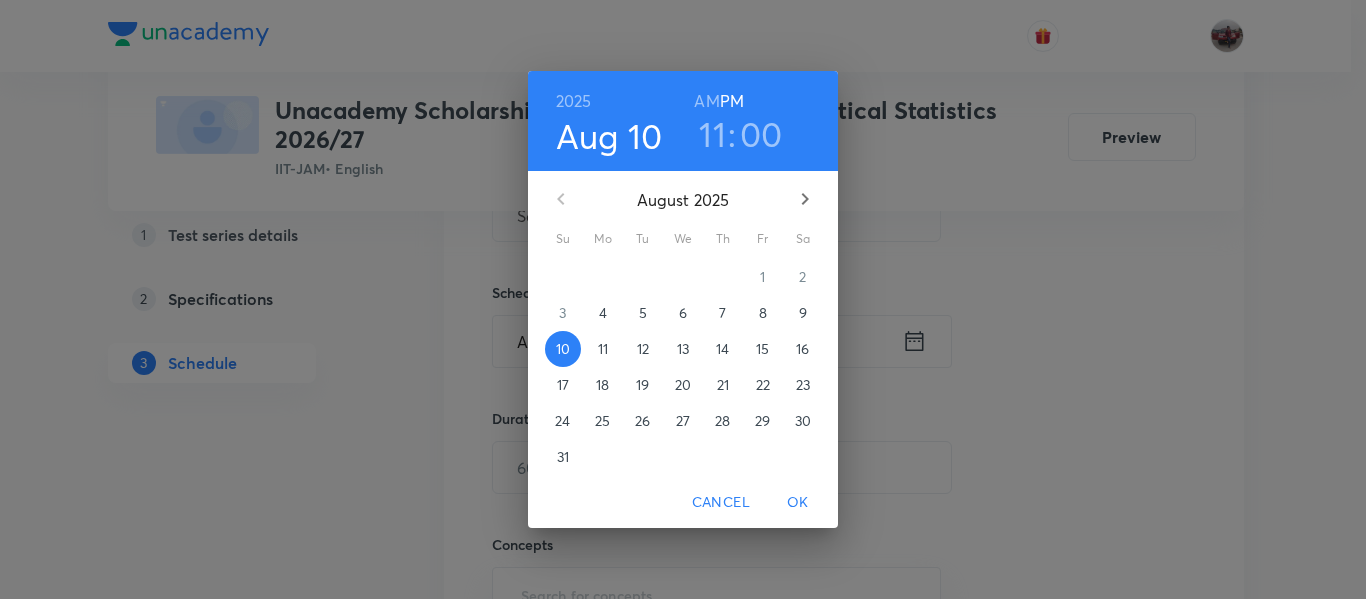 click on "AM" at bounding box center (706, 101) 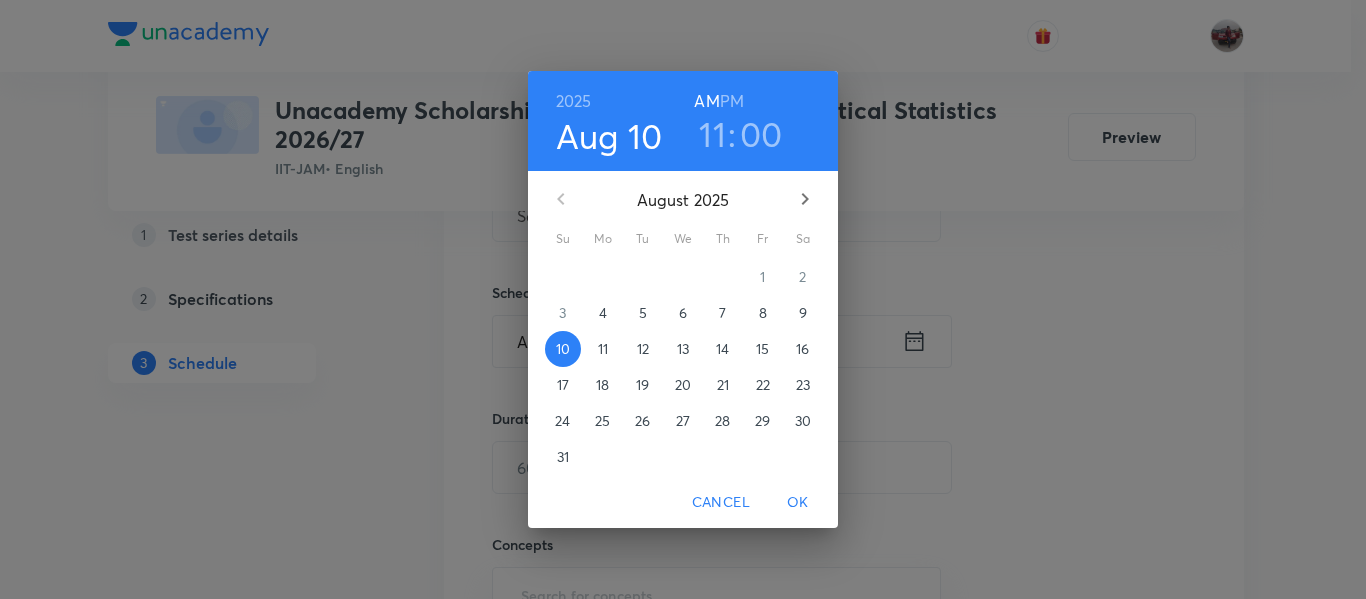 click on "OK" at bounding box center (798, 502) 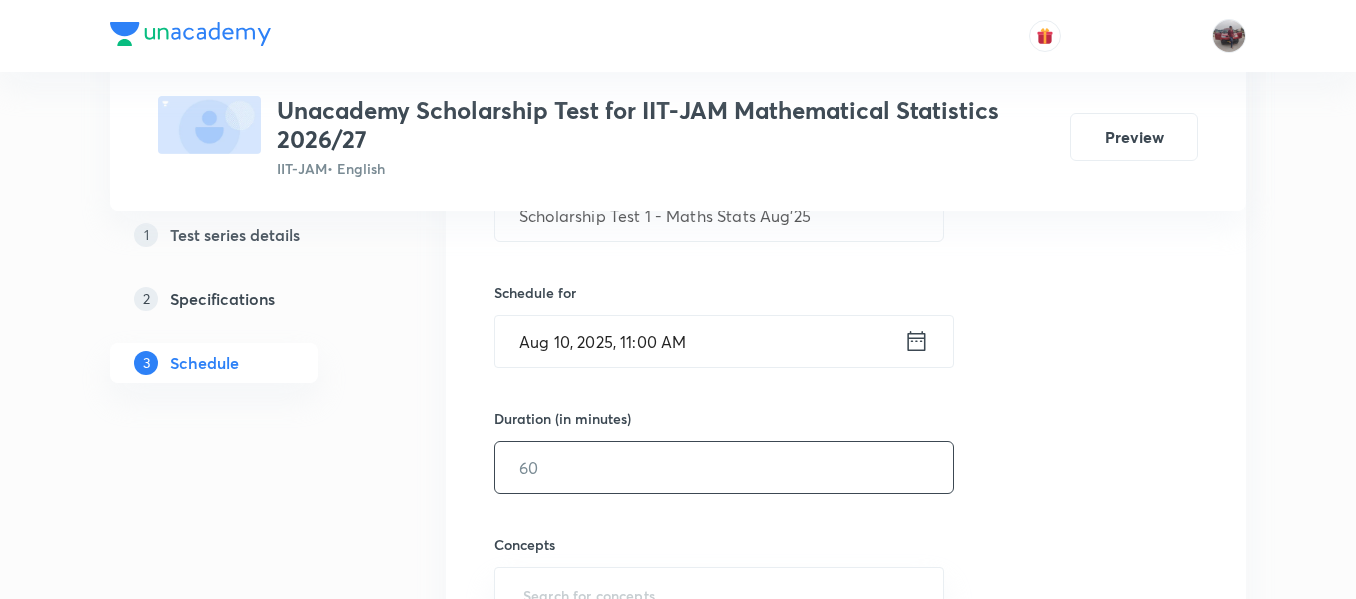 click at bounding box center [724, 467] 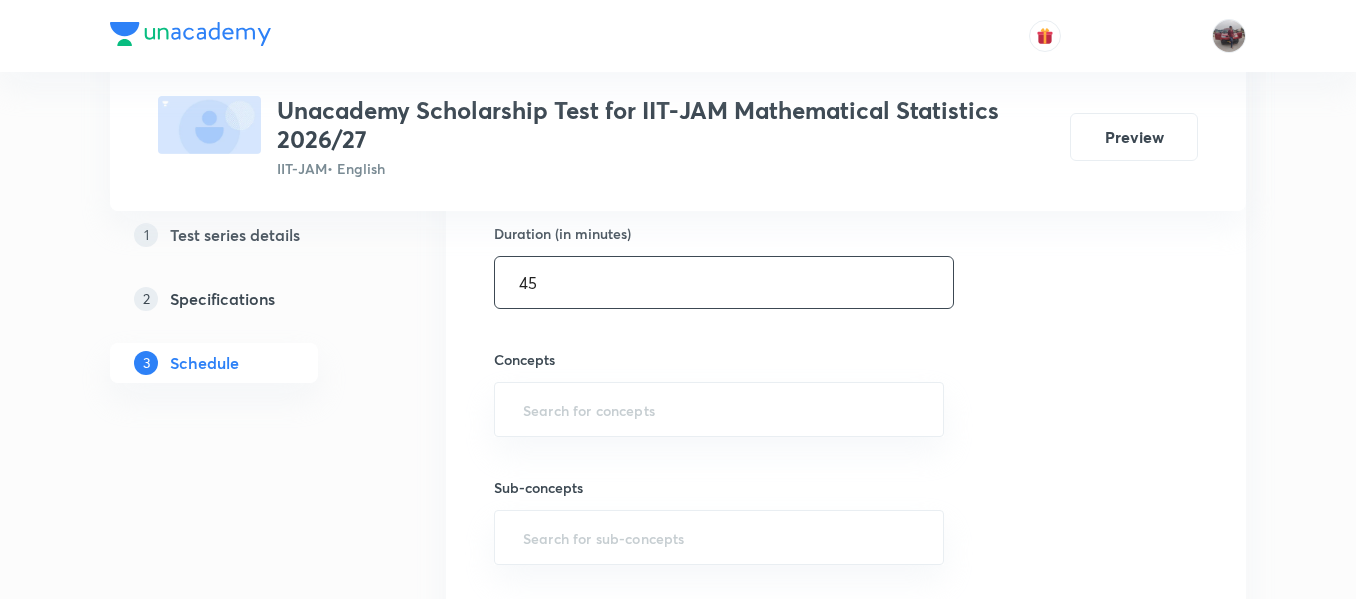 scroll, scrollTop: 697, scrollLeft: 0, axis: vertical 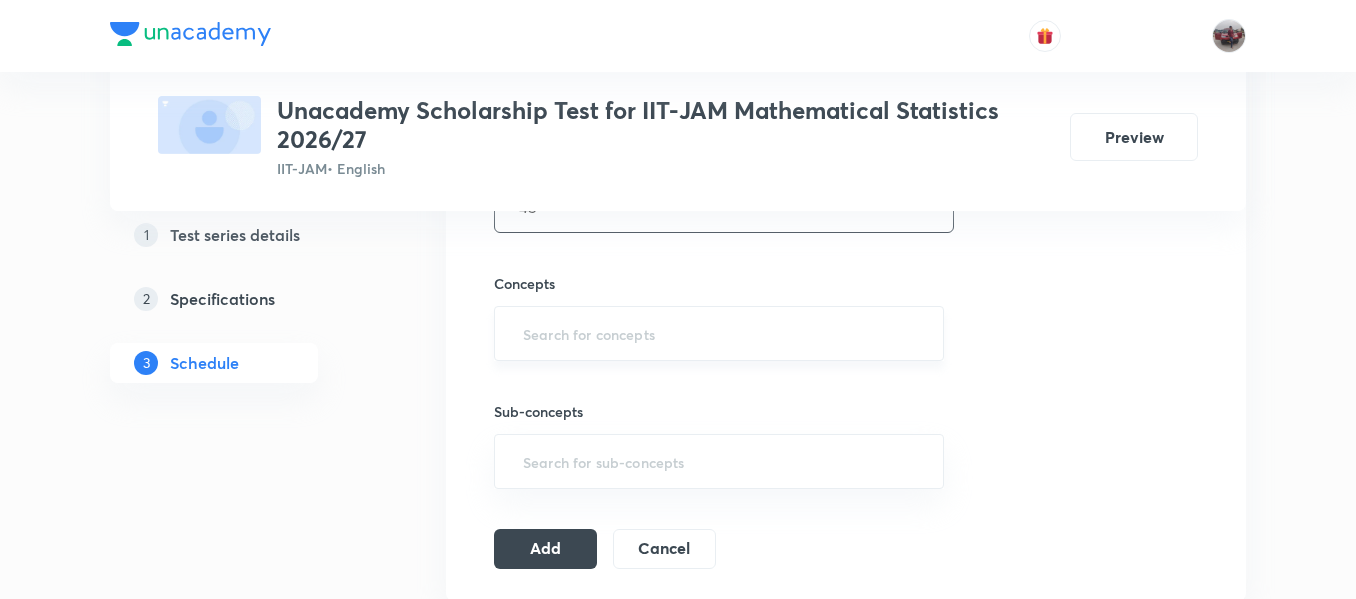 click on "​" at bounding box center [719, 333] 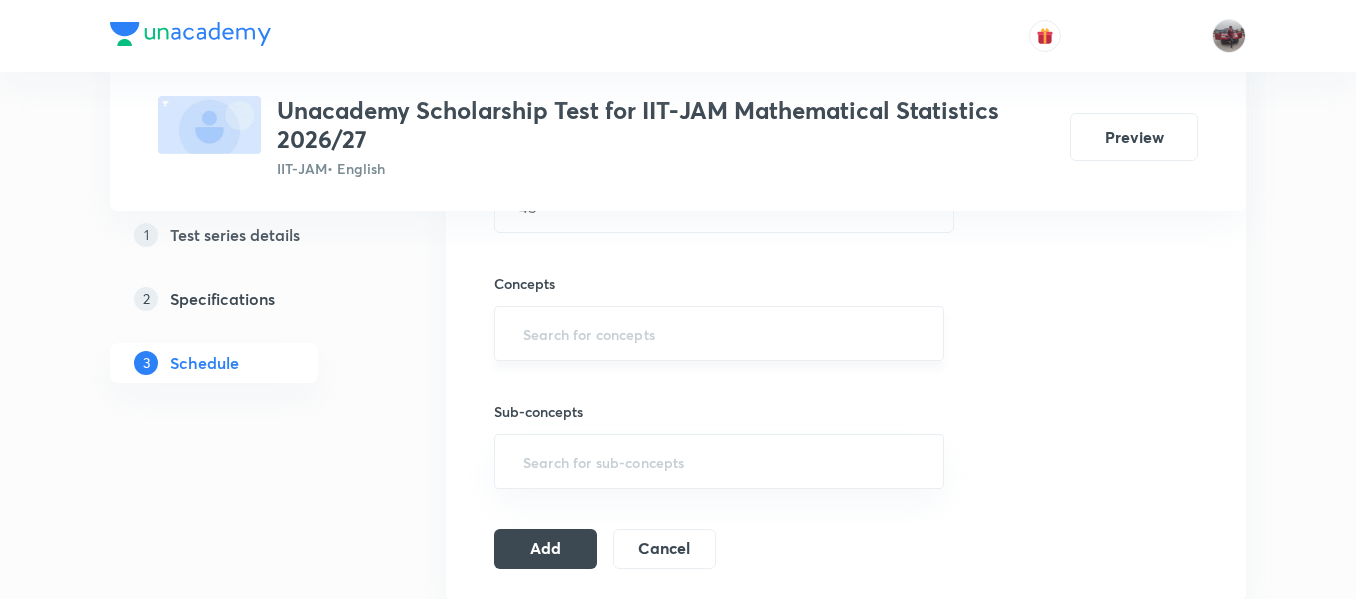 type on ";" 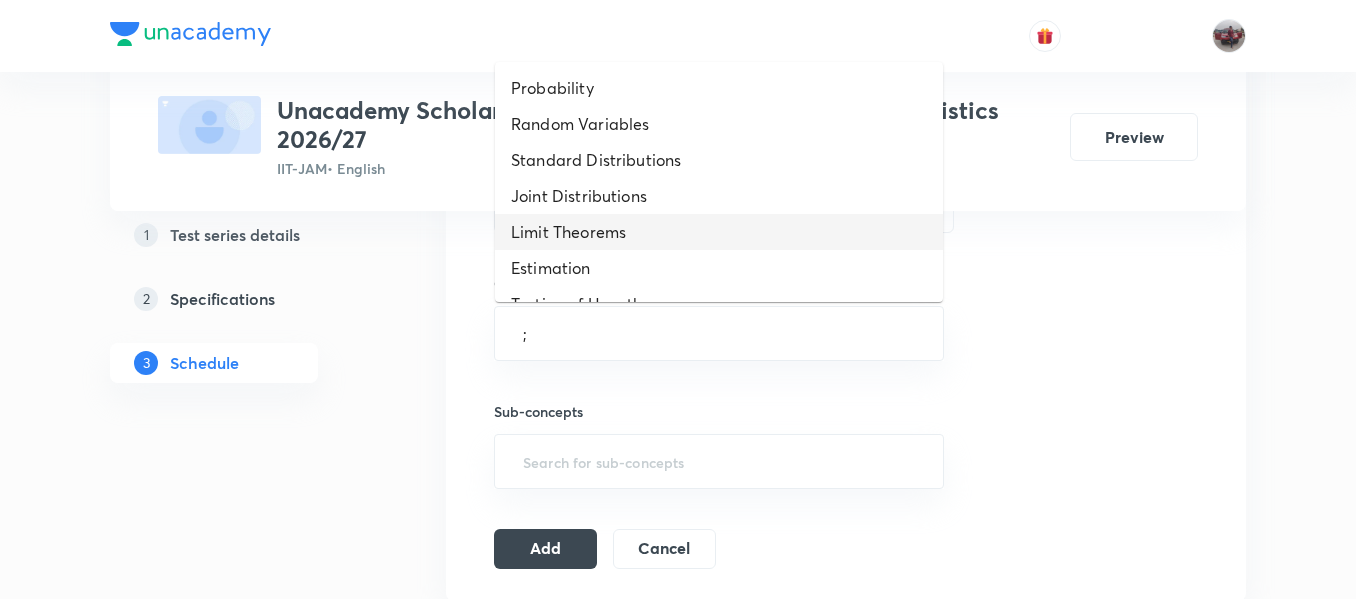 click on "Limit Theorems" at bounding box center [719, 232] 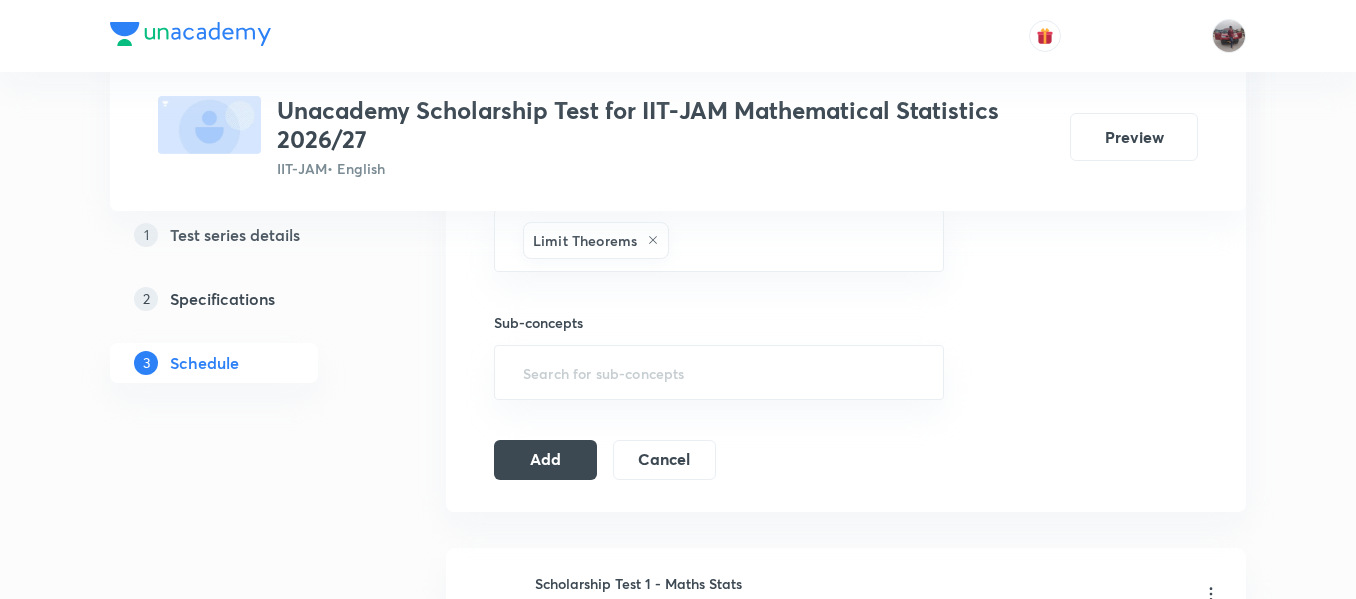 scroll, scrollTop: 795, scrollLeft: 0, axis: vertical 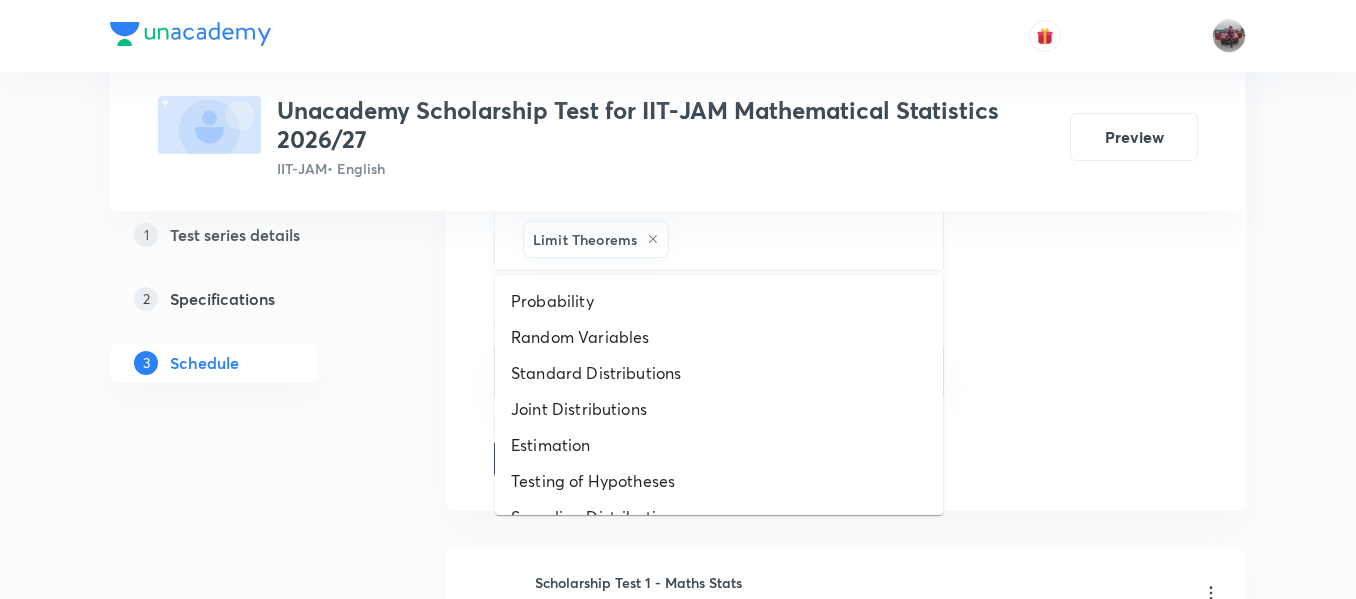 click at bounding box center [796, 239] 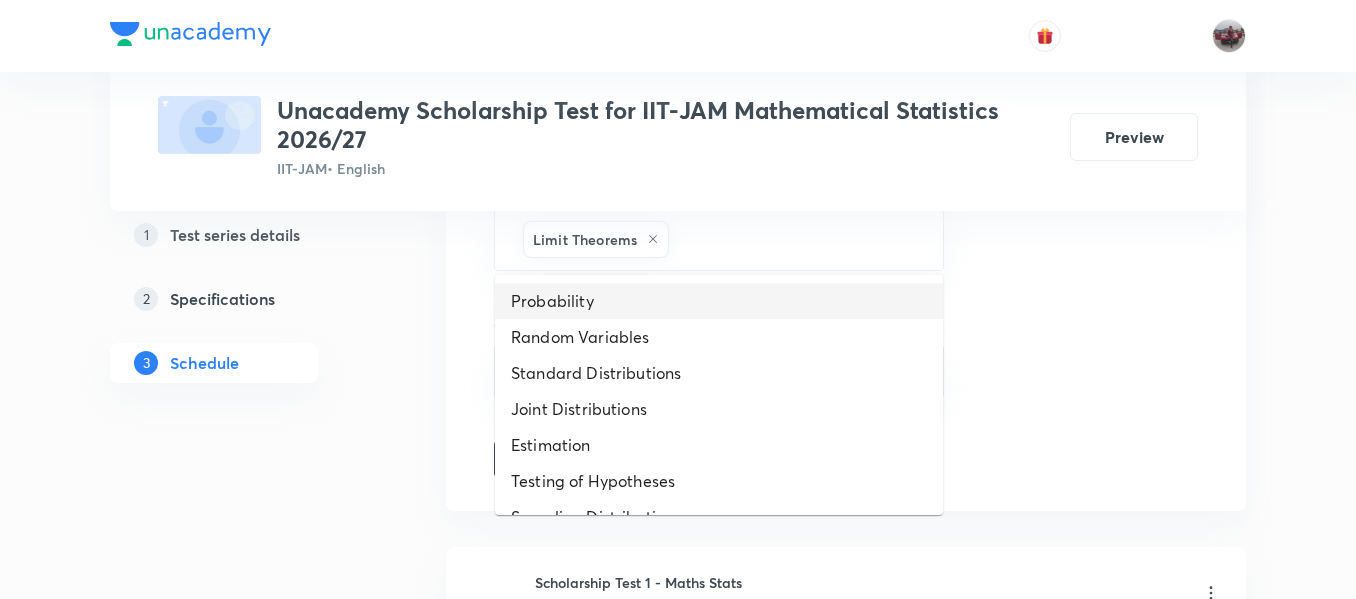 click on "Probability" at bounding box center [719, 301] 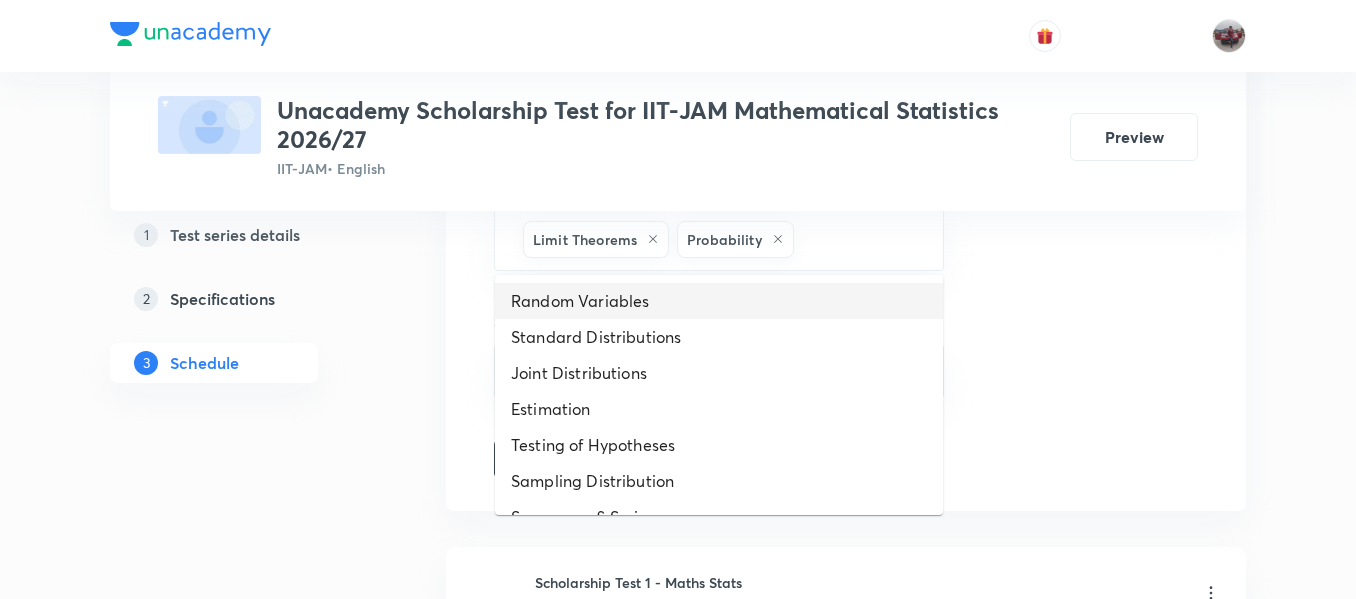 drag, startPoint x: 840, startPoint y: 246, endPoint x: 625, endPoint y: 295, distance: 220.51303 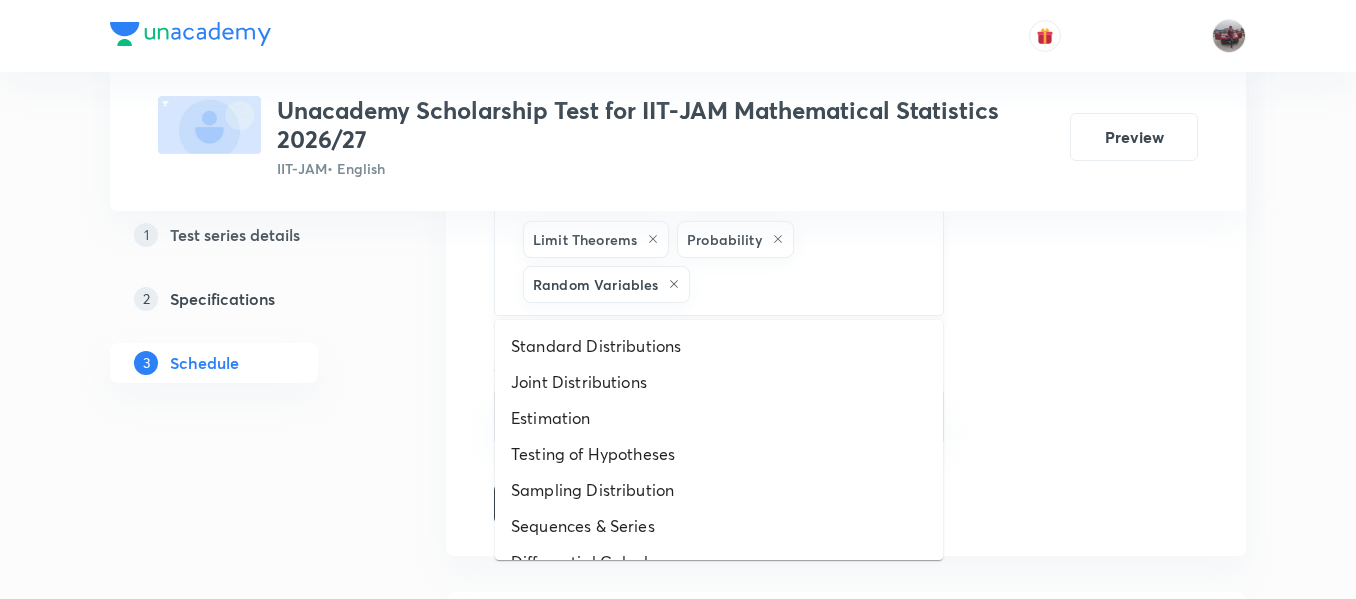 click at bounding box center (806, 284) 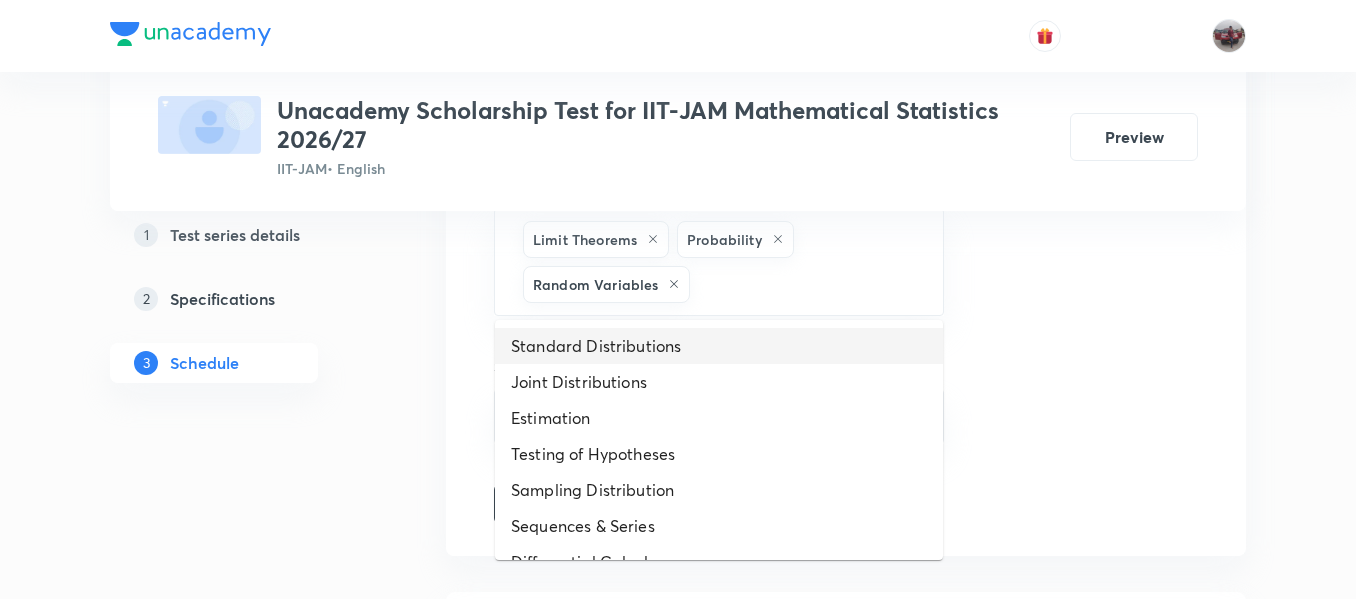 click on "Standard Distributions" at bounding box center [719, 346] 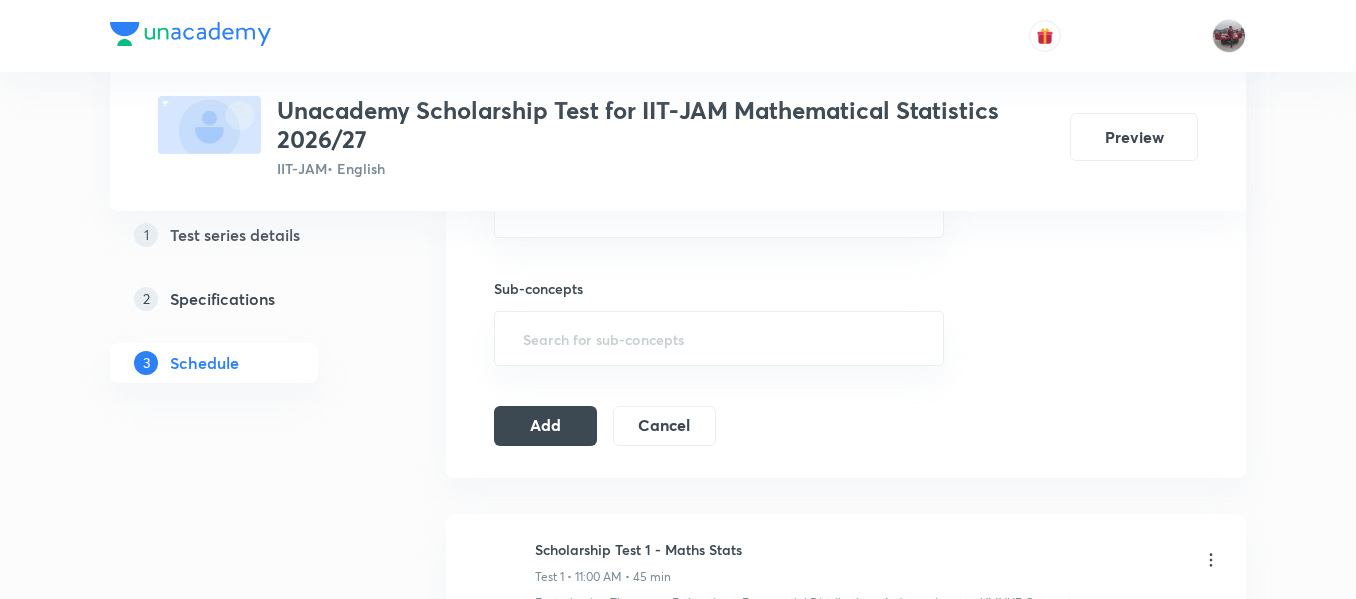scroll, scrollTop: 913, scrollLeft: 0, axis: vertical 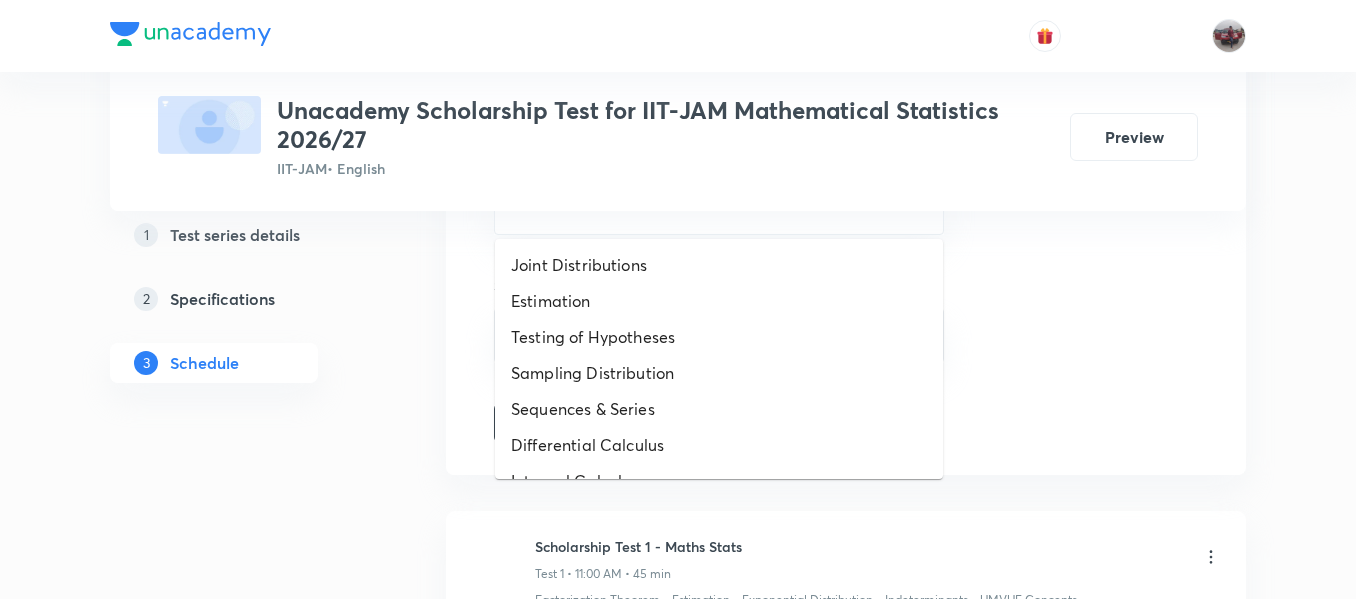 drag, startPoint x: 579, startPoint y: 221, endPoint x: 598, endPoint y: 293, distance: 74.46476 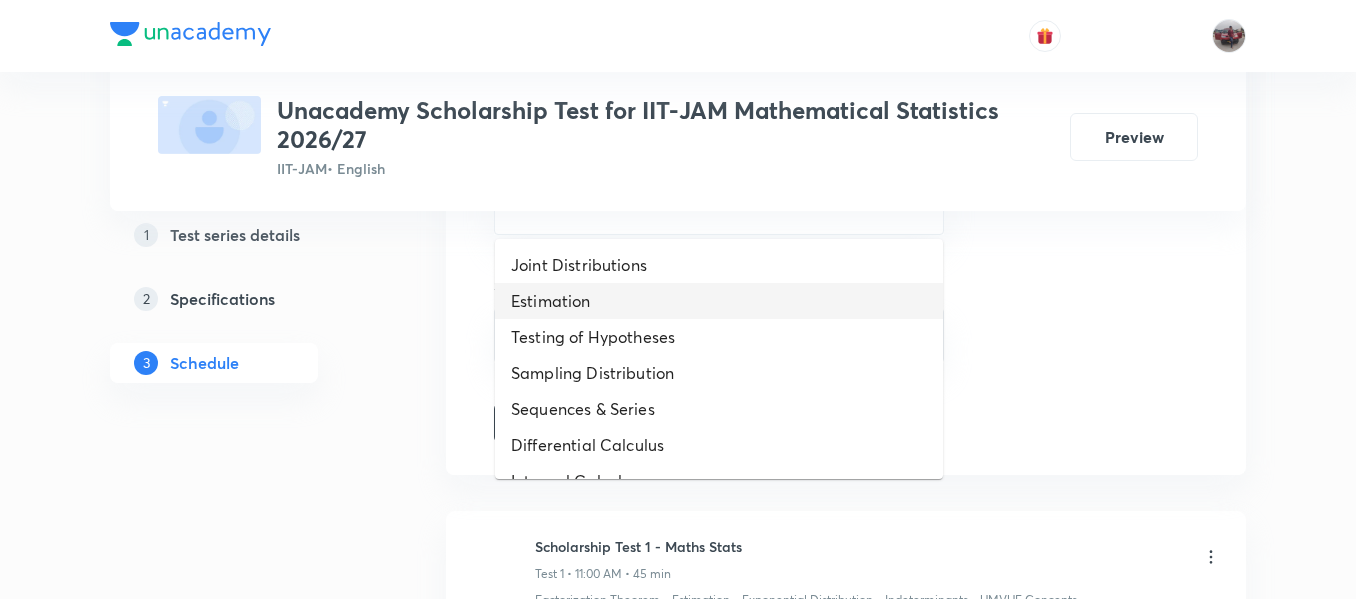 click on "Estimation" at bounding box center (719, 301) 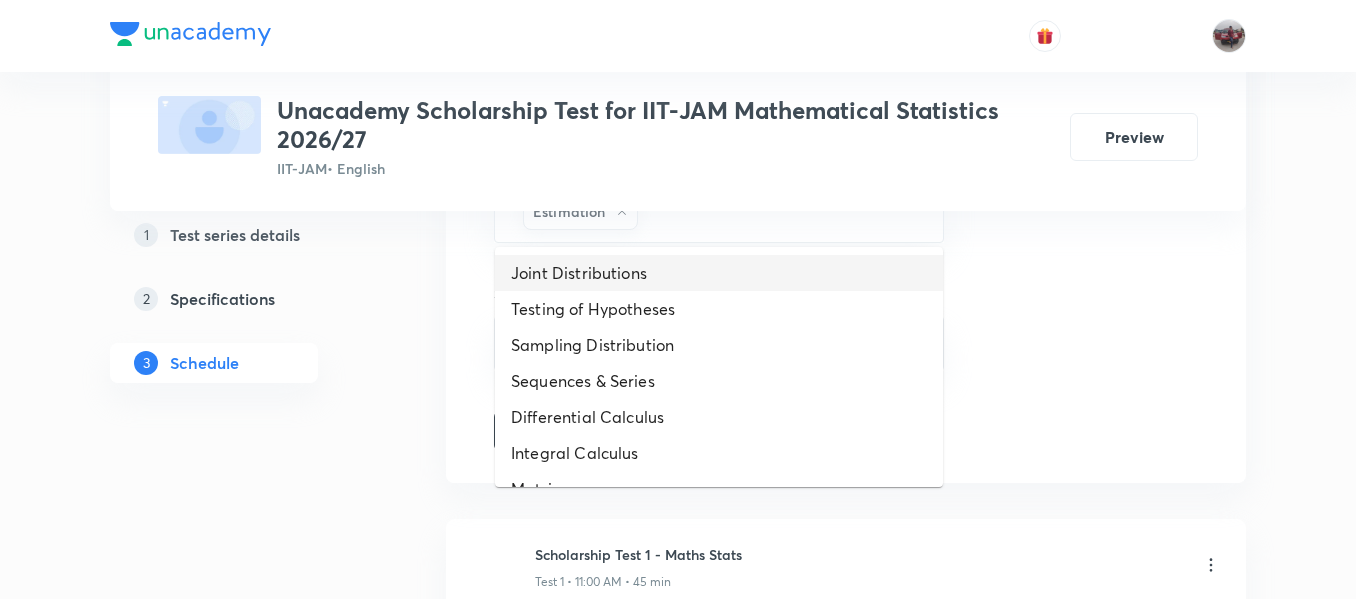 drag, startPoint x: 742, startPoint y: 225, endPoint x: 638, endPoint y: 291, distance: 123.174675 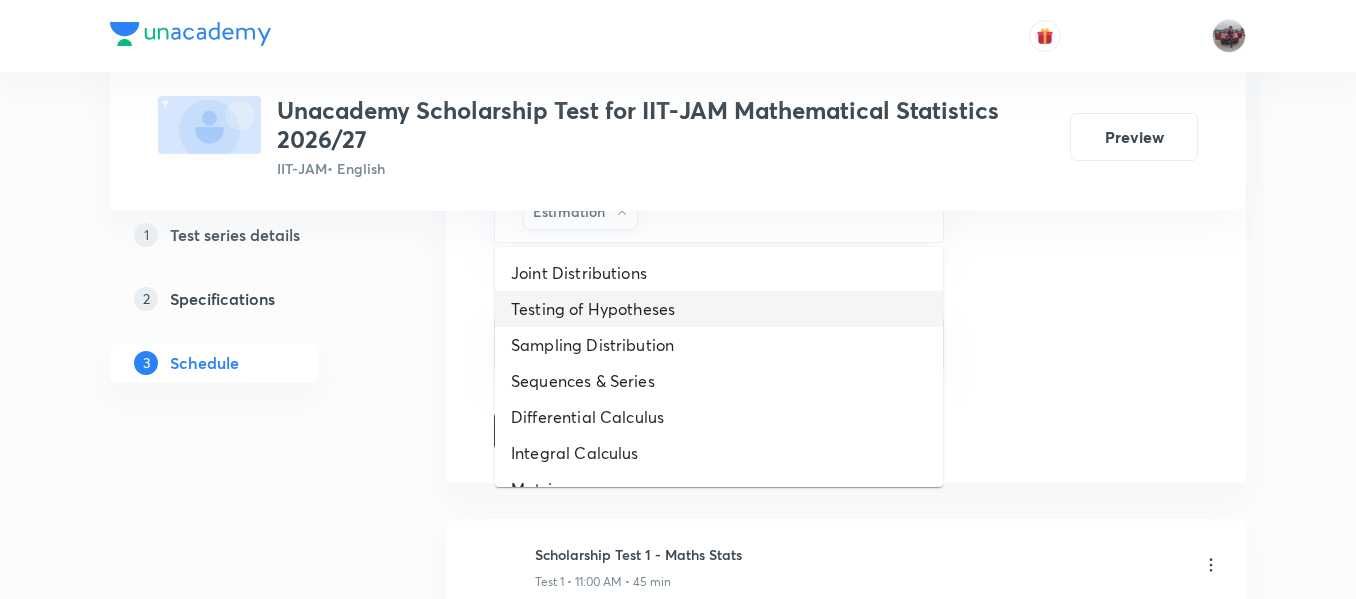 click on "Testing of Hypotheses" at bounding box center (719, 309) 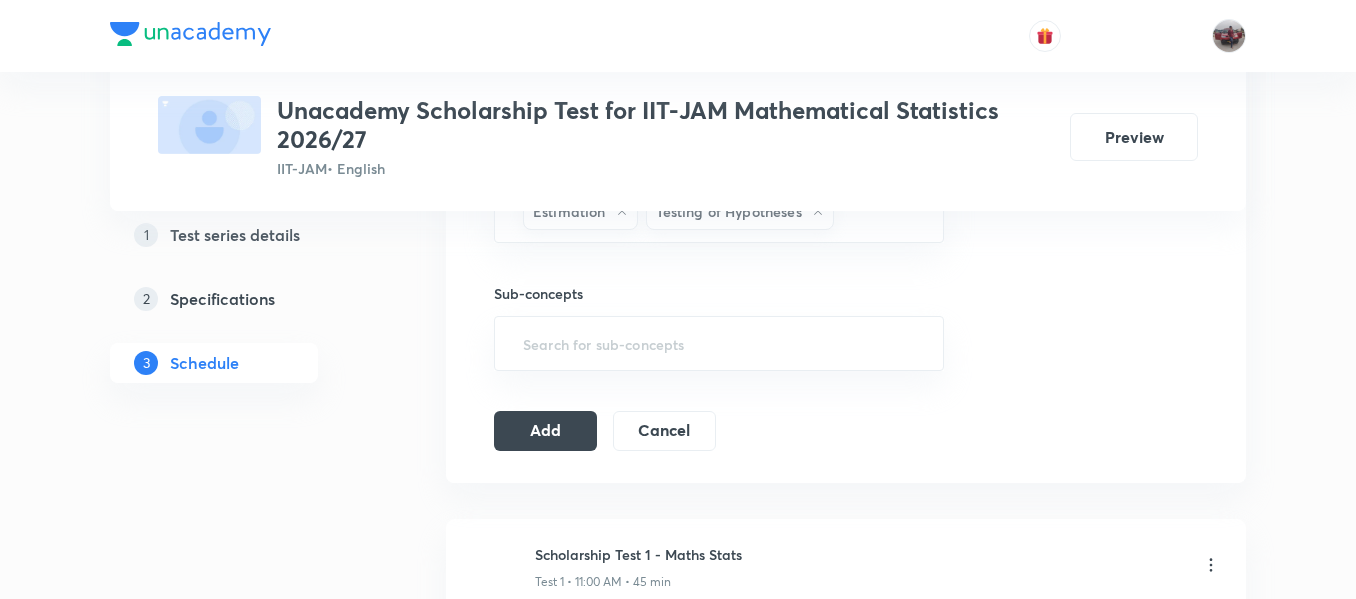drag, startPoint x: 886, startPoint y: 231, endPoint x: 838, endPoint y: 259, distance: 55.569775 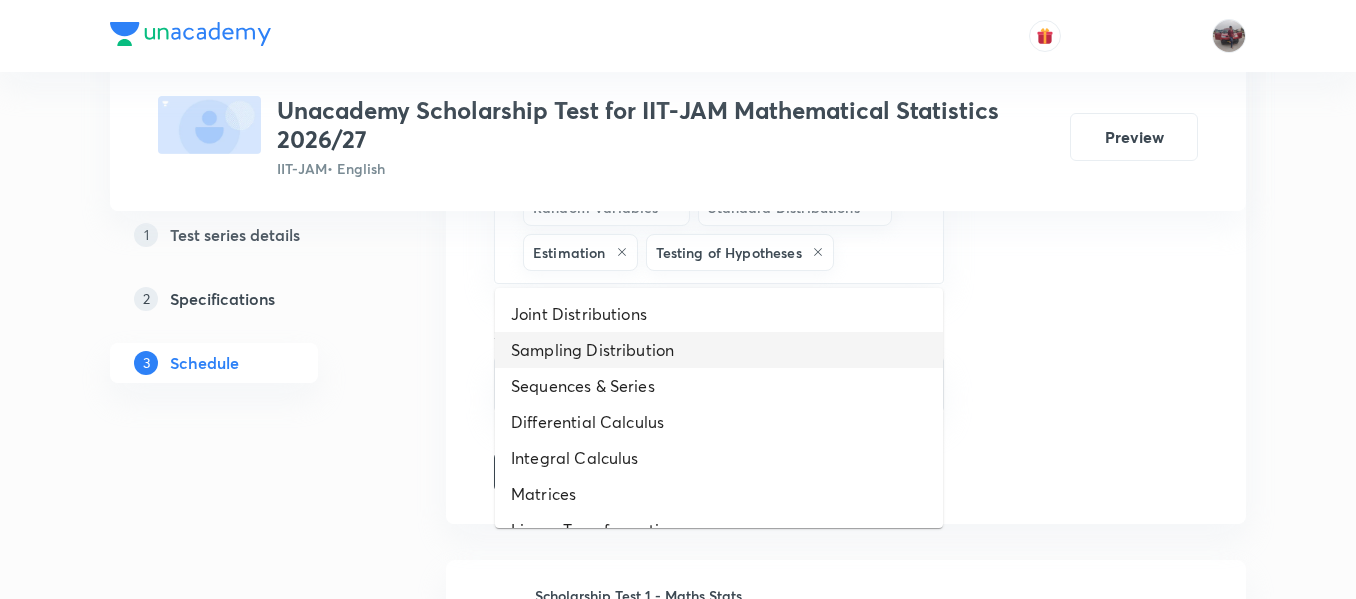 drag, startPoint x: 898, startPoint y: 252, endPoint x: 642, endPoint y: 346, distance: 272.7123 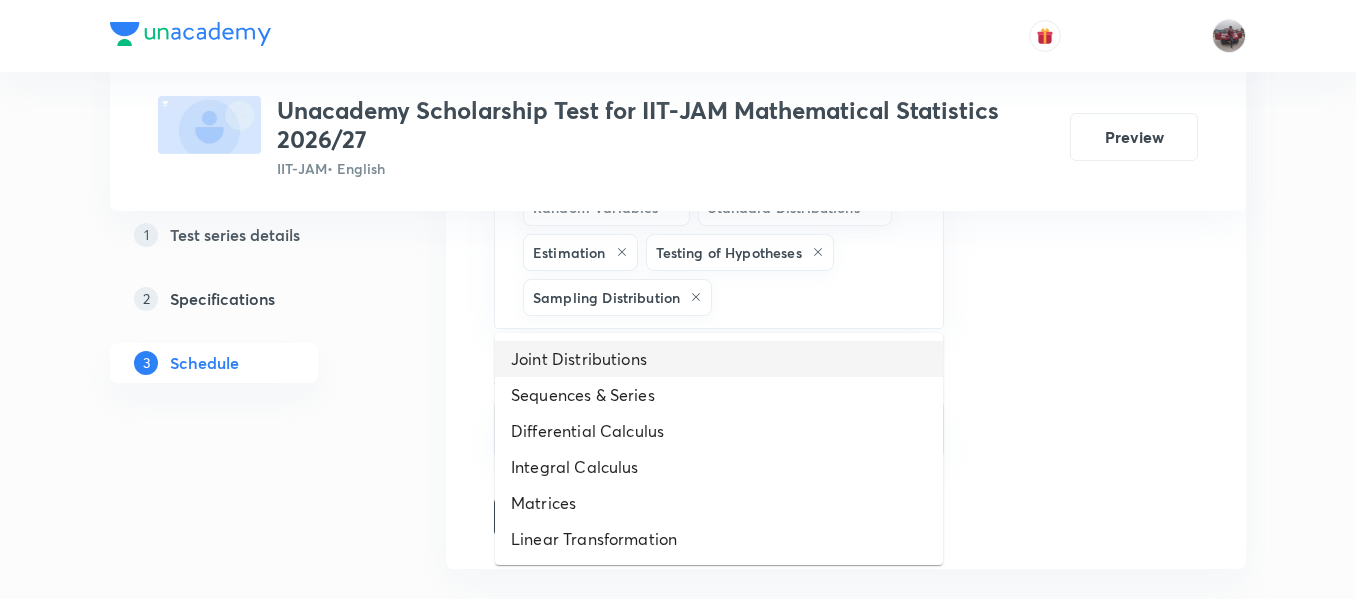 drag, startPoint x: 756, startPoint y: 294, endPoint x: 634, endPoint y: 357, distance: 137.30623 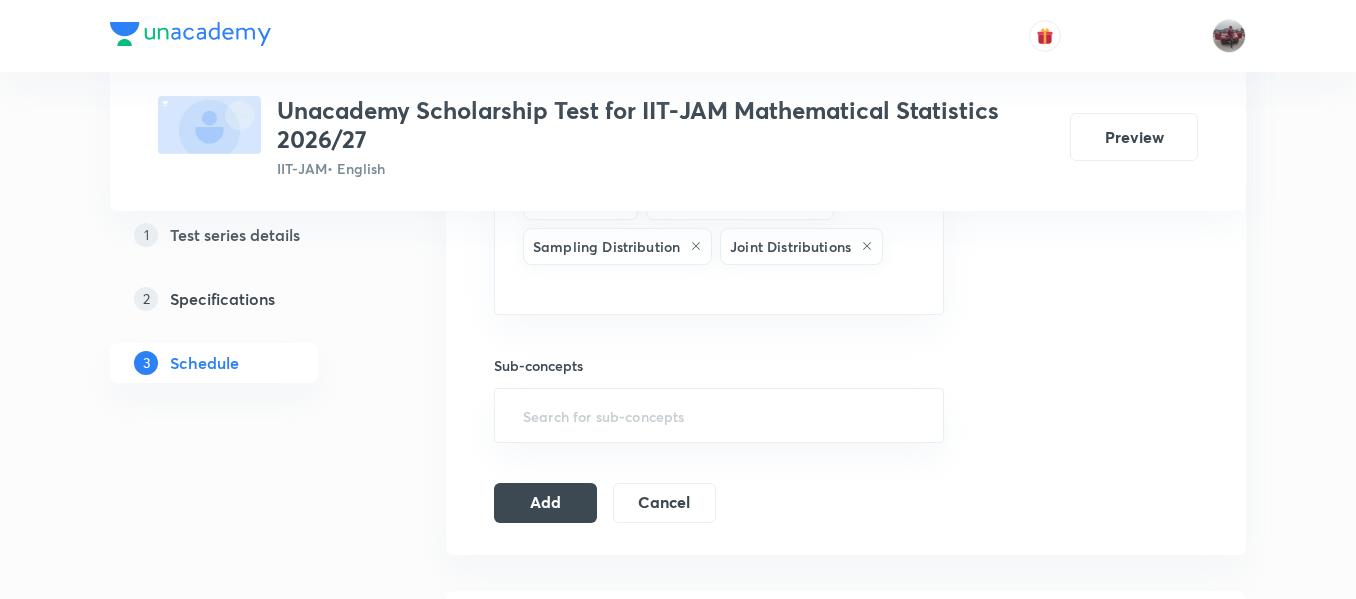 scroll, scrollTop: 928, scrollLeft: 0, axis: vertical 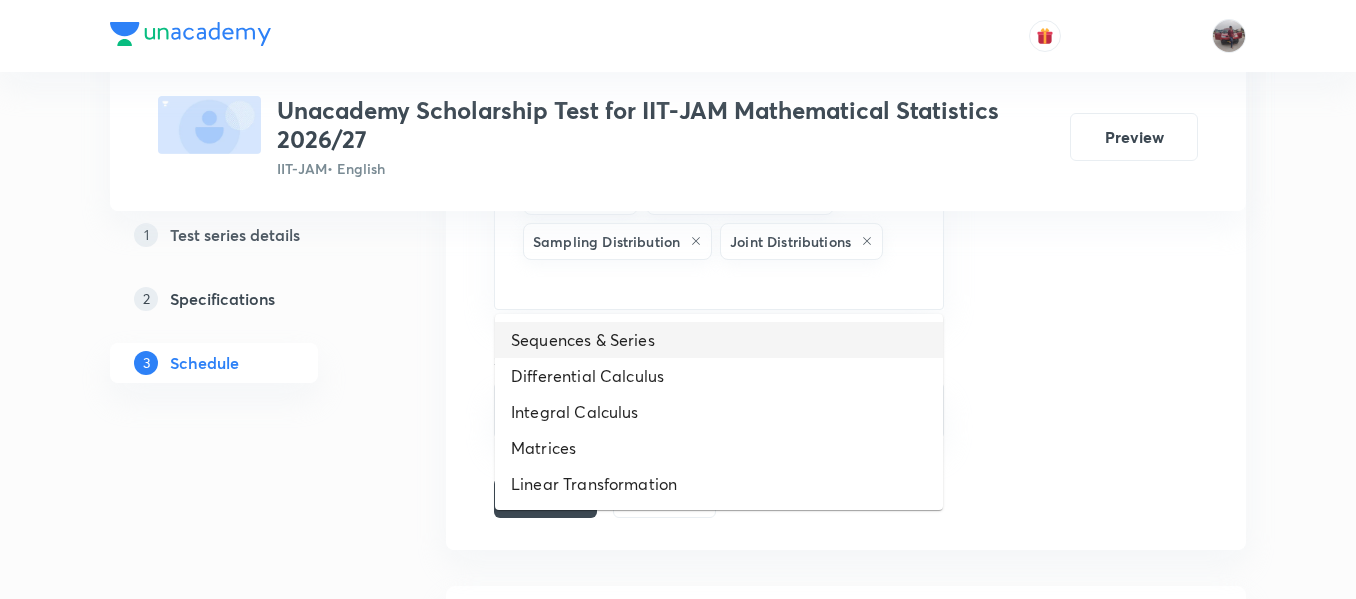 drag, startPoint x: 563, startPoint y: 285, endPoint x: 599, endPoint y: 329, distance: 56.85068 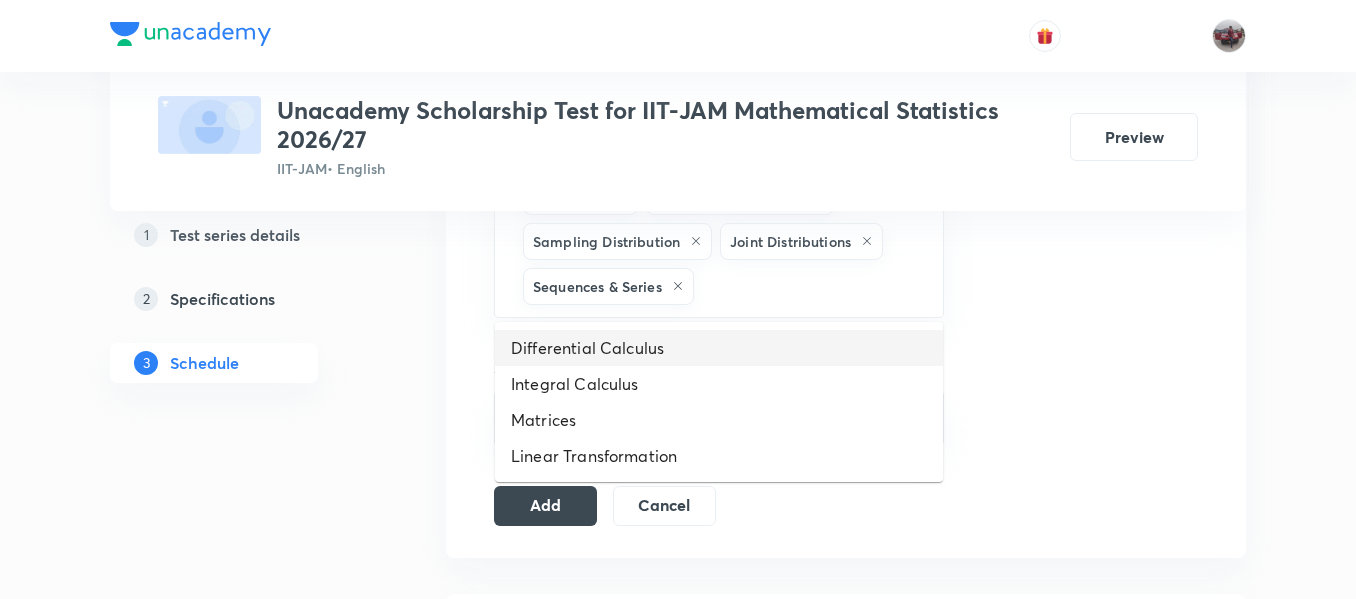 drag, startPoint x: 744, startPoint y: 296, endPoint x: 649, endPoint y: 350, distance: 109.27488 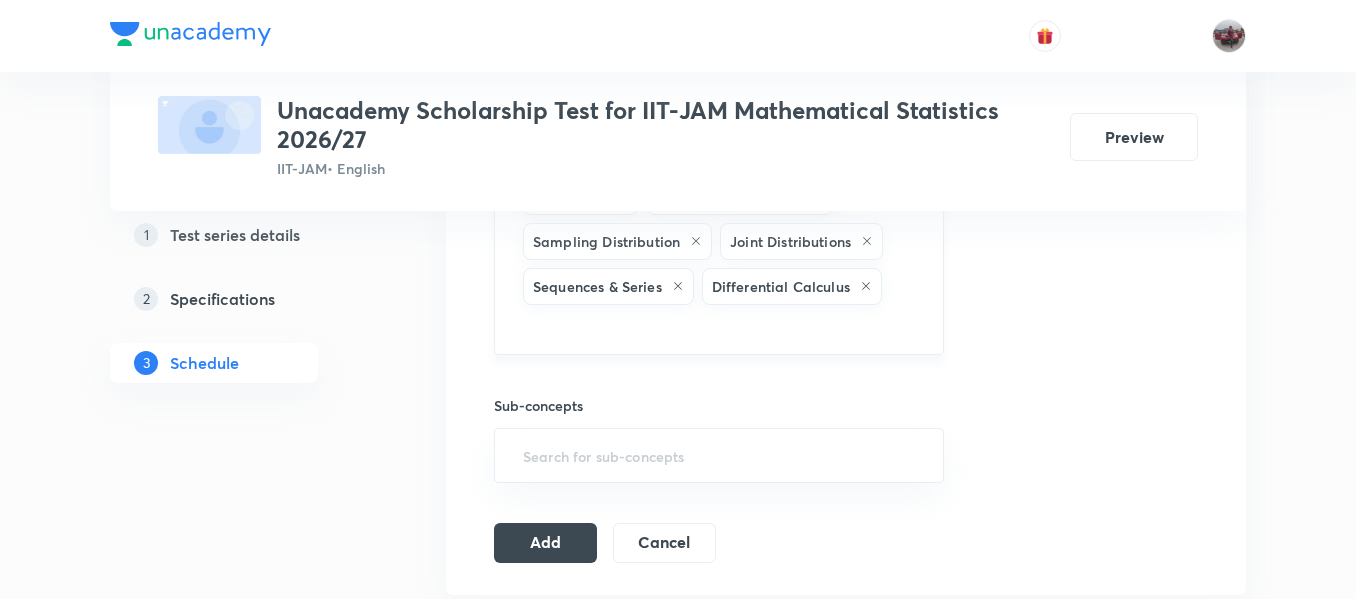 click at bounding box center [719, 327] 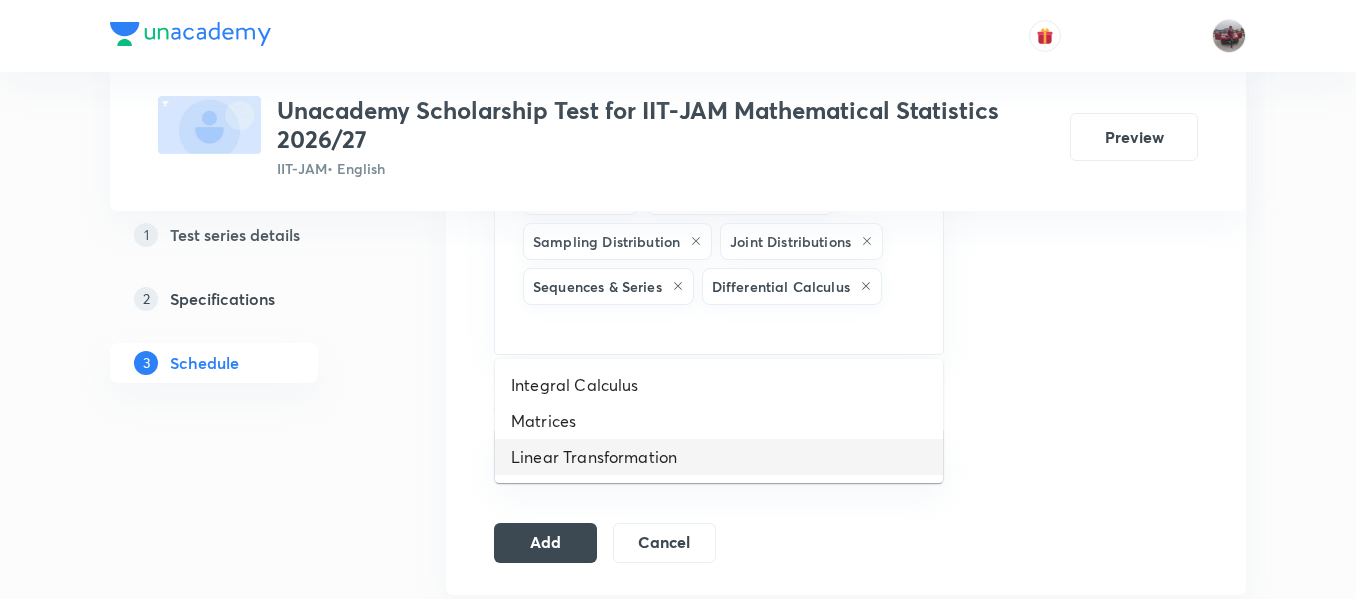click on "Linear Transformation" at bounding box center [719, 457] 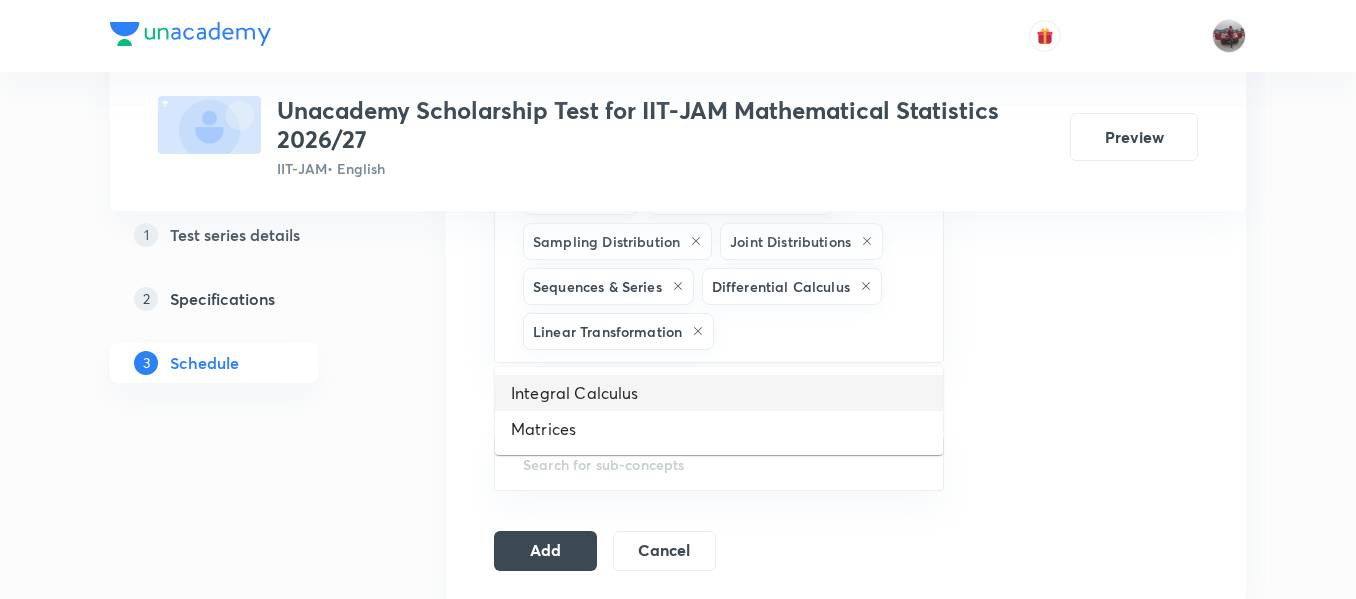 drag, startPoint x: 781, startPoint y: 338, endPoint x: 624, endPoint y: 400, distance: 168.79869 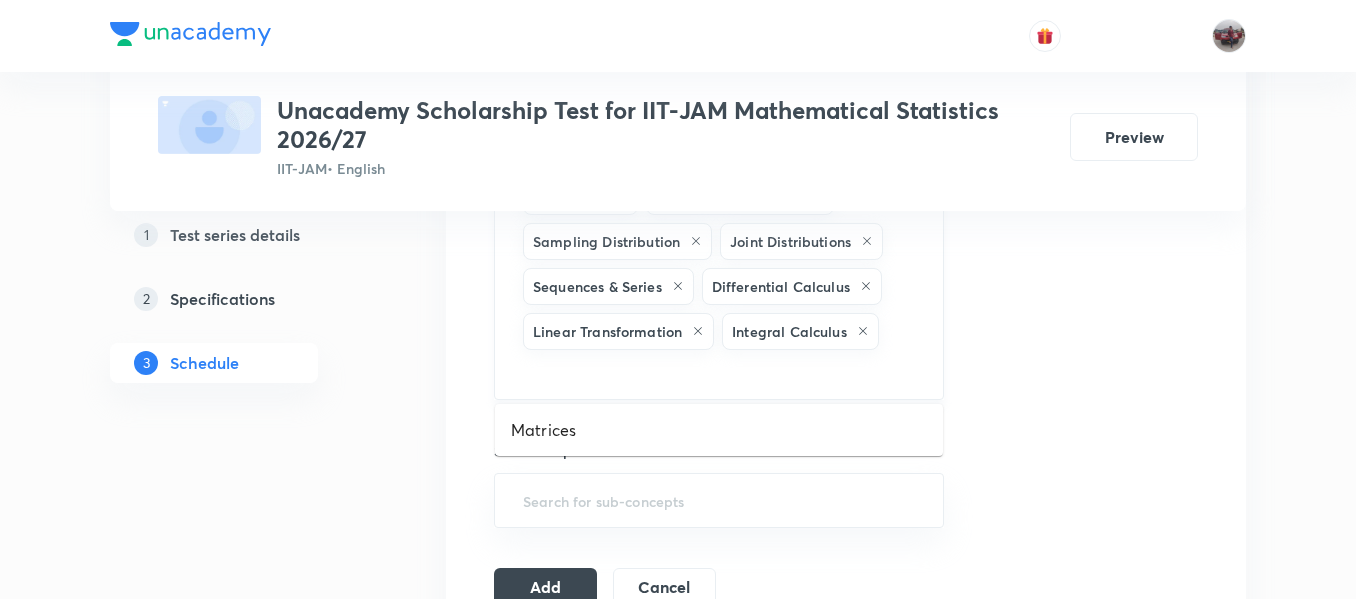 click at bounding box center [719, 372] 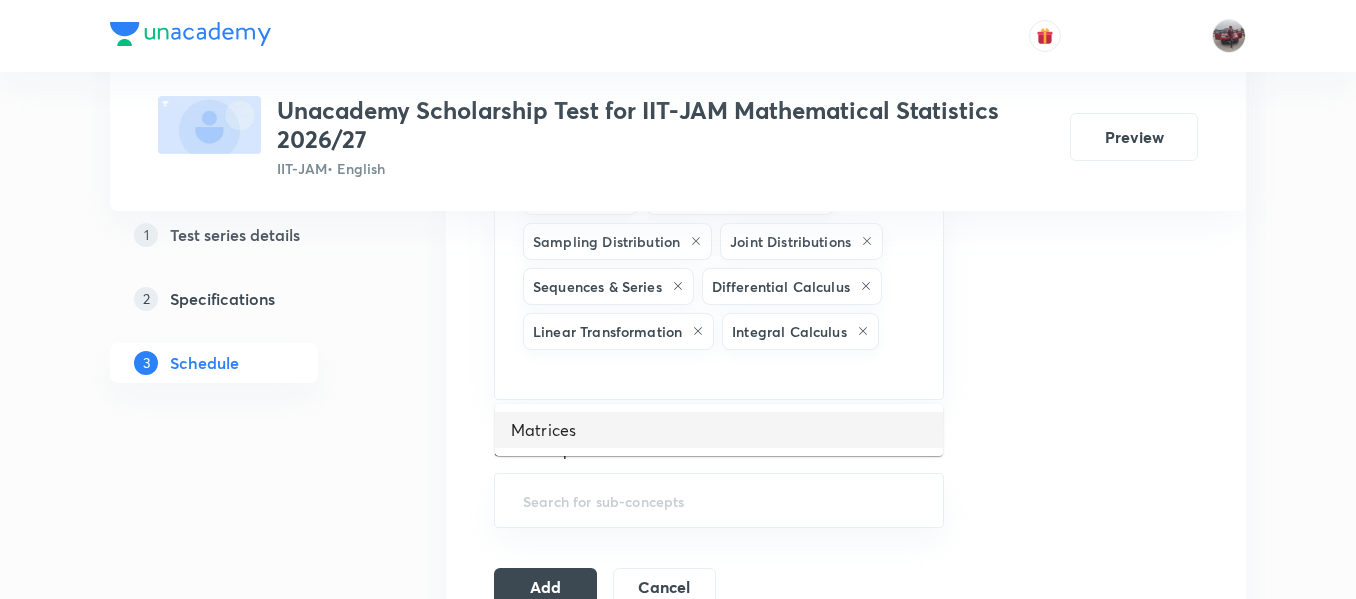 click on "Matrices" at bounding box center (719, 430) 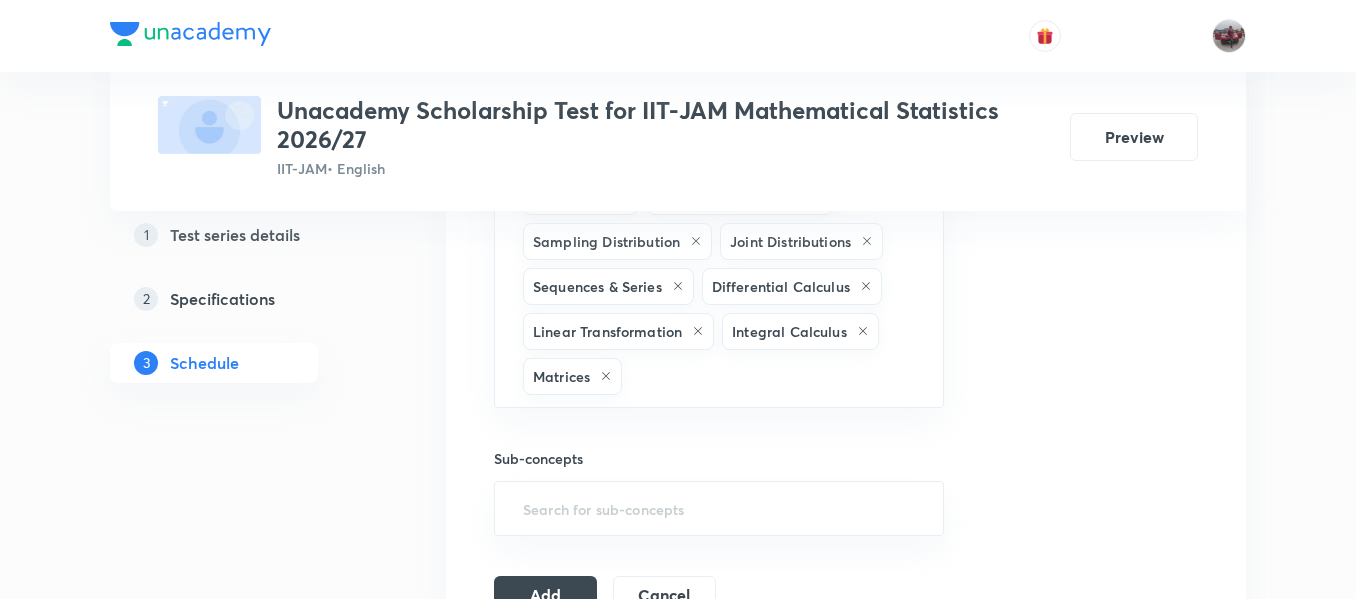 scroll, scrollTop: 1080, scrollLeft: 0, axis: vertical 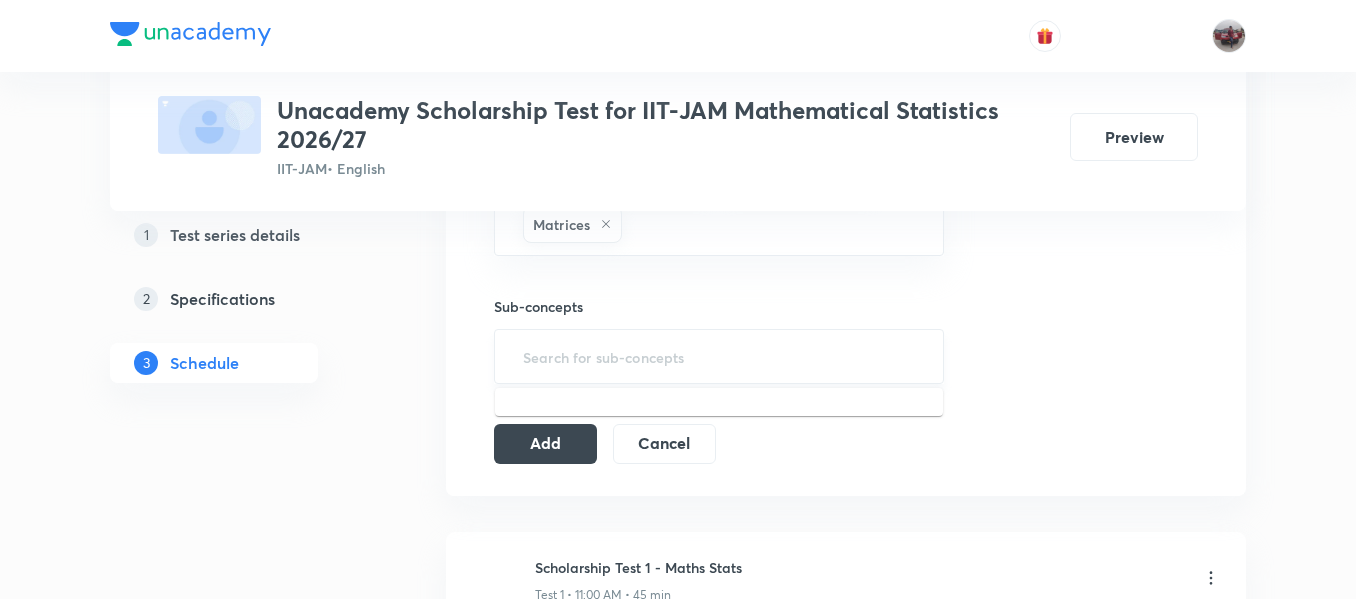 click at bounding box center (719, 356) 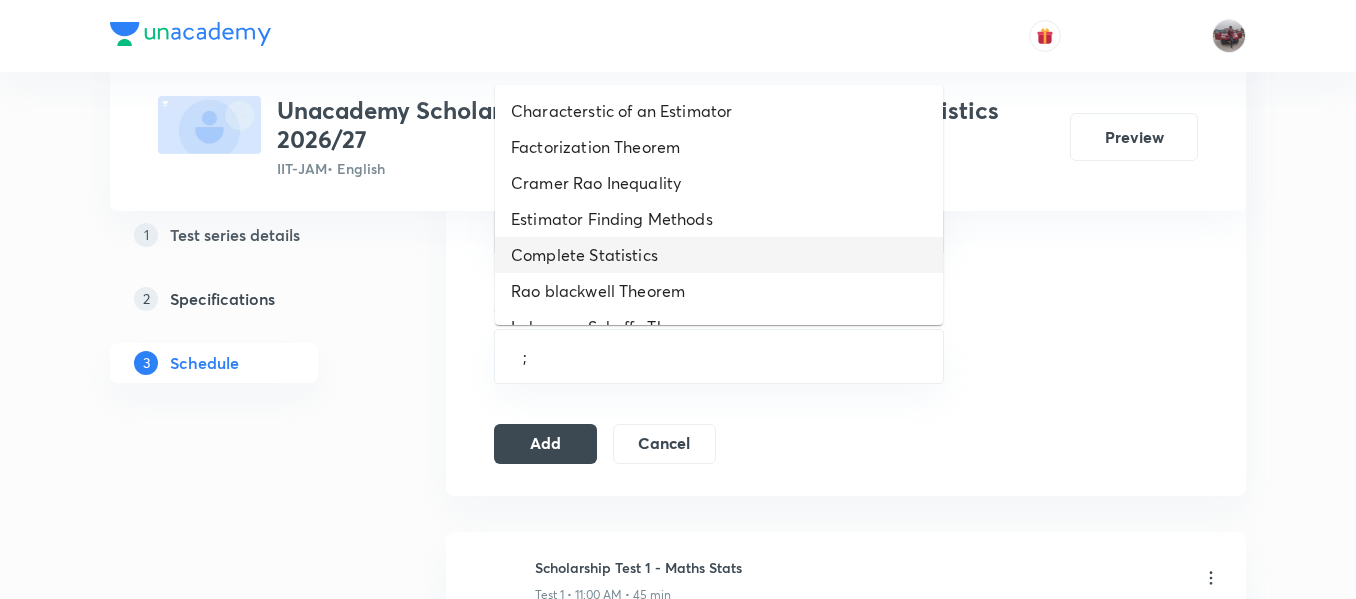 click on "Complete Statistics" at bounding box center [719, 255] 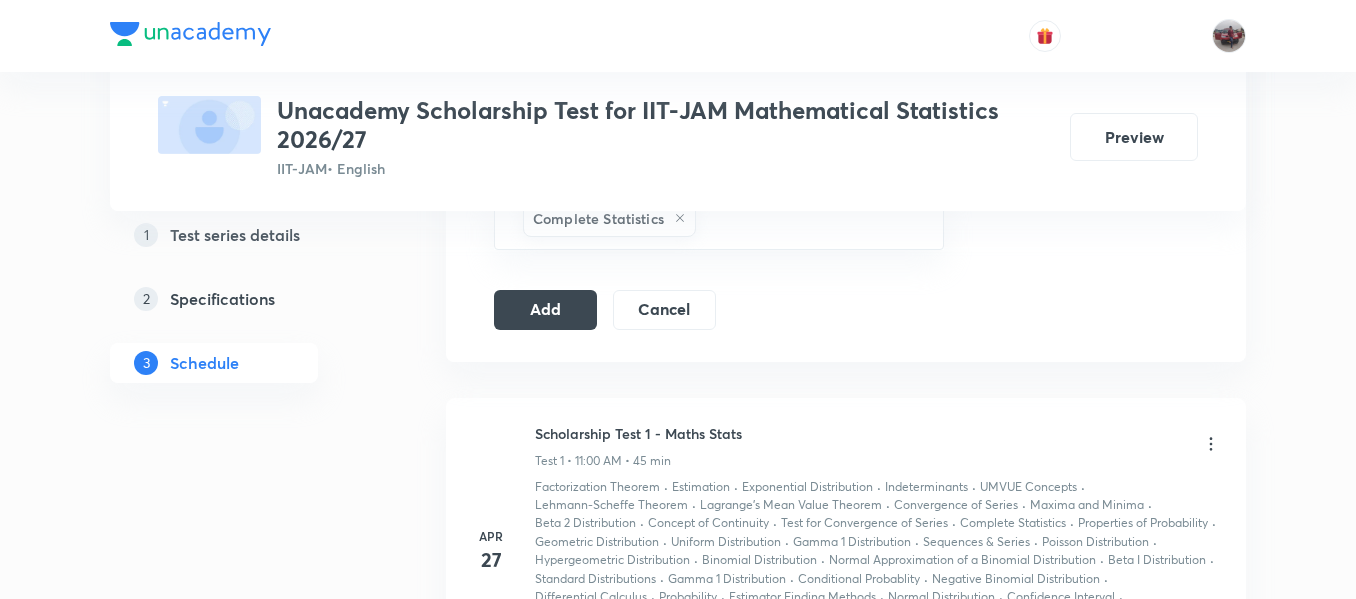 scroll, scrollTop: 1223, scrollLeft: 0, axis: vertical 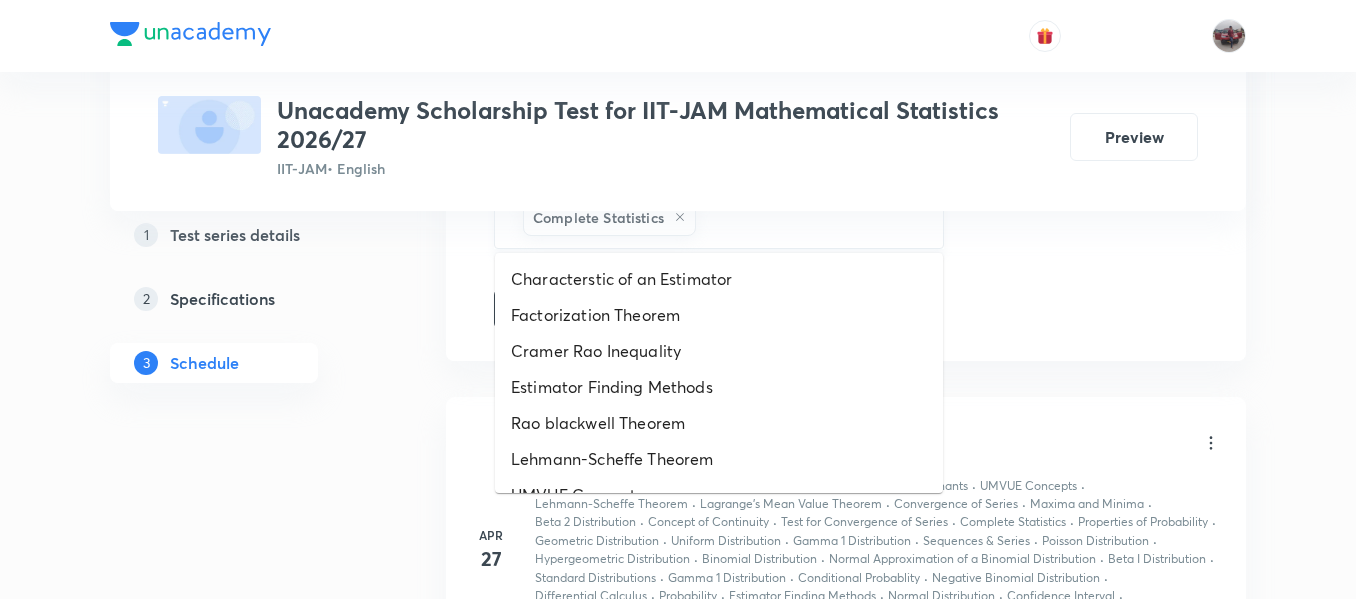 click at bounding box center [809, 217] 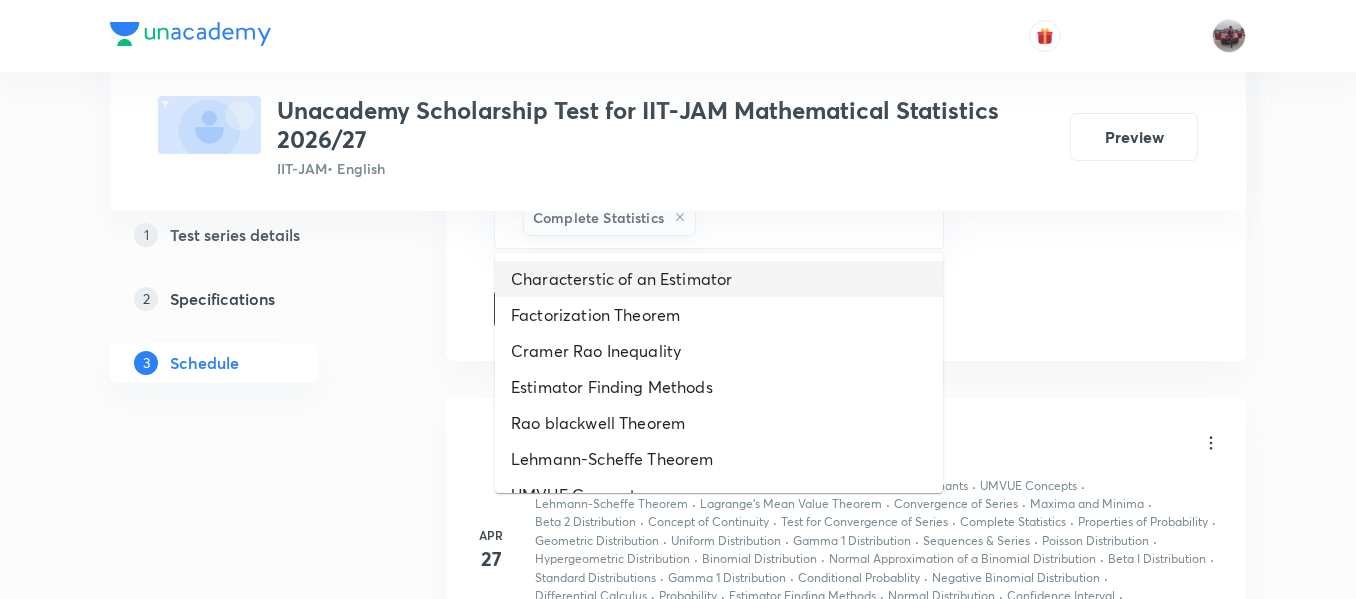click on "Characterstic of an Estimator" at bounding box center (719, 279) 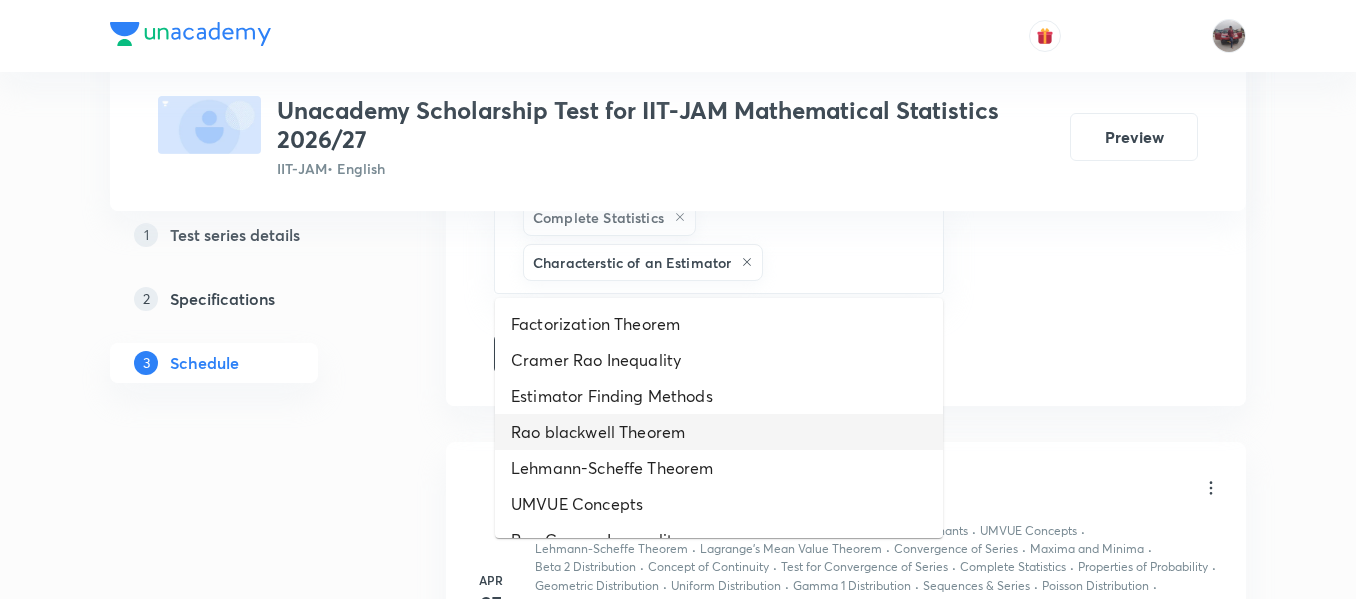 drag, startPoint x: 829, startPoint y: 273, endPoint x: 645, endPoint y: 419, distance: 234.8872 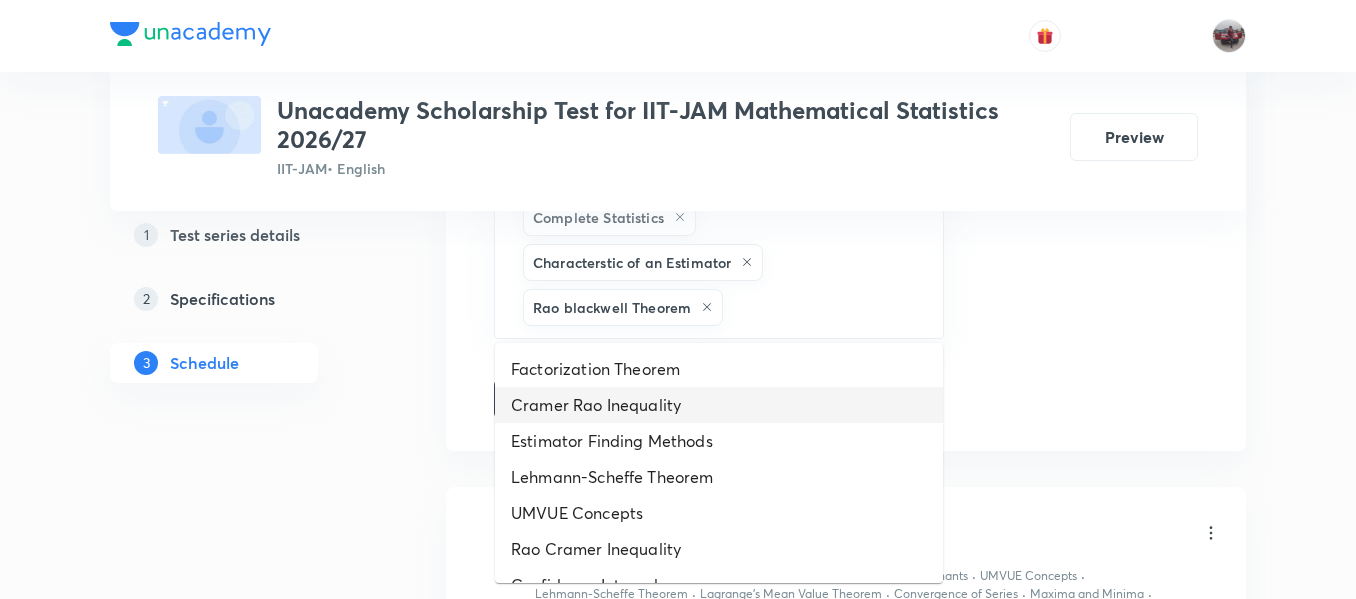 drag, startPoint x: 806, startPoint y: 318, endPoint x: 659, endPoint y: 501, distance: 234.72963 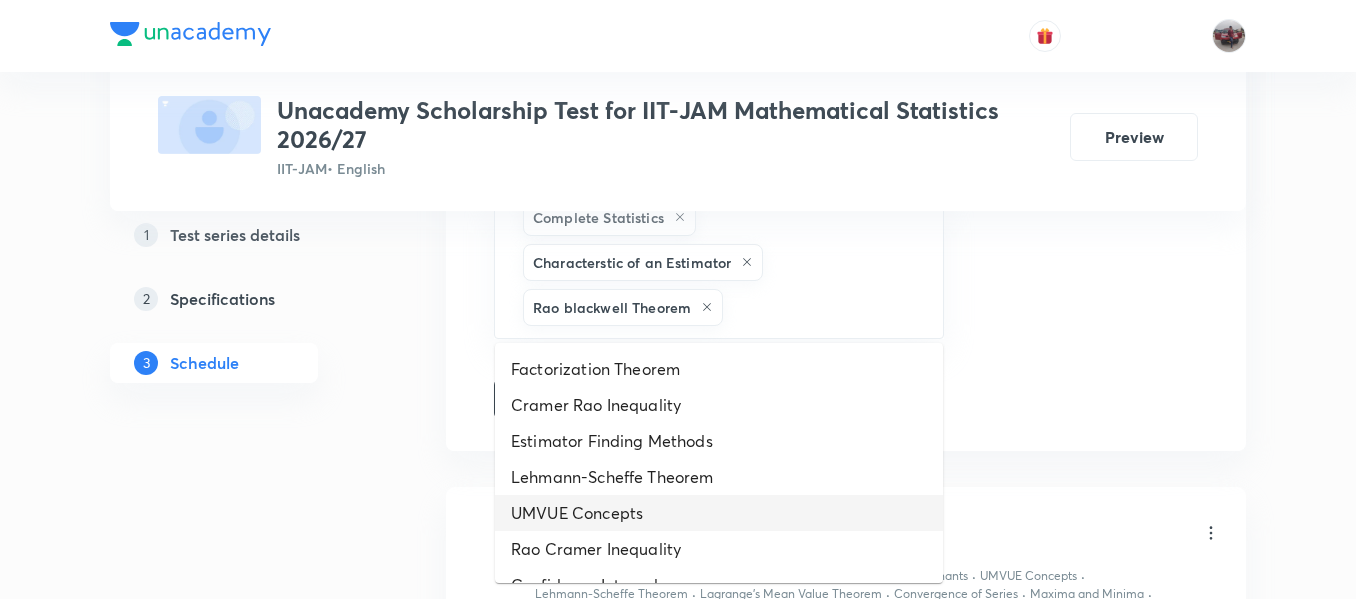 click on "UMVUE Concepts" at bounding box center [719, 513] 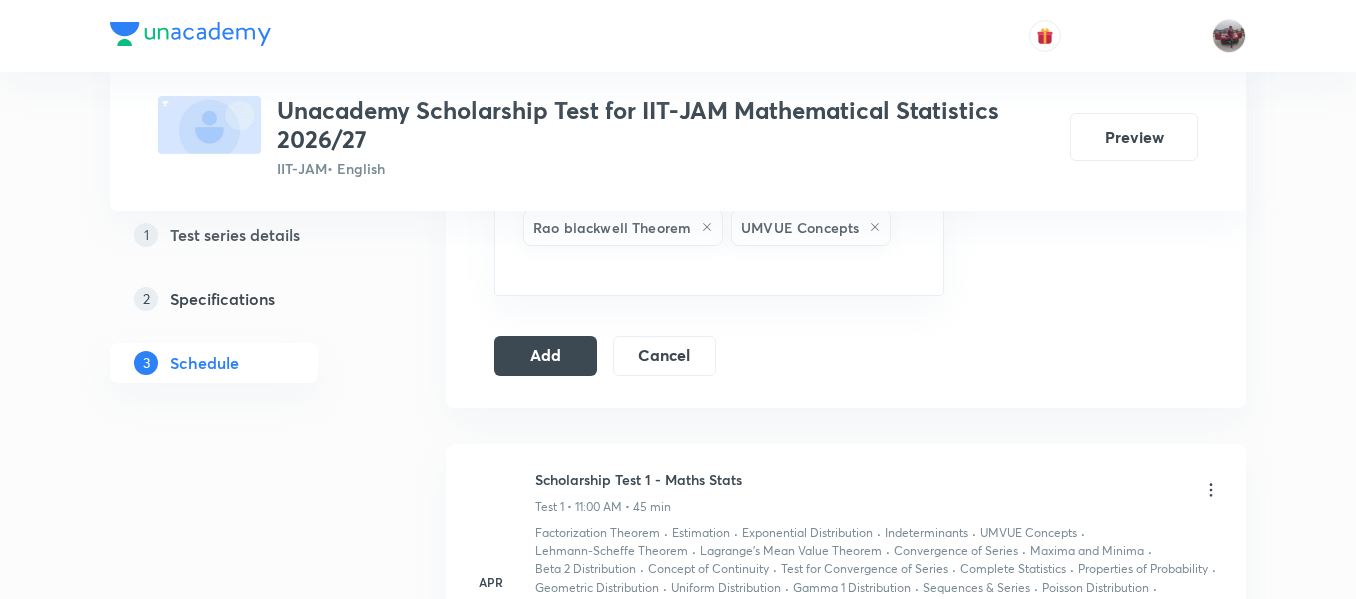 scroll, scrollTop: 1308, scrollLeft: 0, axis: vertical 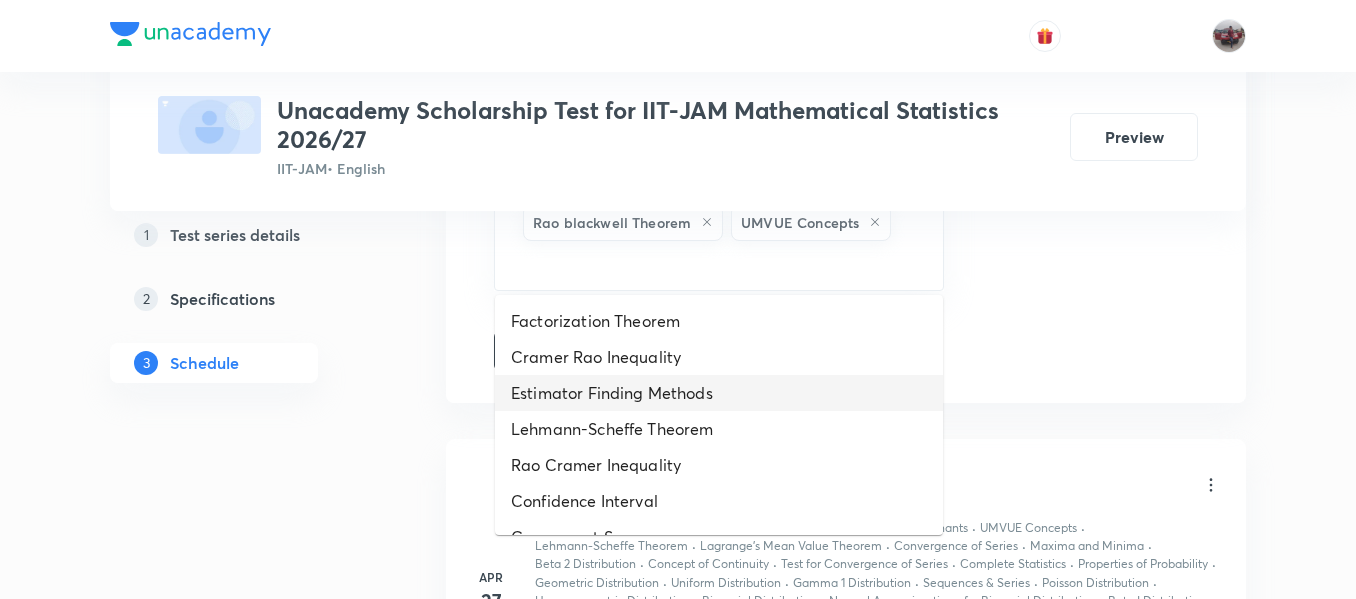 drag, startPoint x: 591, startPoint y: 247, endPoint x: 680, endPoint y: 423, distance: 197.22322 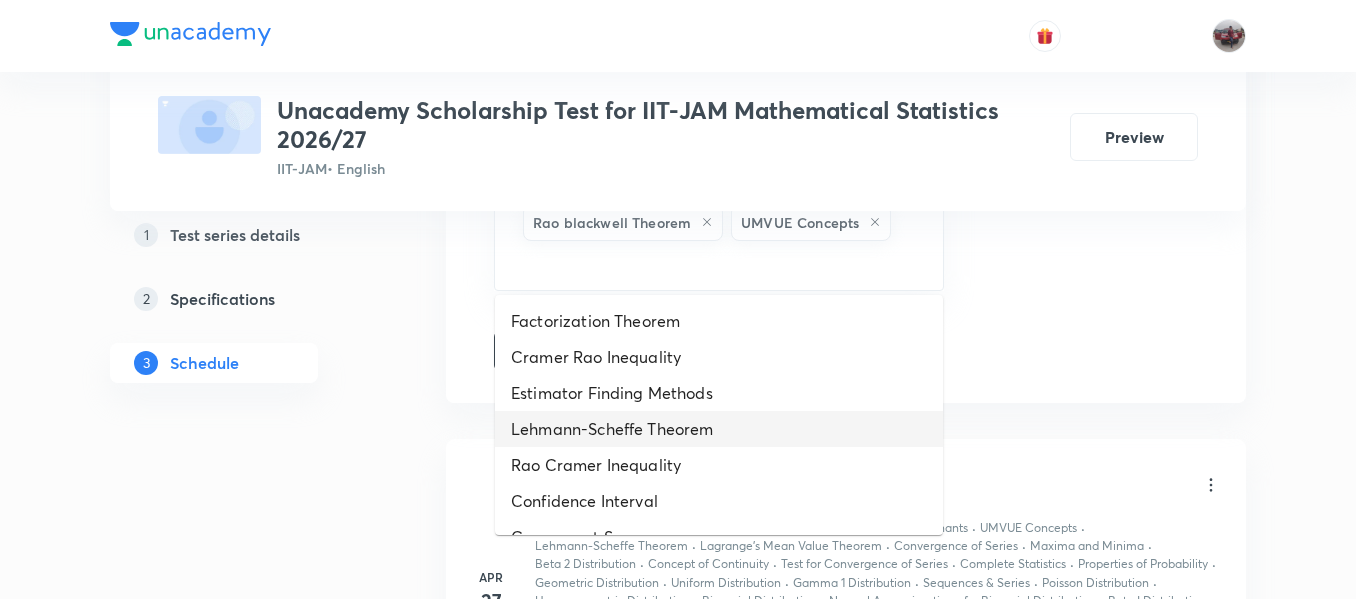 click on "Lehmann-Scheffe Theorem" at bounding box center [719, 429] 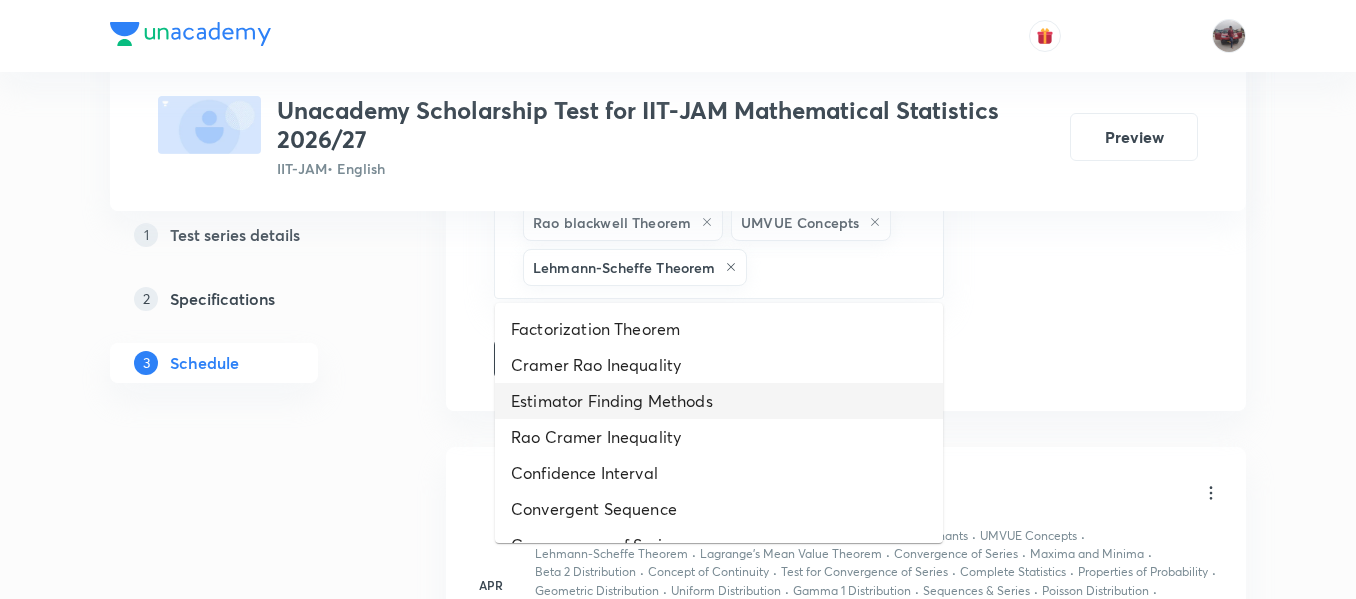 drag, startPoint x: 822, startPoint y: 269, endPoint x: 734, endPoint y: 413, distance: 168.76018 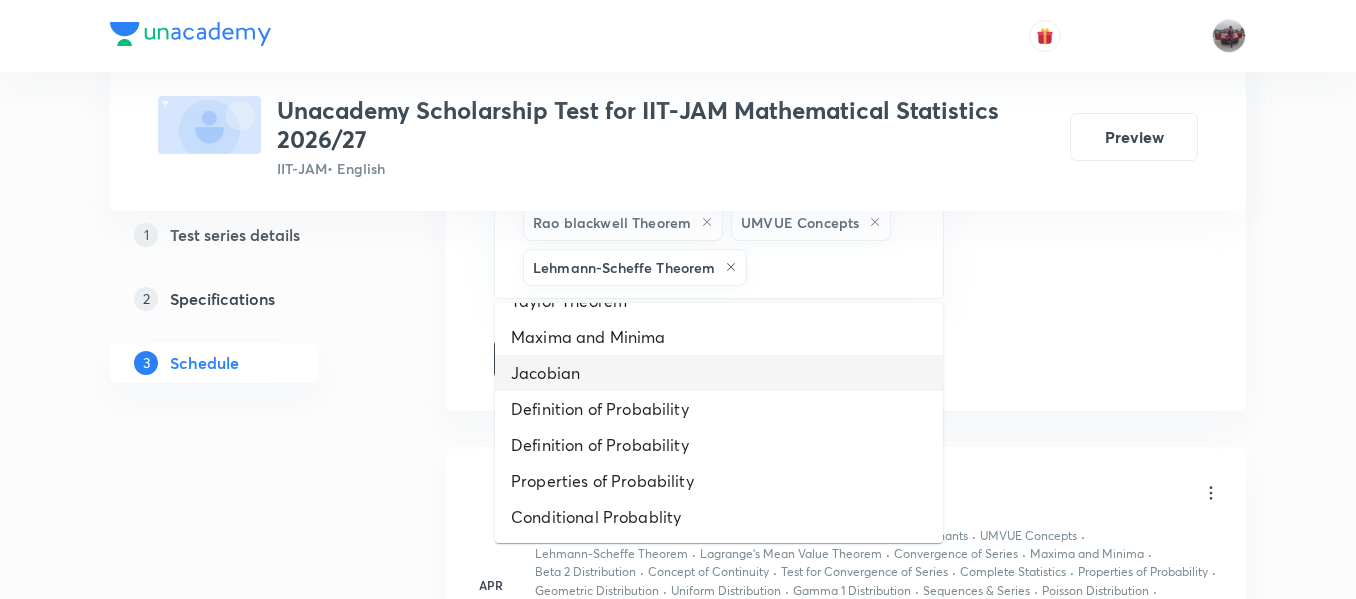 click on "Jacobian" at bounding box center [719, 373] 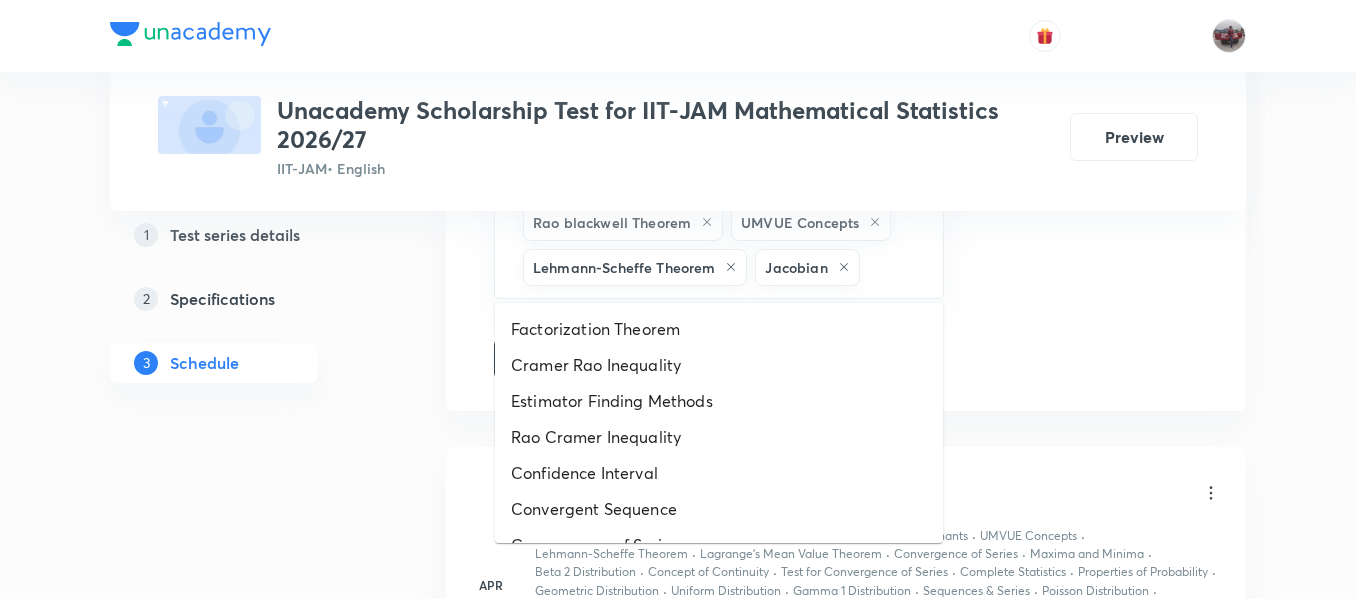 drag, startPoint x: 878, startPoint y: 277, endPoint x: 691, endPoint y: 454, distance: 257.48398 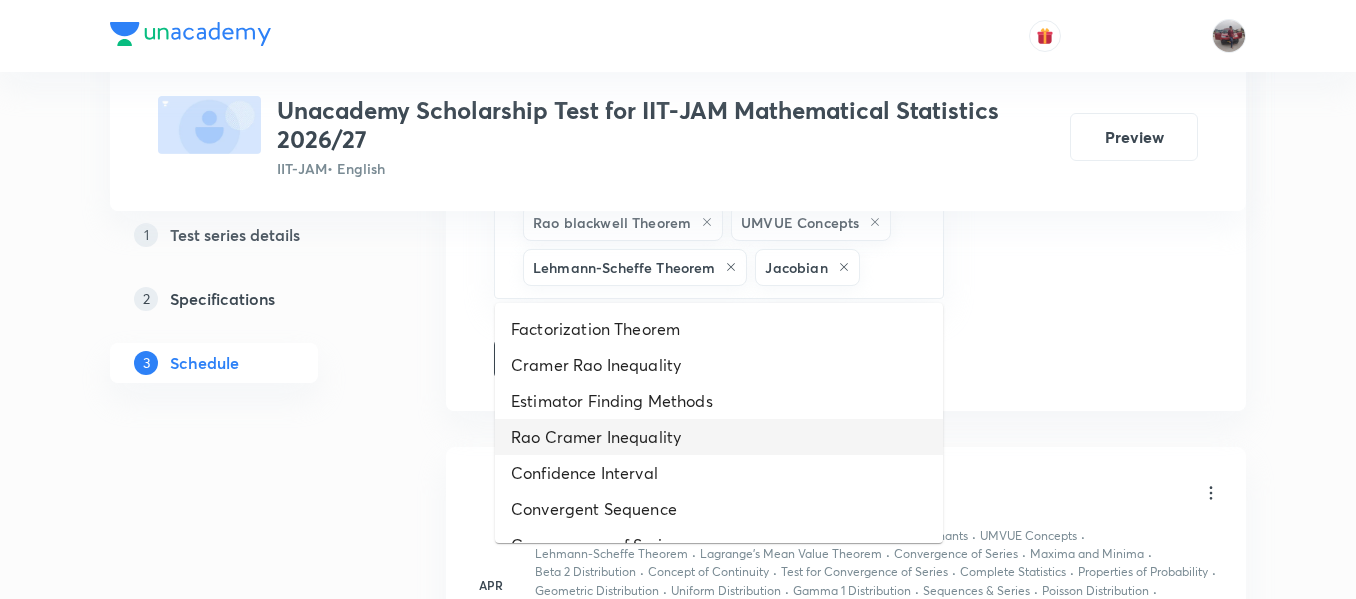 scroll, scrollTop: 1000, scrollLeft: 0, axis: vertical 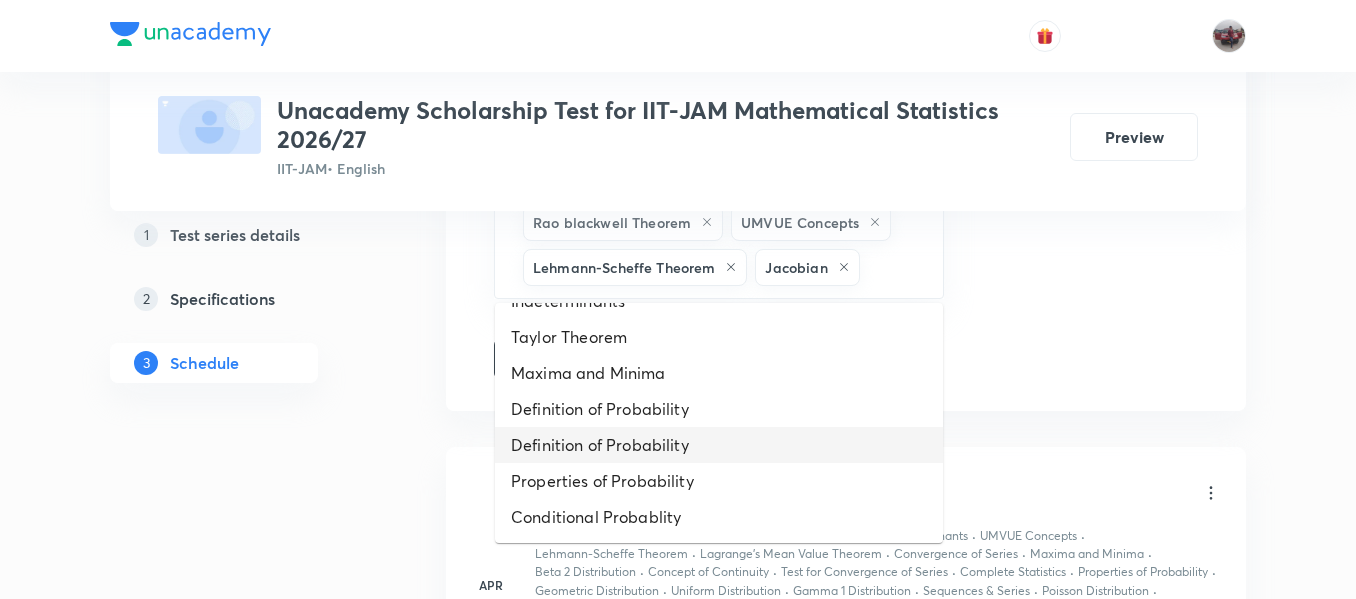 click on "Definition of Probability" at bounding box center [719, 445] 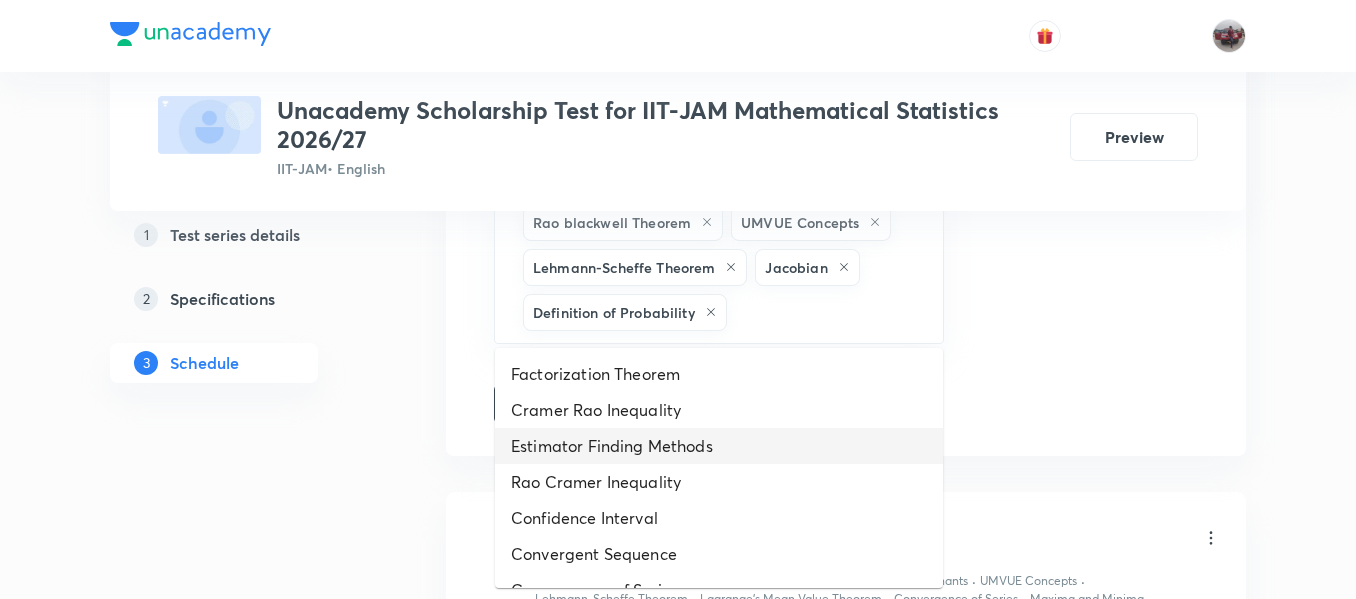 drag, startPoint x: 789, startPoint y: 318, endPoint x: 628, endPoint y: 443, distance: 203.82835 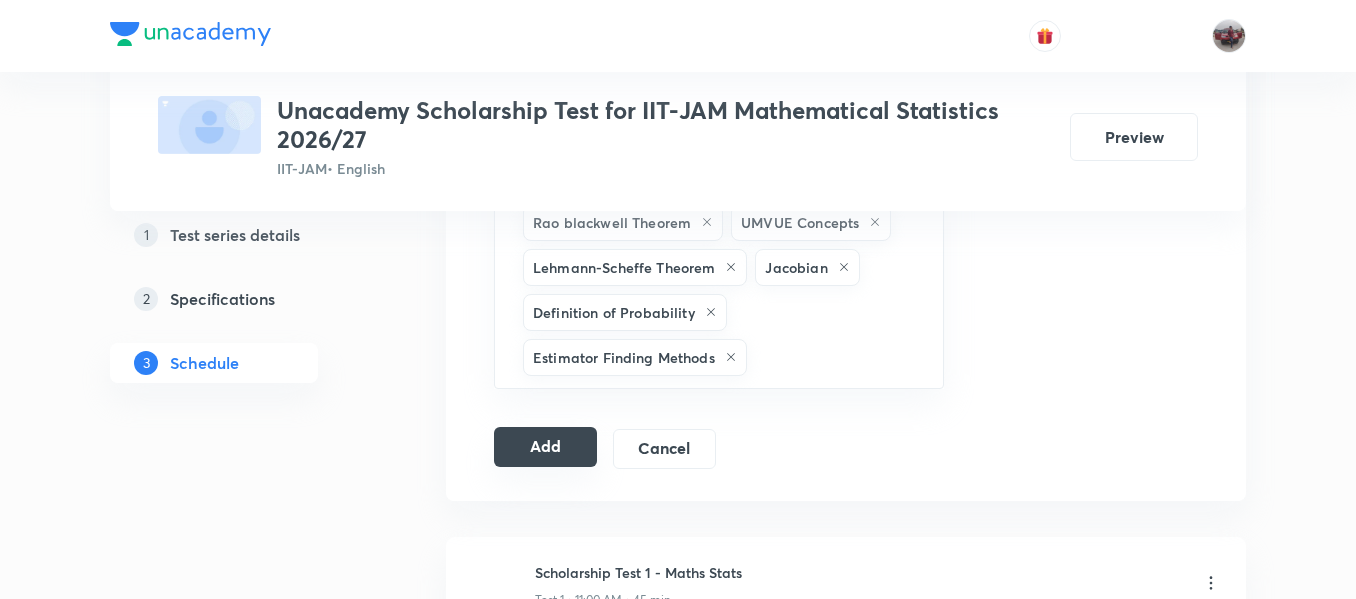click on "Add" at bounding box center [545, 447] 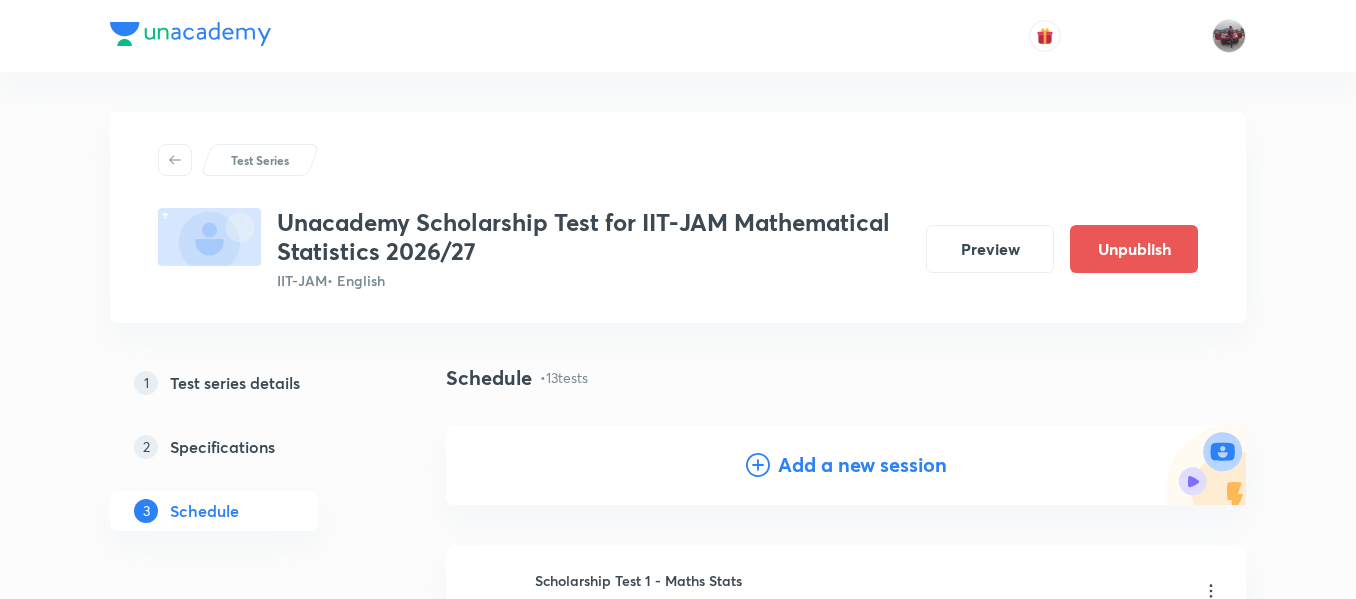 scroll, scrollTop: 203, scrollLeft: 0, axis: vertical 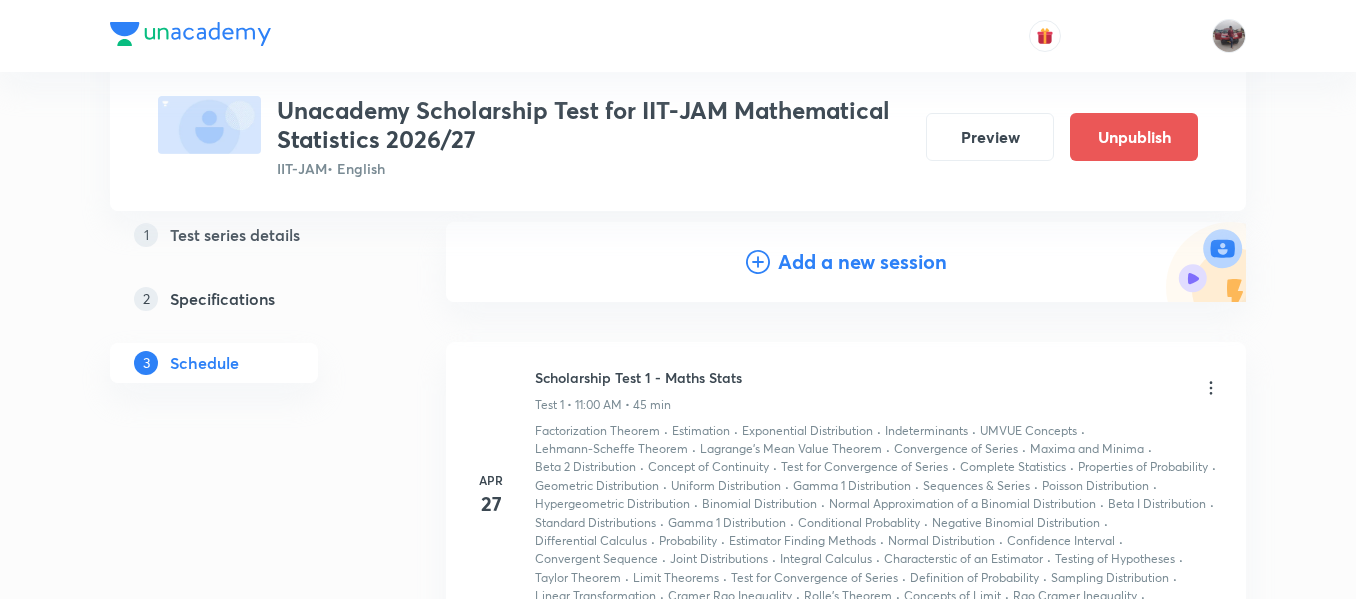 click on "Add a new session" at bounding box center [862, 262] 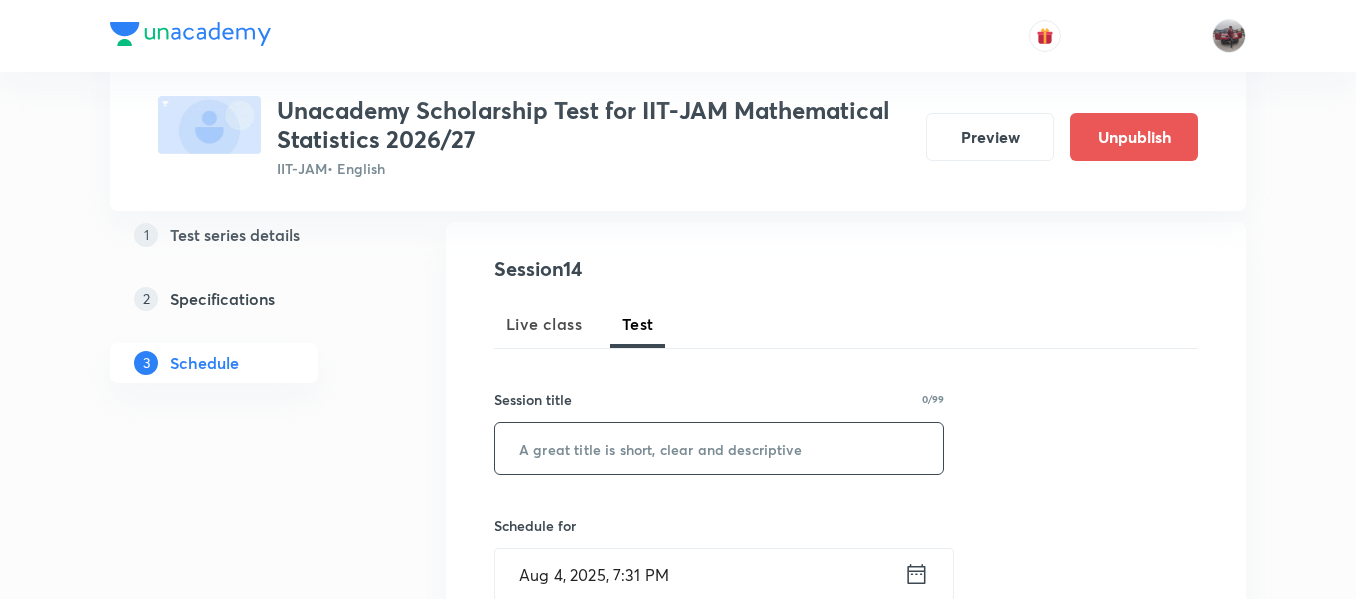click at bounding box center (719, 448) 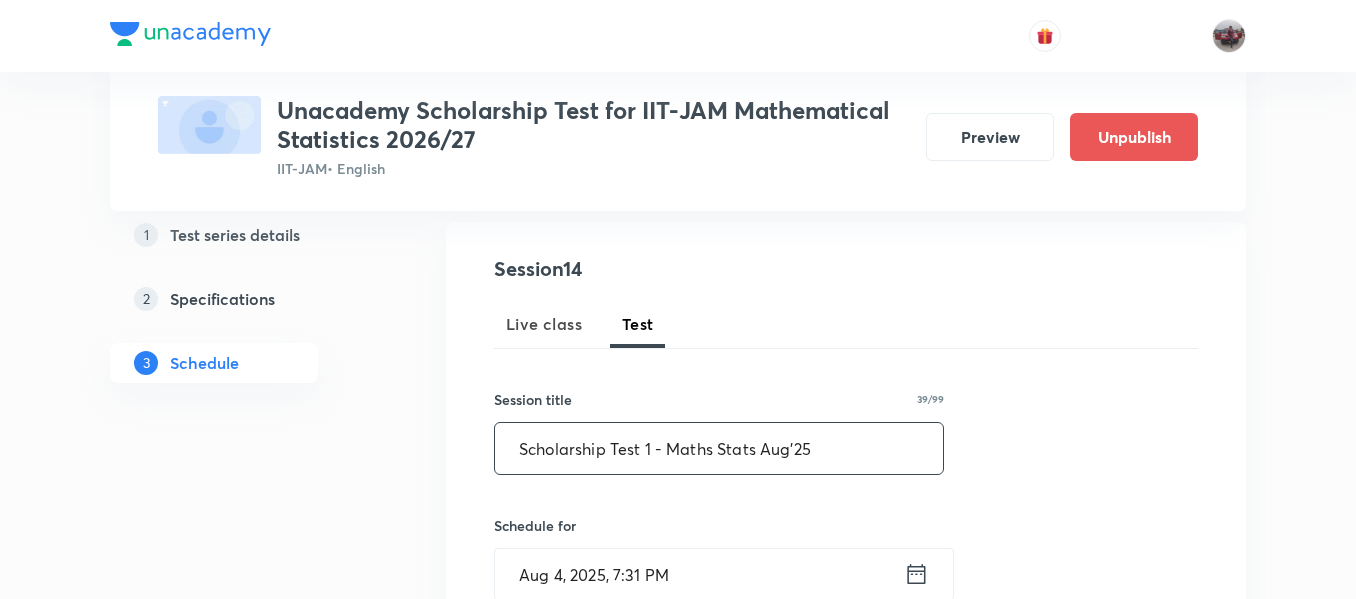 click on "Scholarship Test 1 - Maths Stats Aug'25" at bounding box center (719, 448) 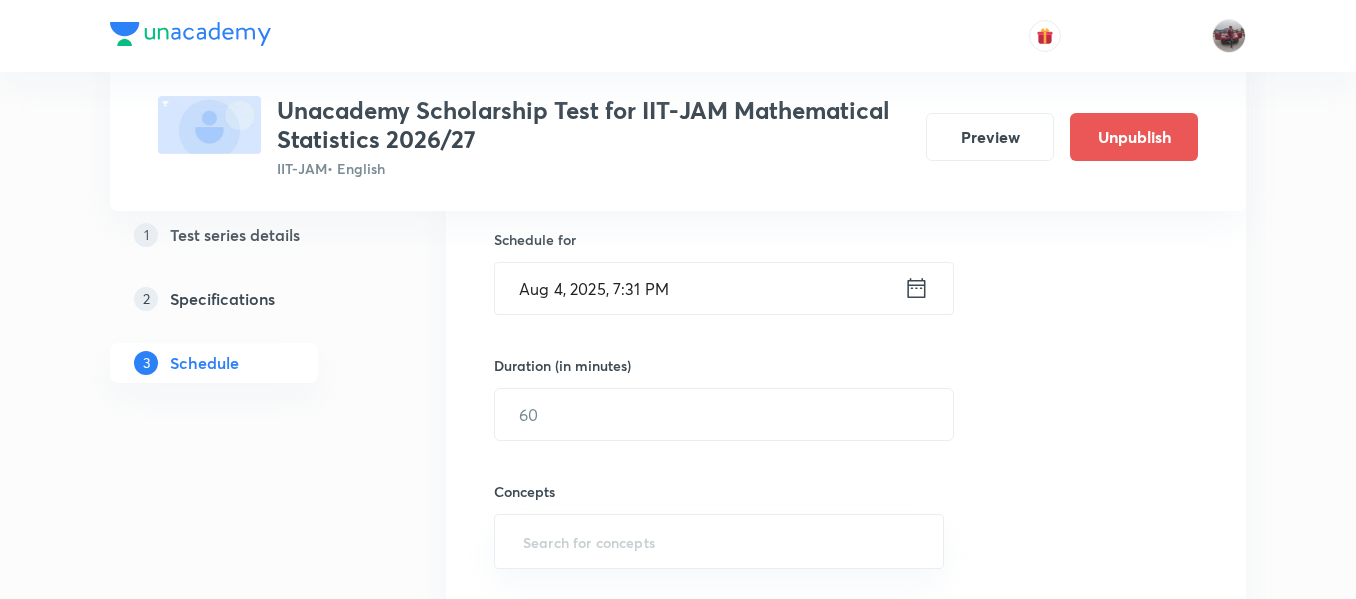 scroll, scrollTop: 500, scrollLeft: 0, axis: vertical 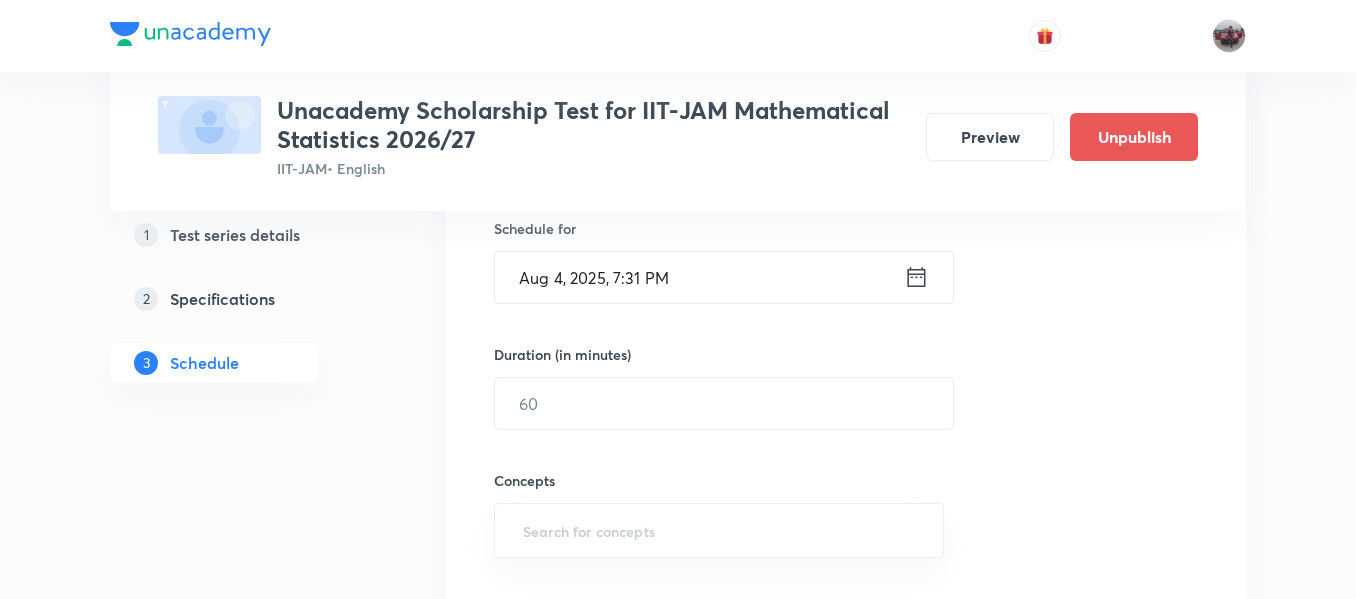 type on "Scholarship Test 2 - Maths Stats Aug'25" 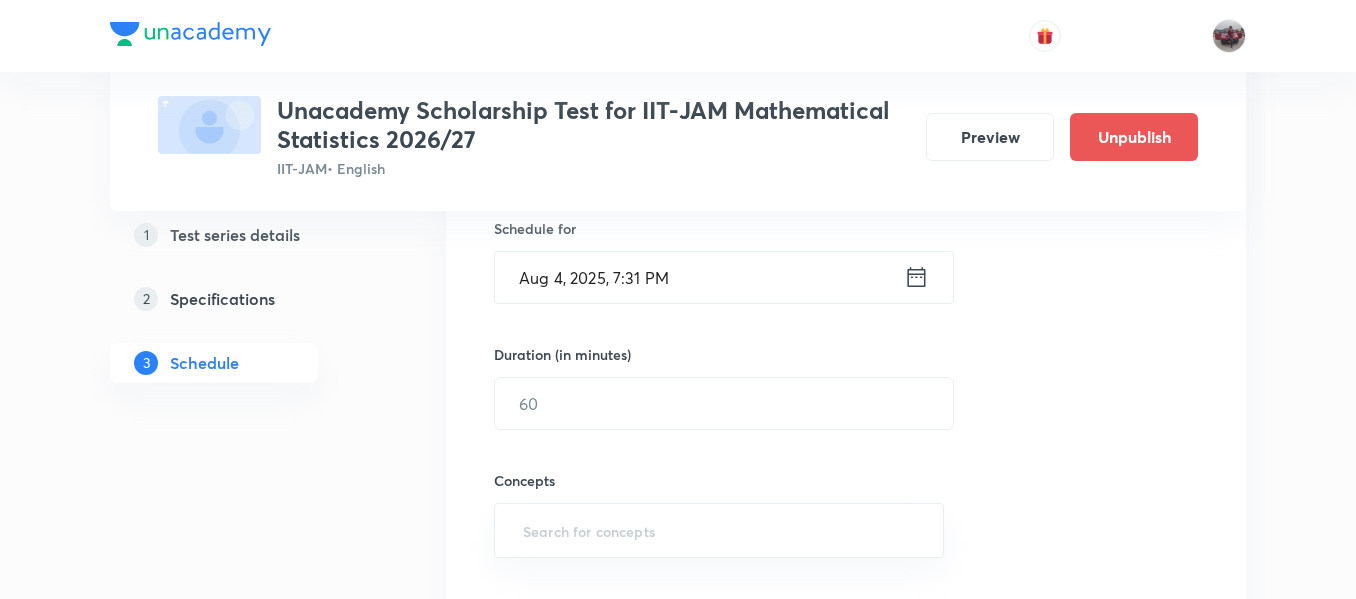 click 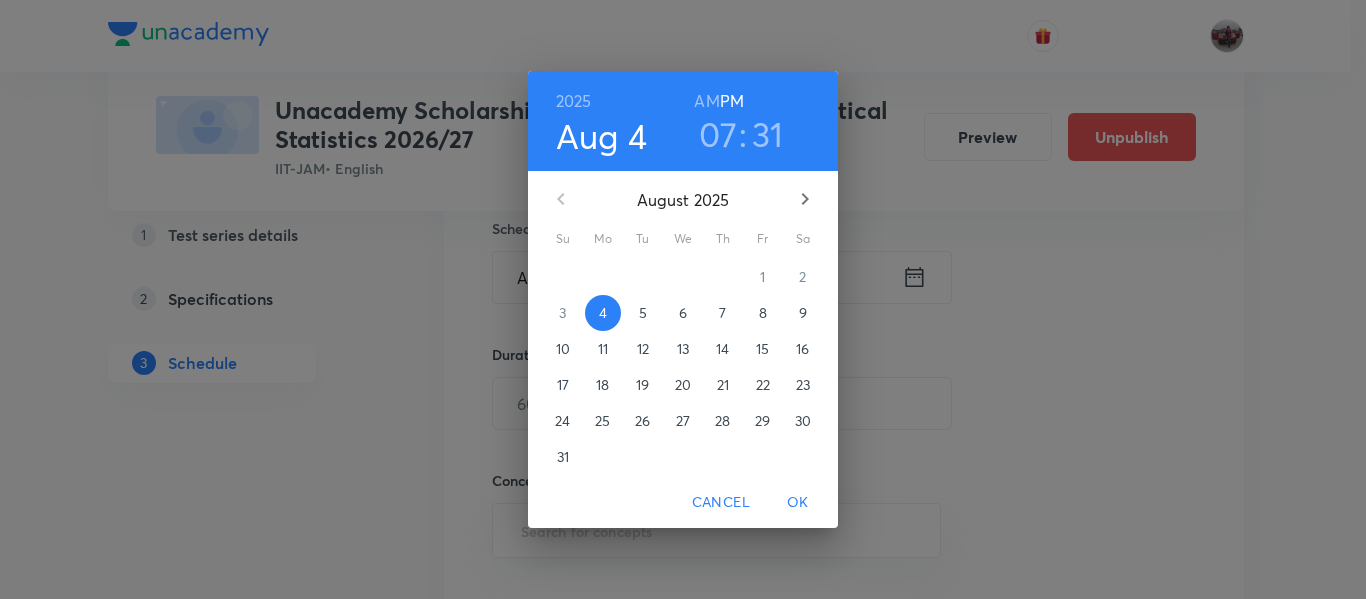 click on "10" at bounding box center (563, 349) 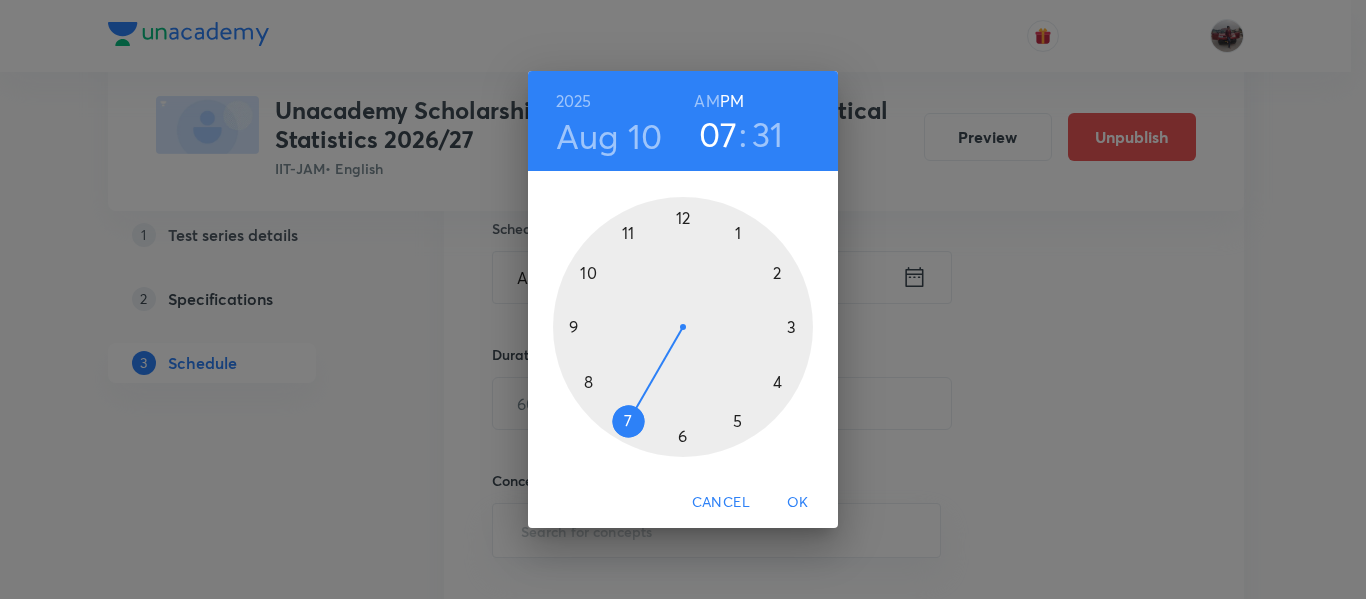 click at bounding box center [683, 327] 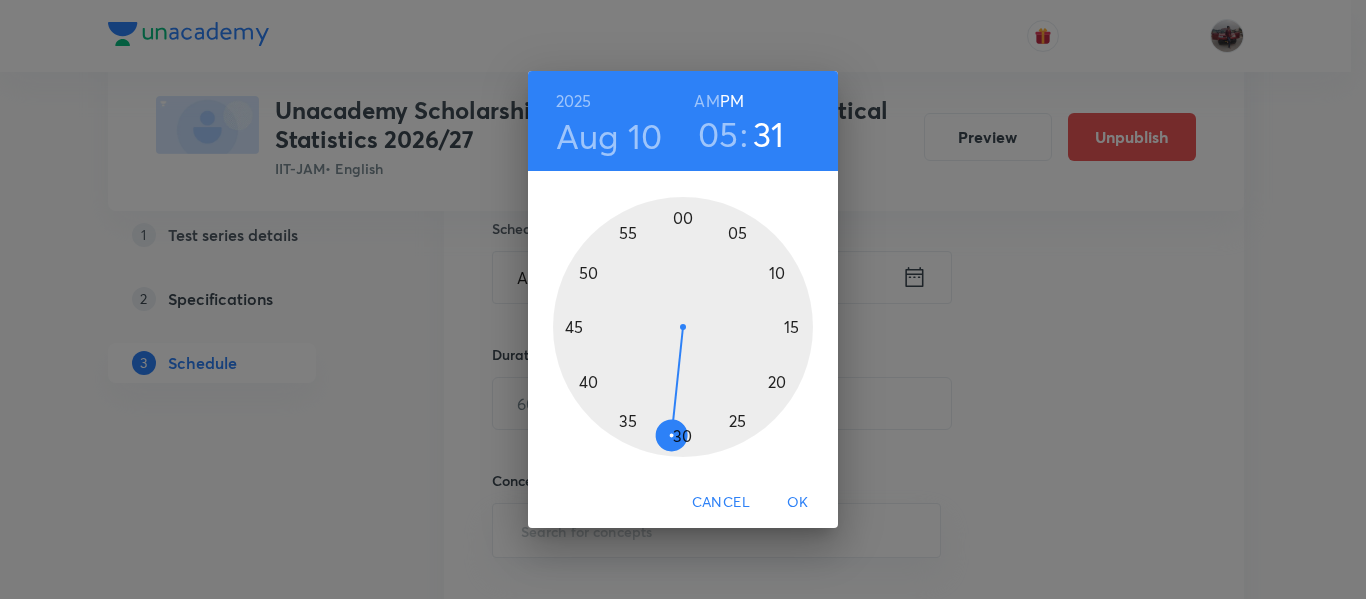 click at bounding box center [683, 327] 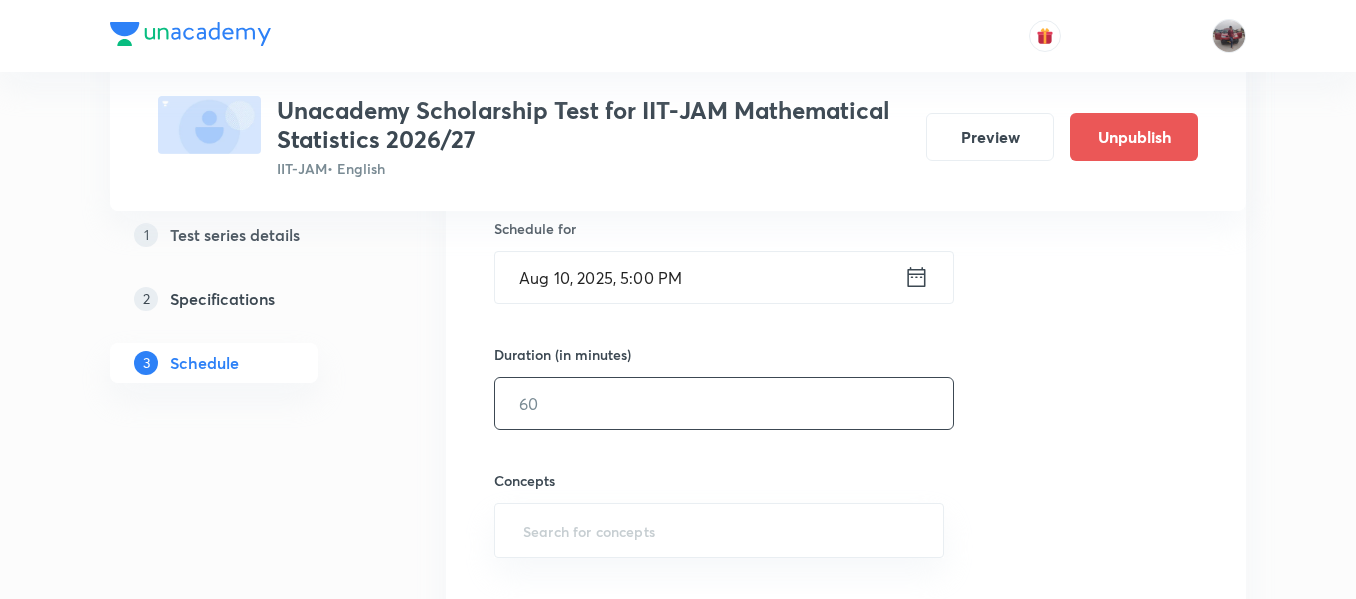 click at bounding box center (724, 403) 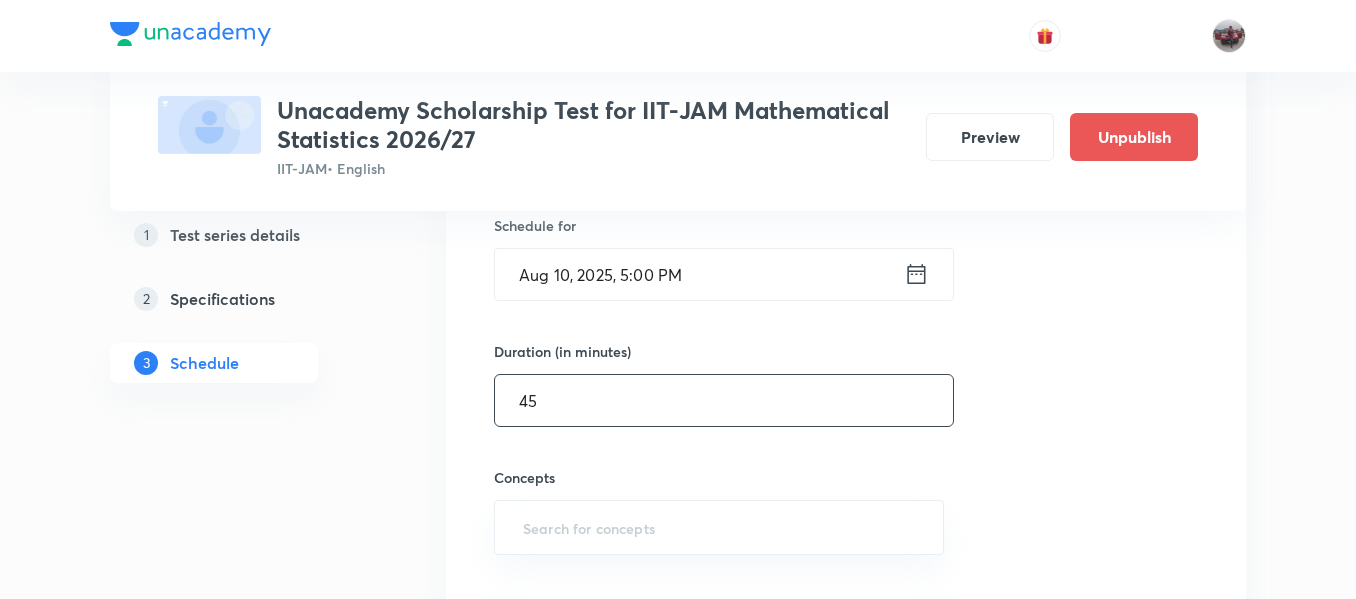 scroll, scrollTop: 726, scrollLeft: 0, axis: vertical 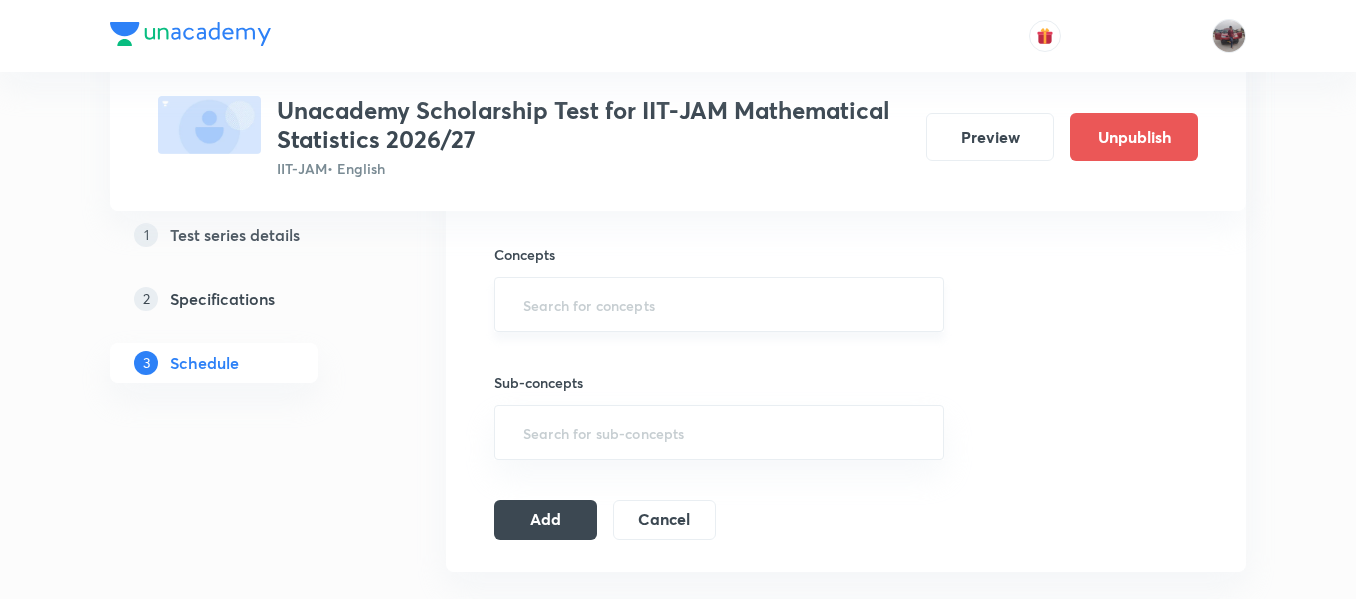 type on "45" 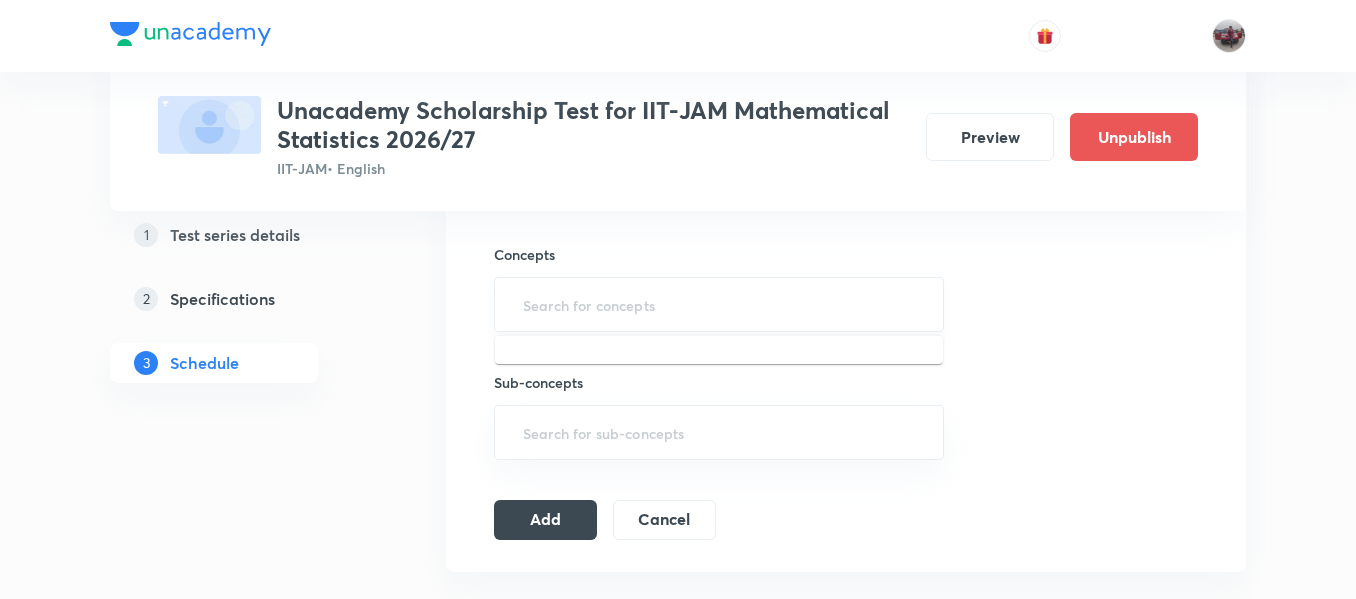 click at bounding box center (719, 304) 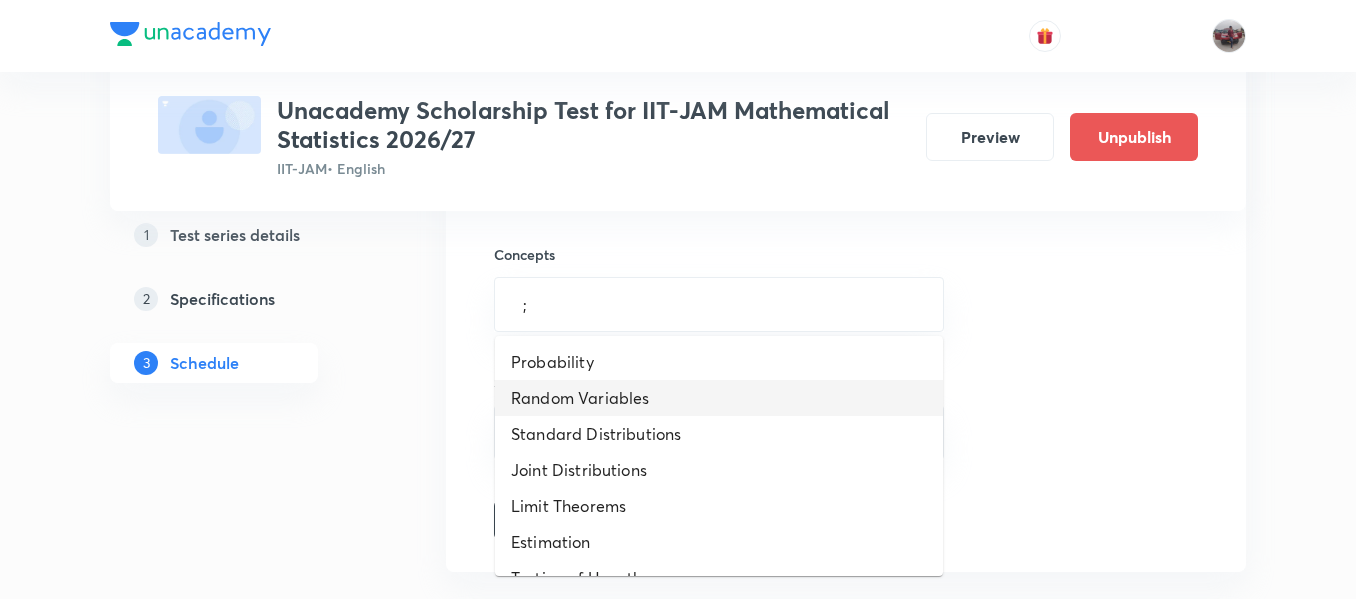 click on "Random Variables" at bounding box center (719, 398) 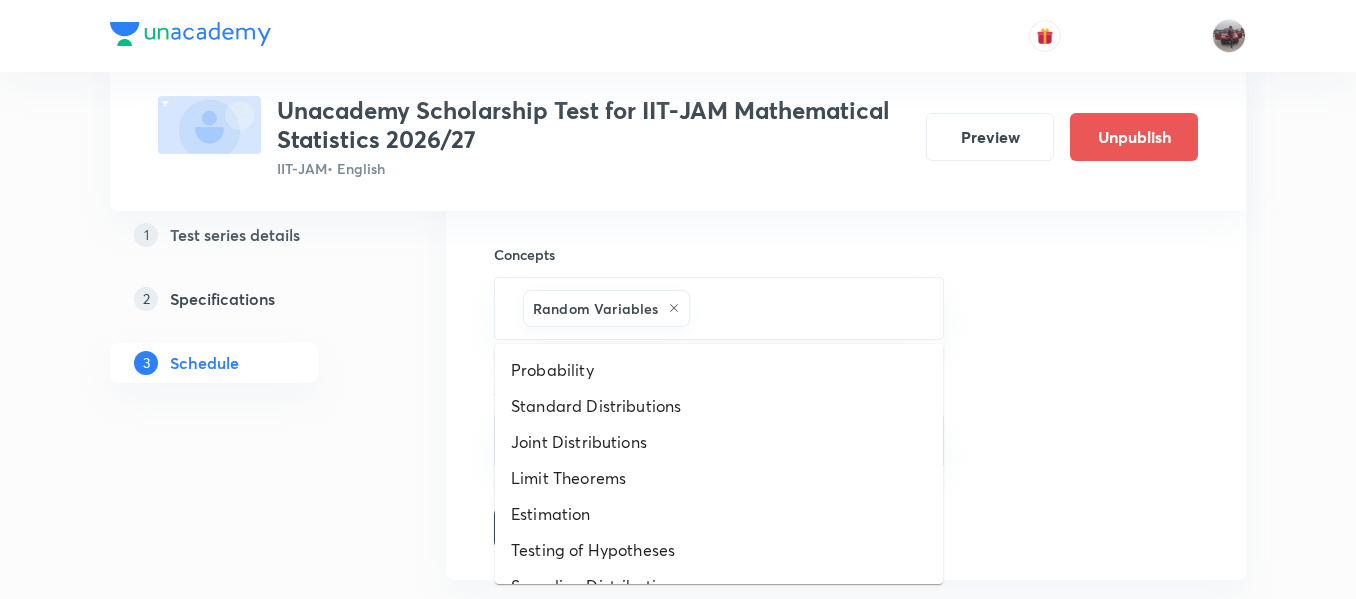drag, startPoint x: 763, startPoint y: 316, endPoint x: 637, endPoint y: 347, distance: 129.75746 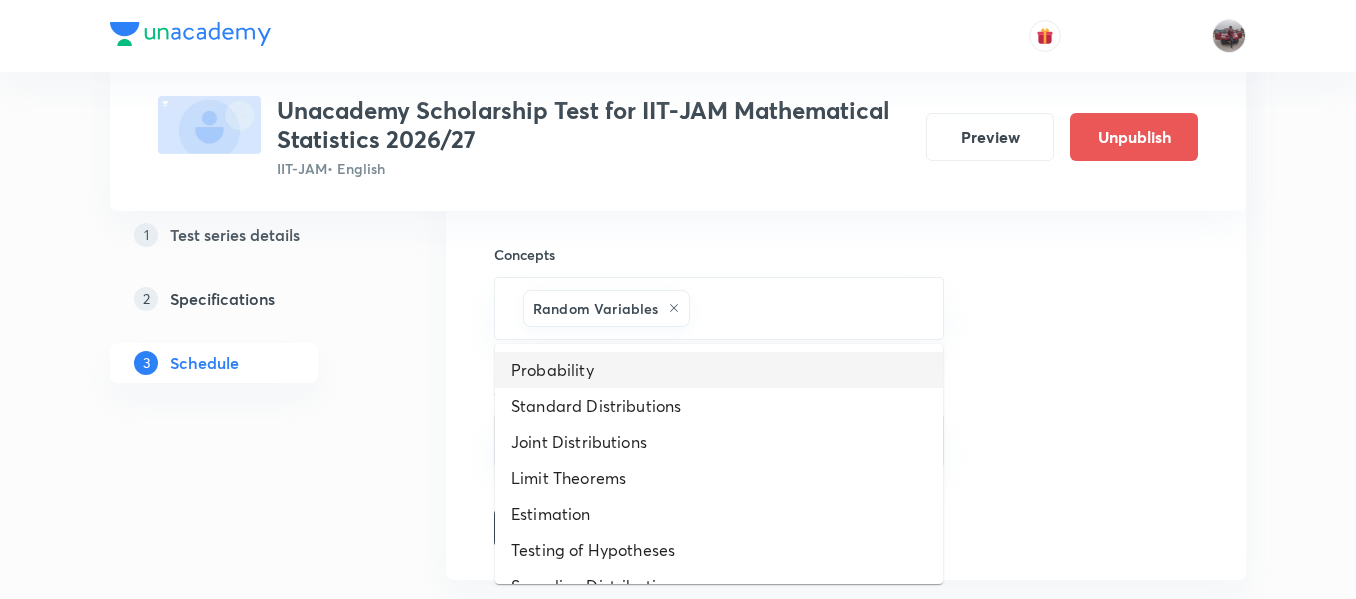 click on "Probability" at bounding box center [719, 370] 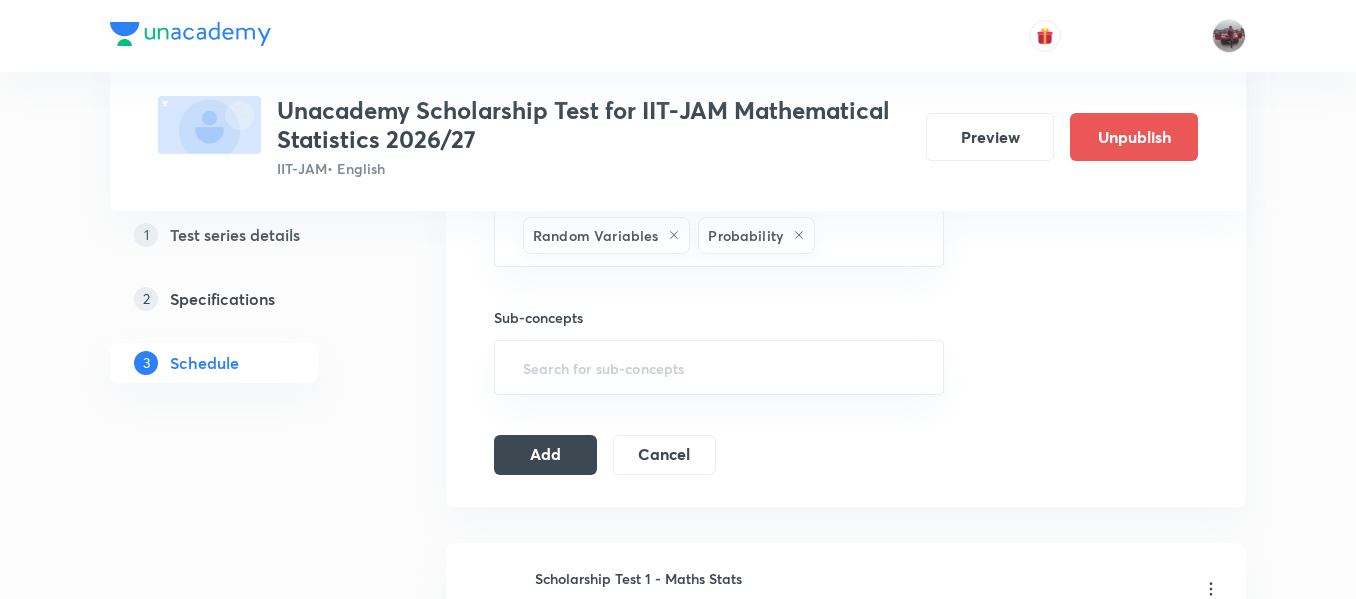 scroll, scrollTop: 800, scrollLeft: 0, axis: vertical 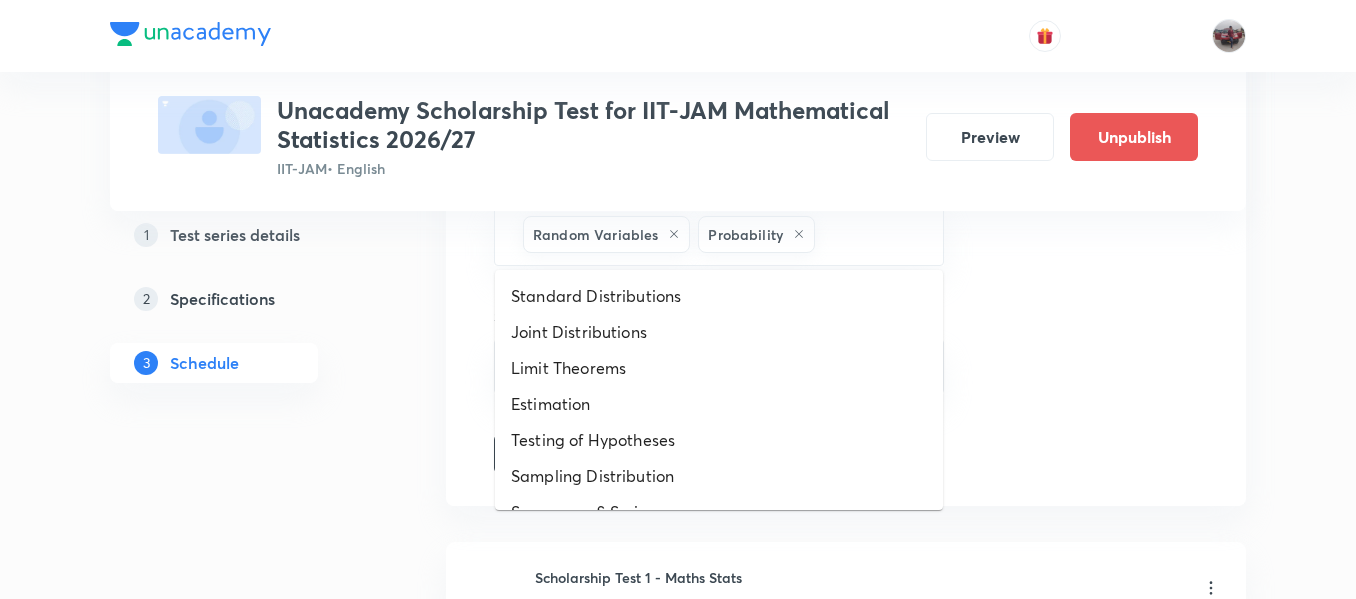 drag, startPoint x: 833, startPoint y: 248, endPoint x: 647, endPoint y: 320, distance: 199.44925 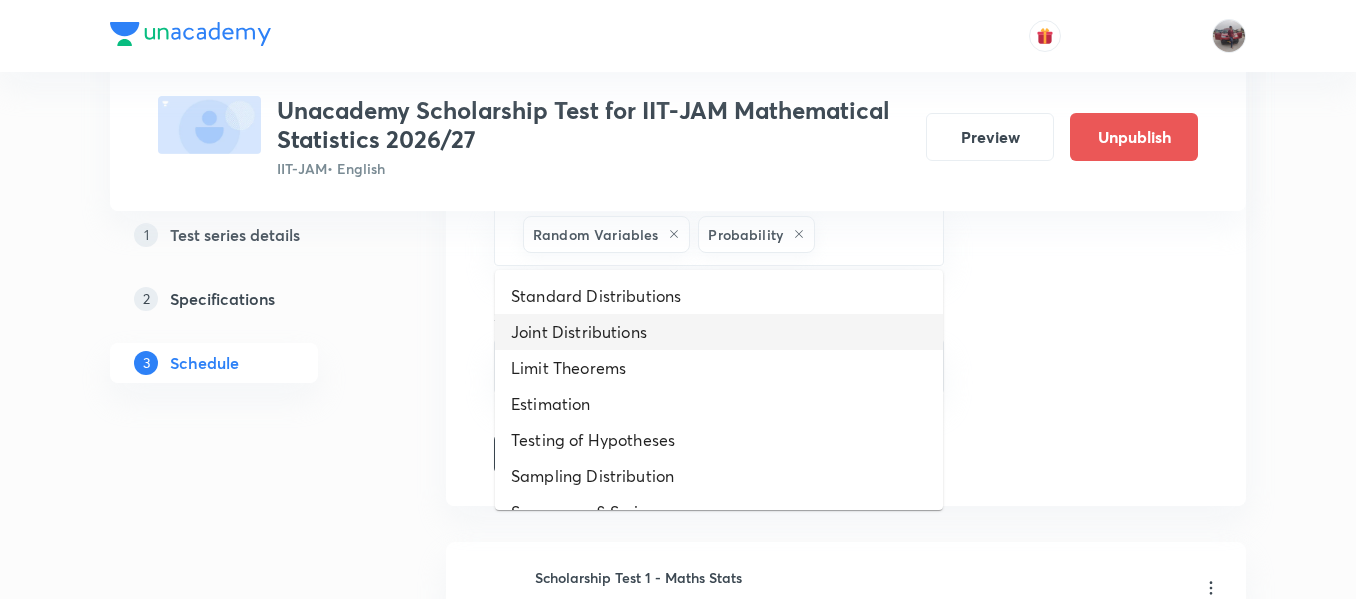 click on "Joint Distributions" at bounding box center (719, 332) 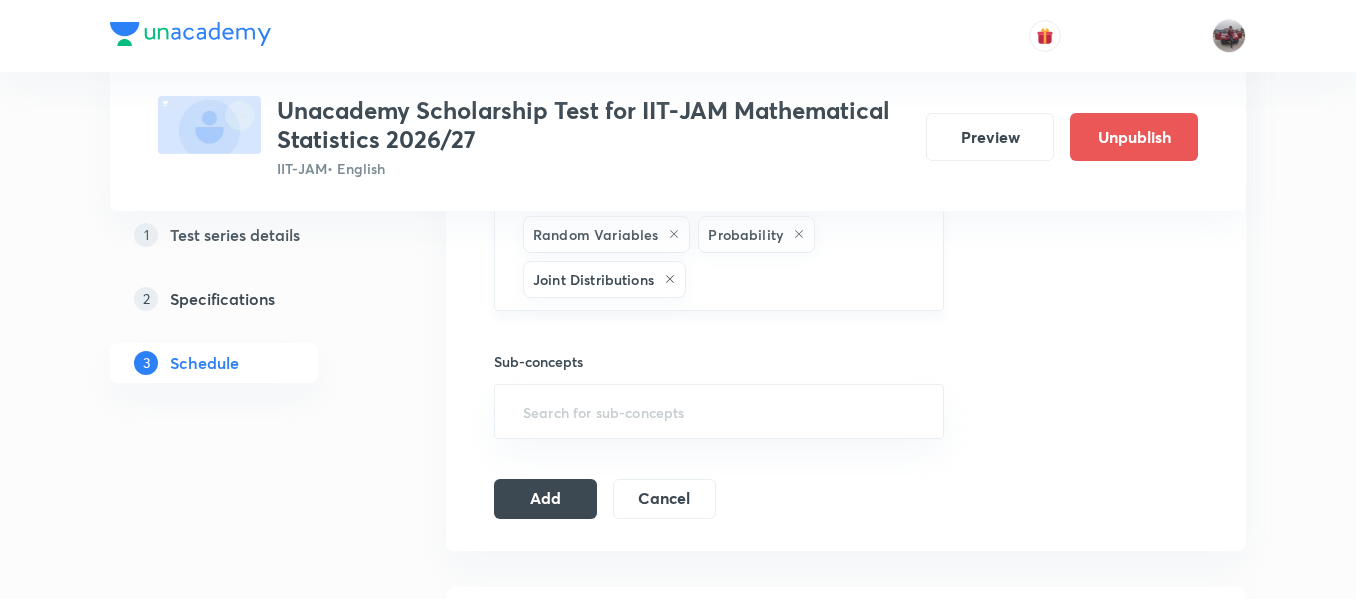 click at bounding box center (804, 279) 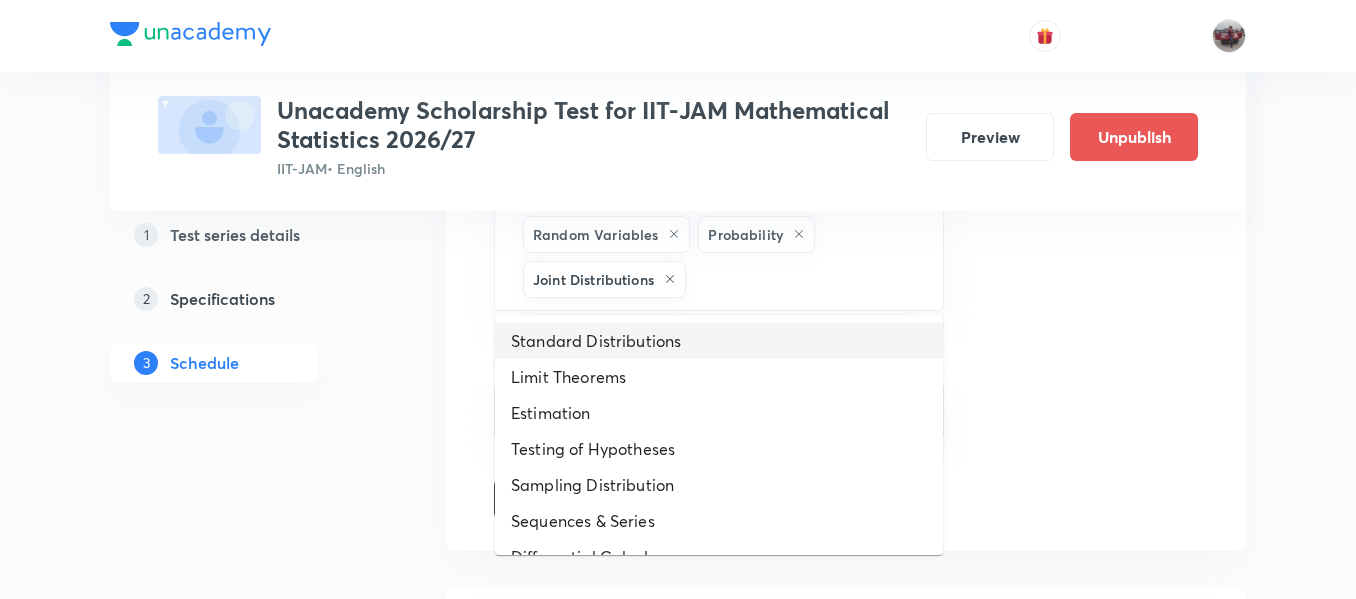 click on "Standard Distributions" at bounding box center [719, 341] 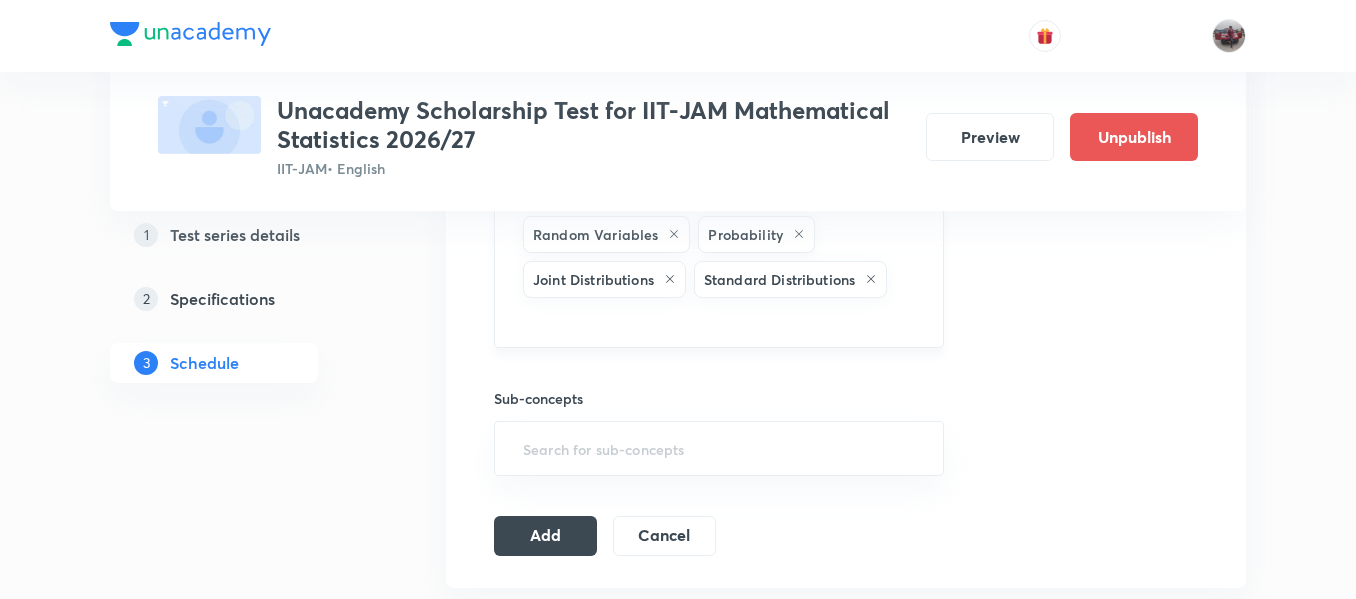 click on "Random Variables Probability Joint Distributions Standard Distributions ​" at bounding box center (719, 275) 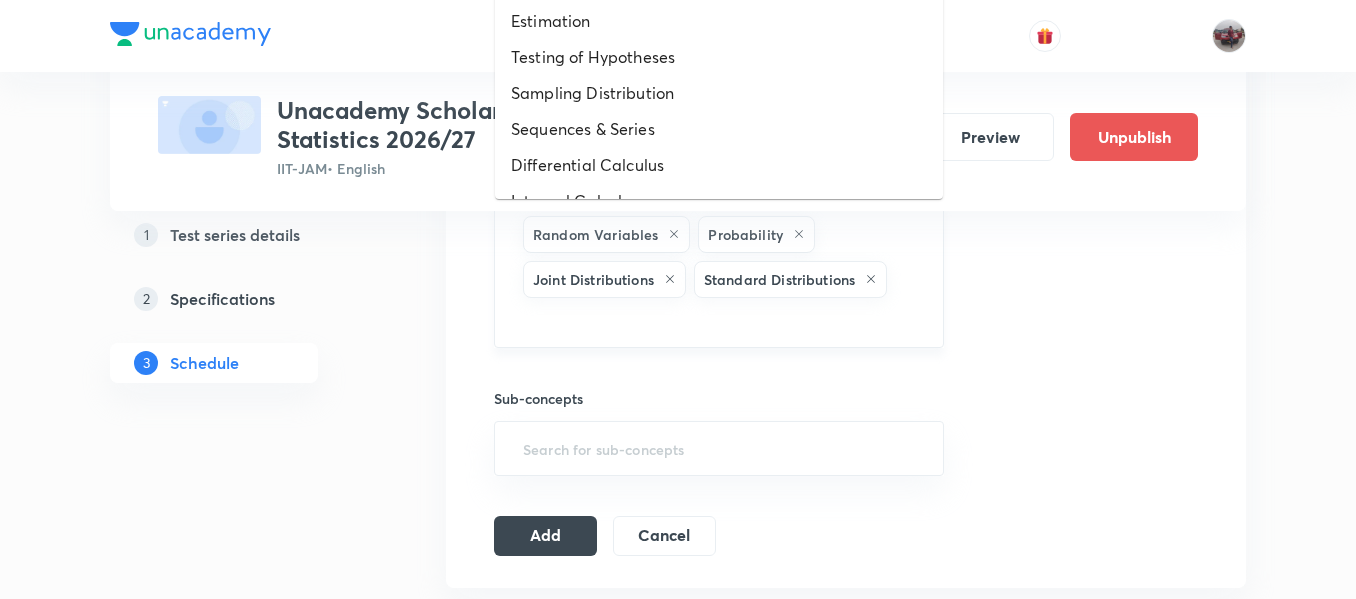 click at bounding box center (719, 320) 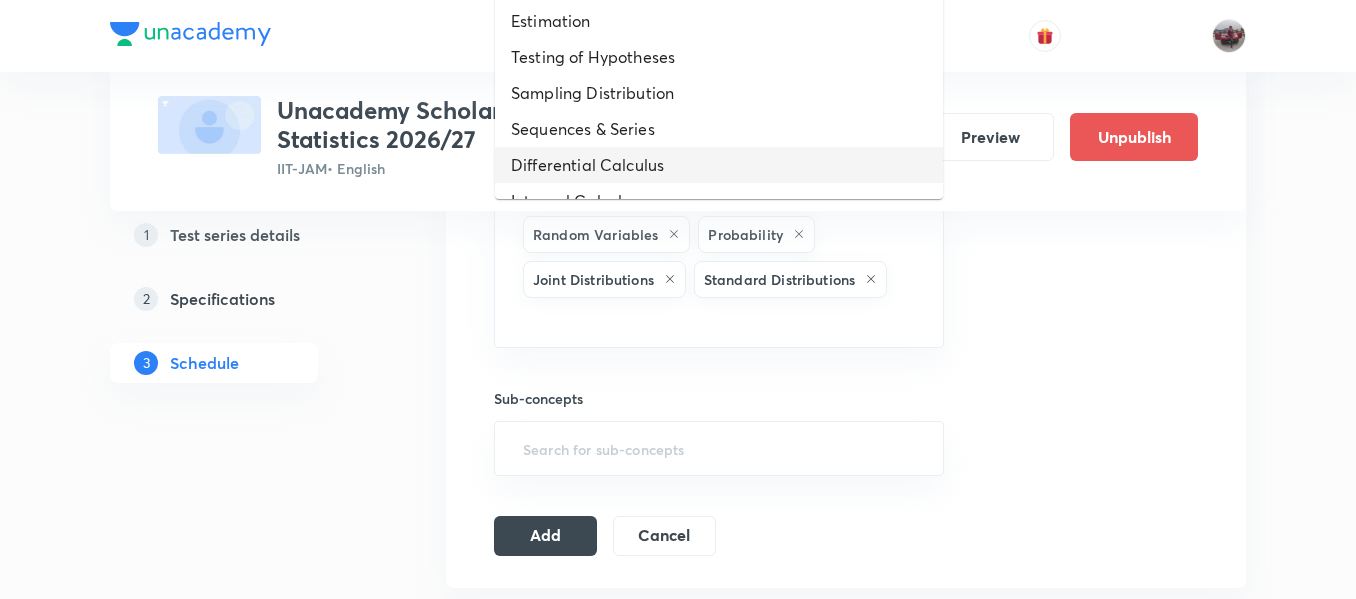 click on "Differential Calculus" at bounding box center (719, 165) 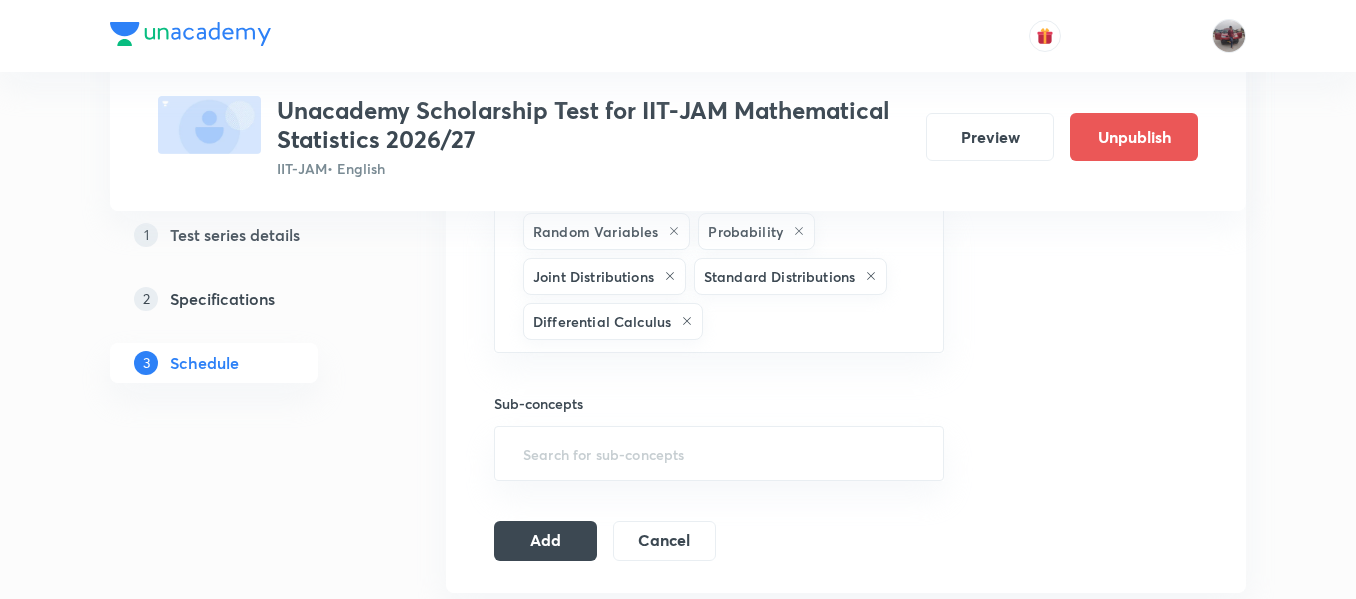 scroll, scrollTop: 802, scrollLeft: 0, axis: vertical 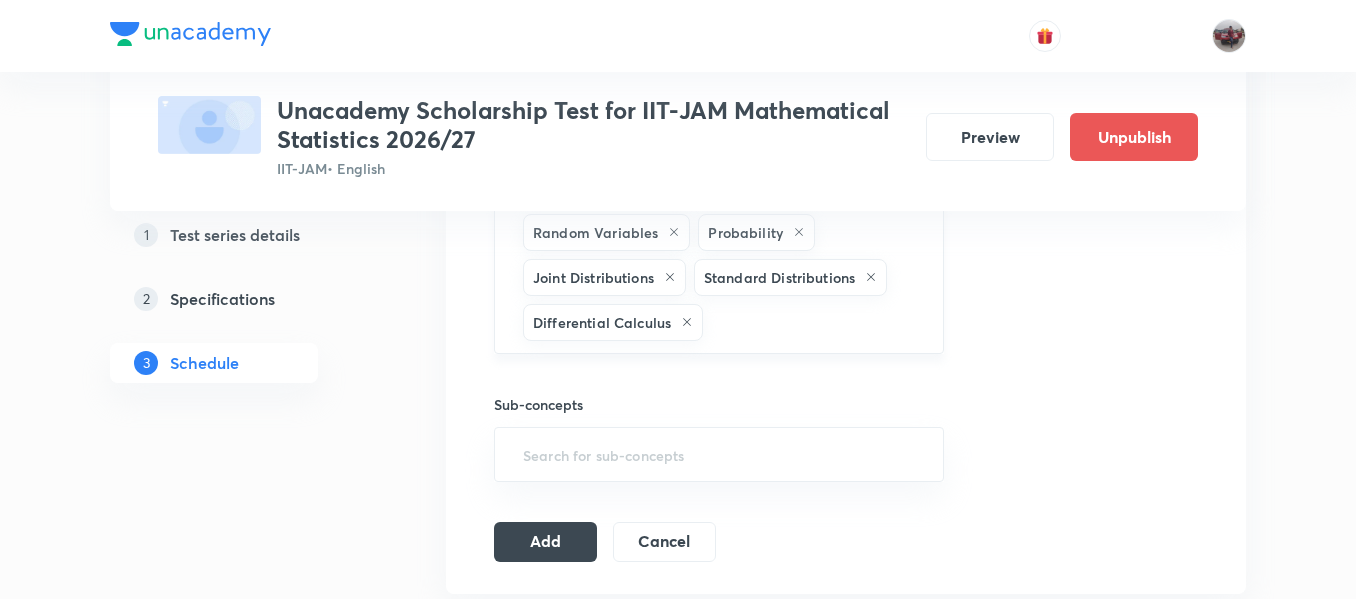 click at bounding box center (813, 322) 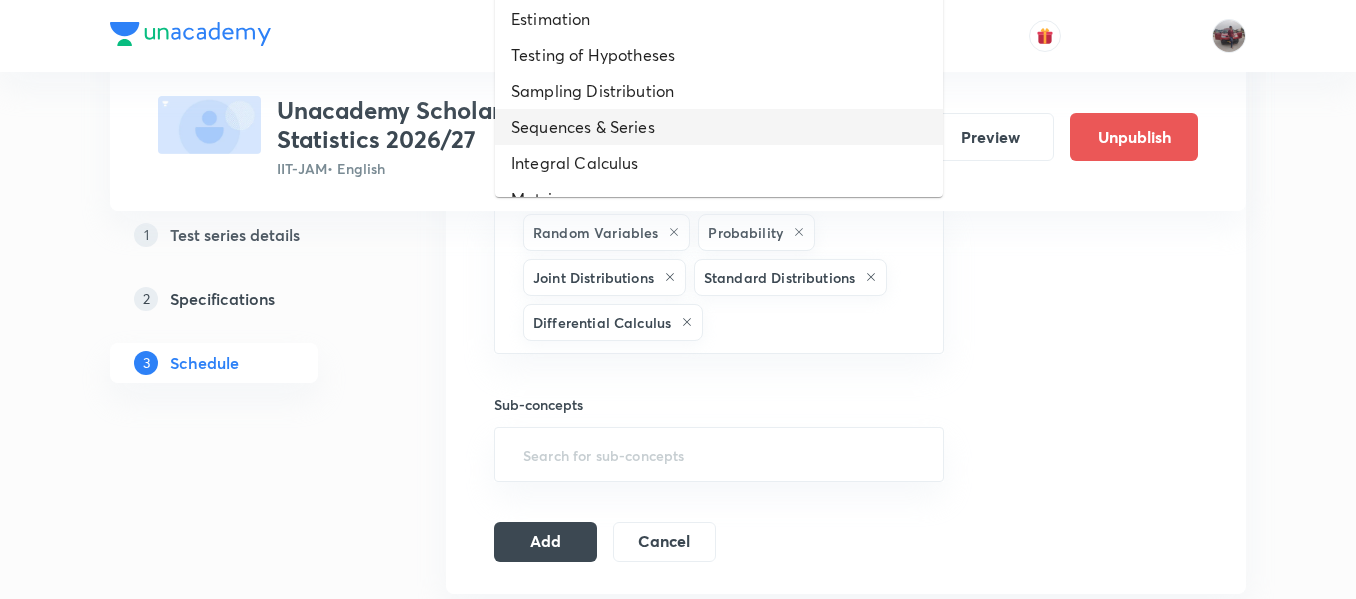click on "Sequences & Series" at bounding box center (719, 127) 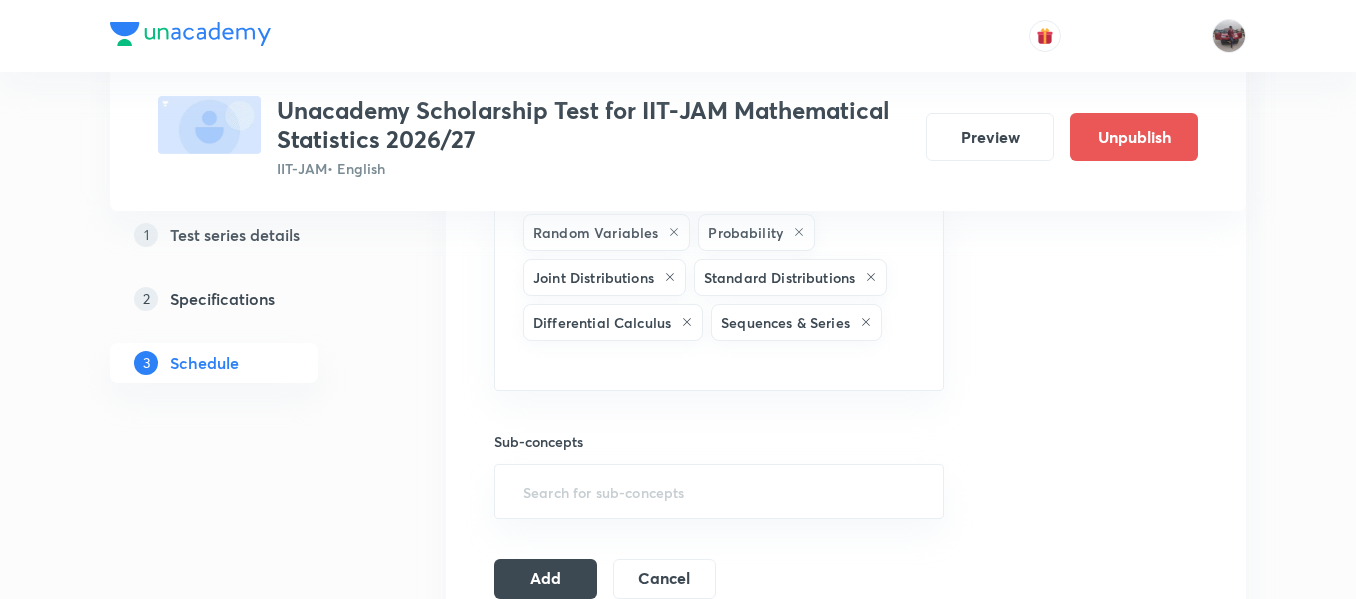 click on "Unacademy Scholarship Test for IIT-JAM Mathematical Statistics 2026/27" at bounding box center (593, 125) 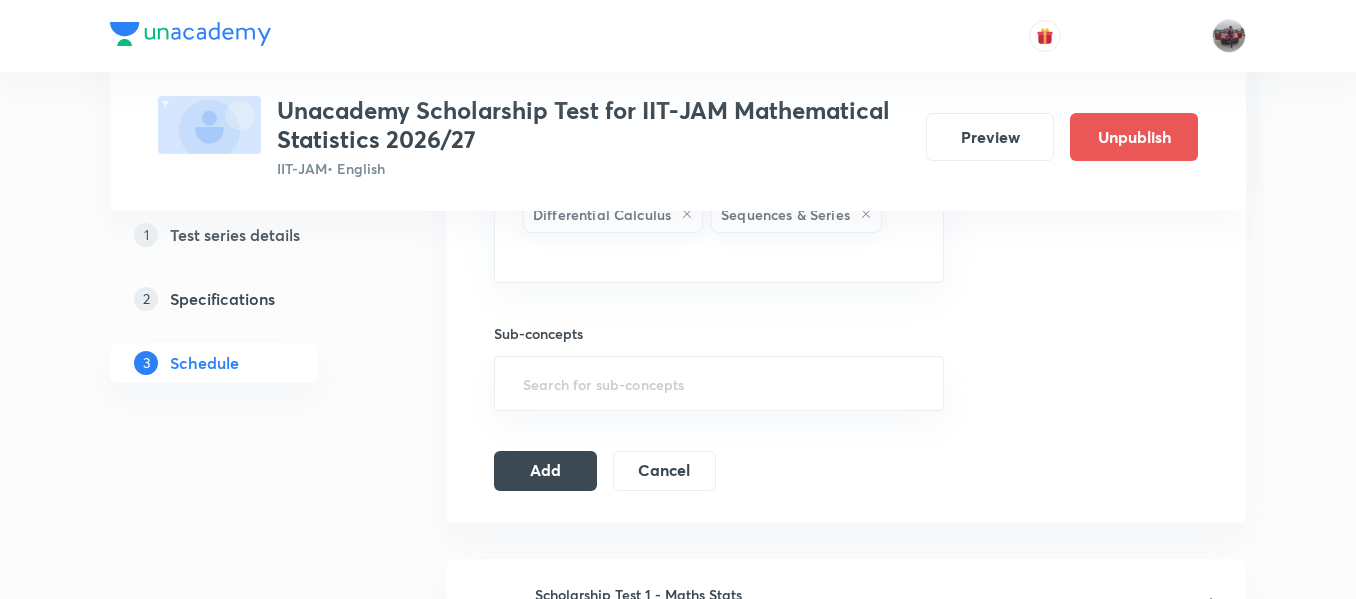 scroll, scrollTop: 911, scrollLeft: 0, axis: vertical 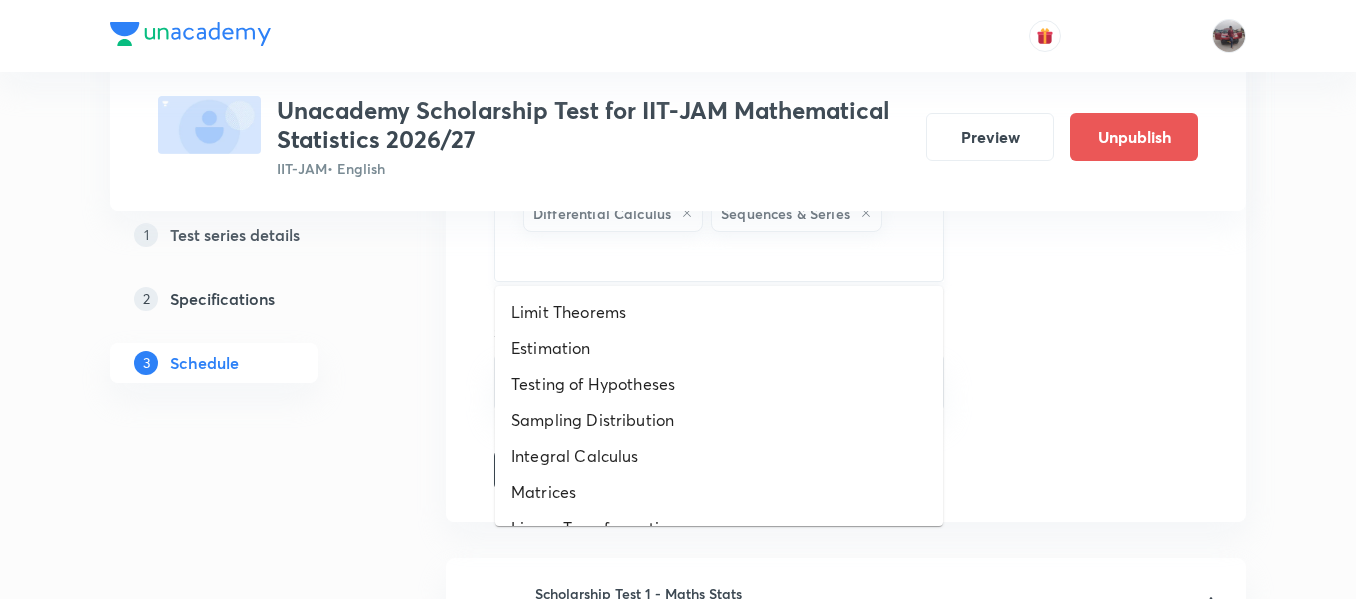 click at bounding box center [719, 254] 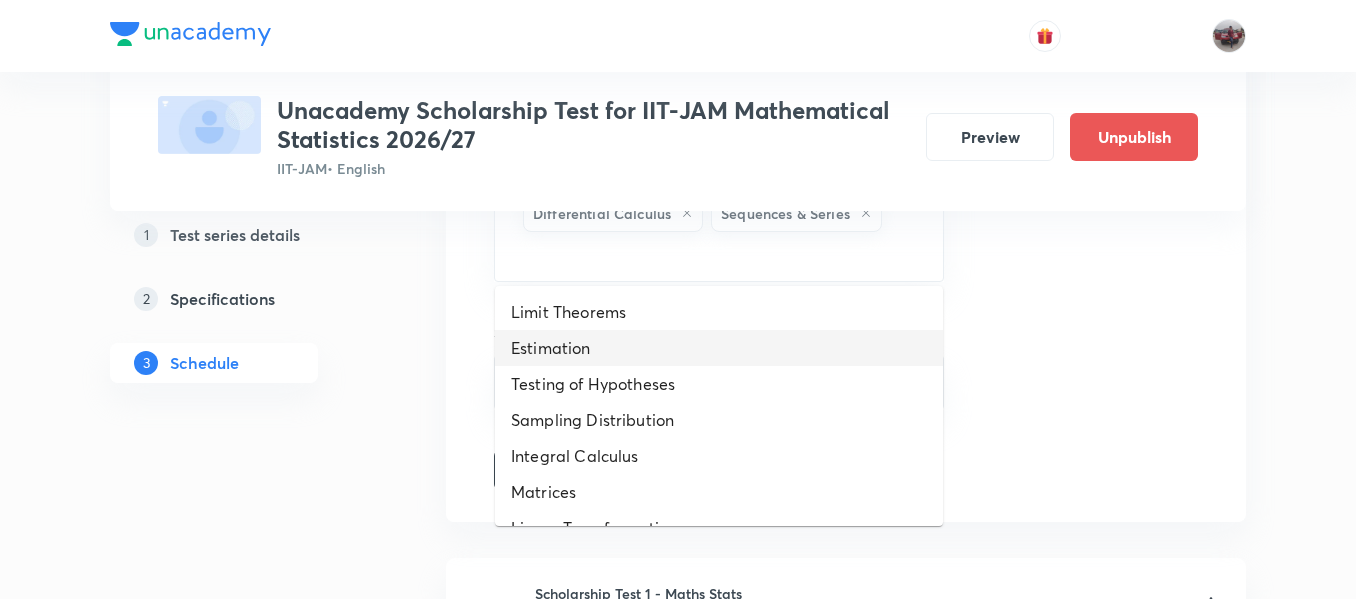 click on "Estimation" at bounding box center (719, 348) 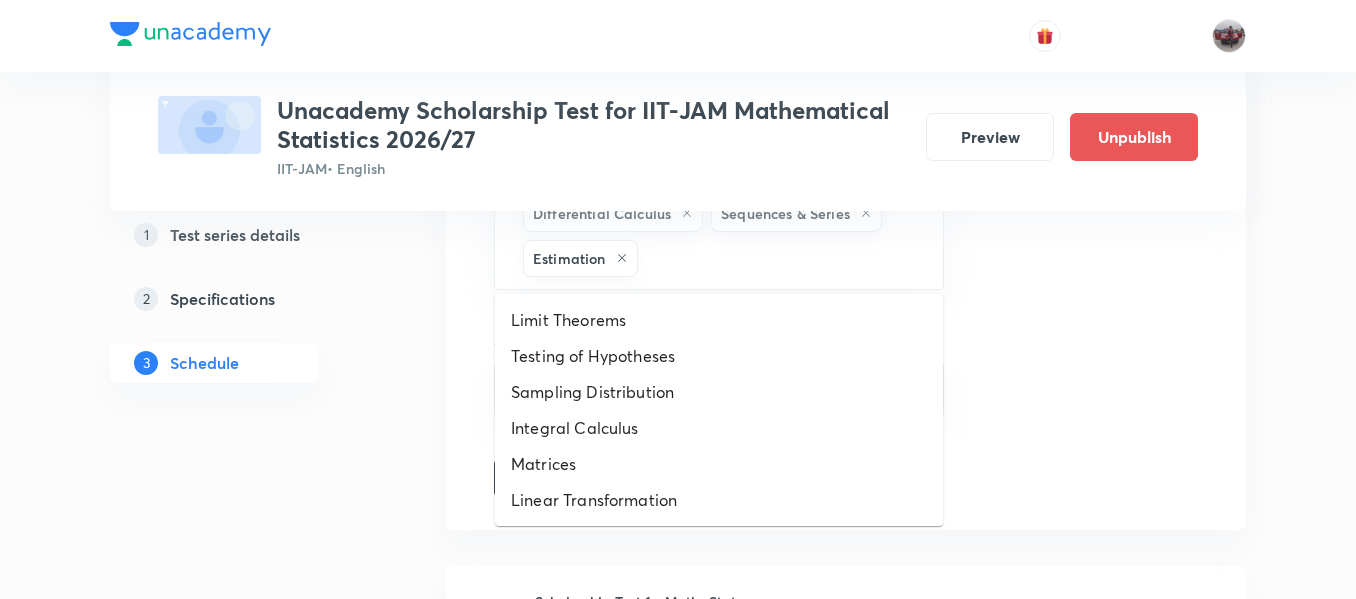 drag, startPoint x: 759, startPoint y: 264, endPoint x: 665, endPoint y: 313, distance: 106.004715 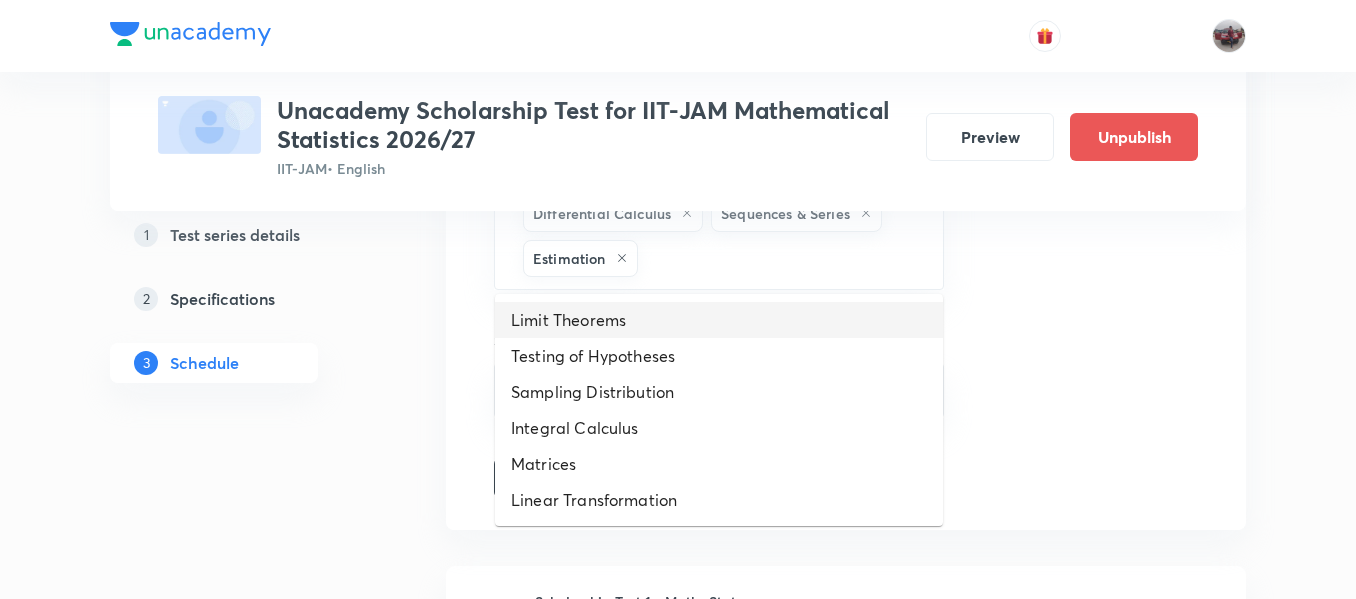 click on "Limit Theorems" at bounding box center (719, 320) 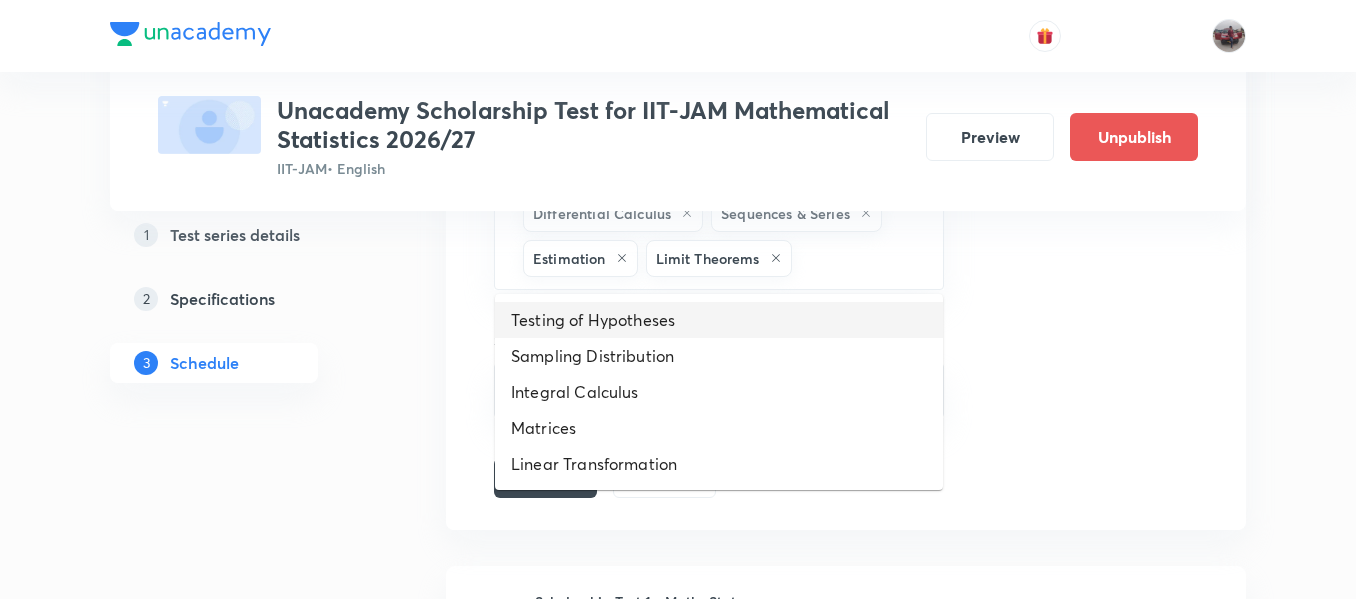 drag, startPoint x: 849, startPoint y: 262, endPoint x: 706, endPoint y: 313, distance: 151.82227 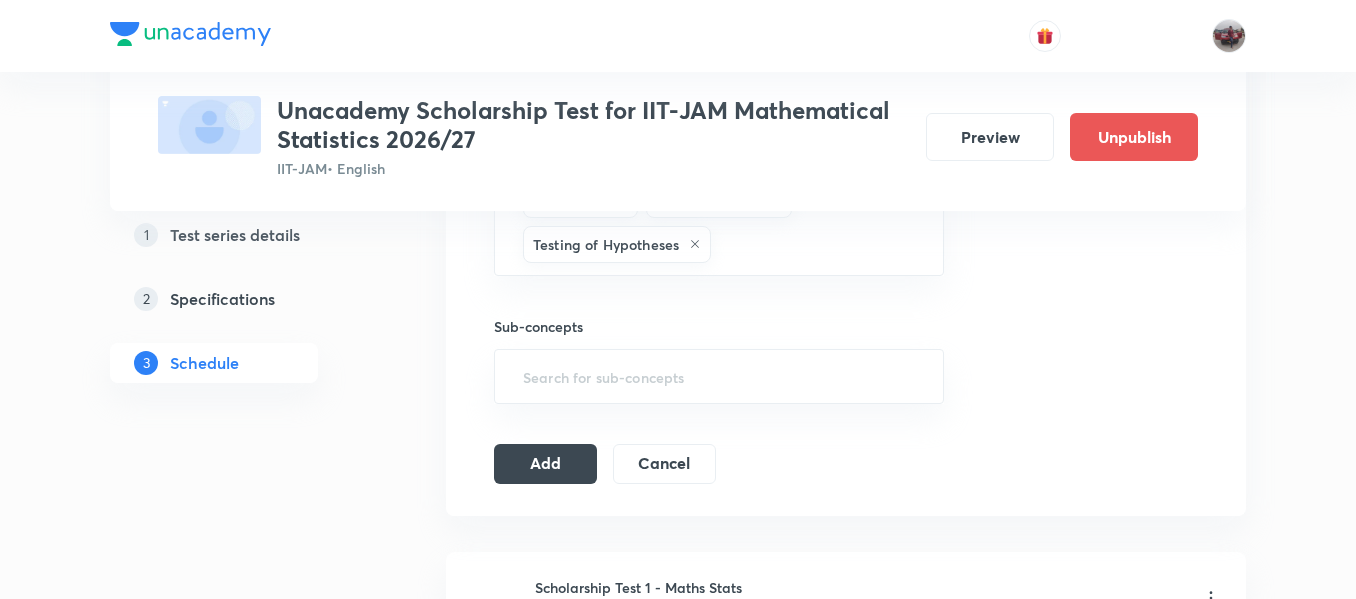 scroll, scrollTop: 989, scrollLeft: 0, axis: vertical 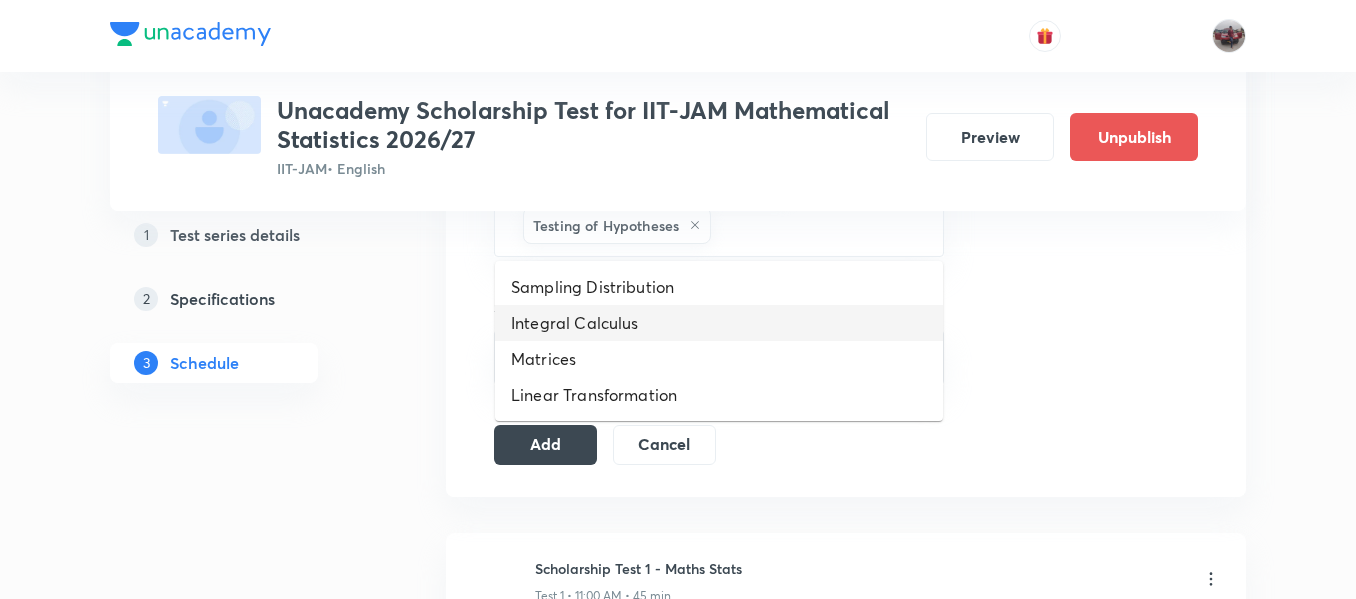 drag, startPoint x: 782, startPoint y: 230, endPoint x: 605, endPoint y: 311, distance: 194.65353 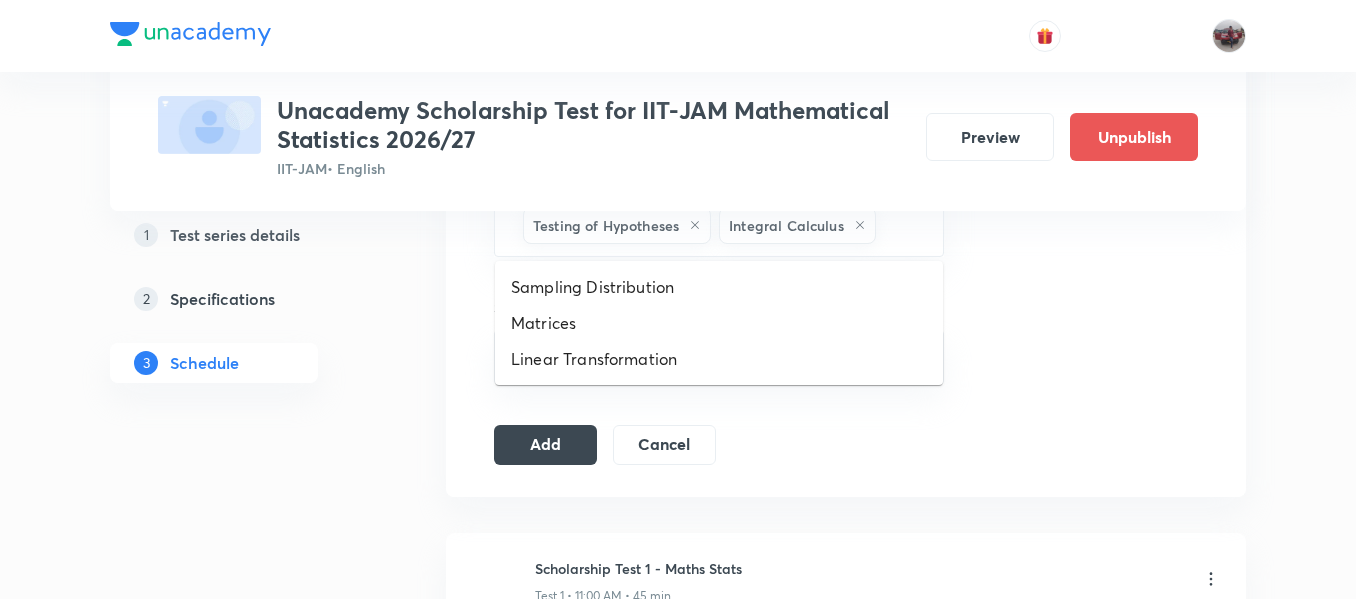 drag, startPoint x: 907, startPoint y: 237, endPoint x: 740, endPoint y: 280, distance: 172.4471 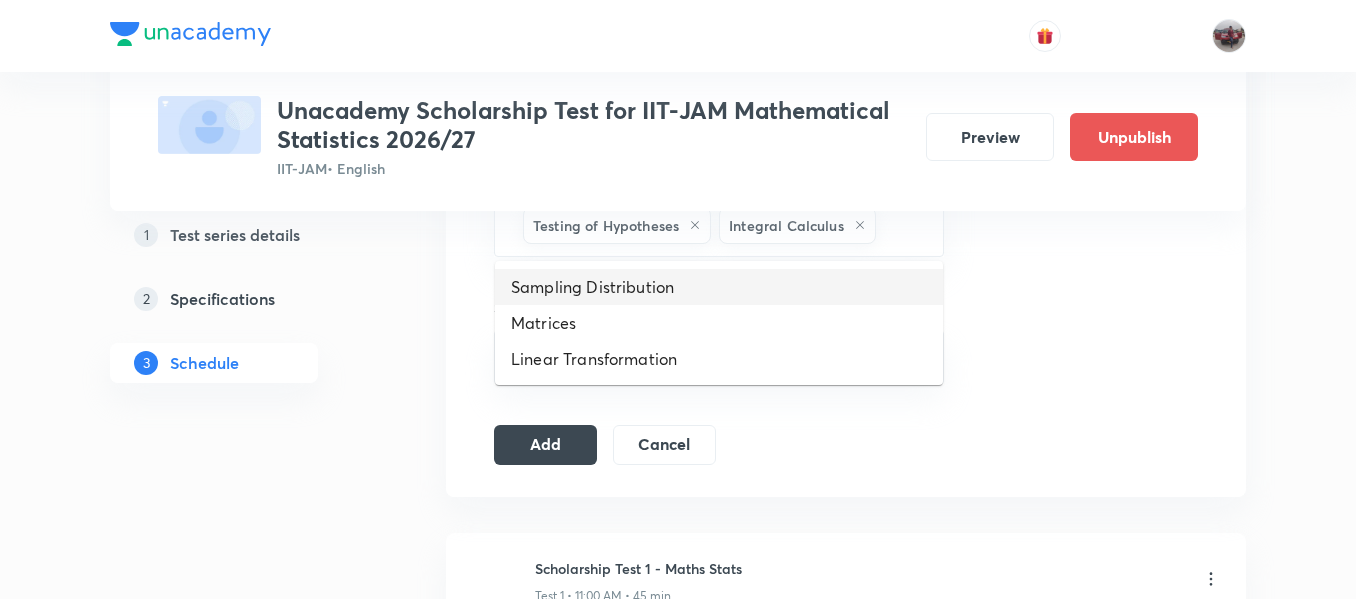 click on "Sampling Distribution" at bounding box center [719, 287] 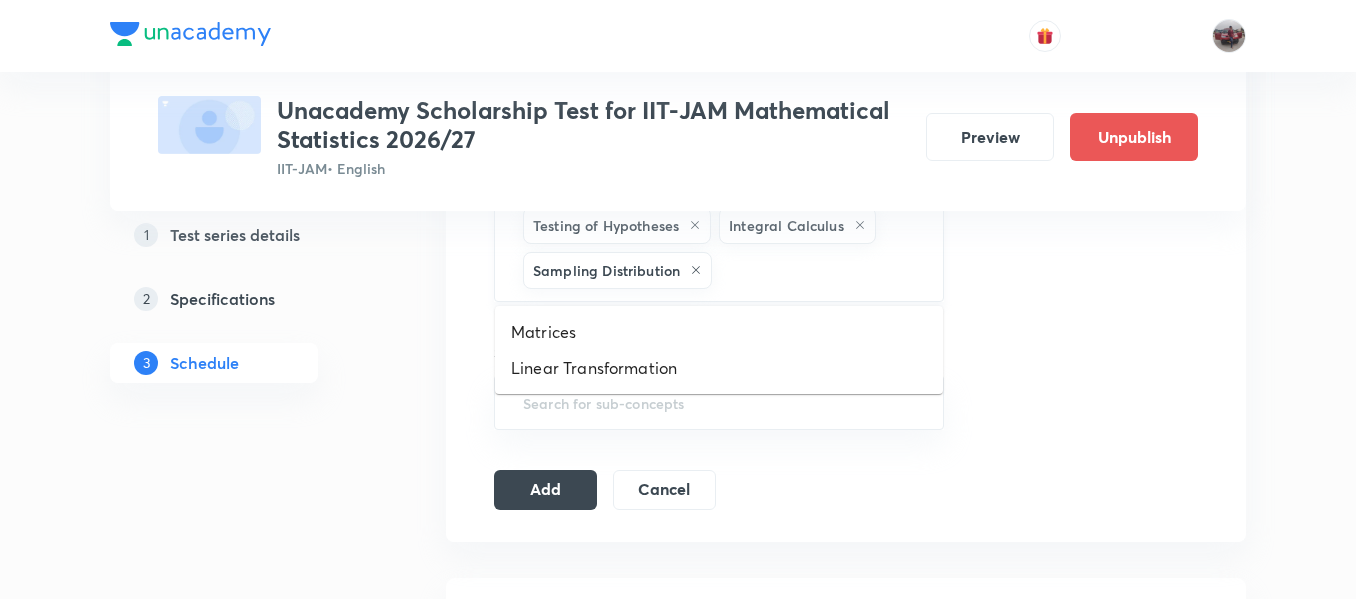 click at bounding box center (817, 270) 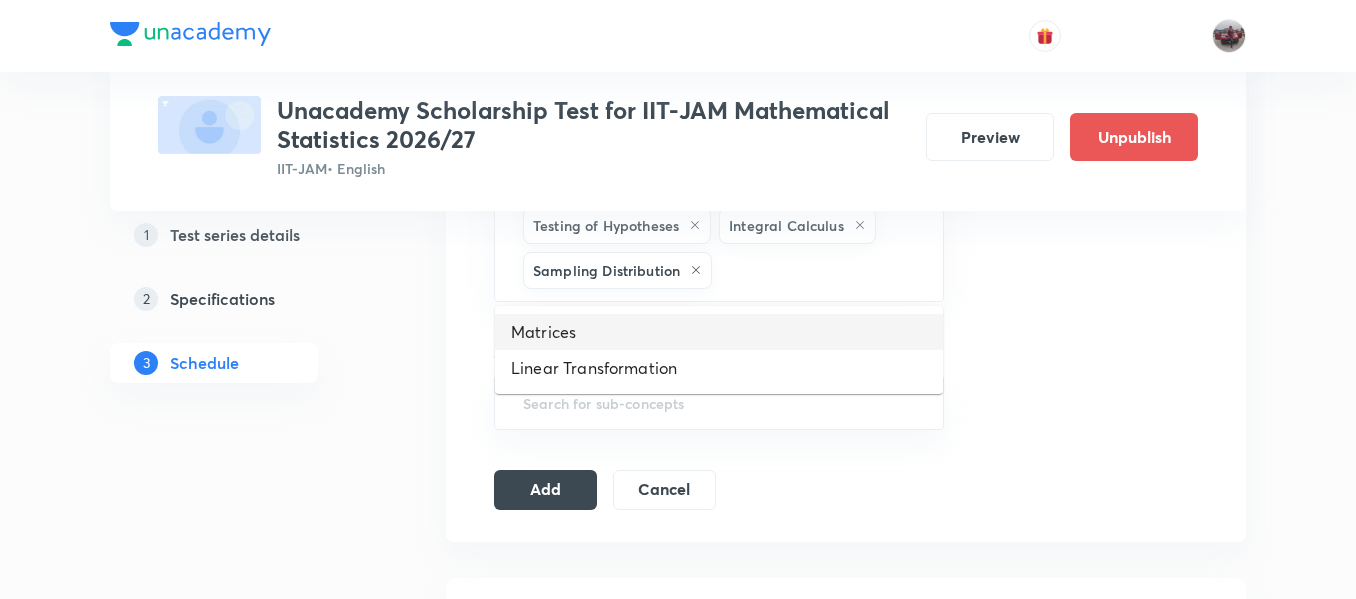 click on "Matrices" at bounding box center [719, 332] 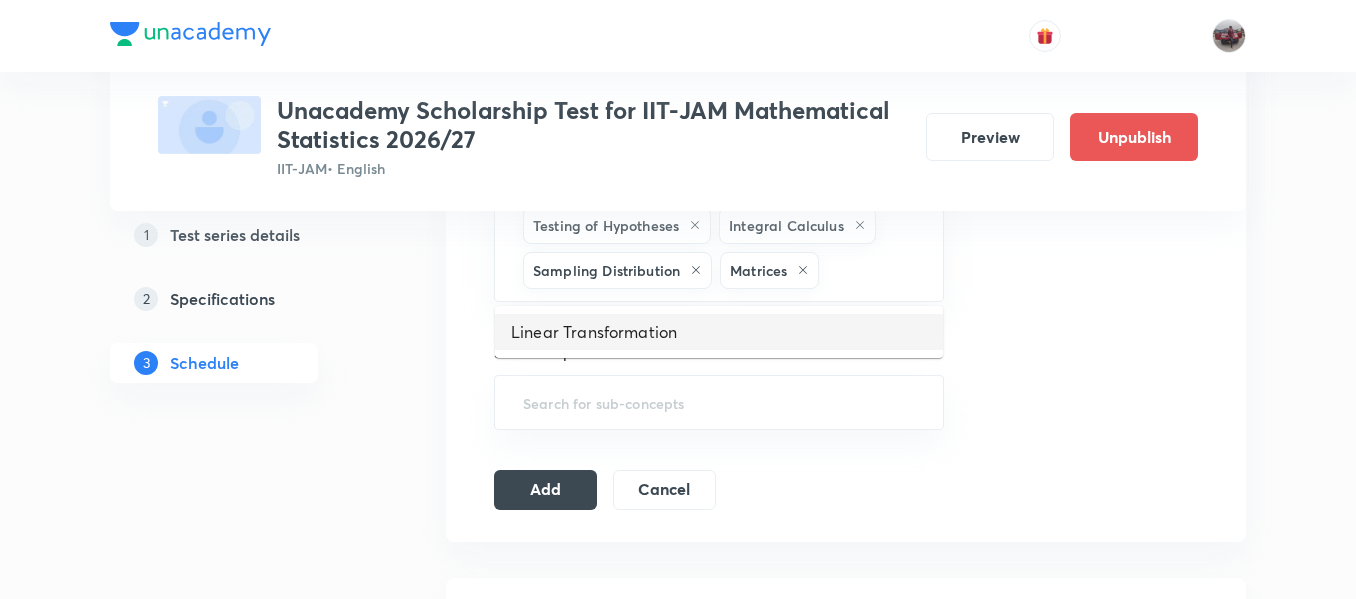 drag, startPoint x: 886, startPoint y: 273, endPoint x: 712, endPoint y: 357, distance: 193.2149 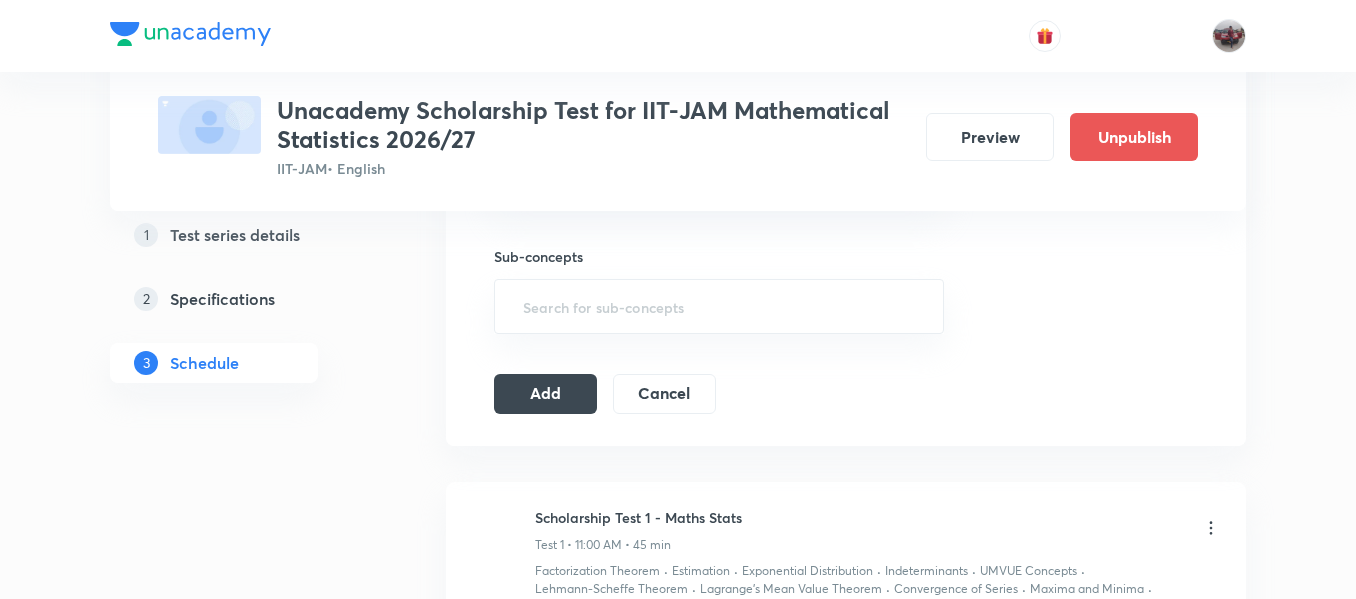 scroll, scrollTop: 1132, scrollLeft: 0, axis: vertical 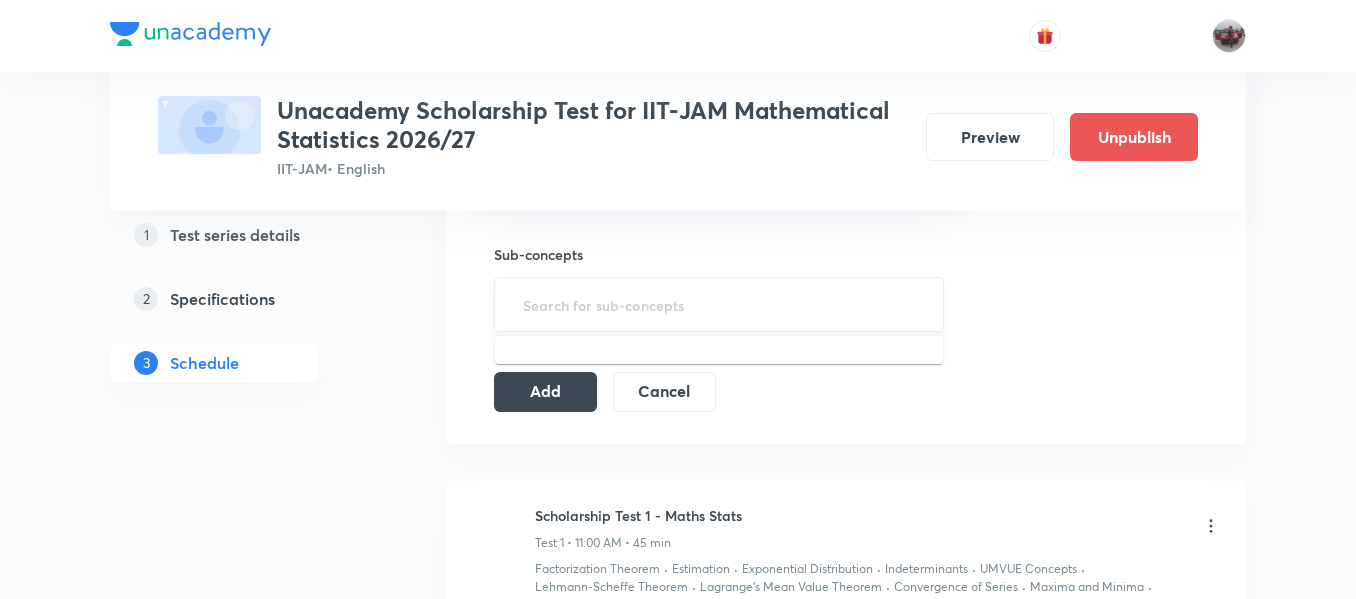click at bounding box center [719, 304] 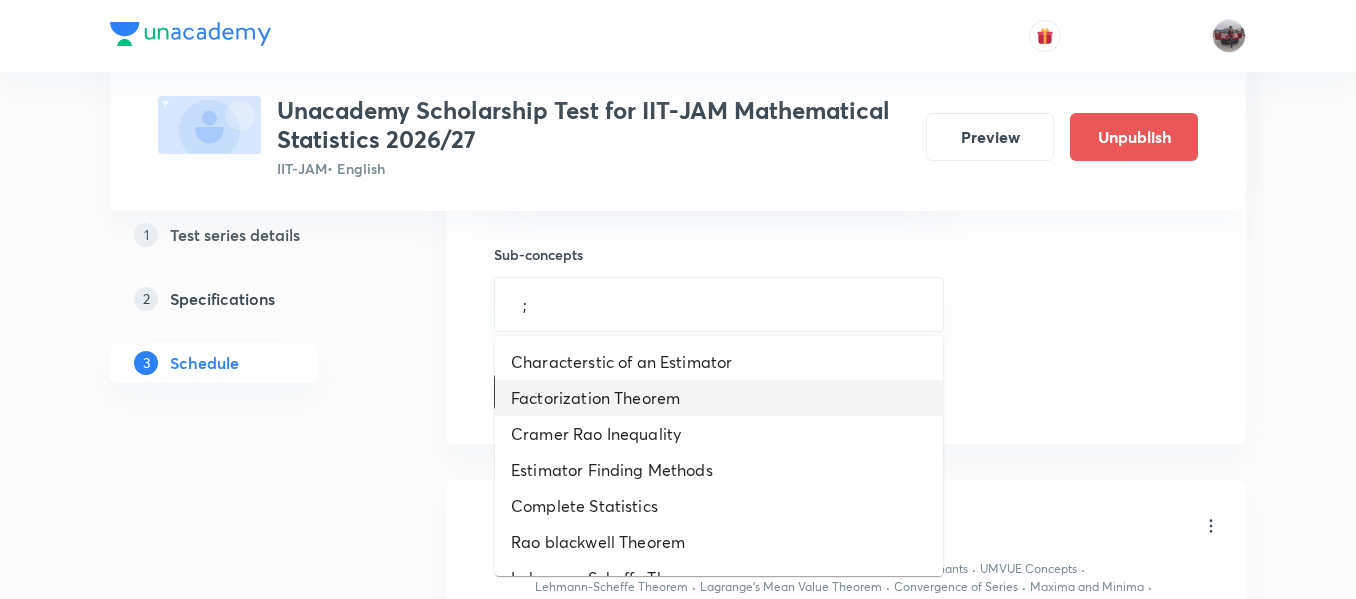 click on "Factorization Theorem" at bounding box center [719, 398] 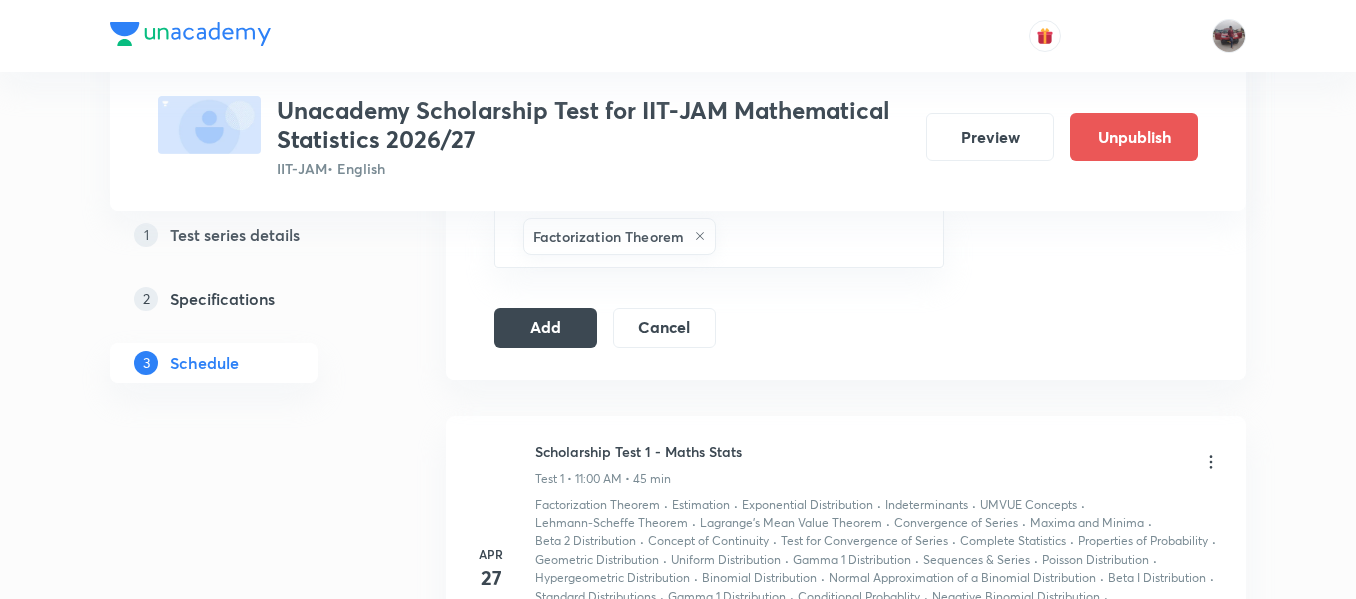 scroll, scrollTop: 1208, scrollLeft: 0, axis: vertical 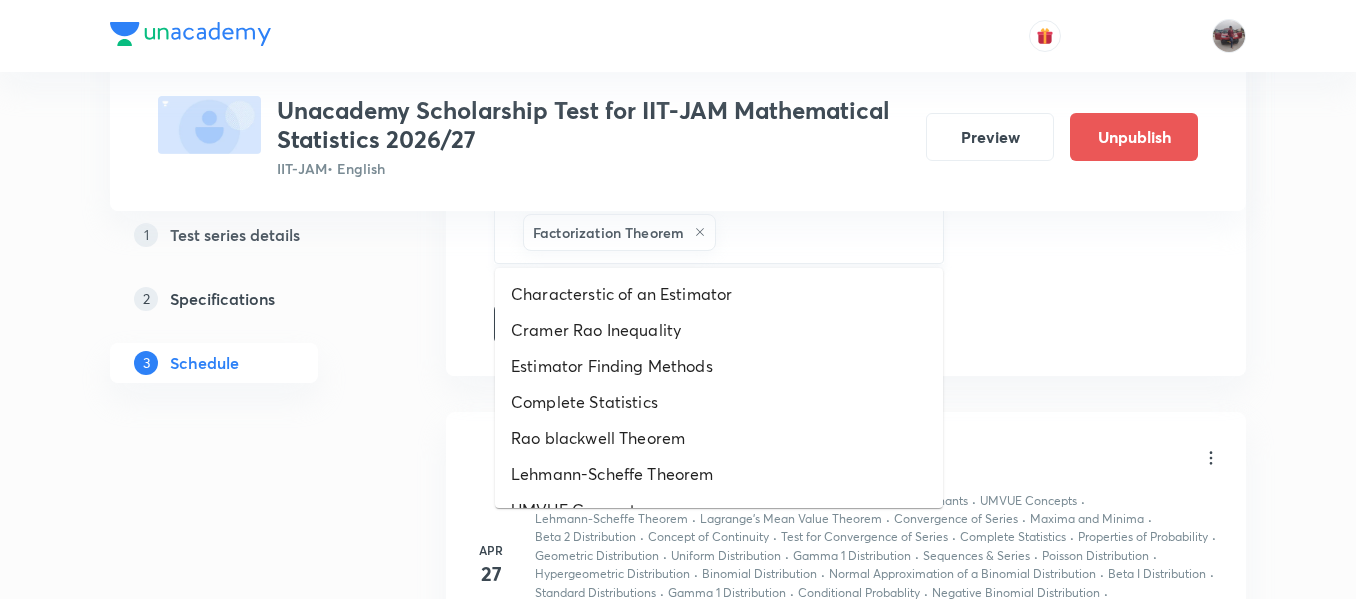 click at bounding box center (819, 232) 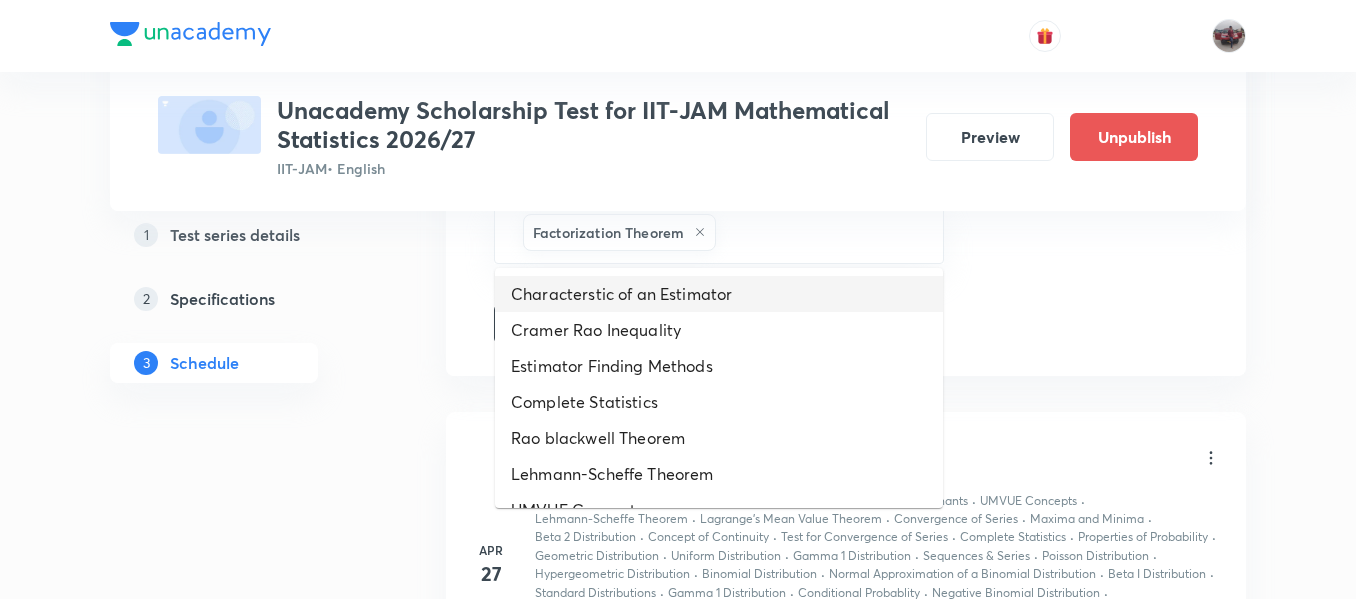 click on "Characterstic of an Estimator" at bounding box center (719, 294) 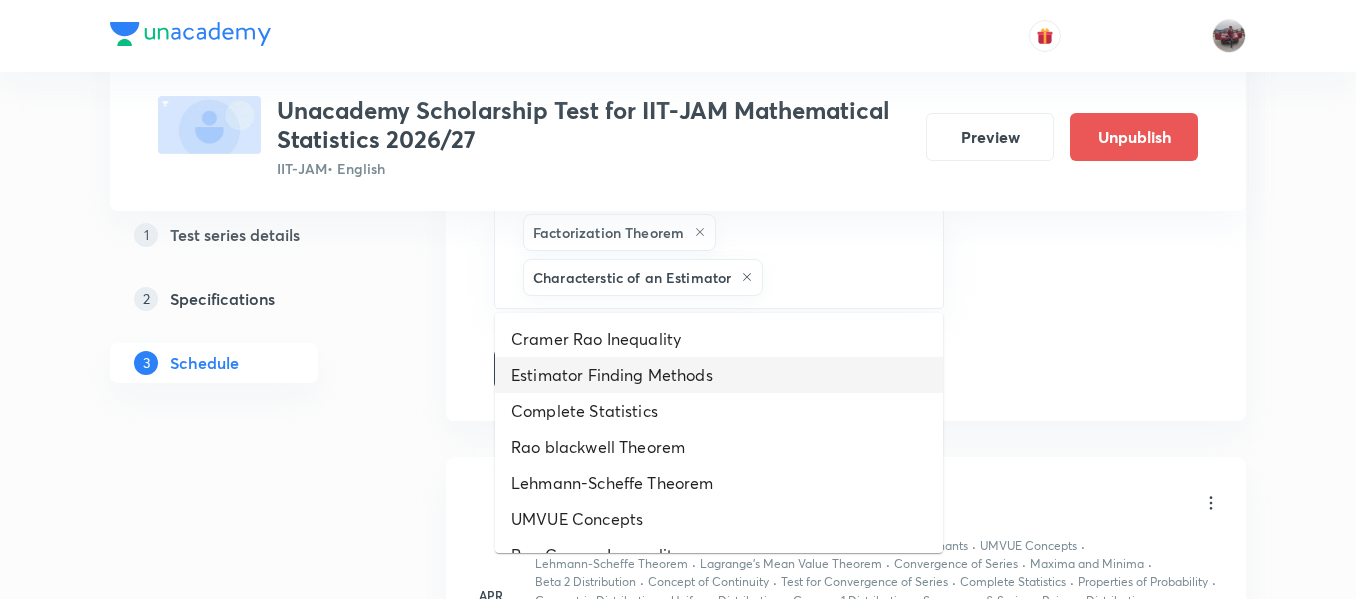 drag, startPoint x: 810, startPoint y: 277, endPoint x: 677, endPoint y: 361, distance: 157.30544 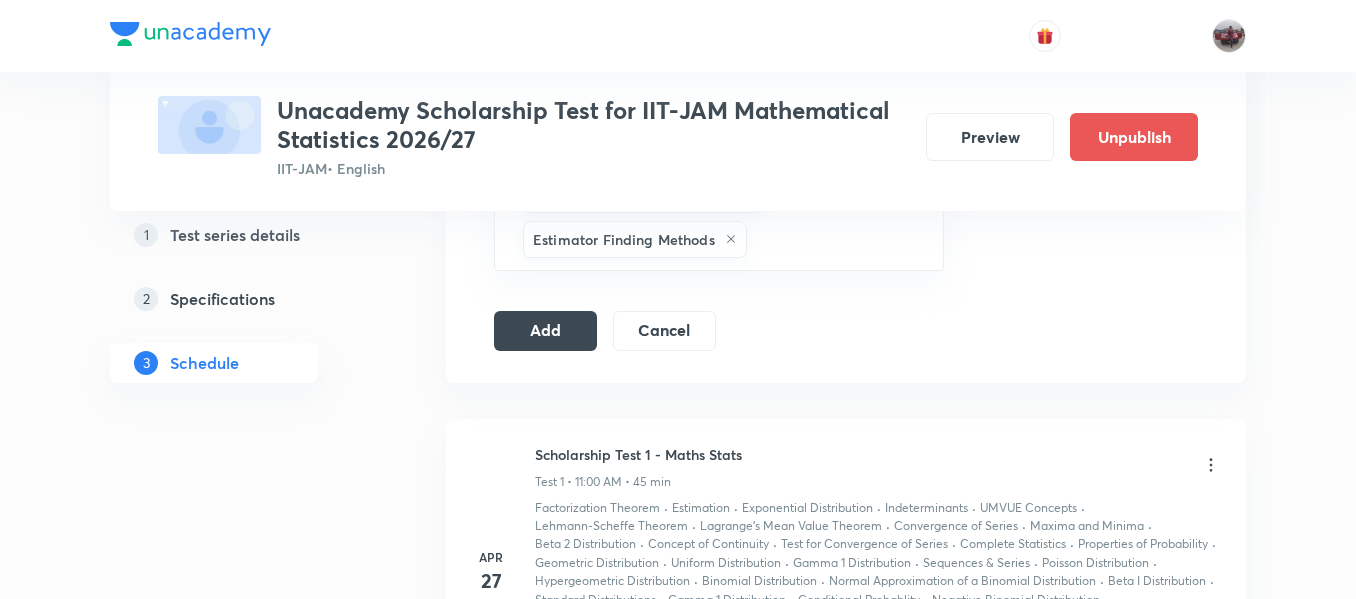 scroll, scrollTop: 1295, scrollLeft: 0, axis: vertical 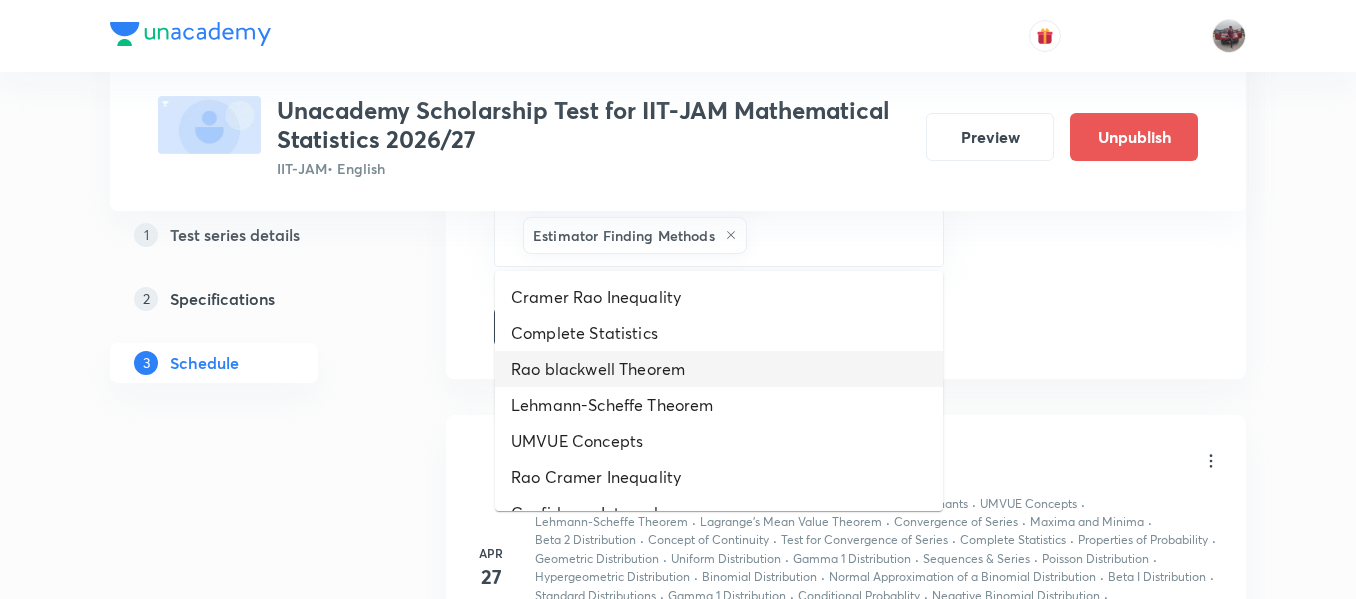 drag, startPoint x: 791, startPoint y: 247, endPoint x: 707, endPoint y: 375, distance: 153.10127 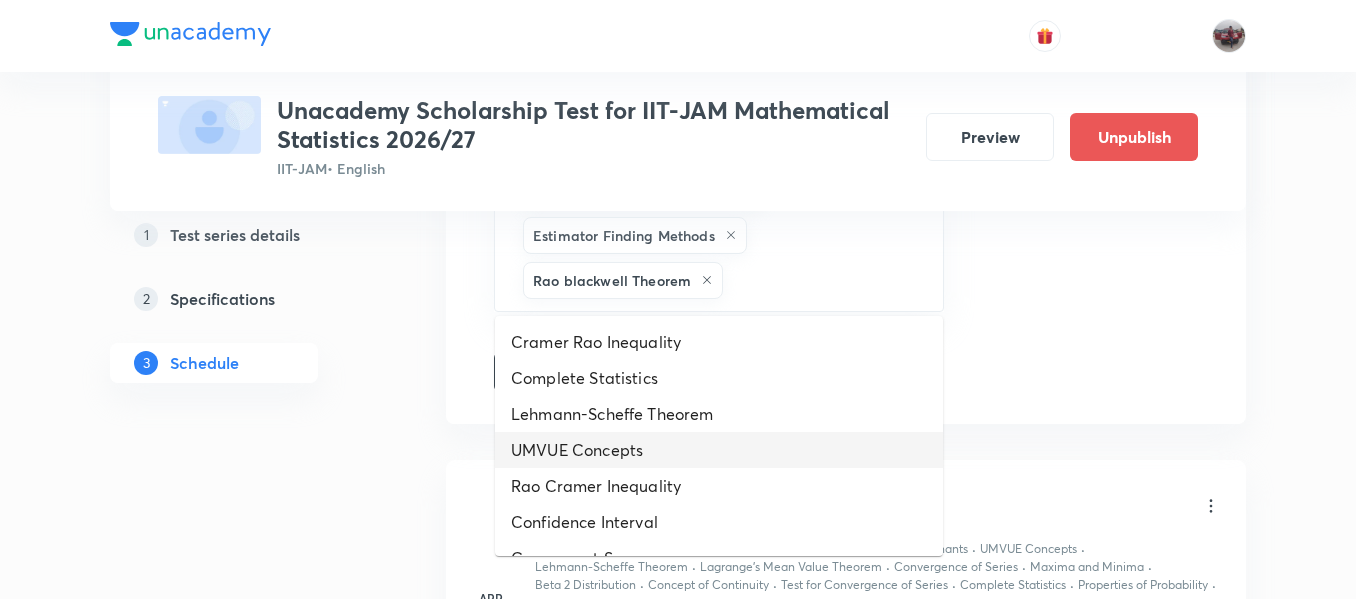 drag, startPoint x: 800, startPoint y: 285, endPoint x: 720, endPoint y: 435, distance: 170 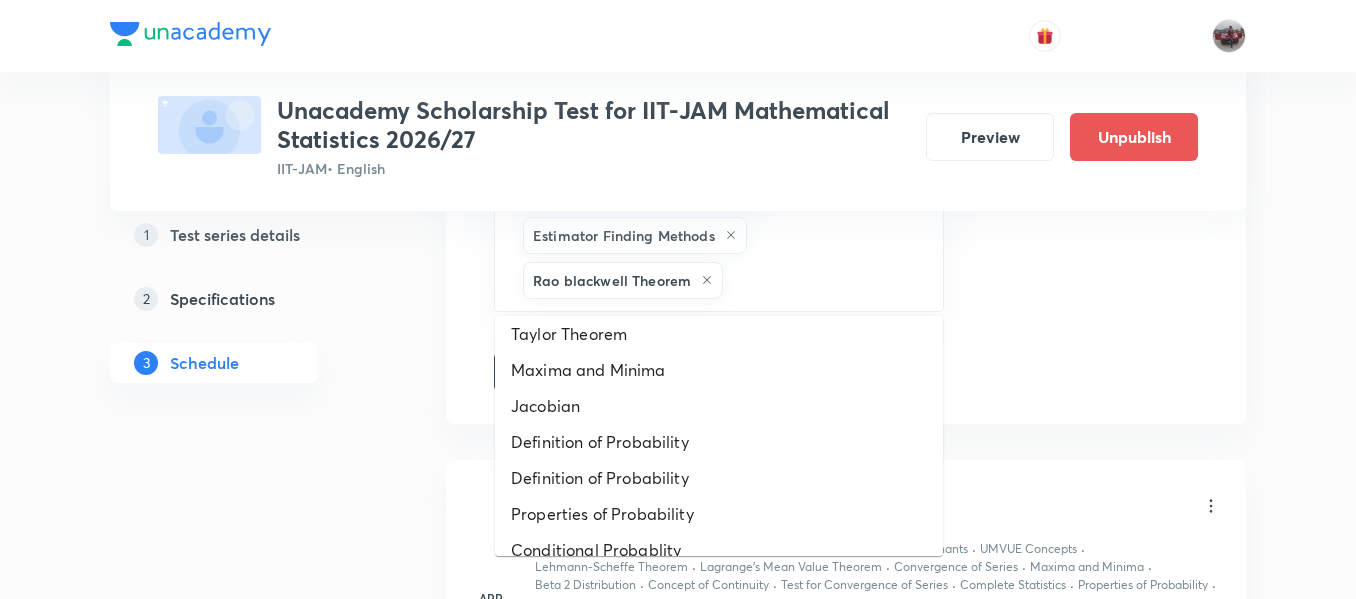 scroll, scrollTop: 1072, scrollLeft: 0, axis: vertical 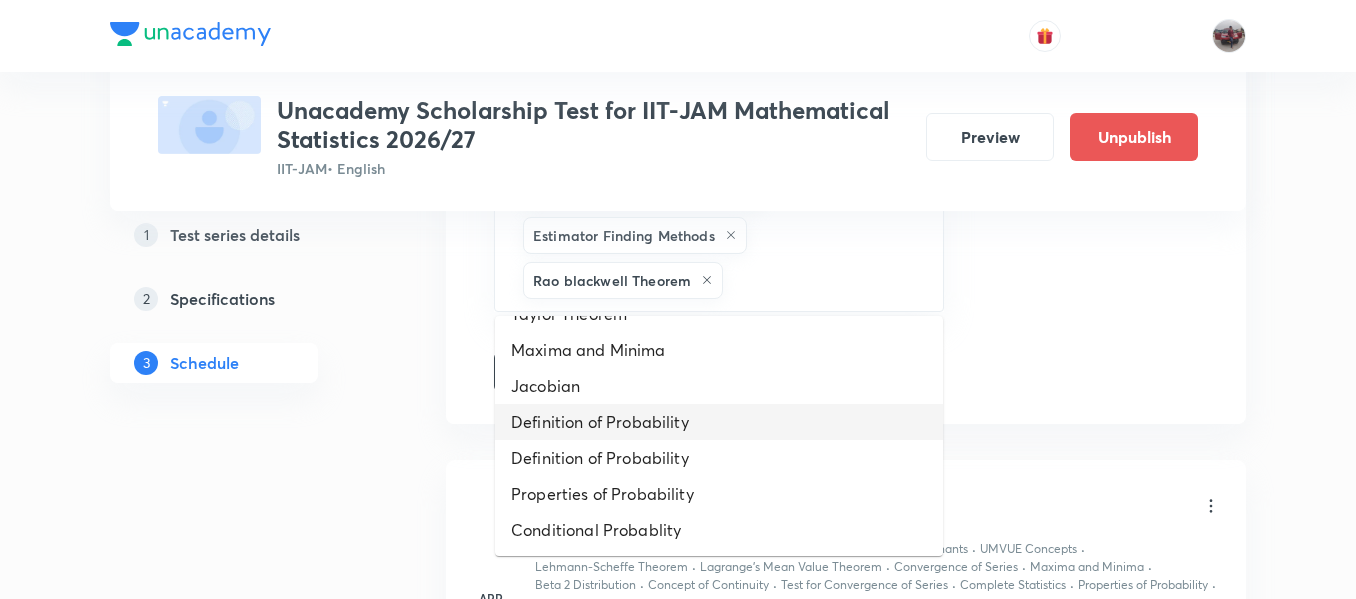 click on "Definition of Probability" at bounding box center [719, 422] 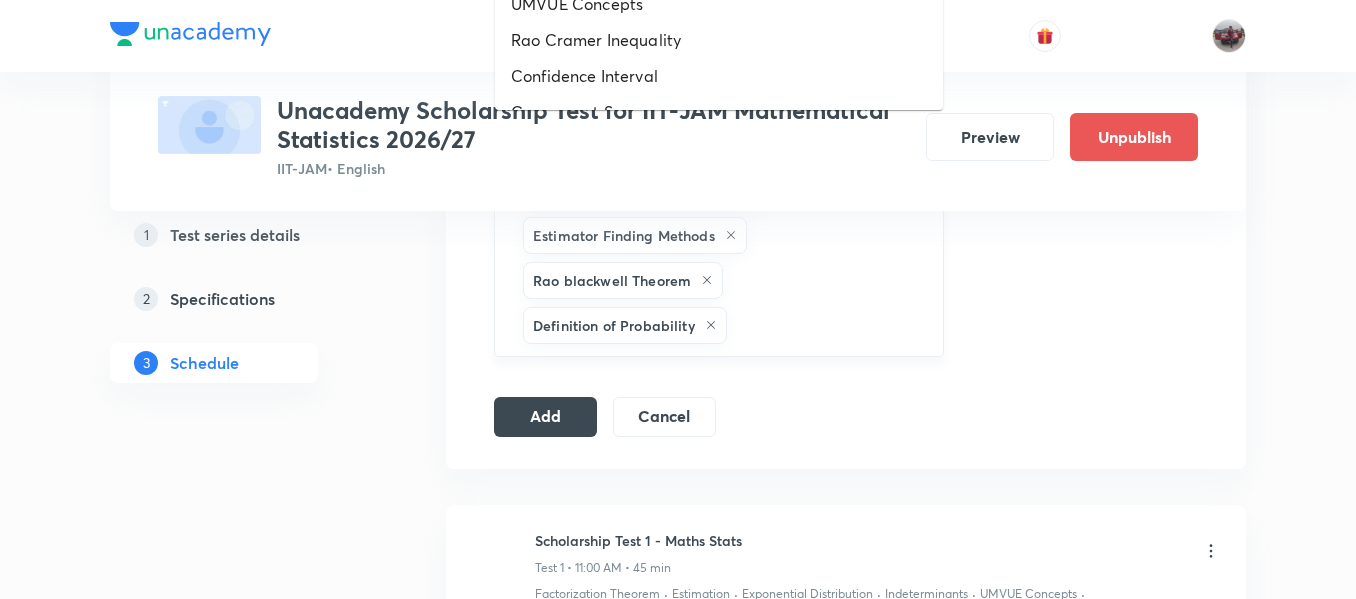 click at bounding box center [825, 325] 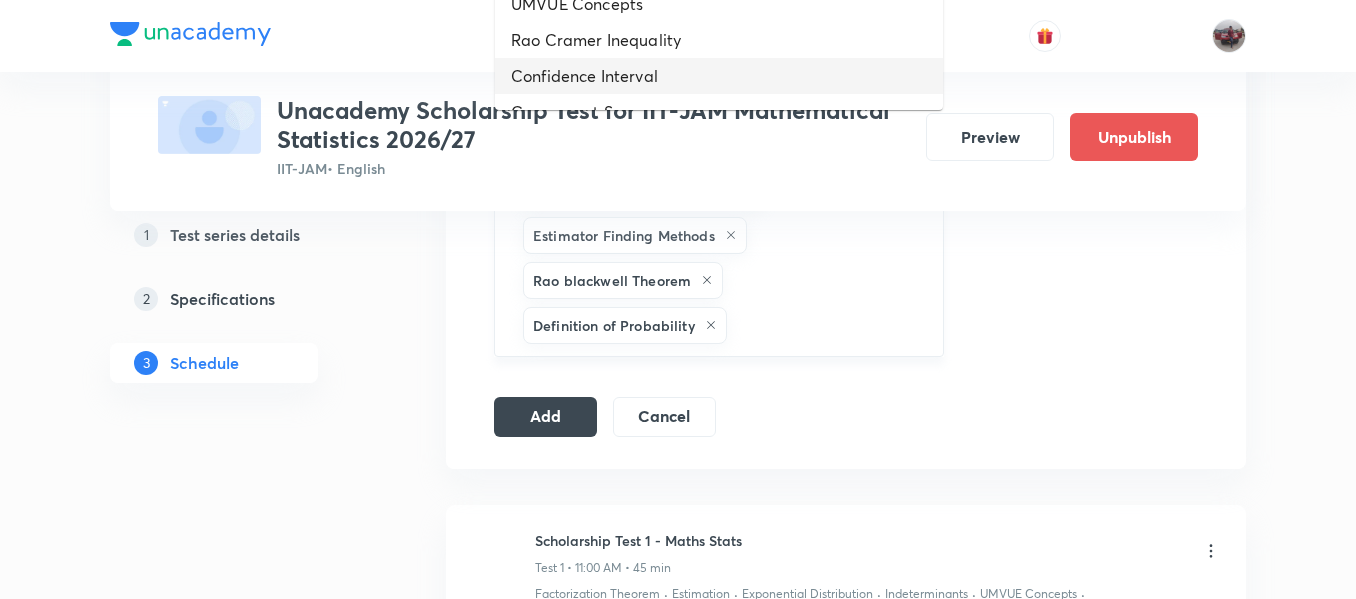 drag, startPoint x: 615, startPoint y: 68, endPoint x: 842, endPoint y: 308, distance: 330.3468 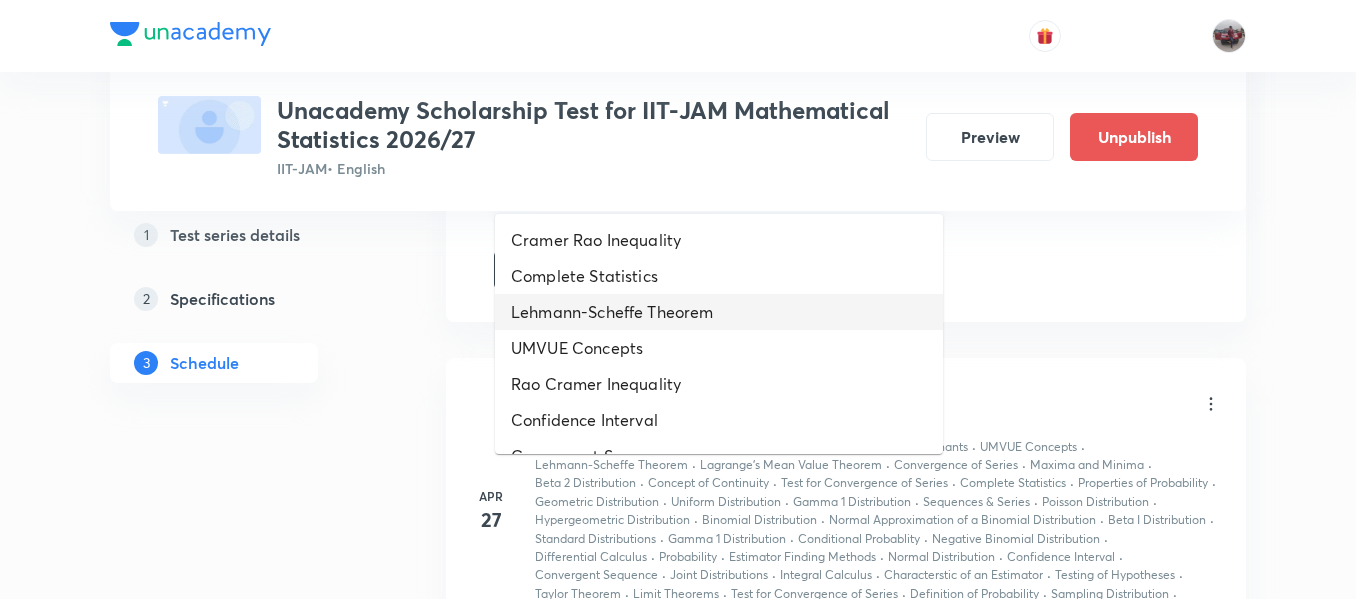 scroll, scrollTop: 1443, scrollLeft: 0, axis: vertical 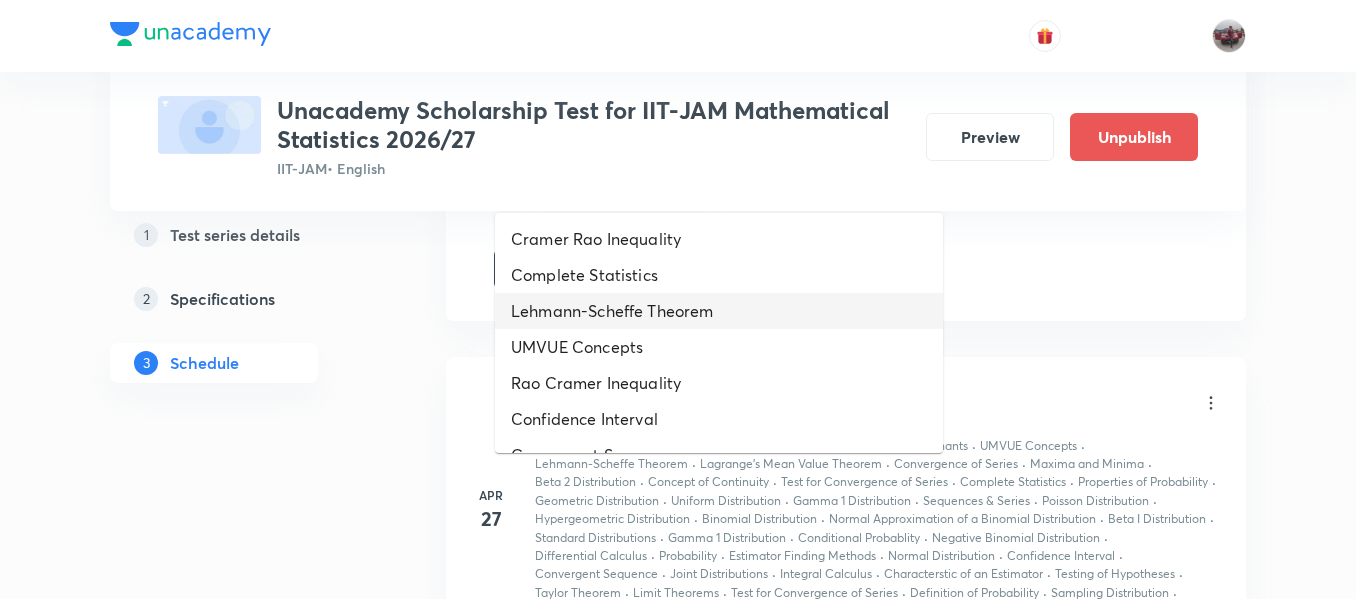 click on "Lehmann-Scheffe Theorem" at bounding box center [719, 311] 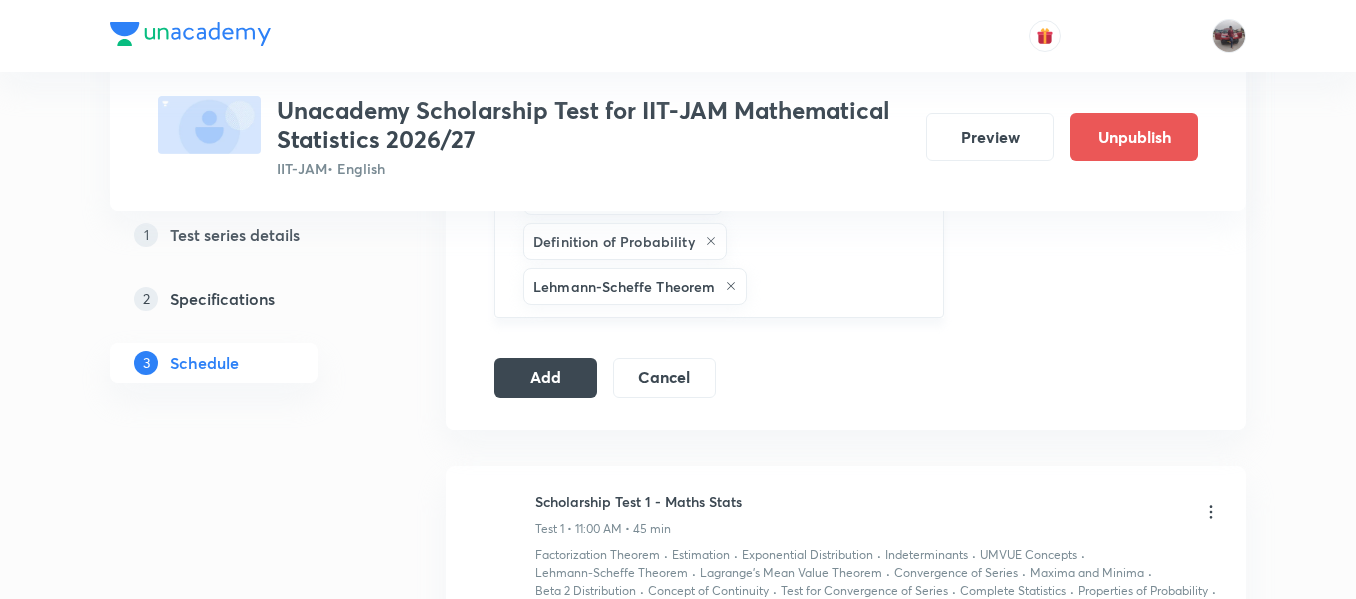 scroll, scrollTop: 1375, scrollLeft: 0, axis: vertical 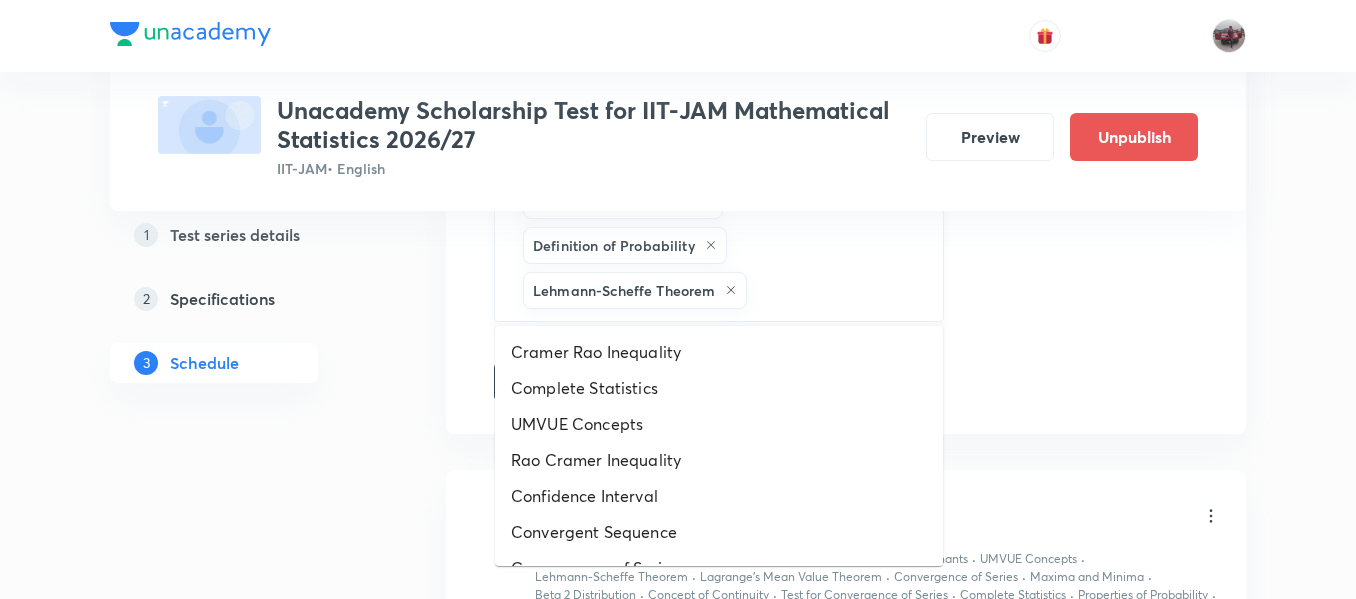 click at bounding box center (834, 290) 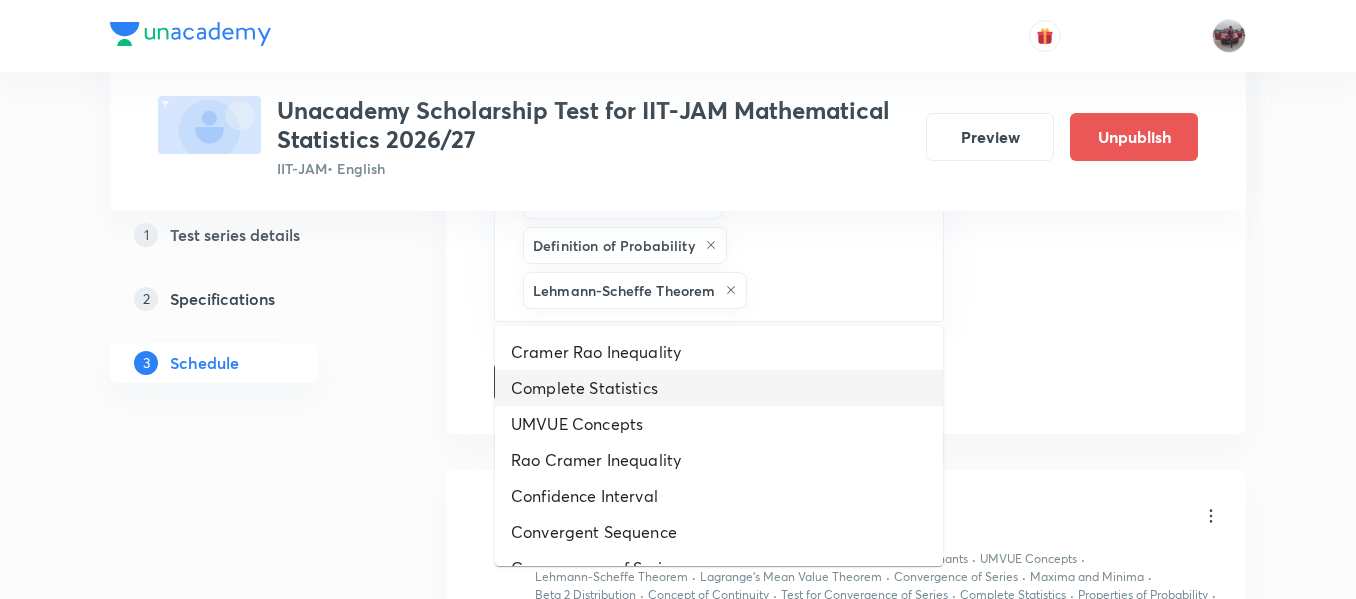 click on "Complete Statistics" at bounding box center (719, 388) 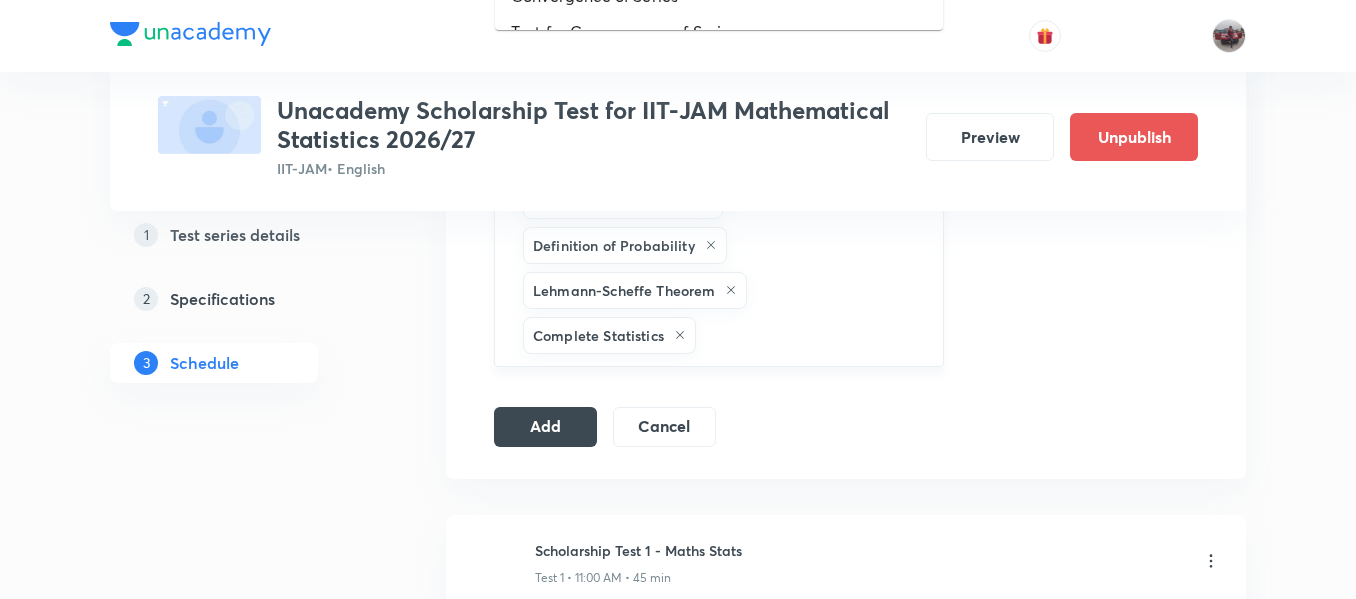 click at bounding box center (809, 335) 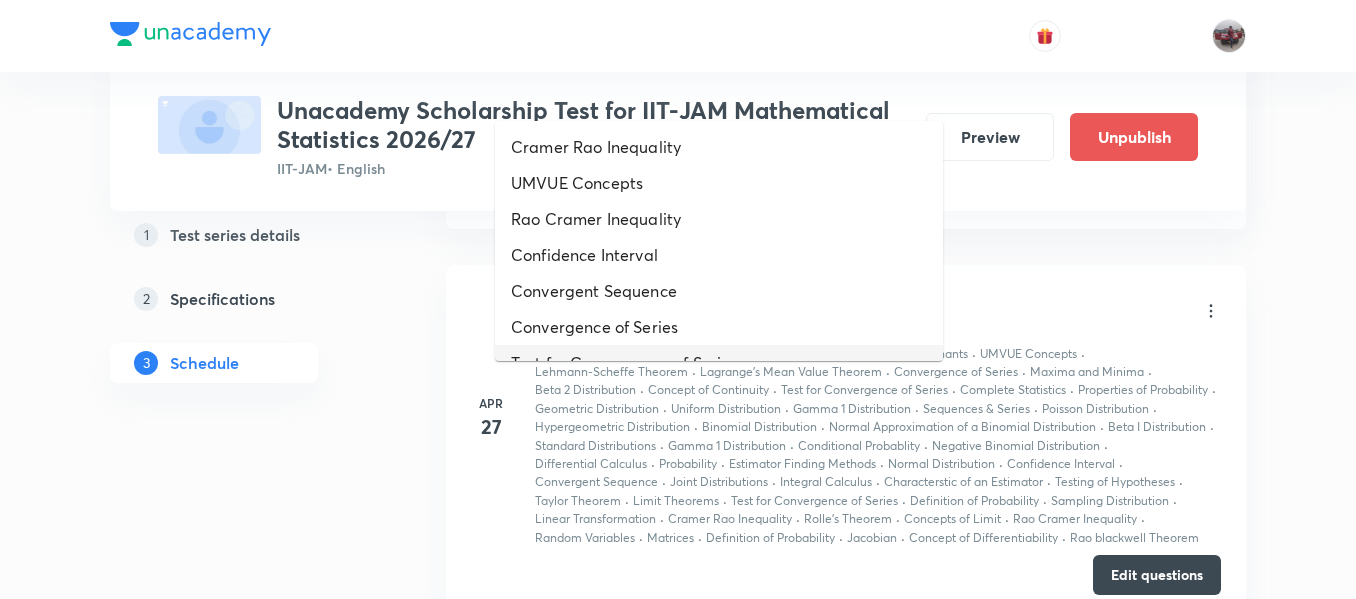 scroll, scrollTop: 1626, scrollLeft: 0, axis: vertical 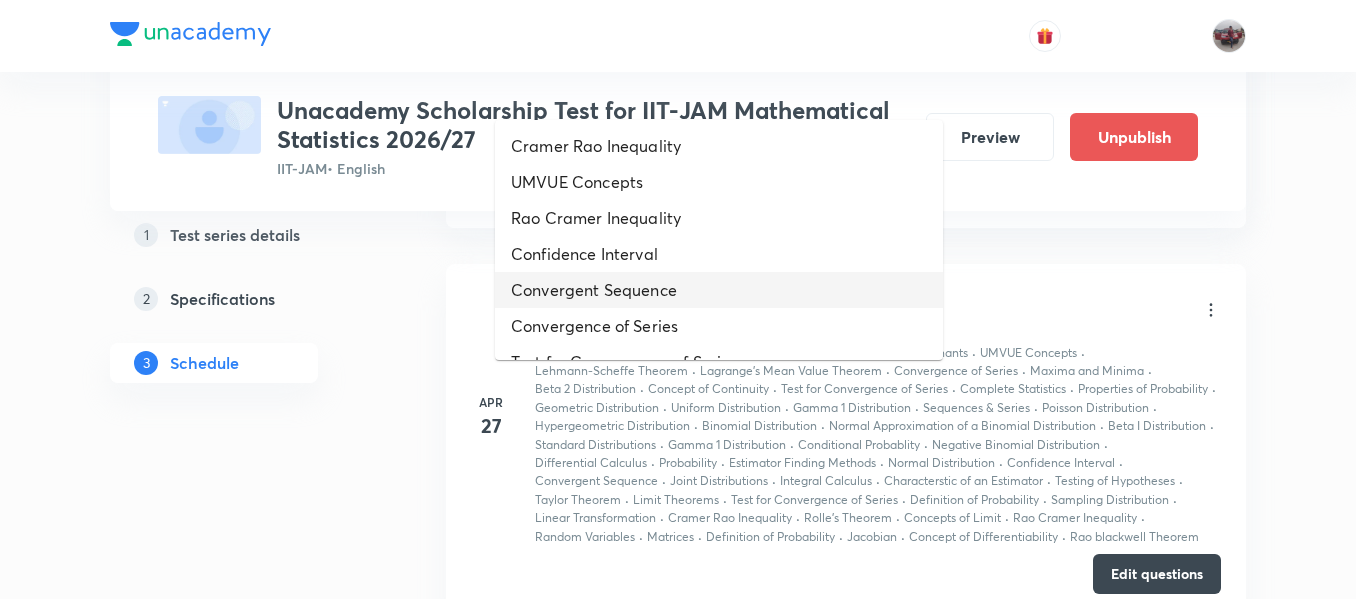 click on "Convergent Sequence" at bounding box center (719, 290) 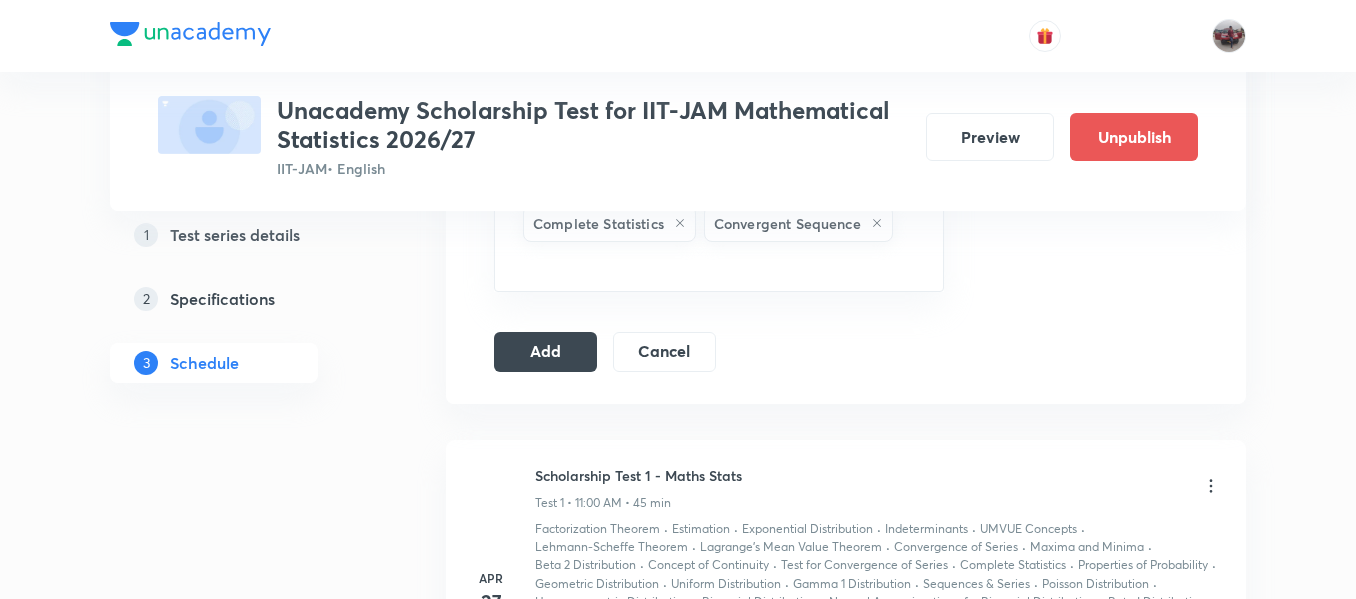 scroll, scrollTop: 1485, scrollLeft: 0, axis: vertical 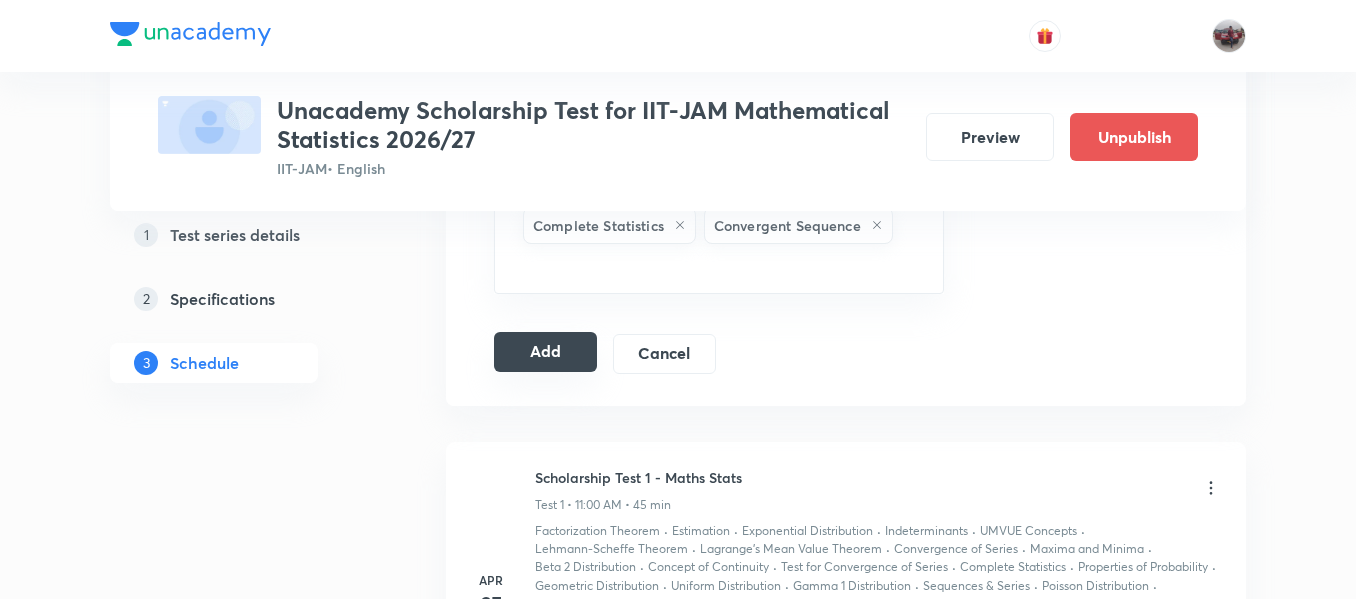 click on "Add" at bounding box center [545, 352] 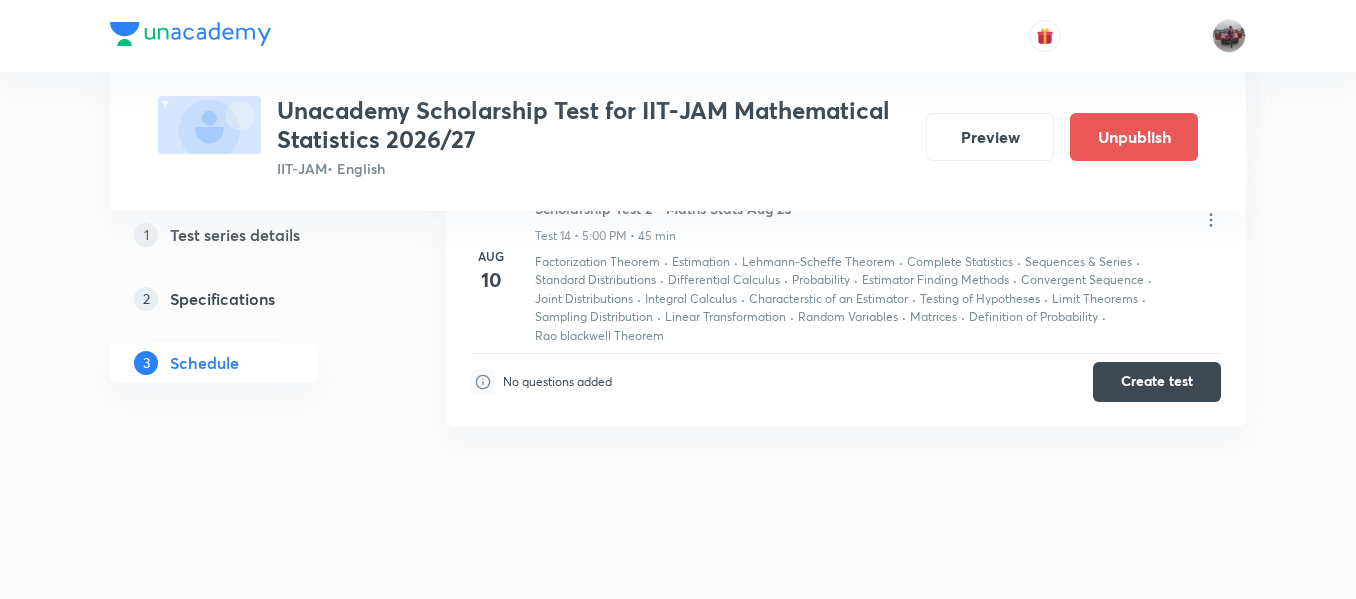 scroll, scrollTop: 5162, scrollLeft: 0, axis: vertical 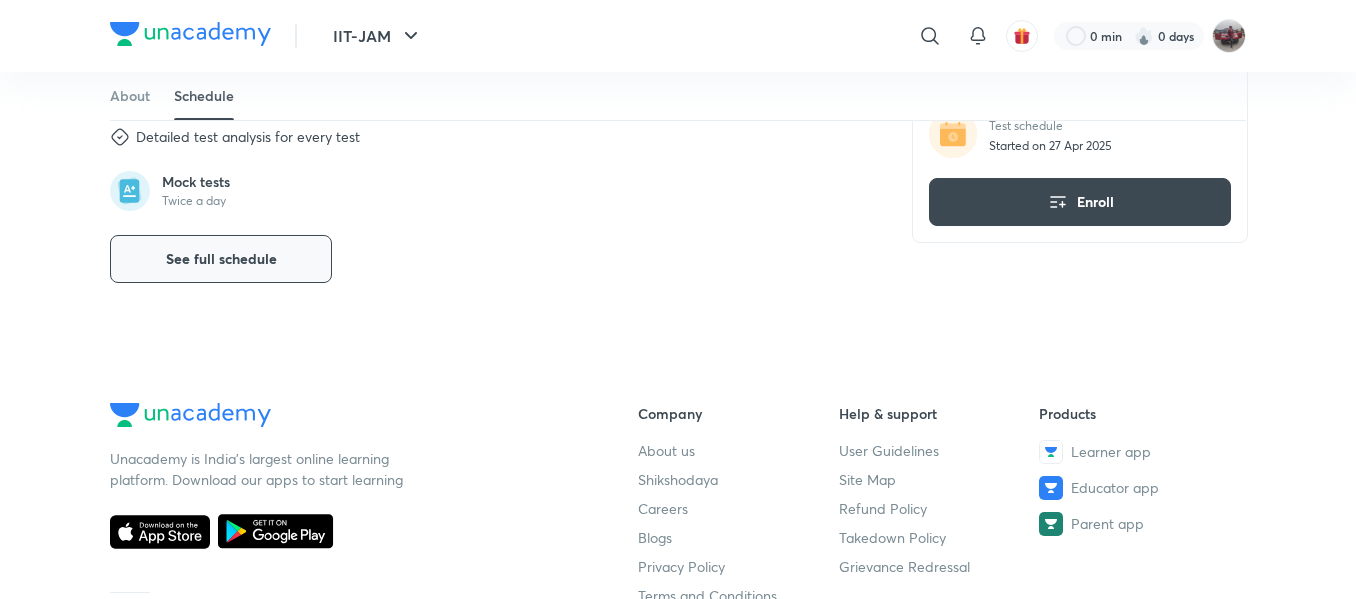 click on "See full schedule" at bounding box center [221, 259] 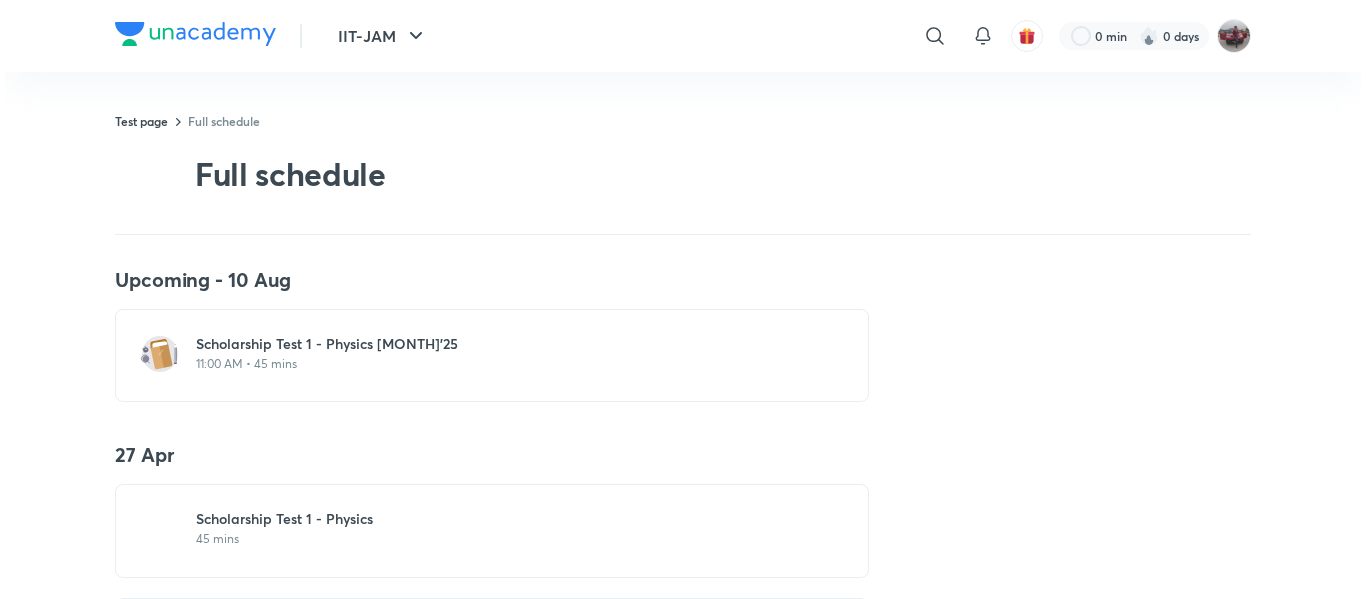 scroll, scrollTop: 0, scrollLeft: 0, axis: both 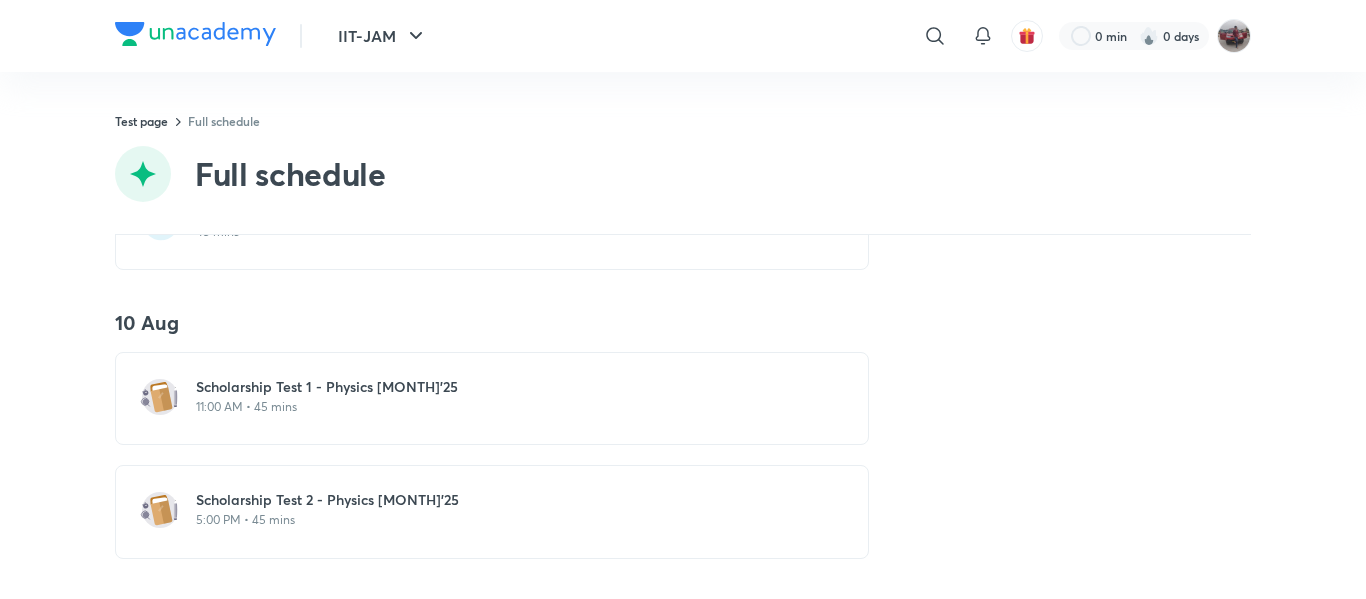 click on "Scholarship Test 1 - Physics [MONTH]'25" at bounding box center (504, 387) 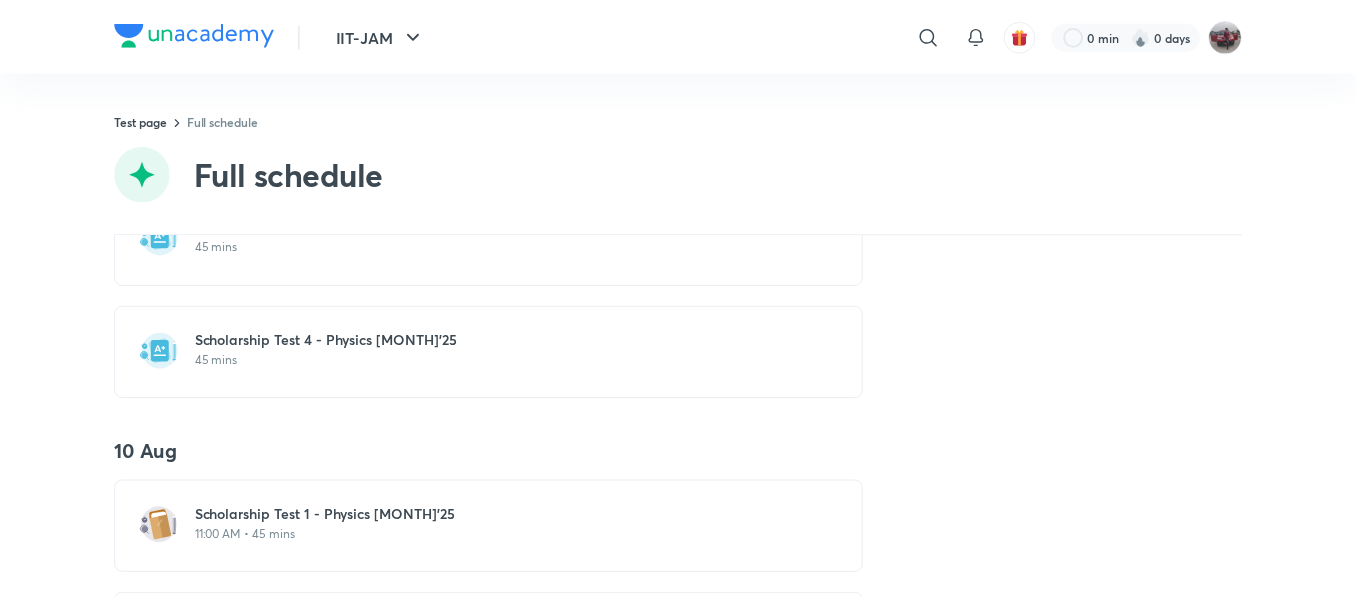 scroll, scrollTop: 1880, scrollLeft: 0, axis: vertical 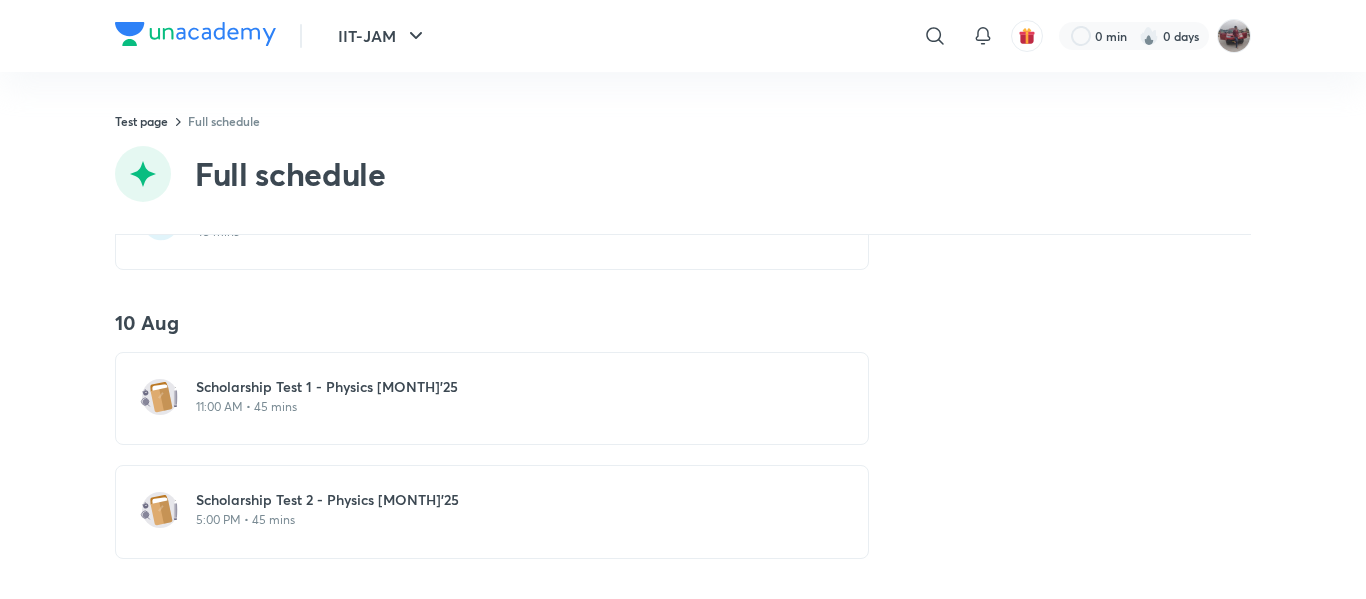 click on "5:00 PM •  45 mins" at bounding box center [504, 520] 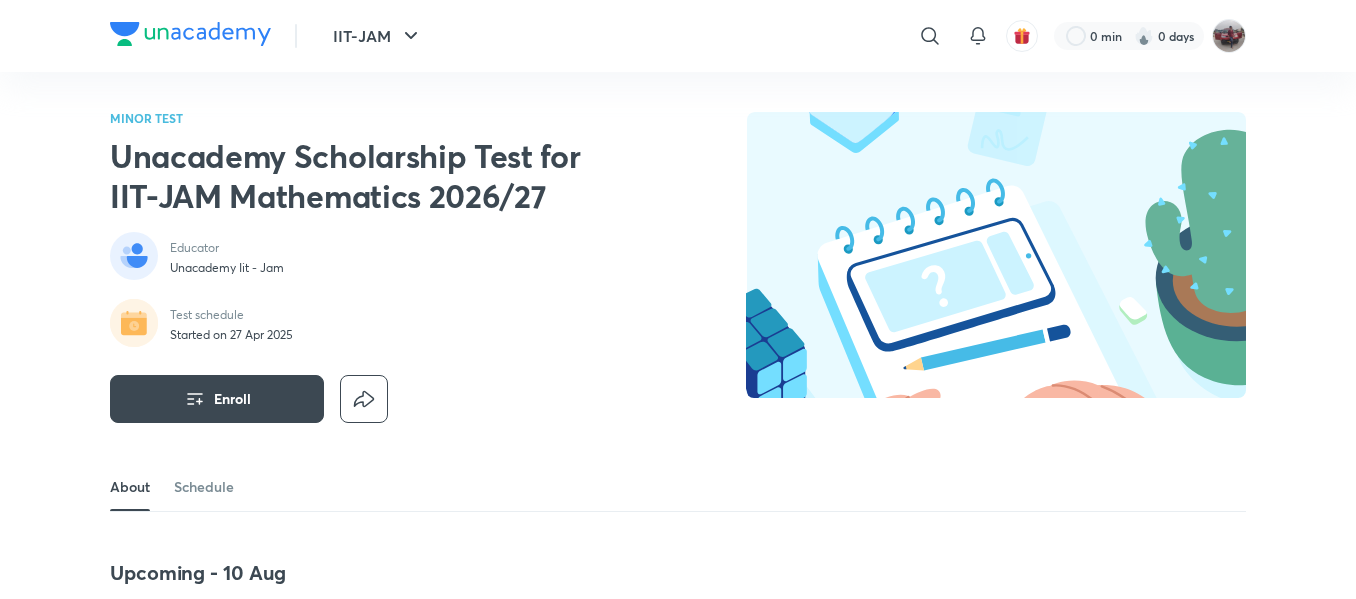 scroll, scrollTop: 0, scrollLeft: 0, axis: both 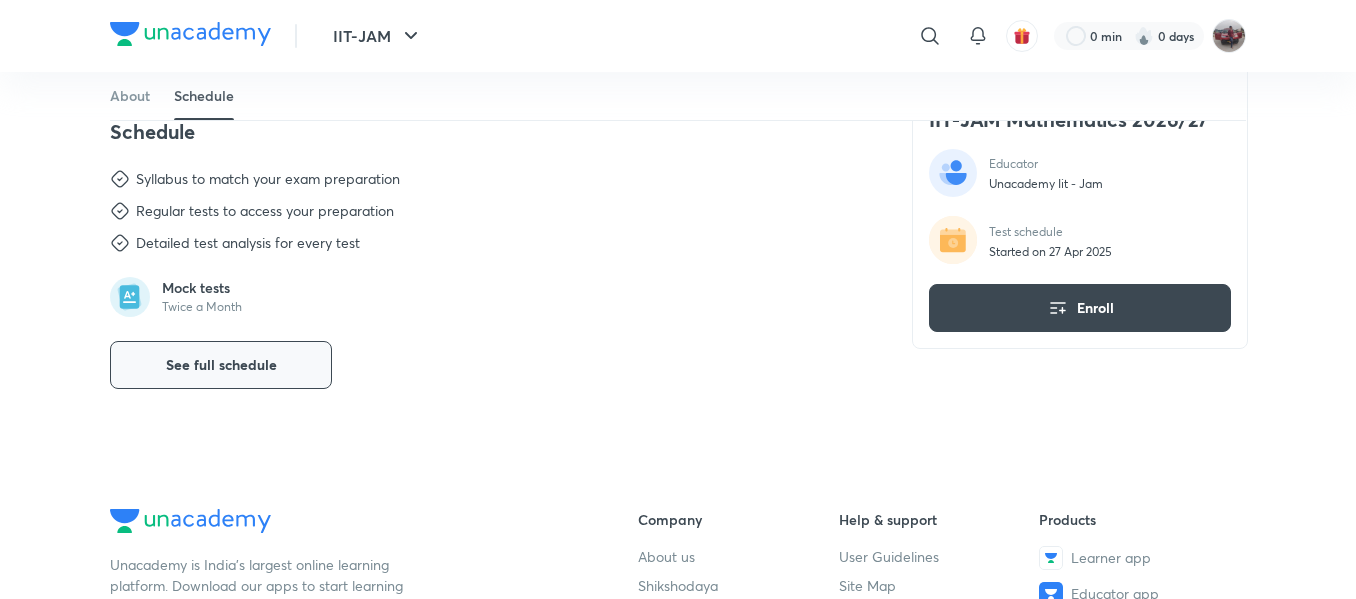click on "See full schedule" at bounding box center [221, 365] 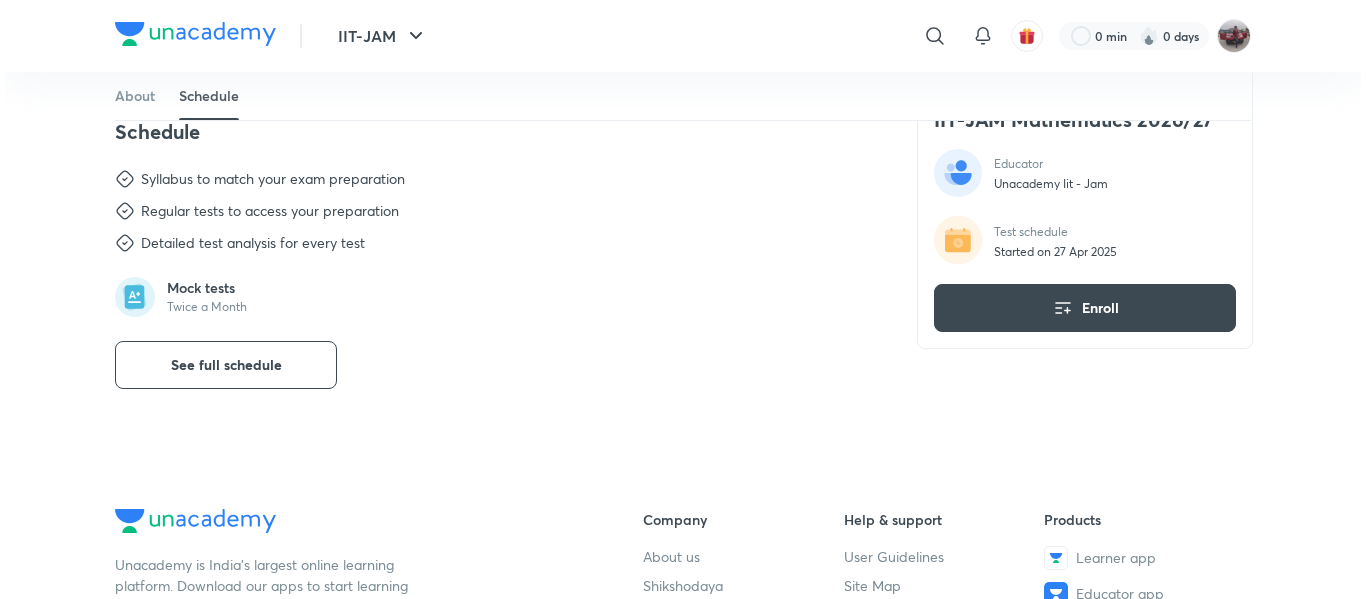 scroll, scrollTop: 0, scrollLeft: 0, axis: both 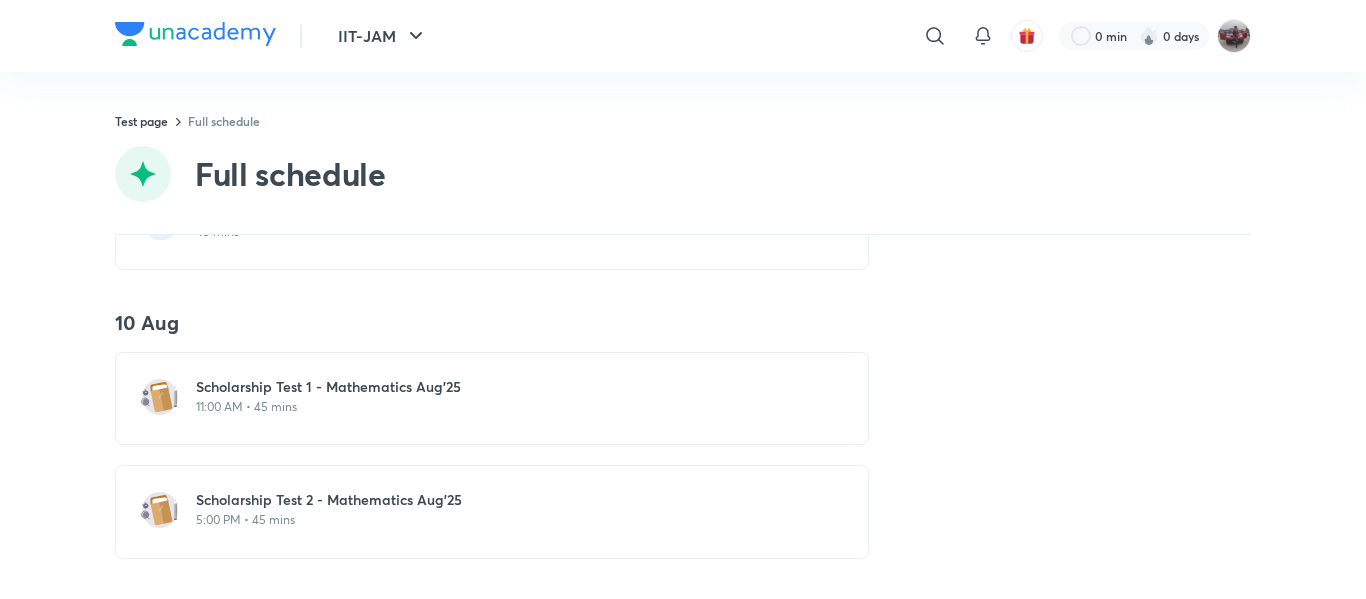 click on "Scholarship Test 1 - Mathematics [MONTH]'25 11:00 AM • 45 mins" at bounding box center [492, 398] 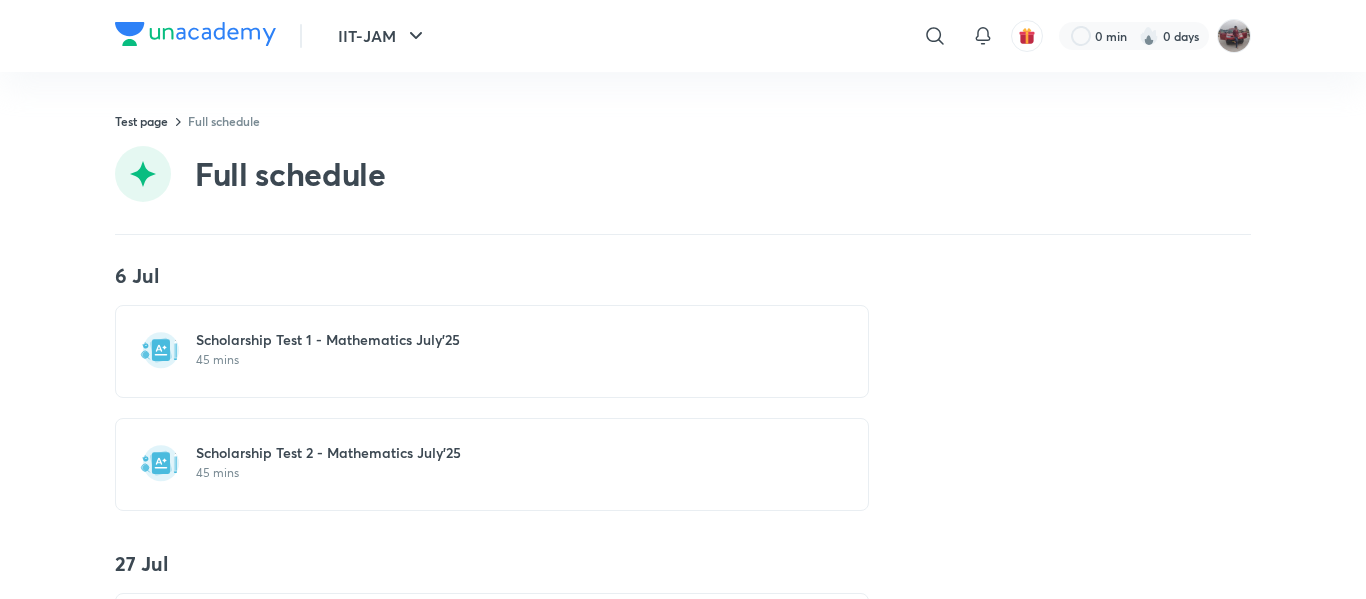 scroll, scrollTop: 1880, scrollLeft: 0, axis: vertical 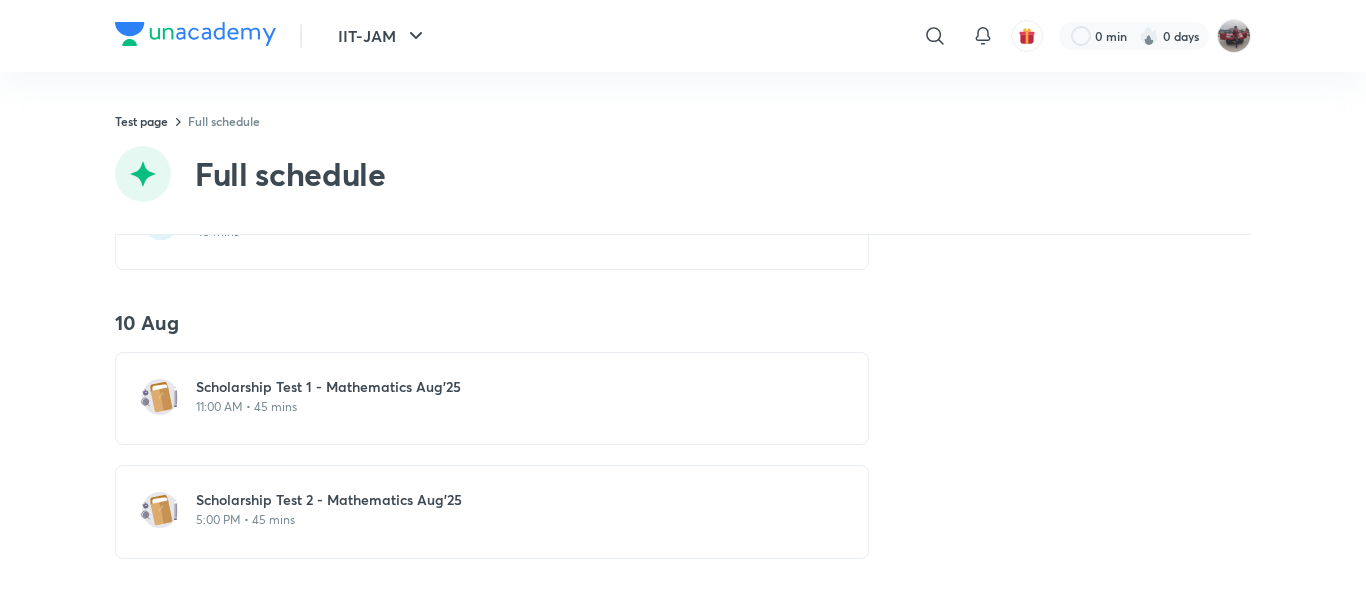 click on "Scholarship Test 2 - Mathematics Aug'25" at bounding box center (504, 500) 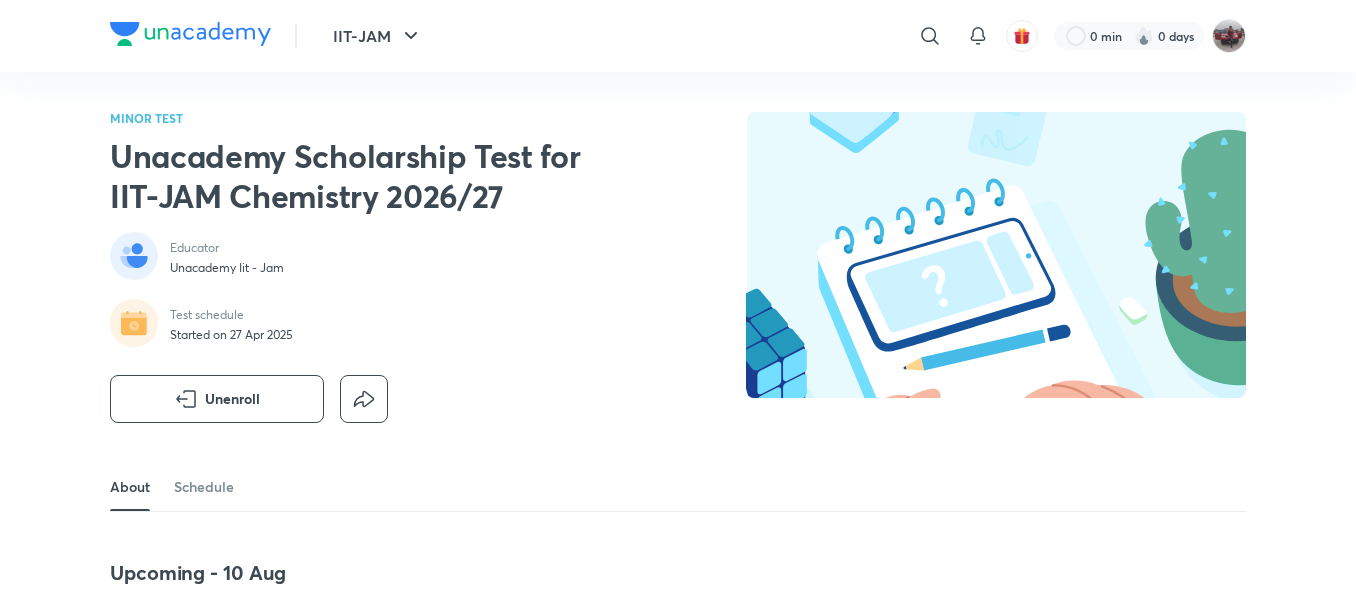 scroll, scrollTop: 0, scrollLeft: 0, axis: both 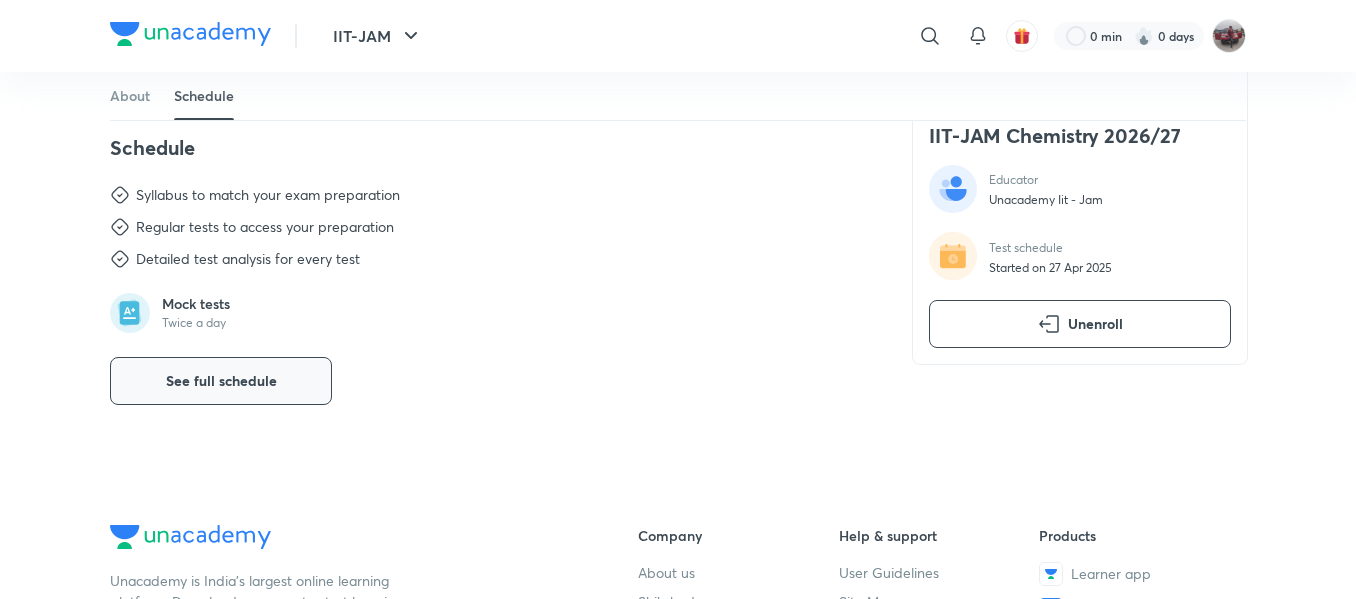 click on "See full schedule" at bounding box center (221, 381) 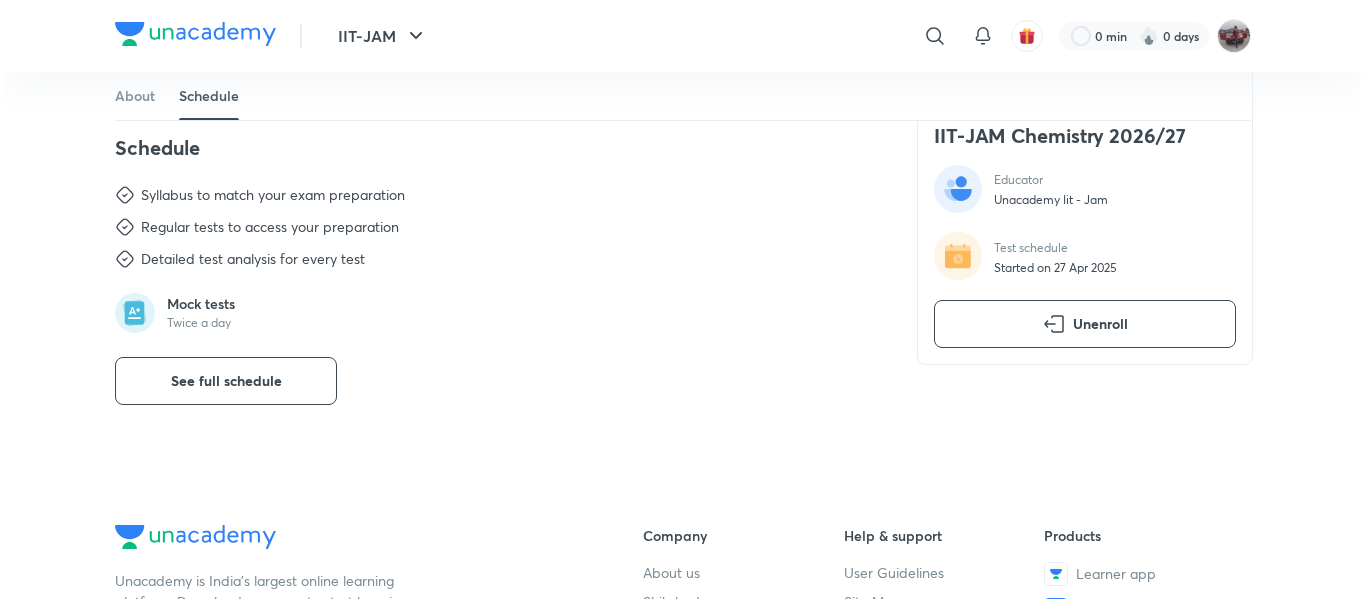 scroll, scrollTop: 0, scrollLeft: 0, axis: both 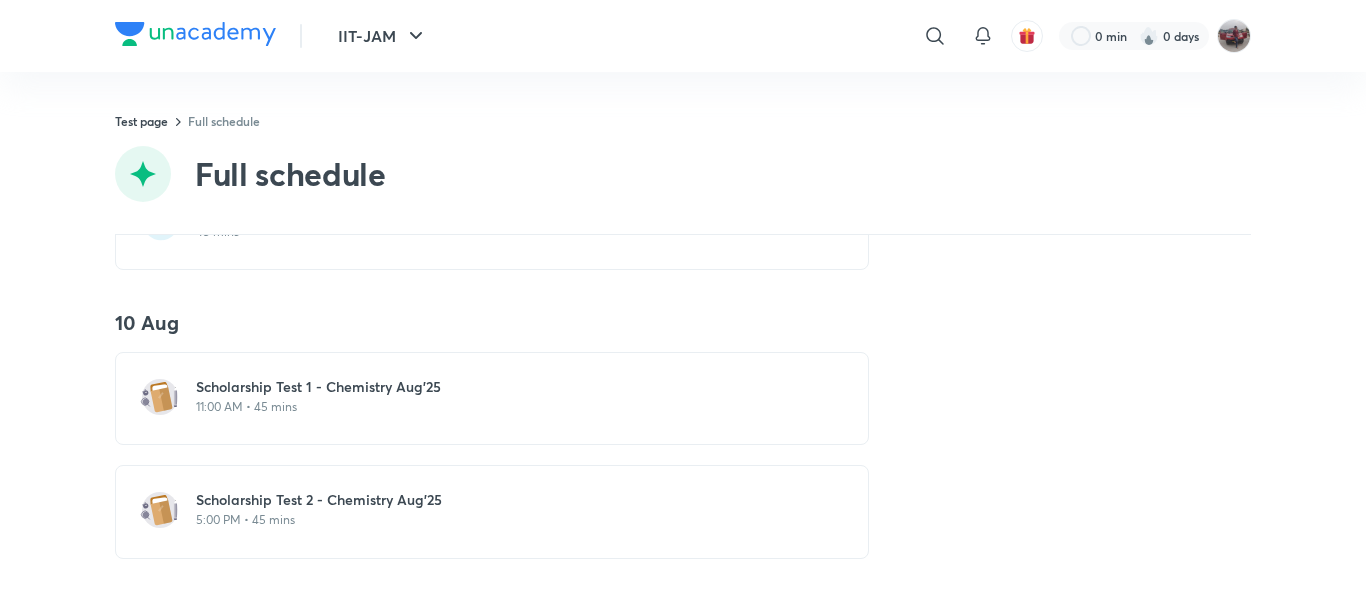 click on "11:00 AM •  45 mins" at bounding box center [504, 407] 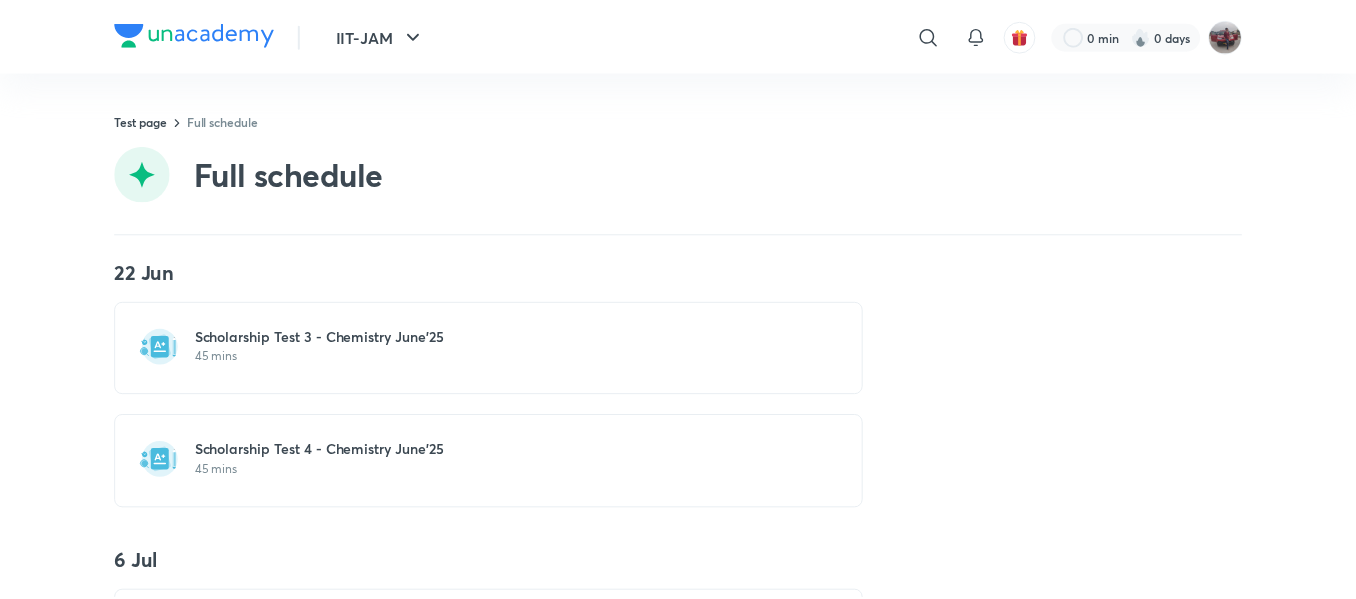 scroll, scrollTop: 1880, scrollLeft: 0, axis: vertical 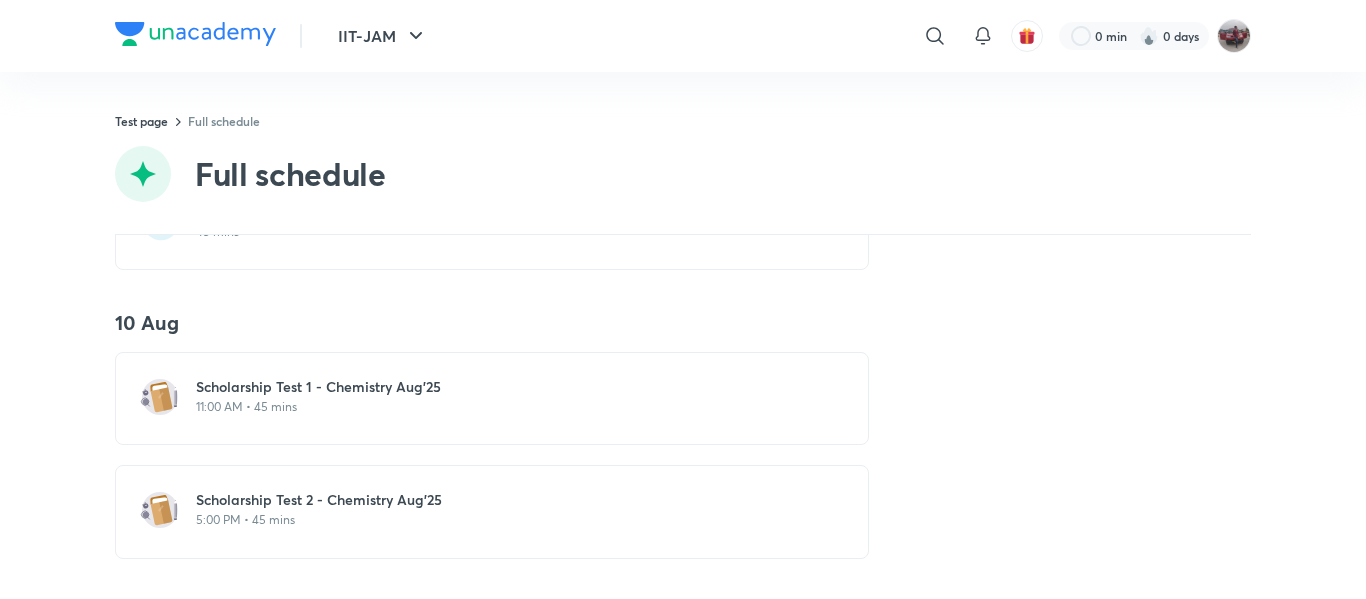 click on "Scholarship Test 2 - Chemistry [MONTH]'25 [TIME] •  [DURATION]" at bounding box center (492, 511) 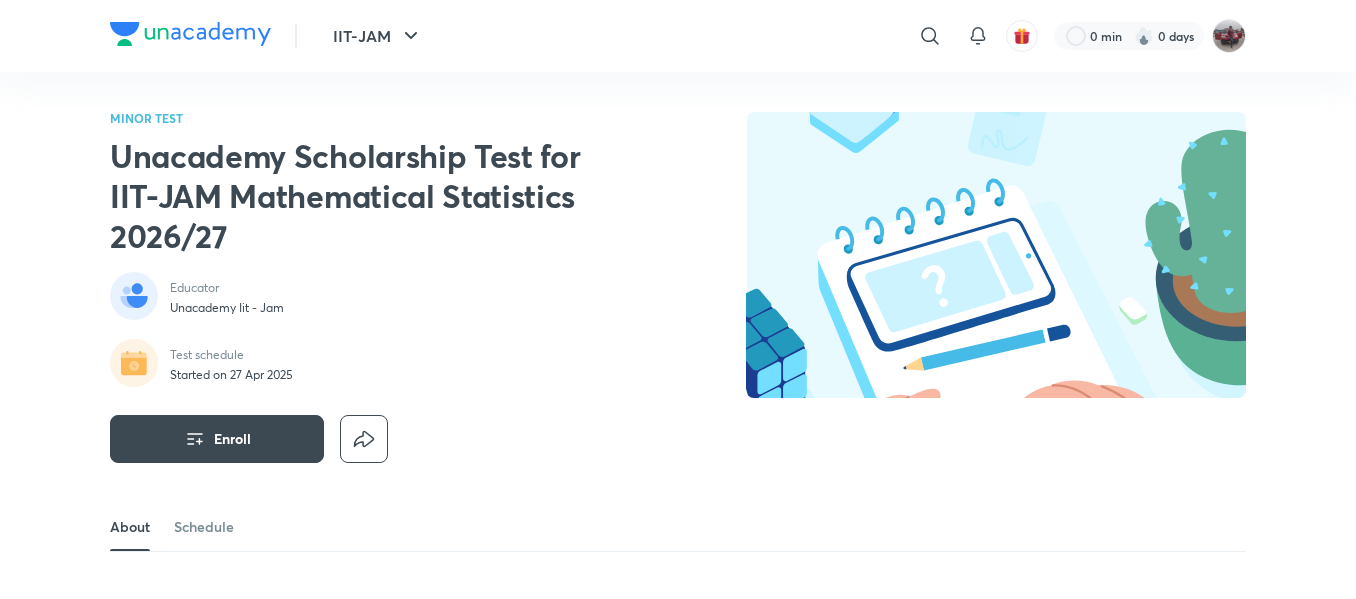 scroll, scrollTop: 0, scrollLeft: 0, axis: both 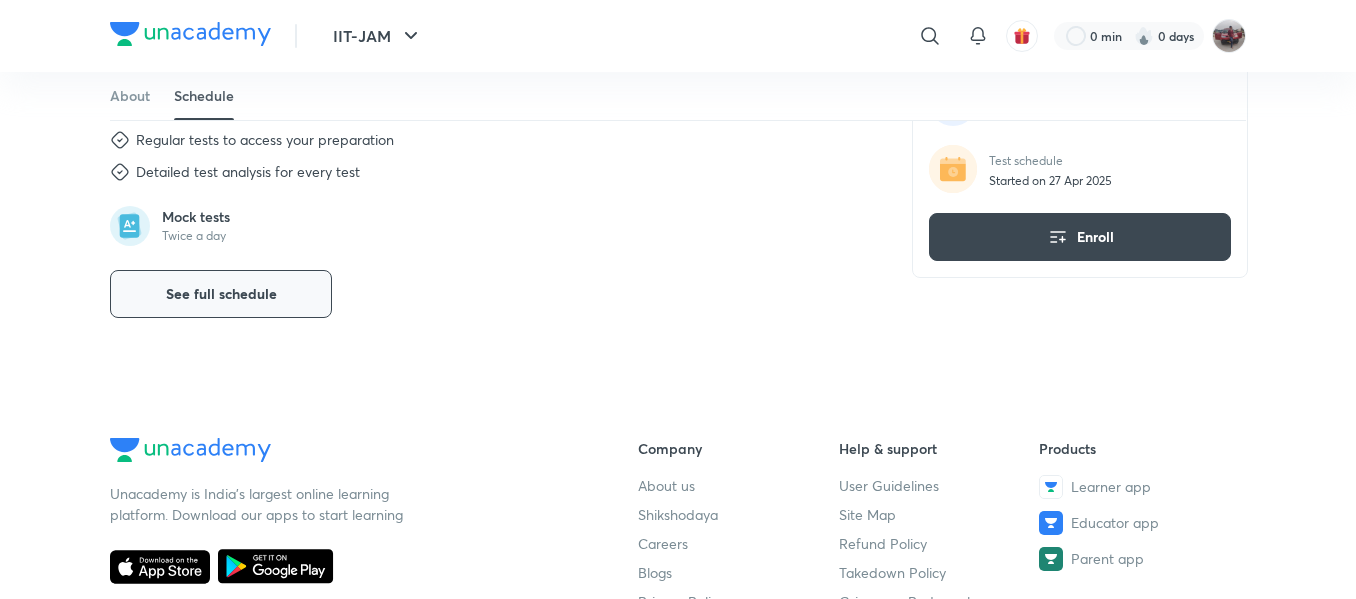 click on "See full schedule" at bounding box center [221, 294] 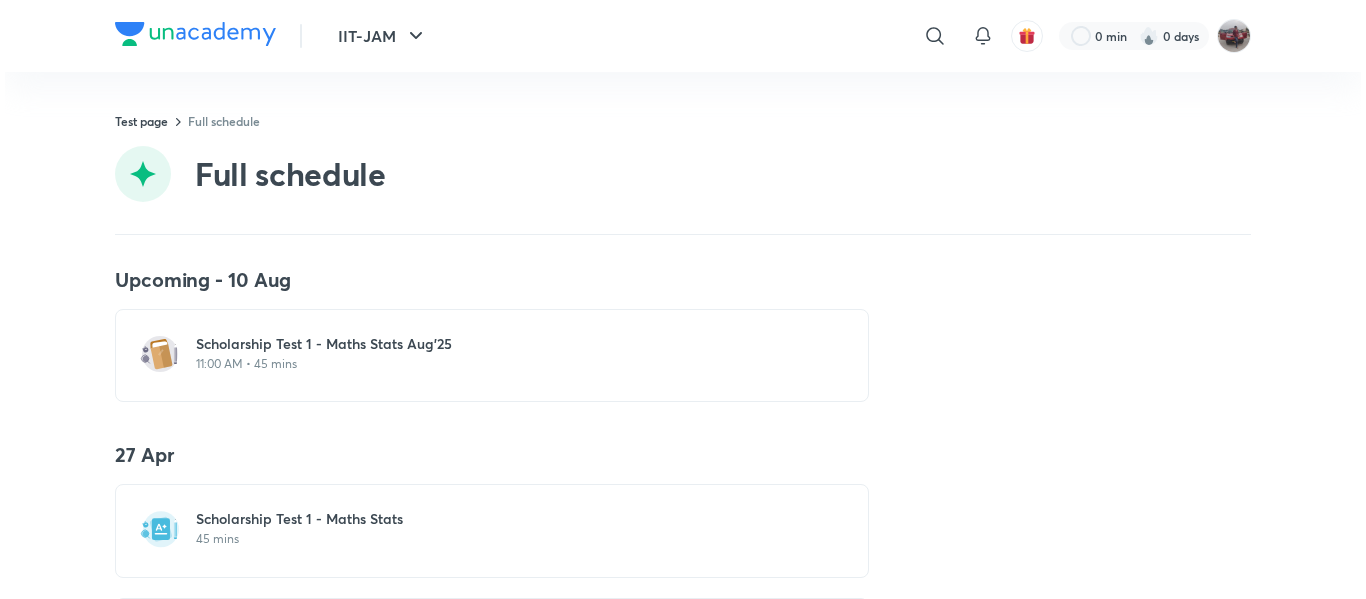 scroll, scrollTop: 0, scrollLeft: 0, axis: both 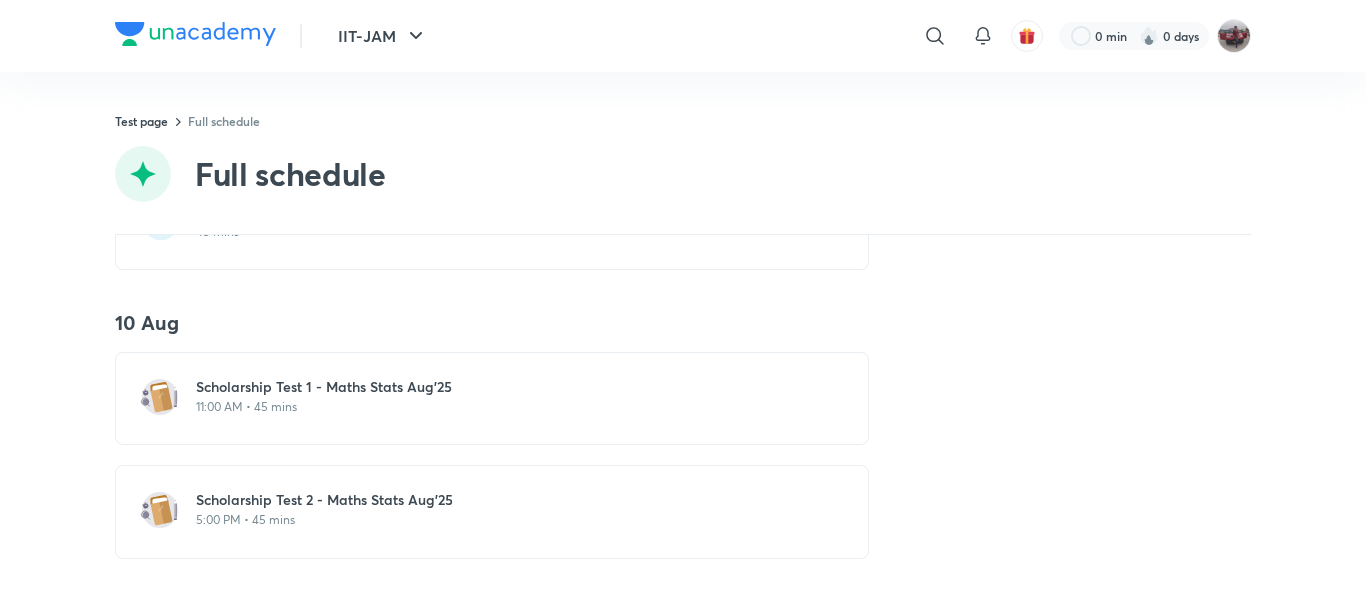 click on "11:00 AM •  45 mins" at bounding box center [504, 407] 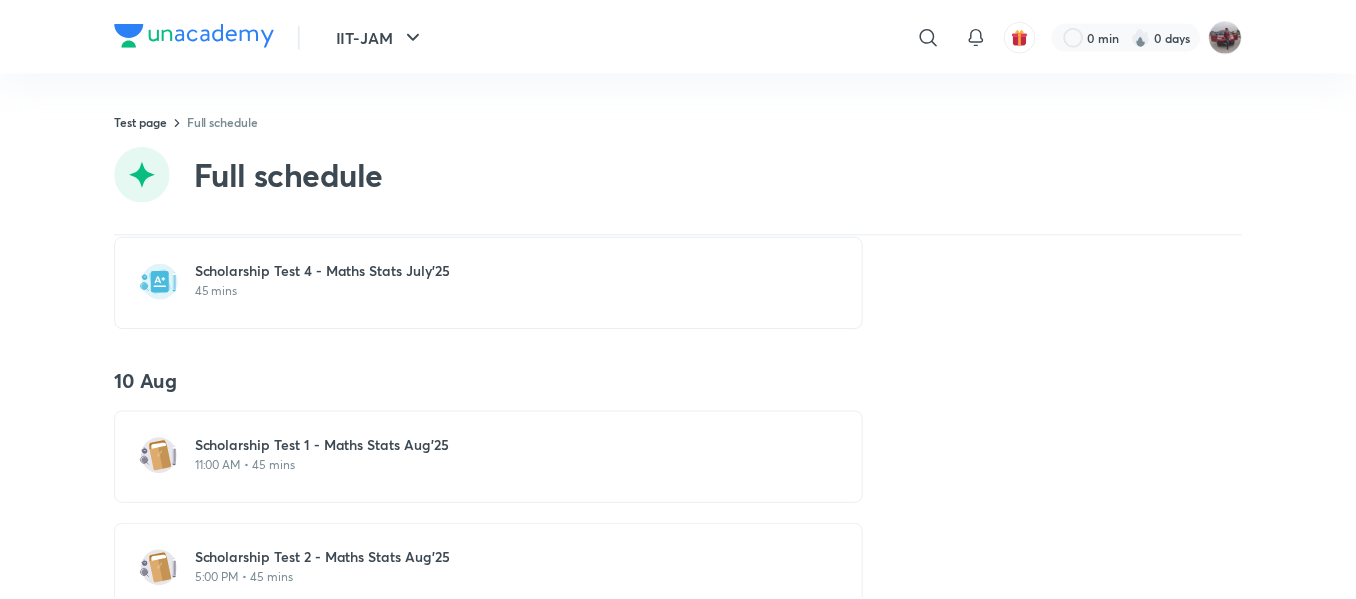 scroll, scrollTop: 1880, scrollLeft: 0, axis: vertical 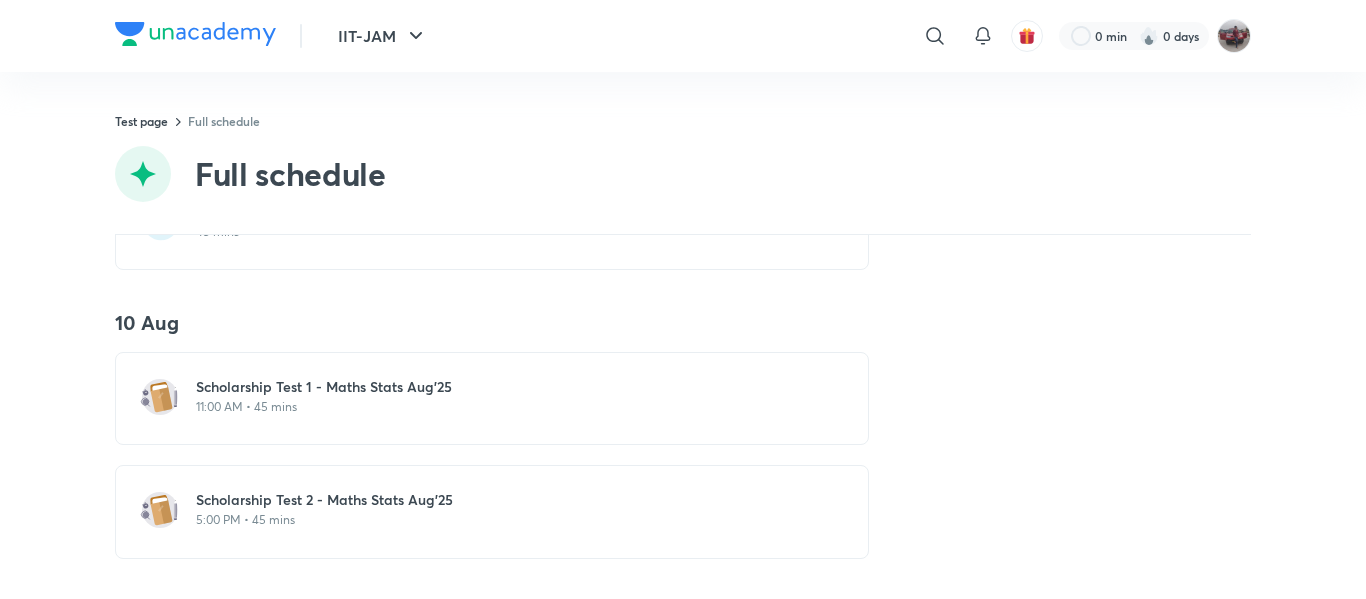 click on "Scholarship Test 2 - Maths Stats Aug'25" at bounding box center (504, 500) 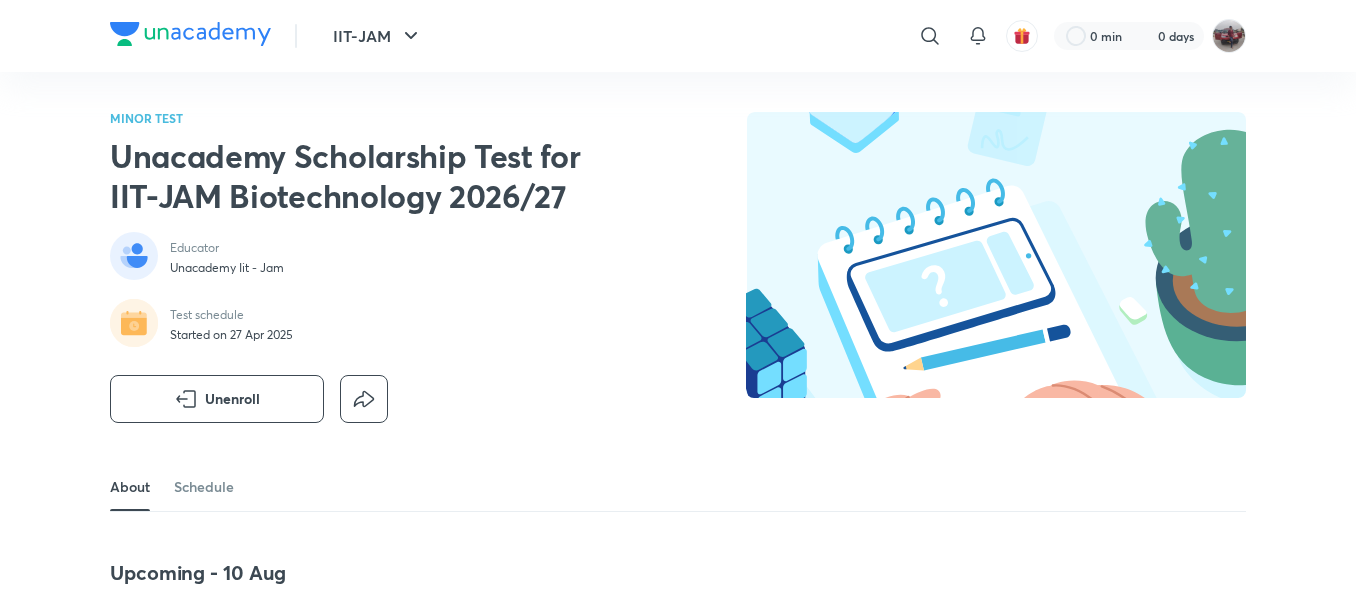 scroll, scrollTop: 0, scrollLeft: 0, axis: both 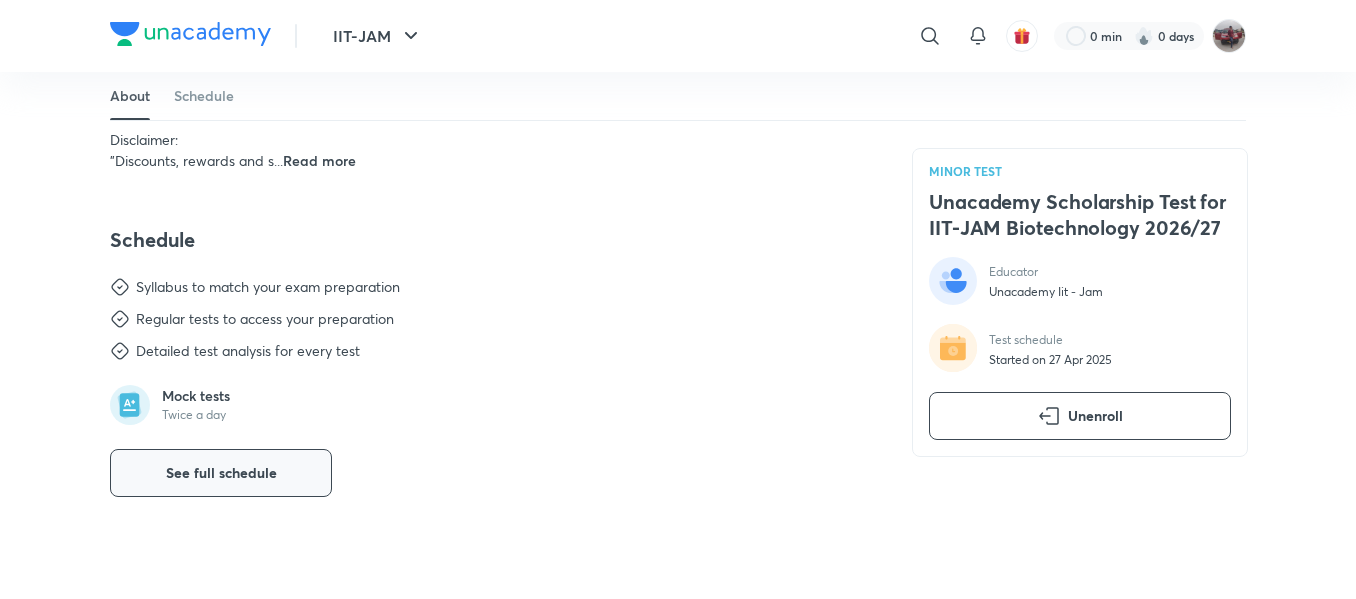 click on "See full schedule" at bounding box center (221, 473) 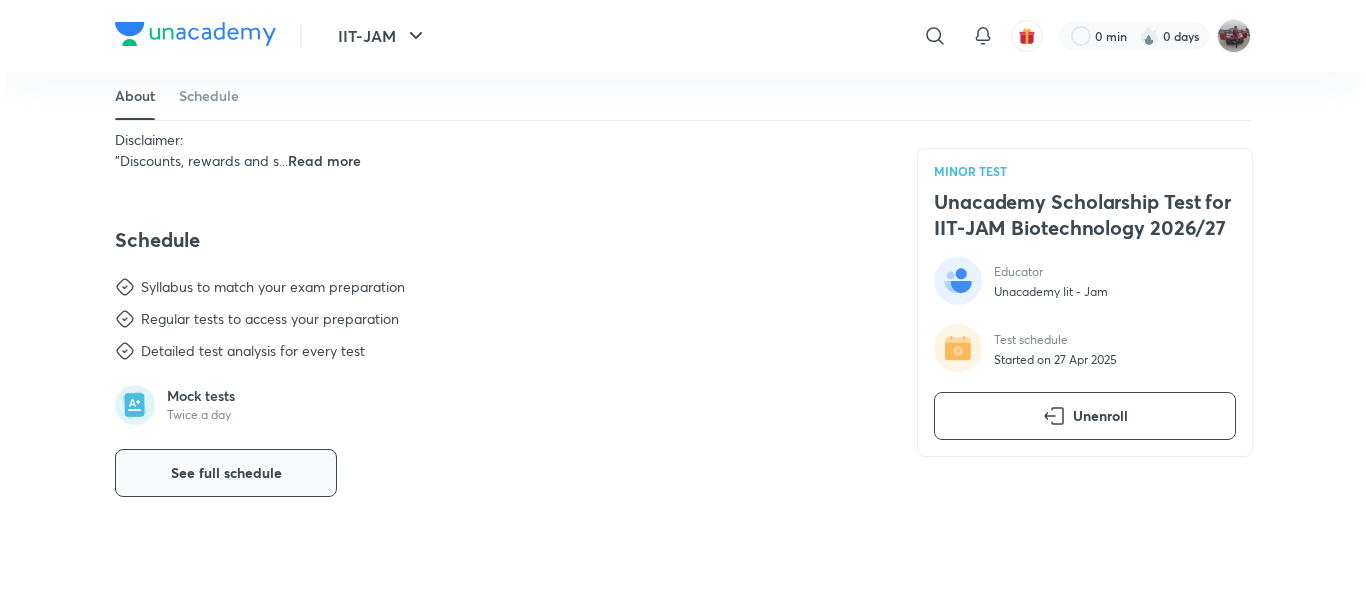 scroll, scrollTop: 0, scrollLeft: 0, axis: both 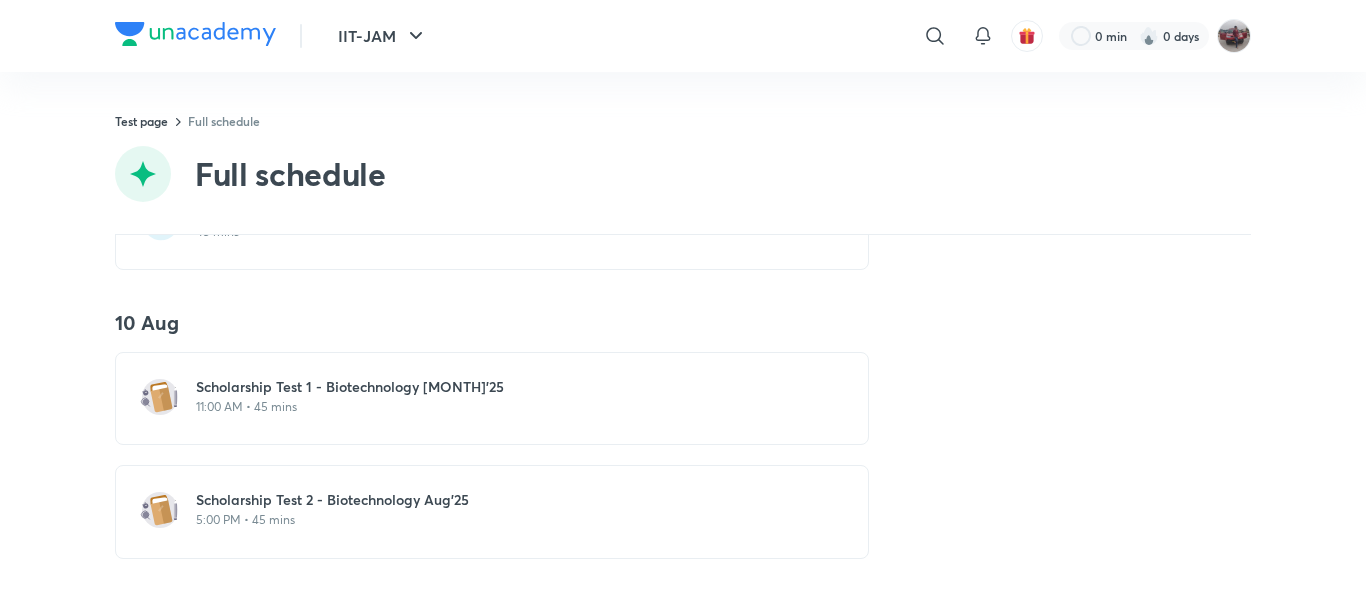 click on "Scholarship Test 1 - Biotechnology [MONTH]'25" at bounding box center [504, 387] 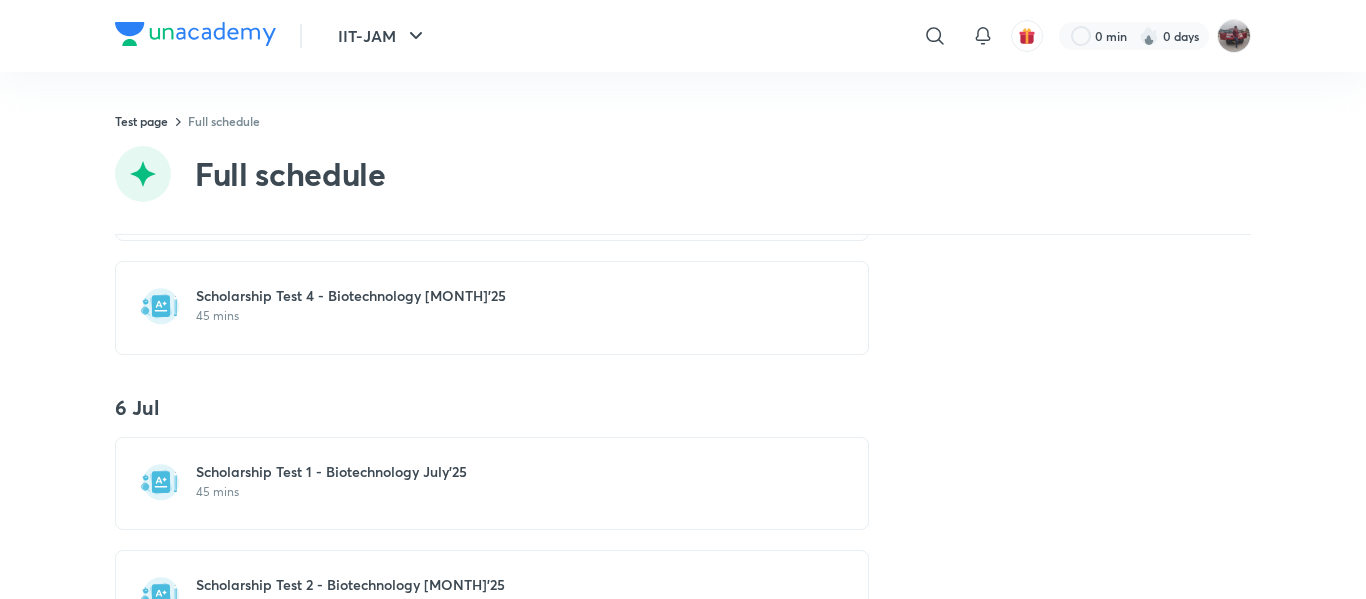 scroll, scrollTop: 1880, scrollLeft: 0, axis: vertical 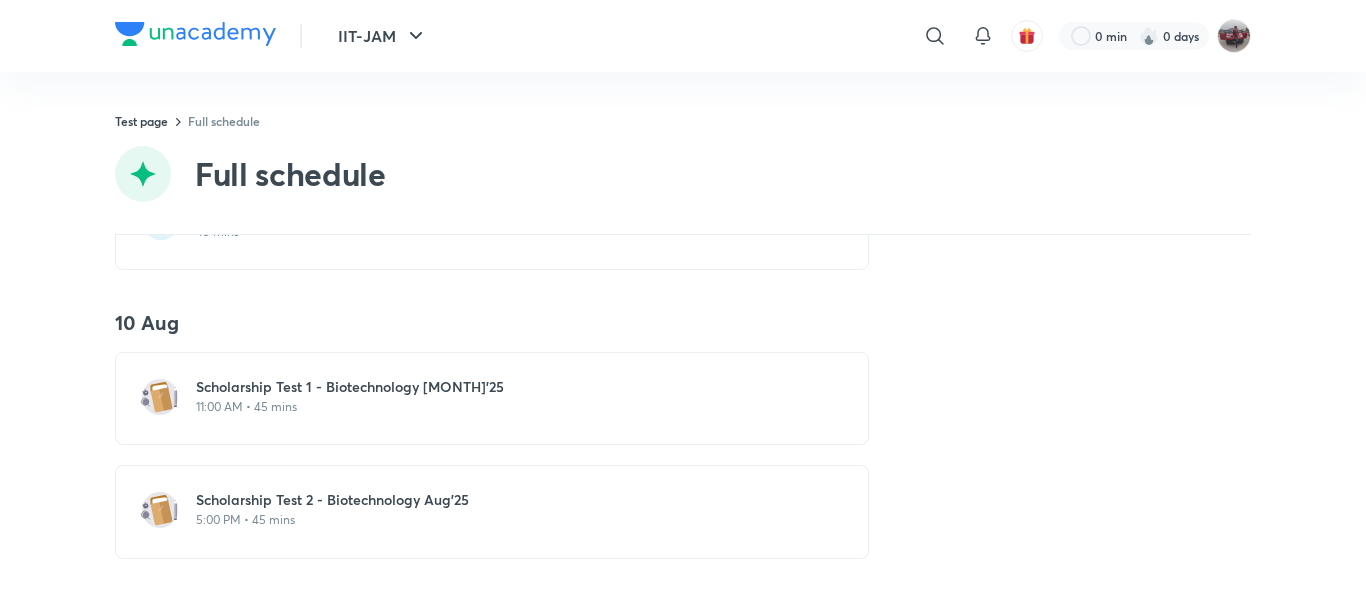 click on "Upcoming - 10 [MONTH] Scholarship Test 1 - Biotechnology [MONTH]'25 11:00 AM •  45 mins 27 [MONTH] Scholarship Test 1 - Biotechnology  45 mins Scholarship Test 2 - Biotechnology  45 mins 25 [MONTH] Scholarship Test 1 - Biotechnology  45 mins Scholarship Test 2 - Biotechnology  45 mins 15 [MONTH] Scholarship Test 1 - Biotechnology [MONTH]'25  45 mins Scholarship Test 2 - Biotechnology [MONTH]'25  45 mins 22 [MONTH] Scholarship Test 3 - Biotechnology [MONTH]'25  45 mins Scholarship Test 4 - Biotechnology [MONTH]'25  45 mins 6 [MONTH] Scholarship Test 1 - Biotechnology [MONTH]'25  45 mins Scholarship Test 2 - Biotechnology [MONTH]'25  45 mins 27 [MONTH] Scholarship Test 3 - Biotechnology [MONTH]'25  45 mins Scholarship Test 4 - Biotechnology [MONTH]'25  45 mins 10 [MONTH] Scholarship Test 1 - Biotechnology [MONTH]'25 11:00 AM •  45 mins Scholarship Test 2 - Biotechnology [MONTH]'25 5:00 PM •  45 mins" at bounding box center (683, 417) 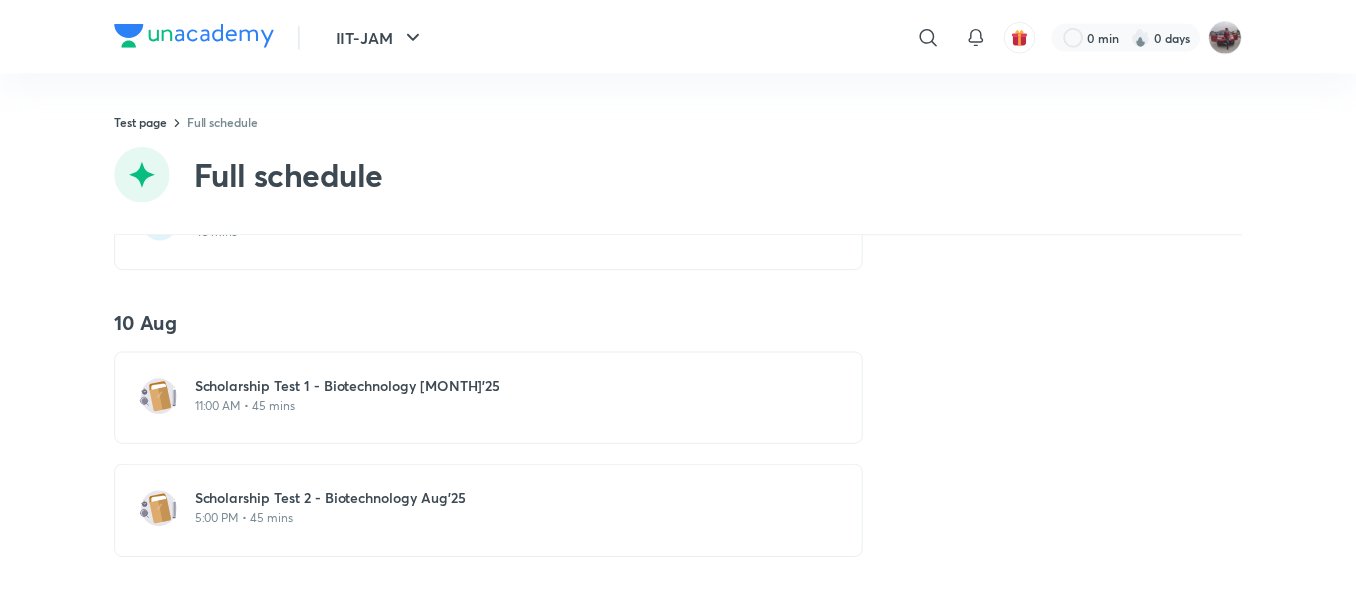 scroll, scrollTop: 1880, scrollLeft: 0, axis: vertical 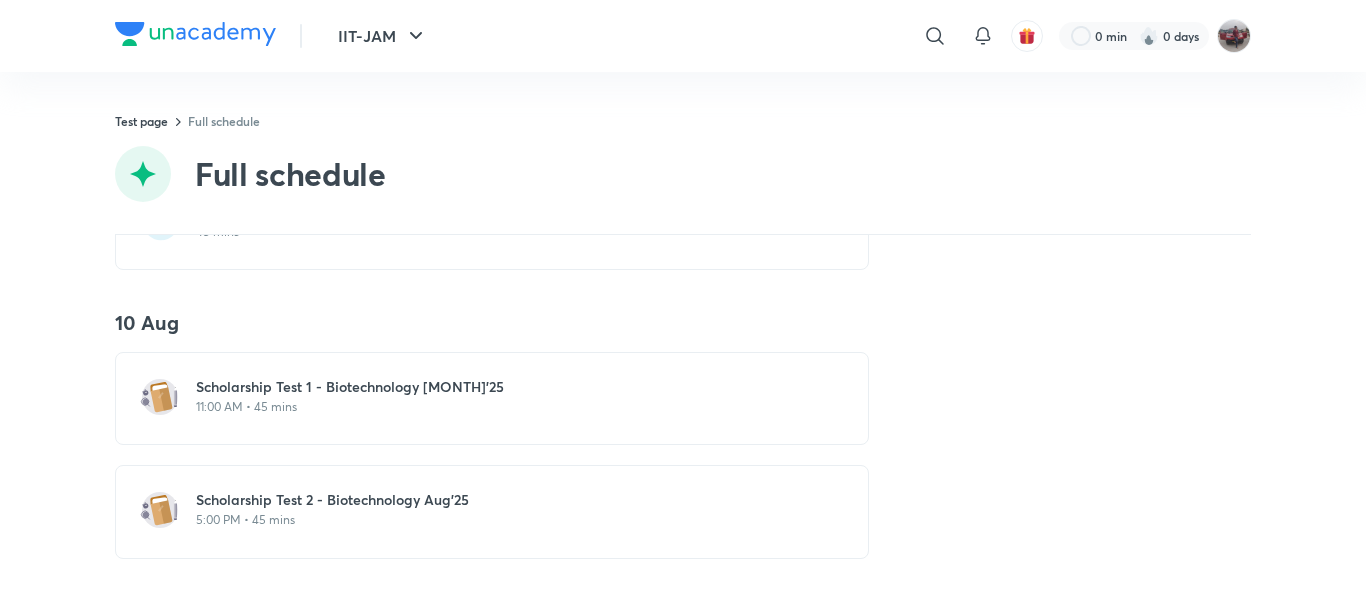 click on "Scholarship Test 2 - Biotechnology Aug'25" at bounding box center [504, 500] 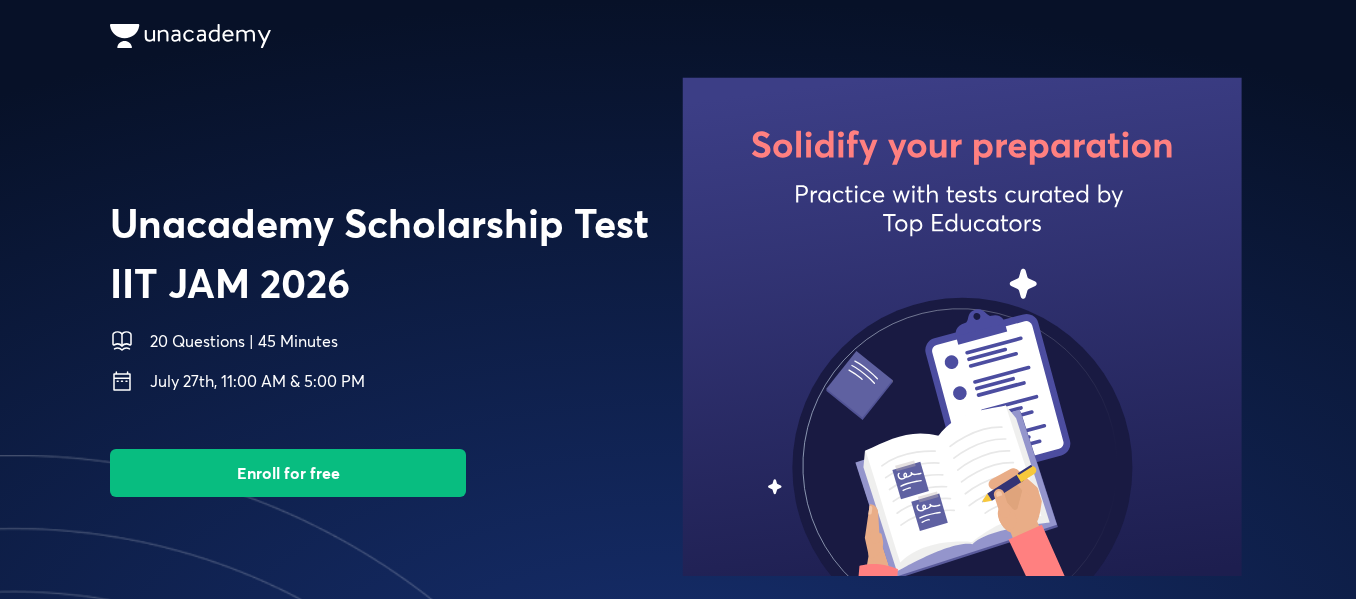 scroll, scrollTop: 0, scrollLeft: 0, axis: both 